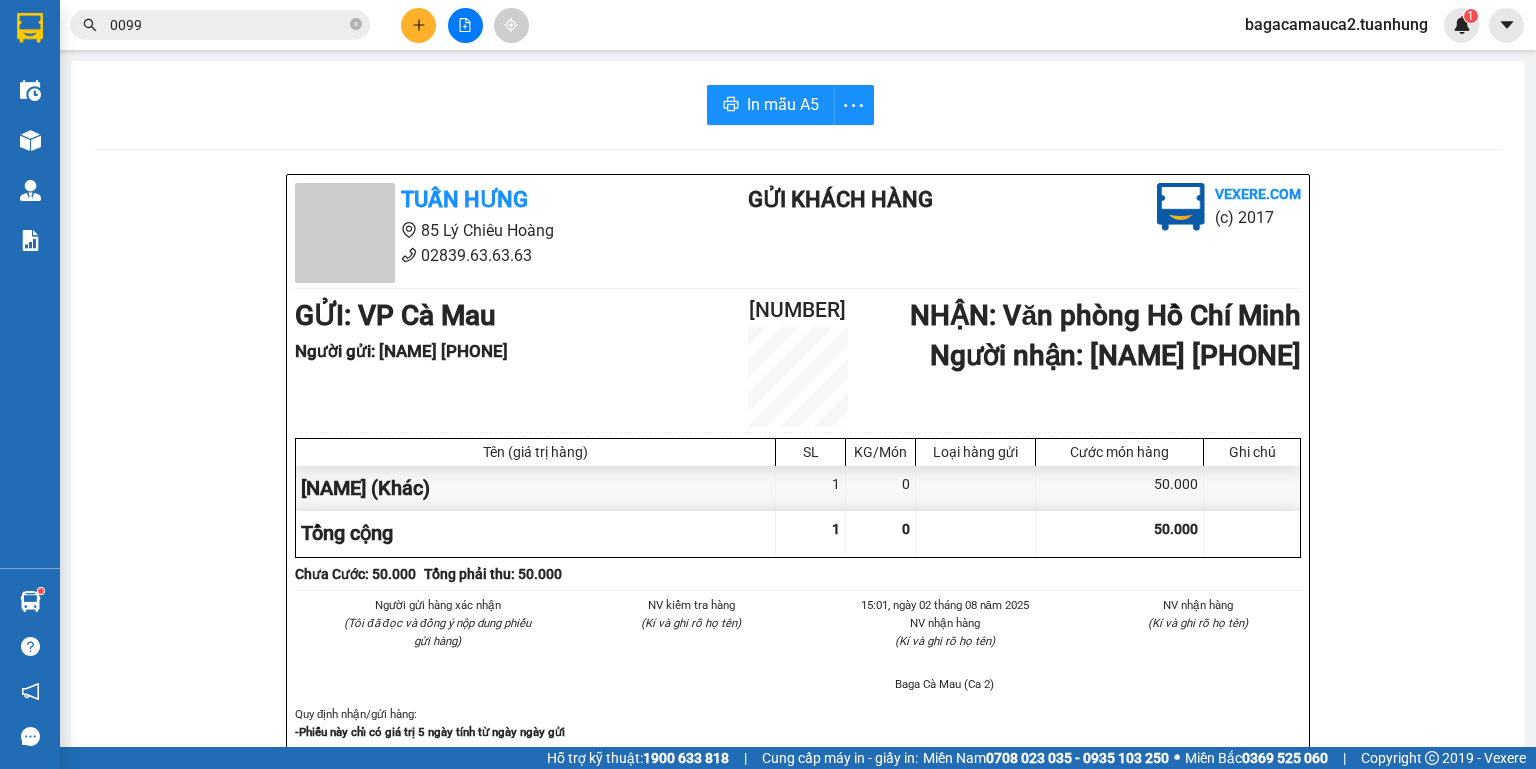 scroll, scrollTop: 0, scrollLeft: 0, axis: both 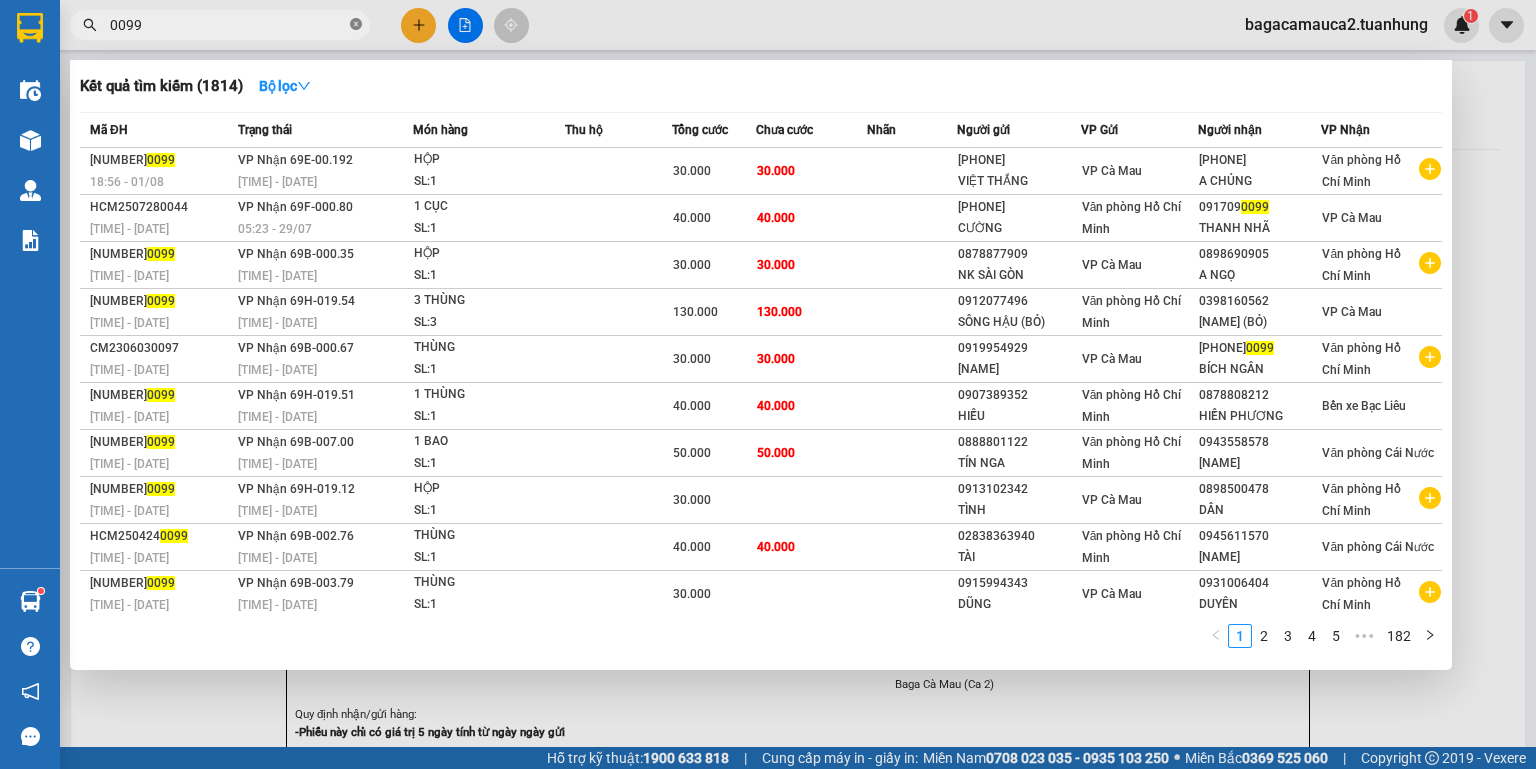 click 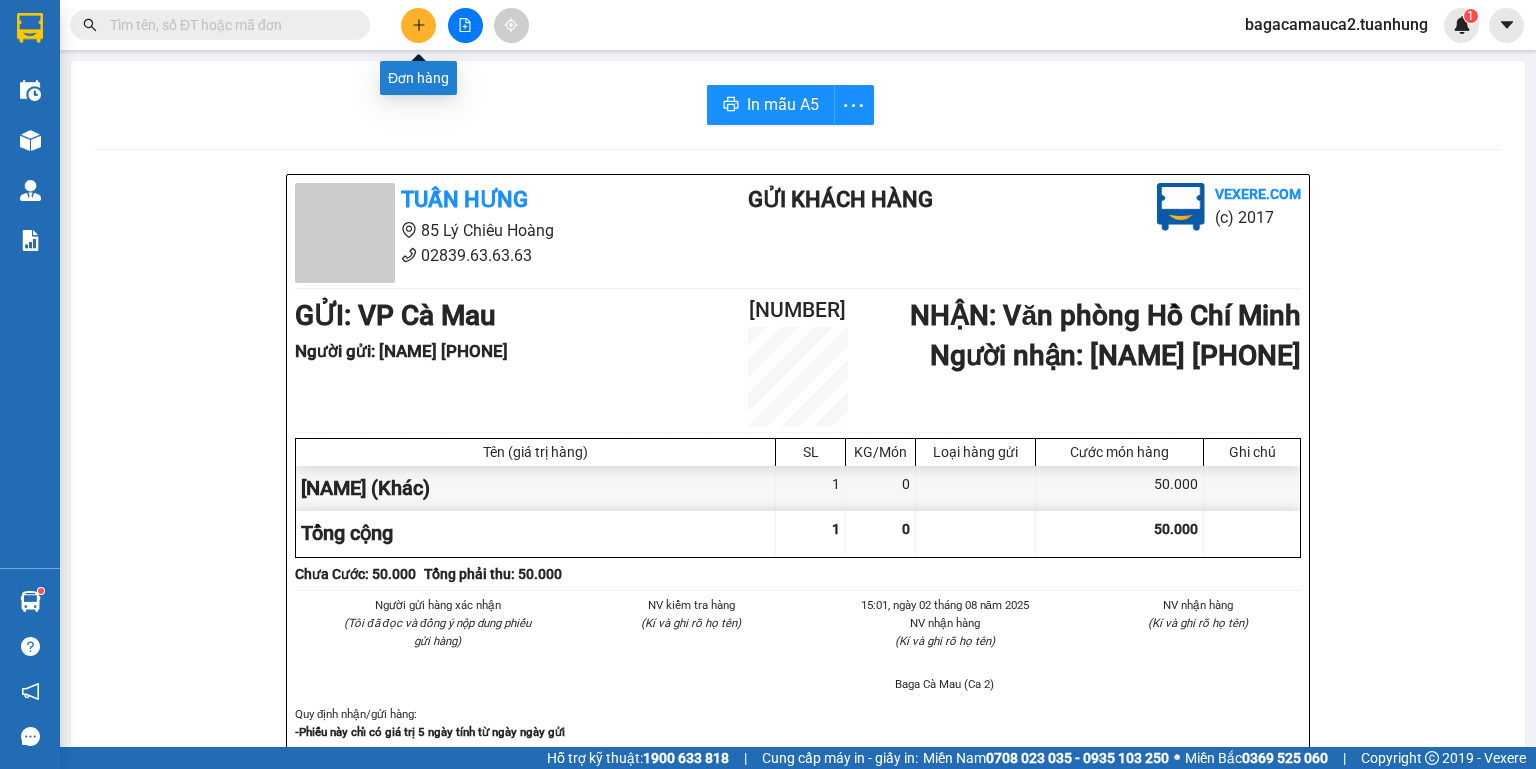 click 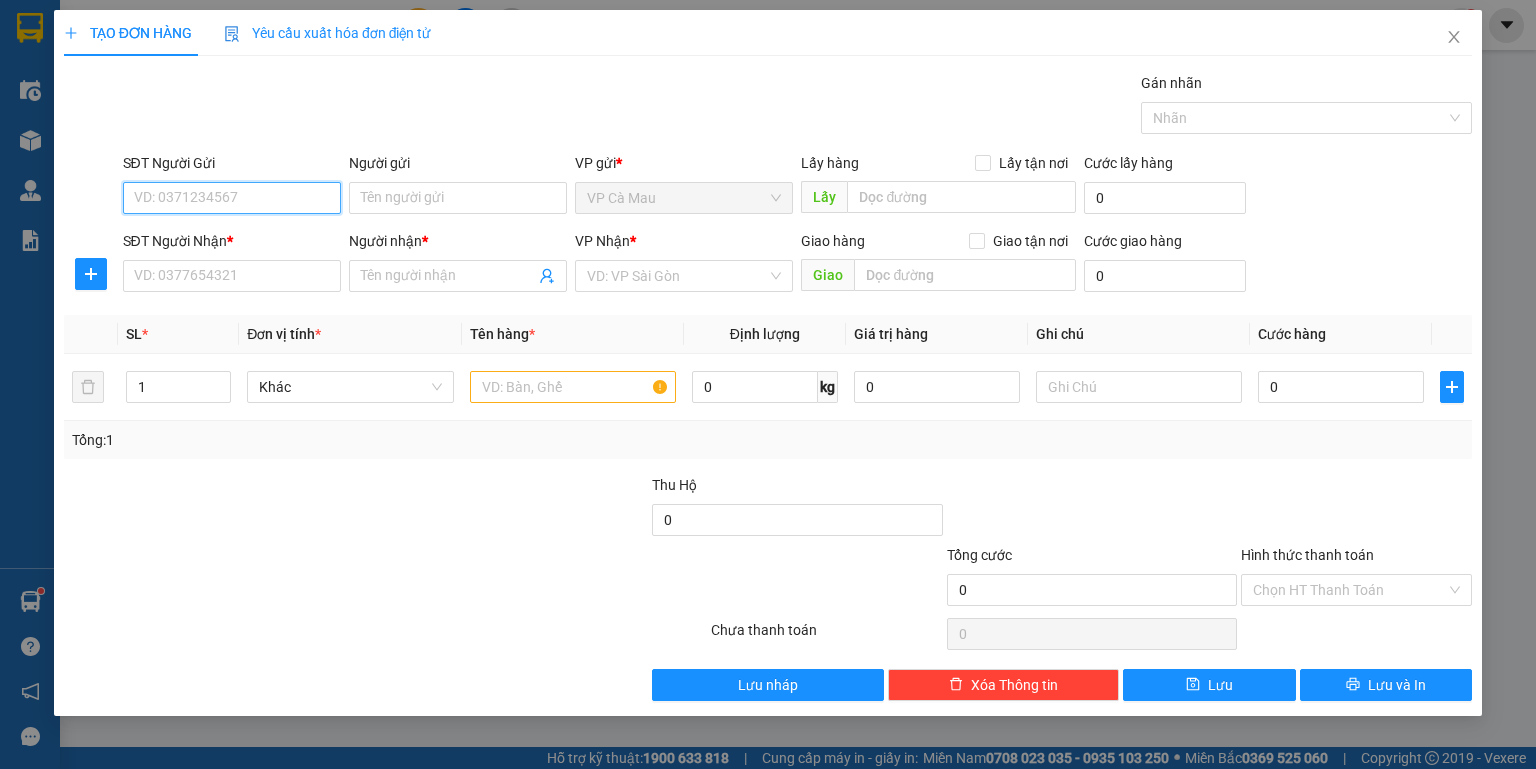 click on "SĐT Người Gửi" at bounding box center (232, 198) 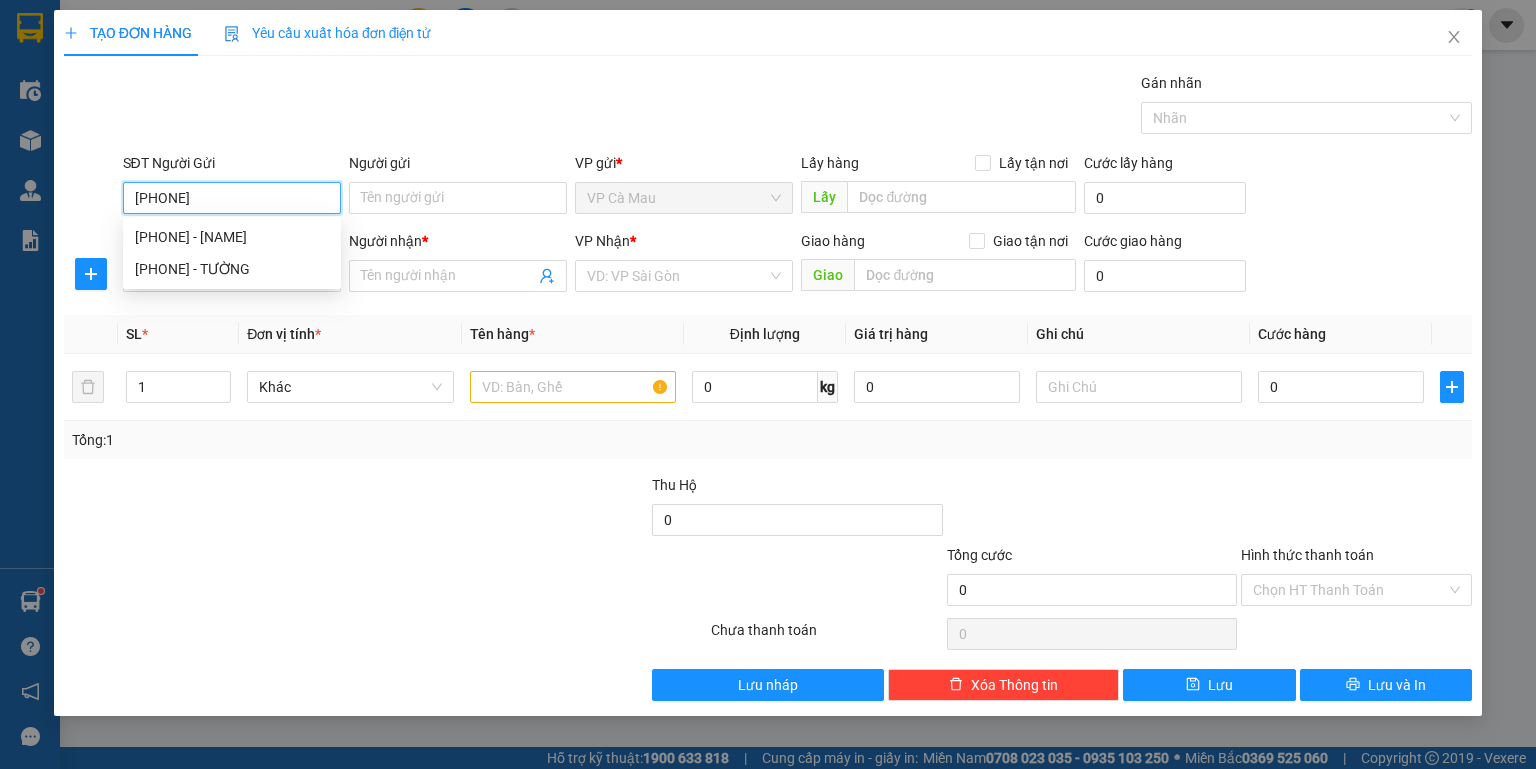 click on "0939032252 - TƯỜNG" at bounding box center (232, 269) 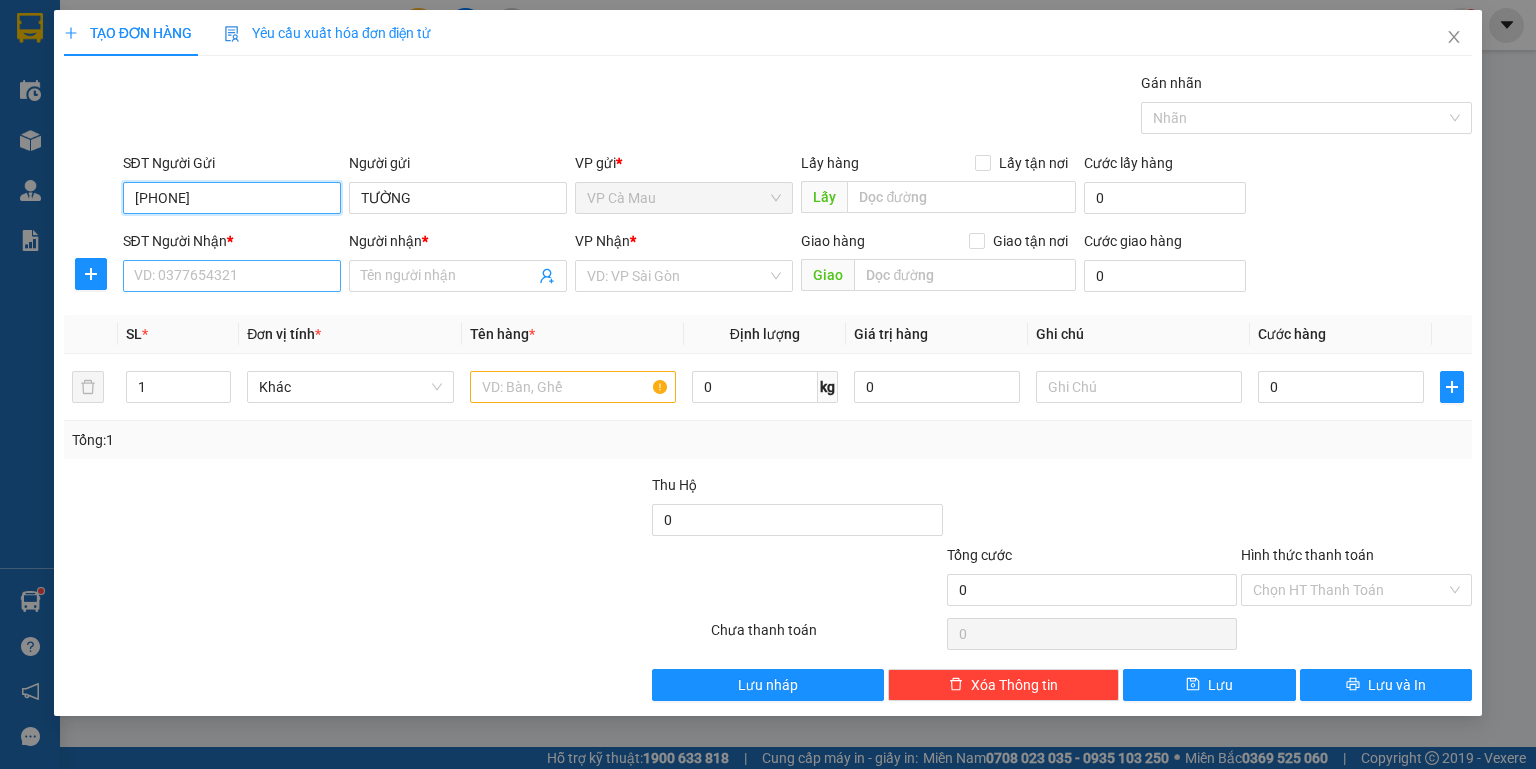 type on "0939032252" 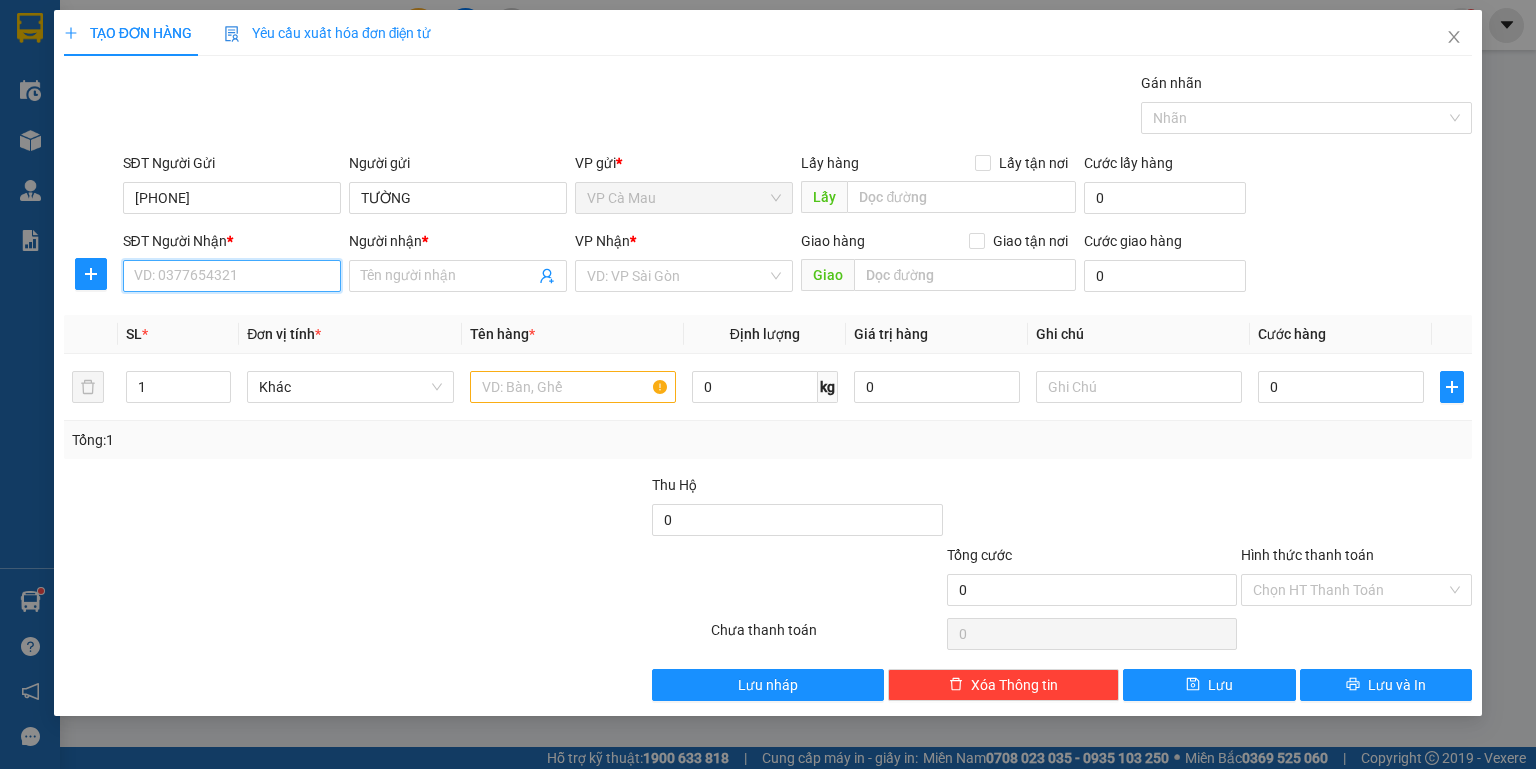 click on "SĐT Người Nhận  *" at bounding box center [232, 276] 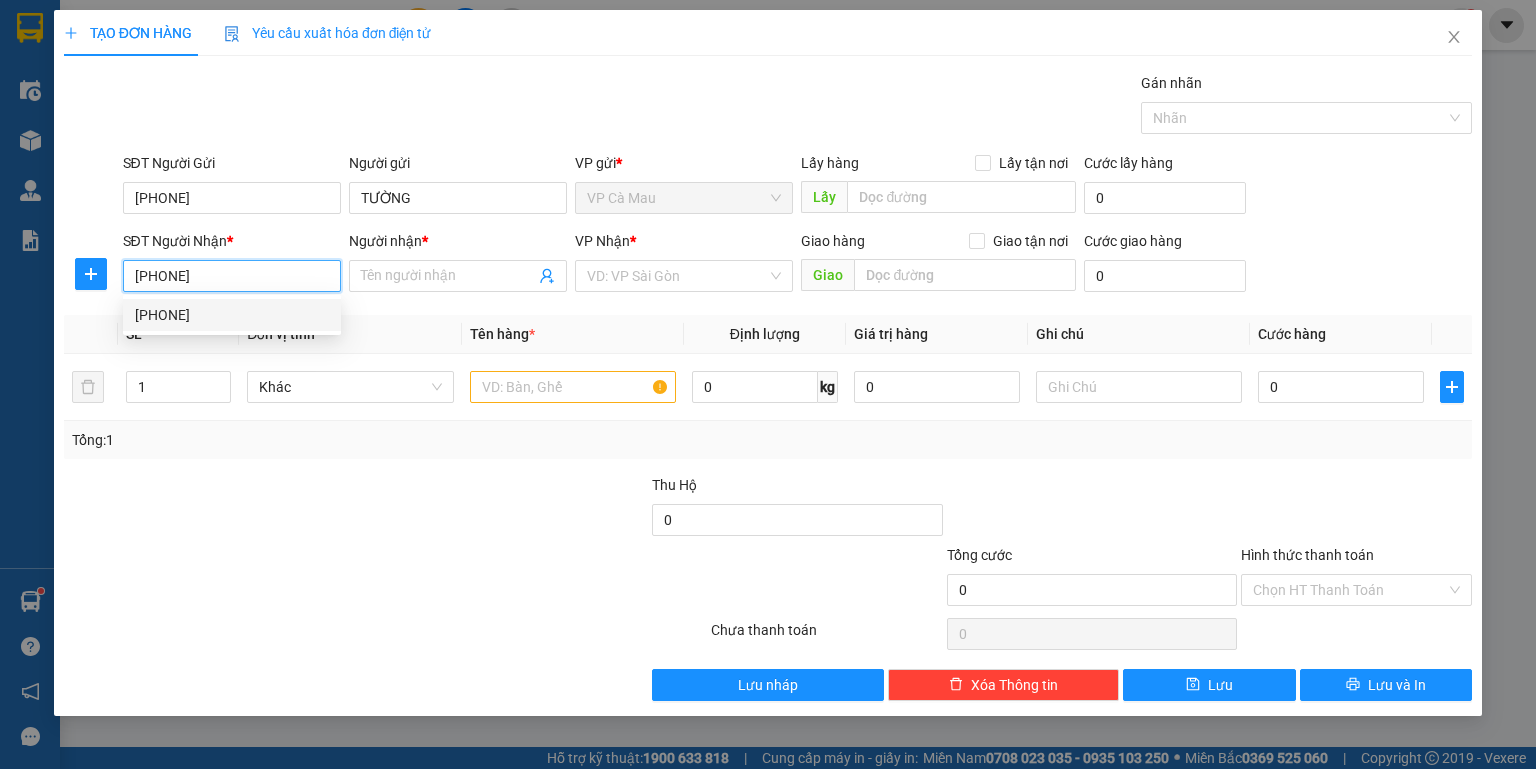 click on "0906848452" at bounding box center (232, 315) 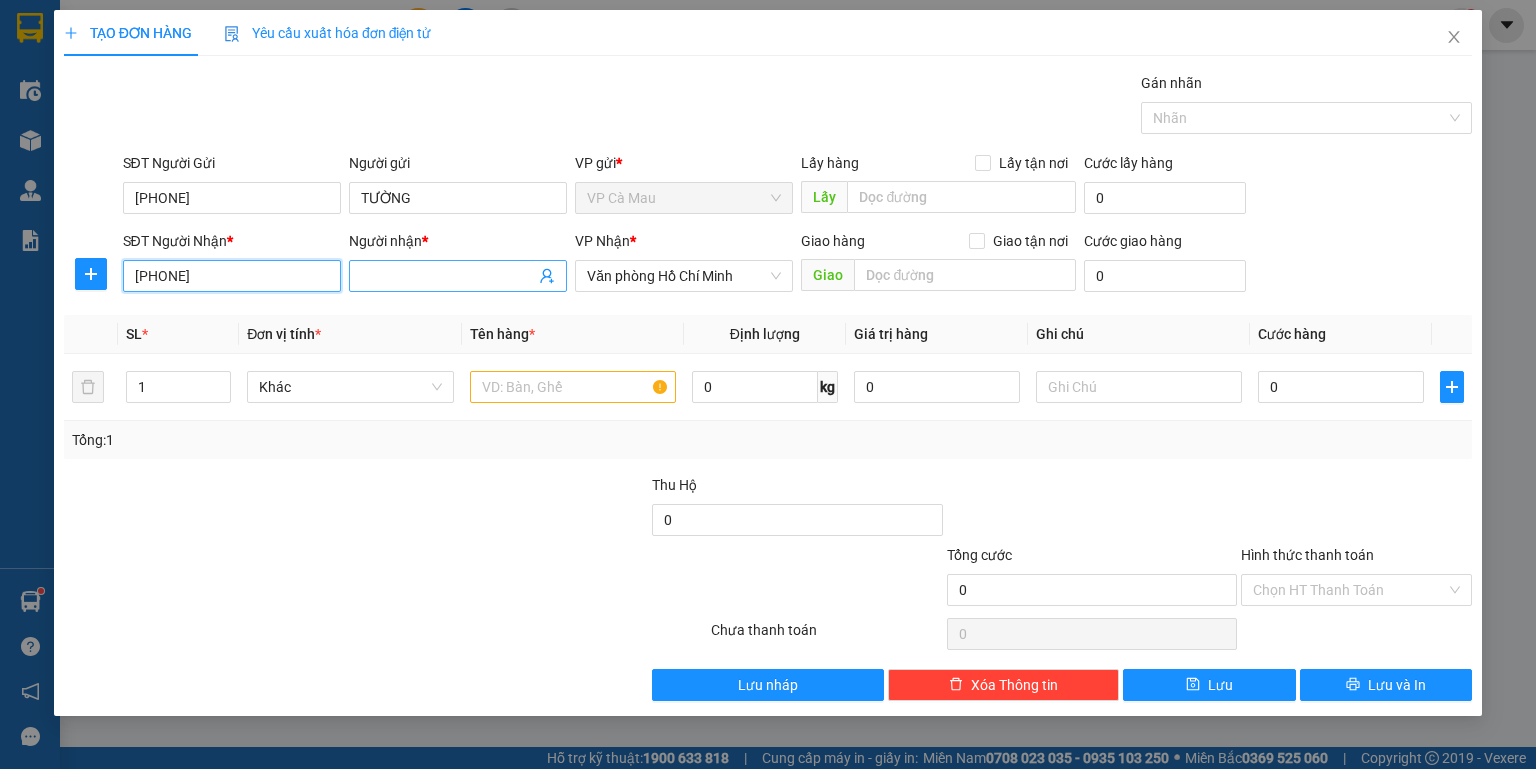 type on "0906848452" 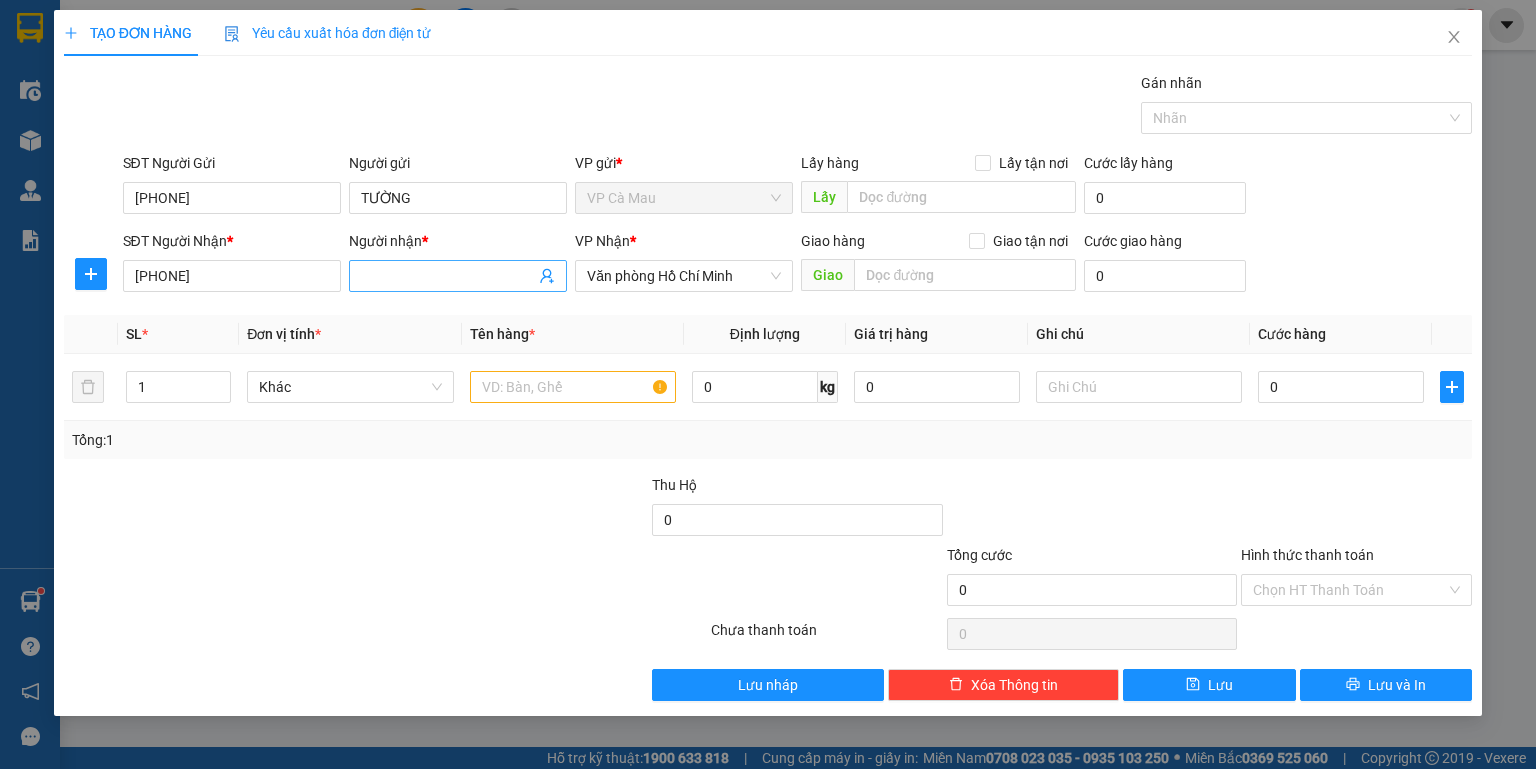 click on "Người nhận  *" at bounding box center [448, 276] 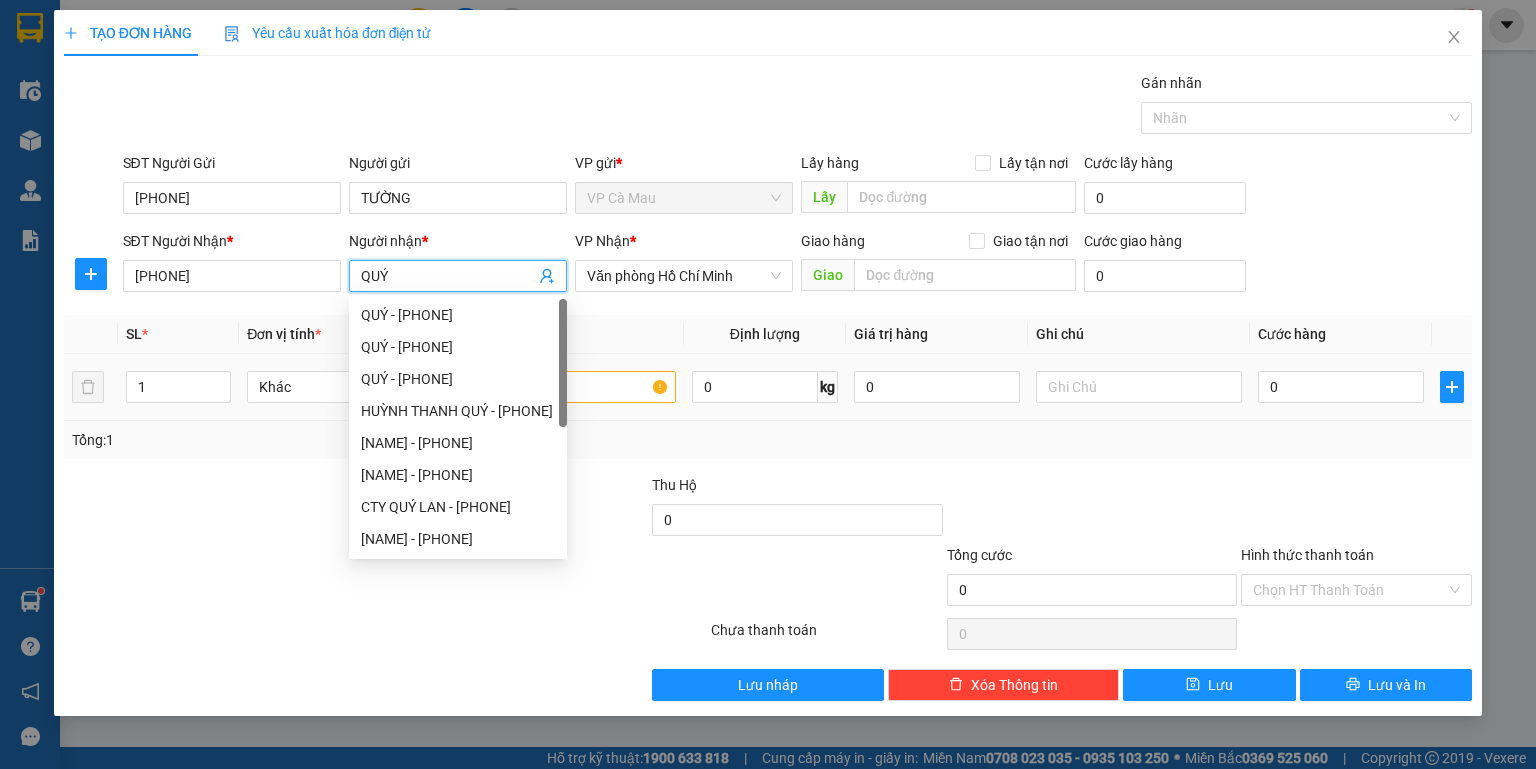 type on "QUÝ" 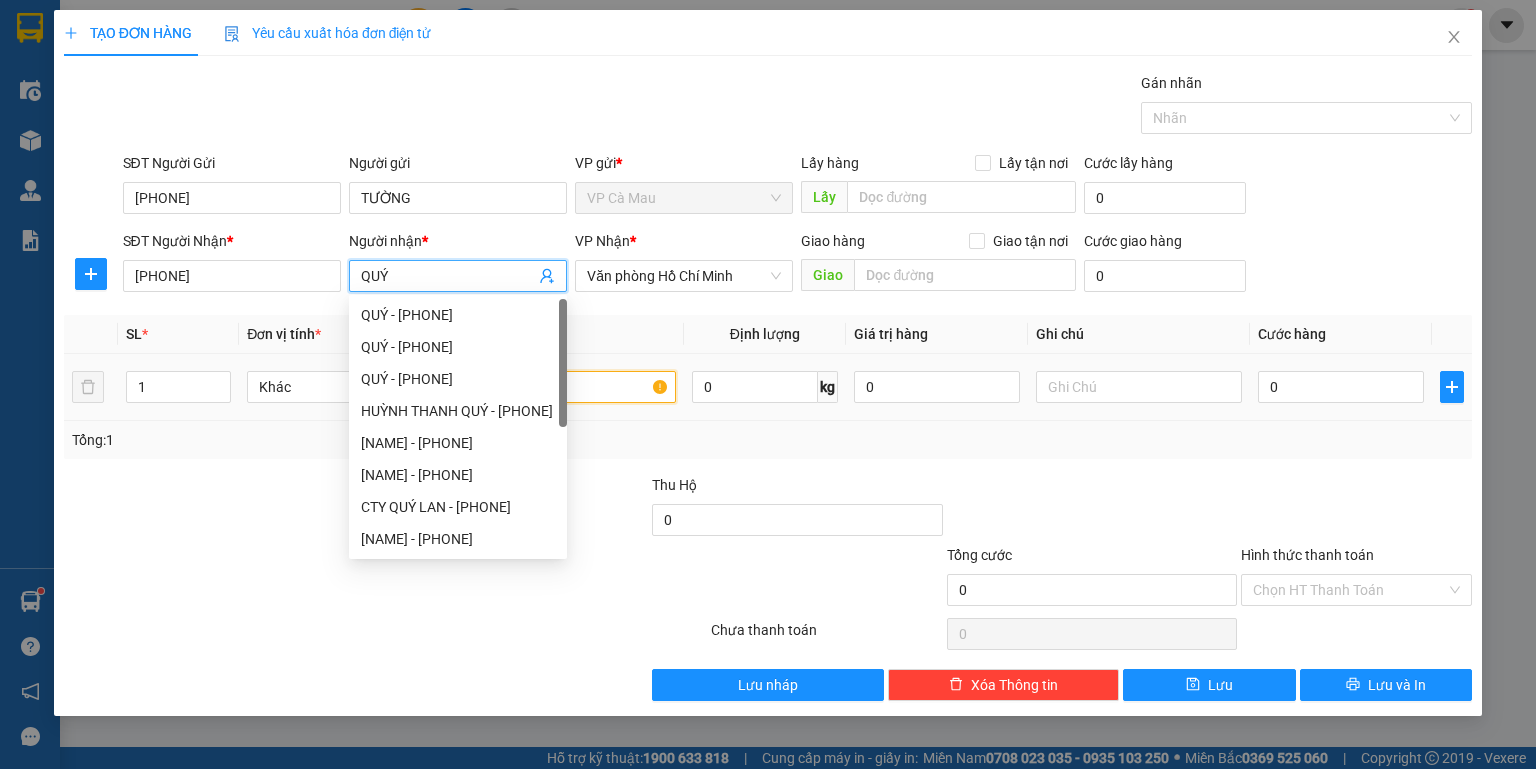 click at bounding box center (573, 387) 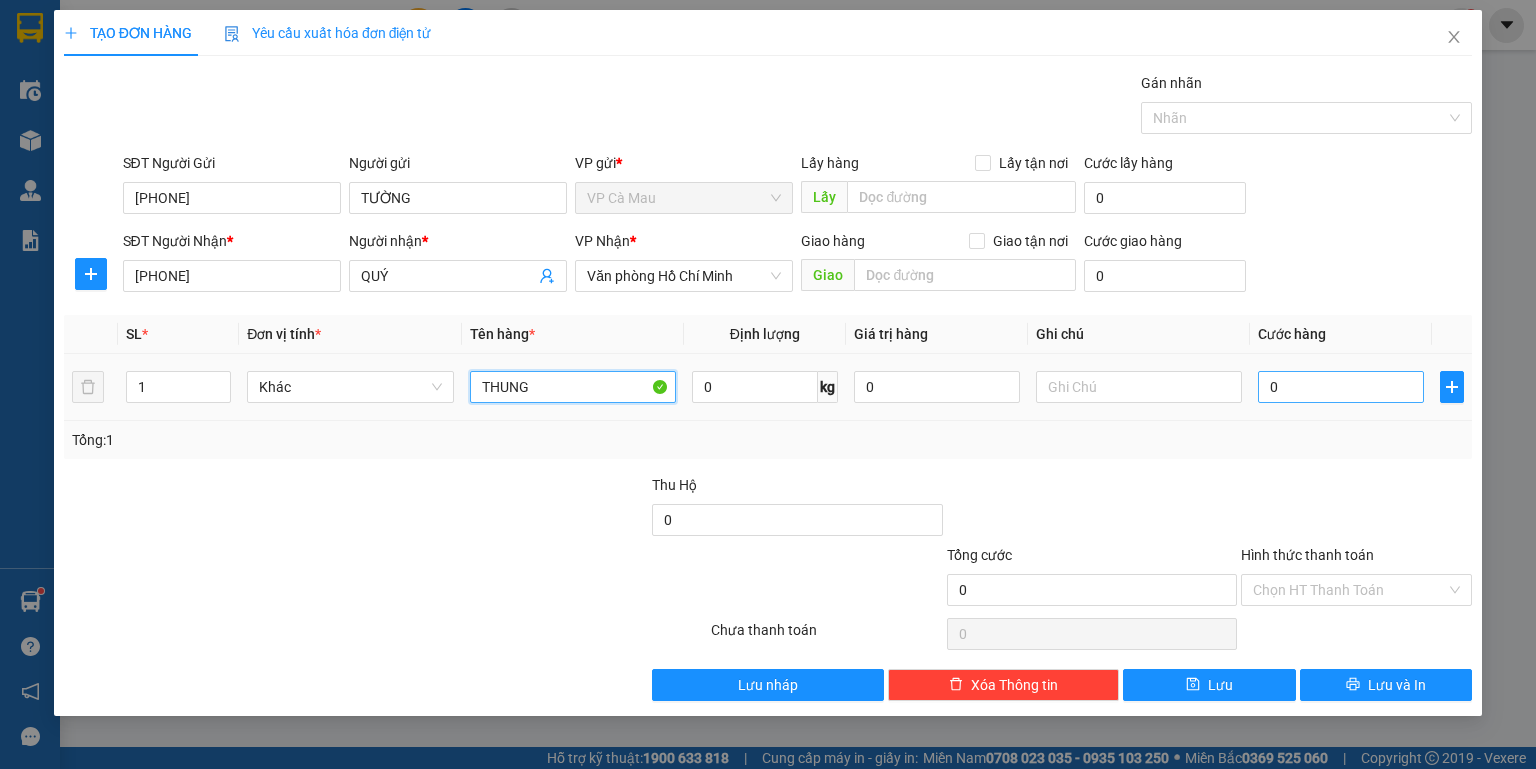 type on "THUNG" 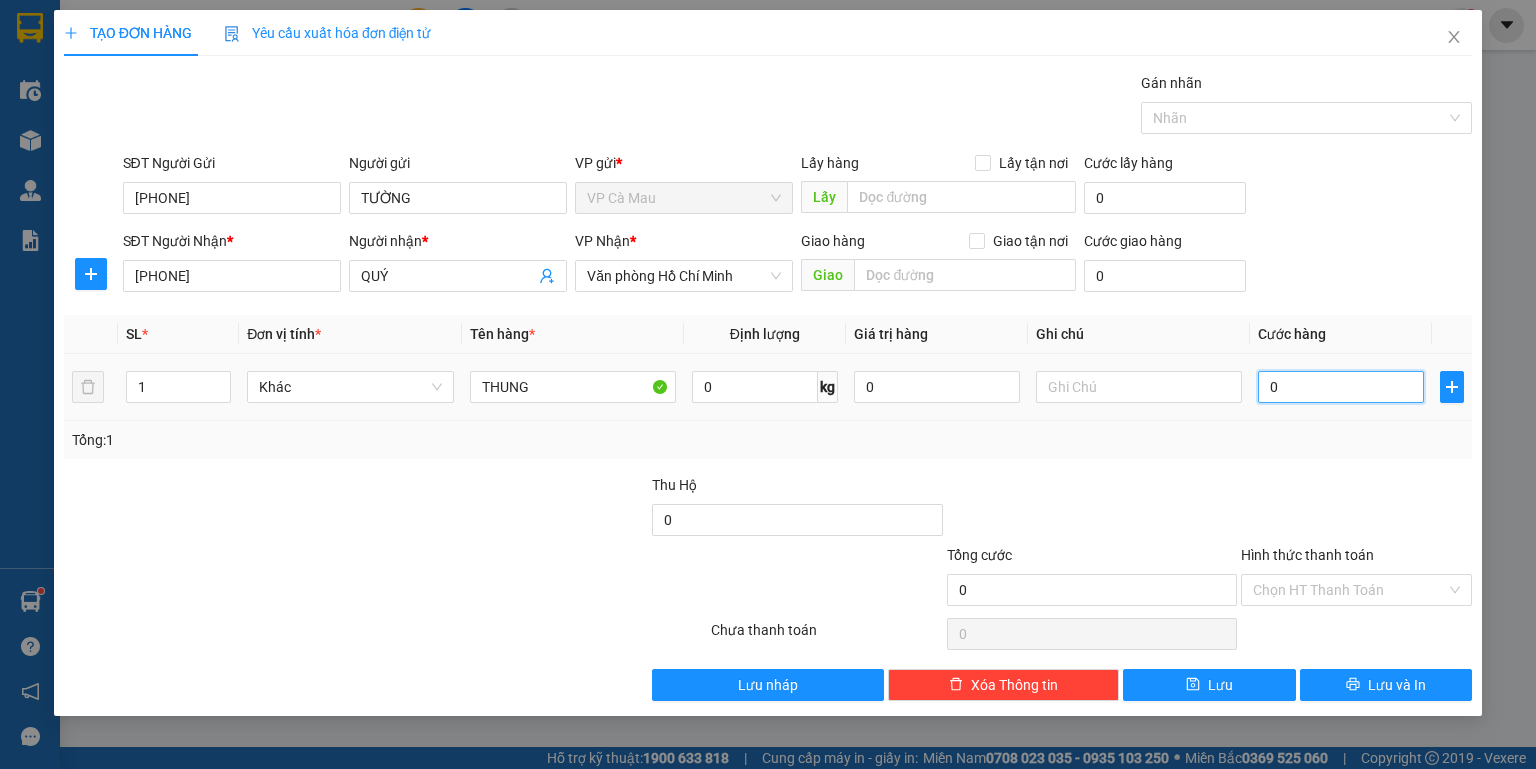 click on "0" at bounding box center [1341, 387] 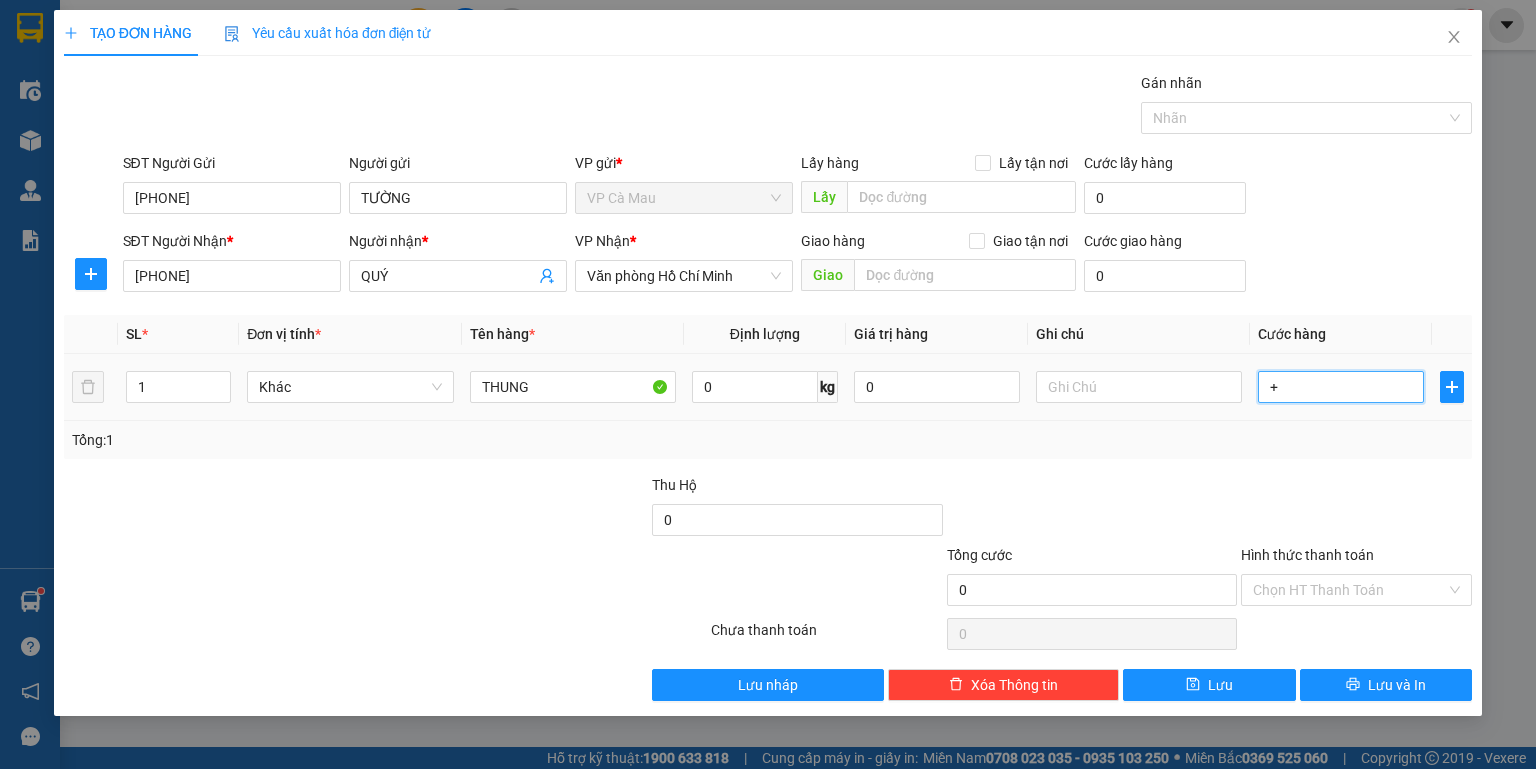 type on "[NUMBER]" 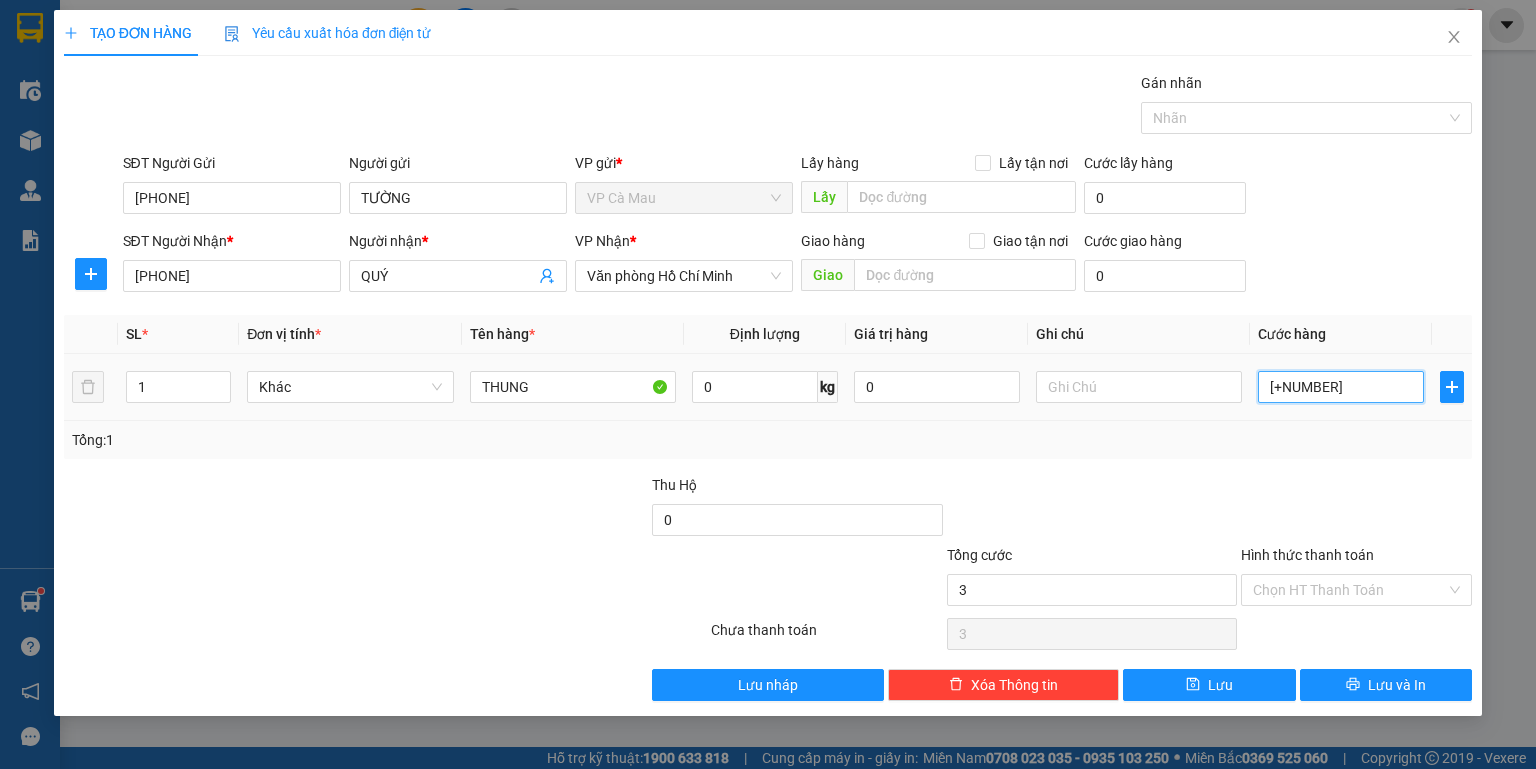 type on "[PHONE]" 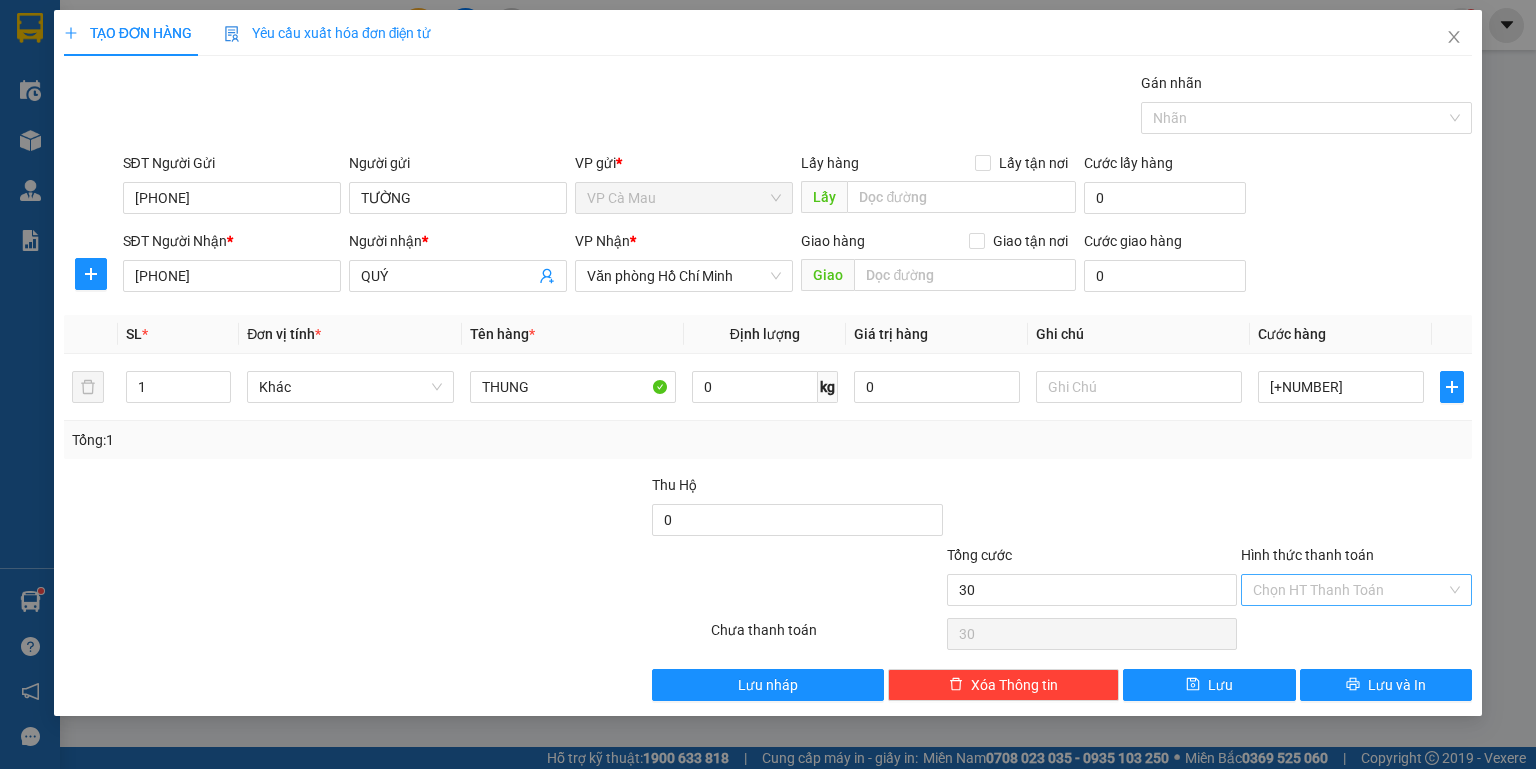 type on "30.000" 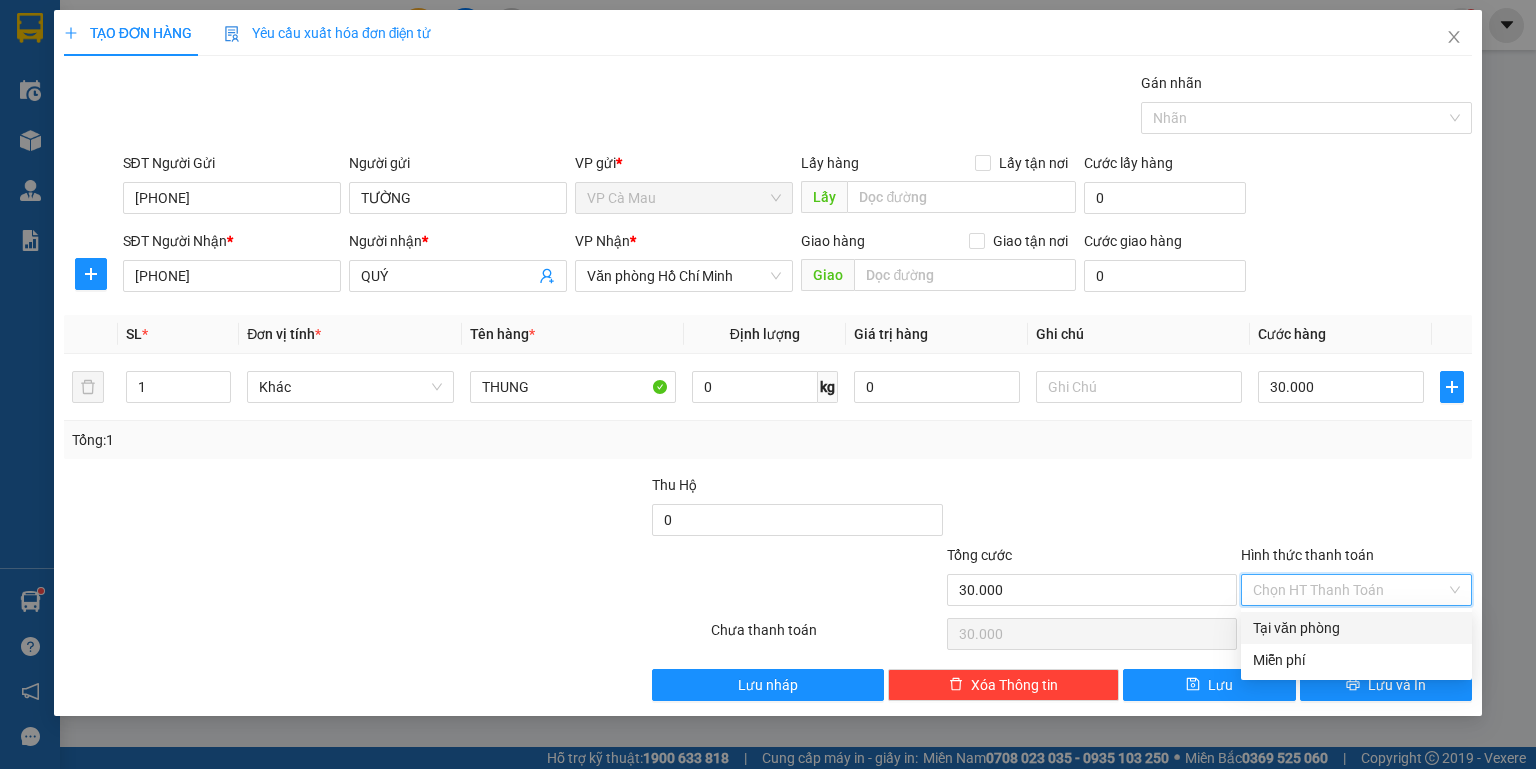 click on "Hình thức thanh toán" at bounding box center [1349, 590] 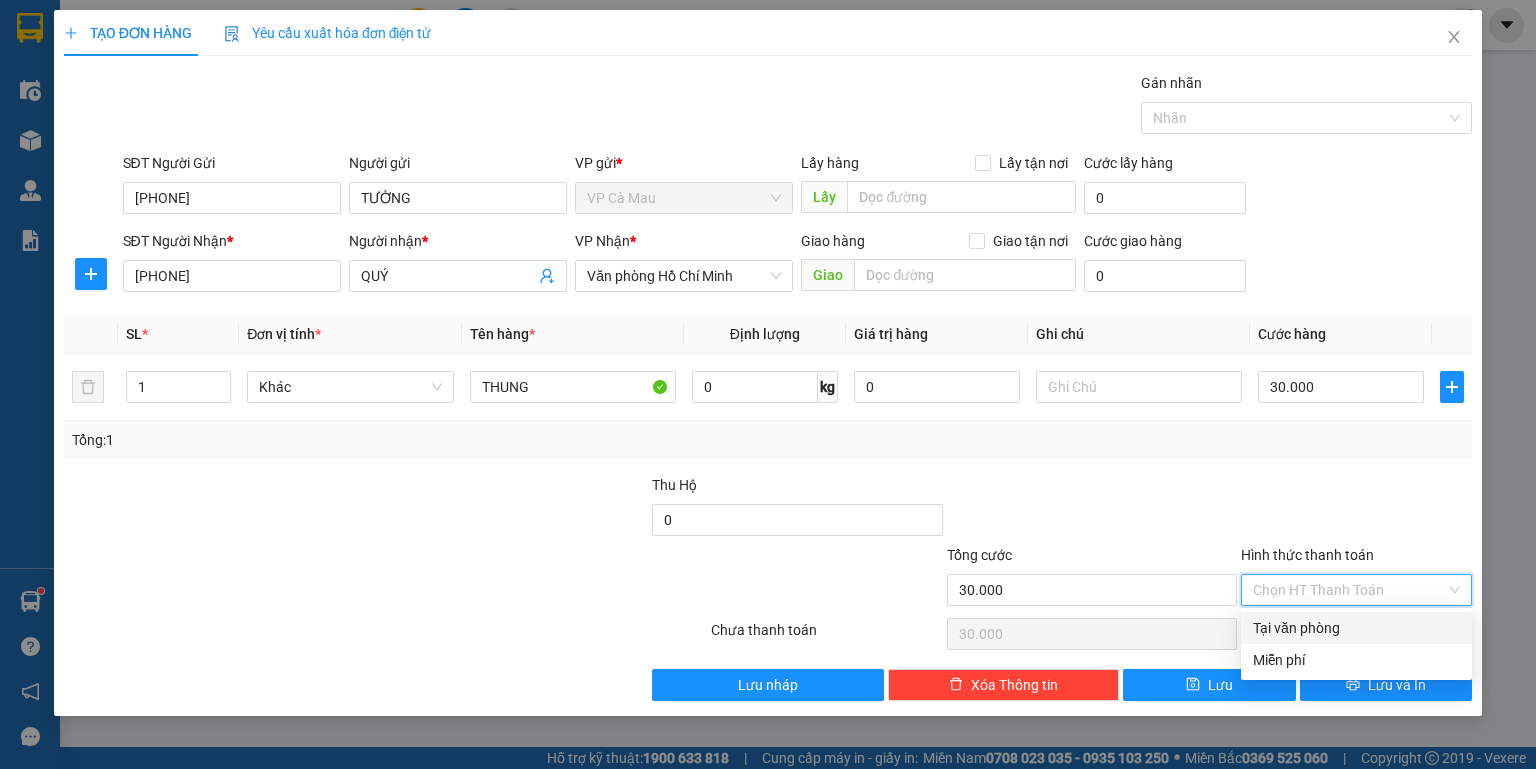 click on "Tại văn phòng" at bounding box center (1356, 628) 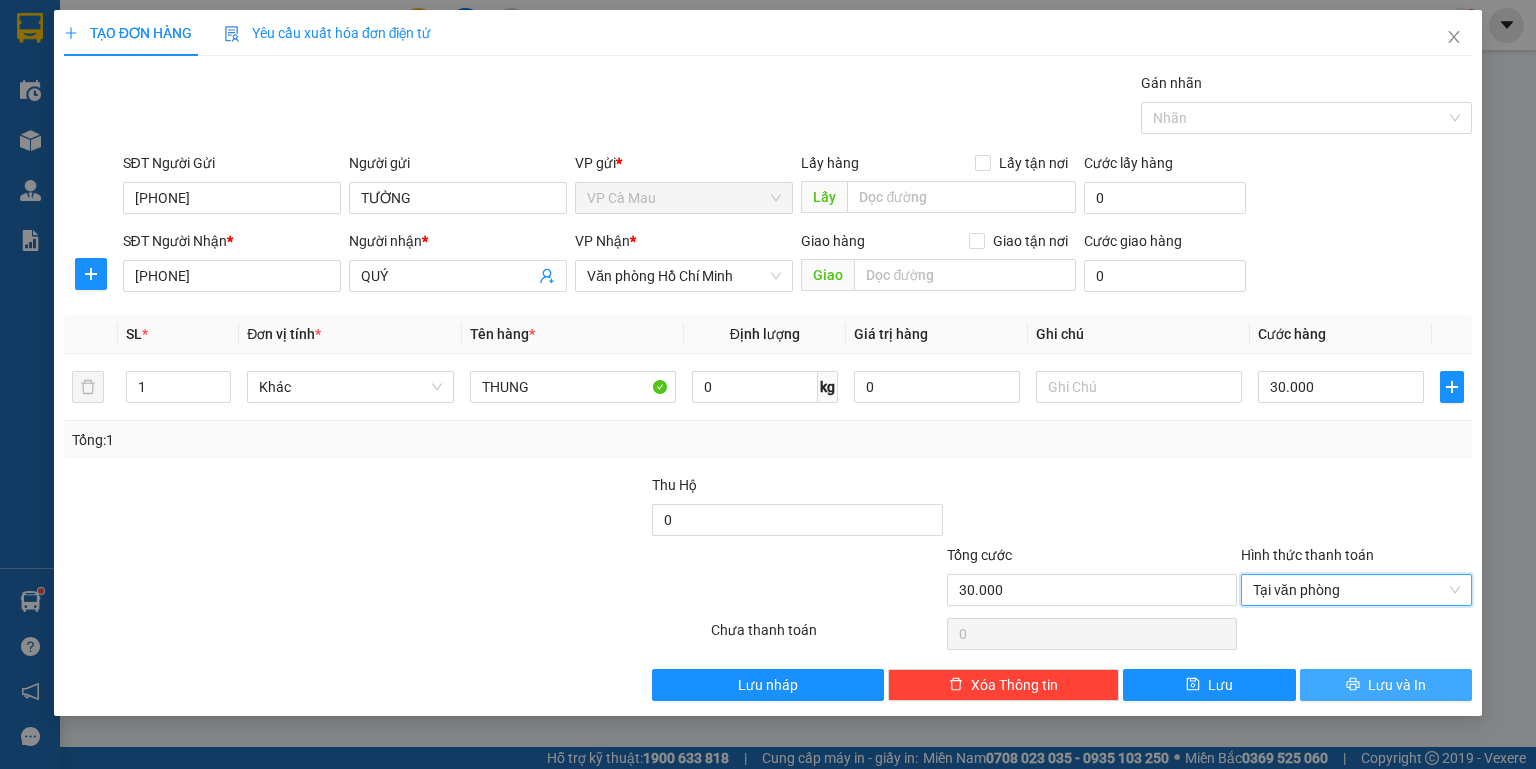 click on "Lưu và In" at bounding box center [1397, 685] 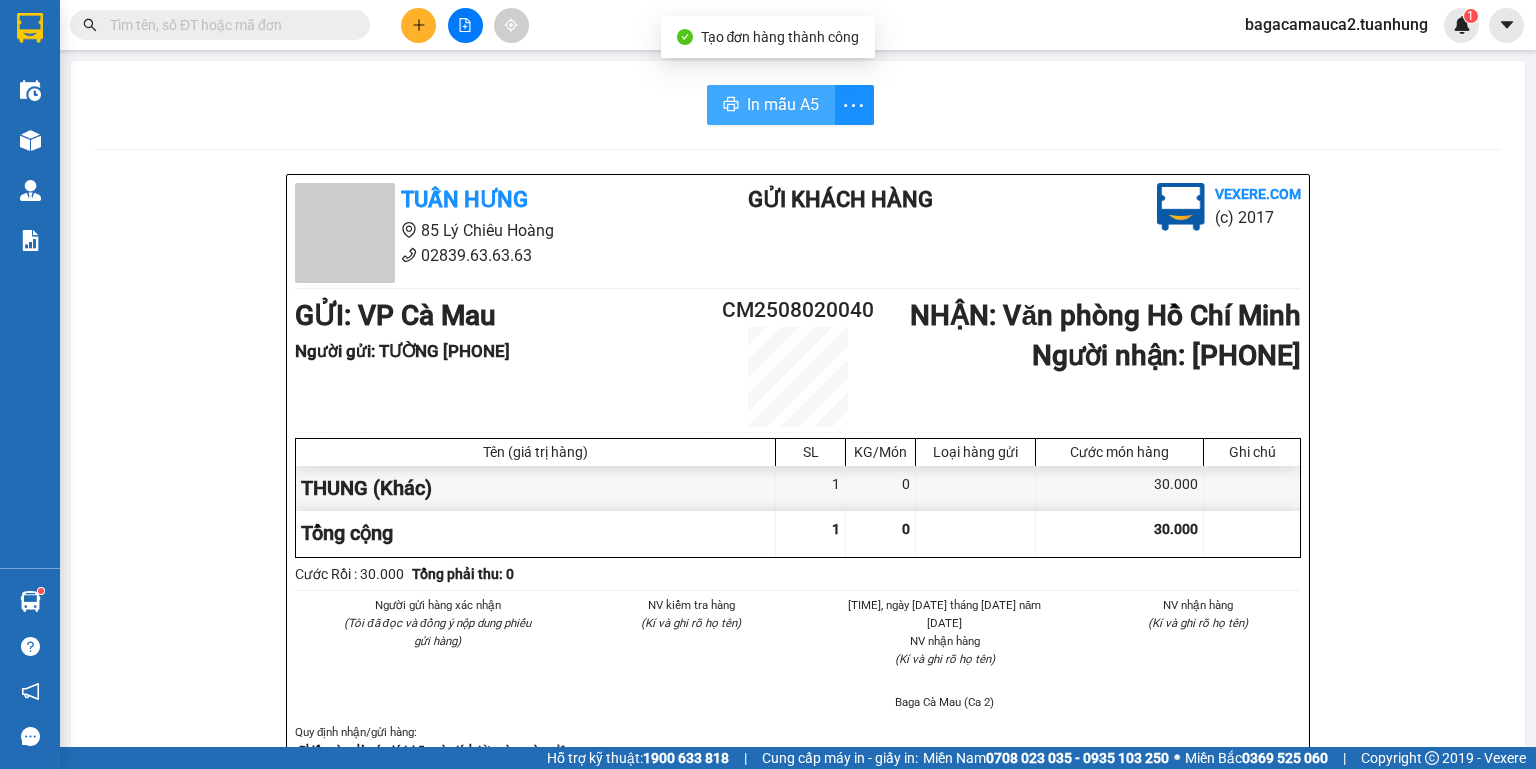 click on "In mẫu A5" at bounding box center (771, 105) 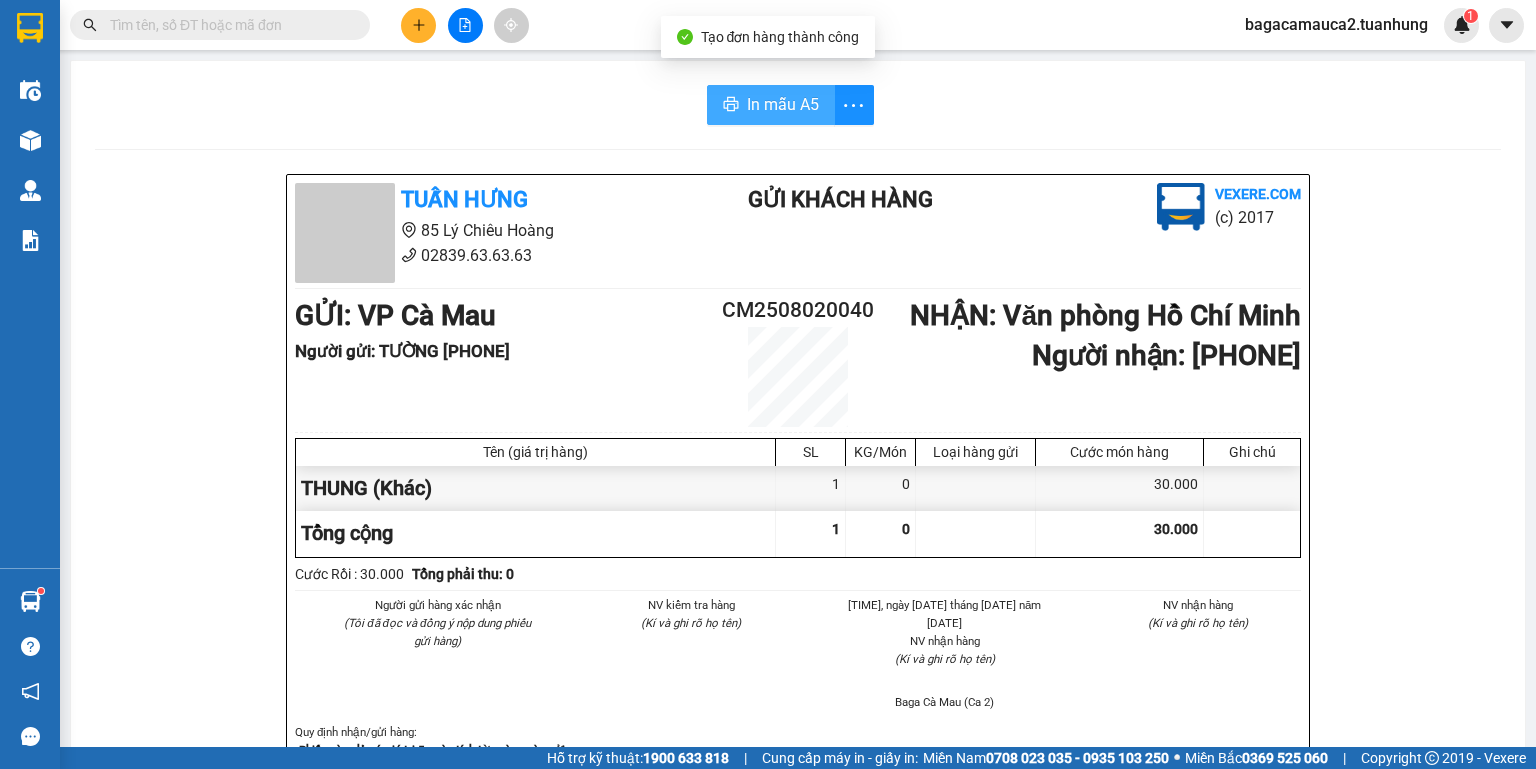 scroll, scrollTop: 0, scrollLeft: 0, axis: both 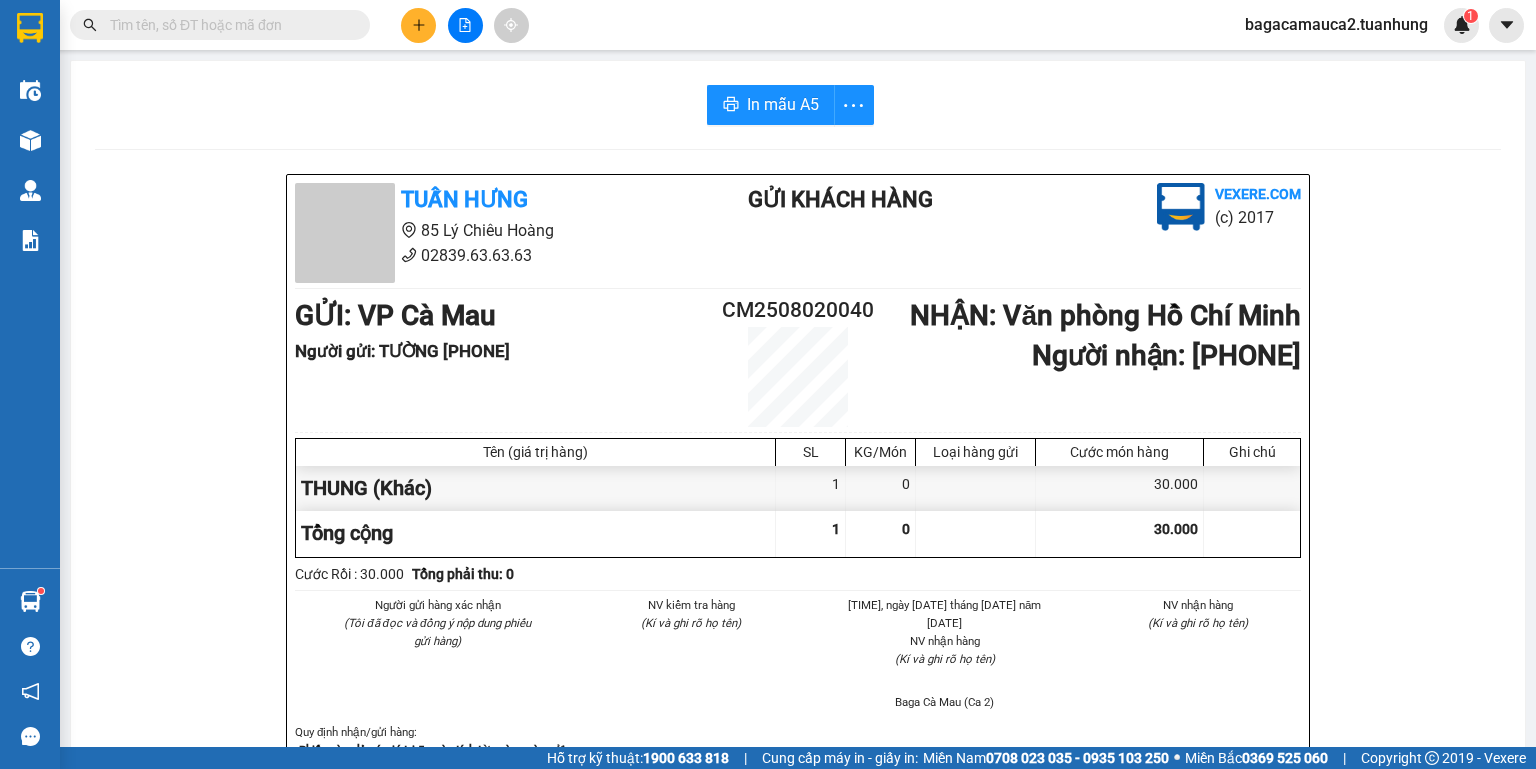 click at bounding box center (228, 25) 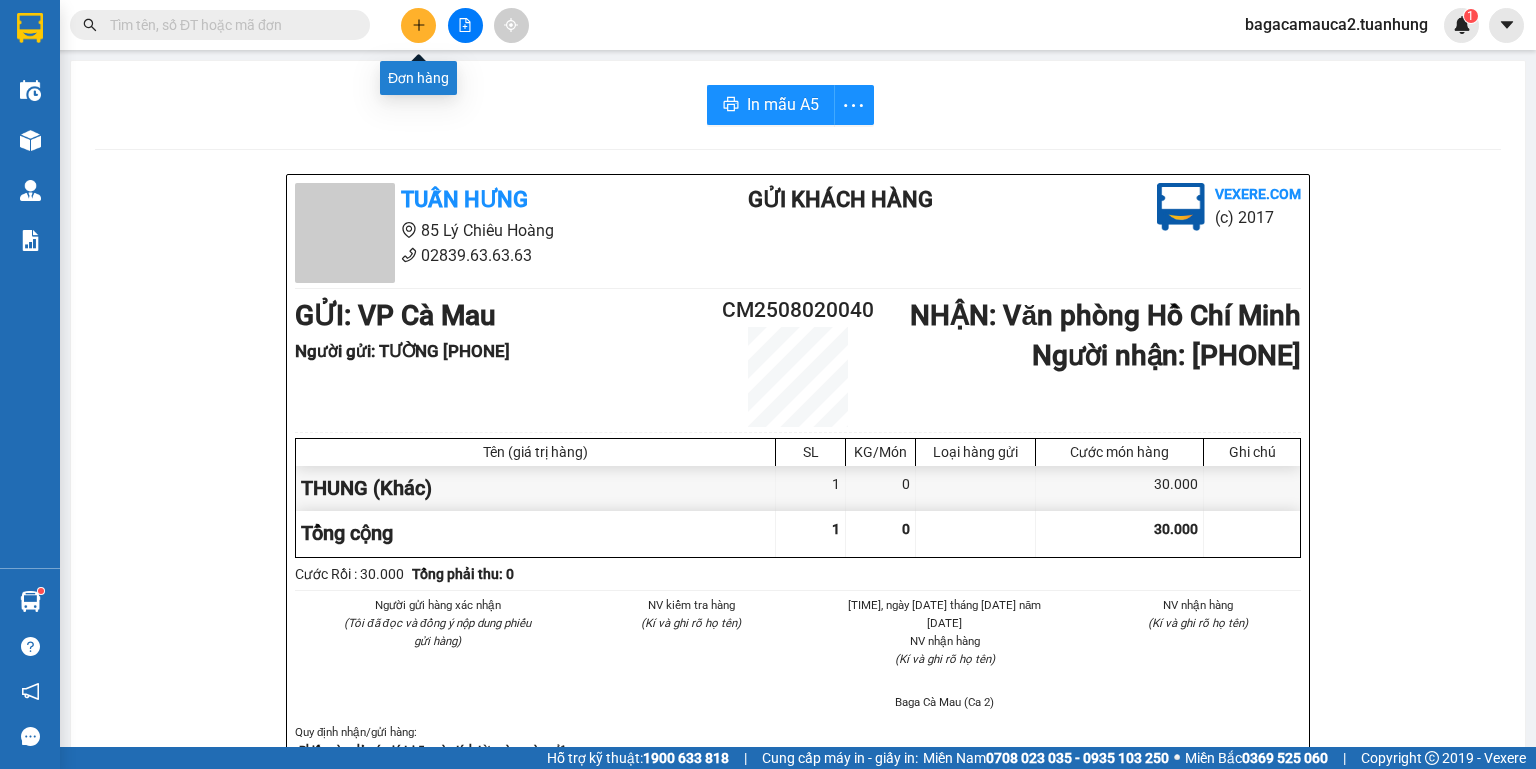 click 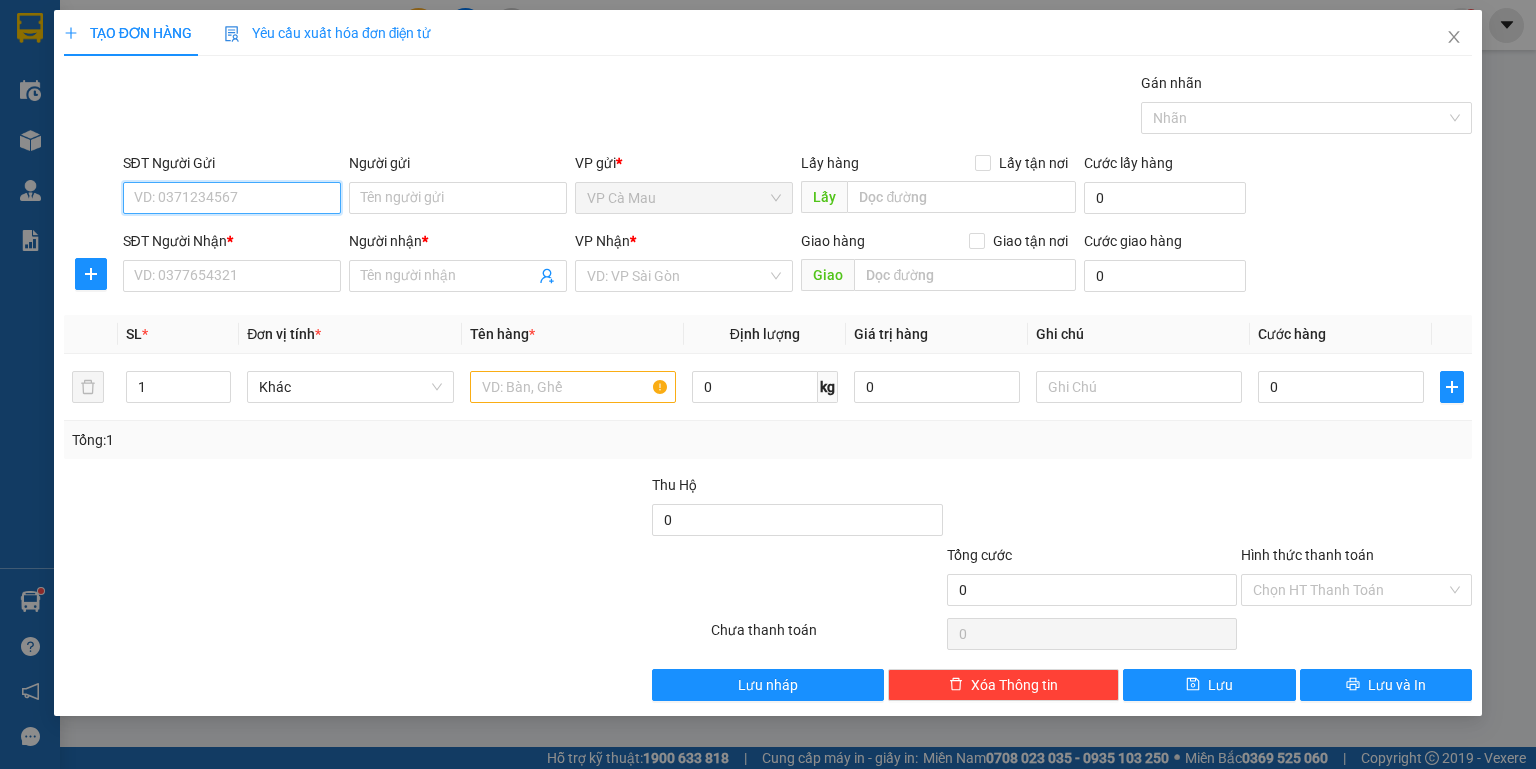 click on "SĐT Người Gửi" at bounding box center [232, 198] 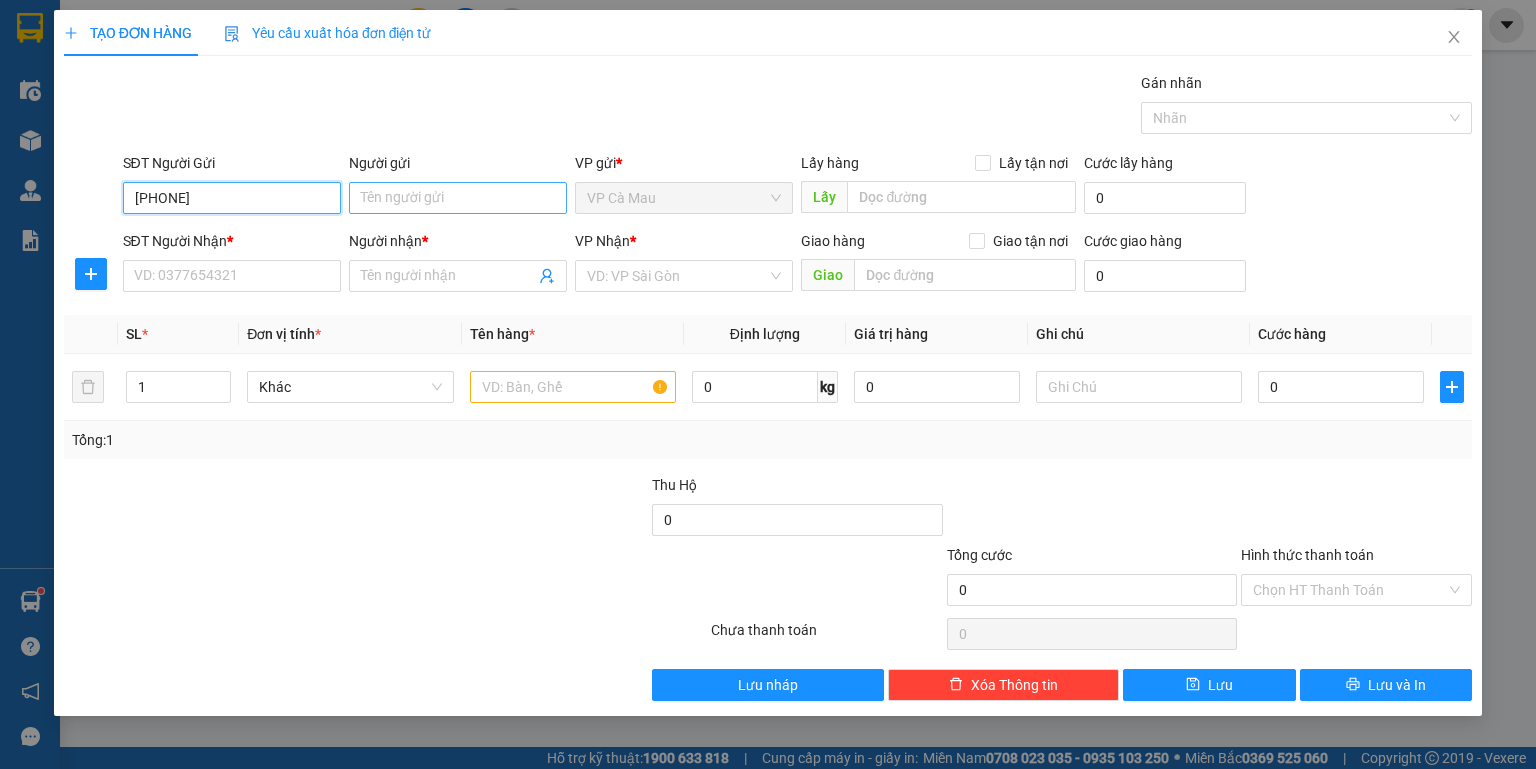 type on "0917924217" 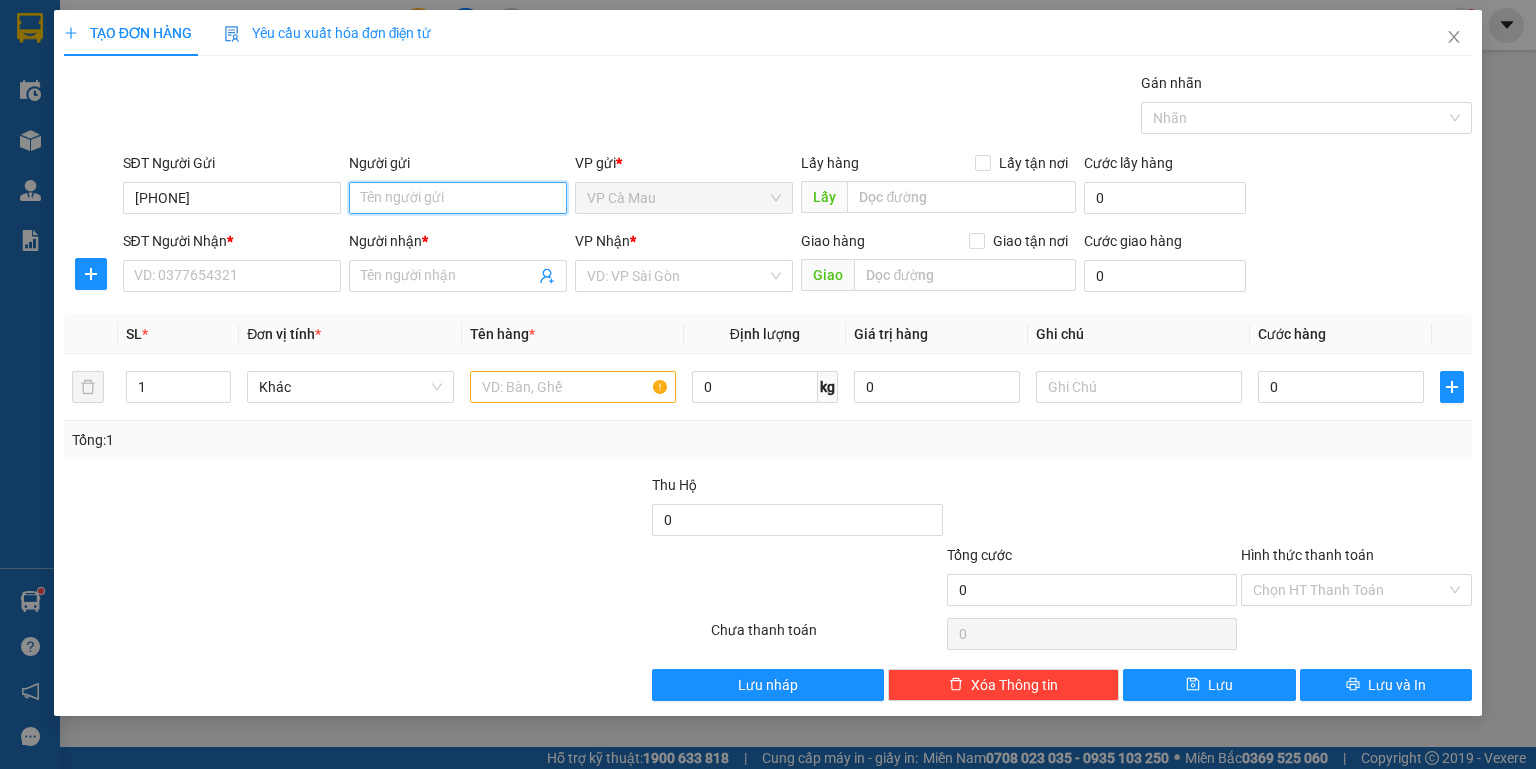 click on "Người gửi" at bounding box center [458, 198] 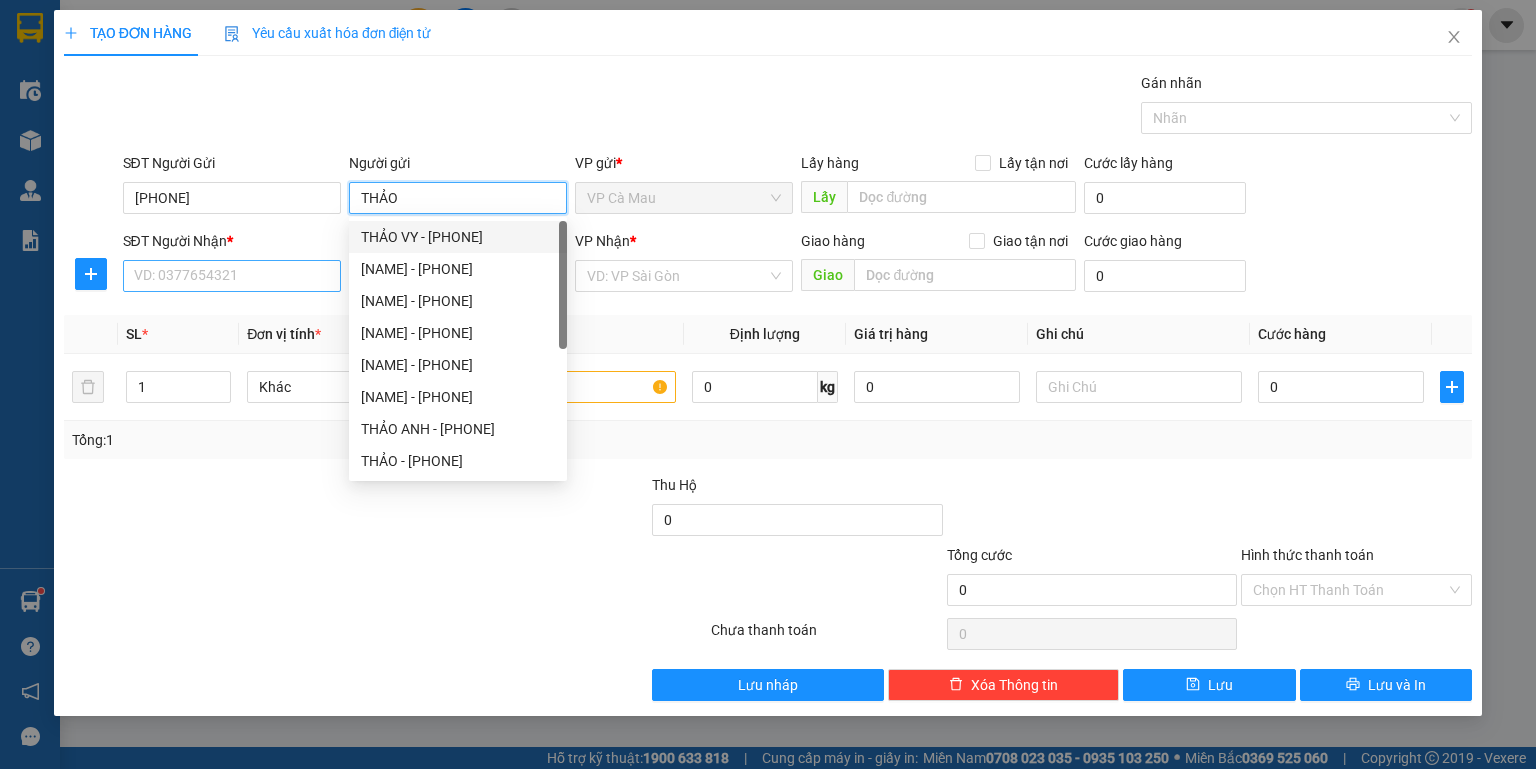 type on "THẢO" 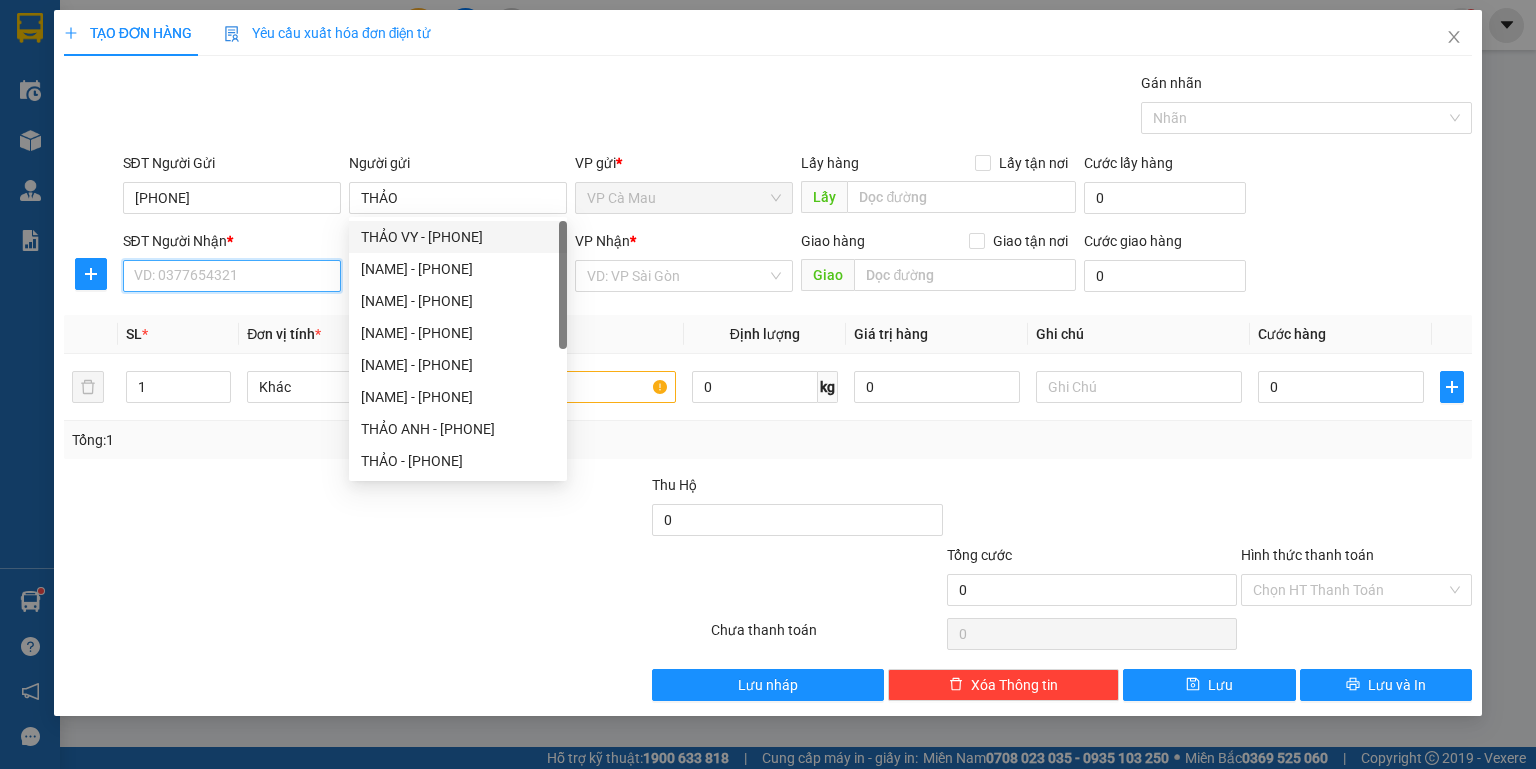 click on "SĐT Người Nhận  *" at bounding box center (232, 276) 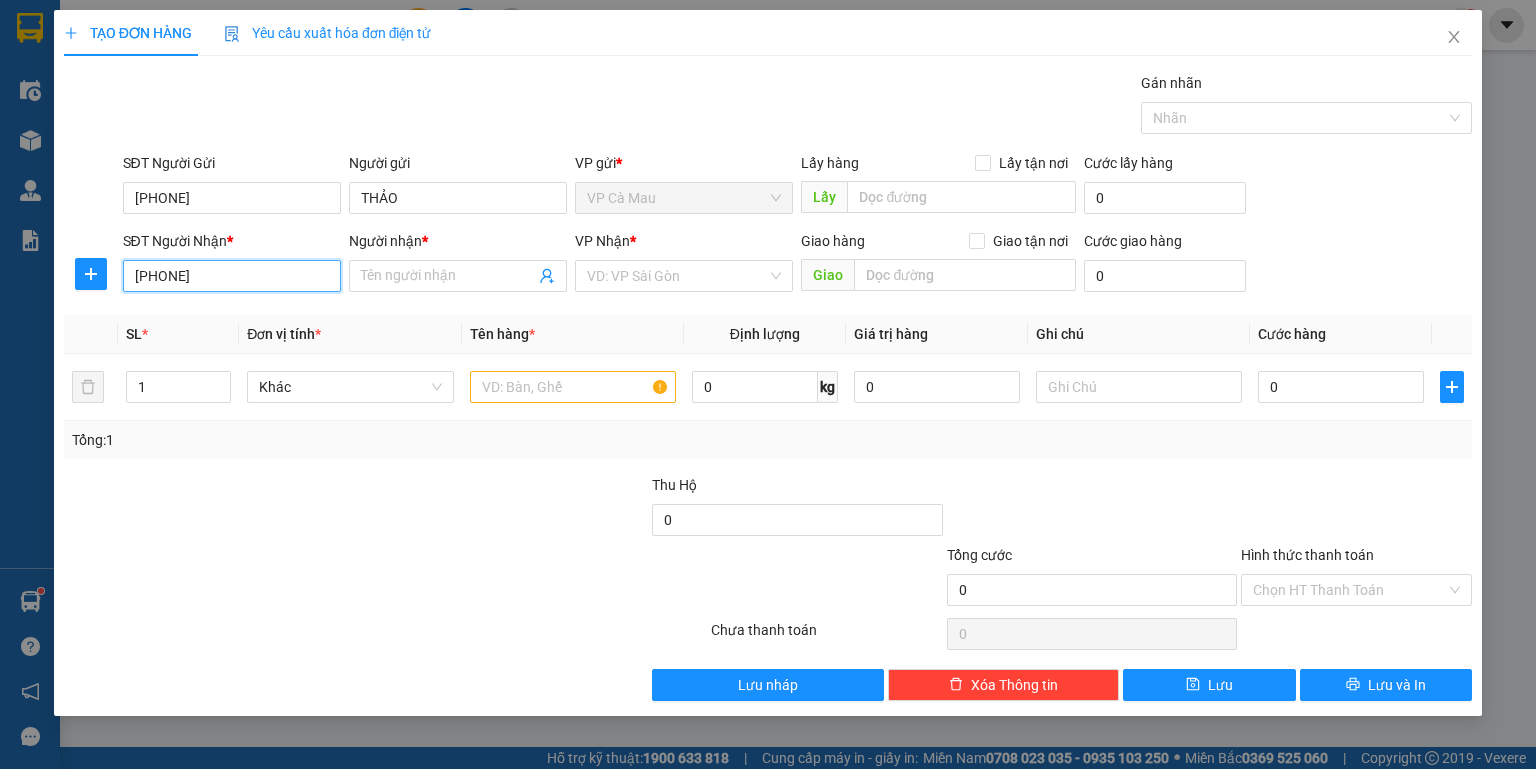 type on "0936696937" 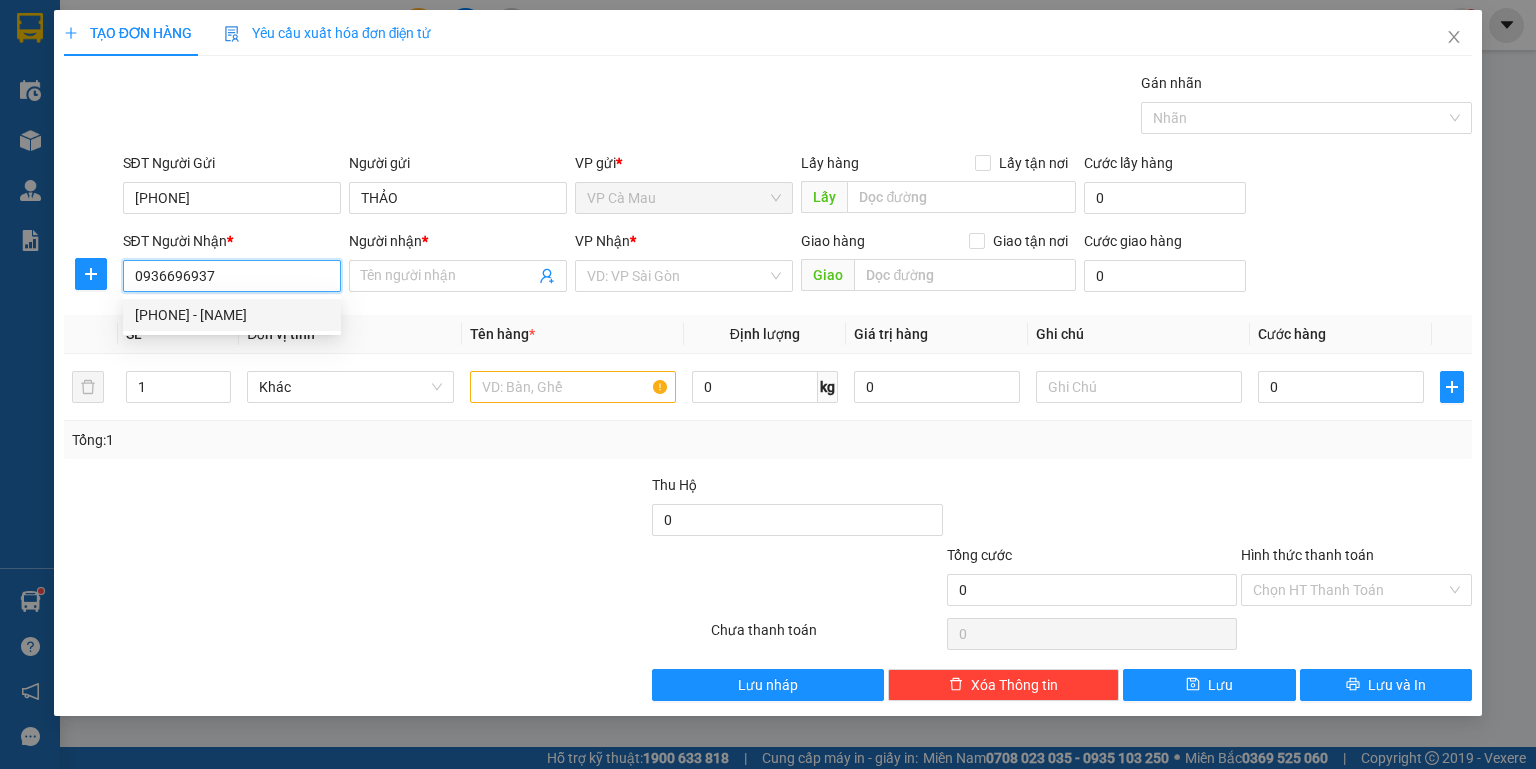 click on "0936696937 - TRANG" at bounding box center (232, 315) 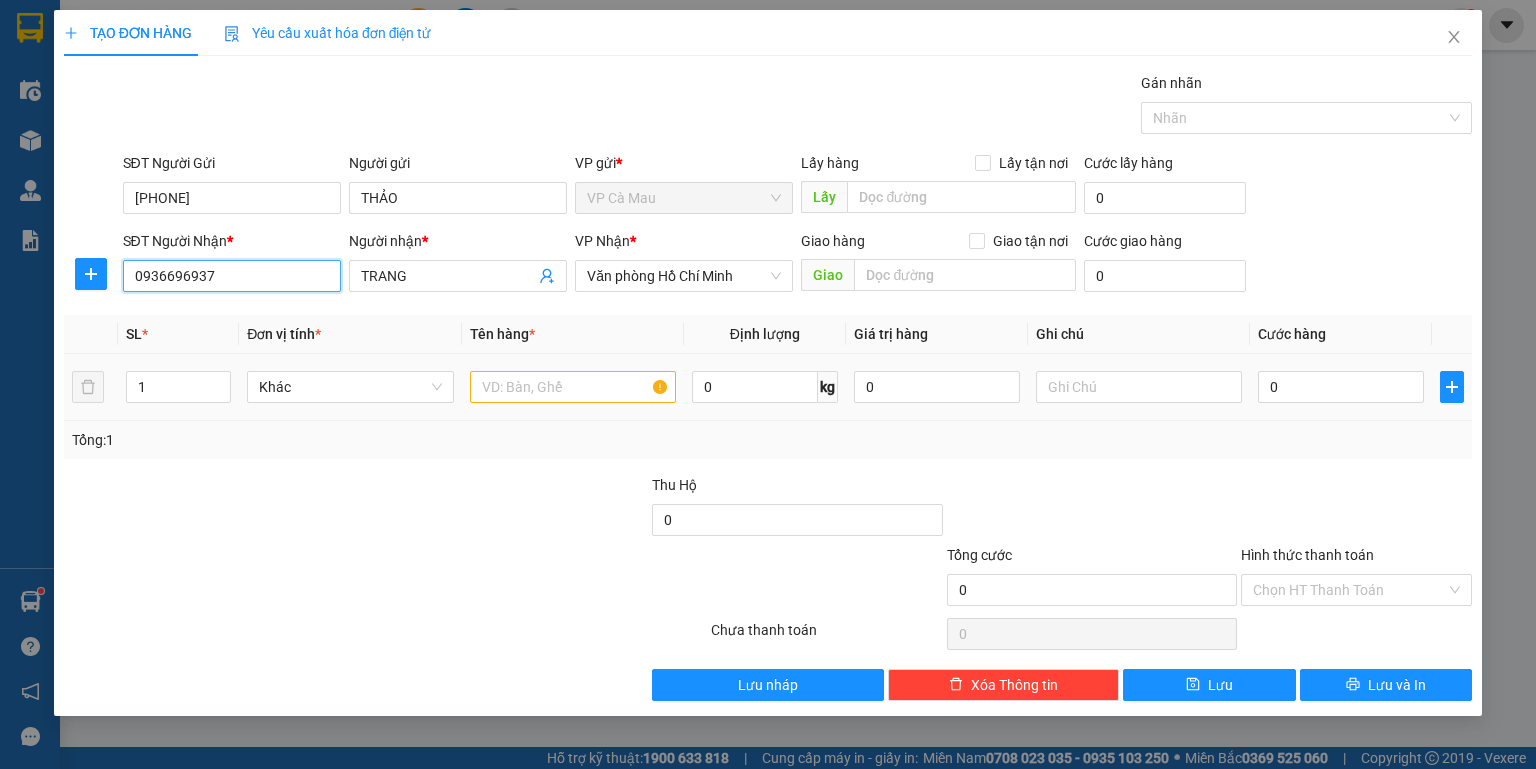 type on "0936696937" 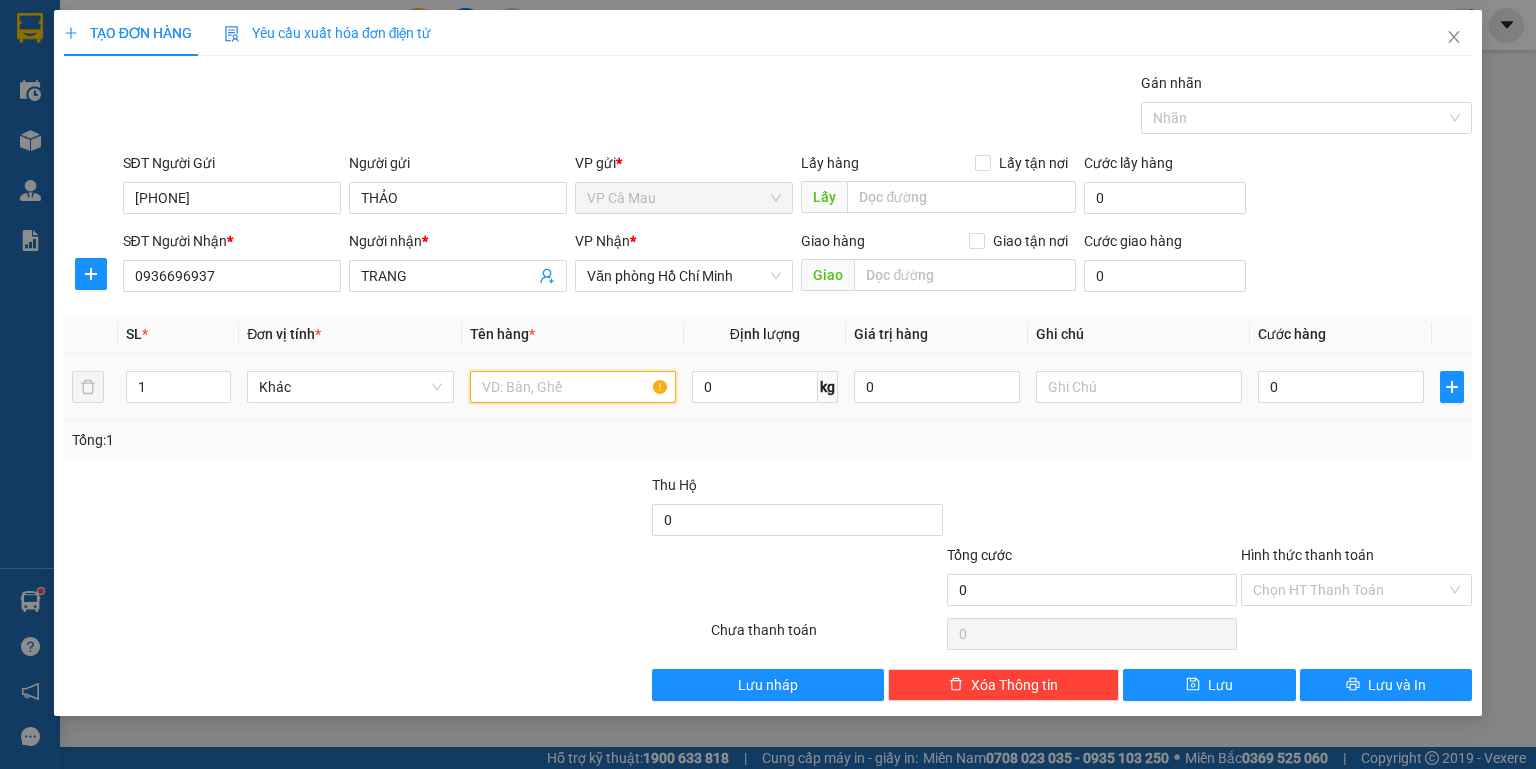click at bounding box center [573, 387] 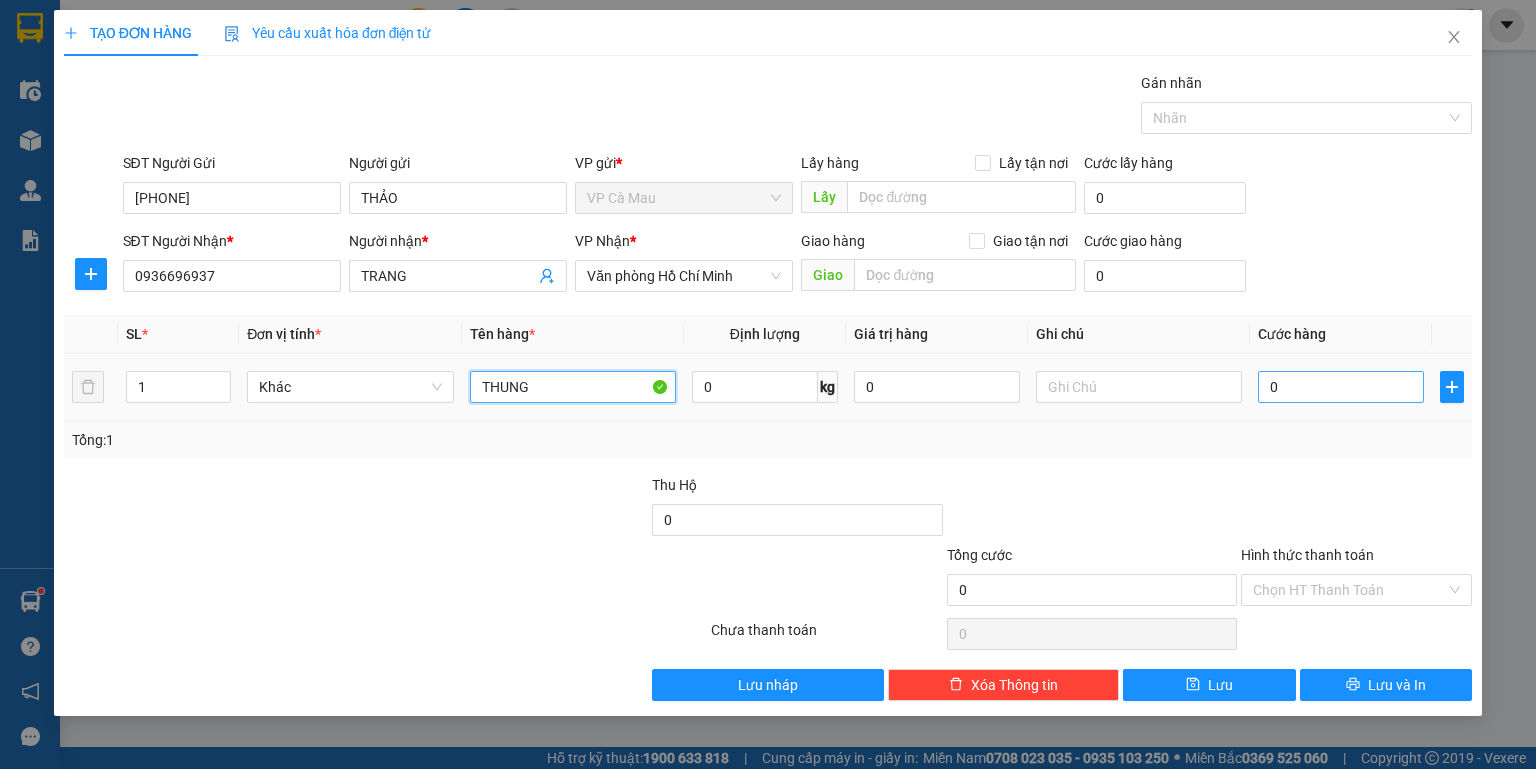 type on "THUNG" 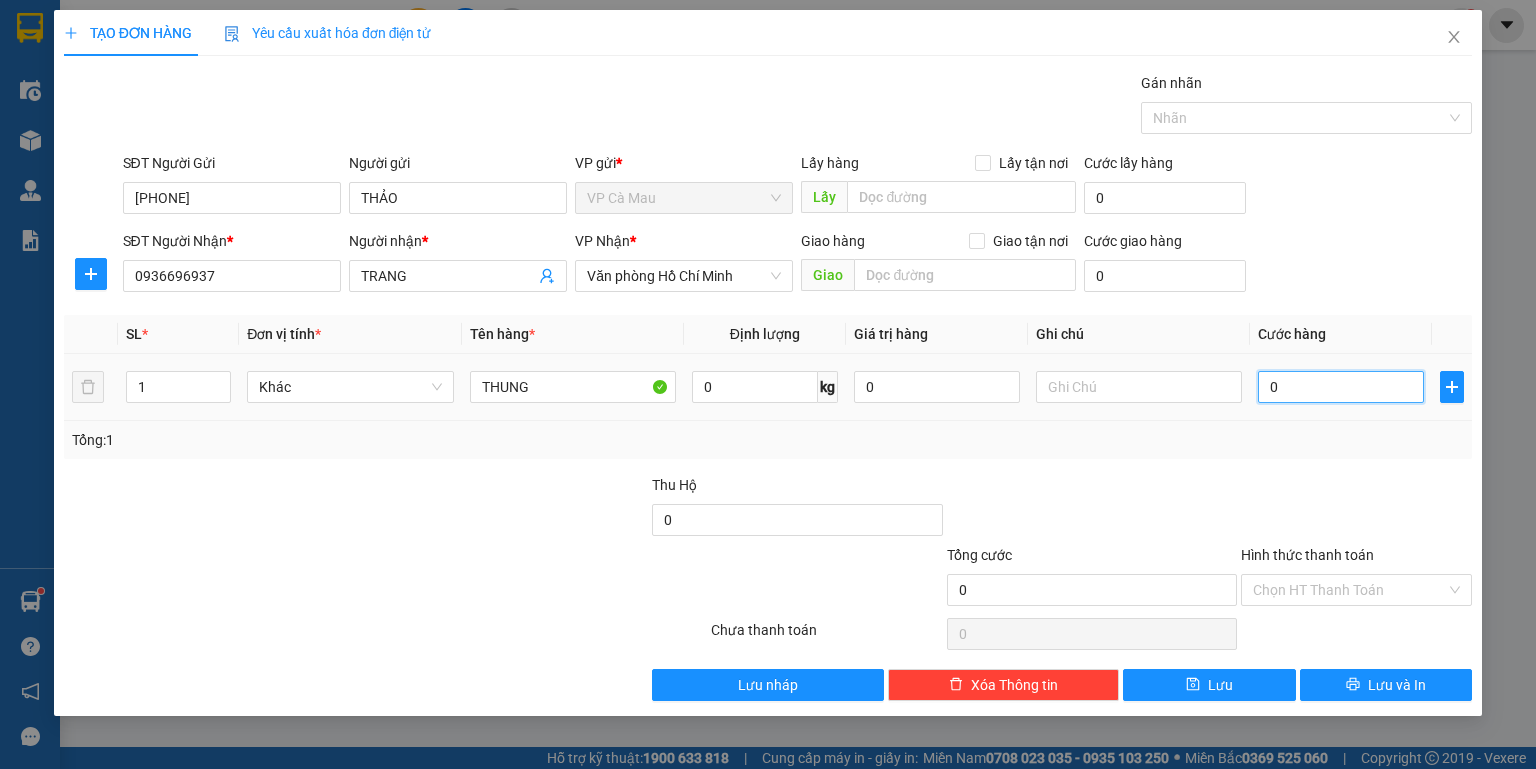 click on "0" at bounding box center (1341, 387) 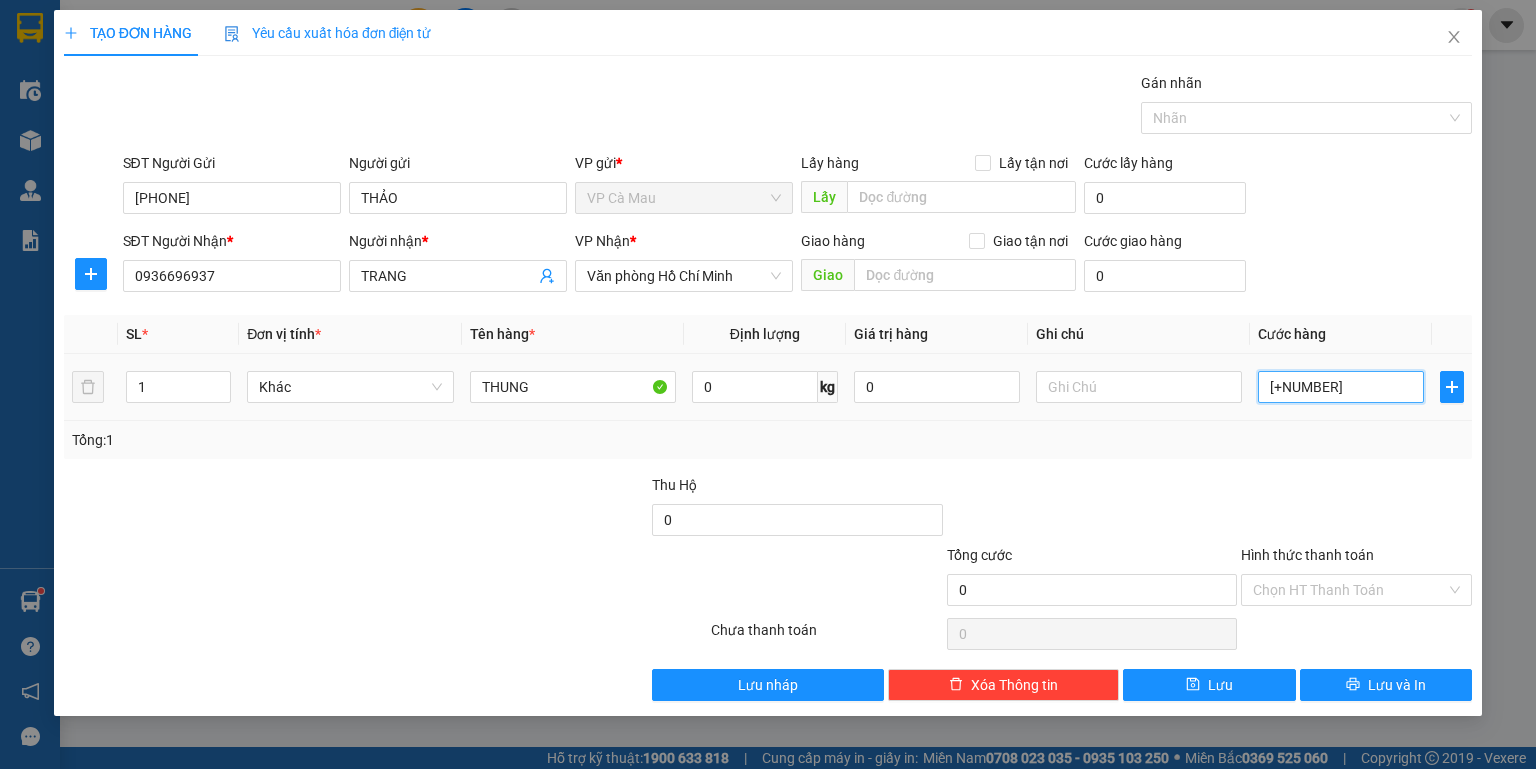 type on "+74" 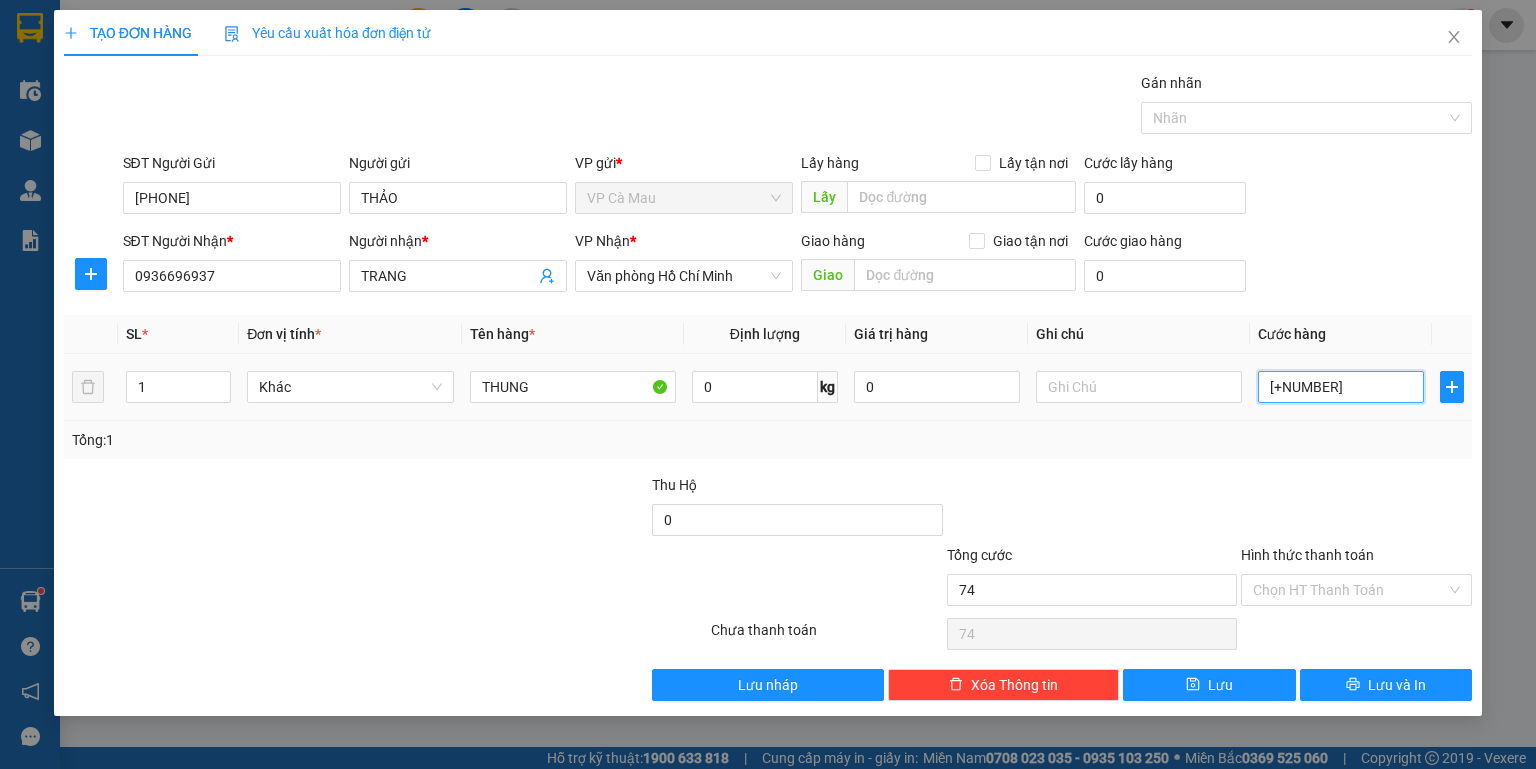 type on "+740" 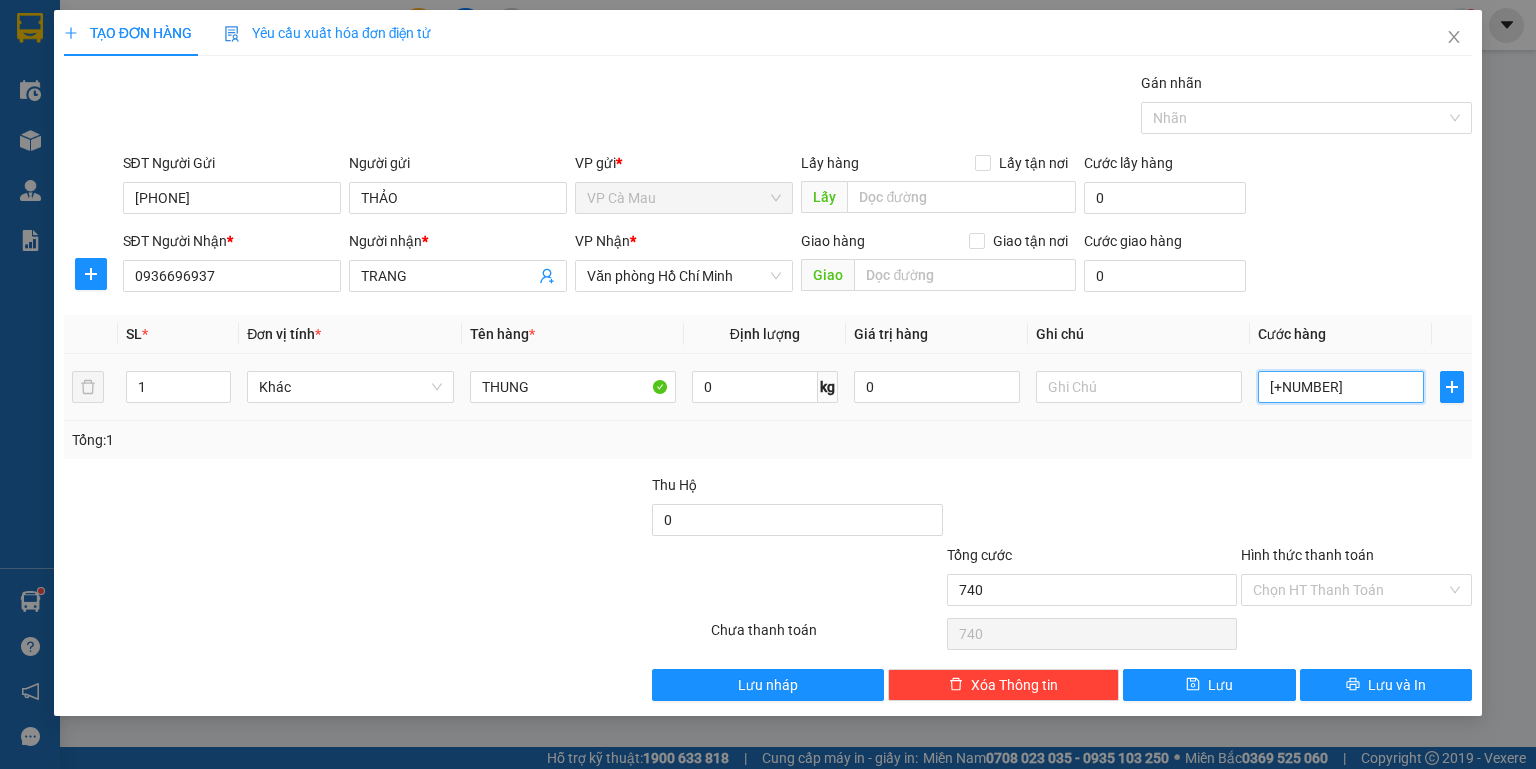 type on "+74" 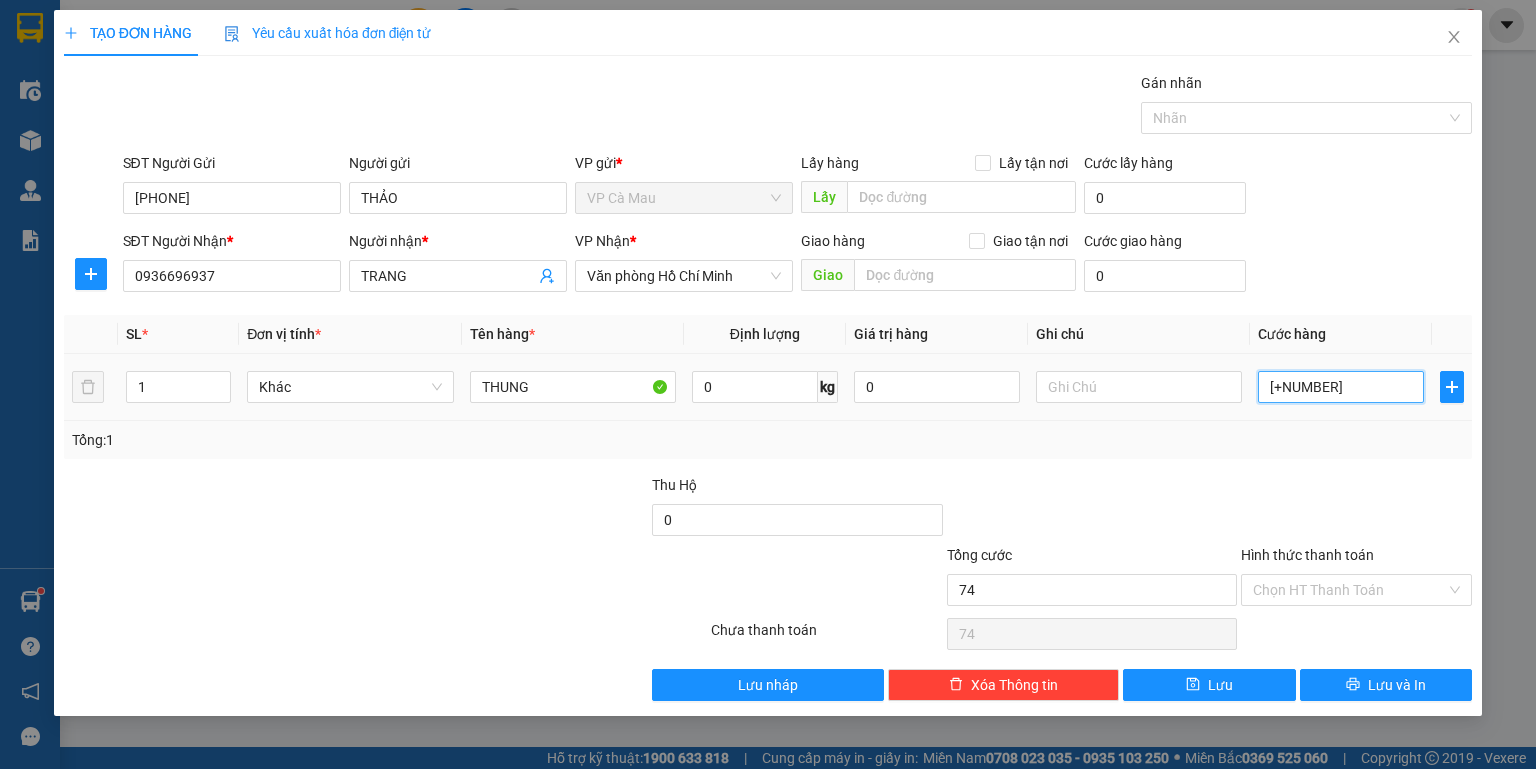 type on "+7" 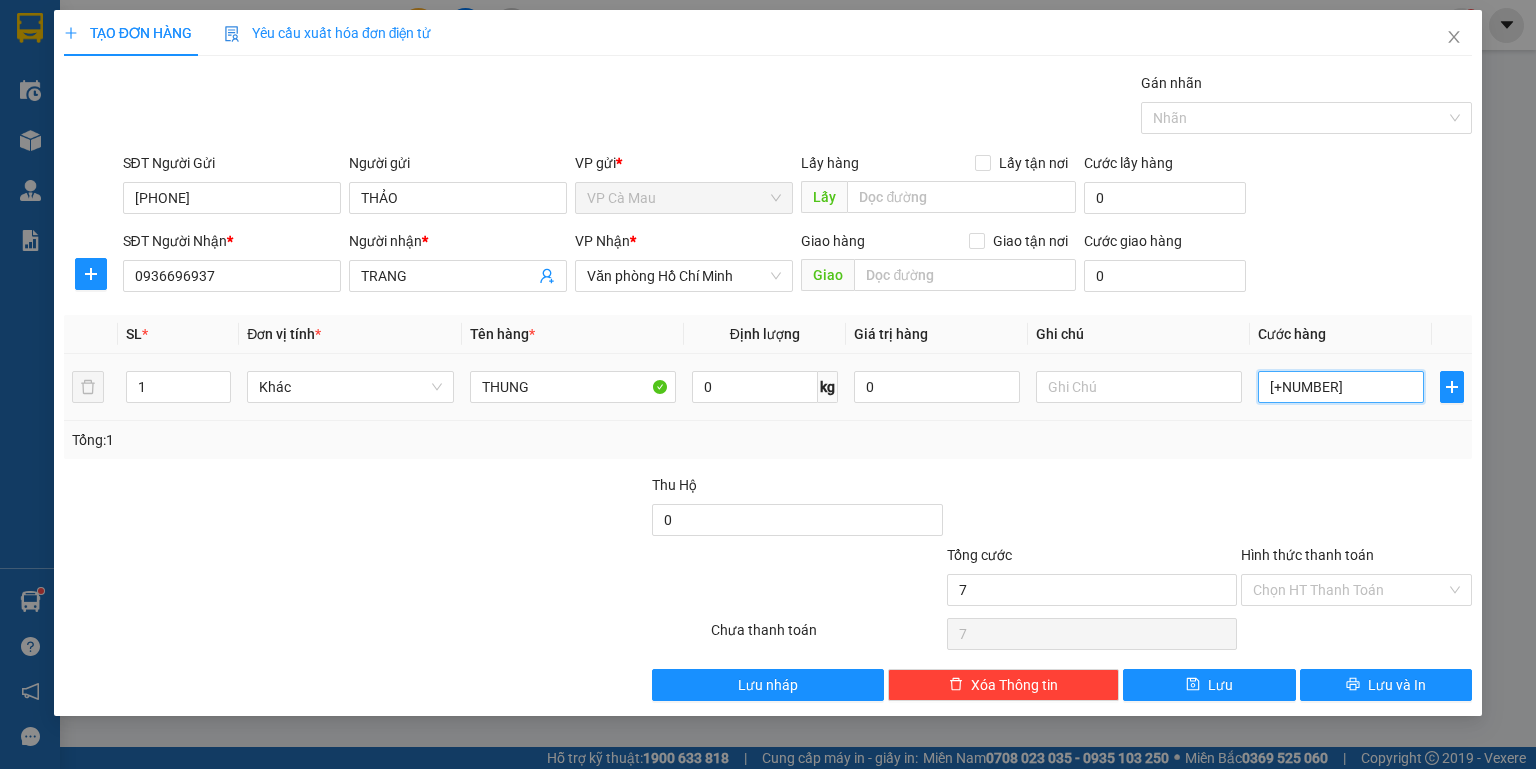 type on "+" 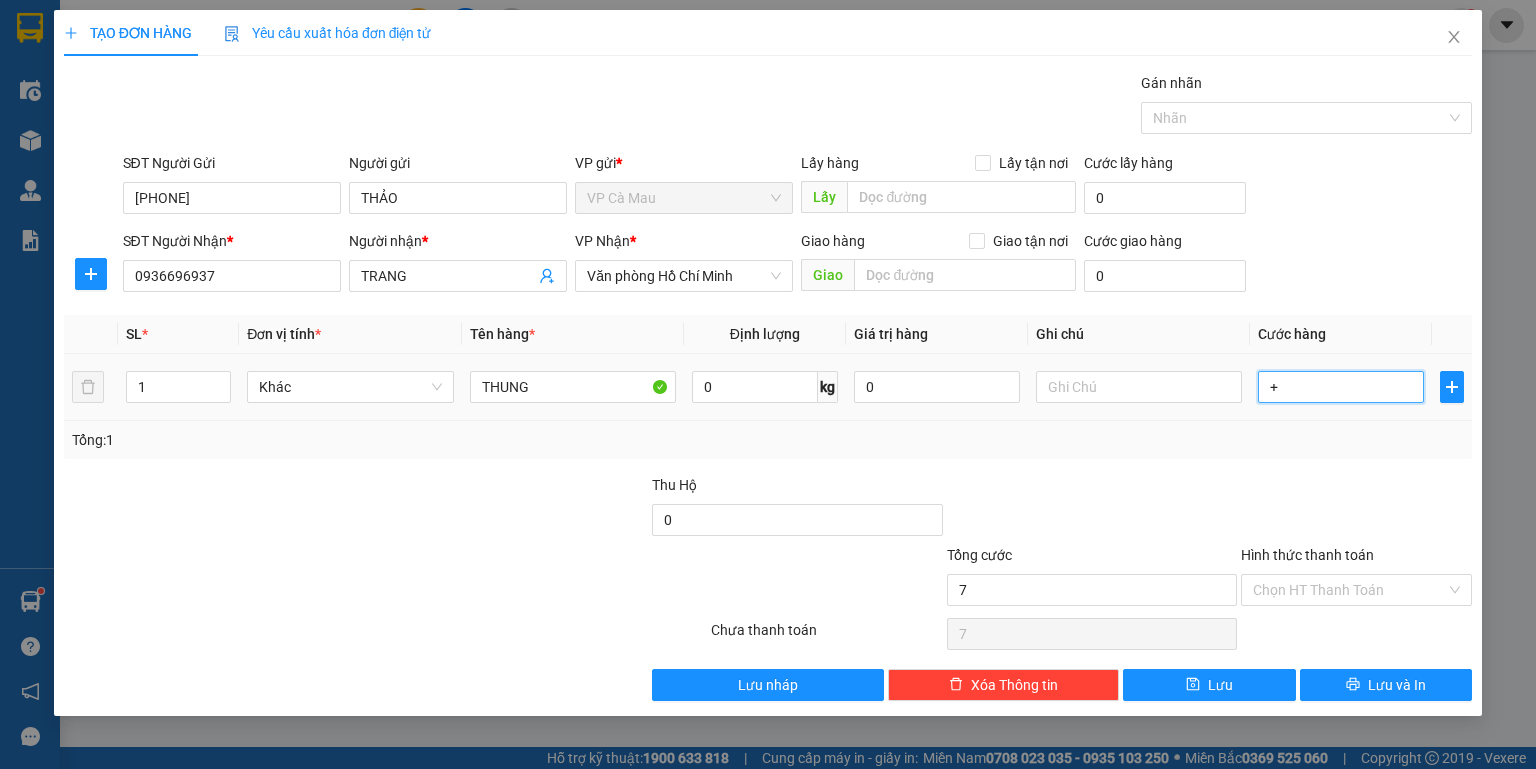 type on "0" 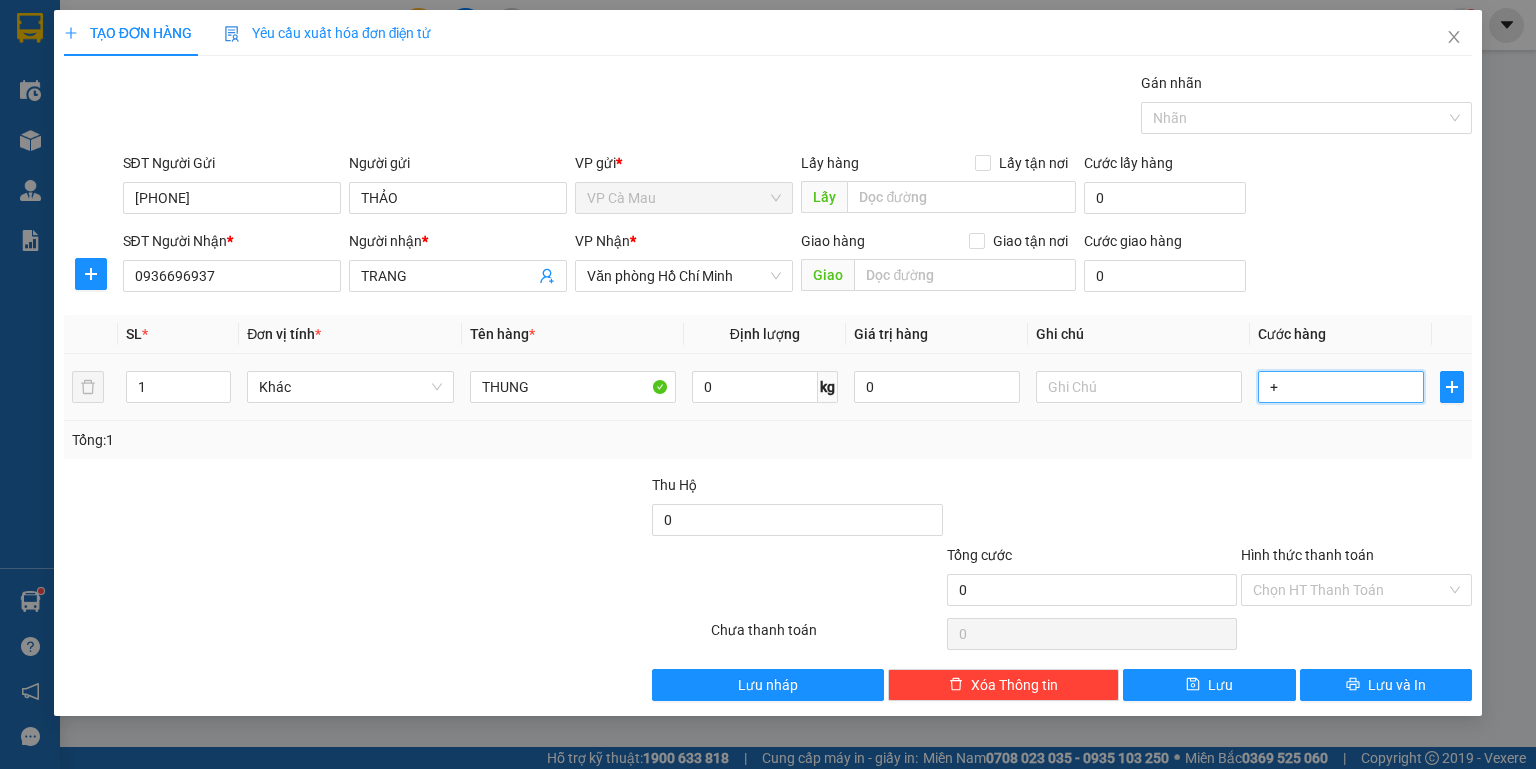 type on "[NUMBER]" 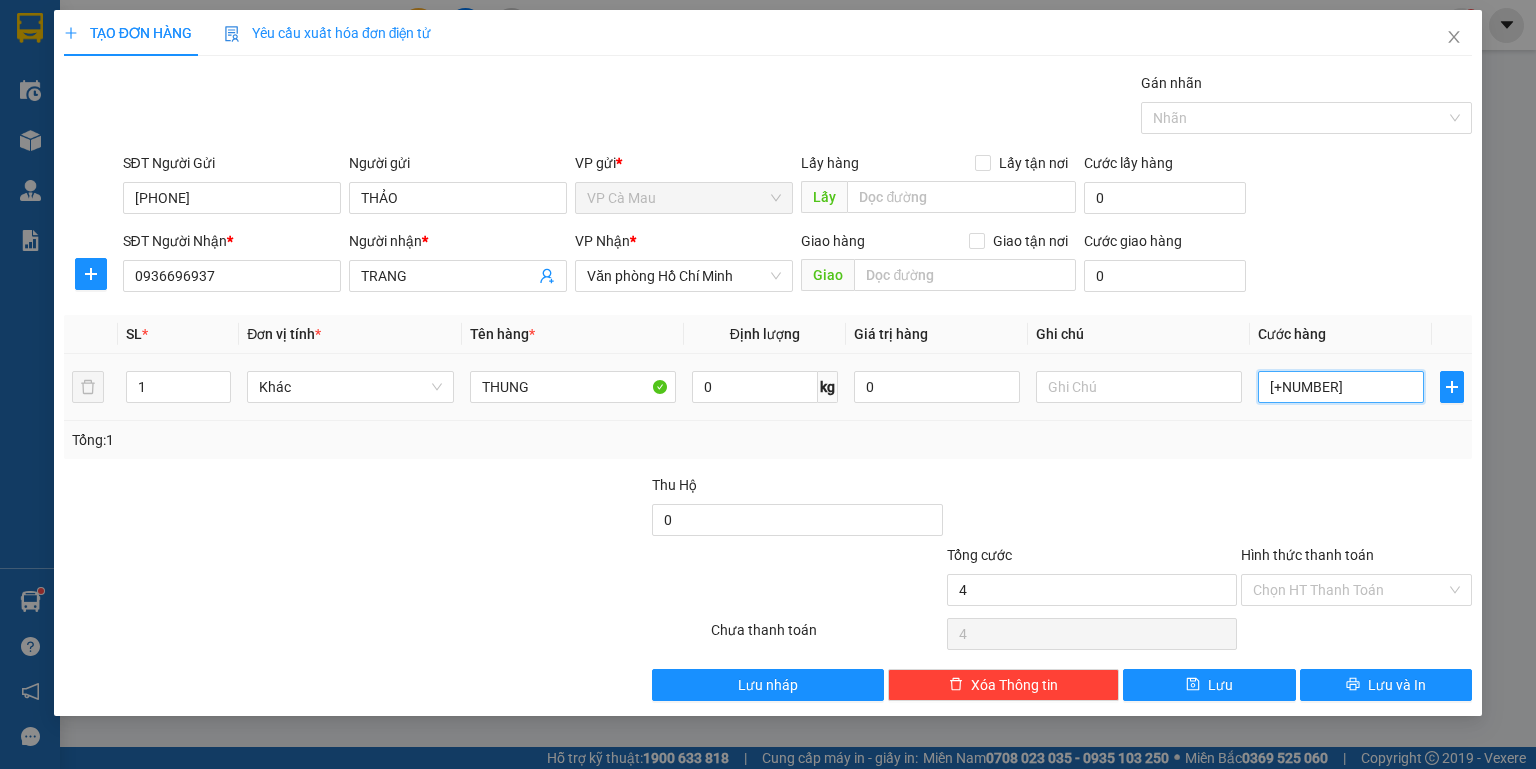 type on "[NUMBER]" 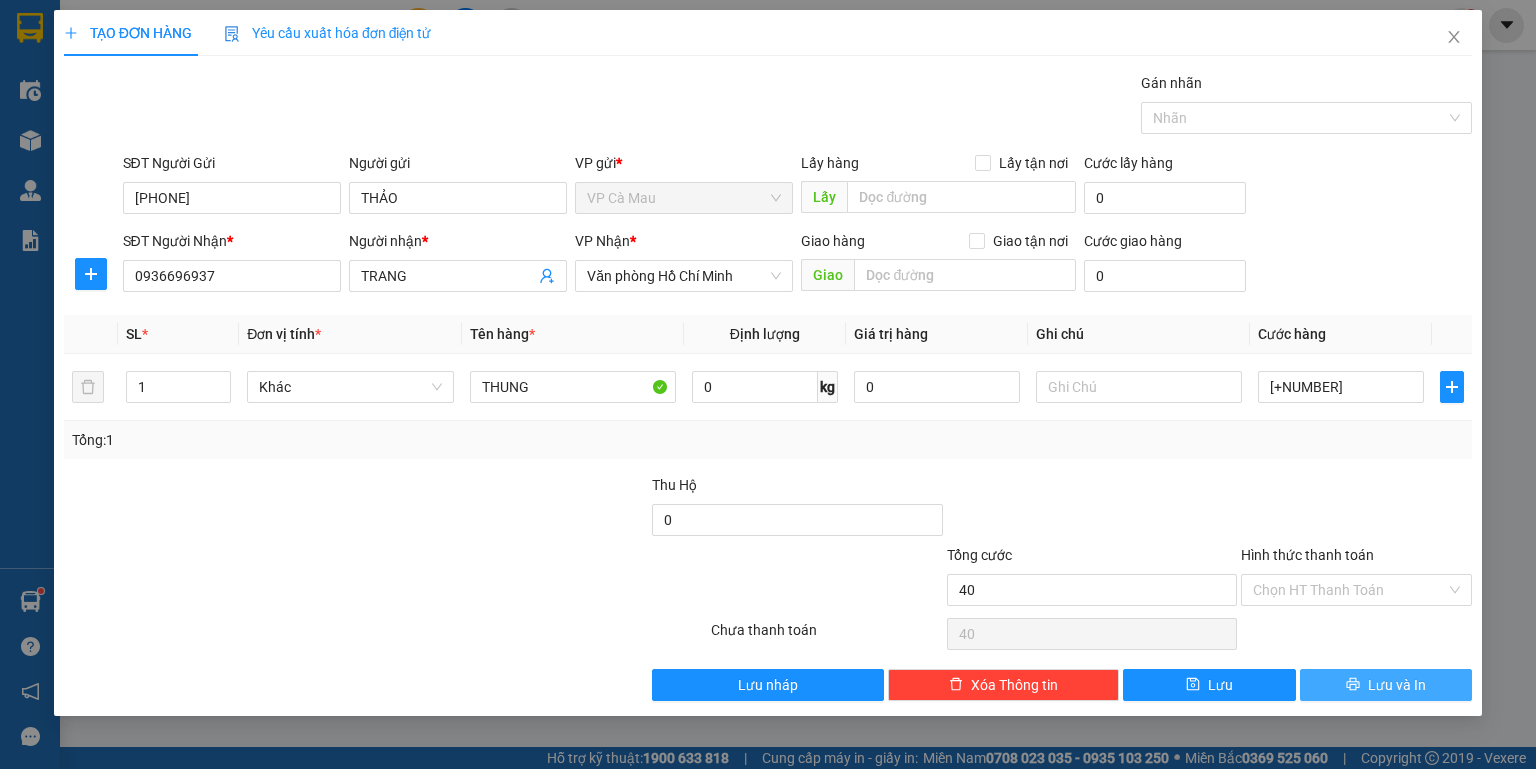 type on "40.000" 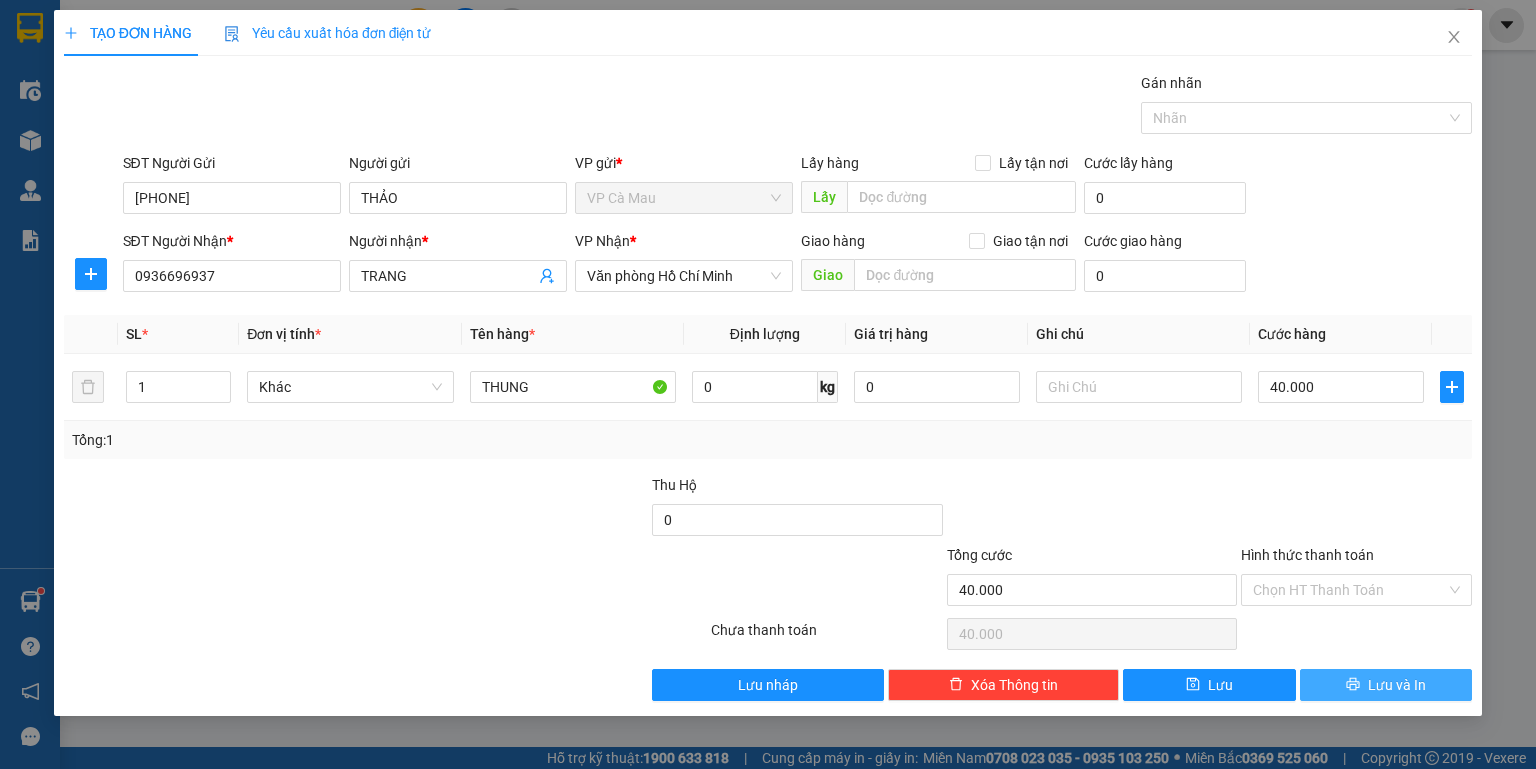 click on "Lưu và In" at bounding box center (1397, 685) 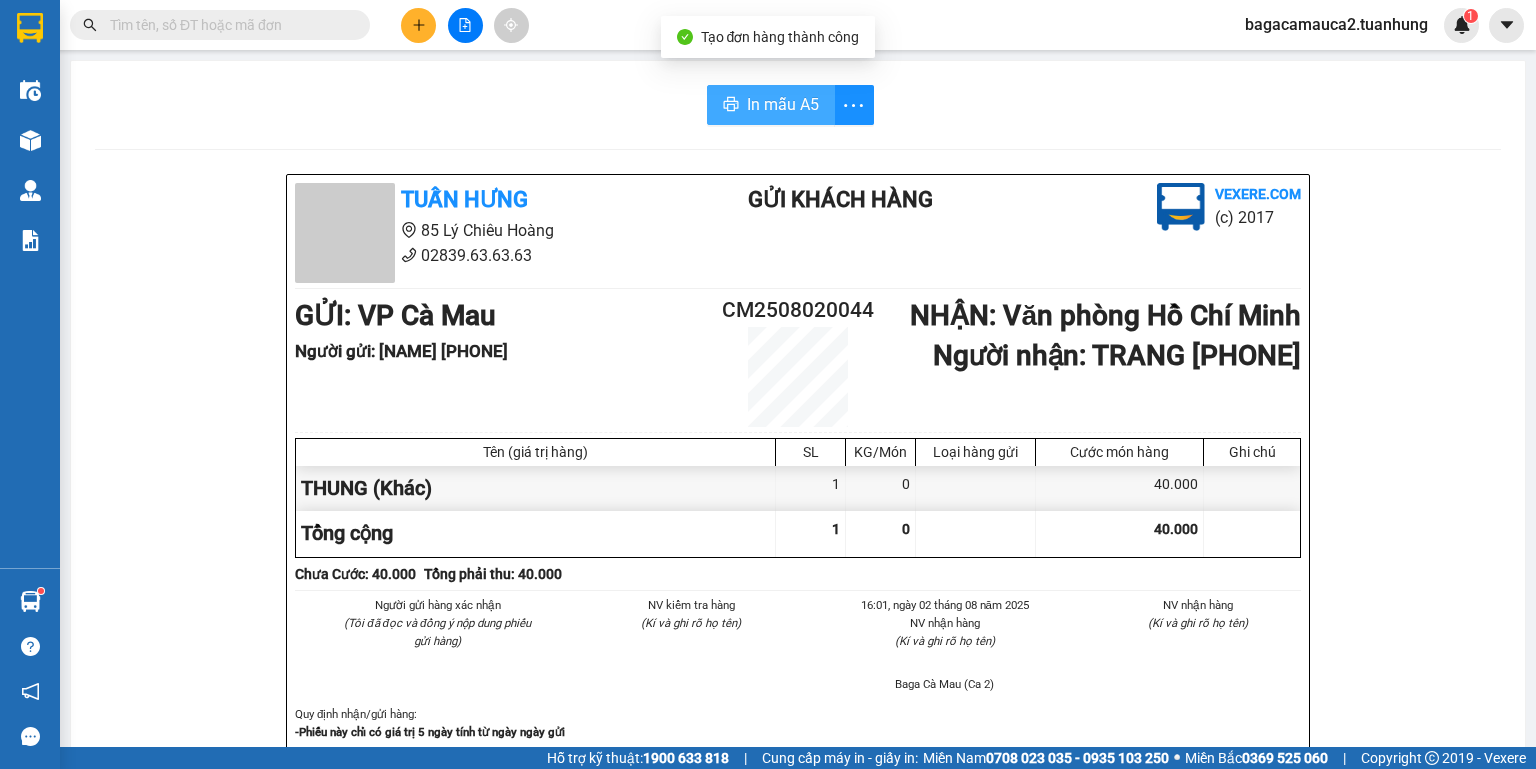 click on "In mẫu A5" at bounding box center [783, 104] 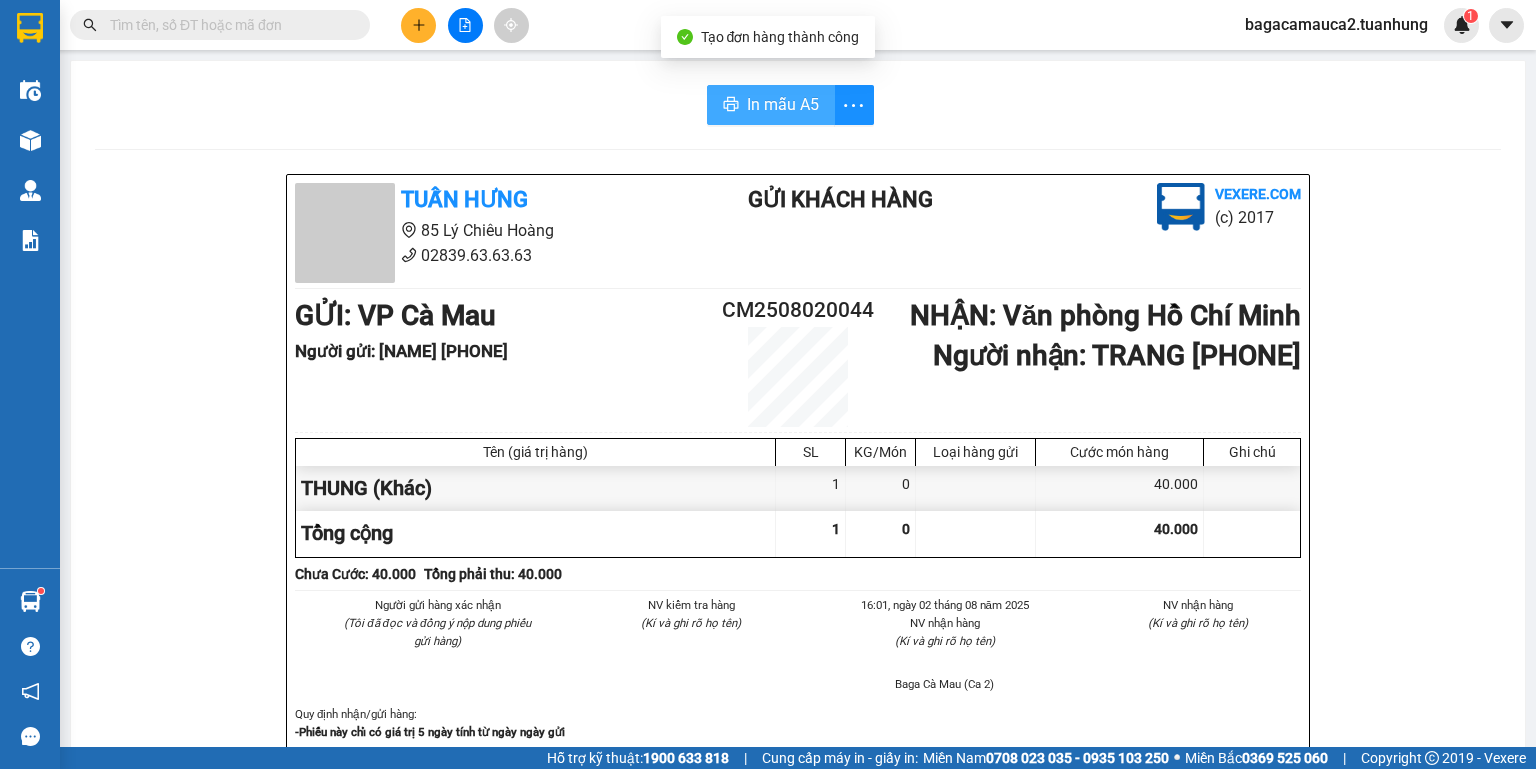 scroll, scrollTop: 0, scrollLeft: 0, axis: both 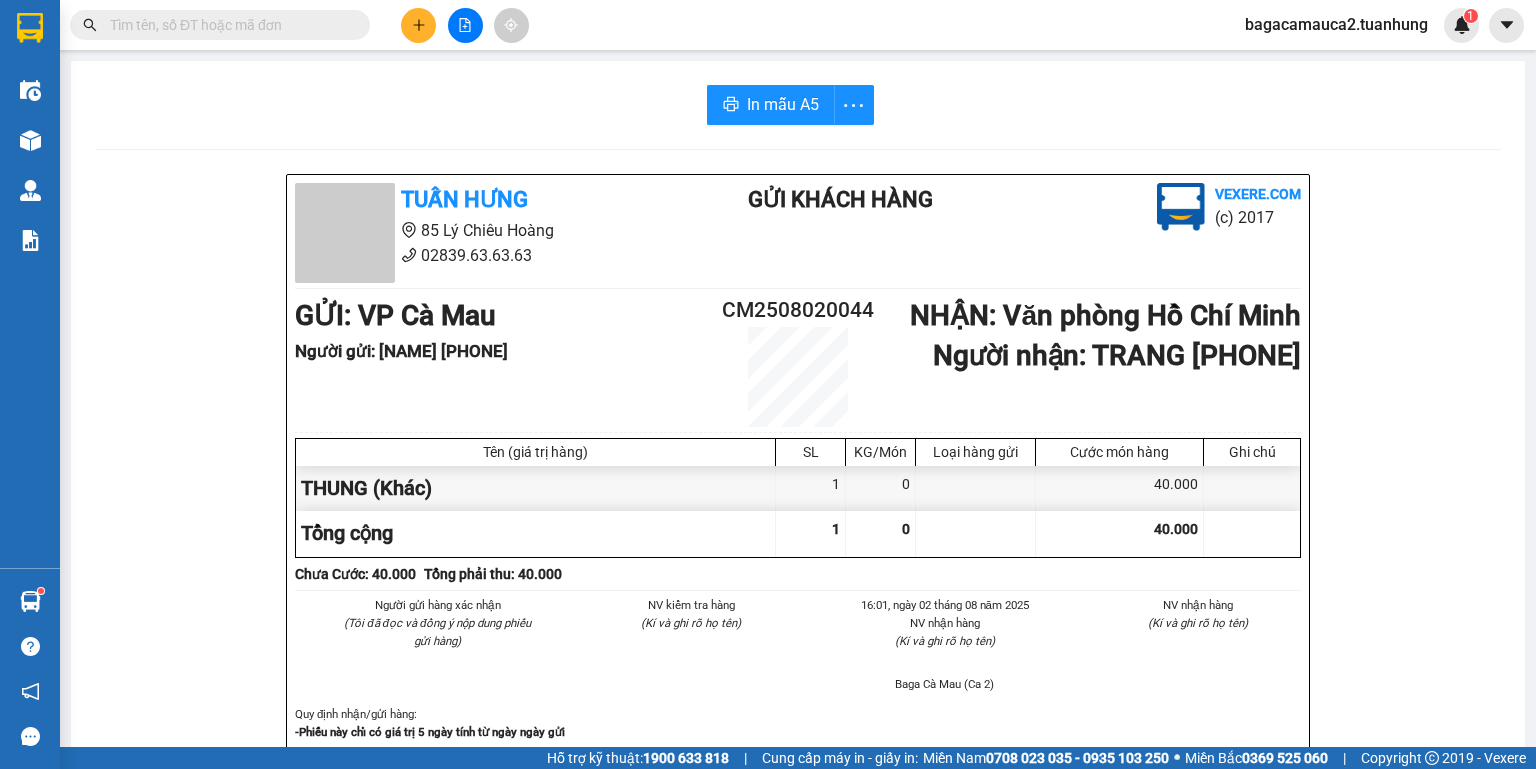 click at bounding box center [228, 25] 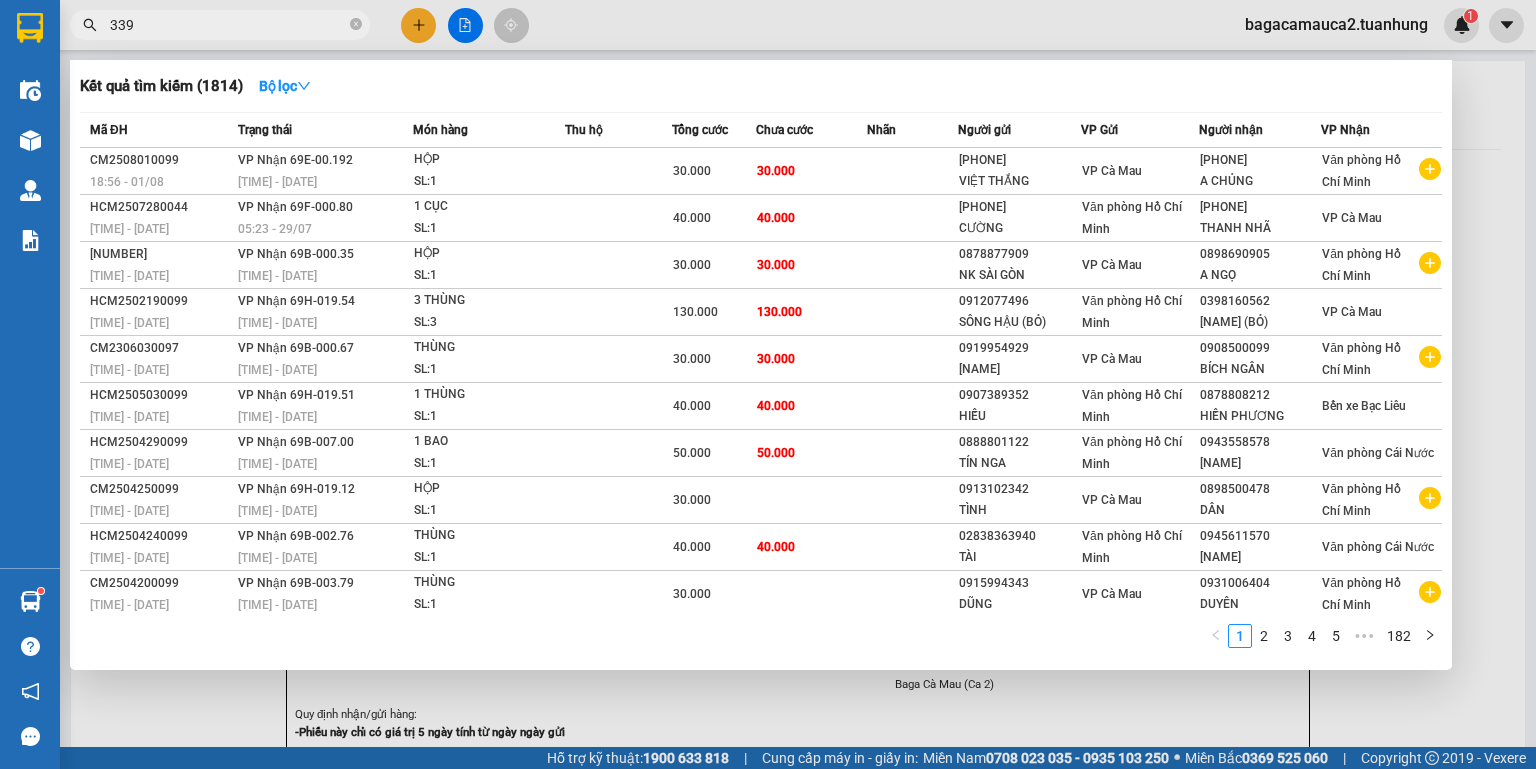 type on "3396" 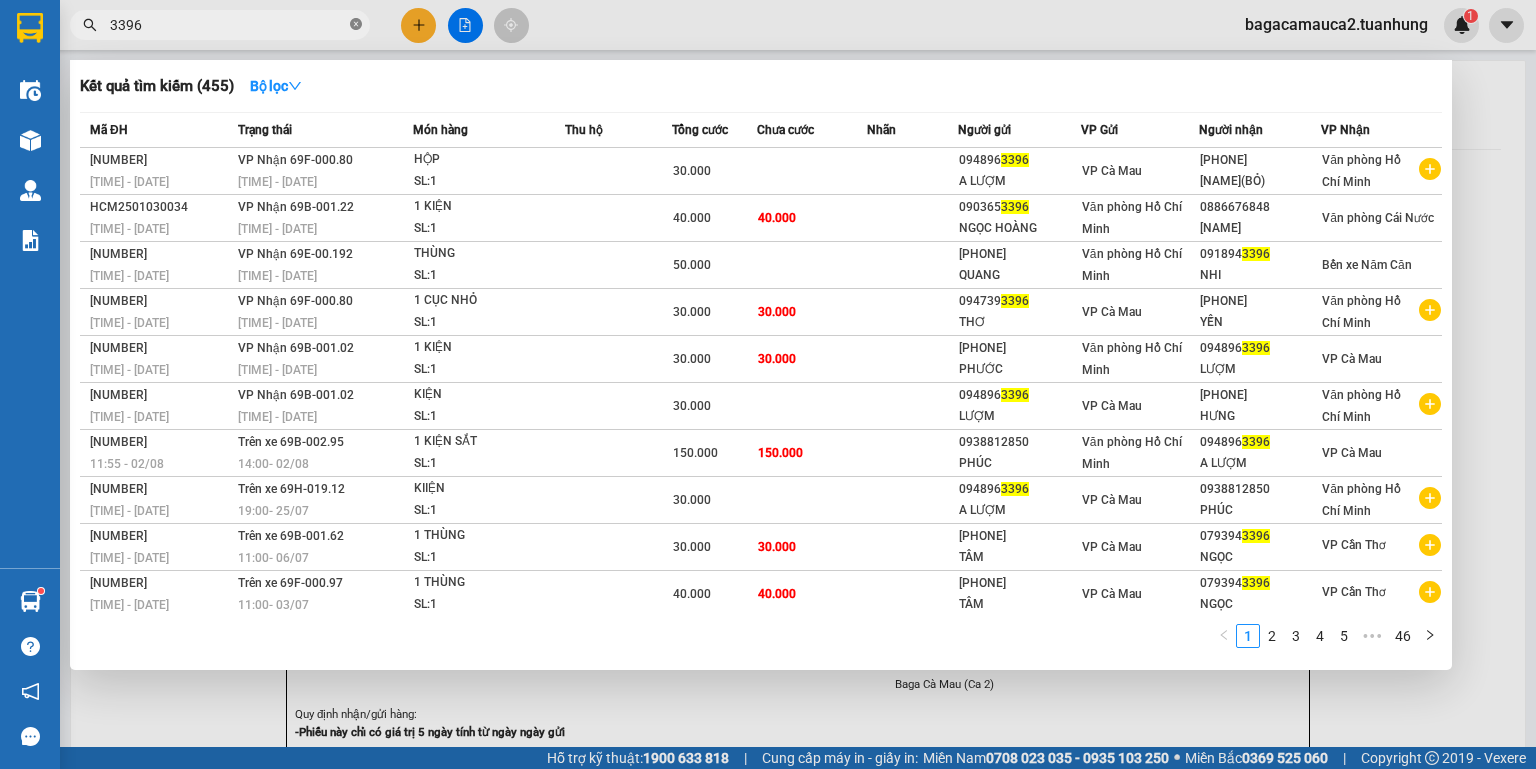 click 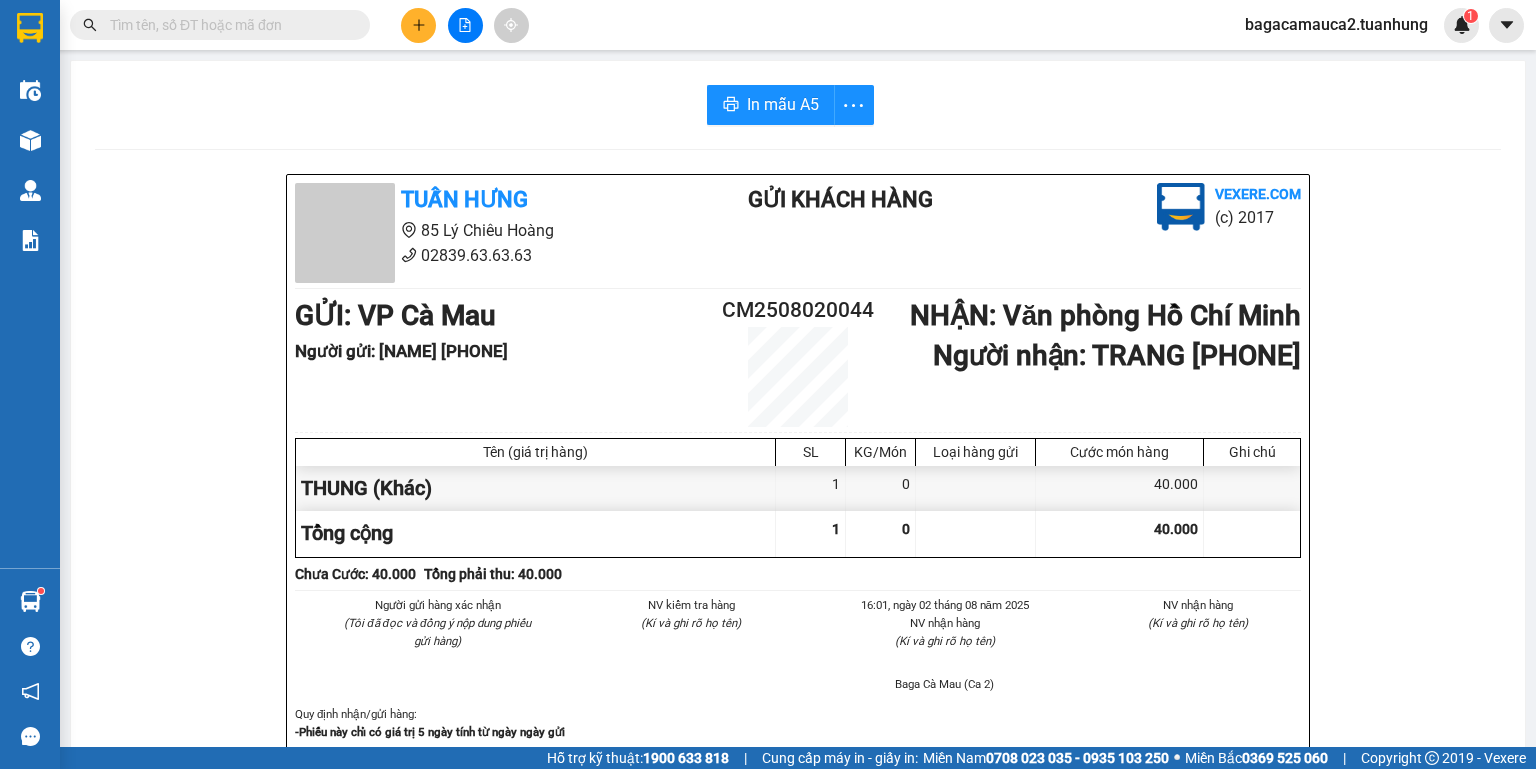 click at bounding box center [228, 25] 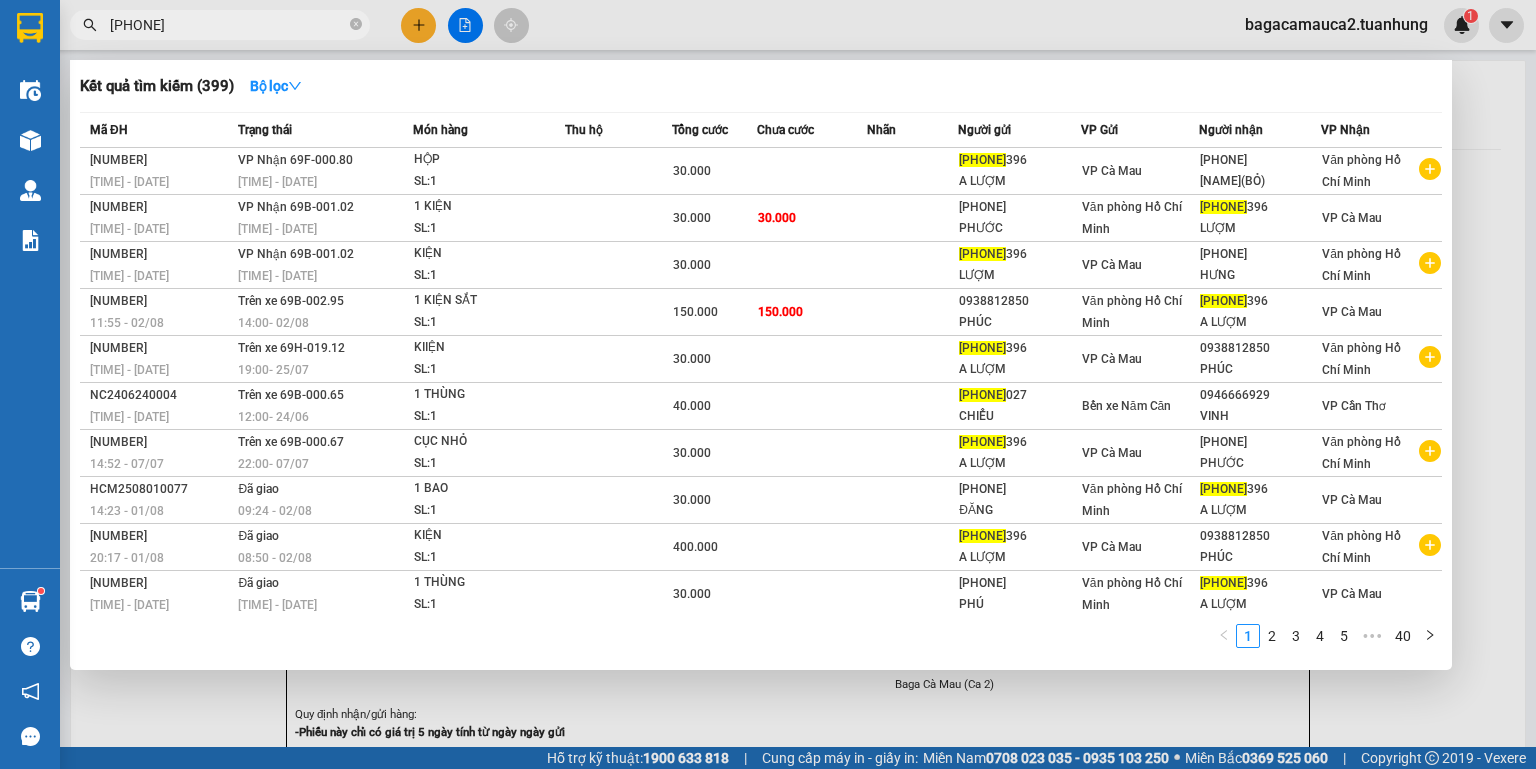 type on "0948963" 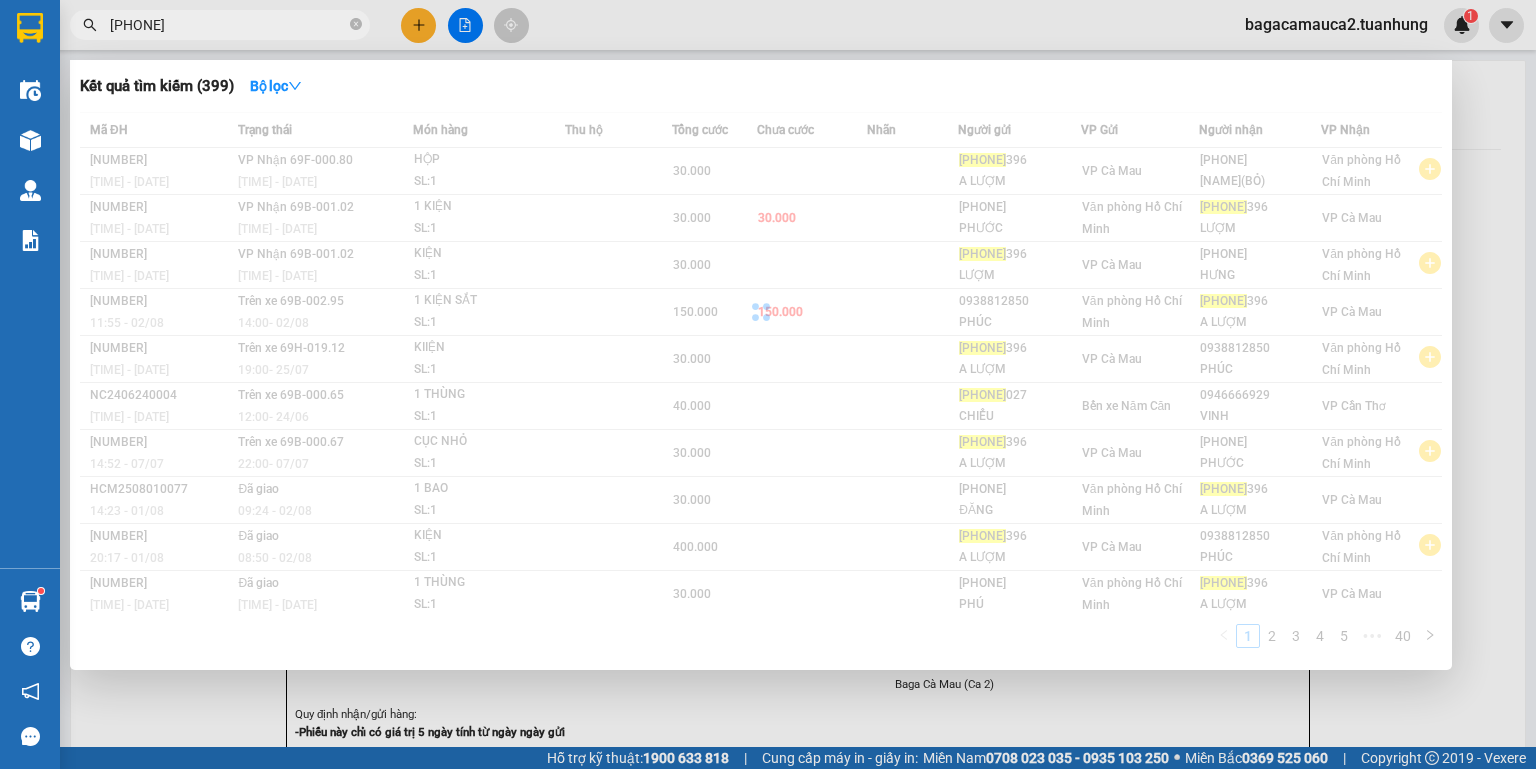 click on "0948963" at bounding box center (220, 25) 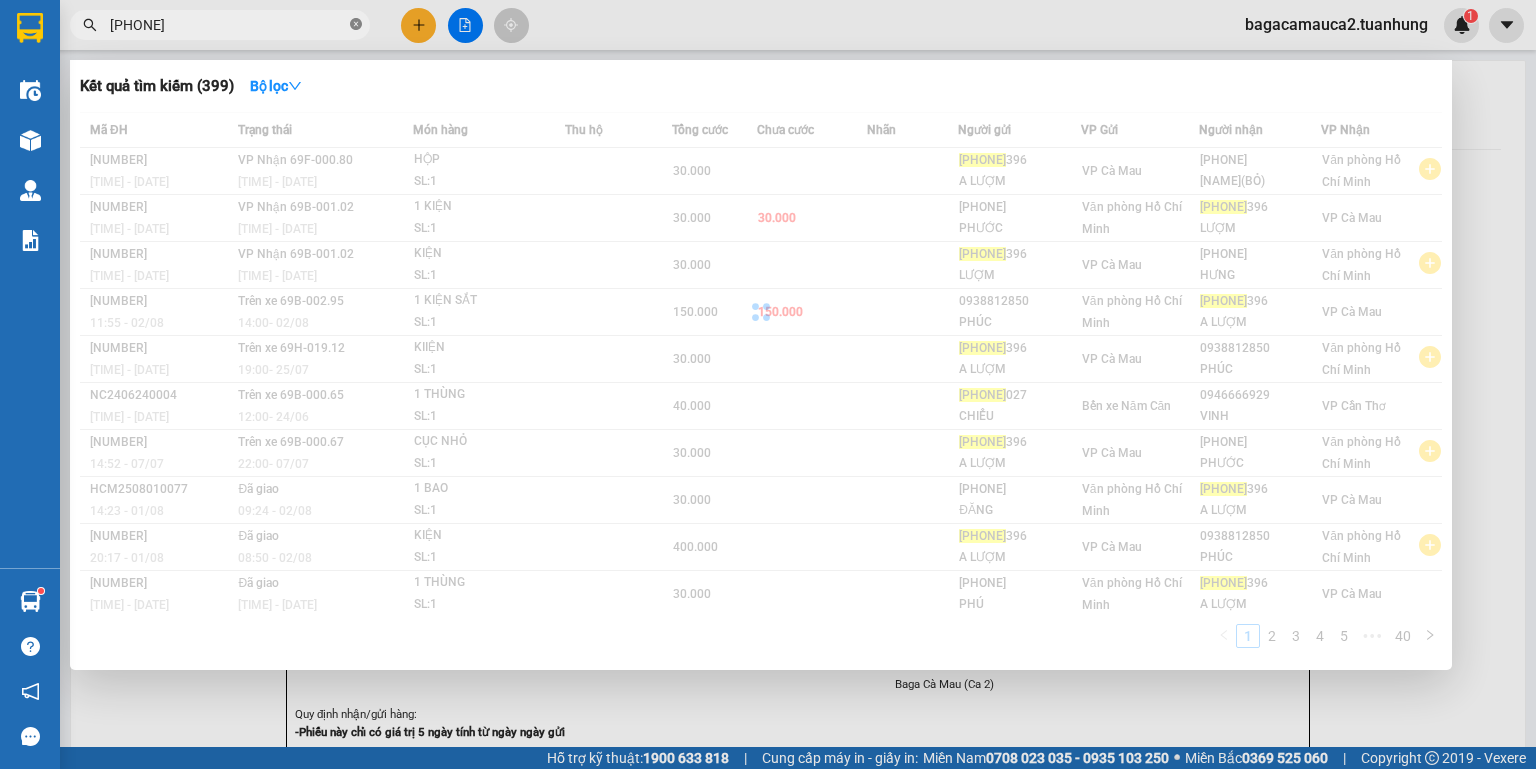 click 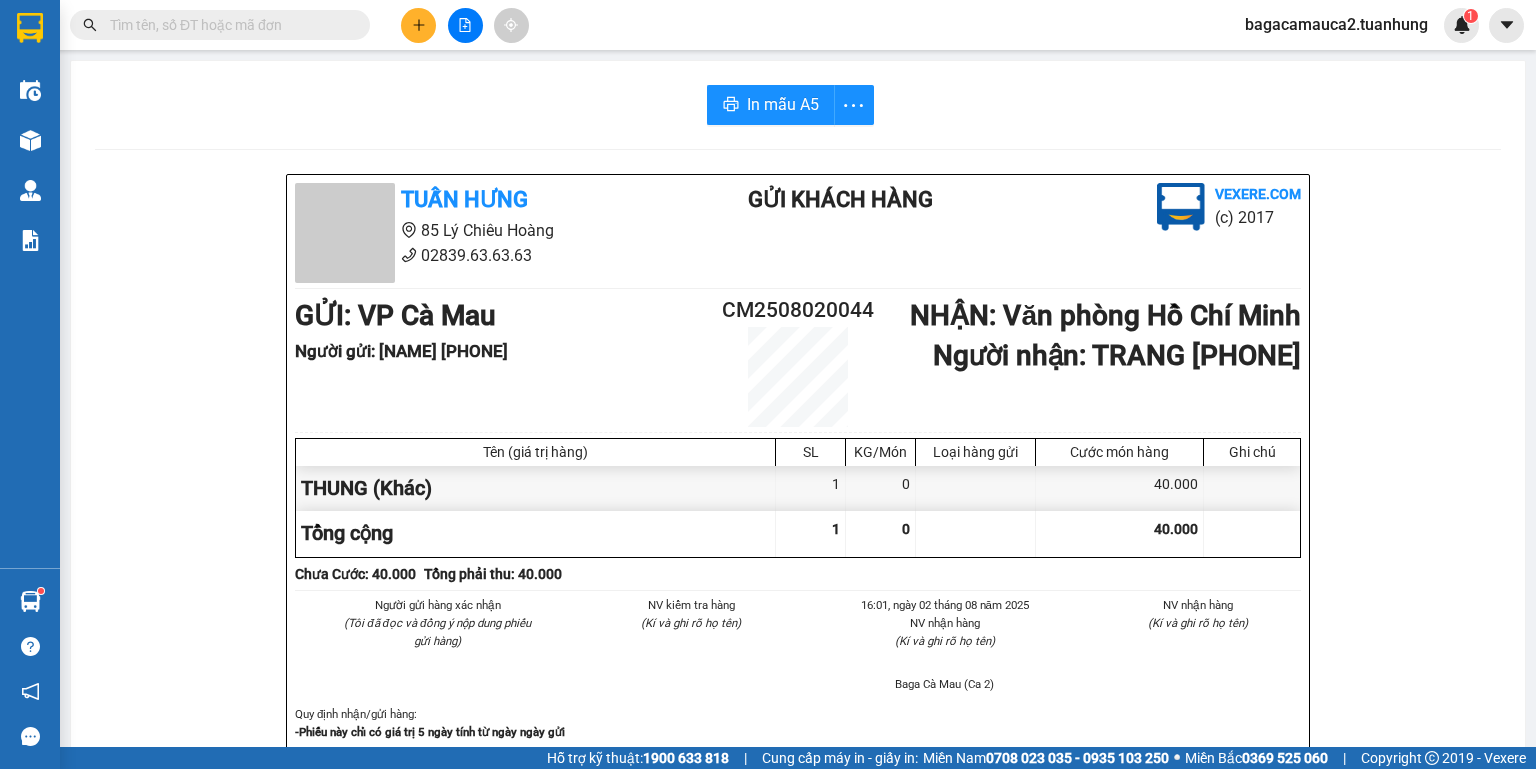 click at bounding box center [228, 25] 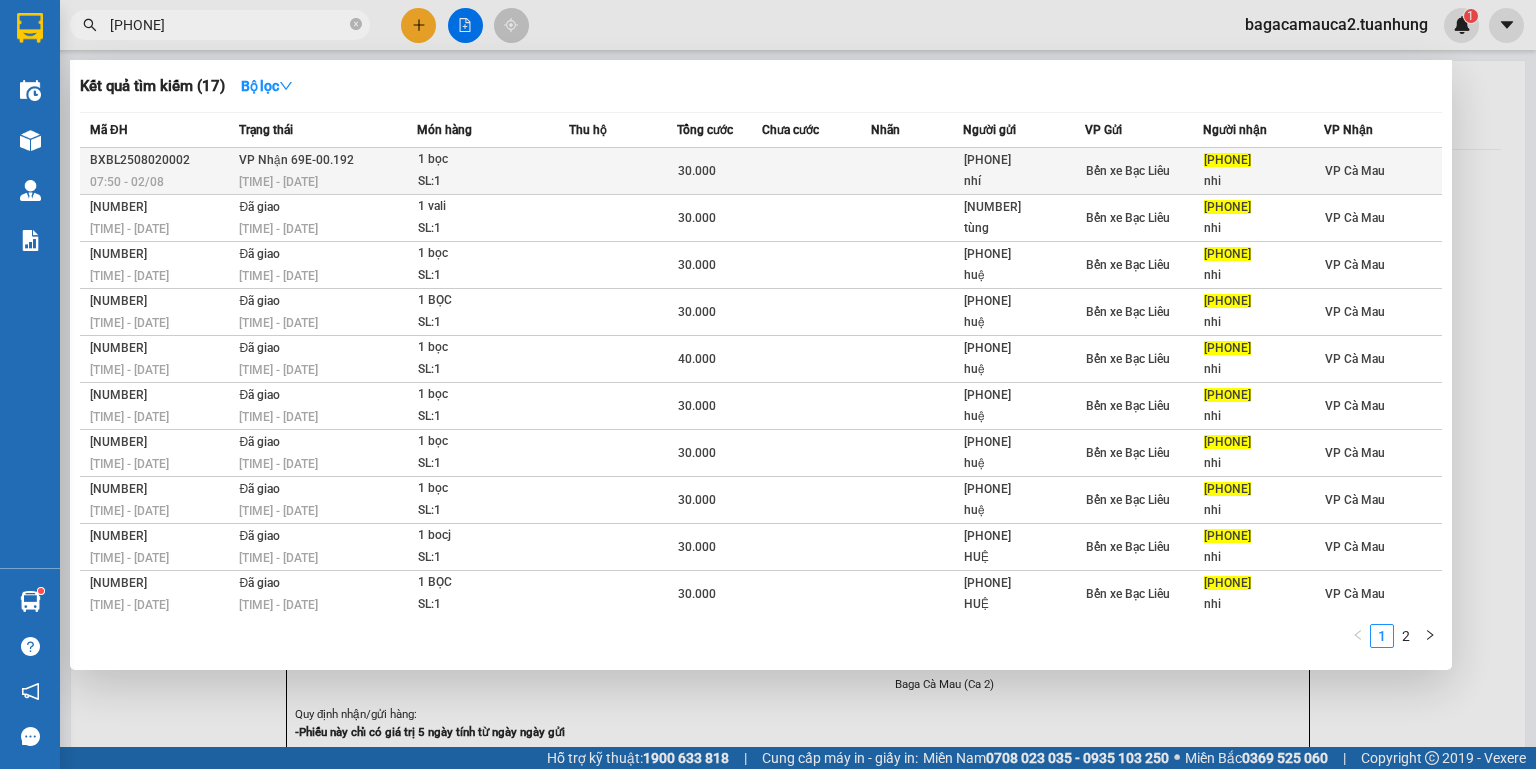 type on "0917390906" 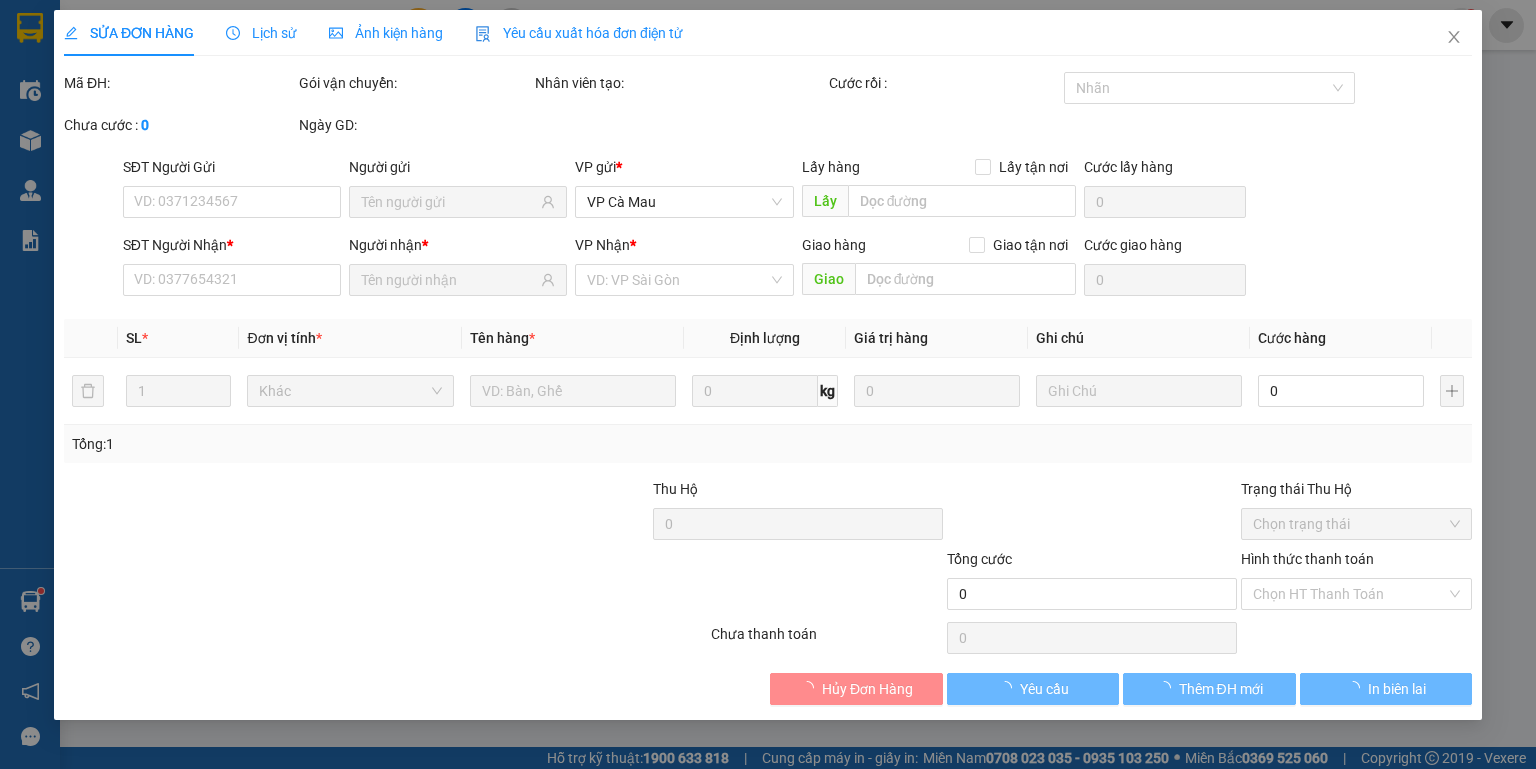 type on "0942050950" 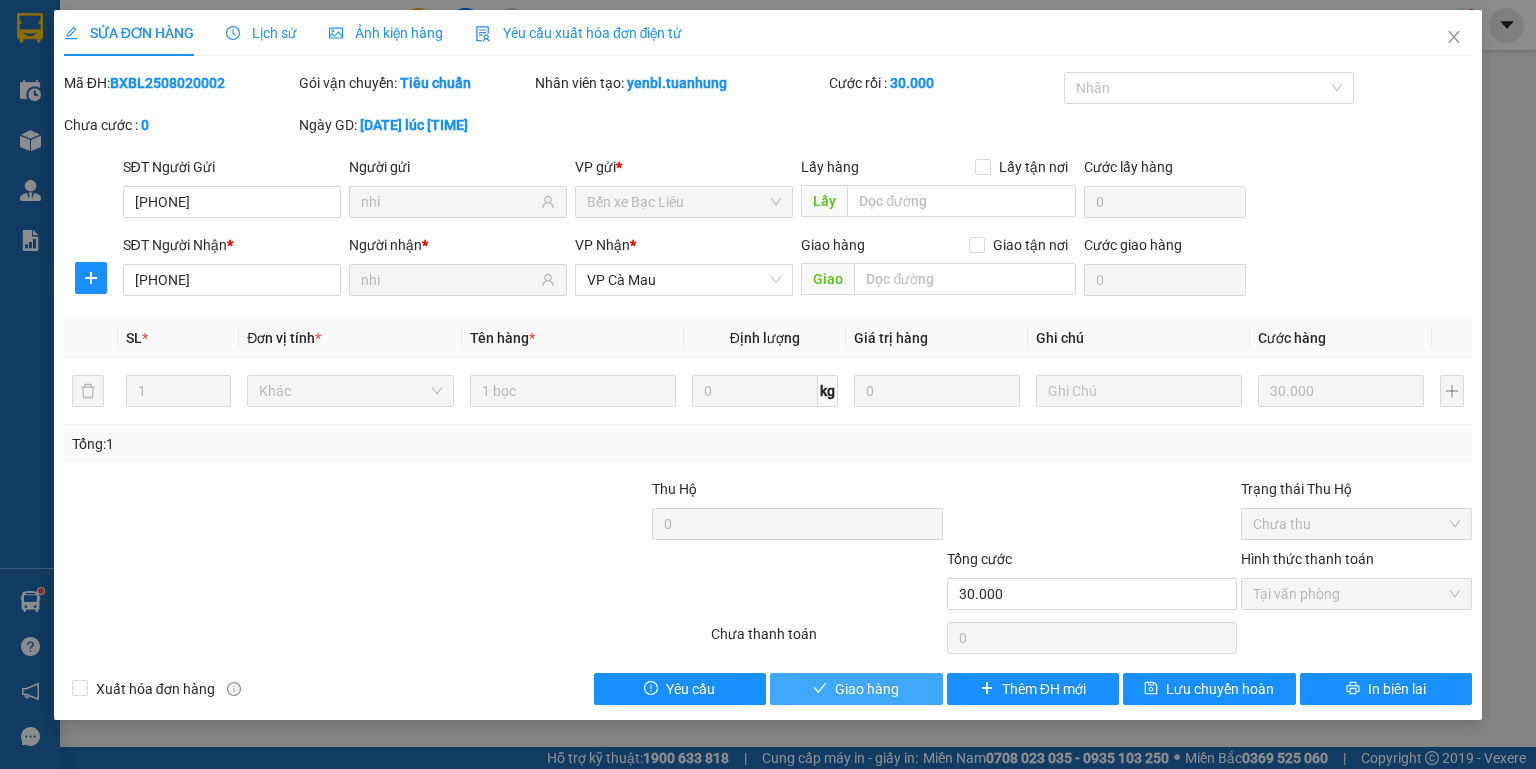 click on "Giao hàng" at bounding box center [856, 689] 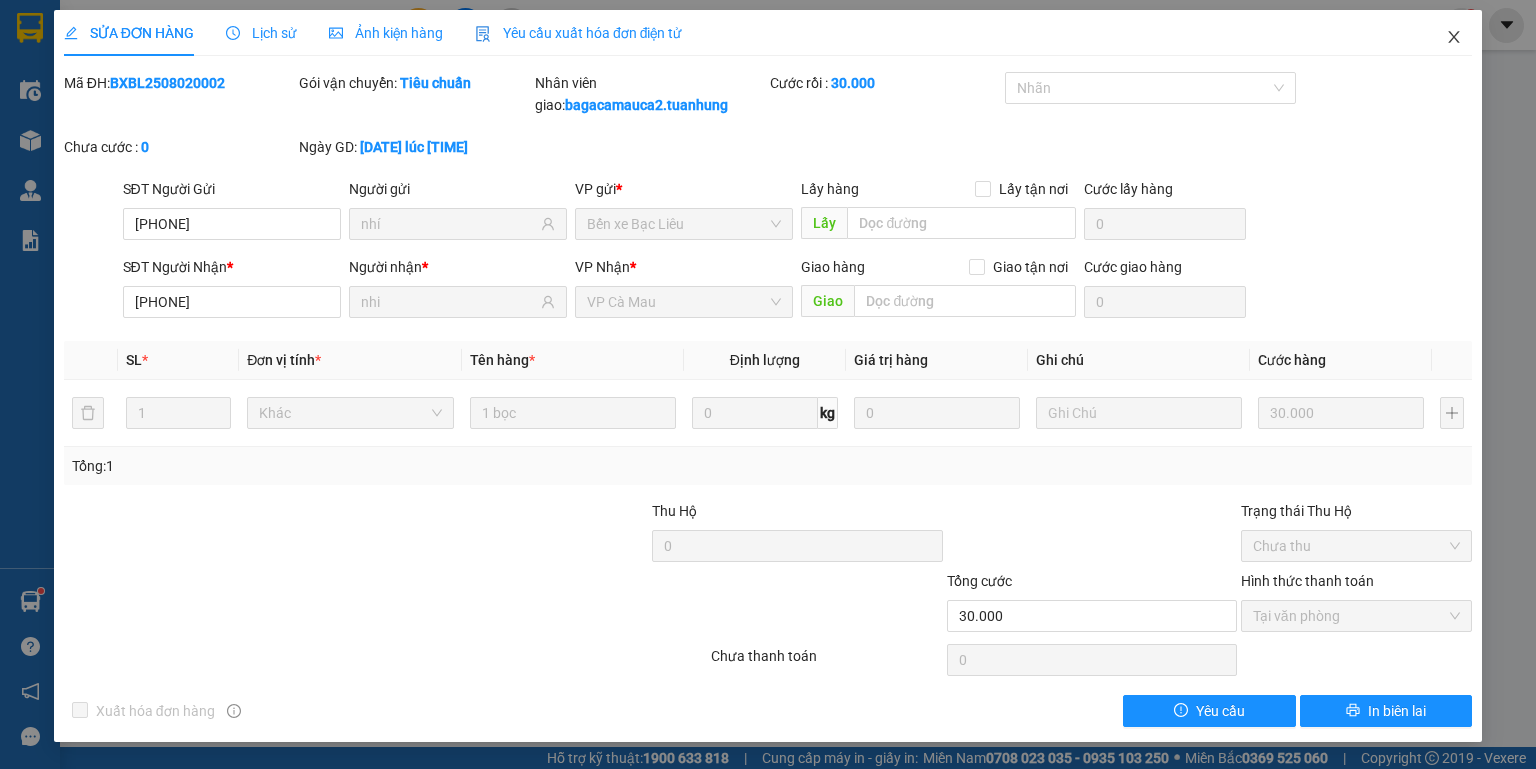 click 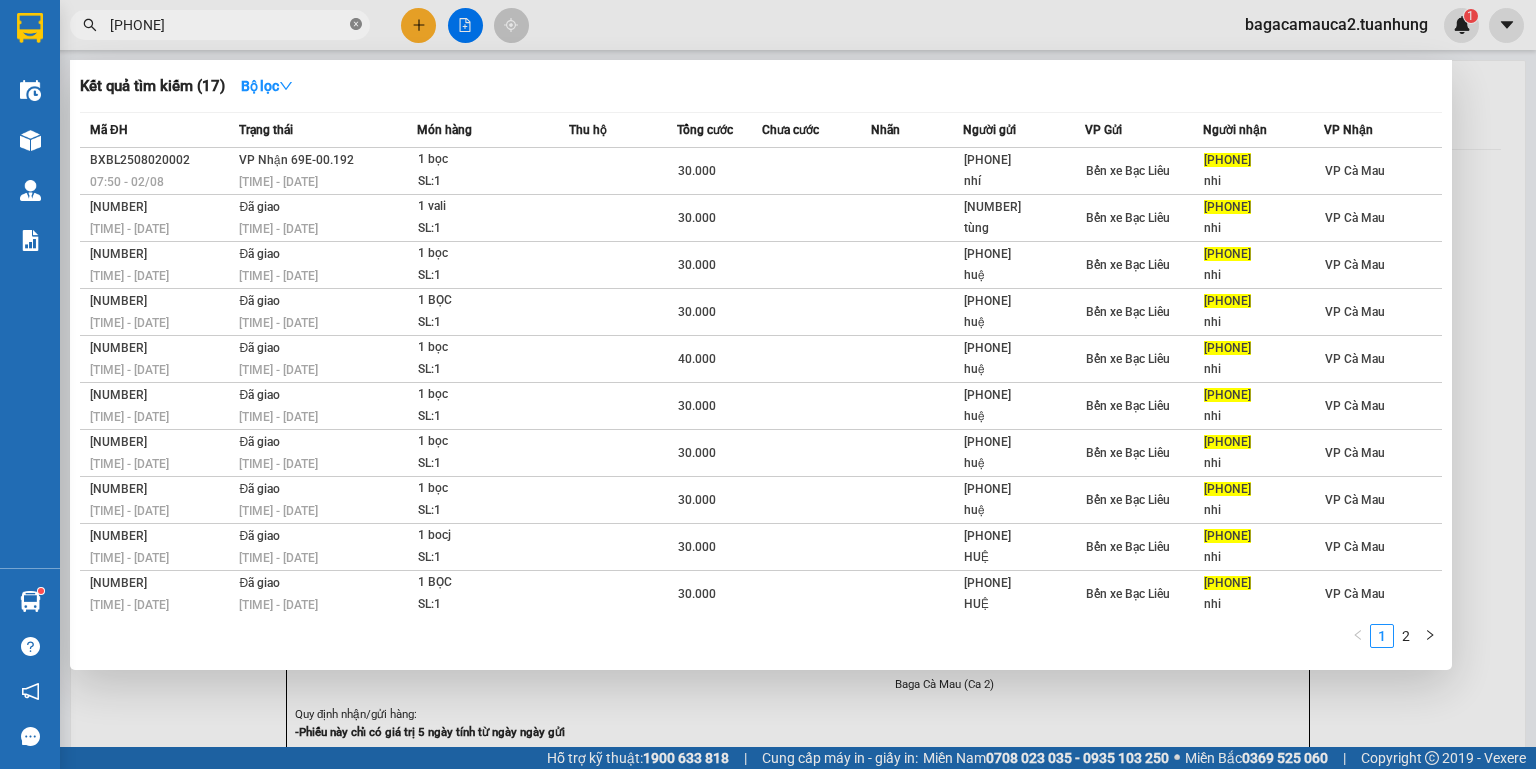 click 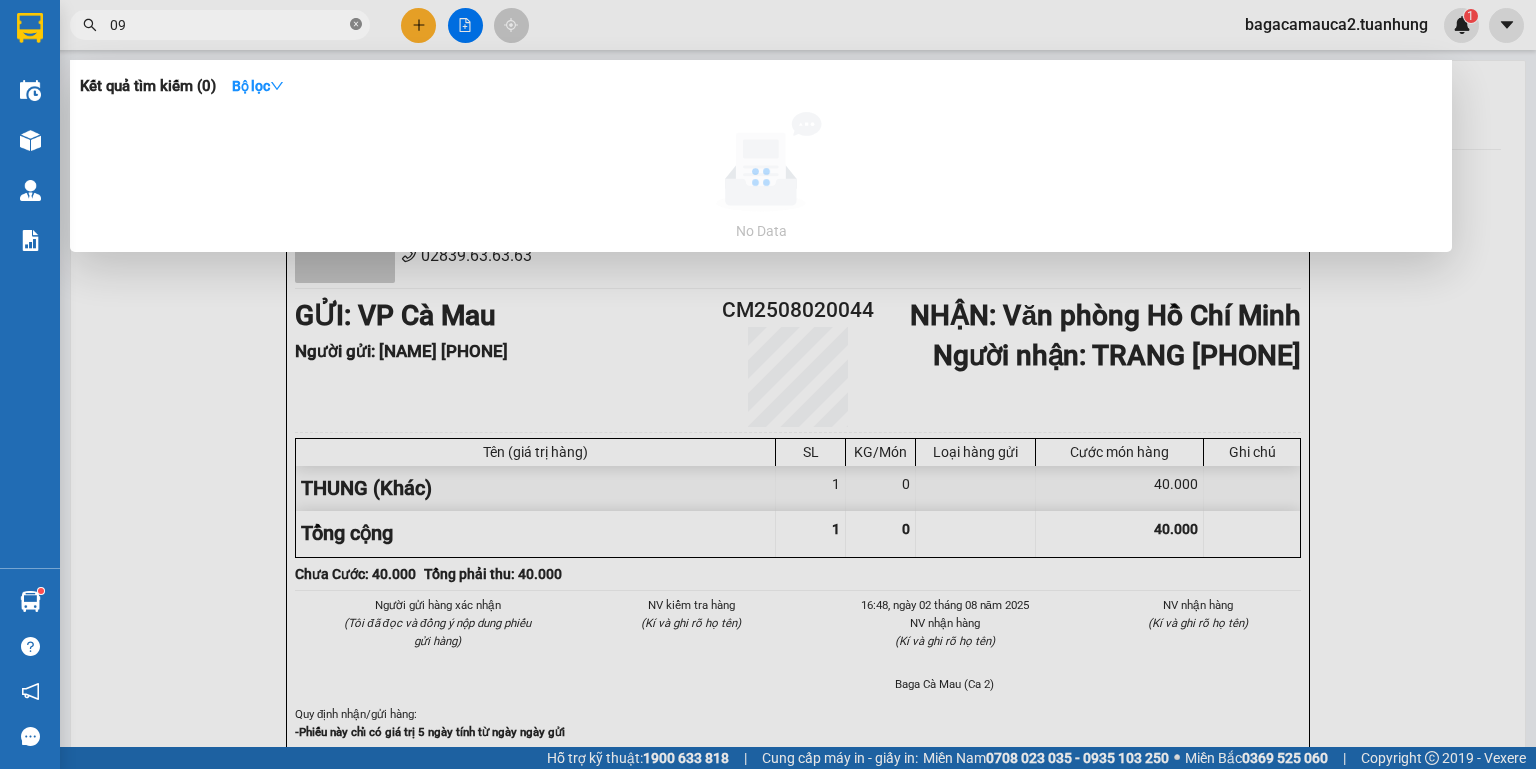 type on "0" 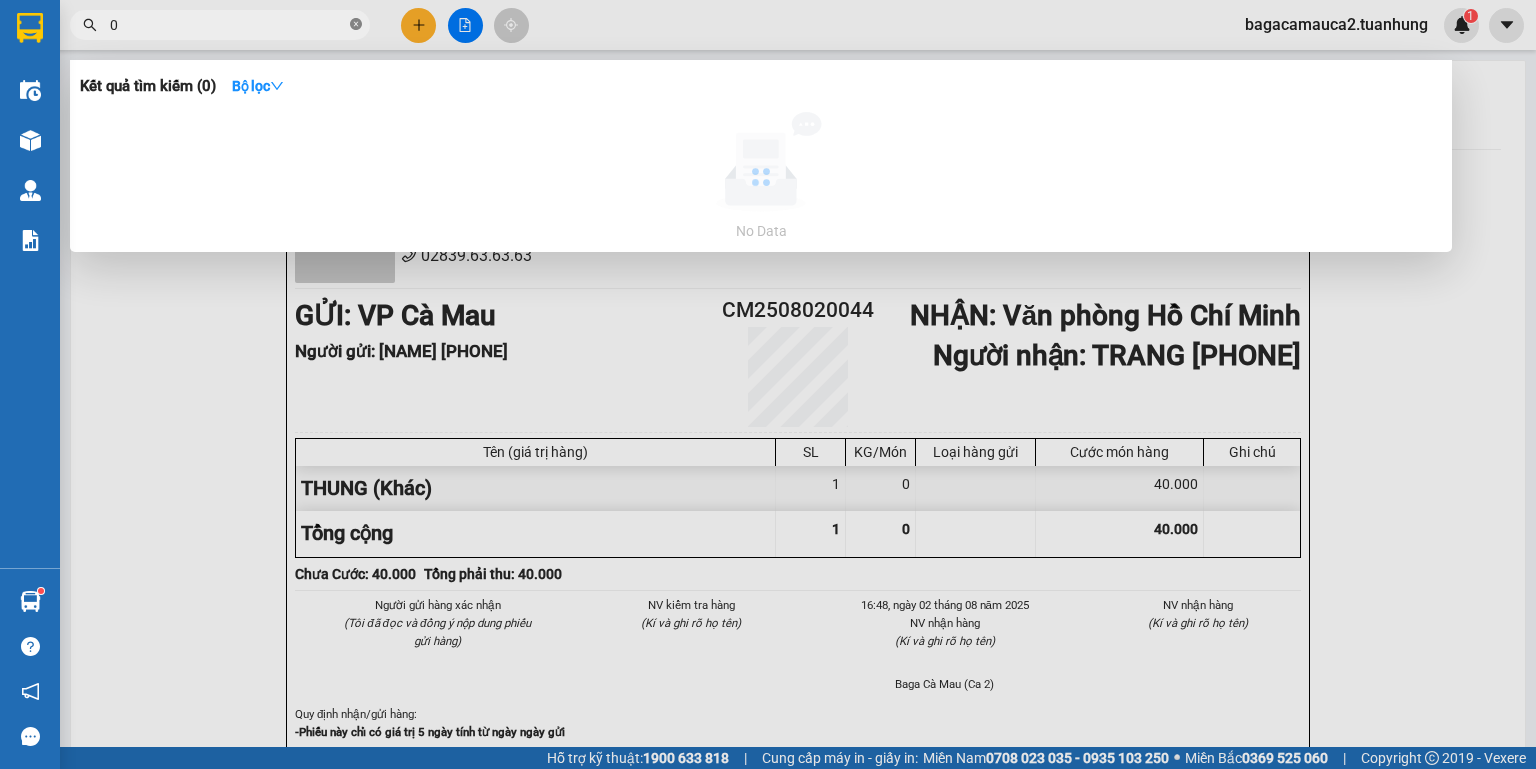 type 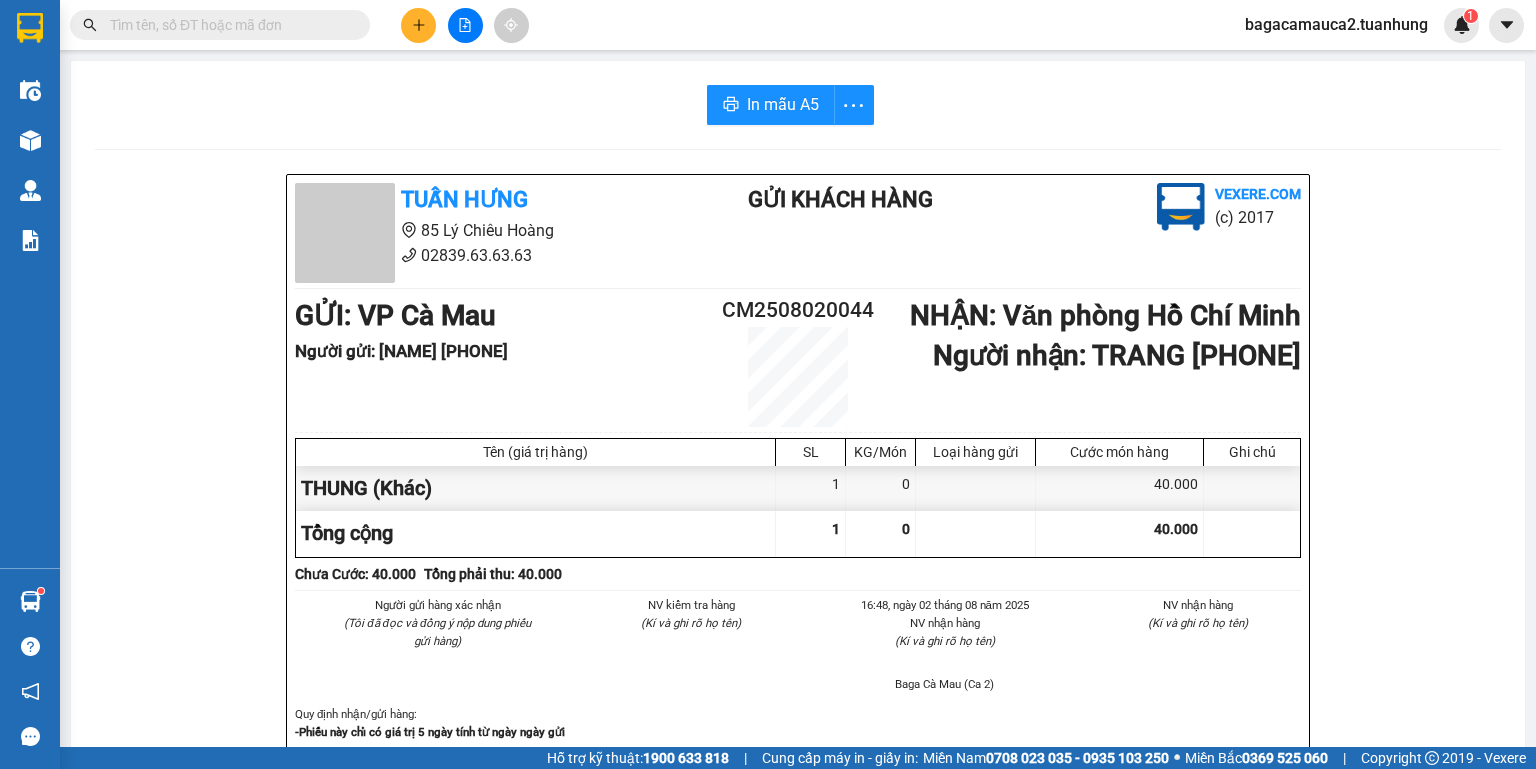 click at bounding box center [228, 25] 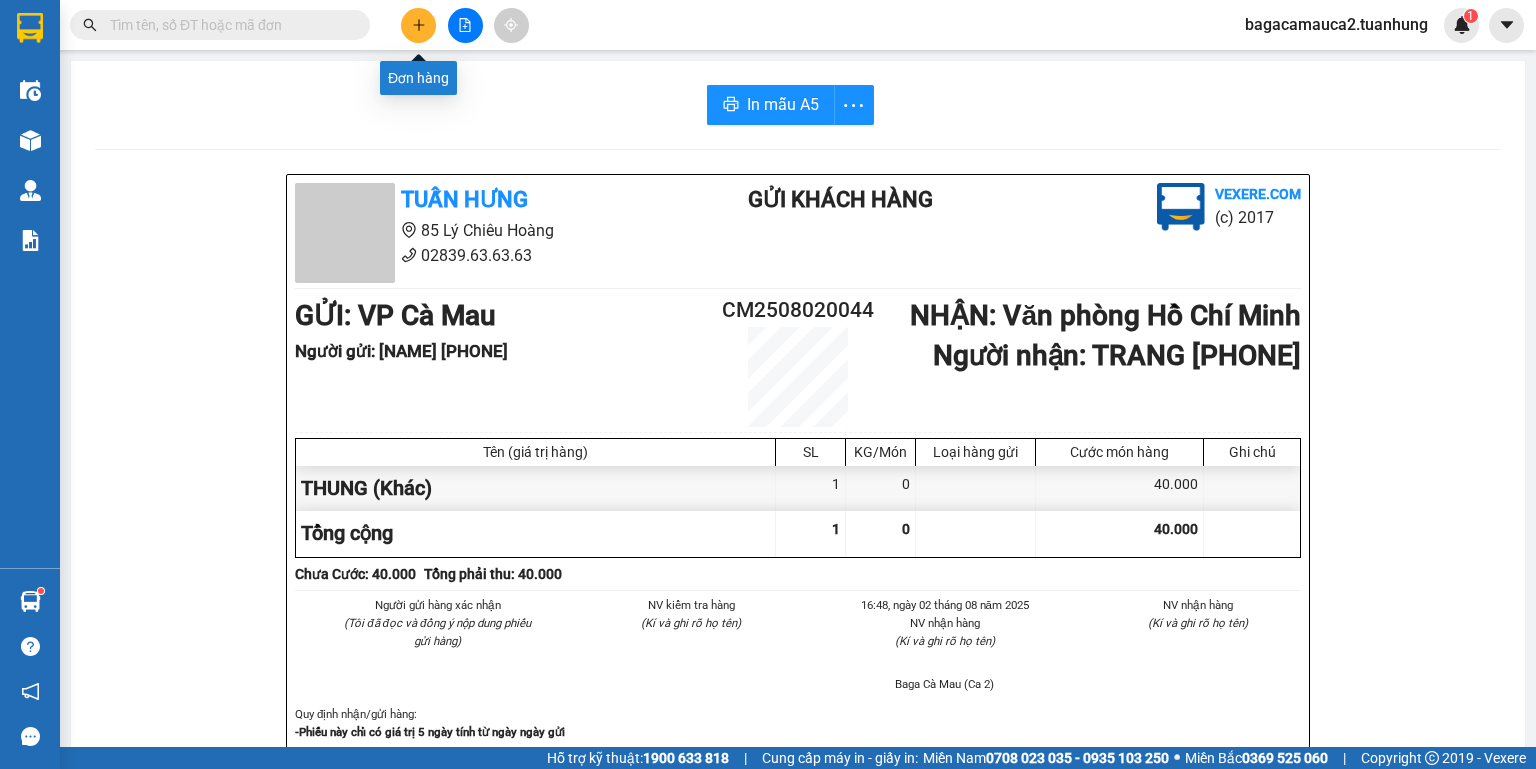 click 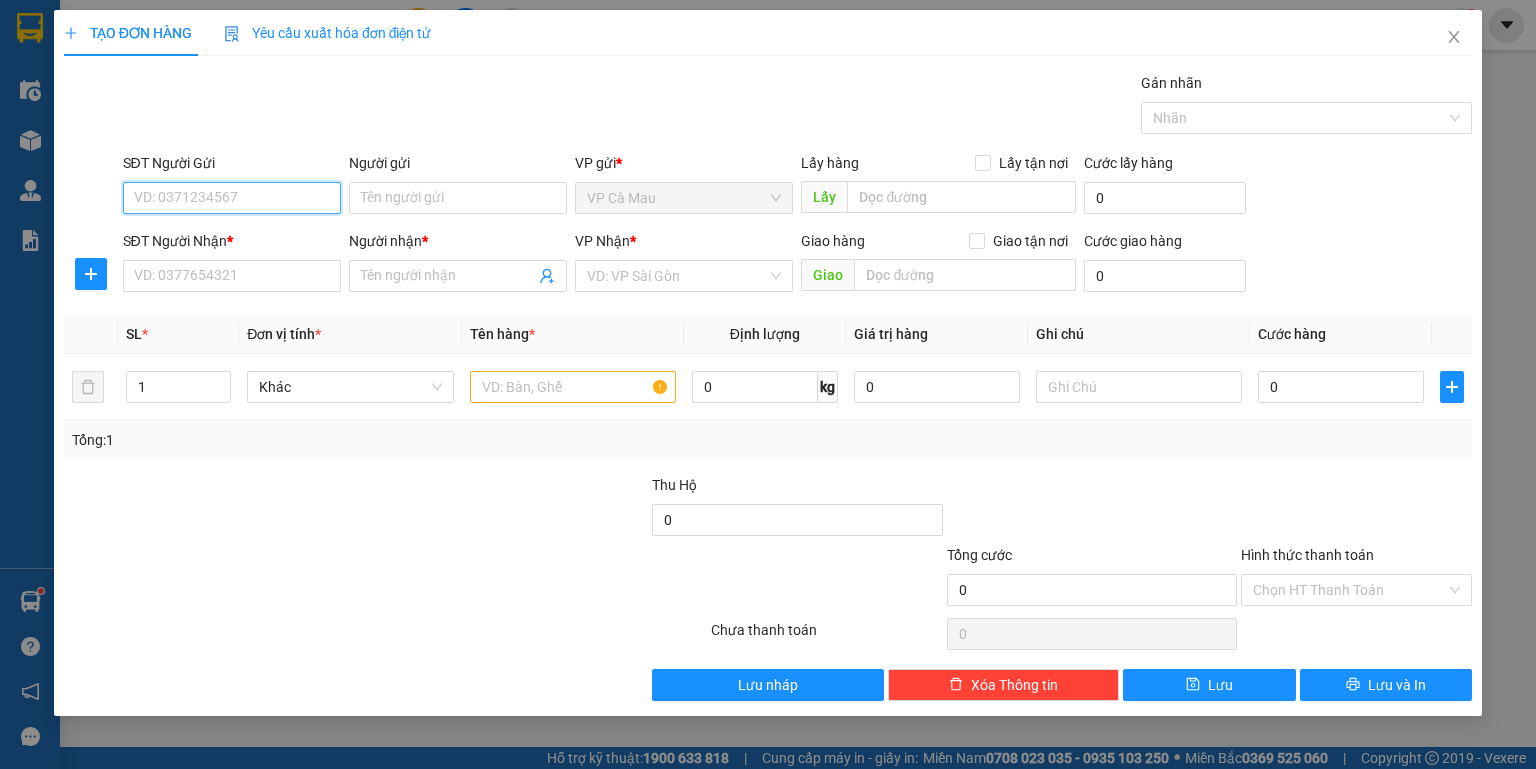 drag, startPoint x: 196, startPoint y: 212, endPoint x: 199, endPoint y: 195, distance: 17.262676 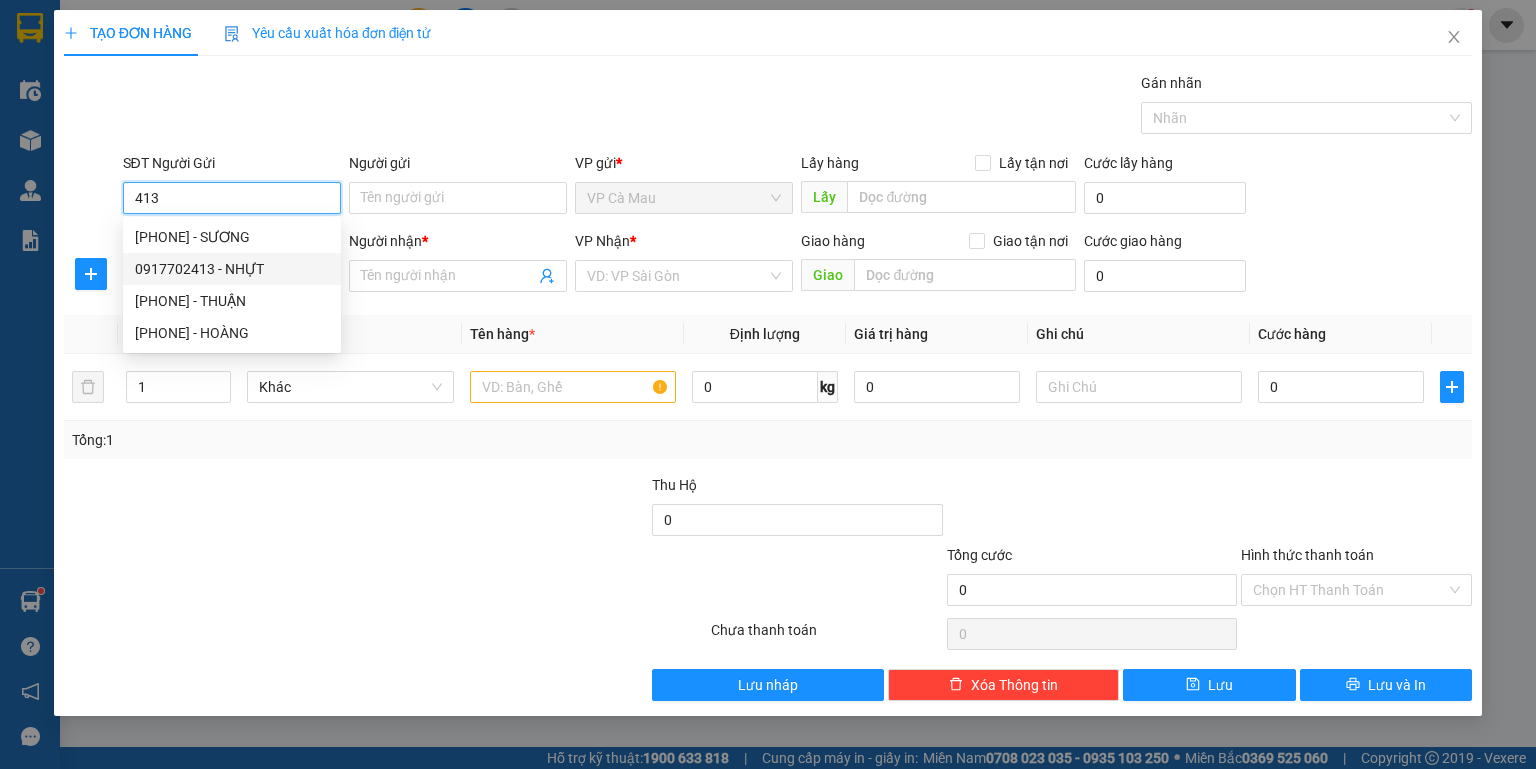 click on "0917702413 - NHỰT" at bounding box center [232, 269] 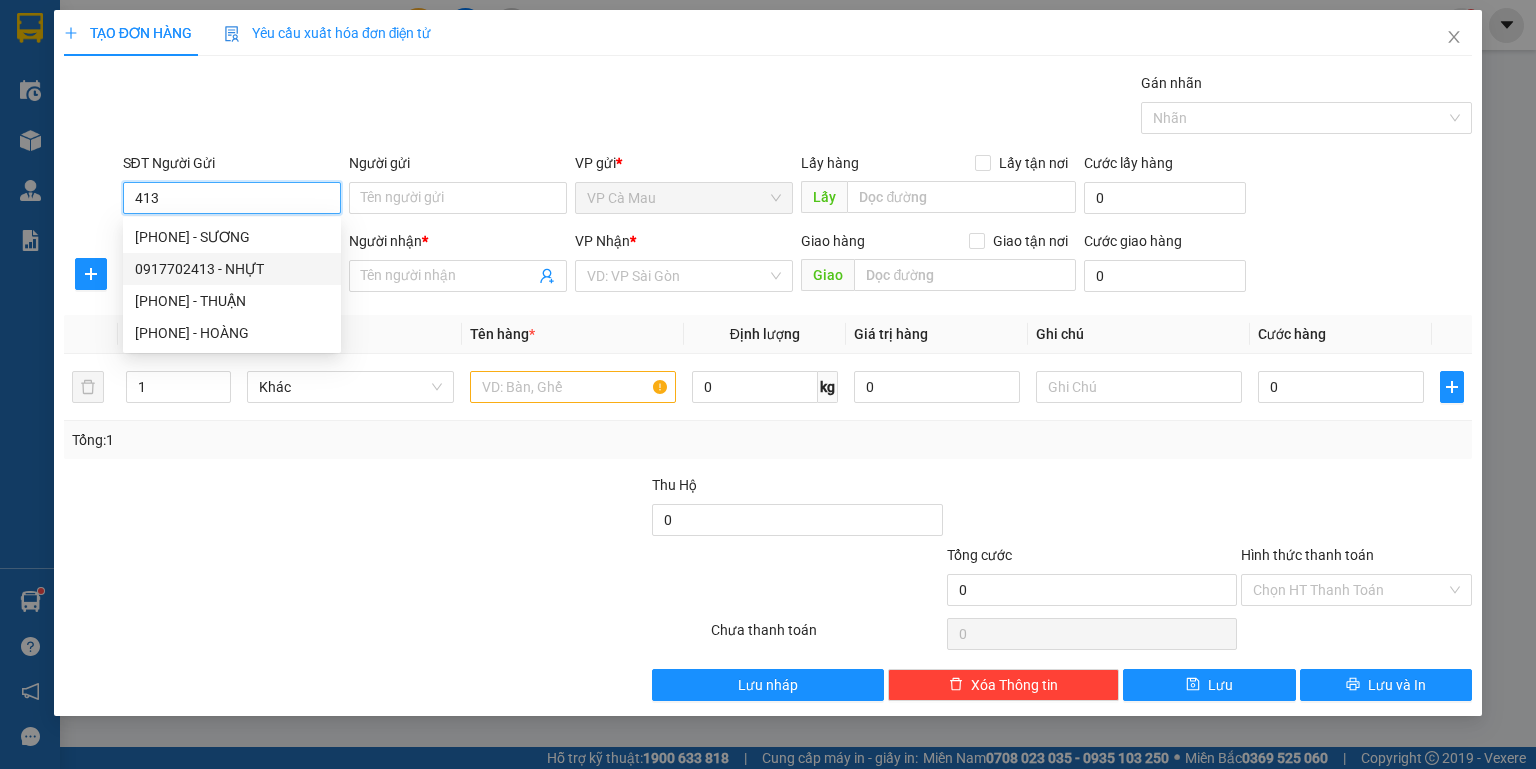 type on "0917702413" 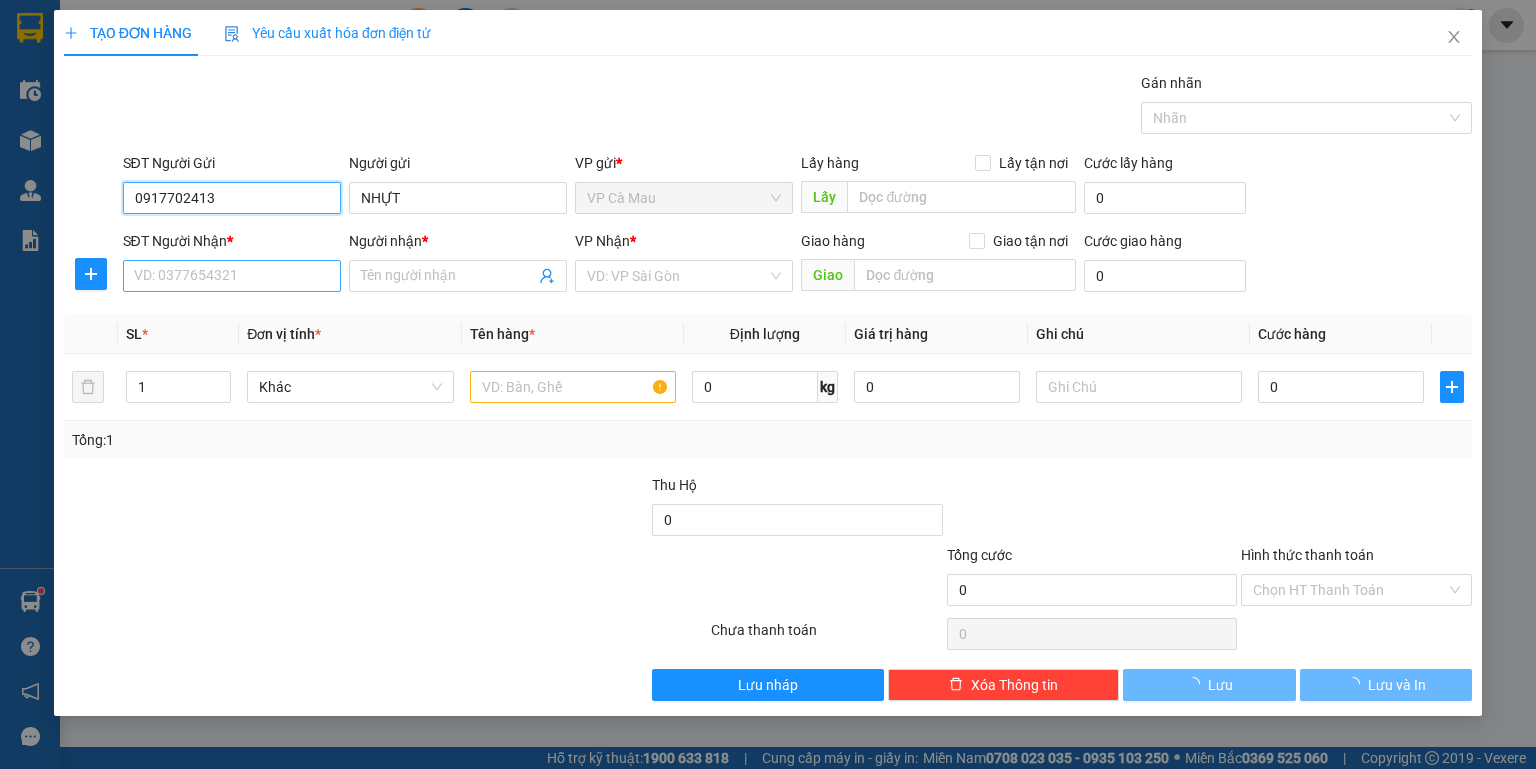 type on "0917702413" 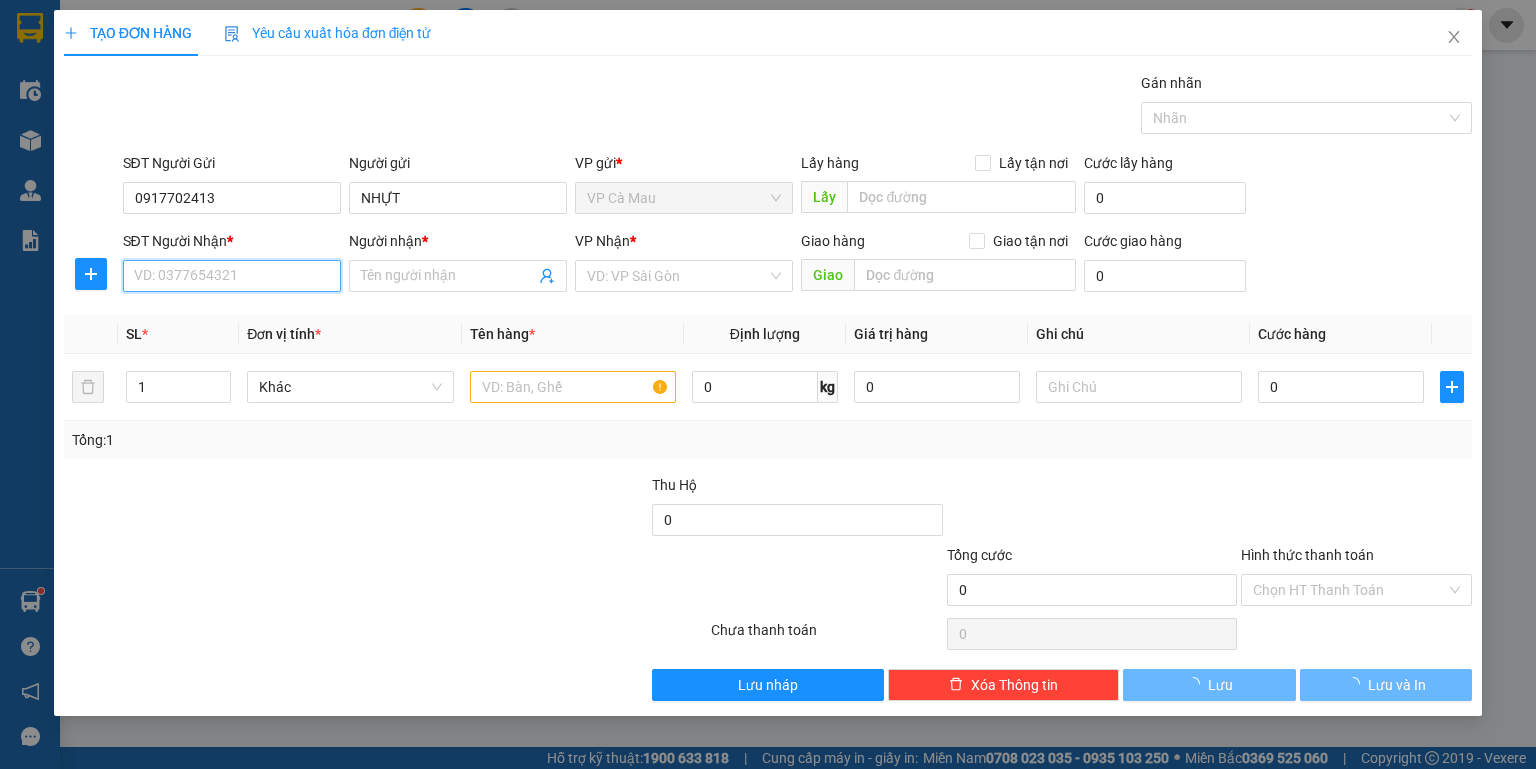 click on "SĐT Người Nhận  *" at bounding box center (232, 276) 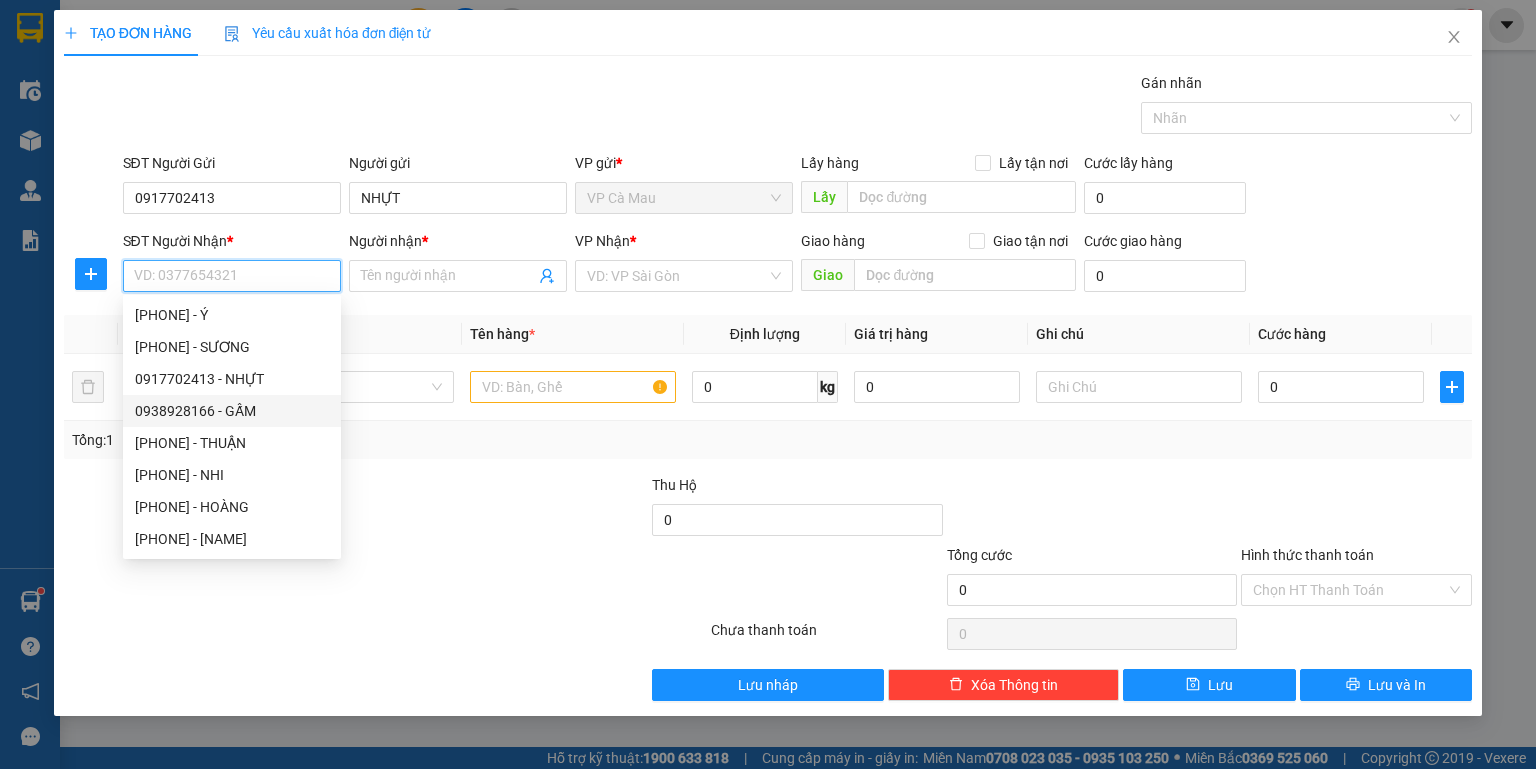 click on "0938928166 - GẤM" at bounding box center [232, 411] 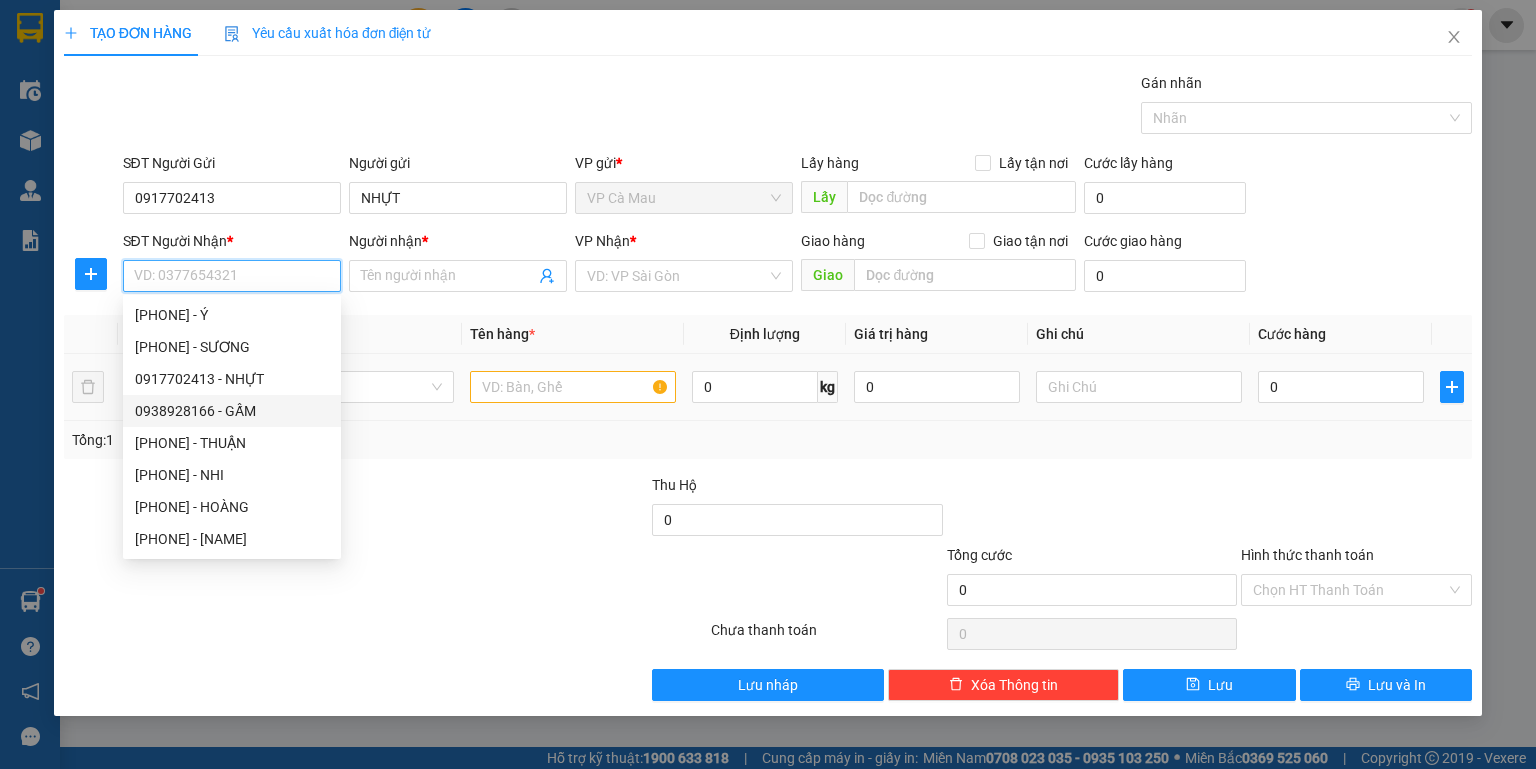 type on "0938928166" 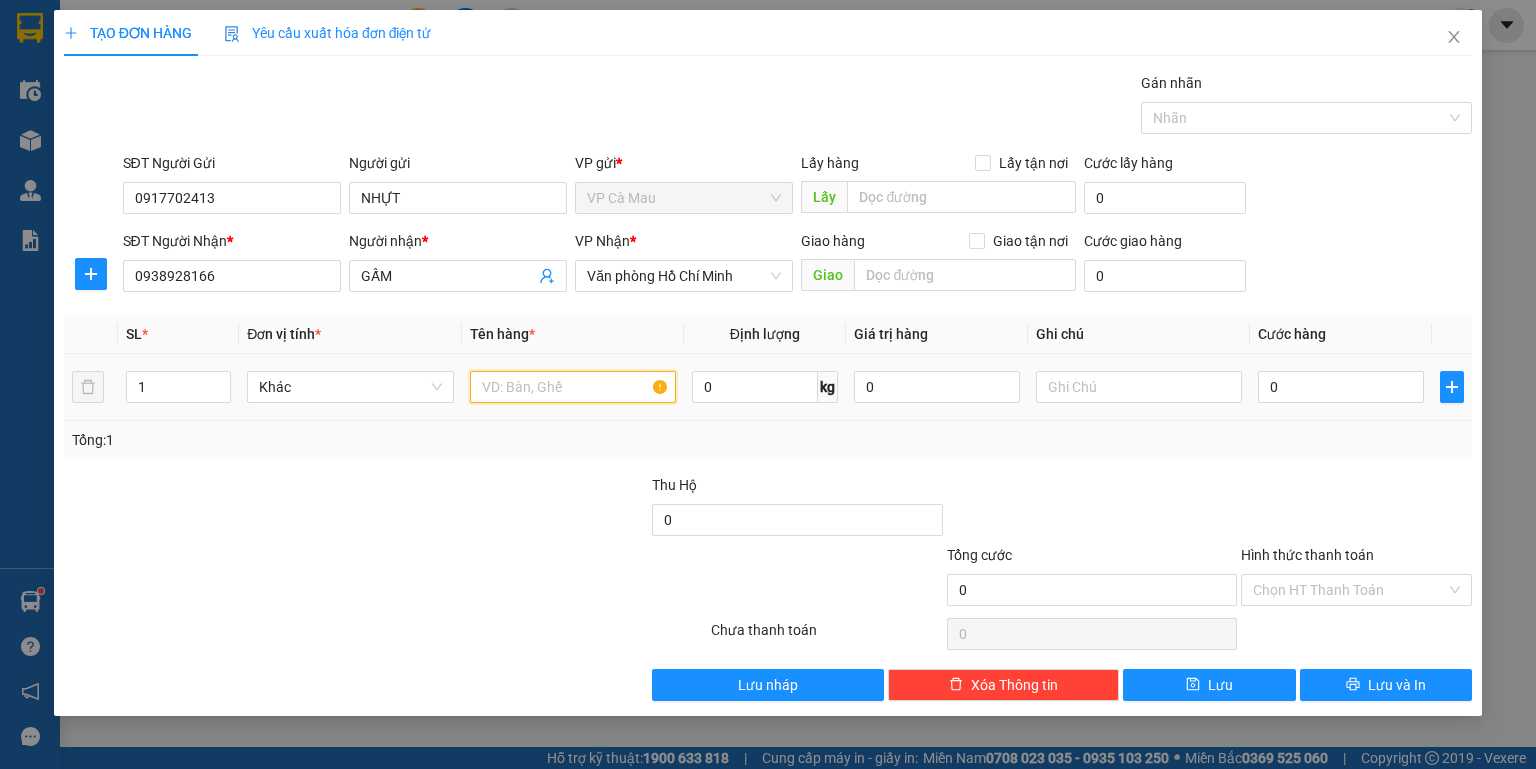 click at bounding box center [573, 387] 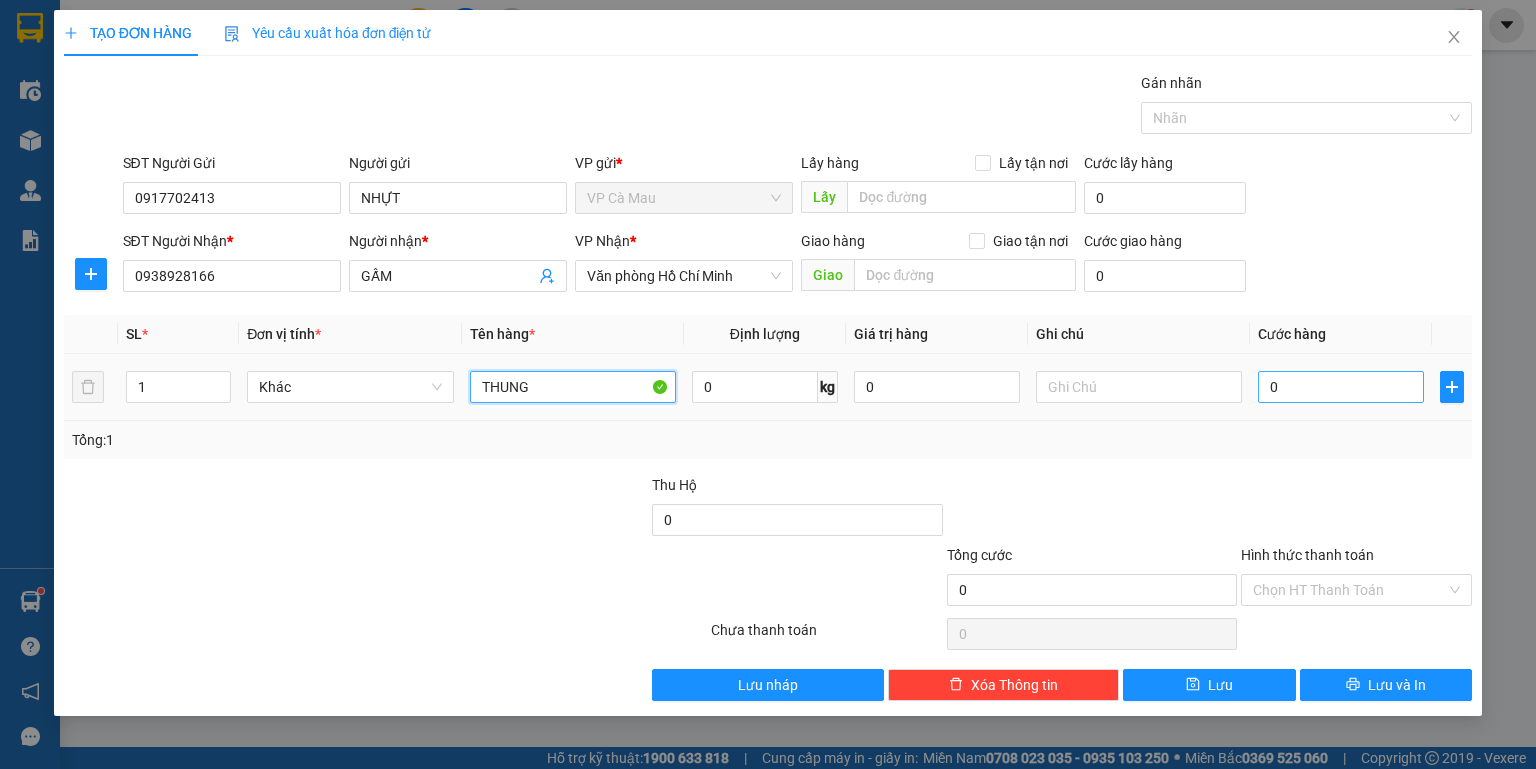 type on "THUNG" 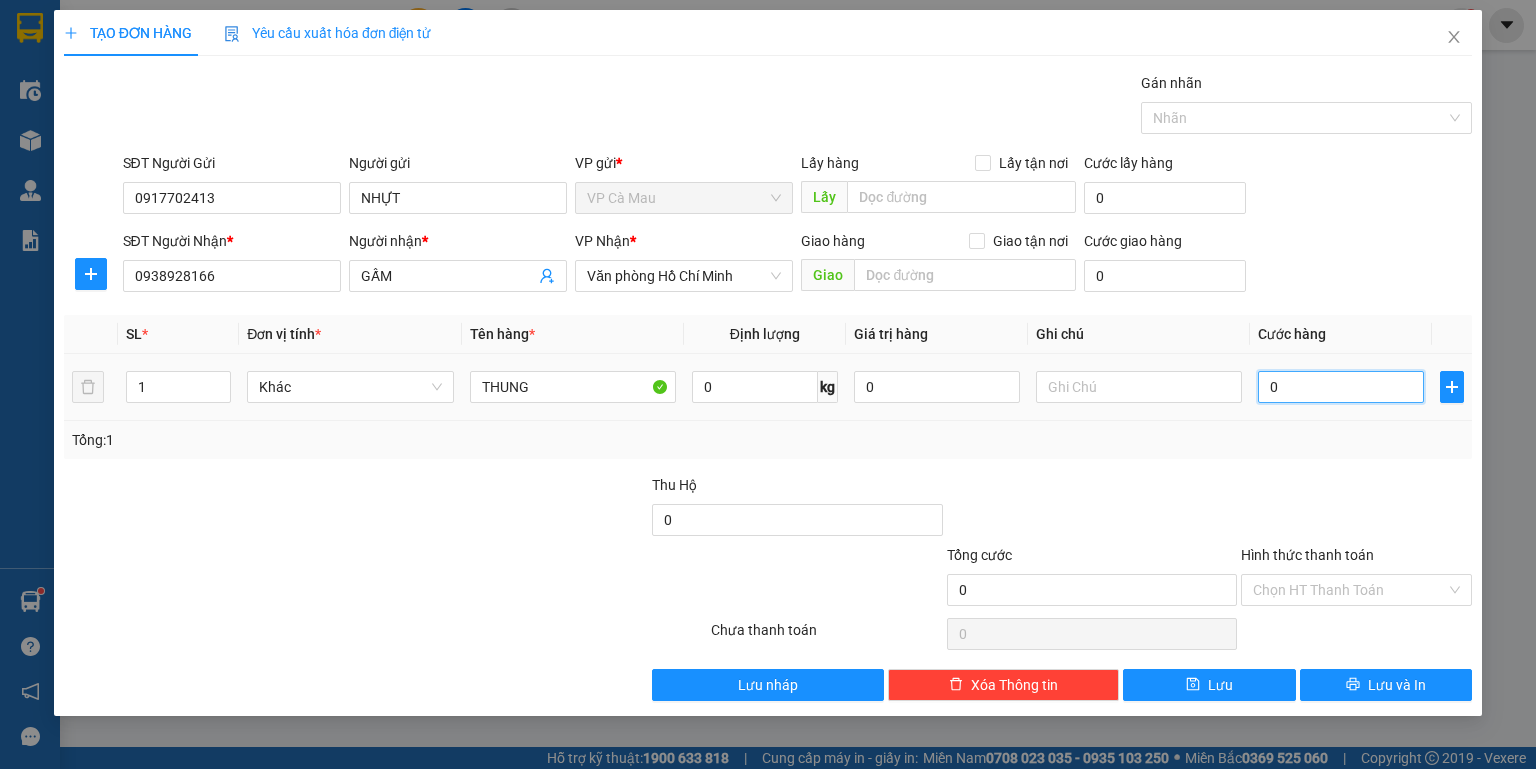 click on "0" at bounding box center [1341, 387] 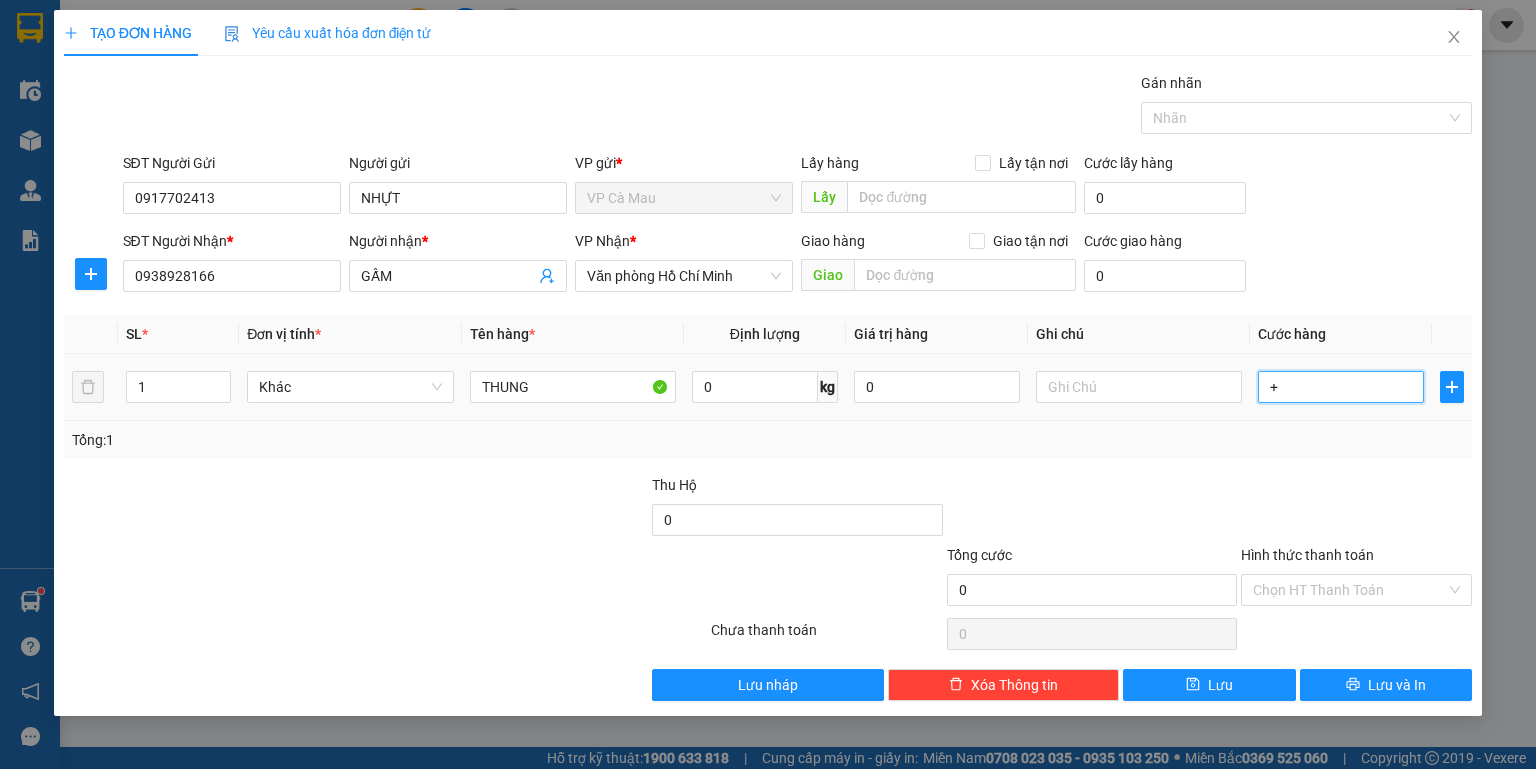type on "[NUMBER]" 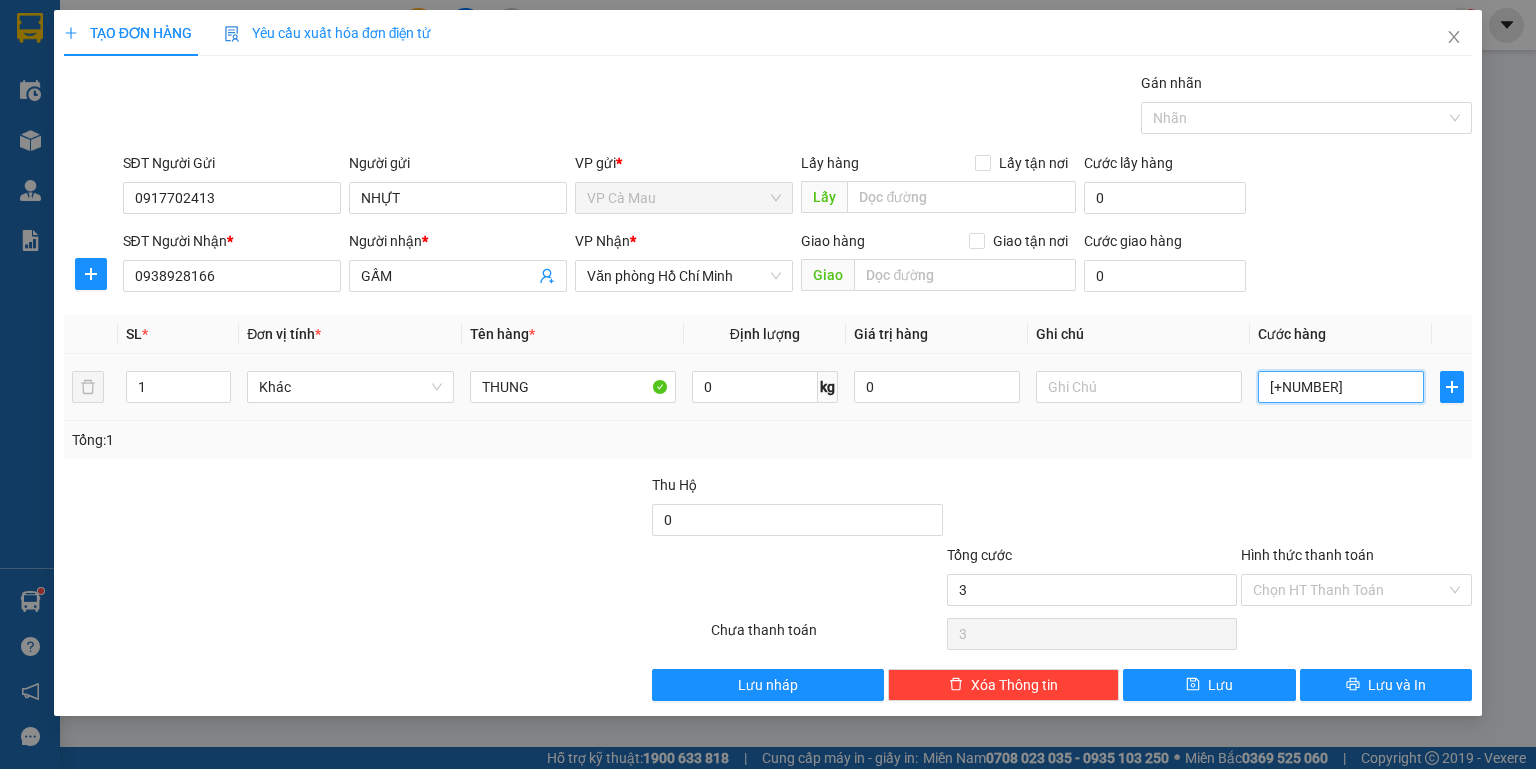 type on "[PHONE]" 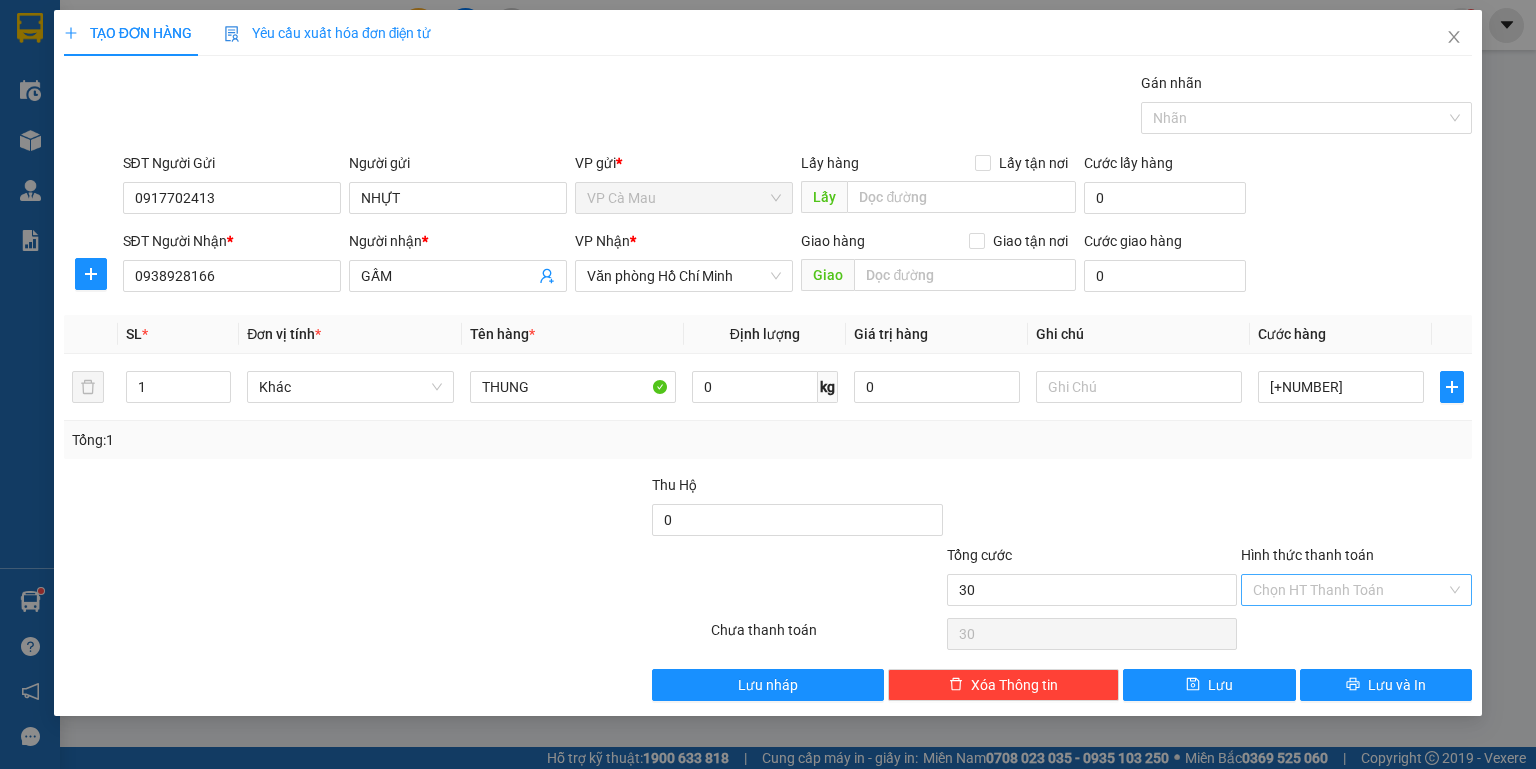 type on "30.000" 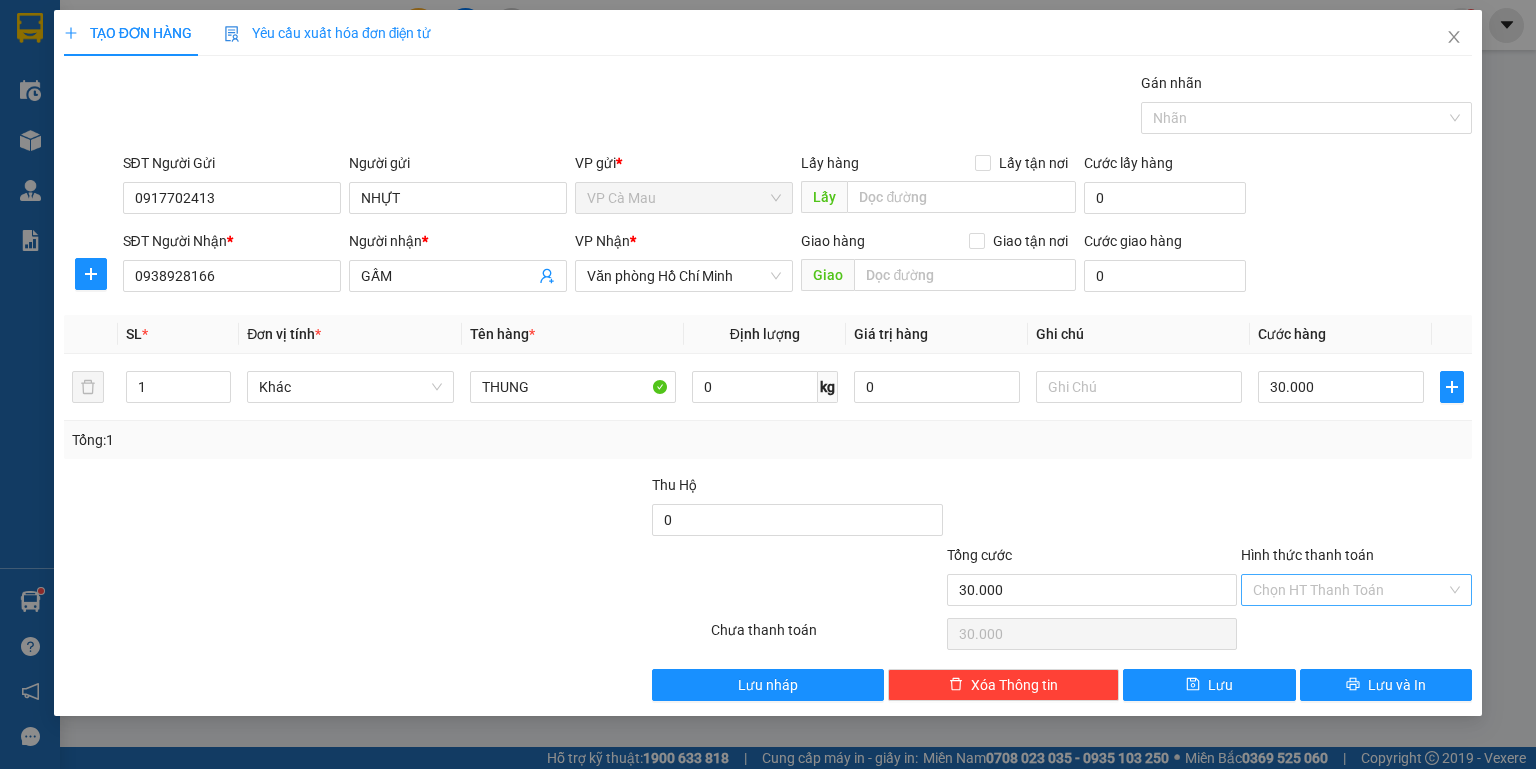 click on "Hình thức thanh toán" at bounding box center [1349, 590] 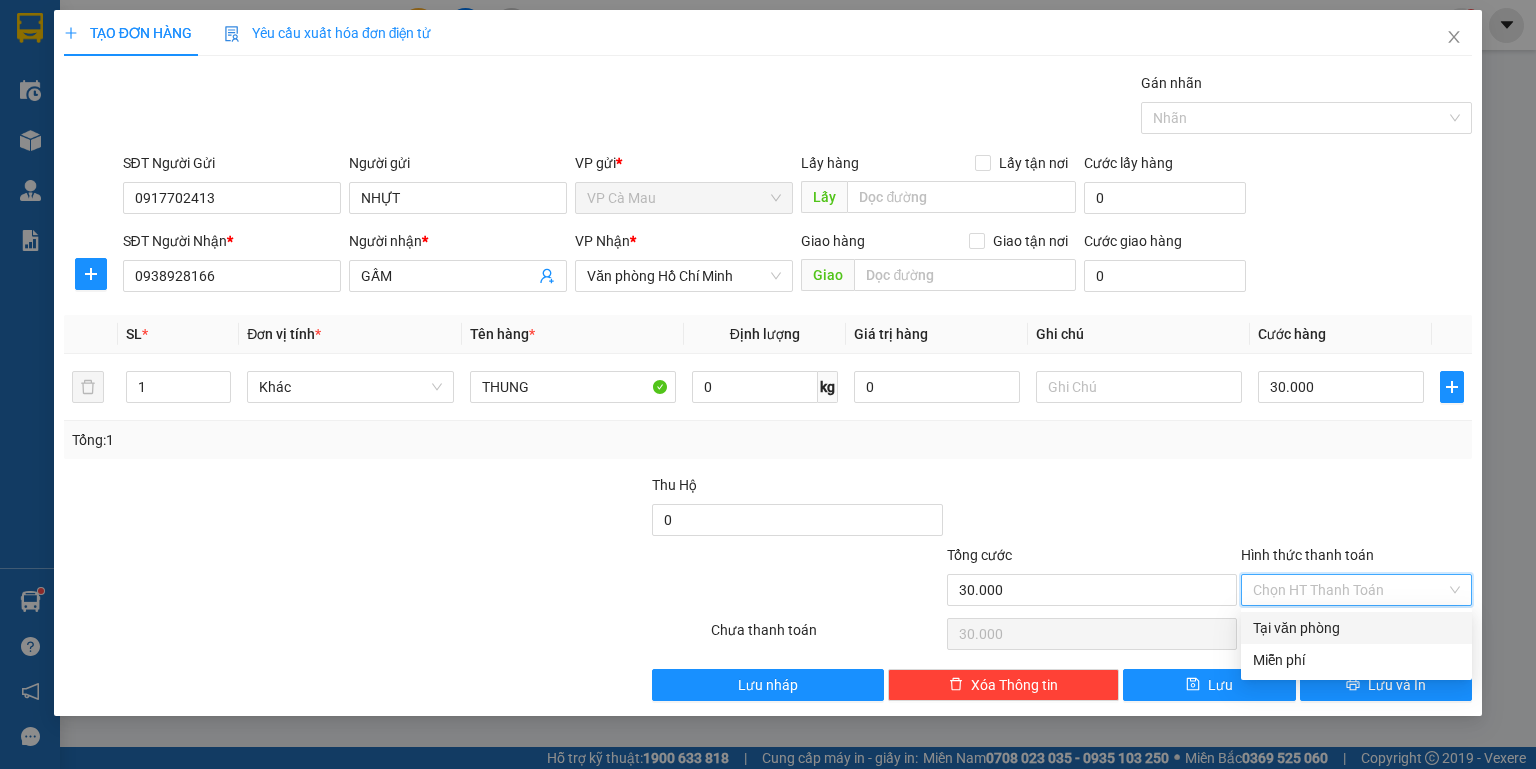 click on "Tại văn phòng" at bounding box center (1356, 628) 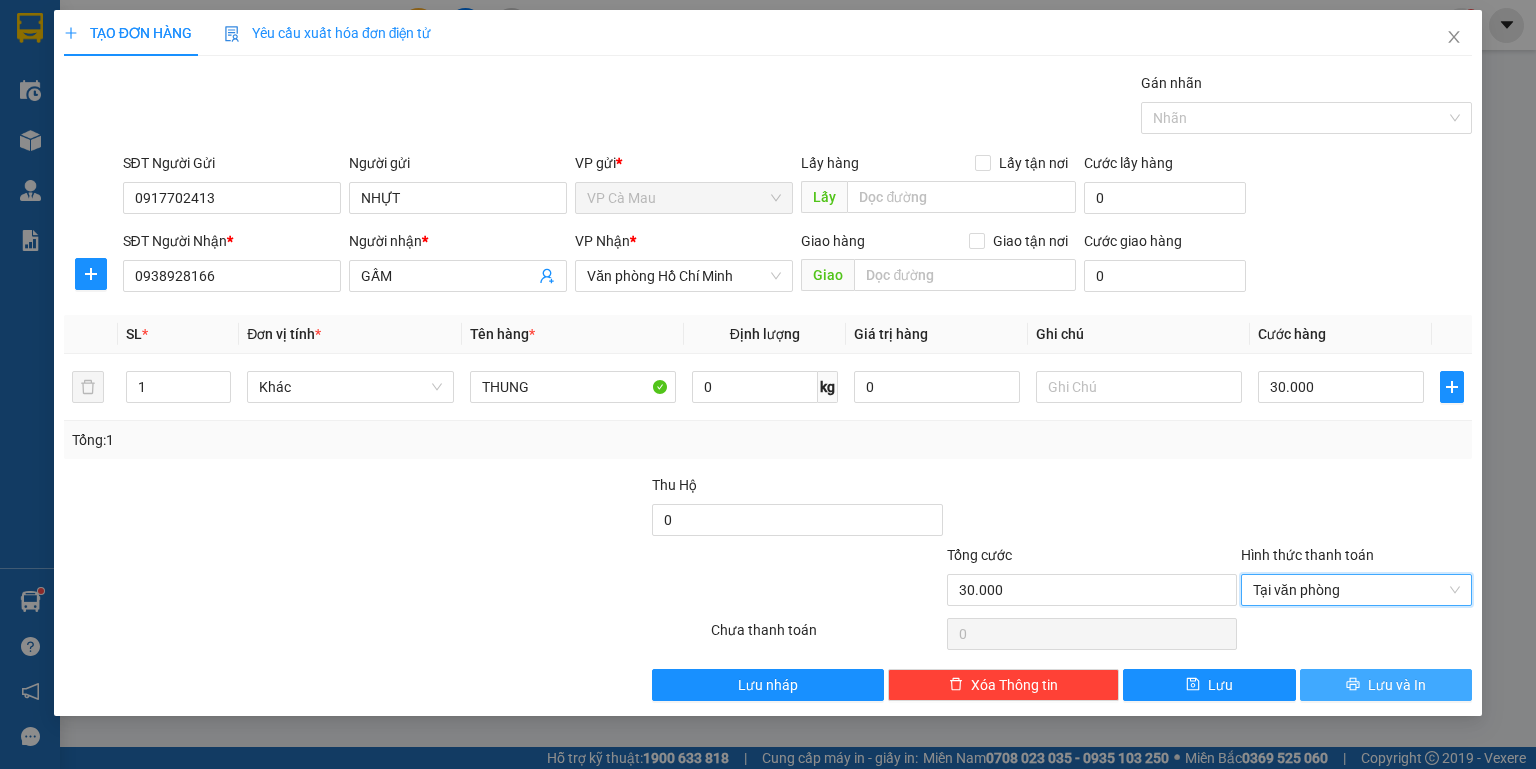 click on "Lưu và In" at bounding box center [1397, 685] 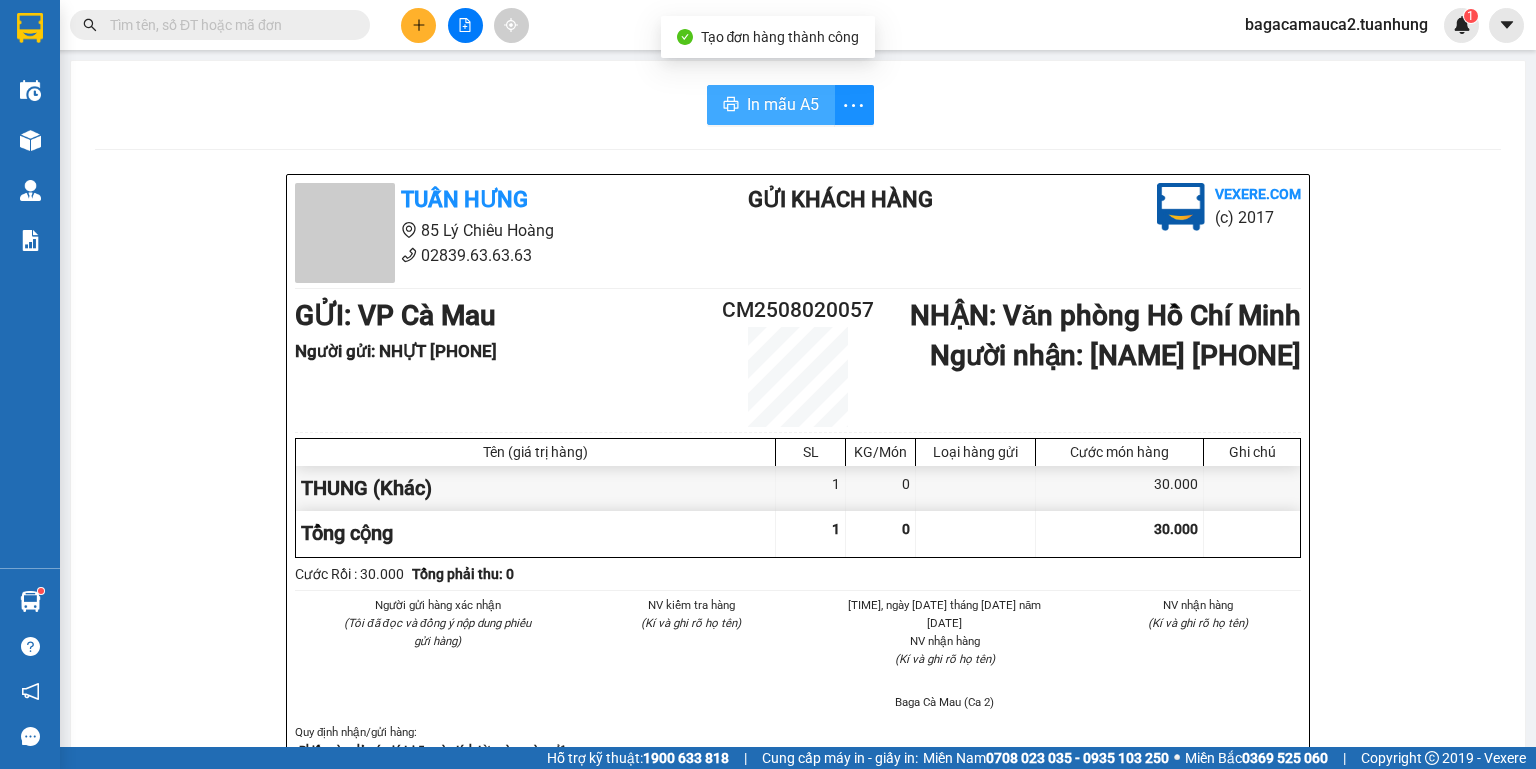 click on "In mẫu A5" at bounding box center [783, 104] 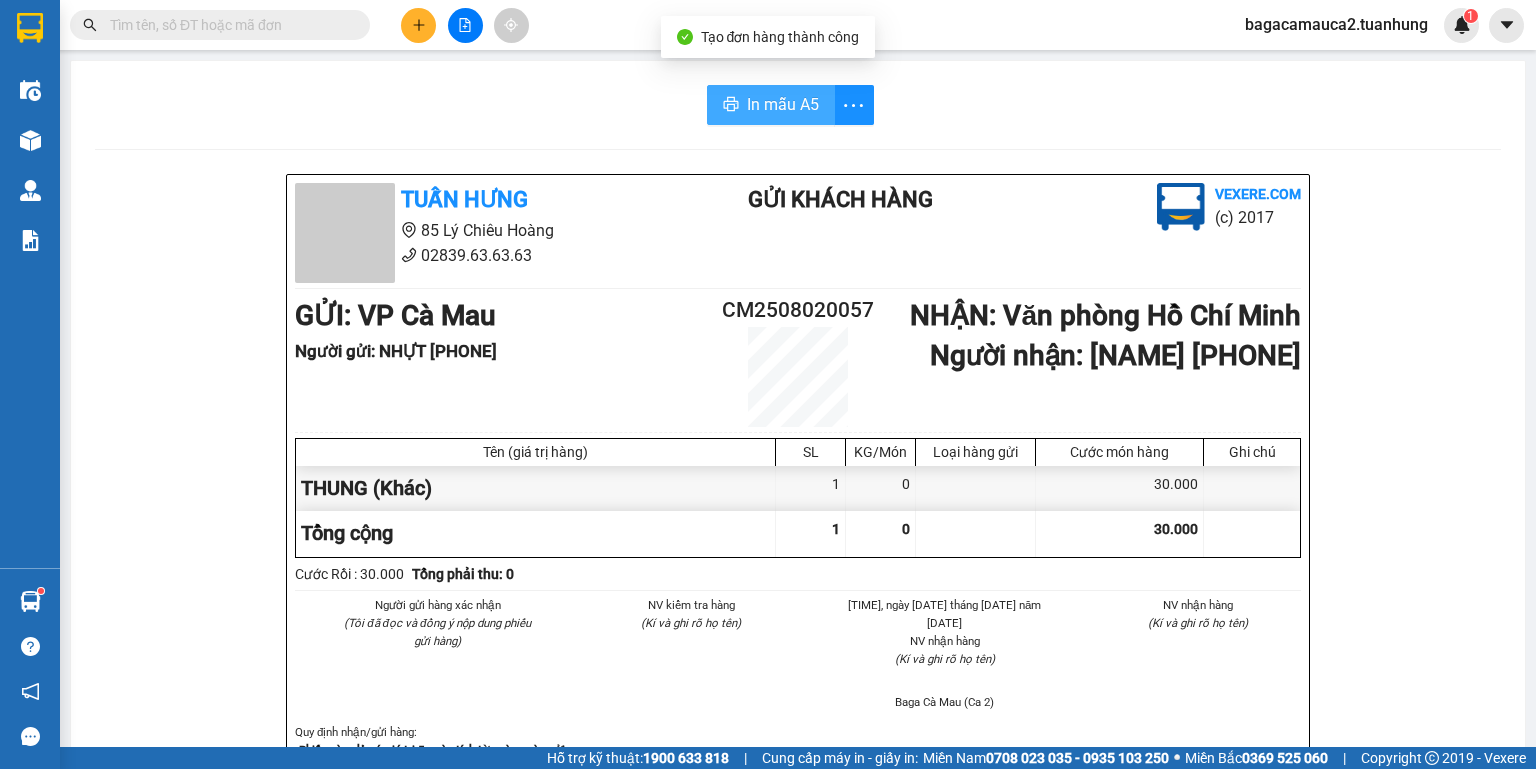 scroll, scrollTop: 0, scrollLeft: 0, axis: both 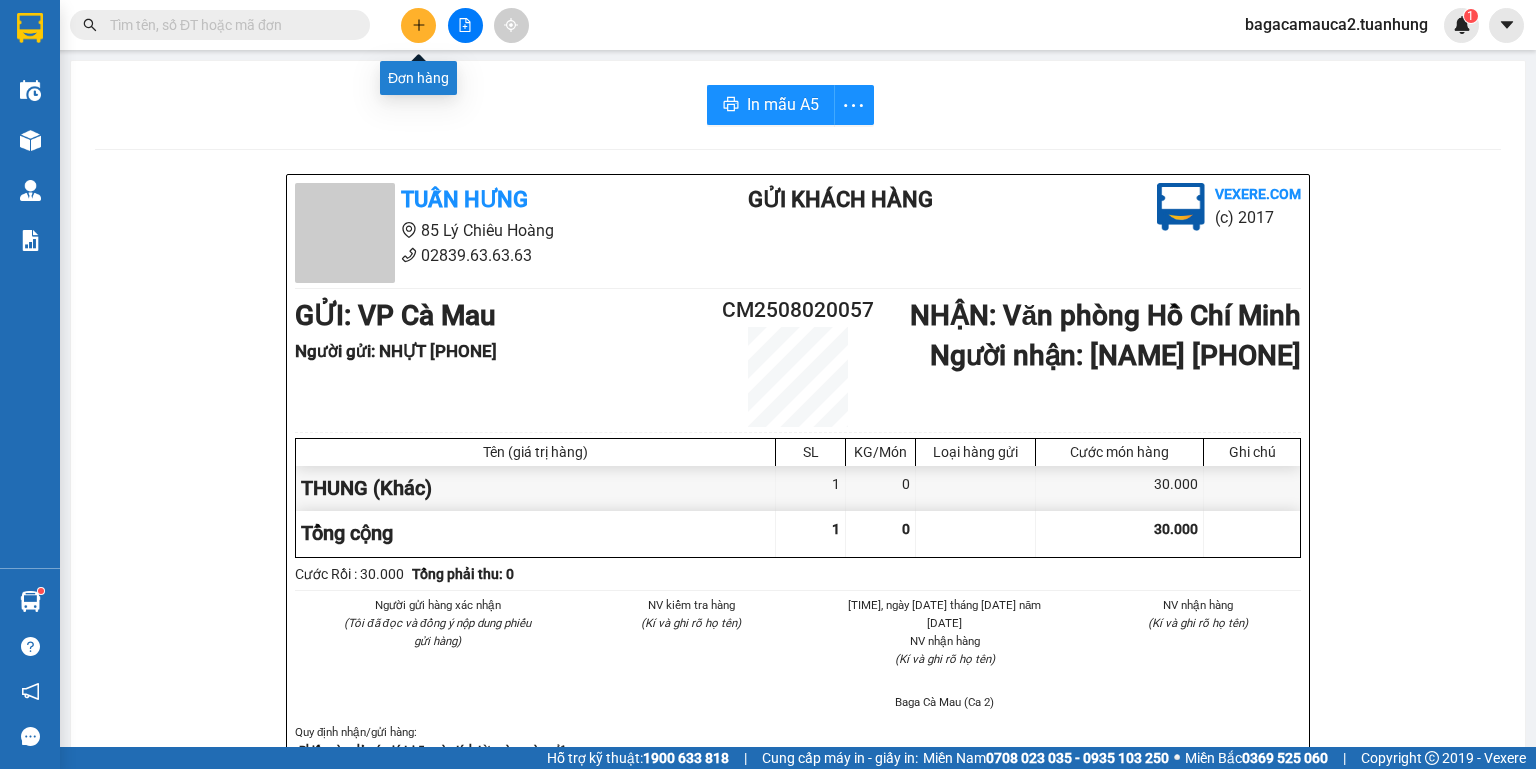 click 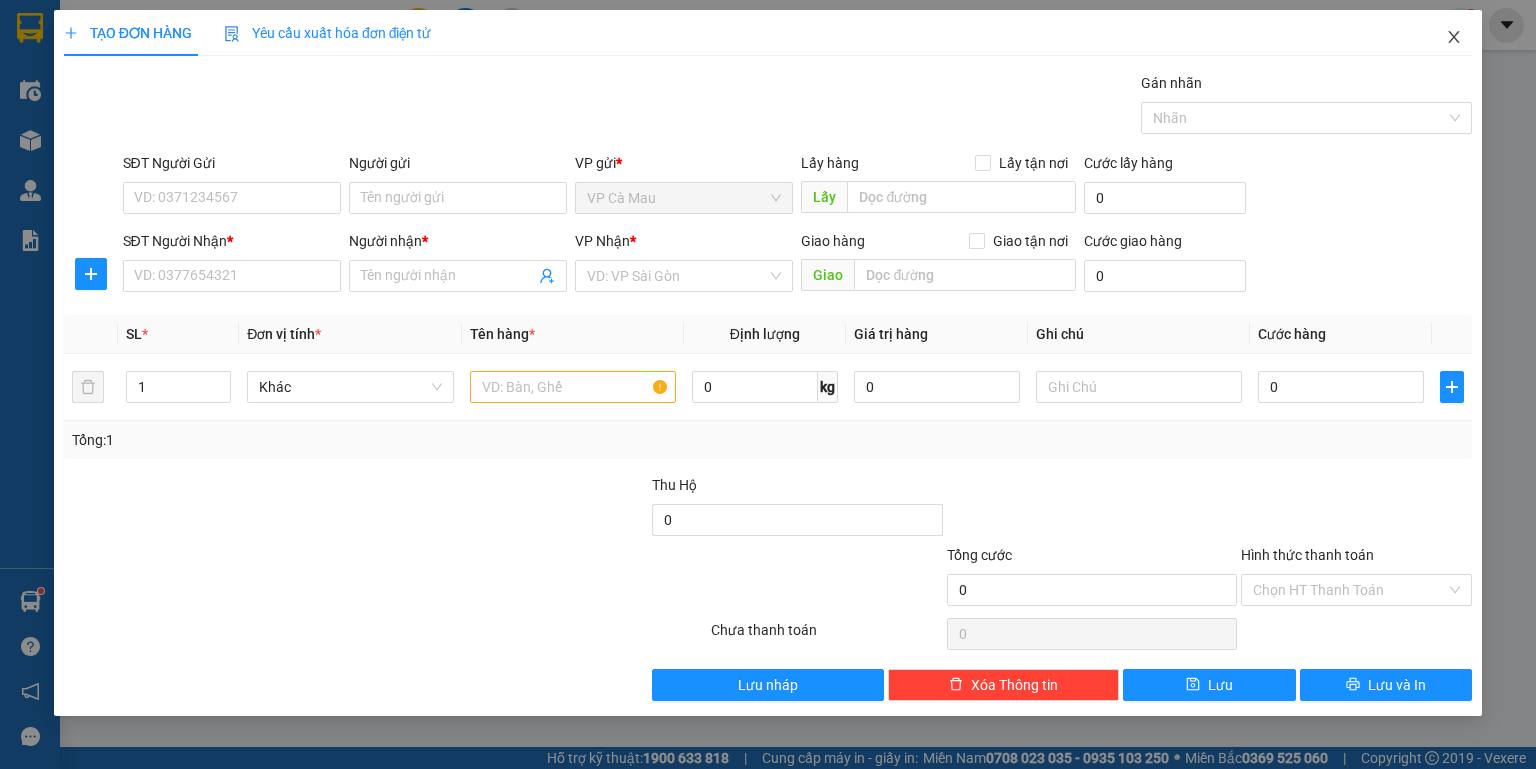 click 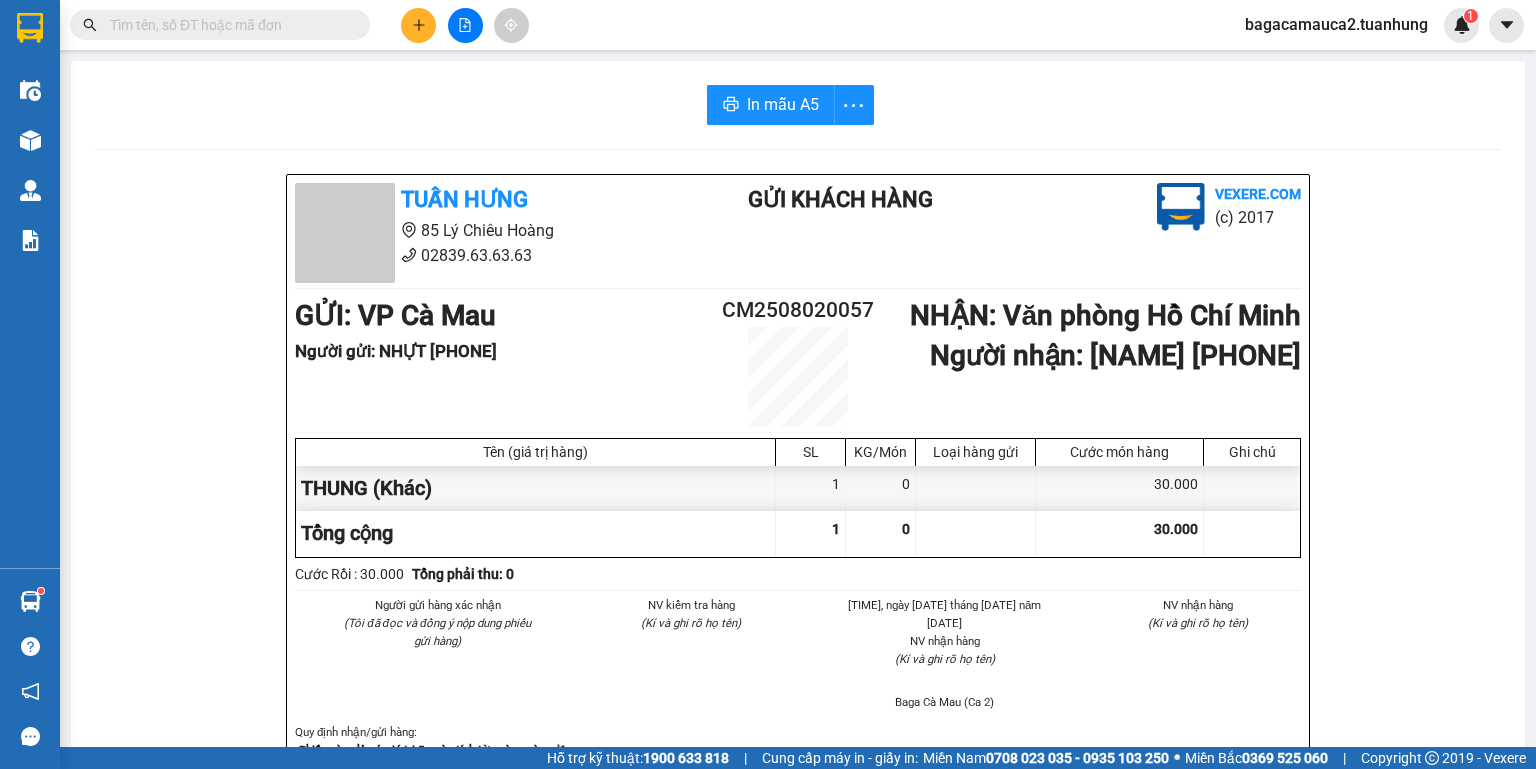 click at bounding box center [228, 25] 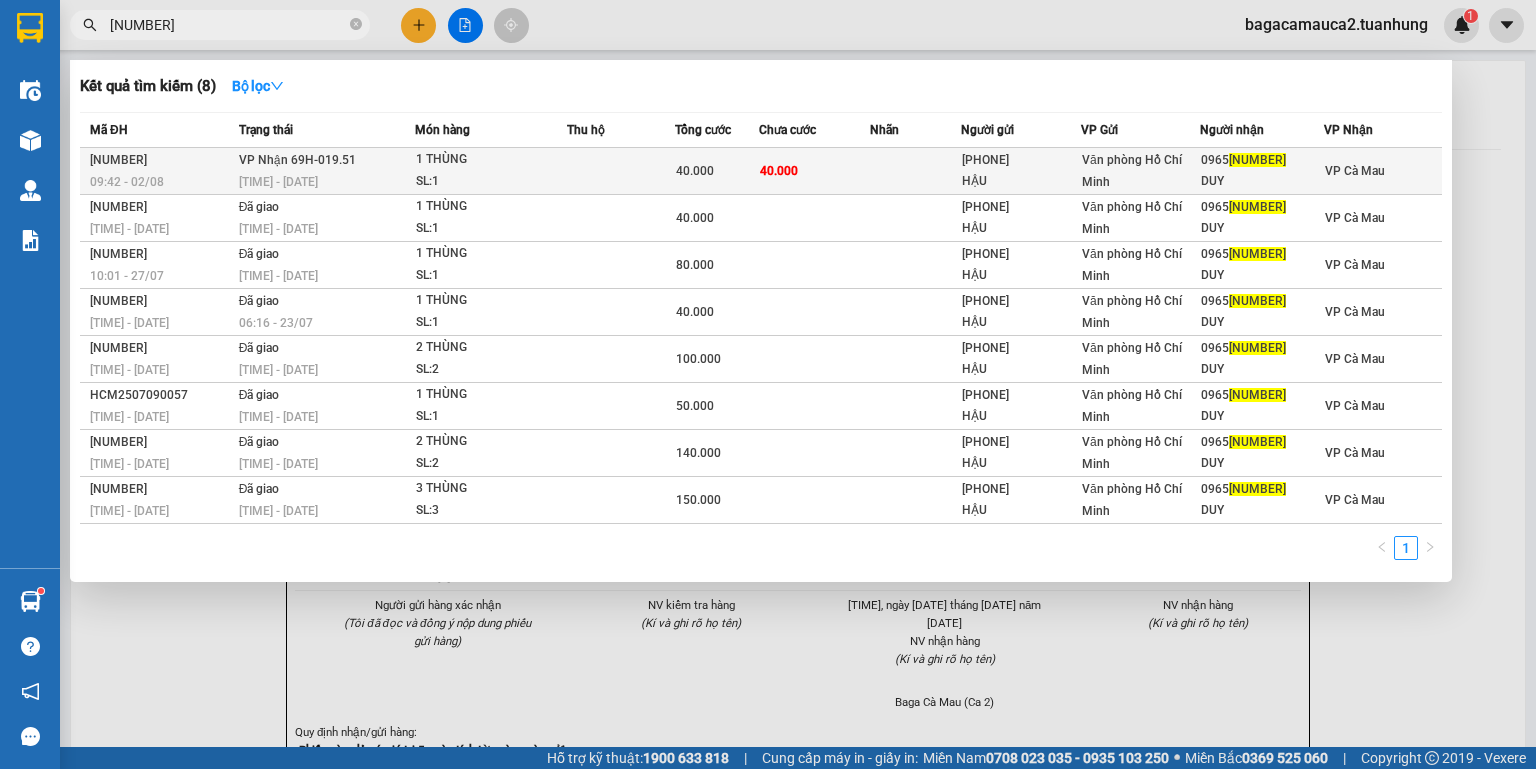 type on "527527" 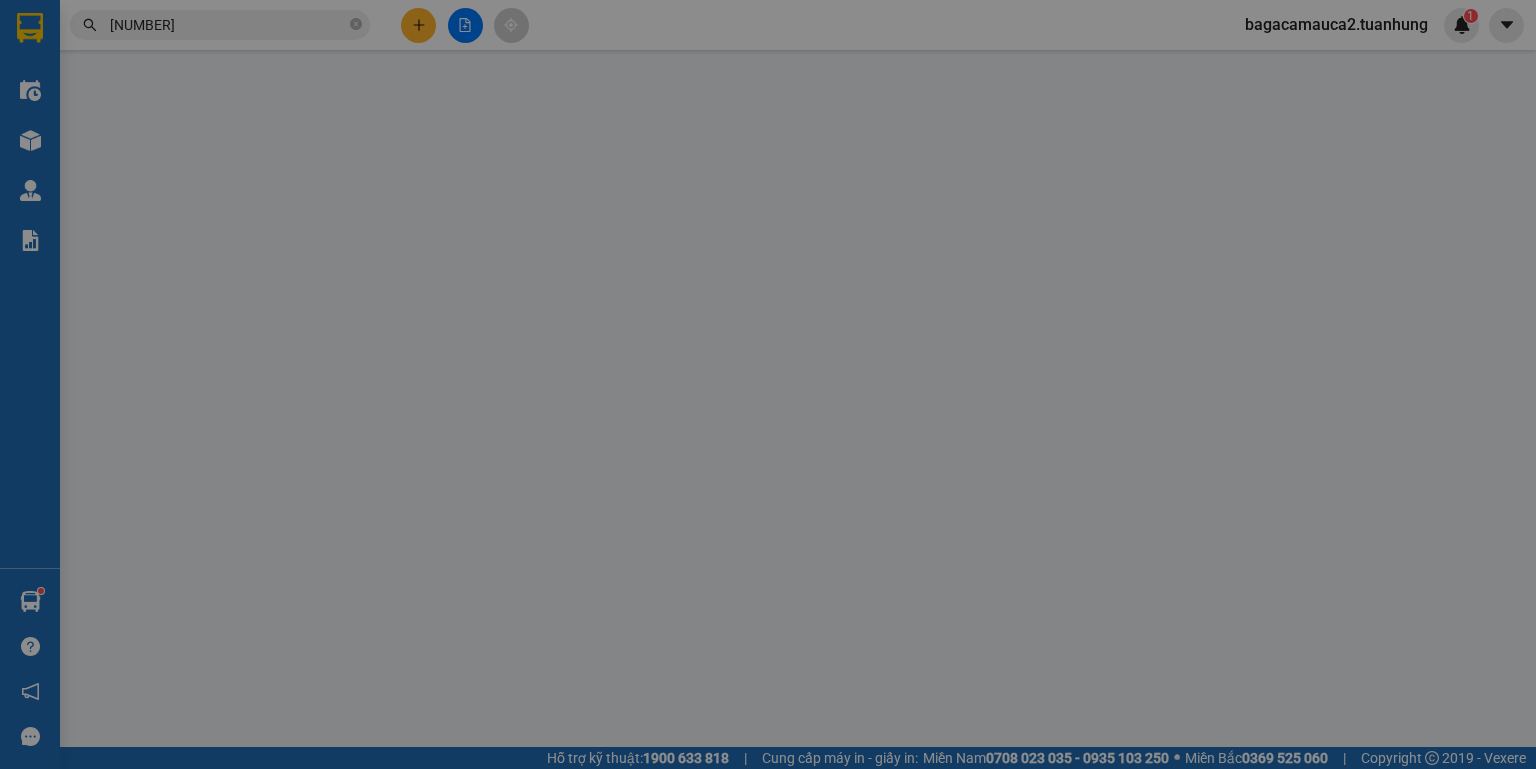 type on "0961235154" 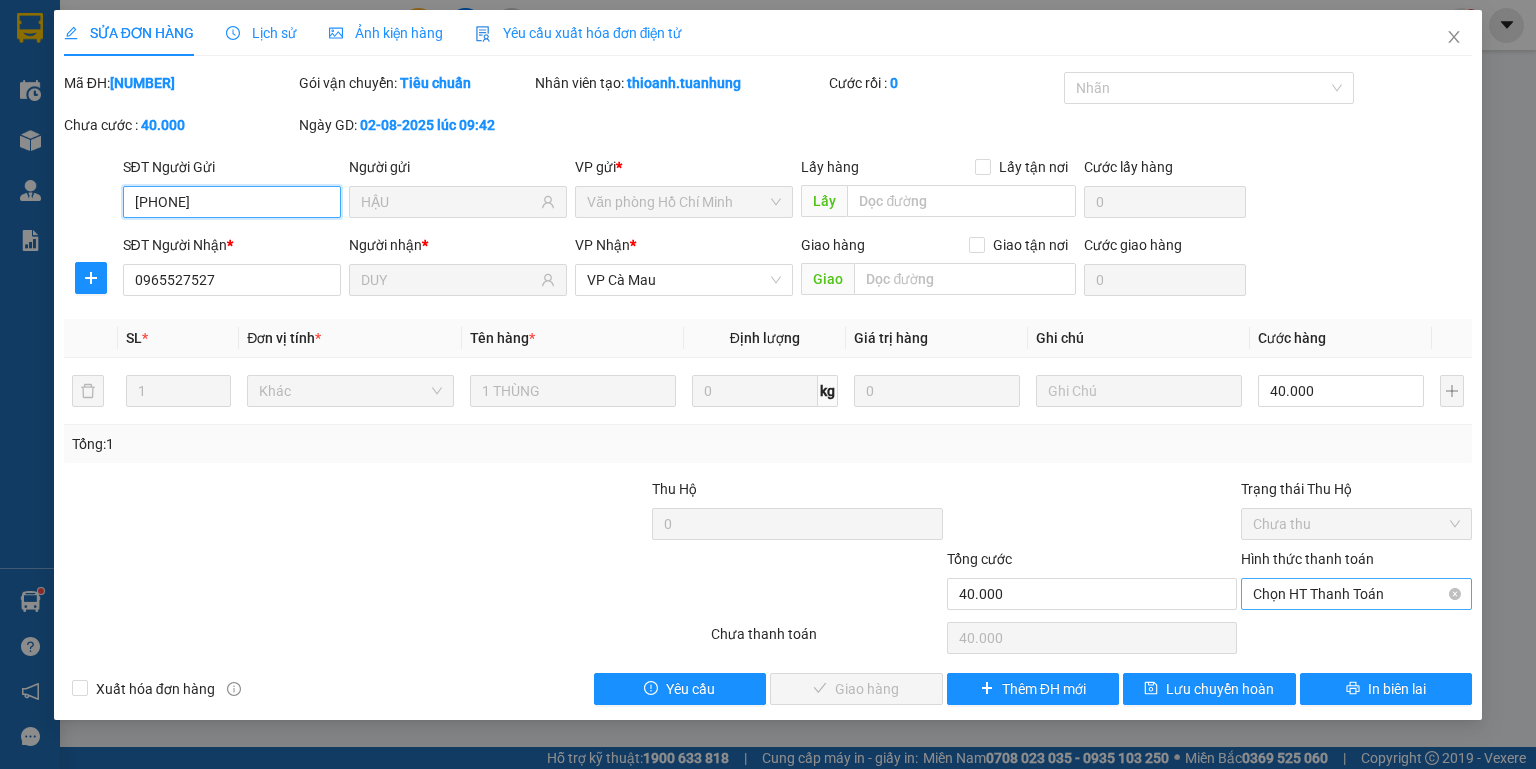 click on "Chọn HT Thanh Toán" at bounding box center (1356, 594) 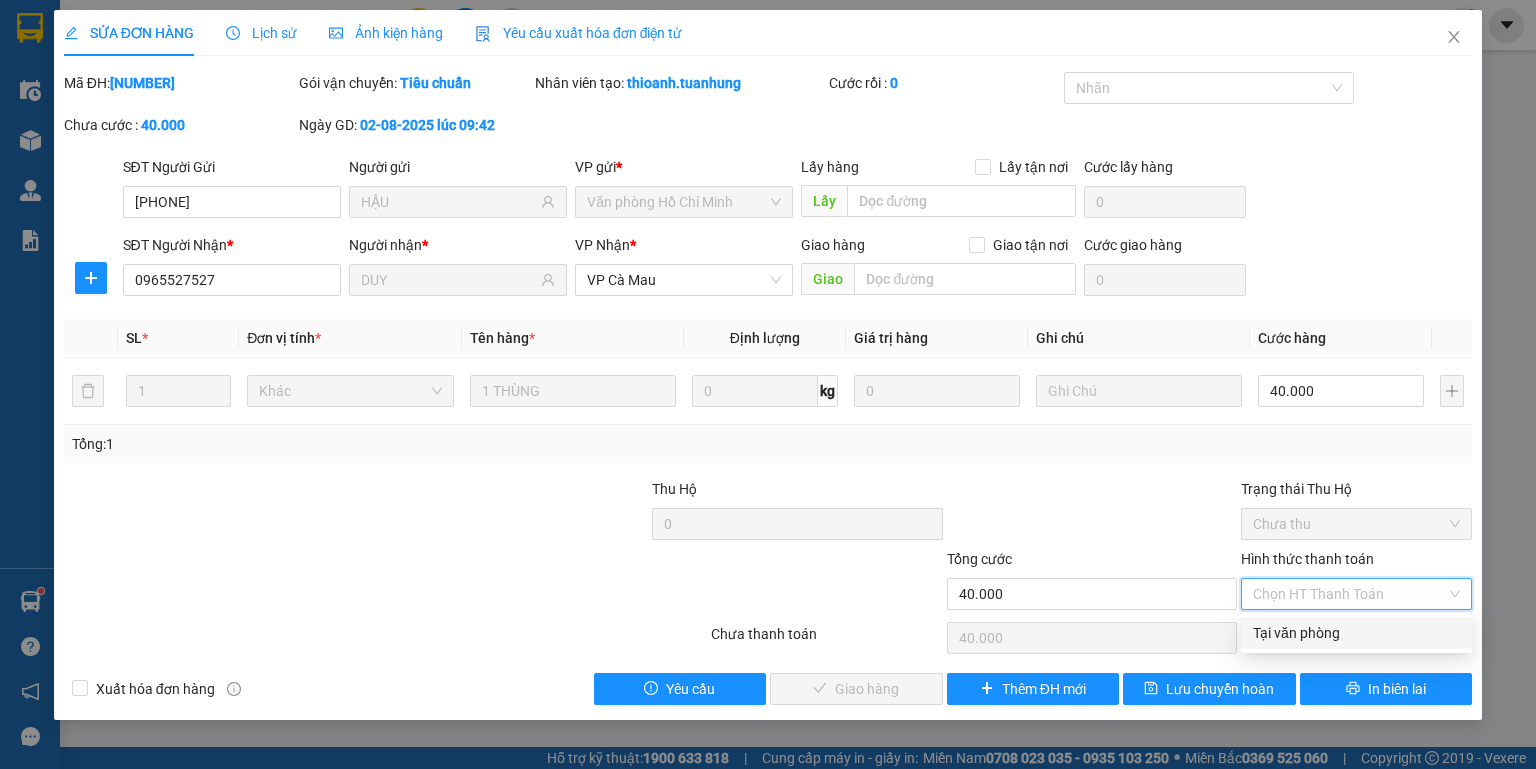 click on "Tại văn phòng" at bounding box center (1356, 633) 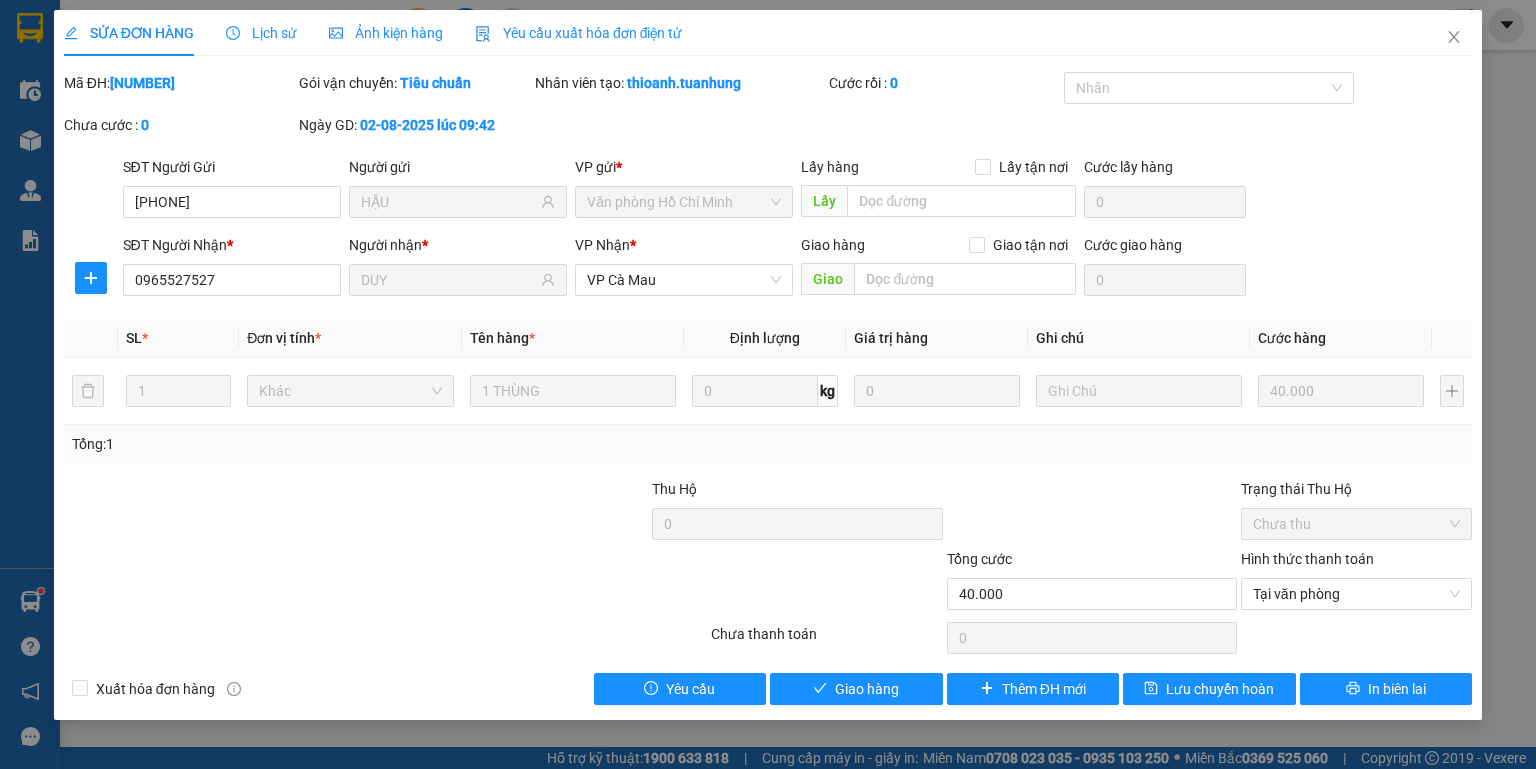 click on "SỬA ĐƠN HÀNG Lịch sử Ảnh kiện hàng Yêu cầu xuất hóa đơn điện tử Total Paid Fee 0 Total UnPaid Fee 40.000 Cash Collection Total Fee Mã ĐH:  HCM2508020023 Gói vận chuyển:   Tiêu chuẩn Nhân viên tạo:   thioanh.tuanhung Cước rồi :   0   Nhãn Chưa cước :   0 Ngày GD:   02-08-2025 lúc 09:42 SĐT Người Gửi 0961235154 Người gửi HẬU VP gửi  * Văn phòng Hồ Chí Minh Lấy hàng Lấy tận nơi Lấy Cước lấy hàng 0 SĐT Người Nhận  * 0965527527 Người nhận  * DUY VP Nhận  * VP Cà Mau Giao hàng Giao tận nơi Giao Cước giao hàng 0 SL  * Đơn vị tính  * Tên hàng  * Định lượng Giá trị hàng Ghi chú Cước hàng                   1 Khác 1 THÙNG 0 kg 0 40.000 Tổng:  1 Thu Hộ 0 Trạng thái Thu Hộ   Chưa thu Tổng cước 40.000 Hình thức thanh toán Tại văn phòng Số tiền thu trước 0 Tại văn phòng Chưa thanh toán 0 Xuất hóa đơn hàng Yêu cầu Giao hàng In biên lai" at bounding box center (768, 365) 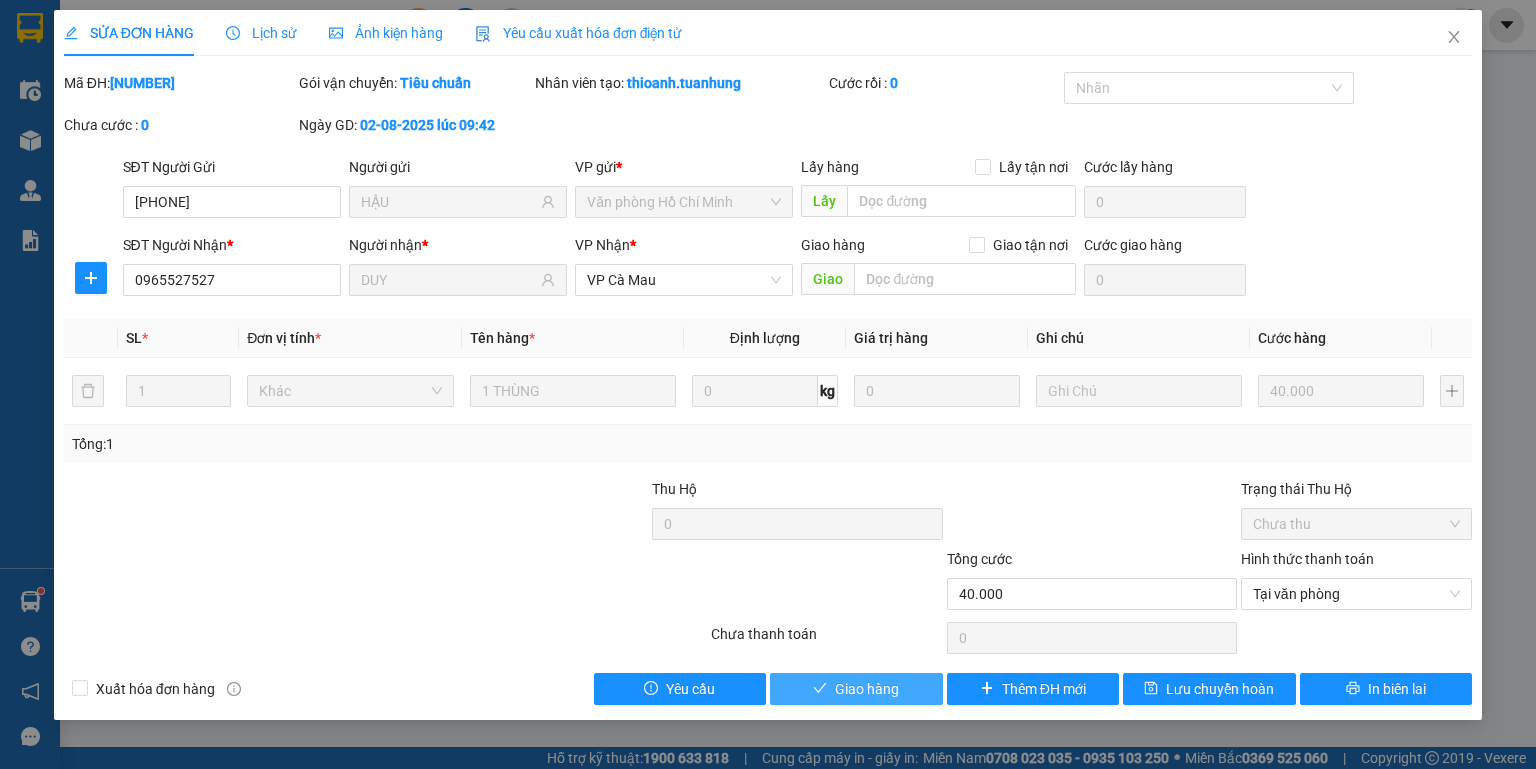 click on "Giao hàng" at bounding box center (867, 689) 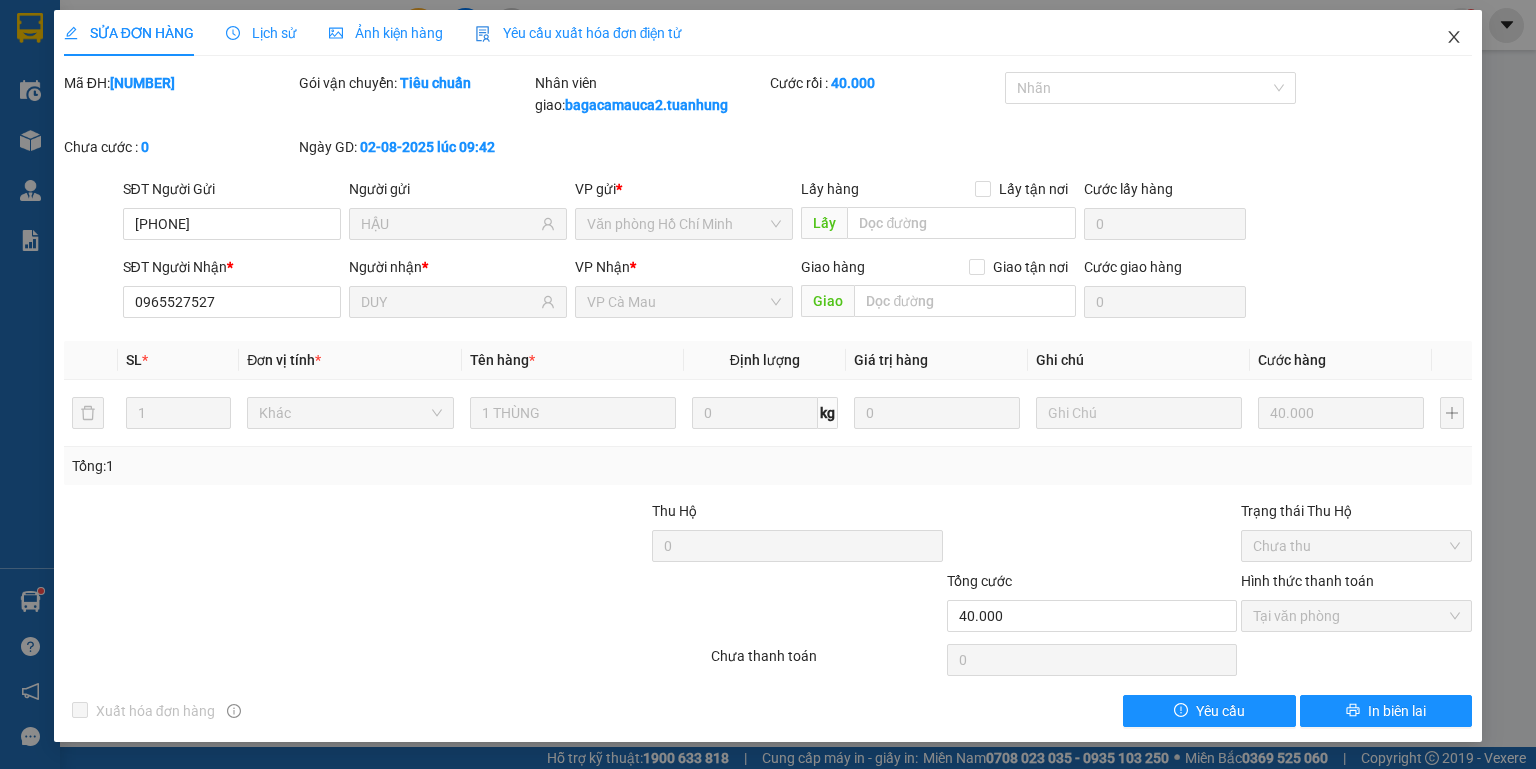 click at bounding box center (1454, 38) 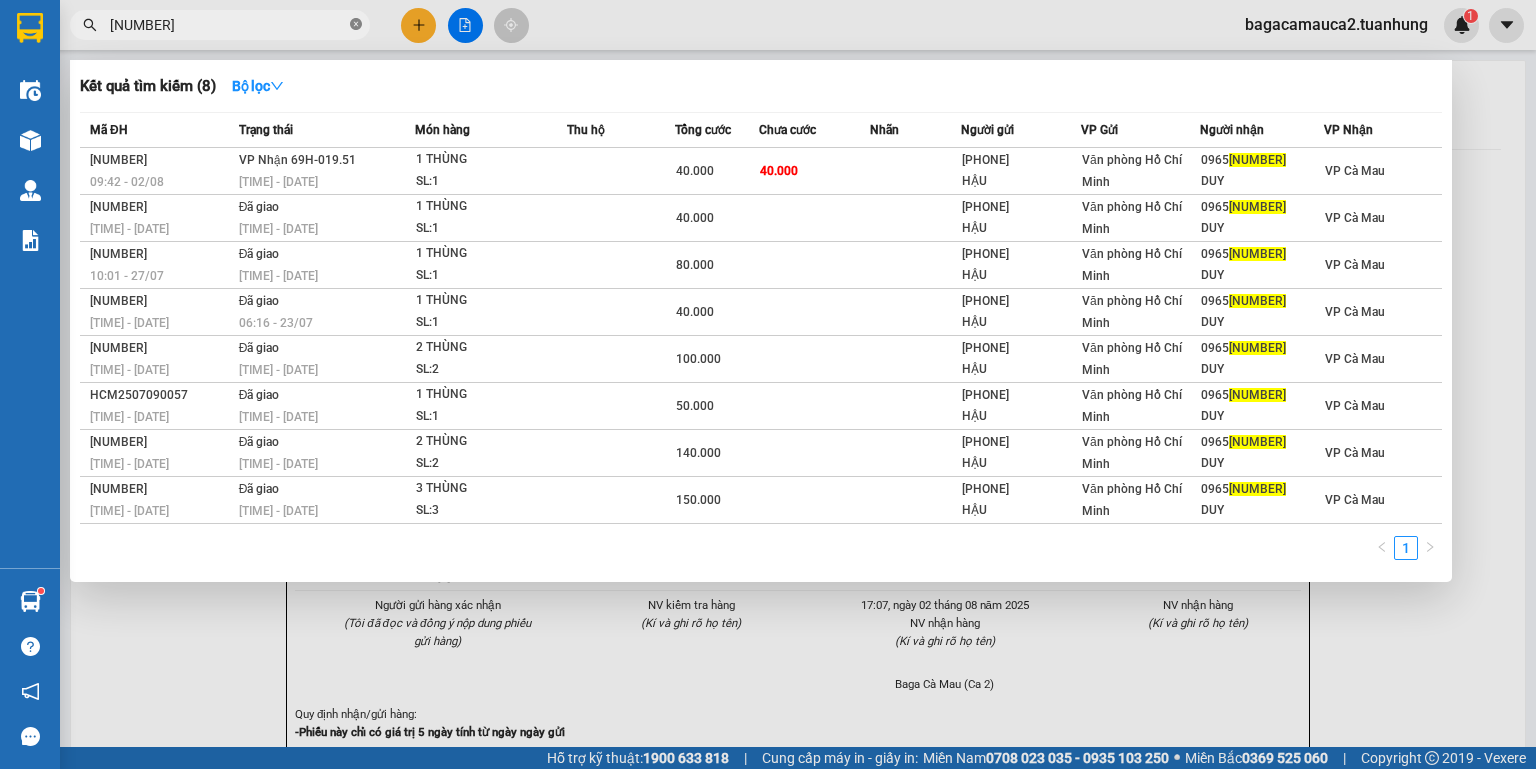 click 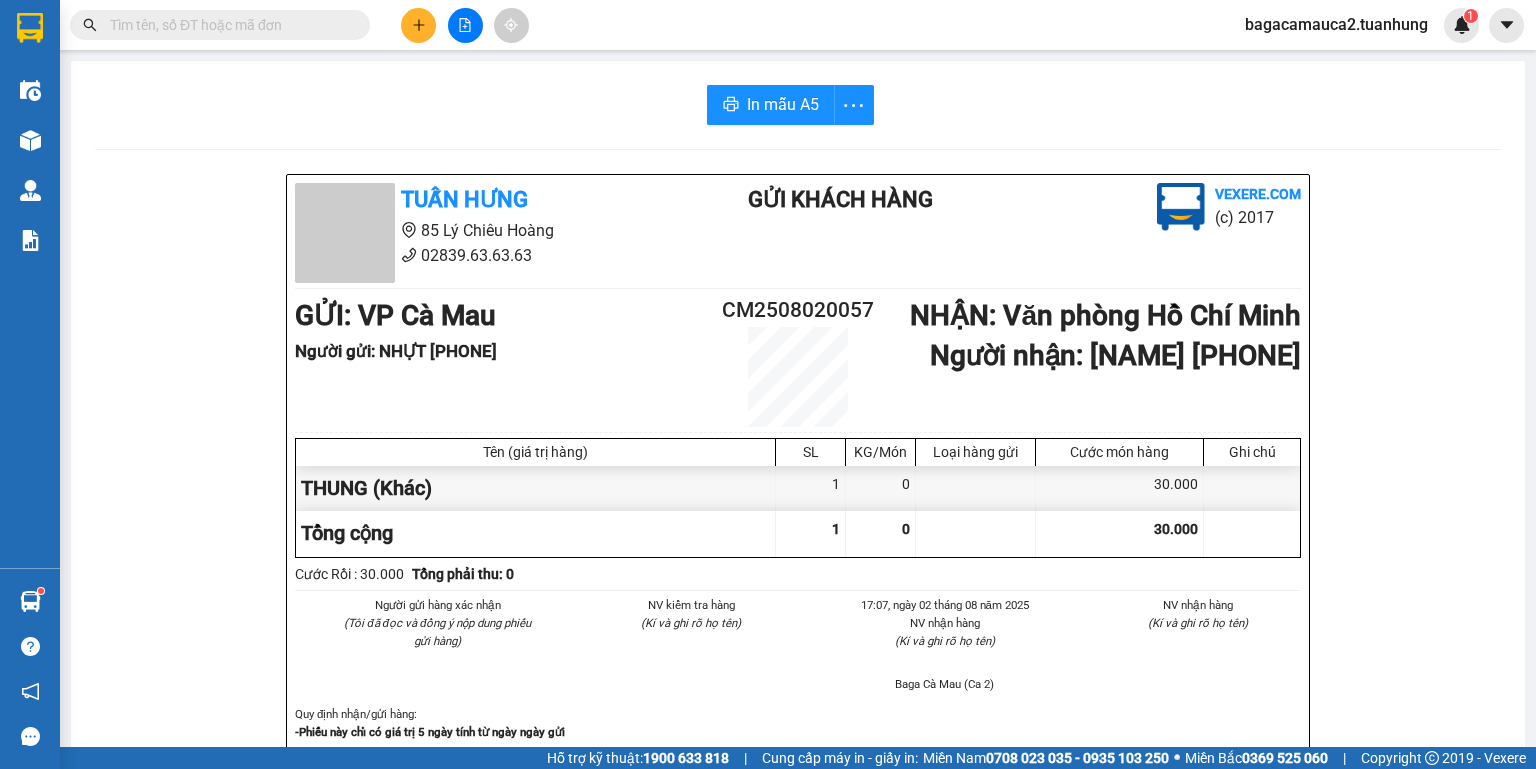 click at bounding box center (228, 25) 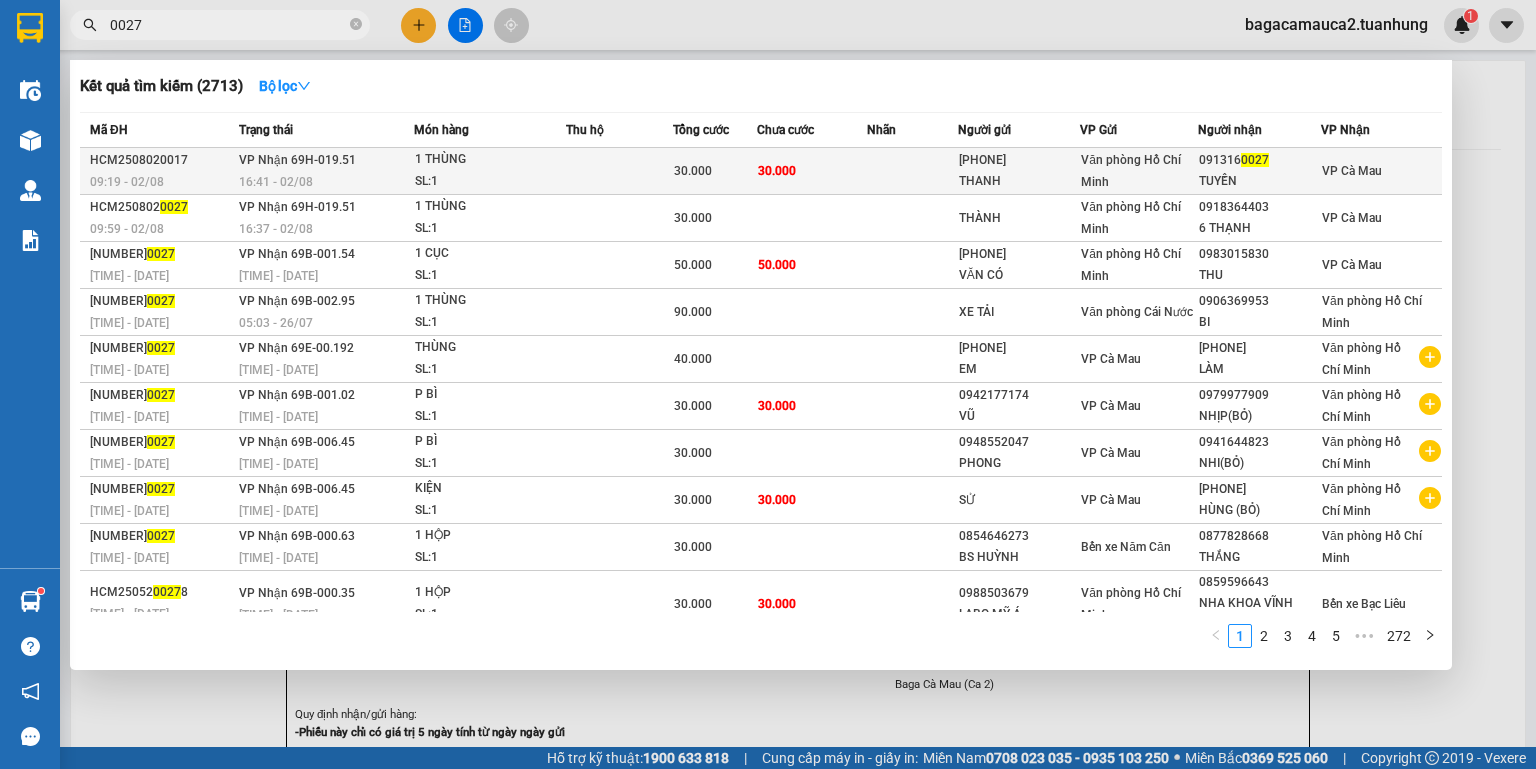 type on "0027" 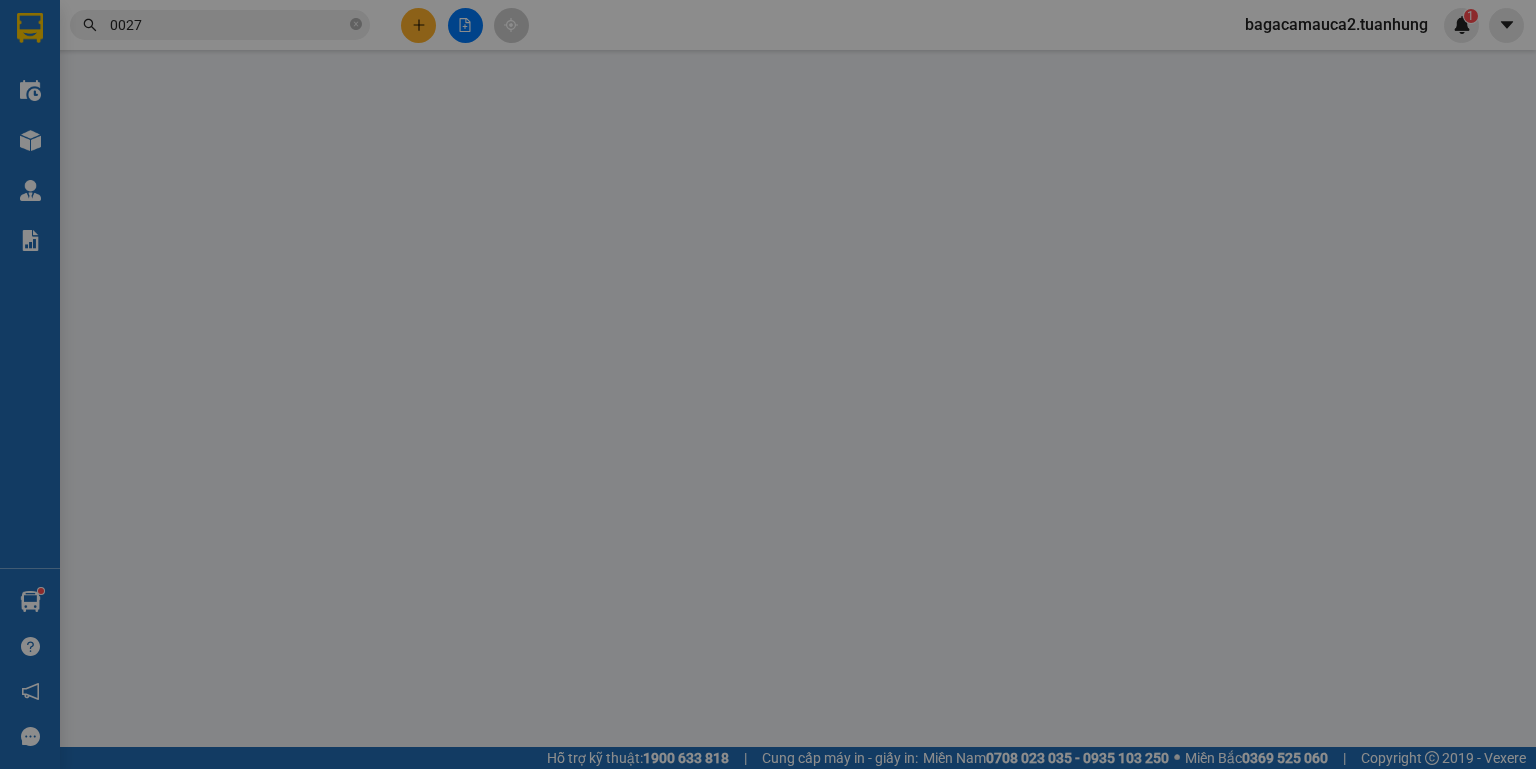 type on "0938558563" 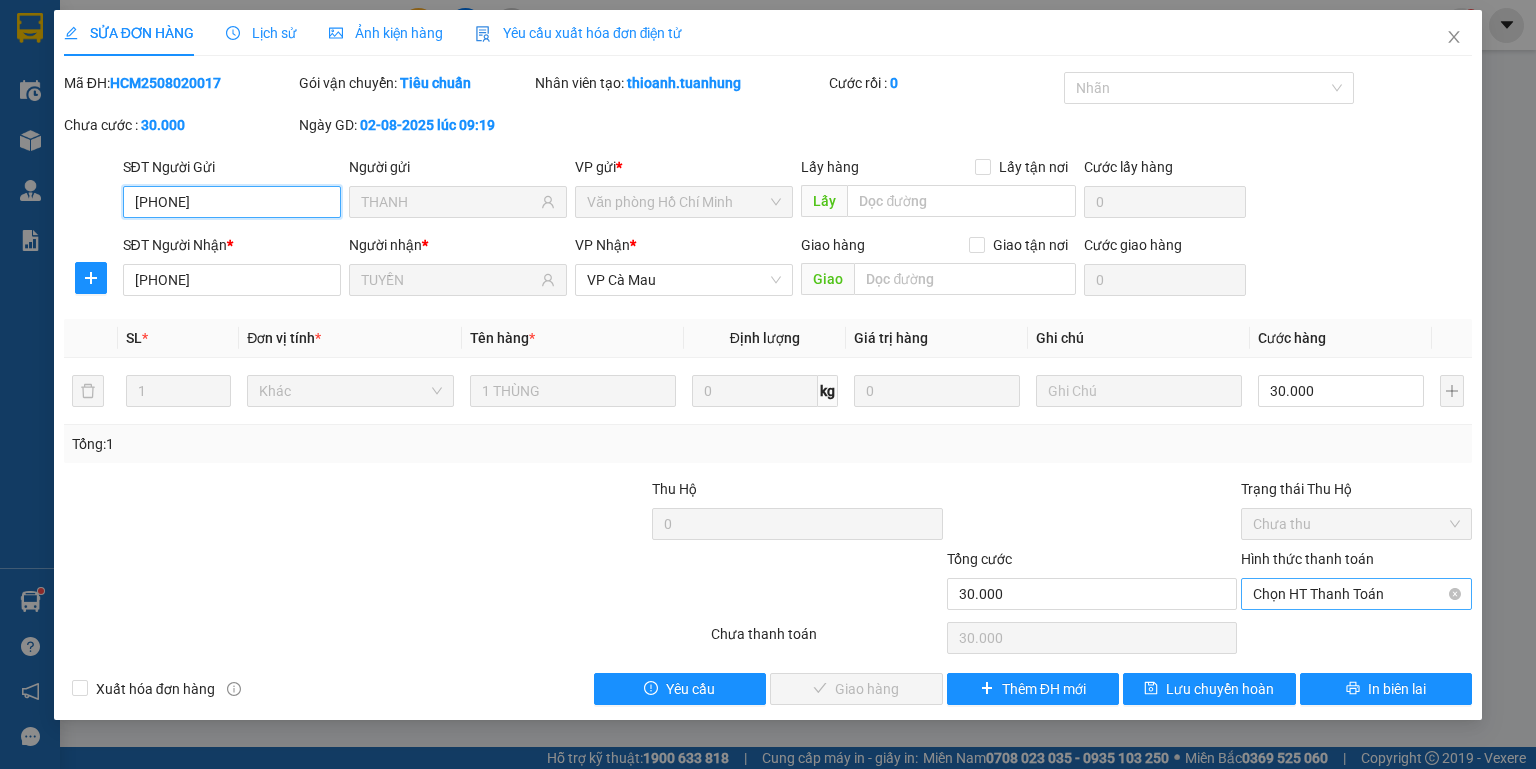 click on "Chọn HT Thanh Toán" at bounding box center [1356, 594] 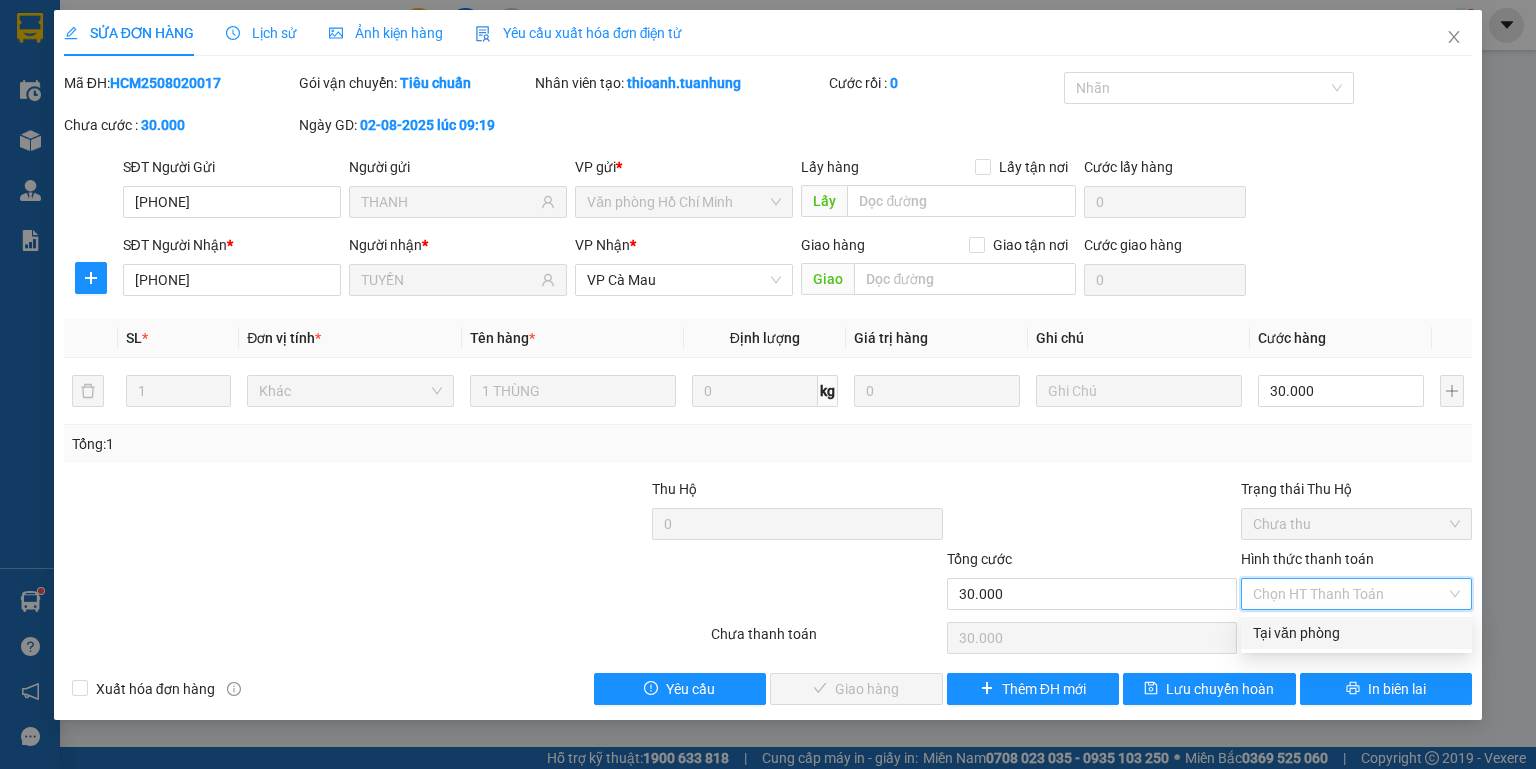 click on "Tại văn phòng" at bounding box center (1356, 633) 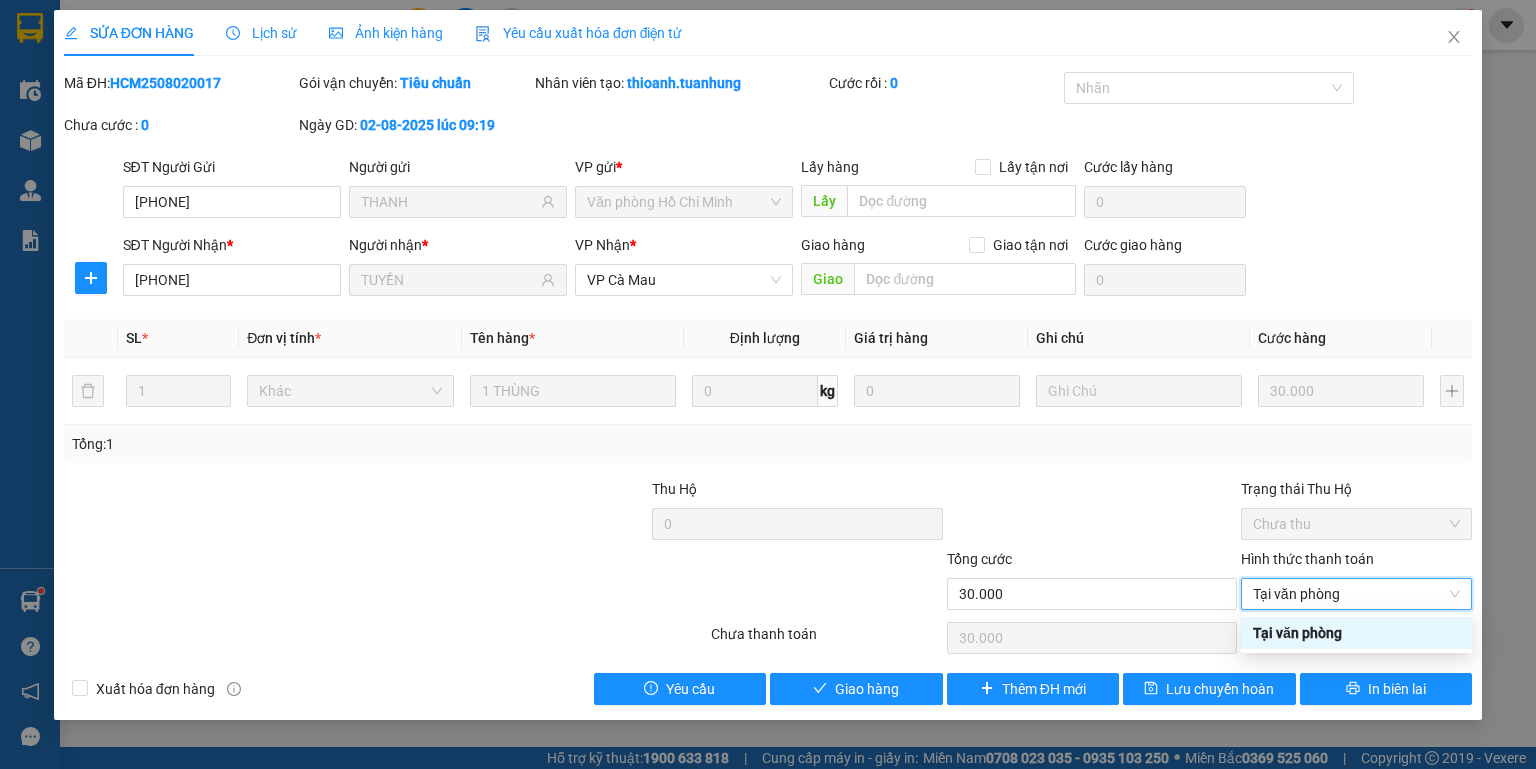 type on "0" 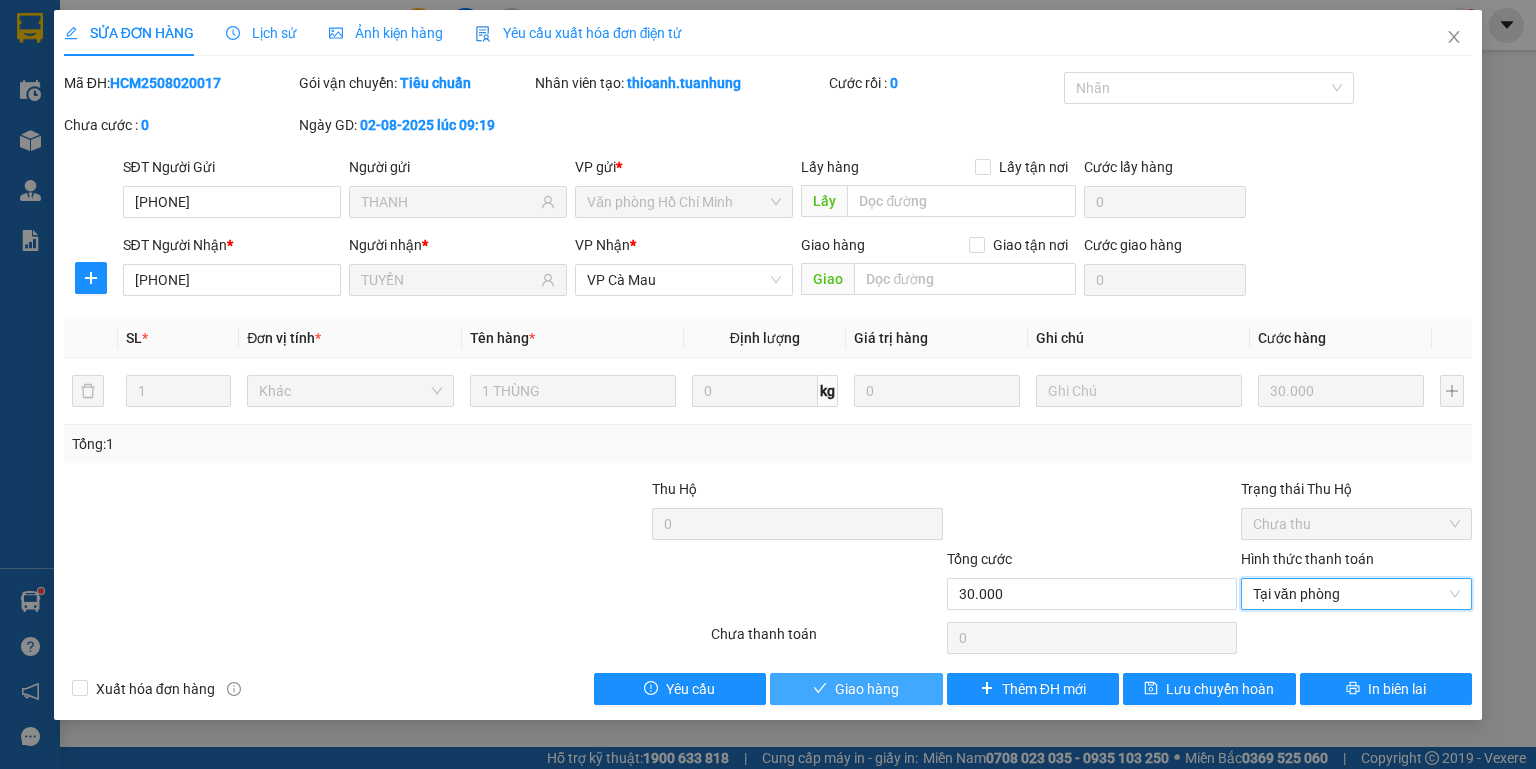 click on "Giao hàng" at bounding box center [867, 689] 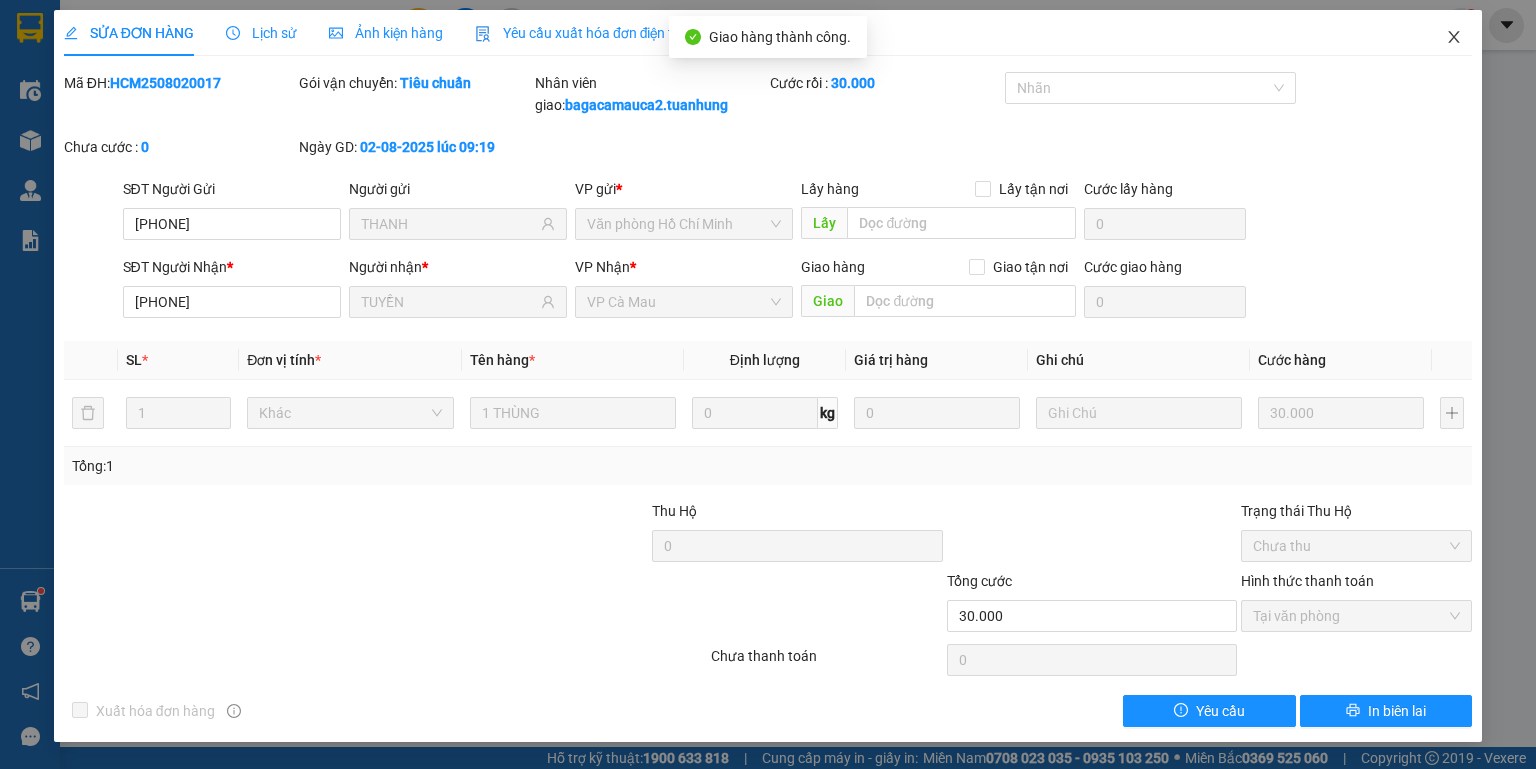 click 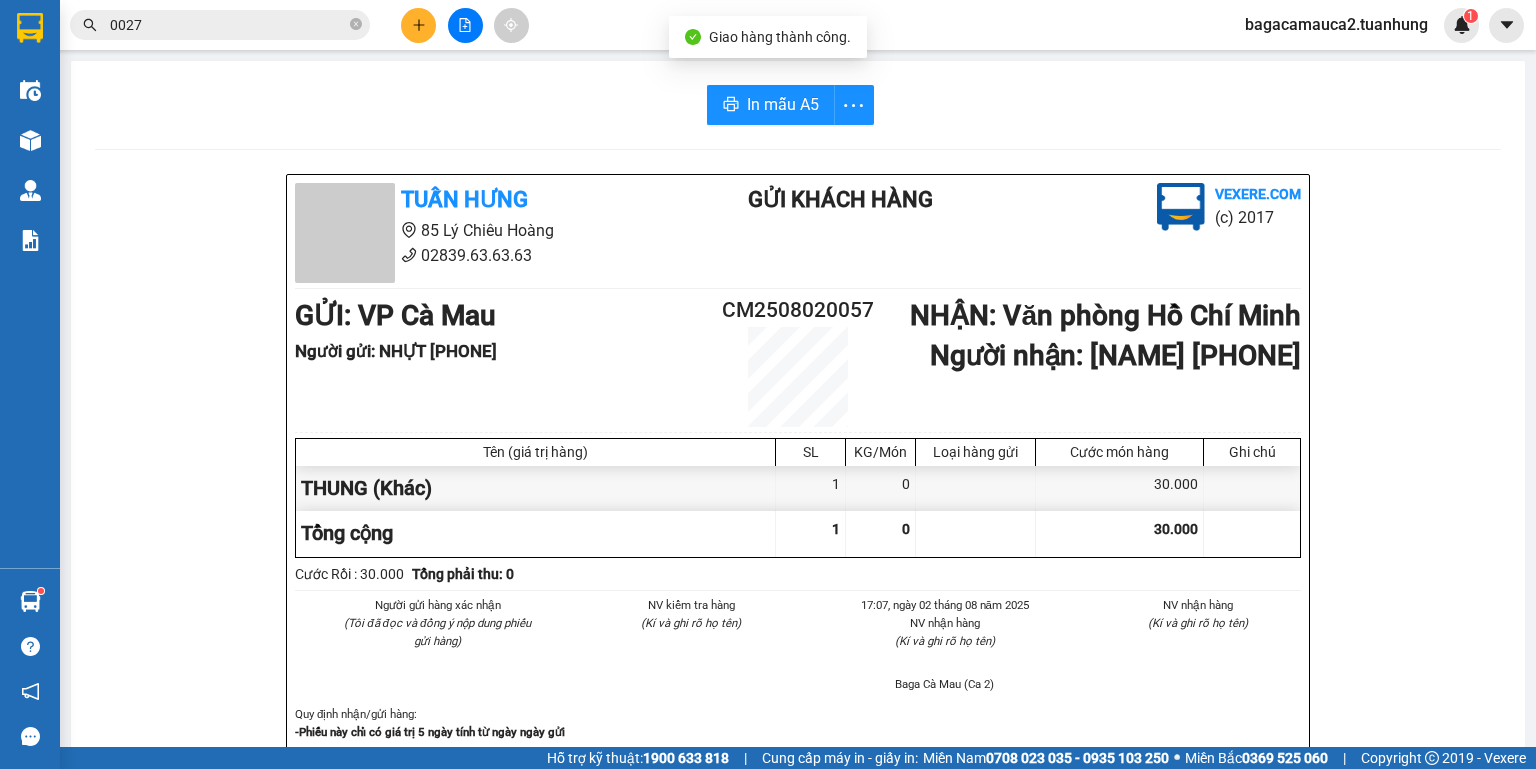 click on "0027" at bounding box center (228, 25) 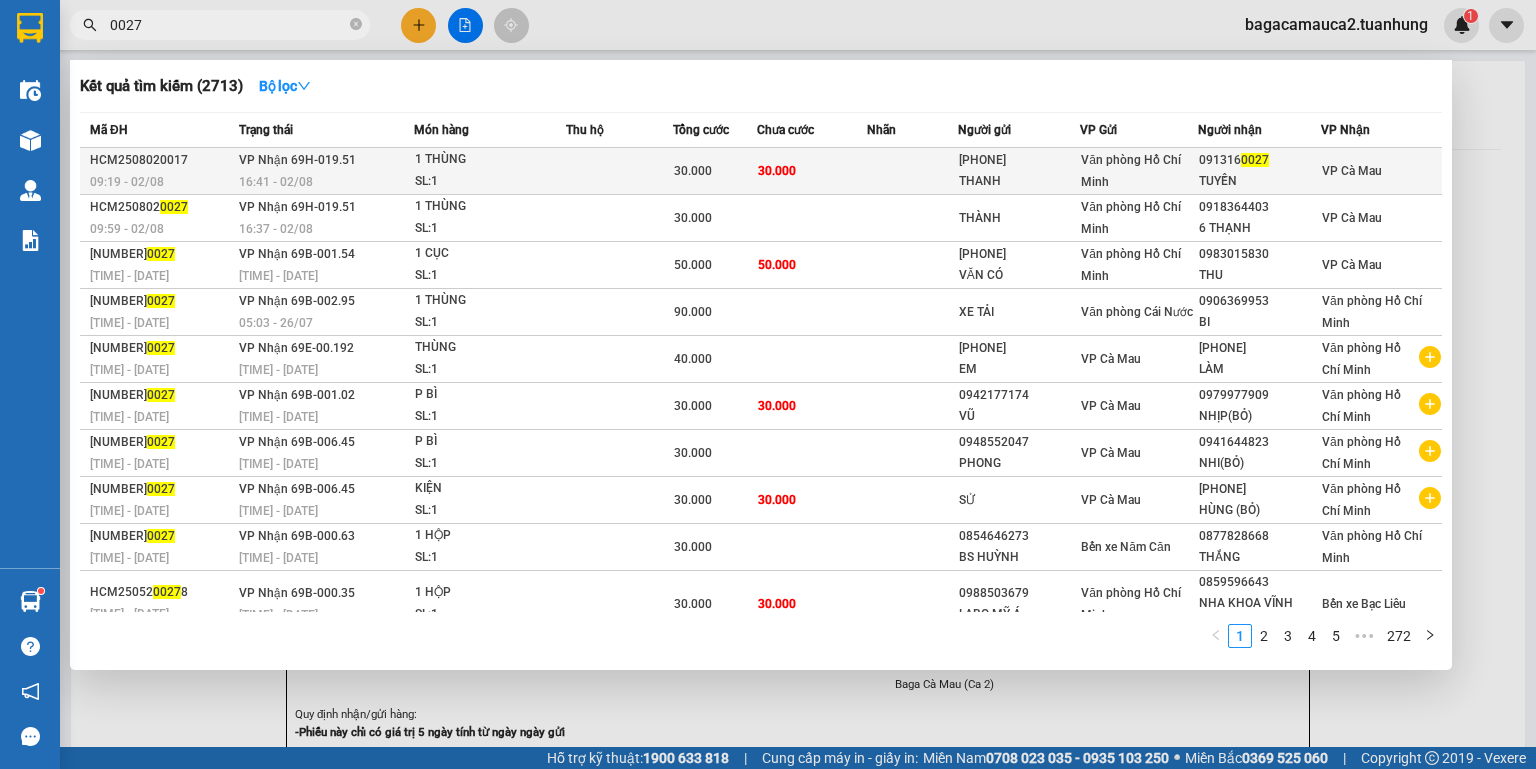 click on "VP Cà Mau" at bounding box center (1381, 171) 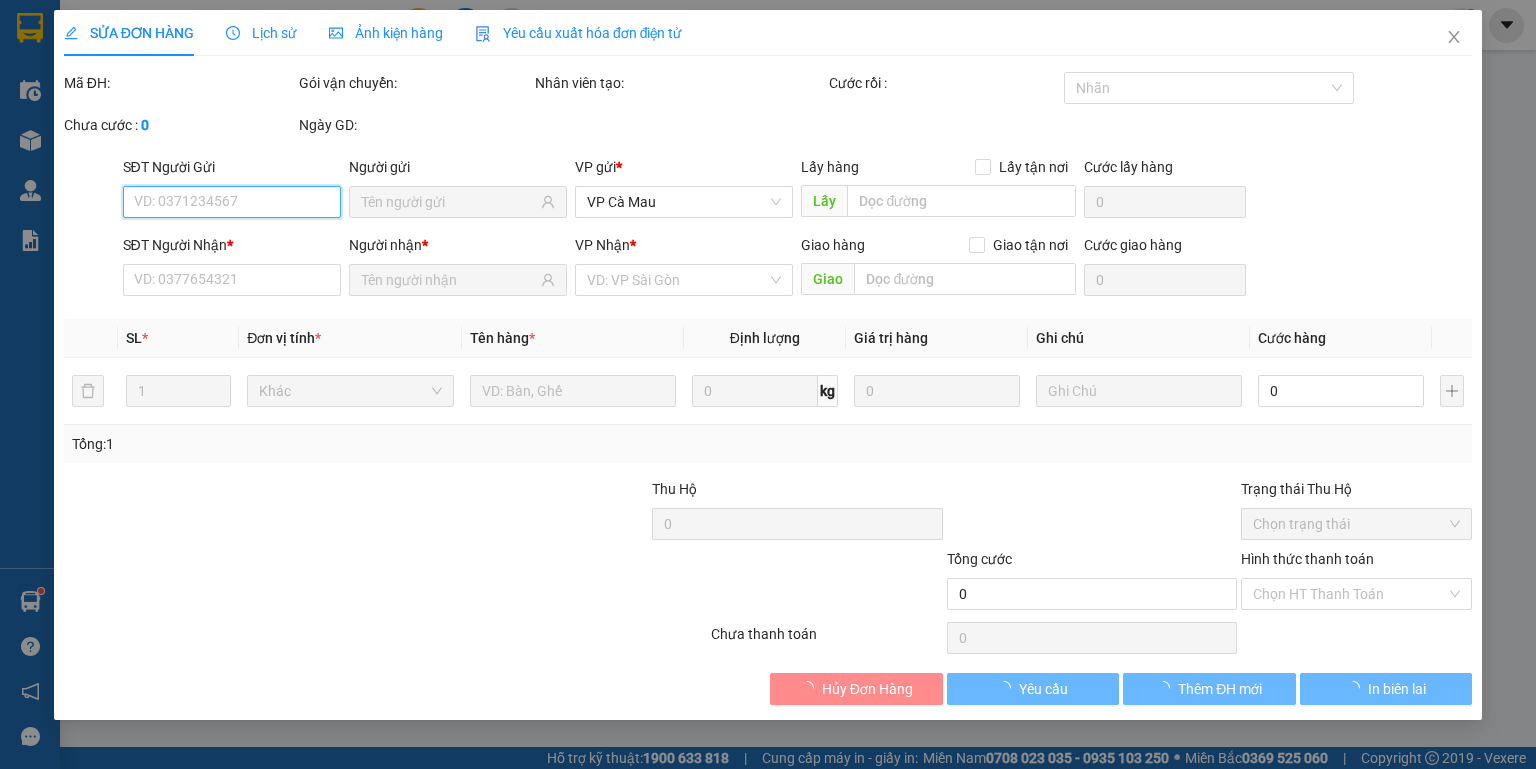 type on "0938558563" 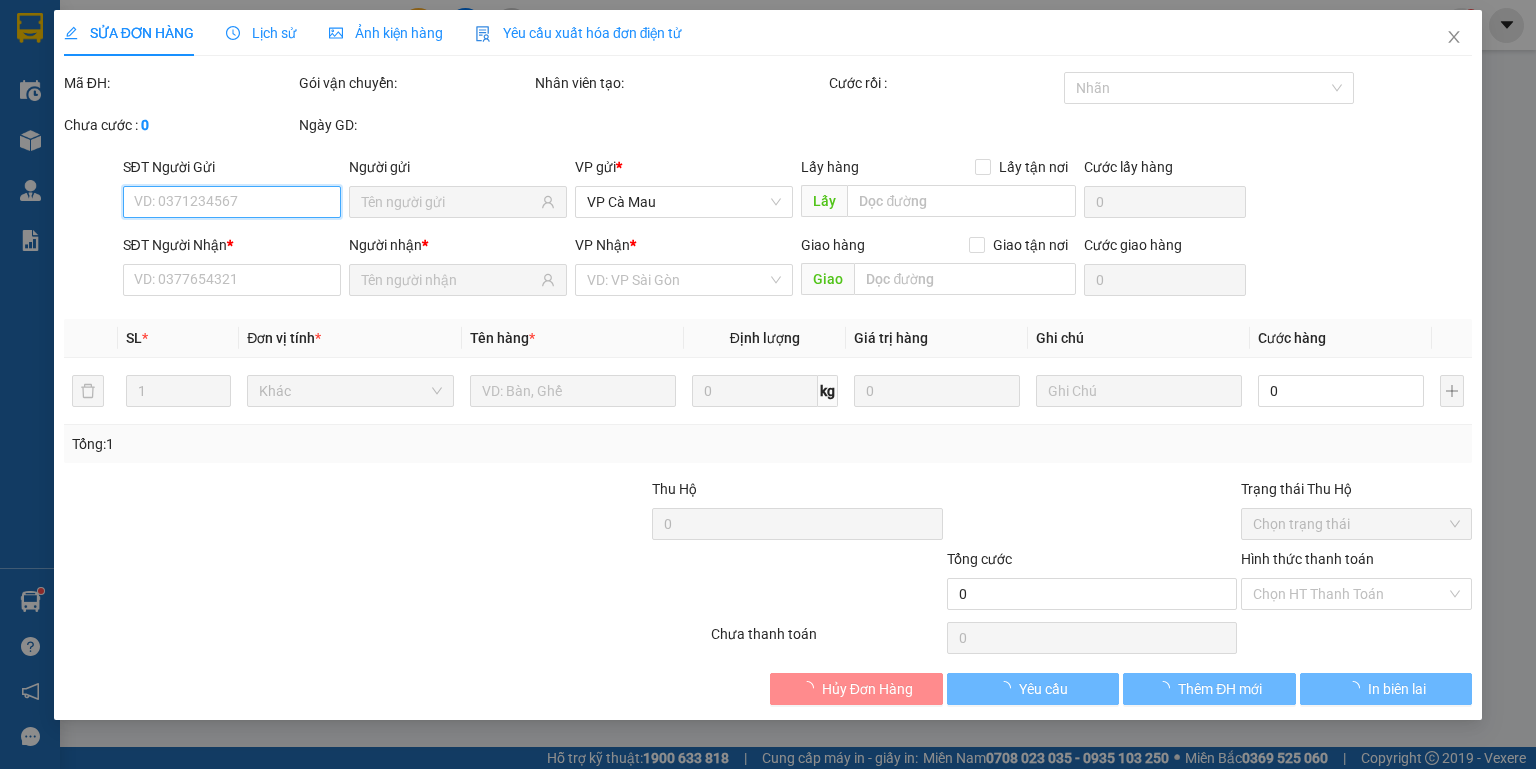 type on "THANH" 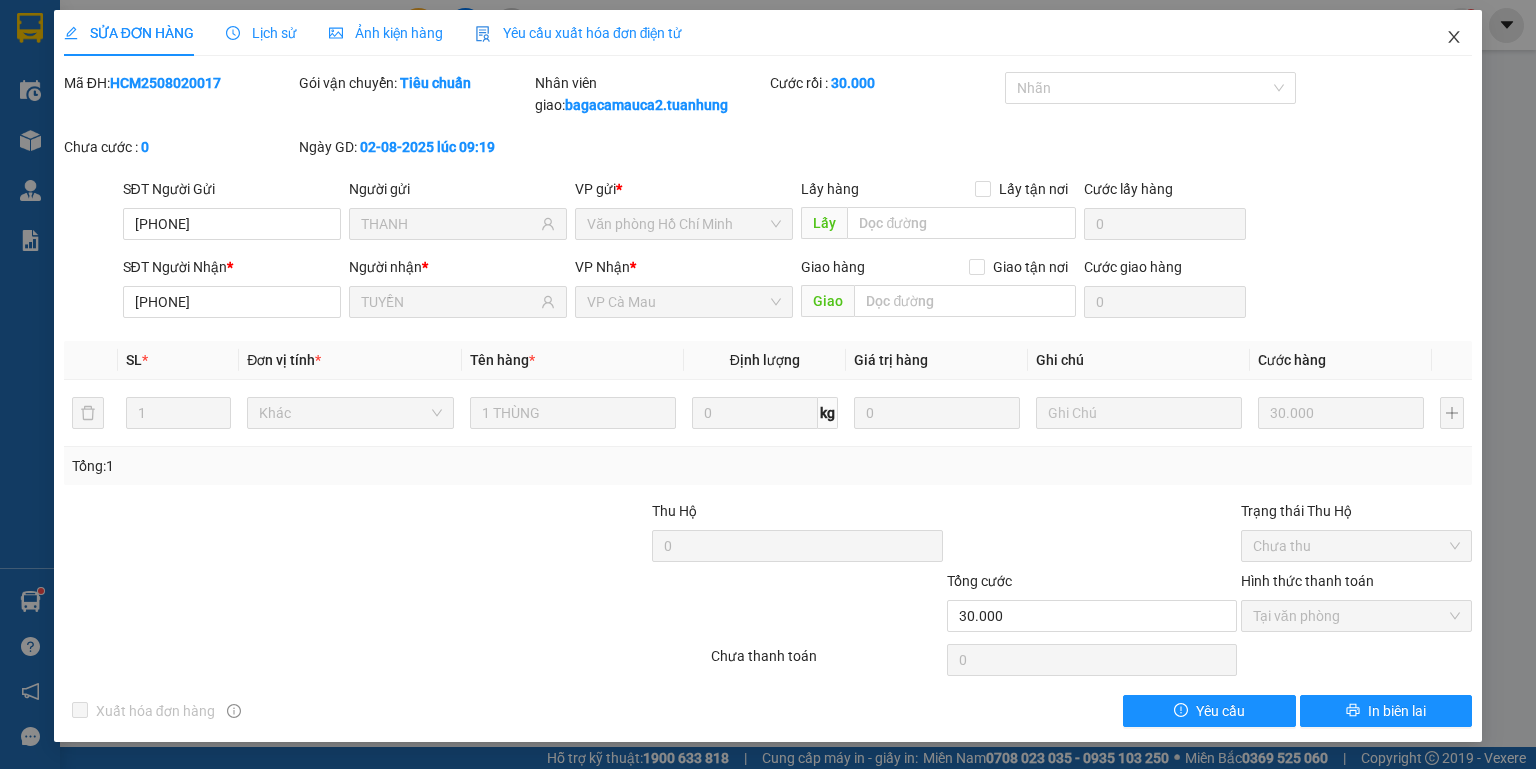click 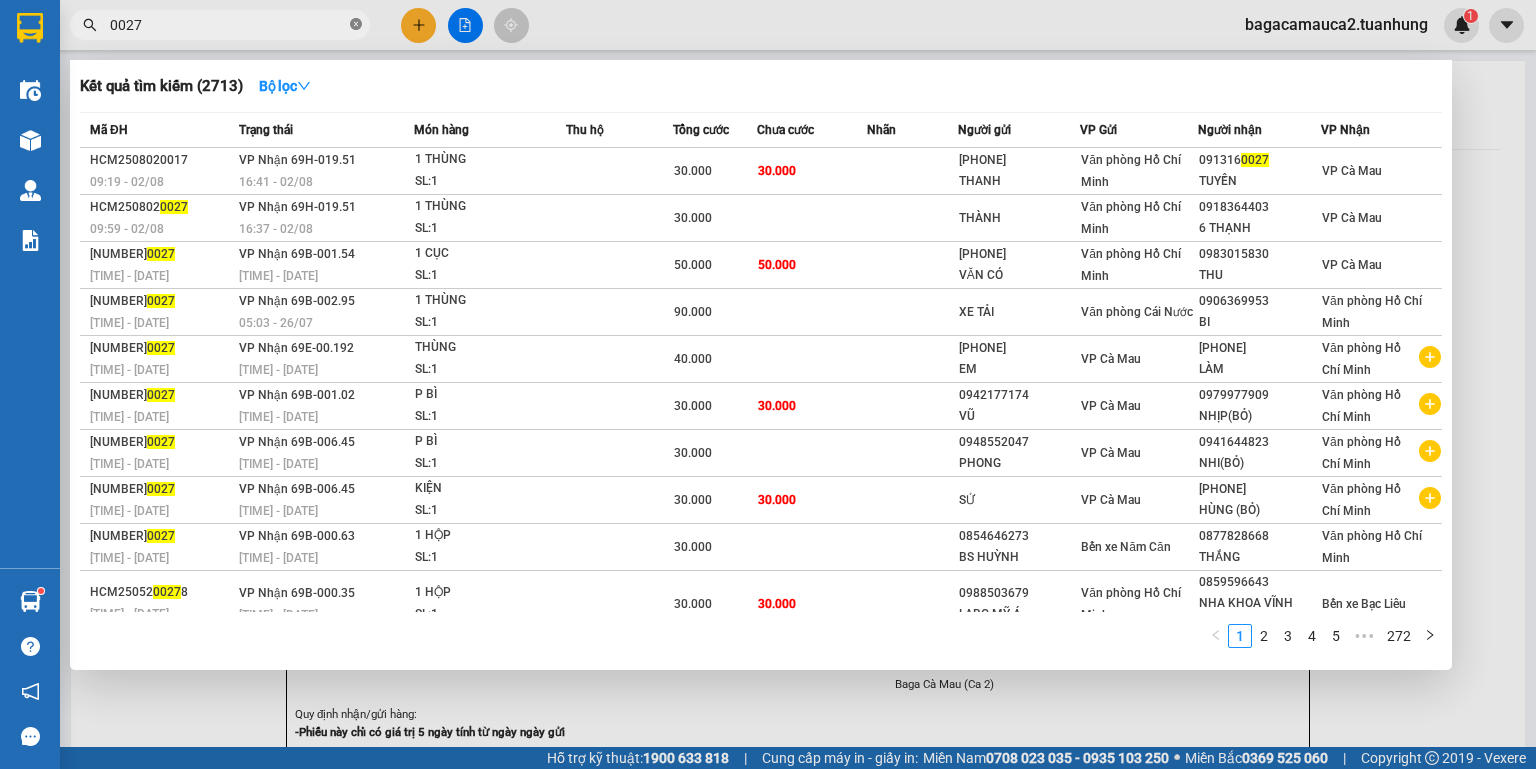 click 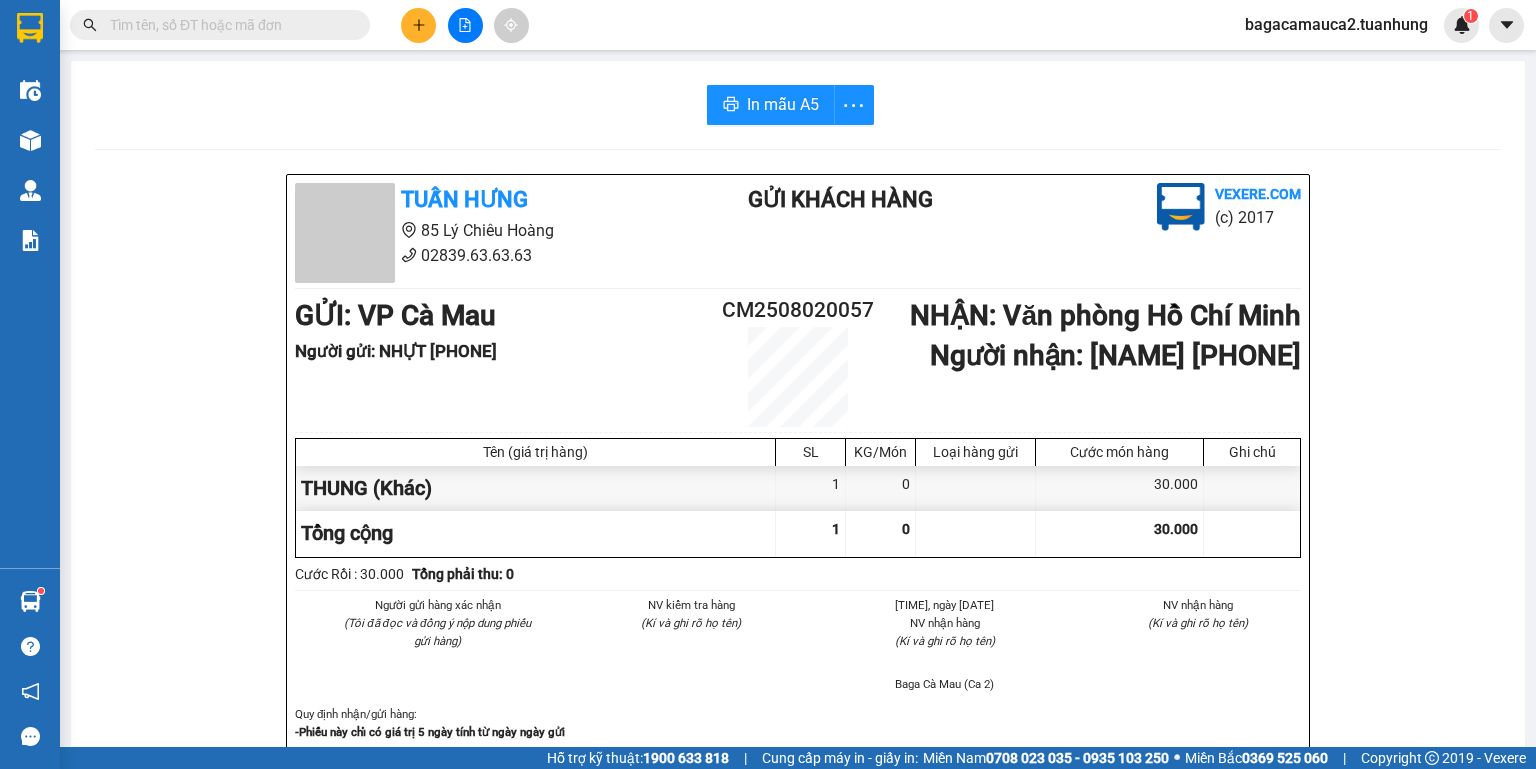 click at bounding box center [228, 25] 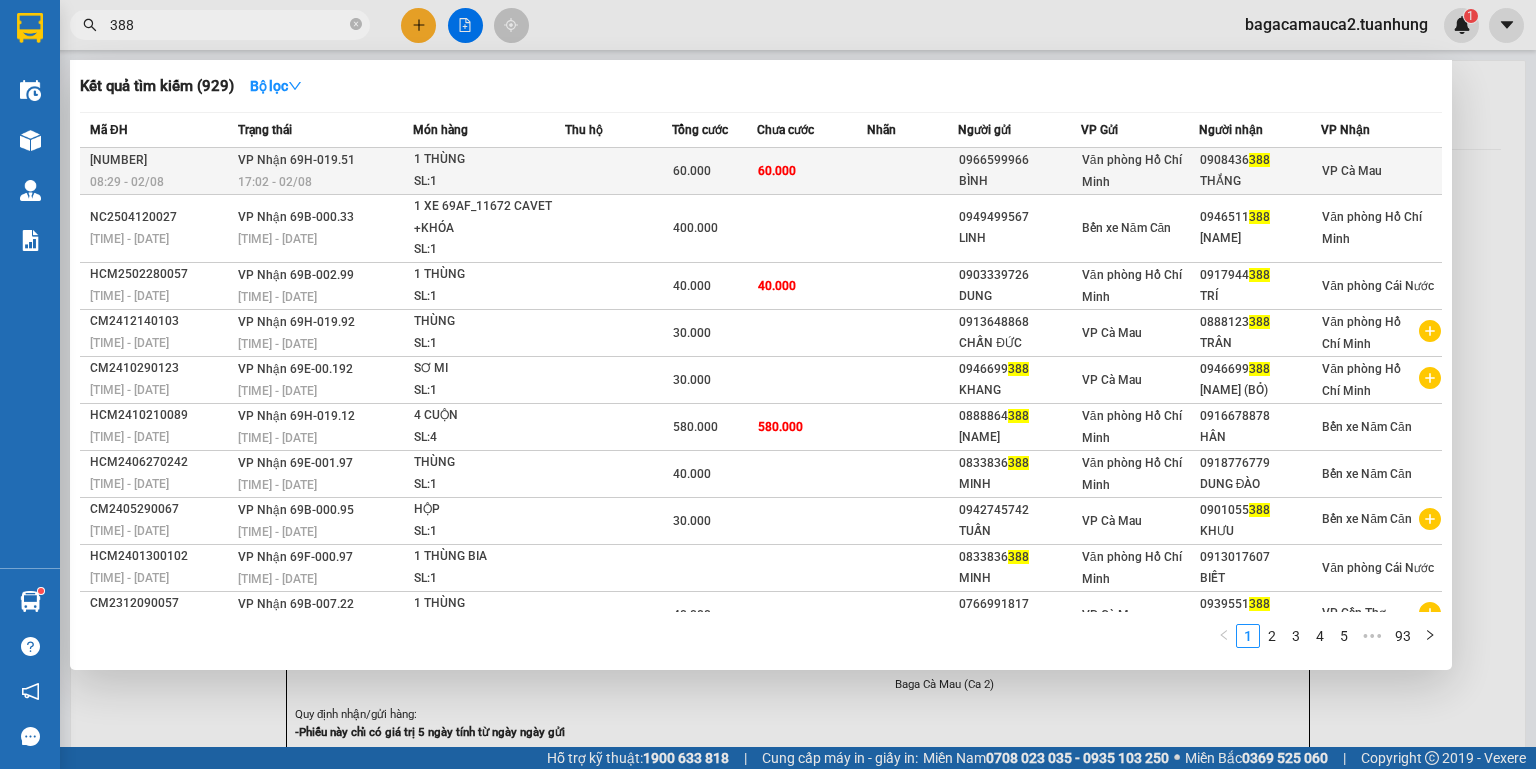 type on "388" 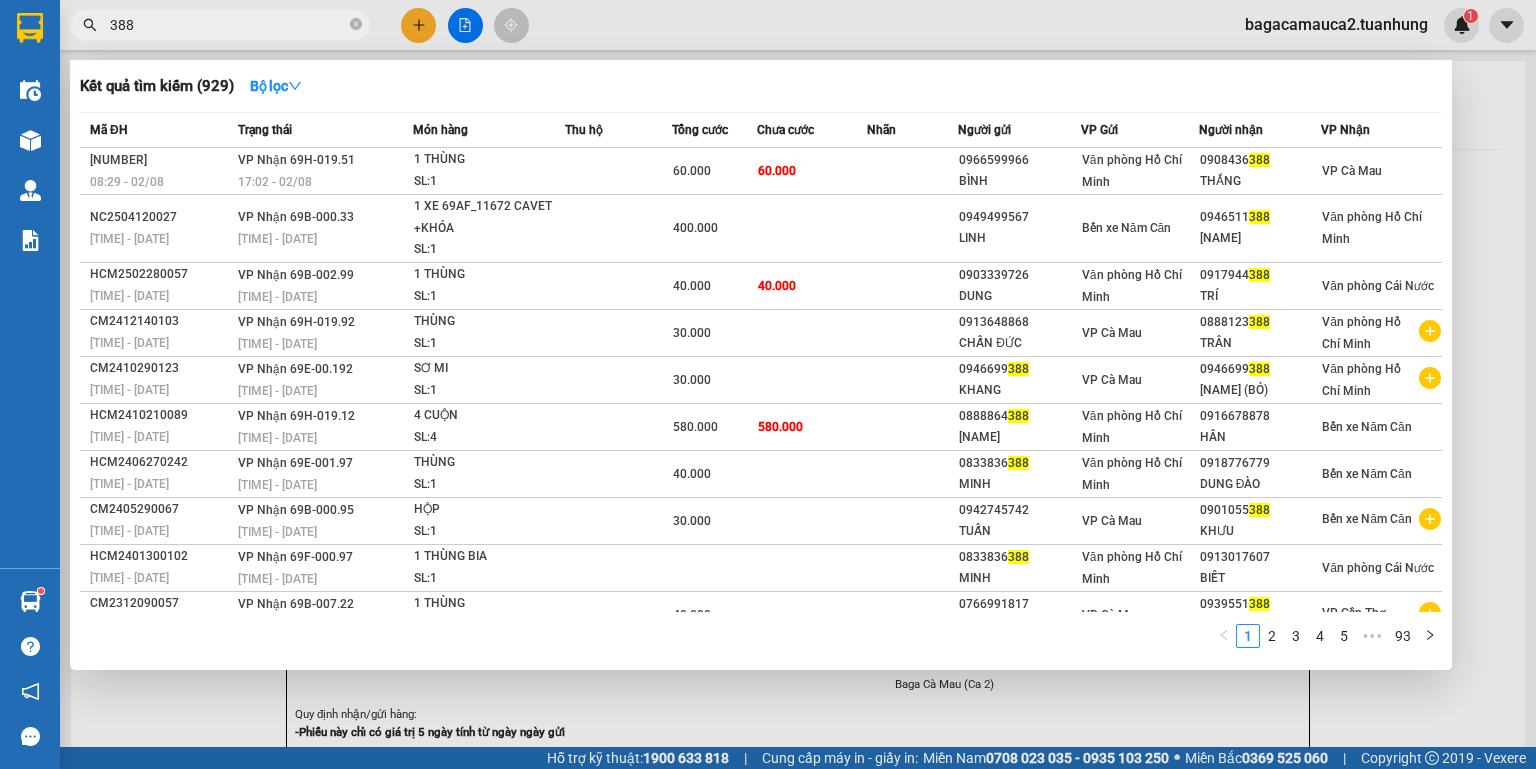 click on "60.000" at bounding box center (777, 171) 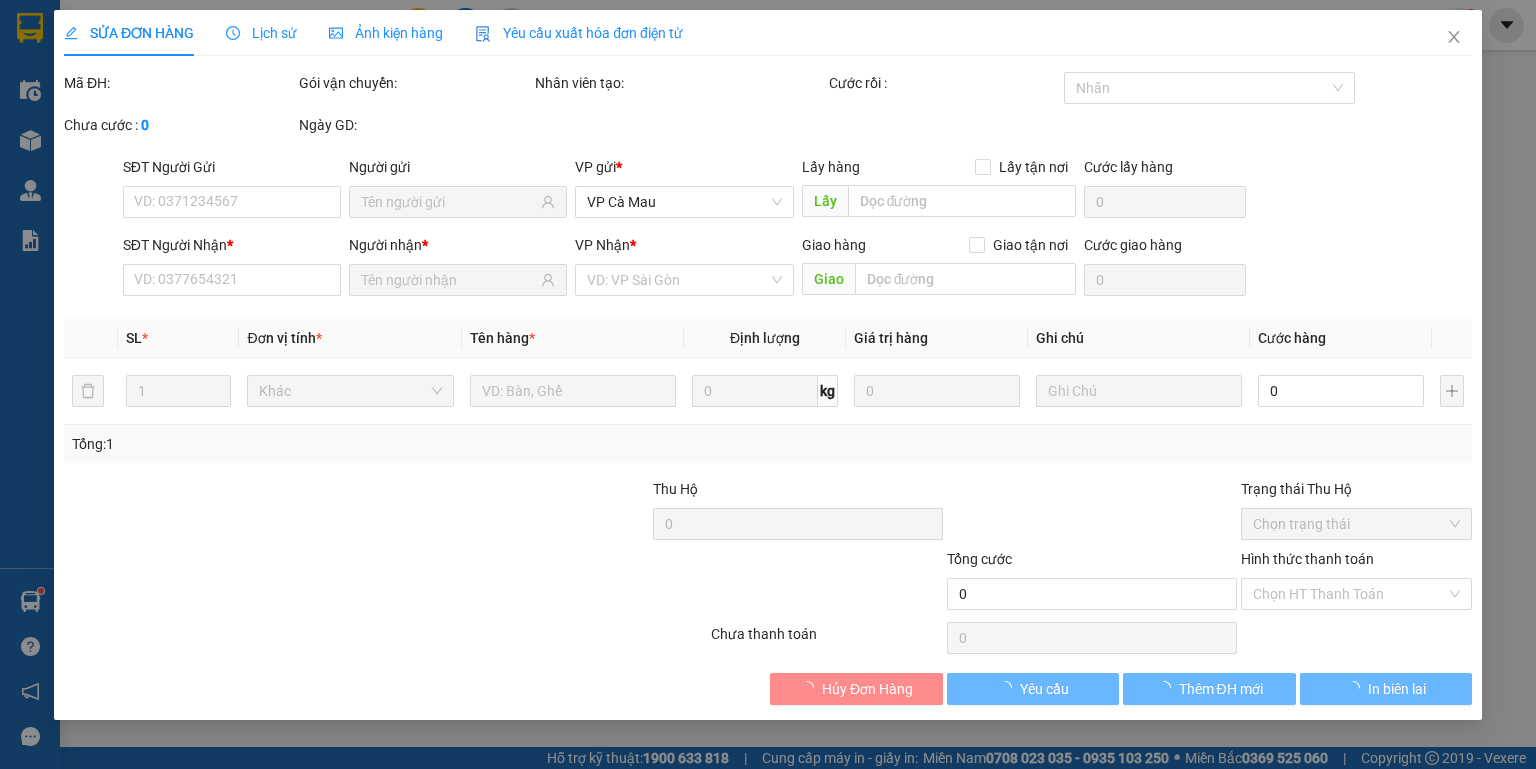 type on "0966599966" 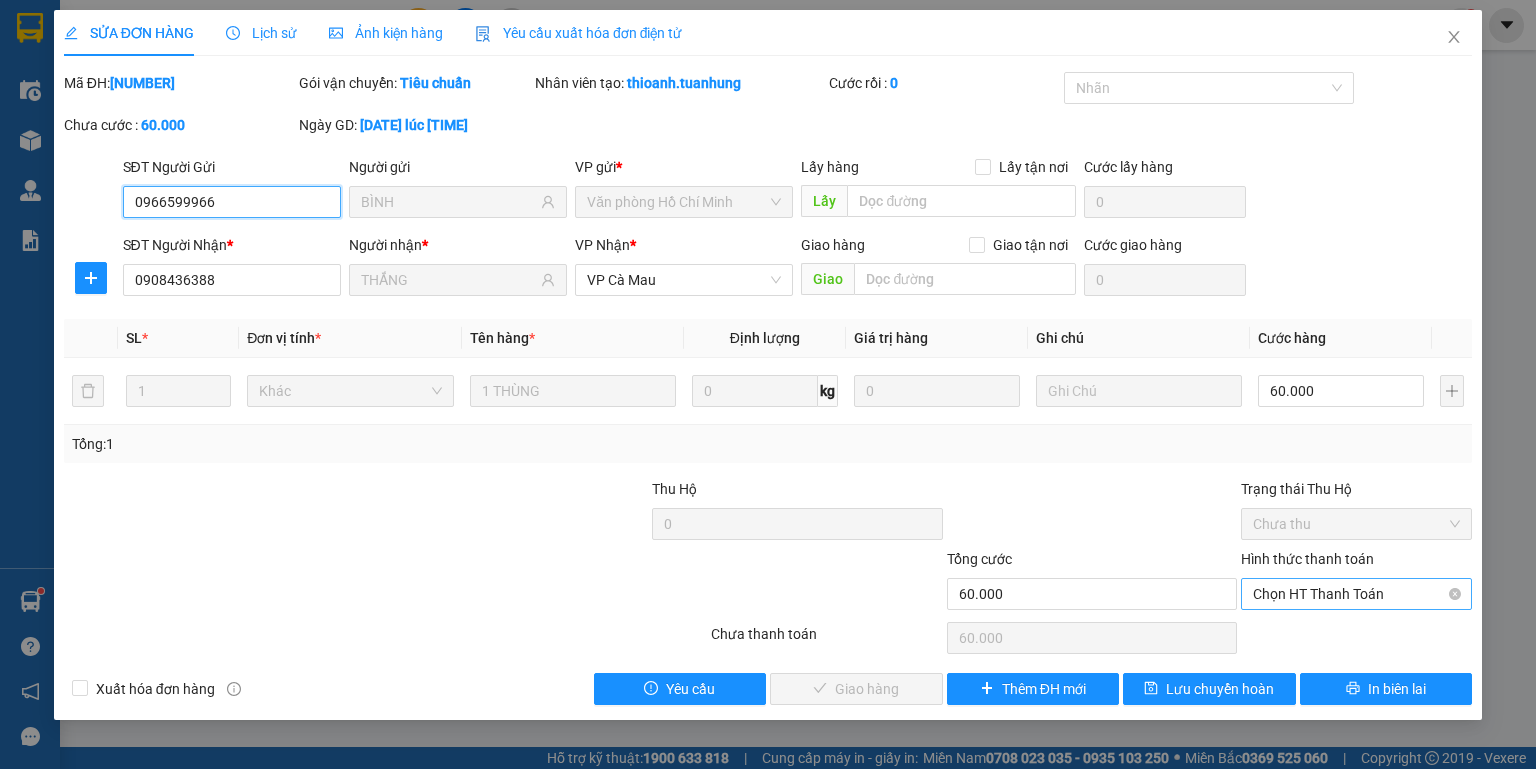 click on "Chọn HT Thanh Toán" at bounding box center [1356, 594] 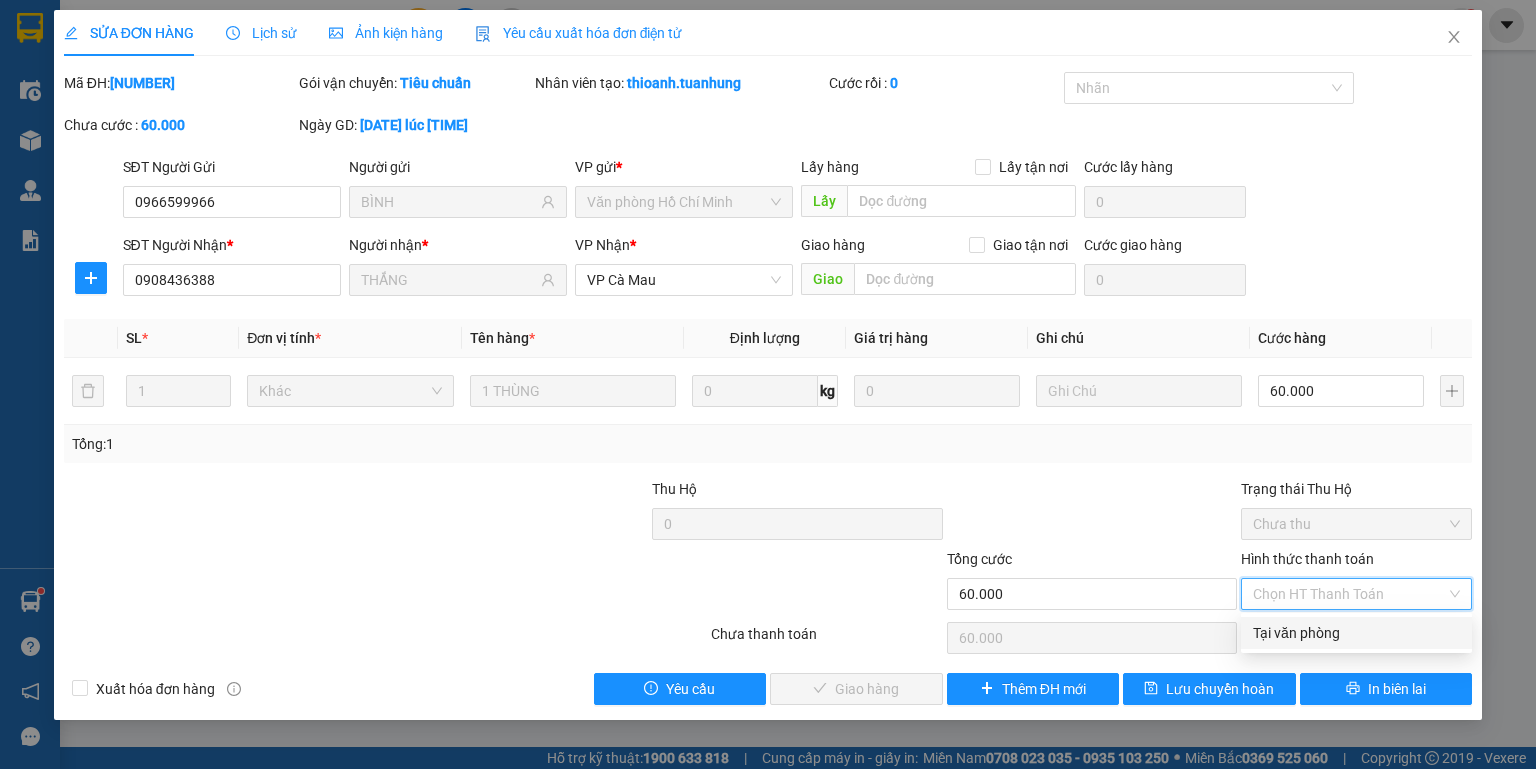 click on "Tại văn phòng" at bounding box center [1356, 633] 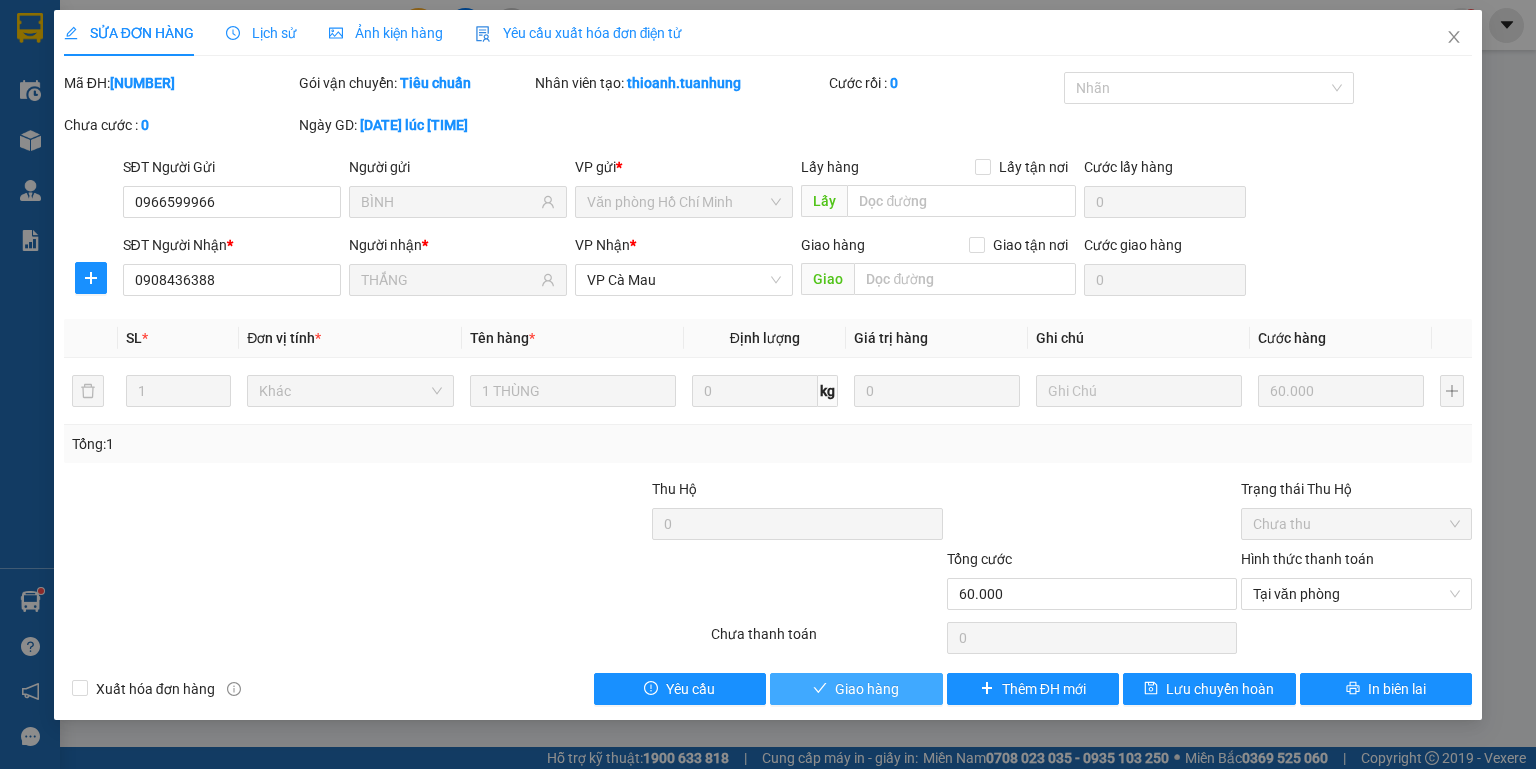 click on "Giao hàng" at bounding box center [867, 689] 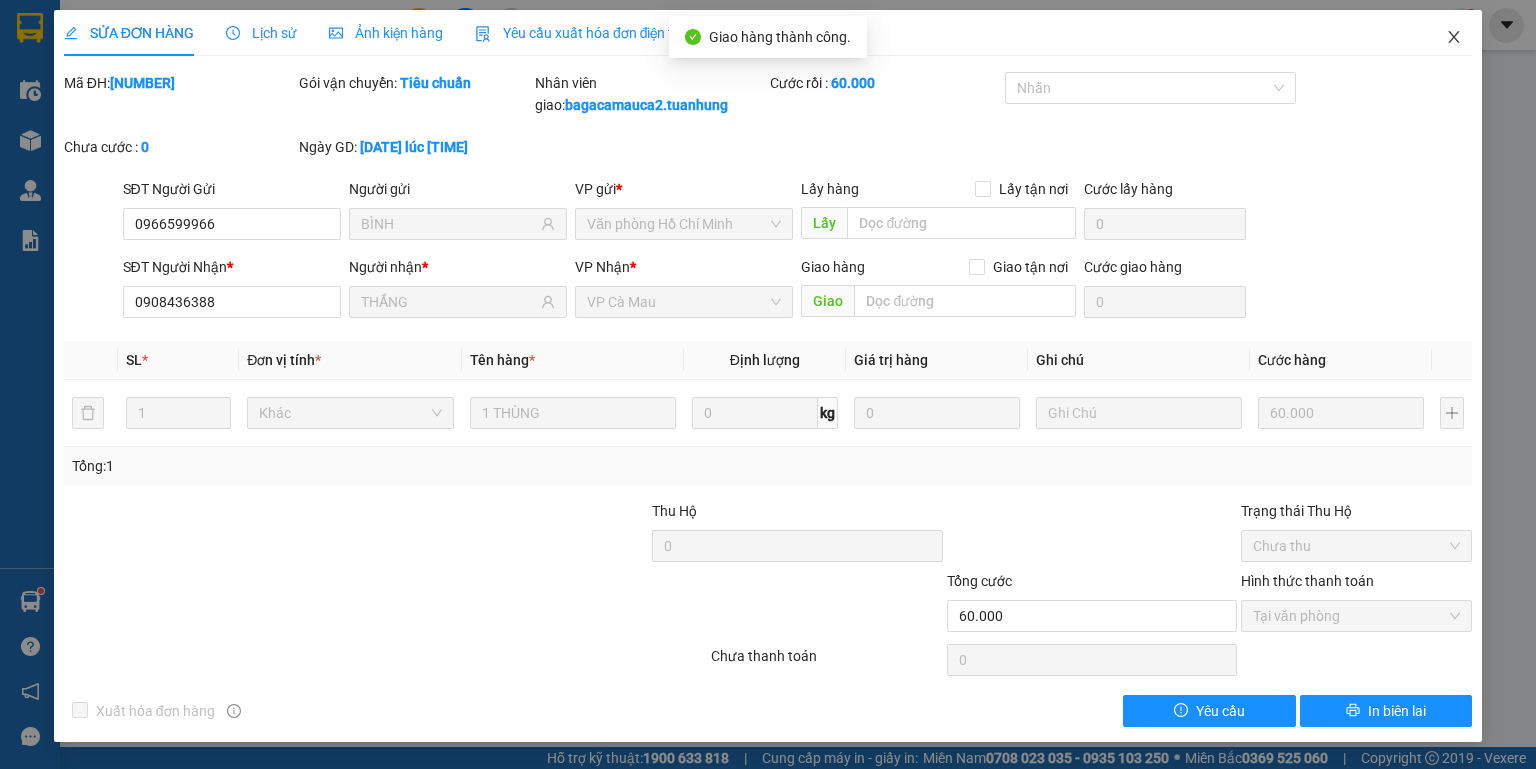 click at bounding box center [1454, 38] 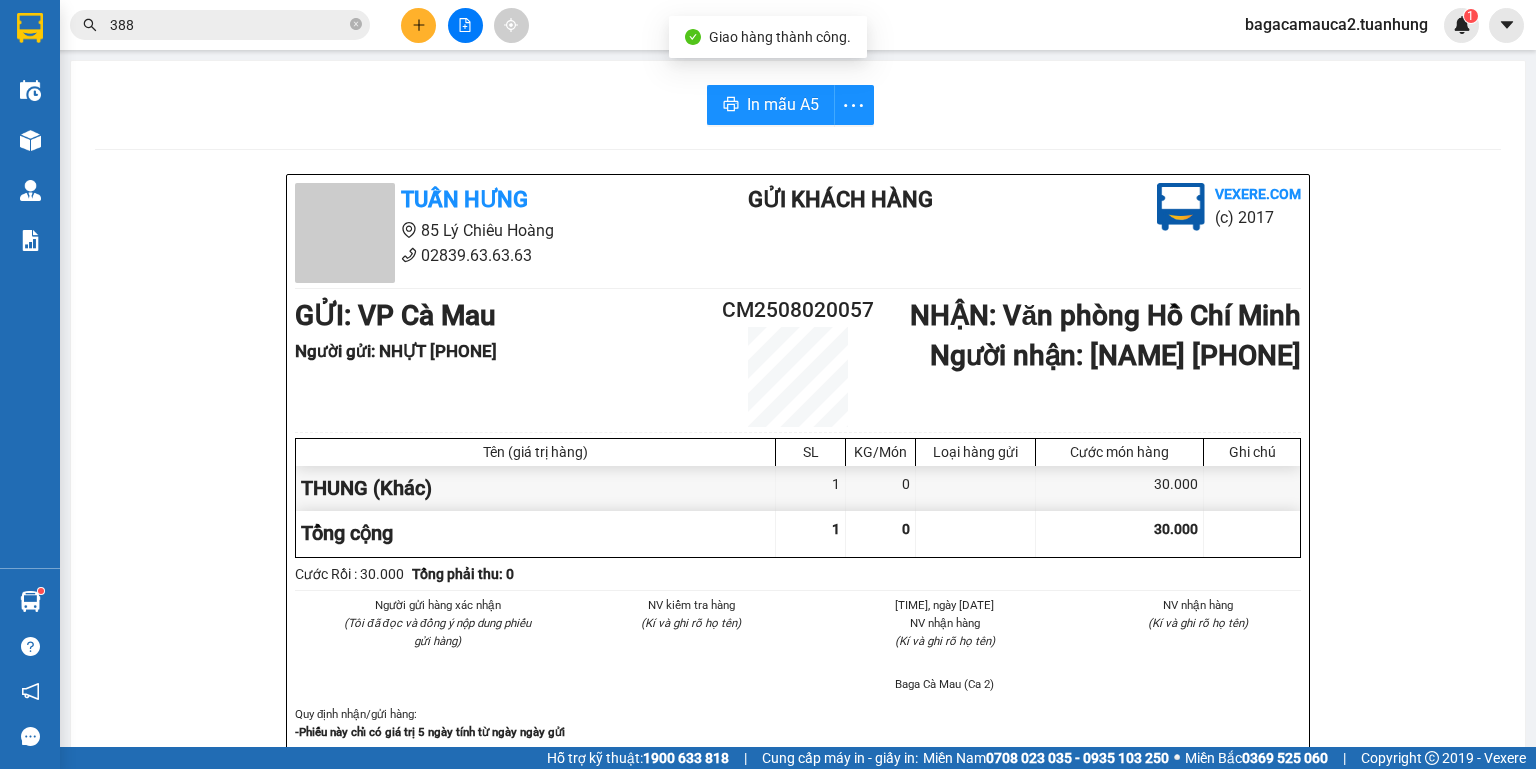 click 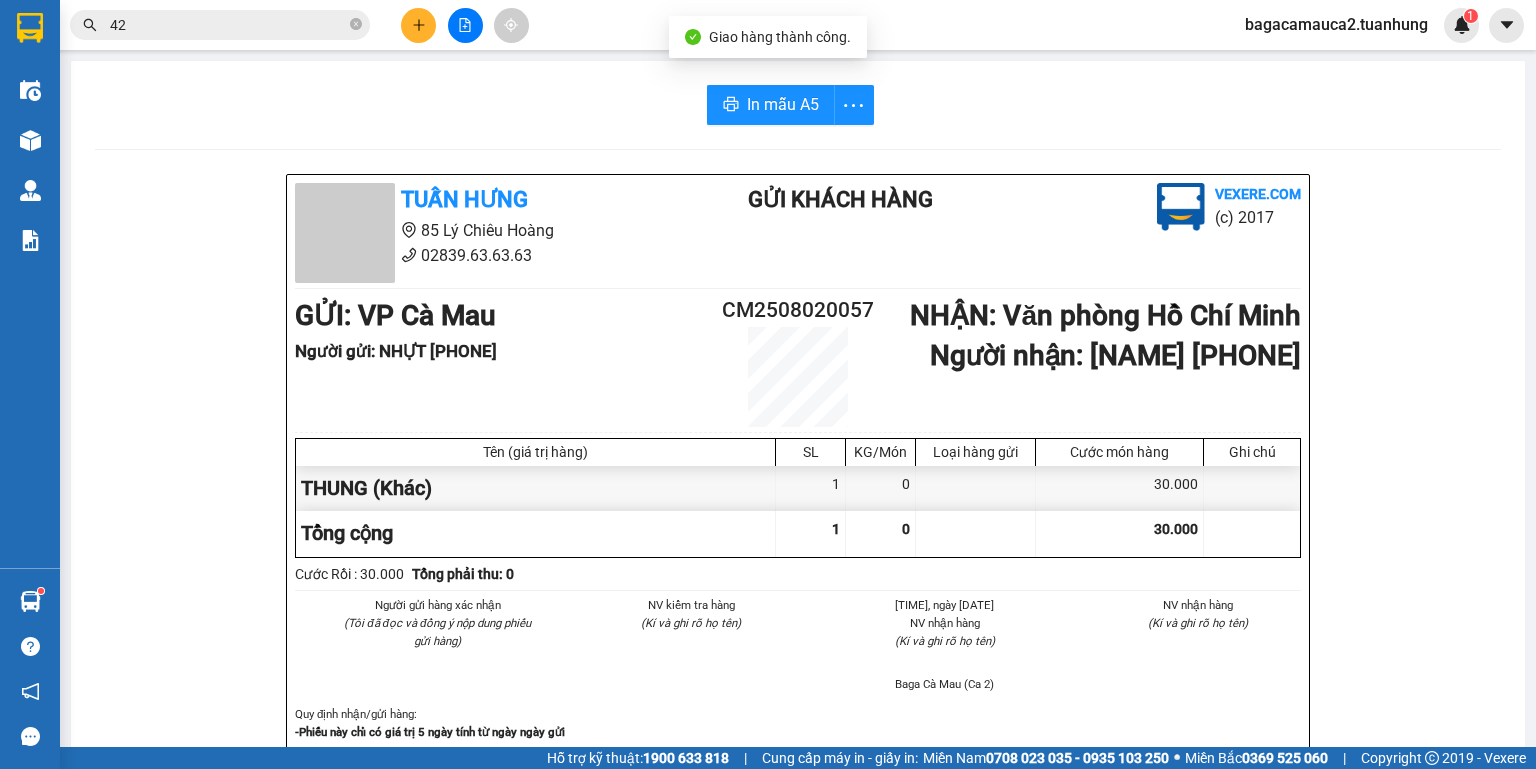 type on "422" 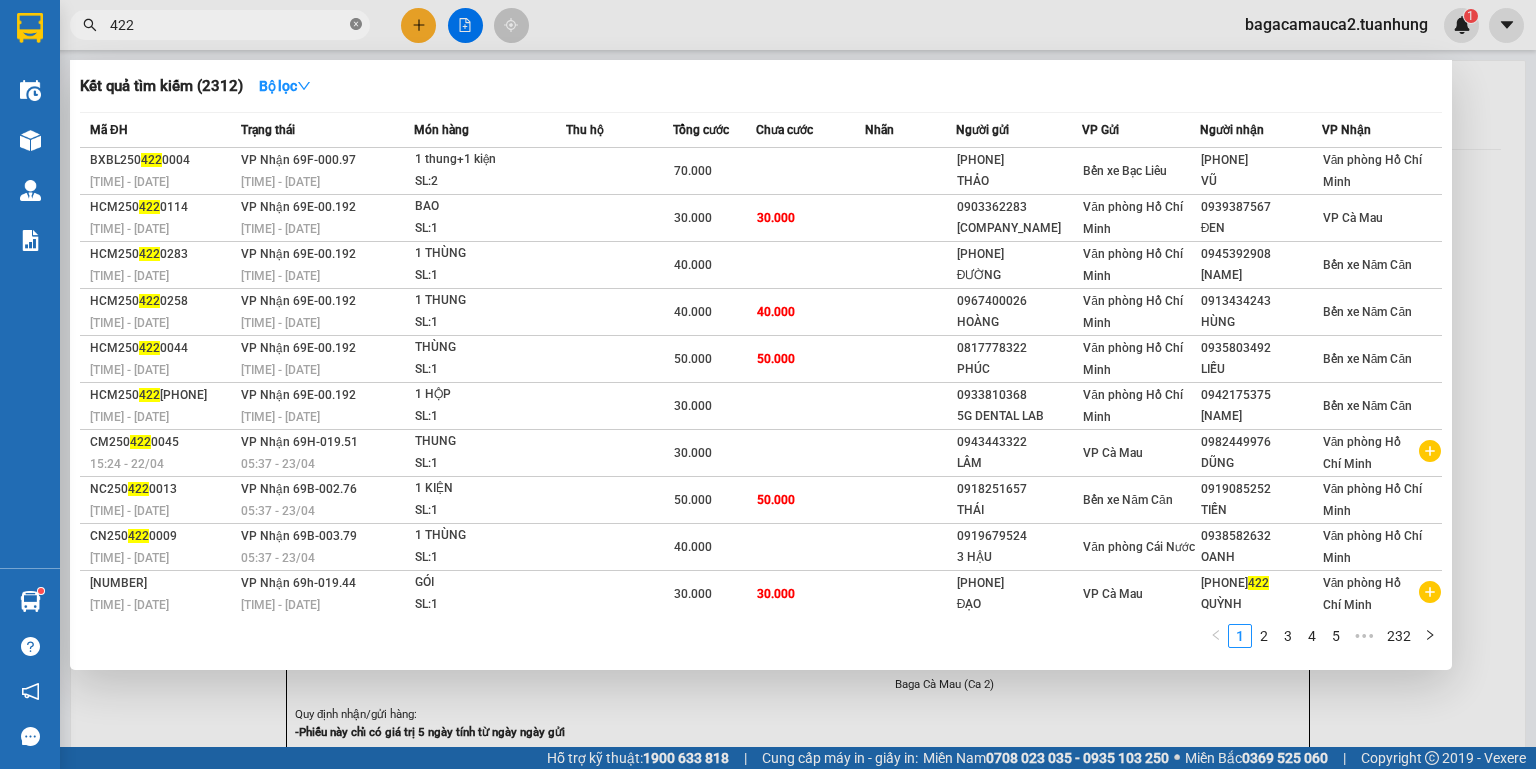 click 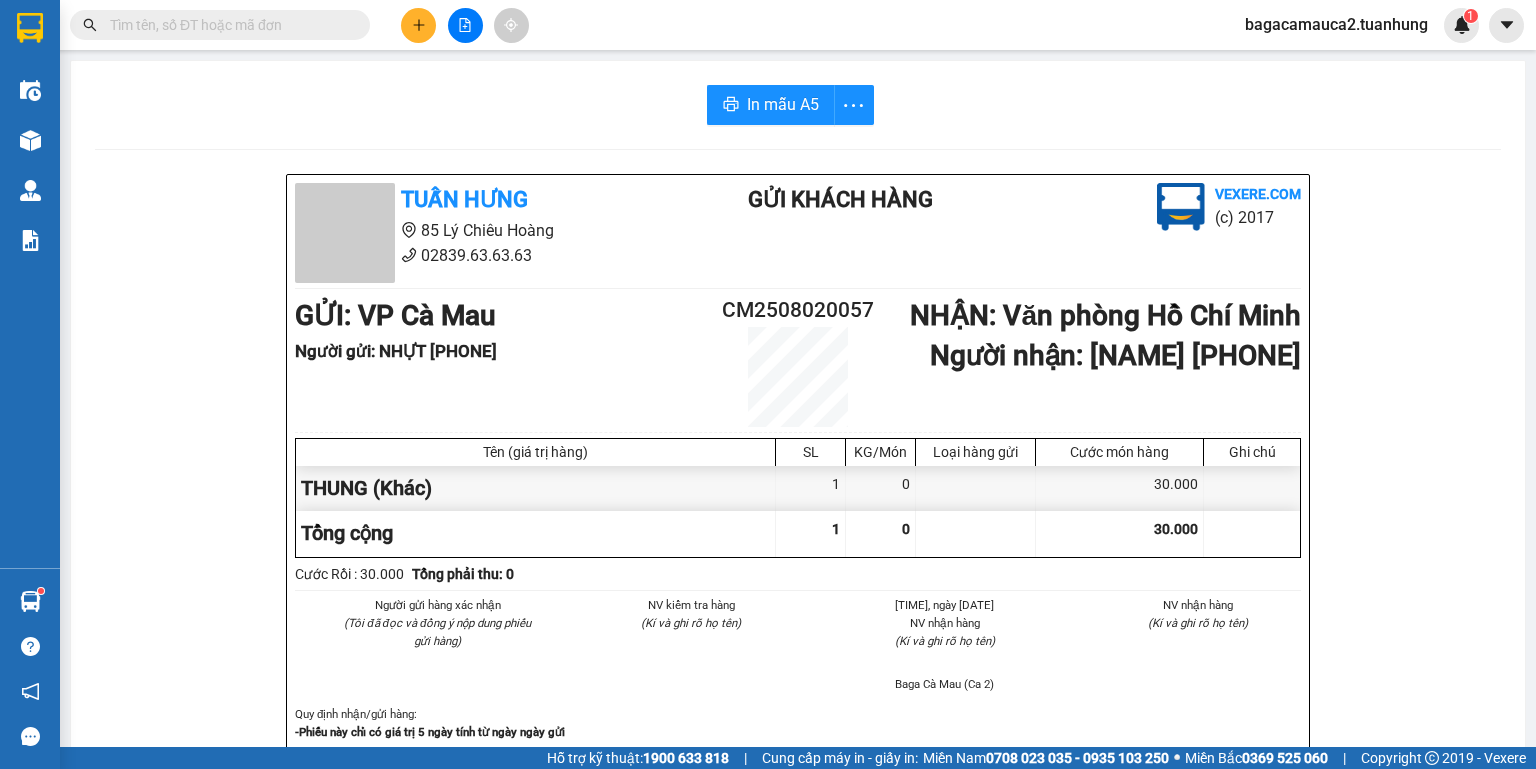 click at bounding box center (228, 25) 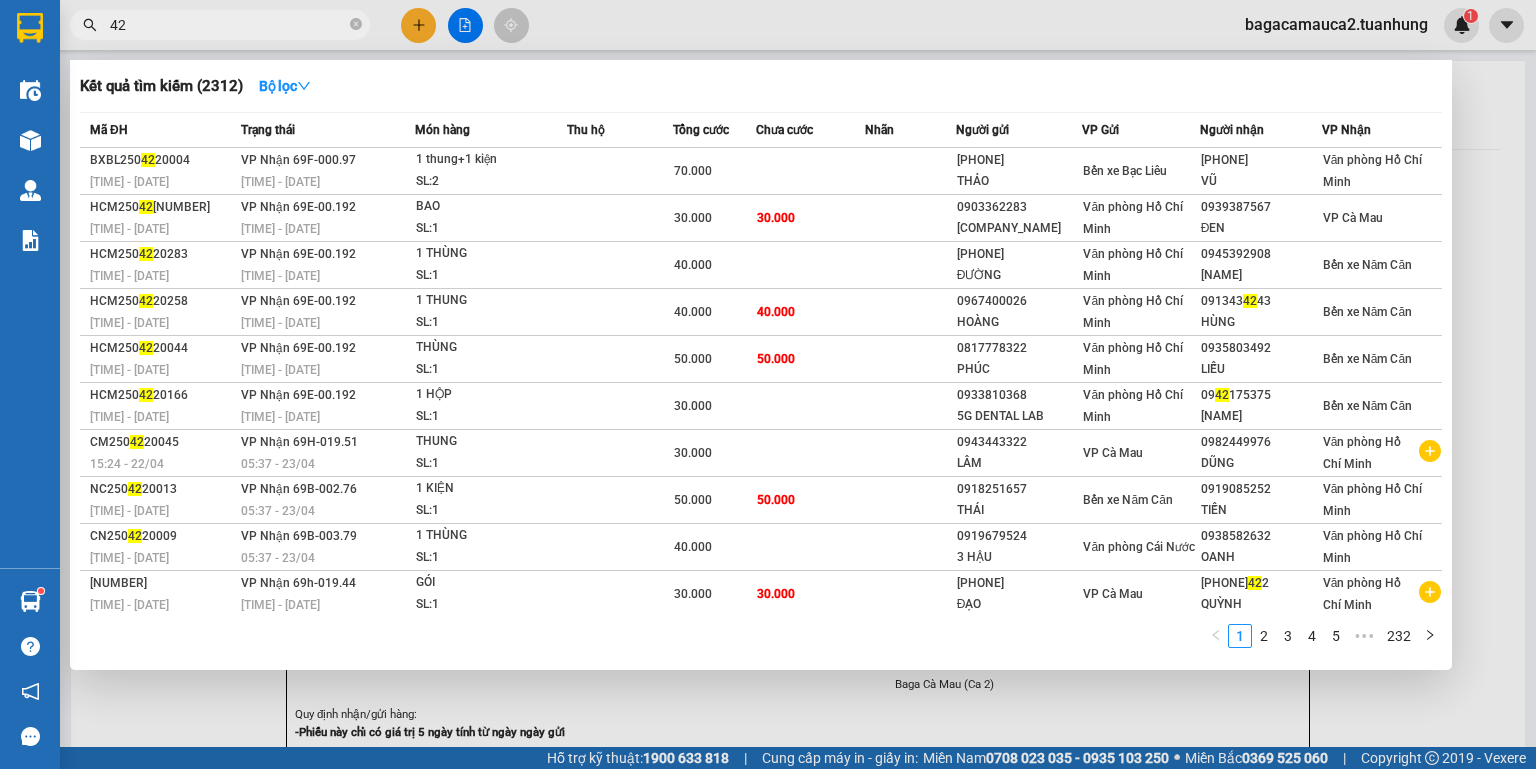 type on "422" 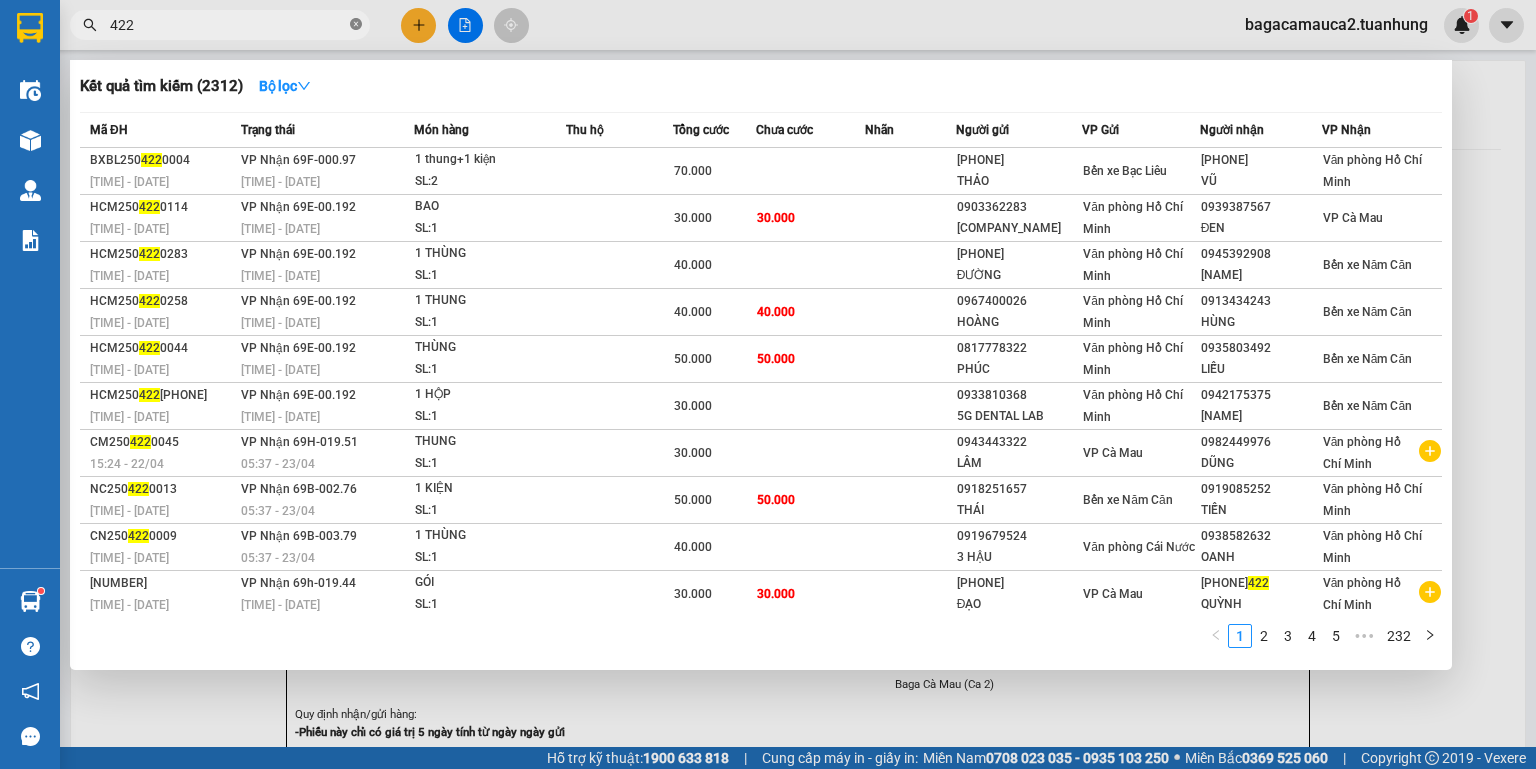 click 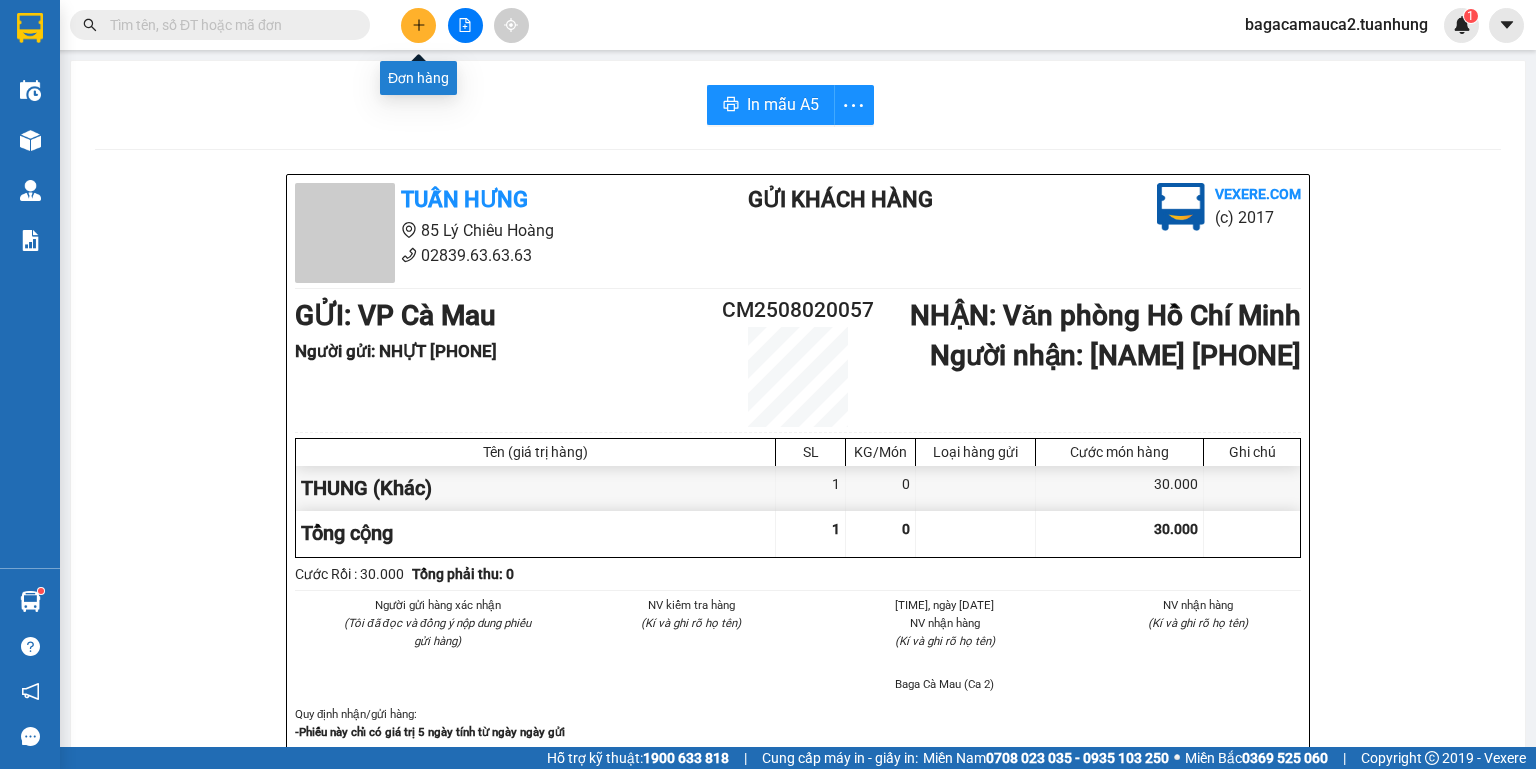 click at bounding box center [418, 25] 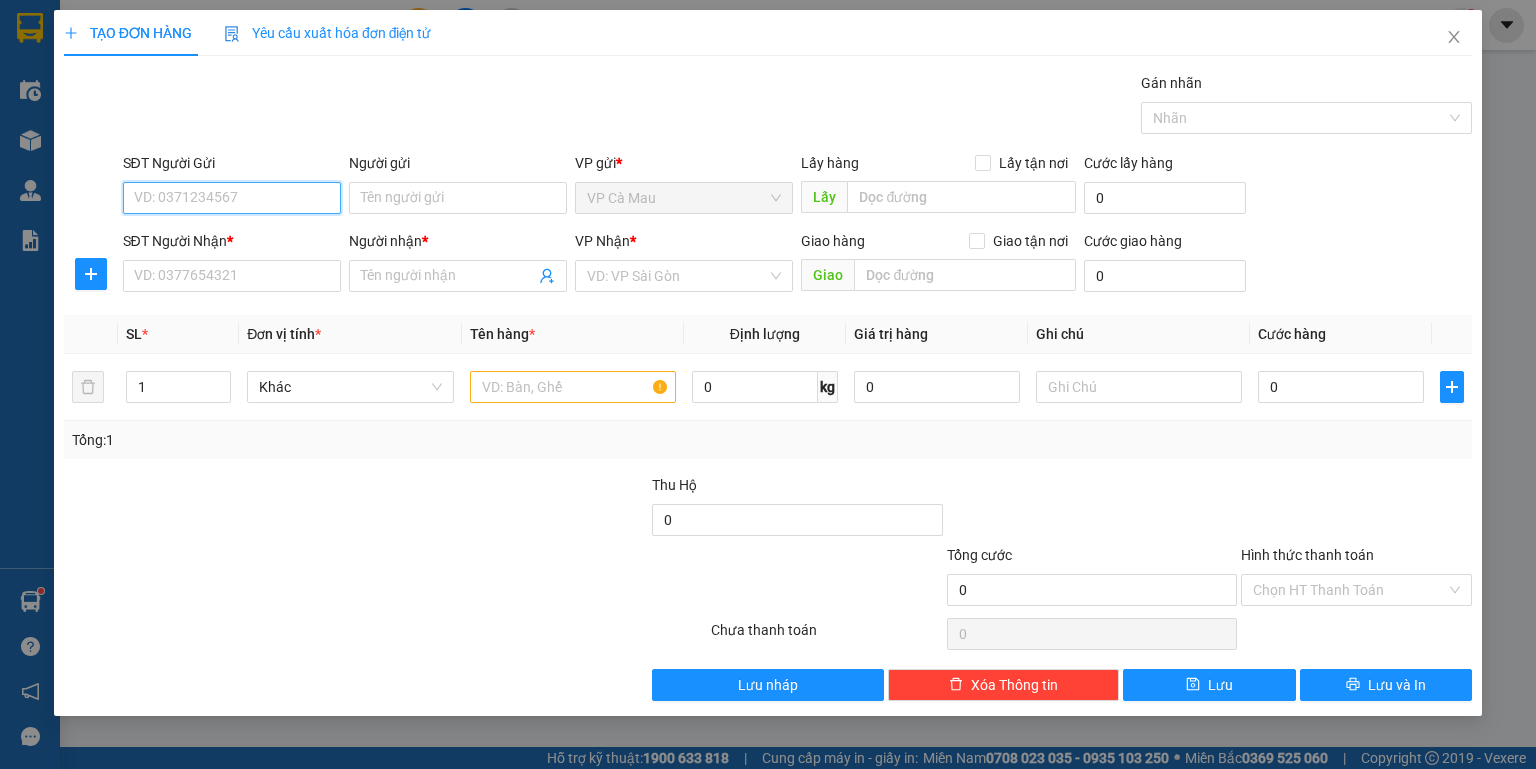 click on "SĐT Người Gửi" at bounding box center [232, 198] 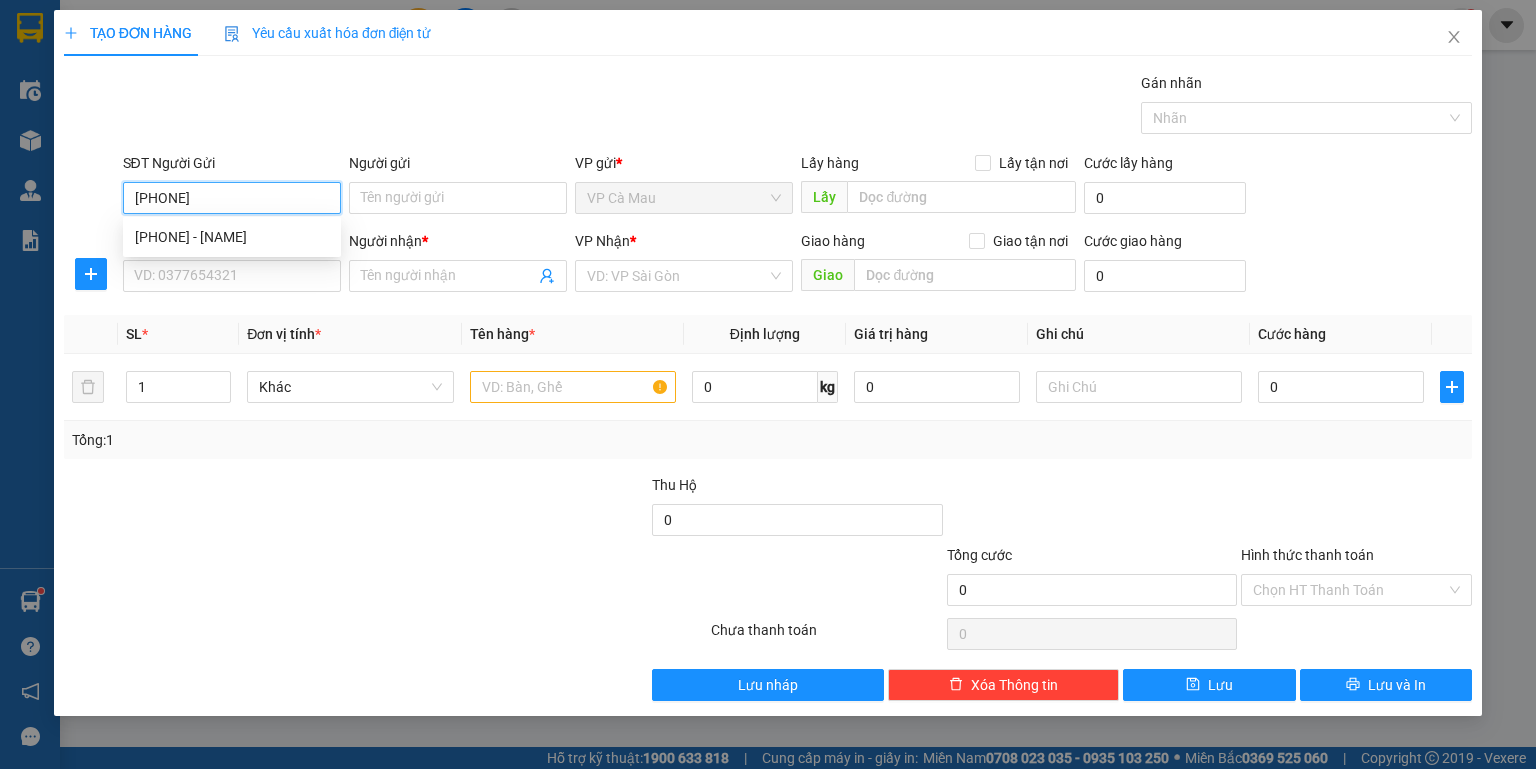 type on "0949740950" 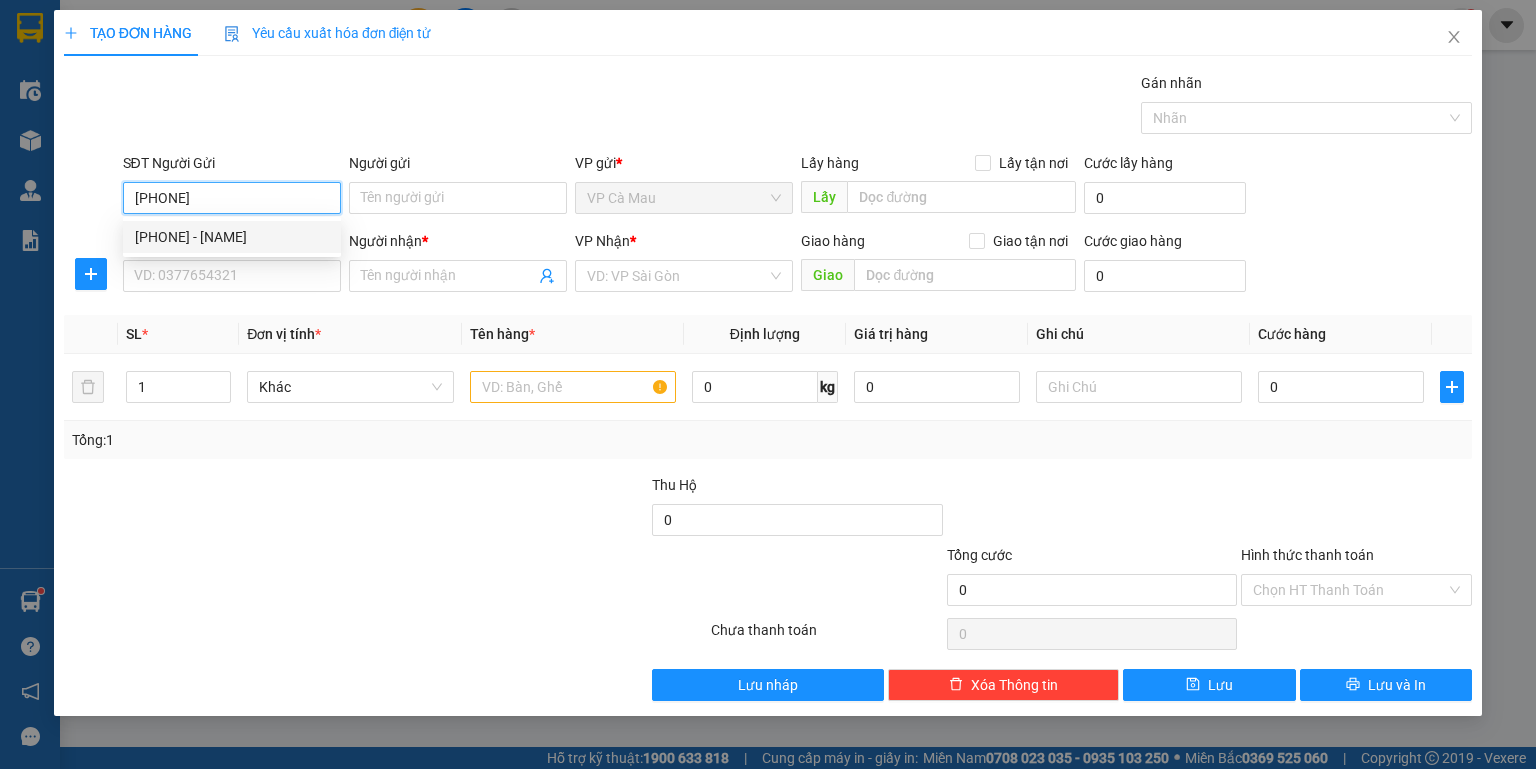click on "0949740950 - VÕ" at bounding box center [232, 237] 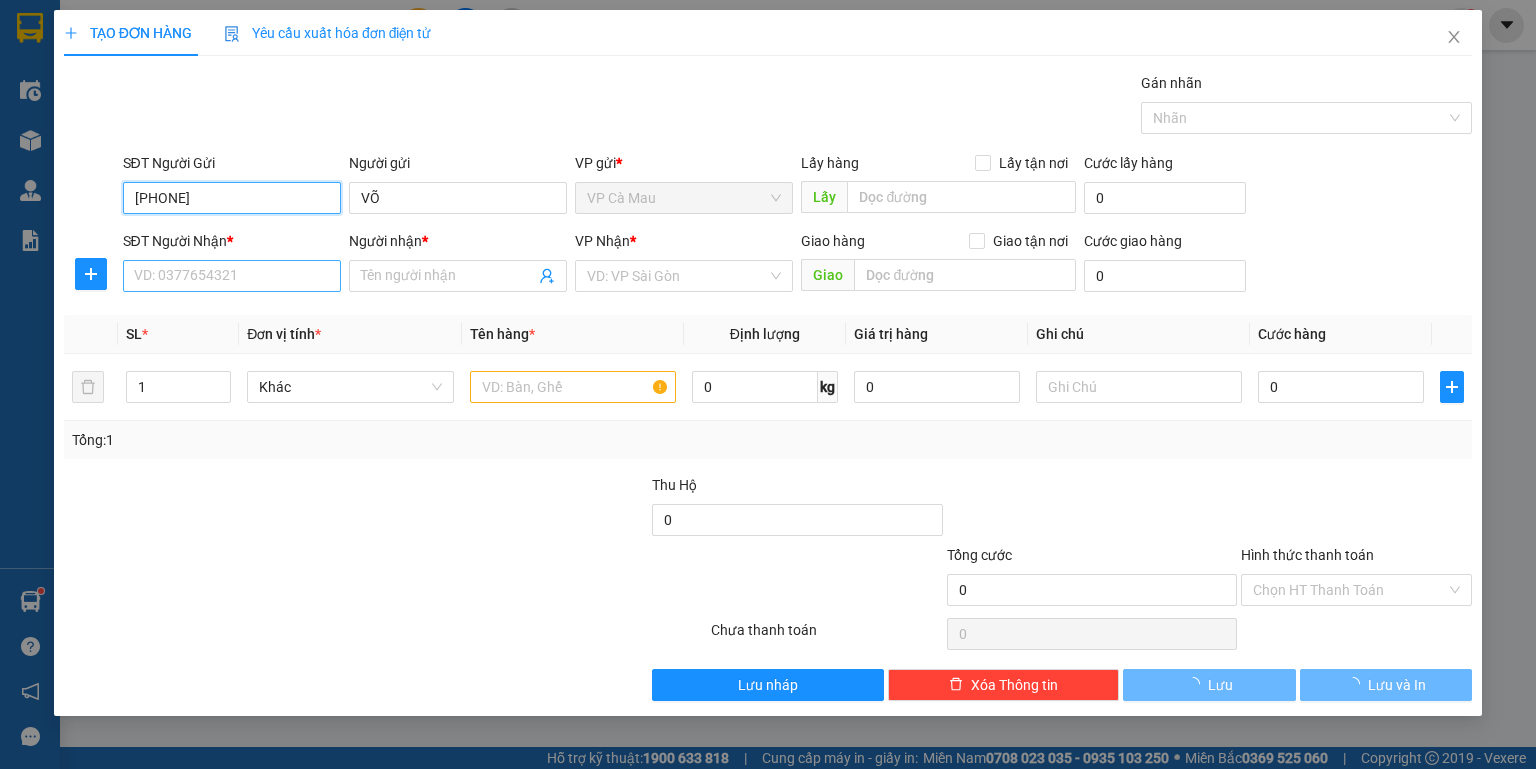 type on "0949740950" 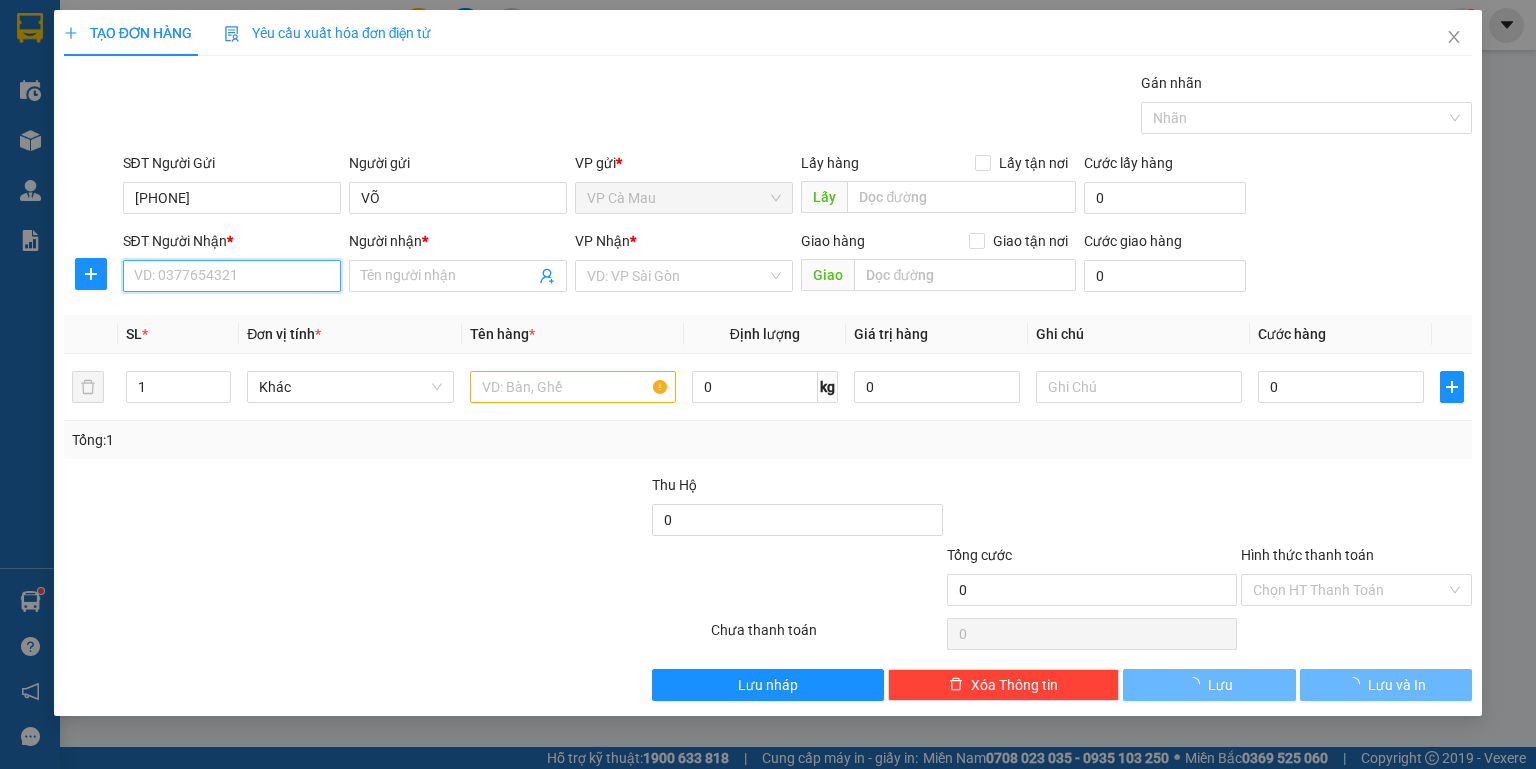 click on "SĐT Người Nhận  *" at bounding box center [232, 276] 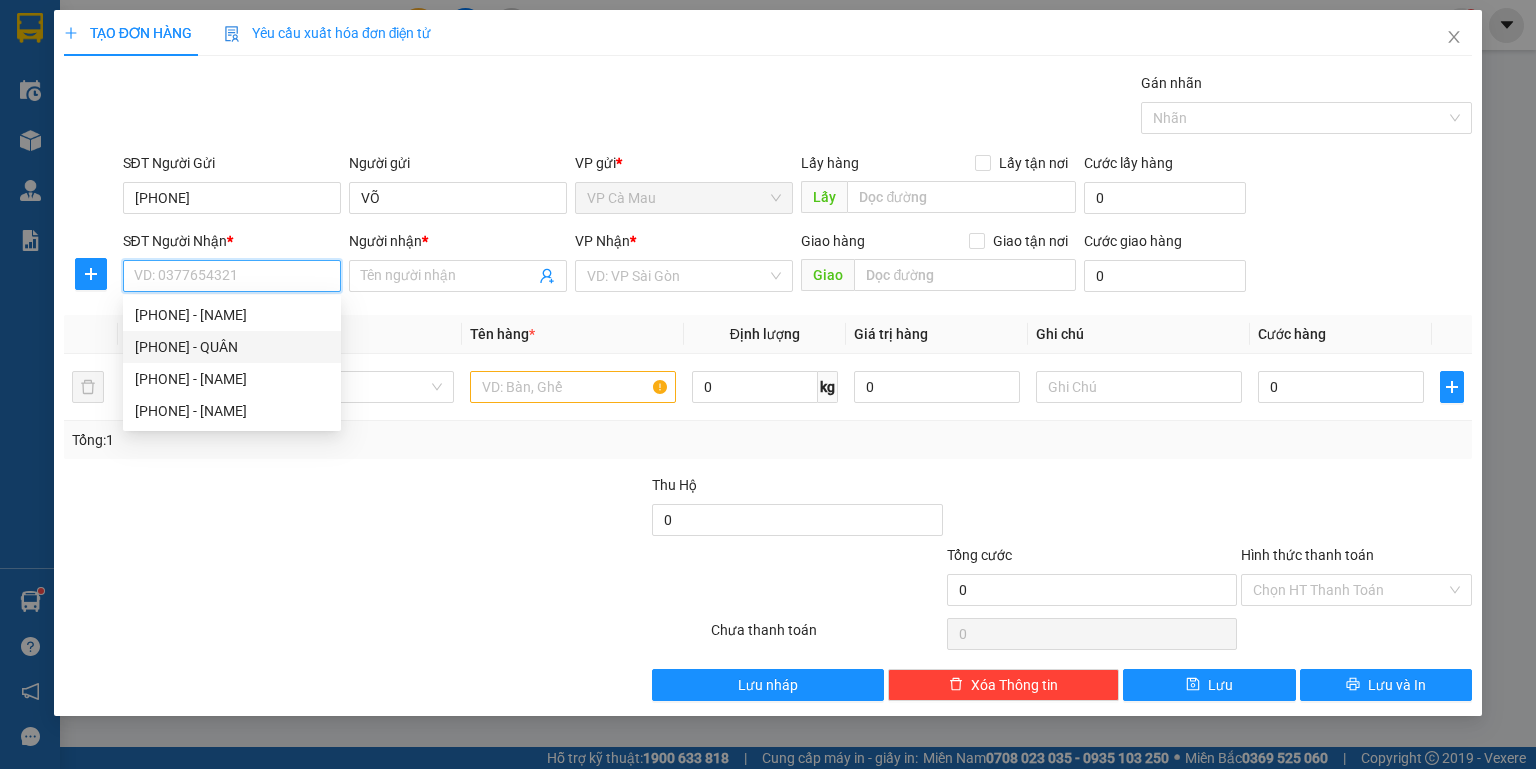 click on "0769988325 - QUÂN" at bounding box center [232, 347] 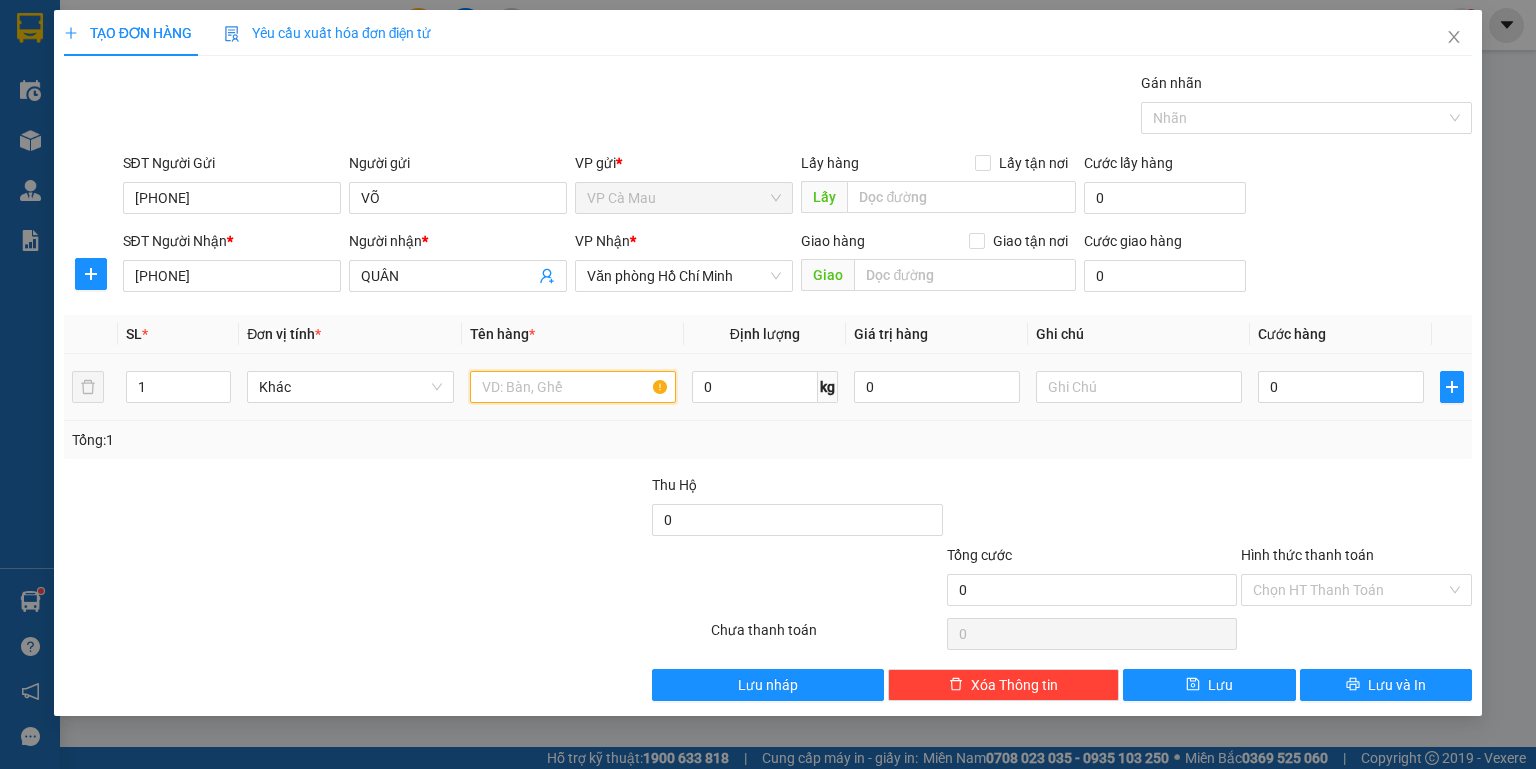 click at bounding box center (573, 387) 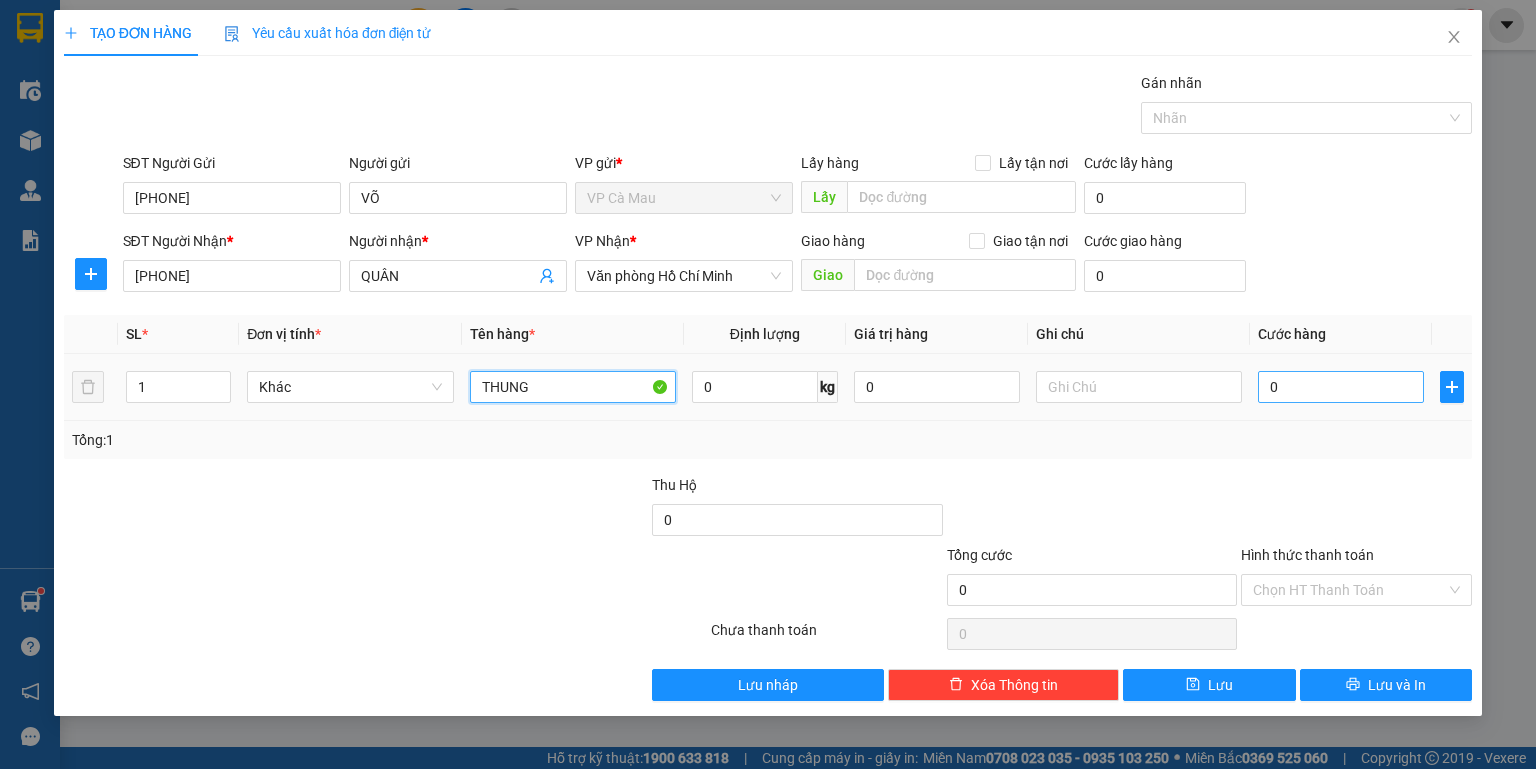 type on "THUNG" 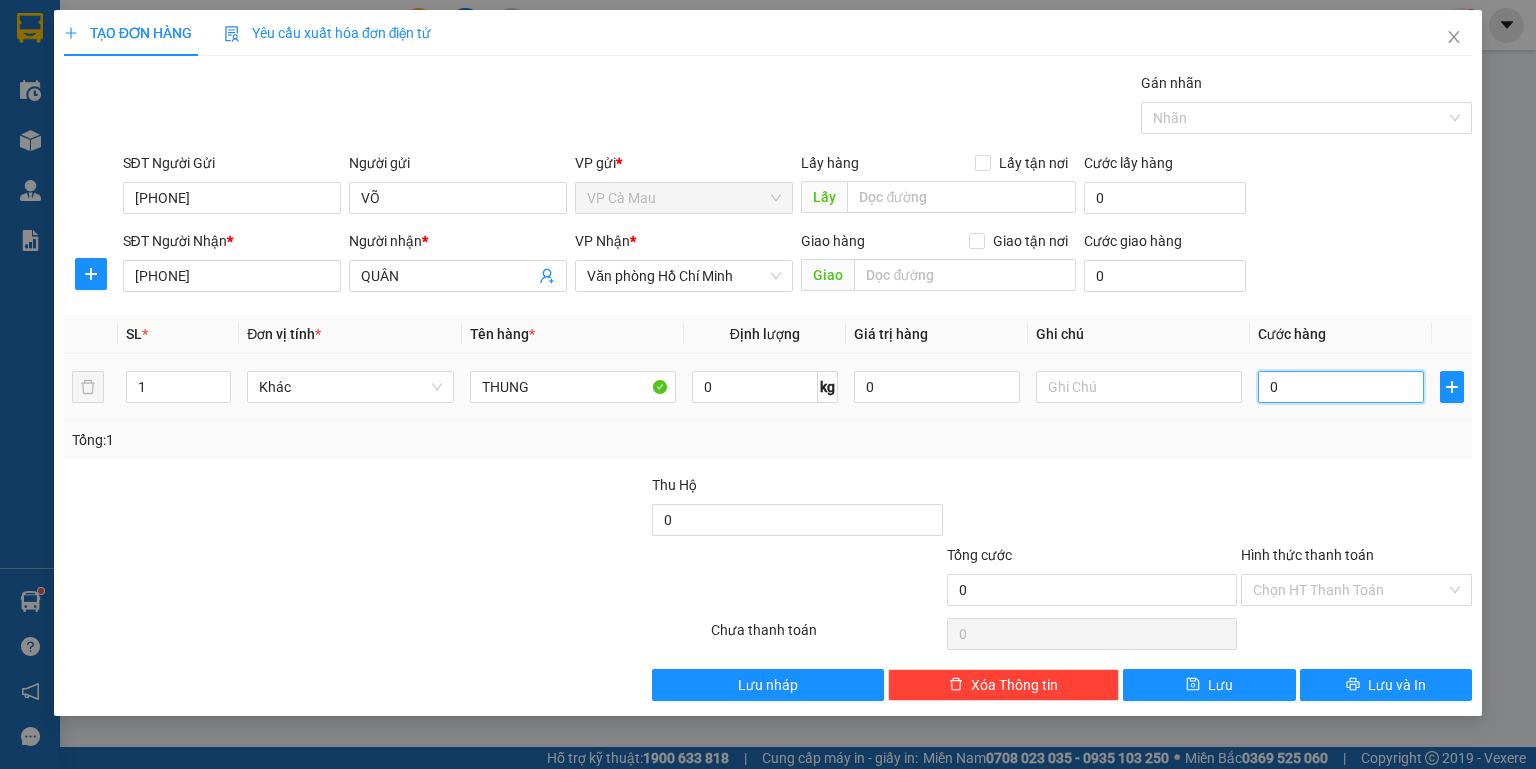 click on "0" at bounding box center (1341, 387) 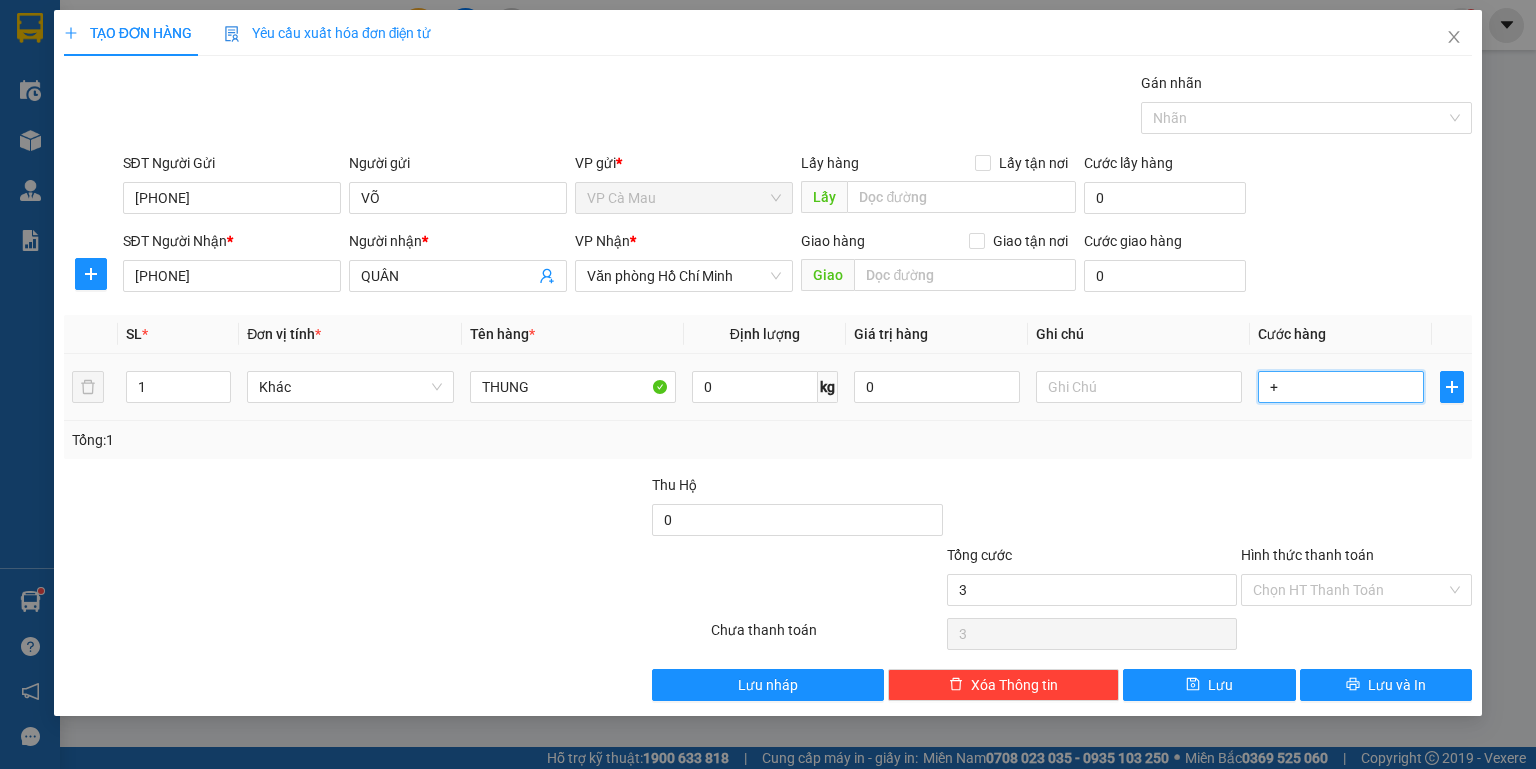 type on "[NUMBER]" 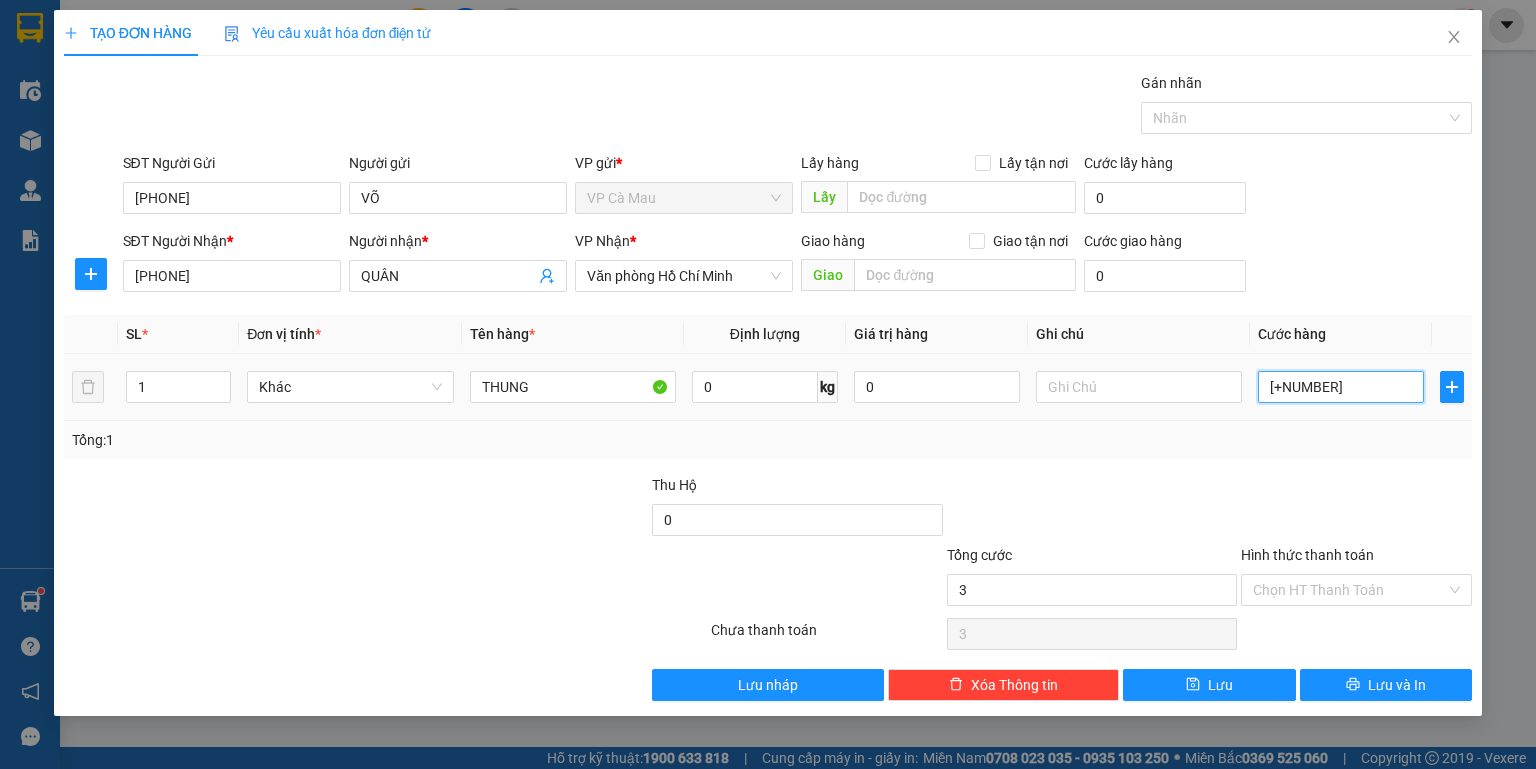 type on "3" 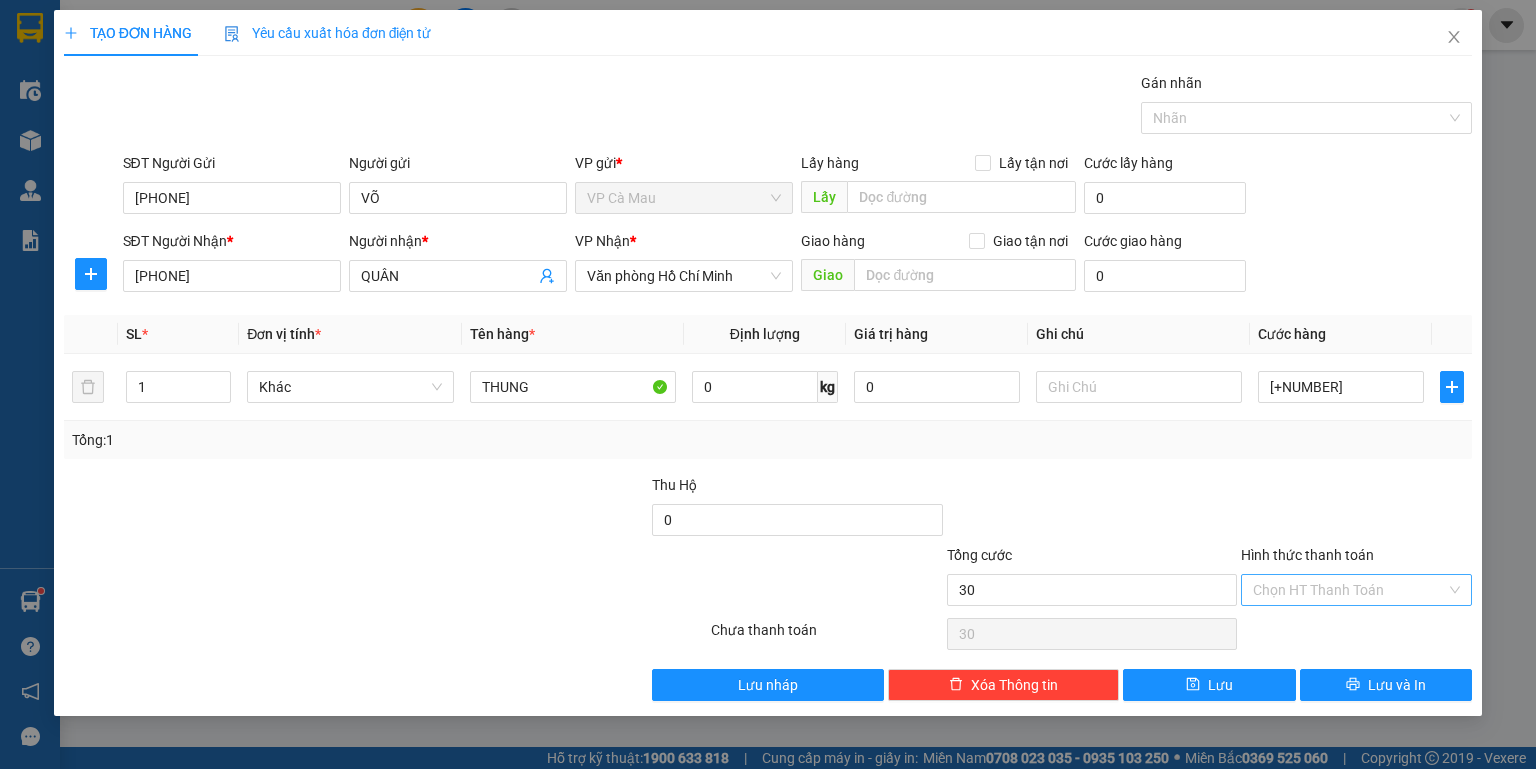 type on "30.000" 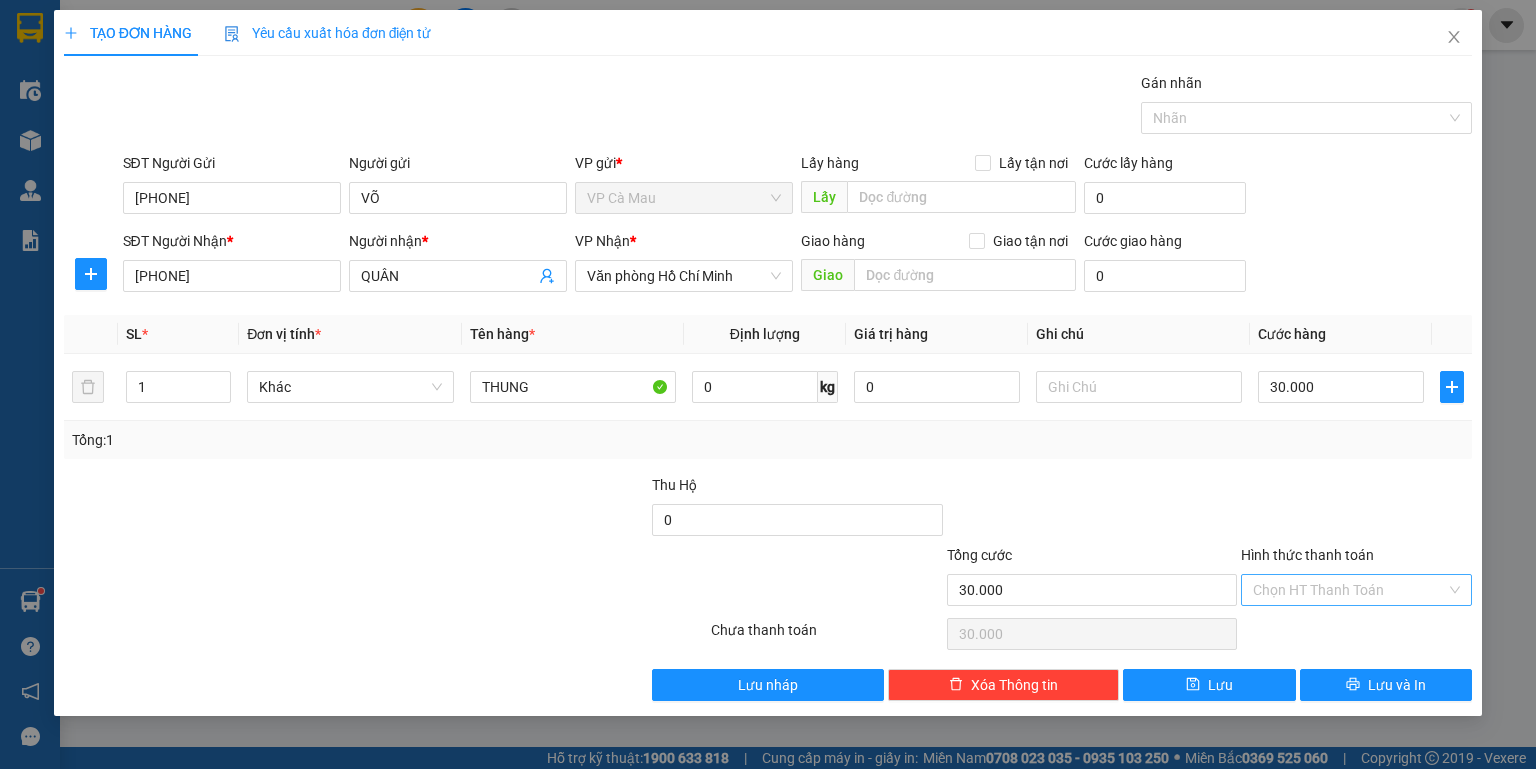 click on "Hình thức thanh toán" at bounding box center [1349, 590] 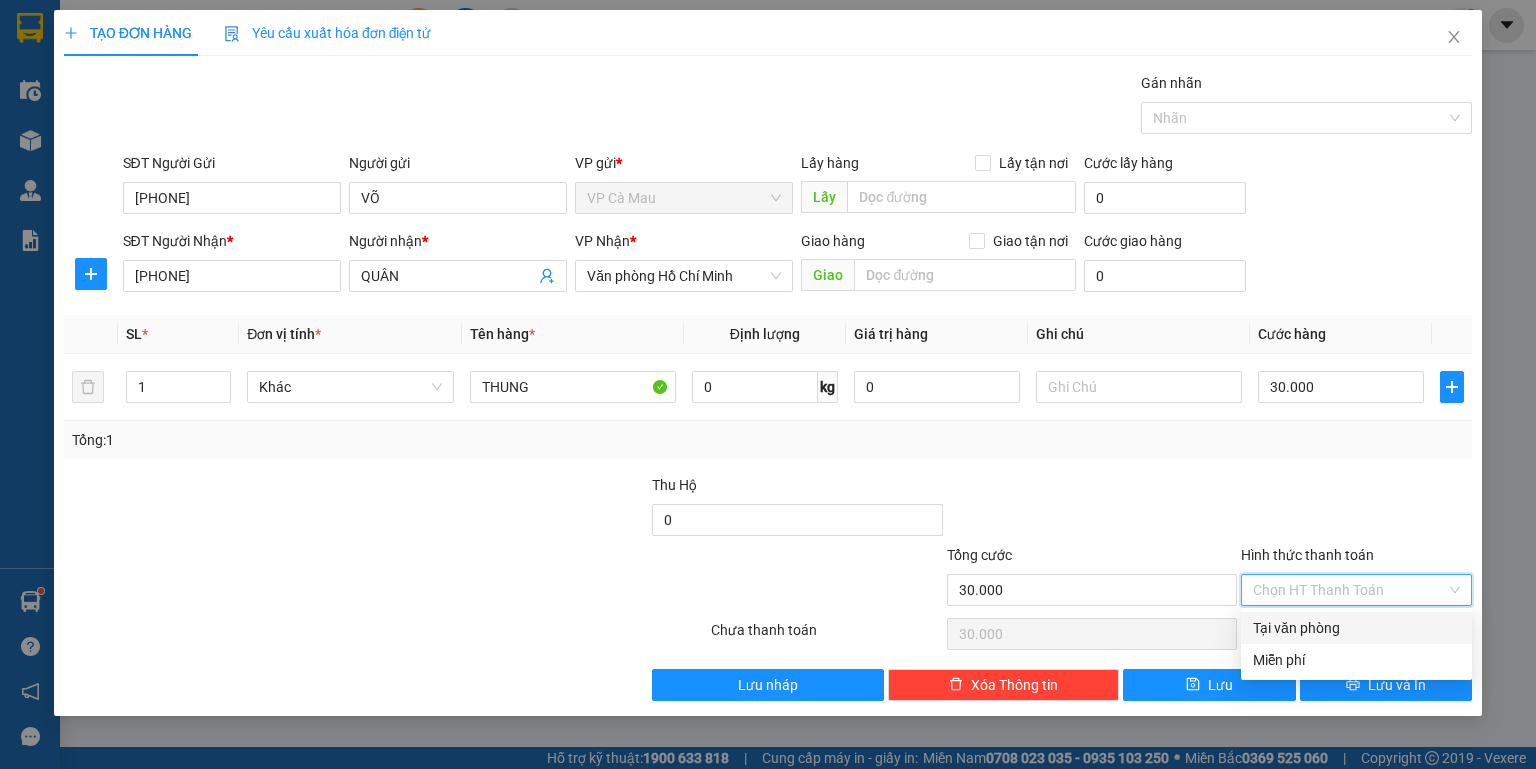 click on "Tại văn phòng" at bounding box center (1356, 628) 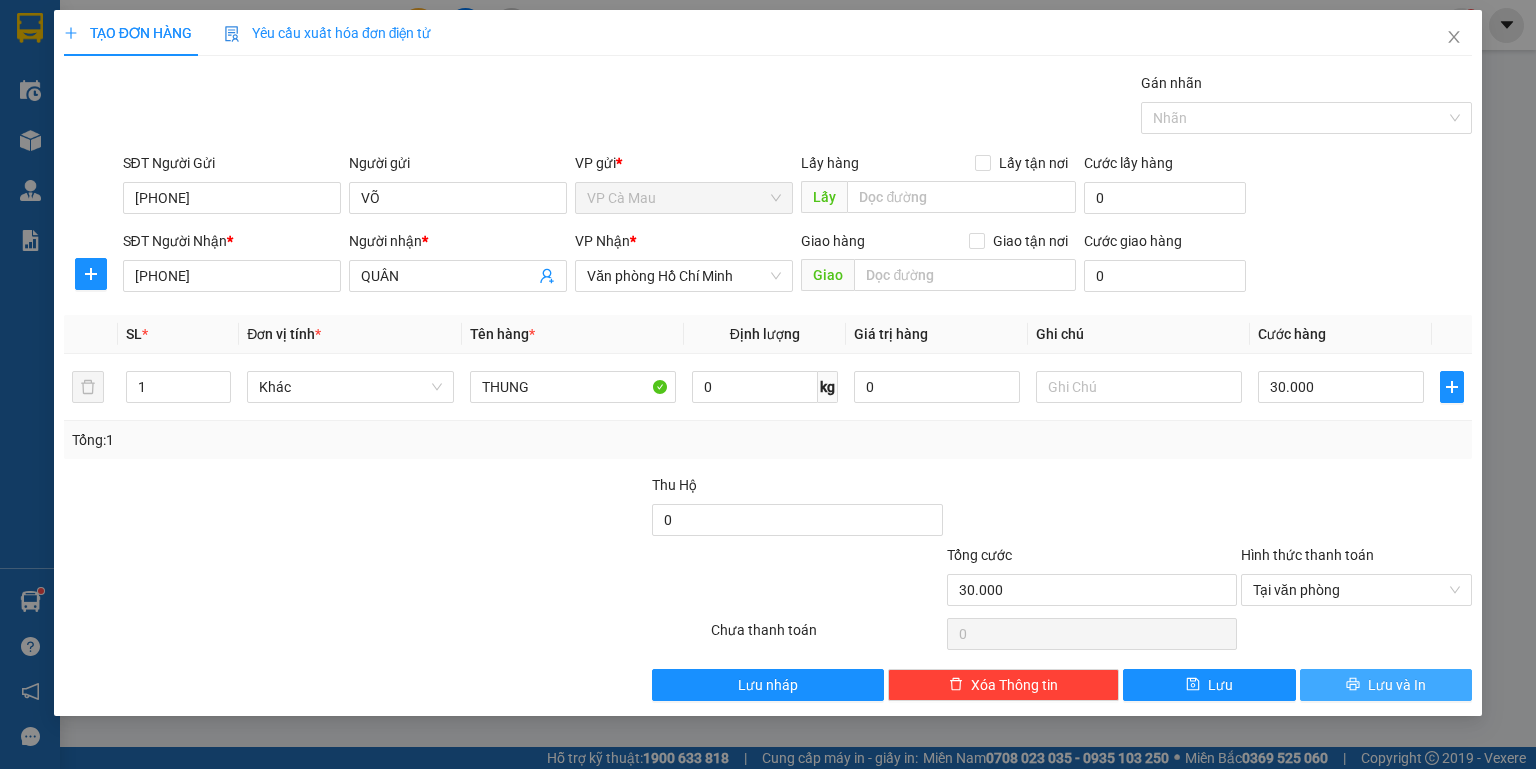 click on "Lưu và In" at bounding box center (1386, 685) 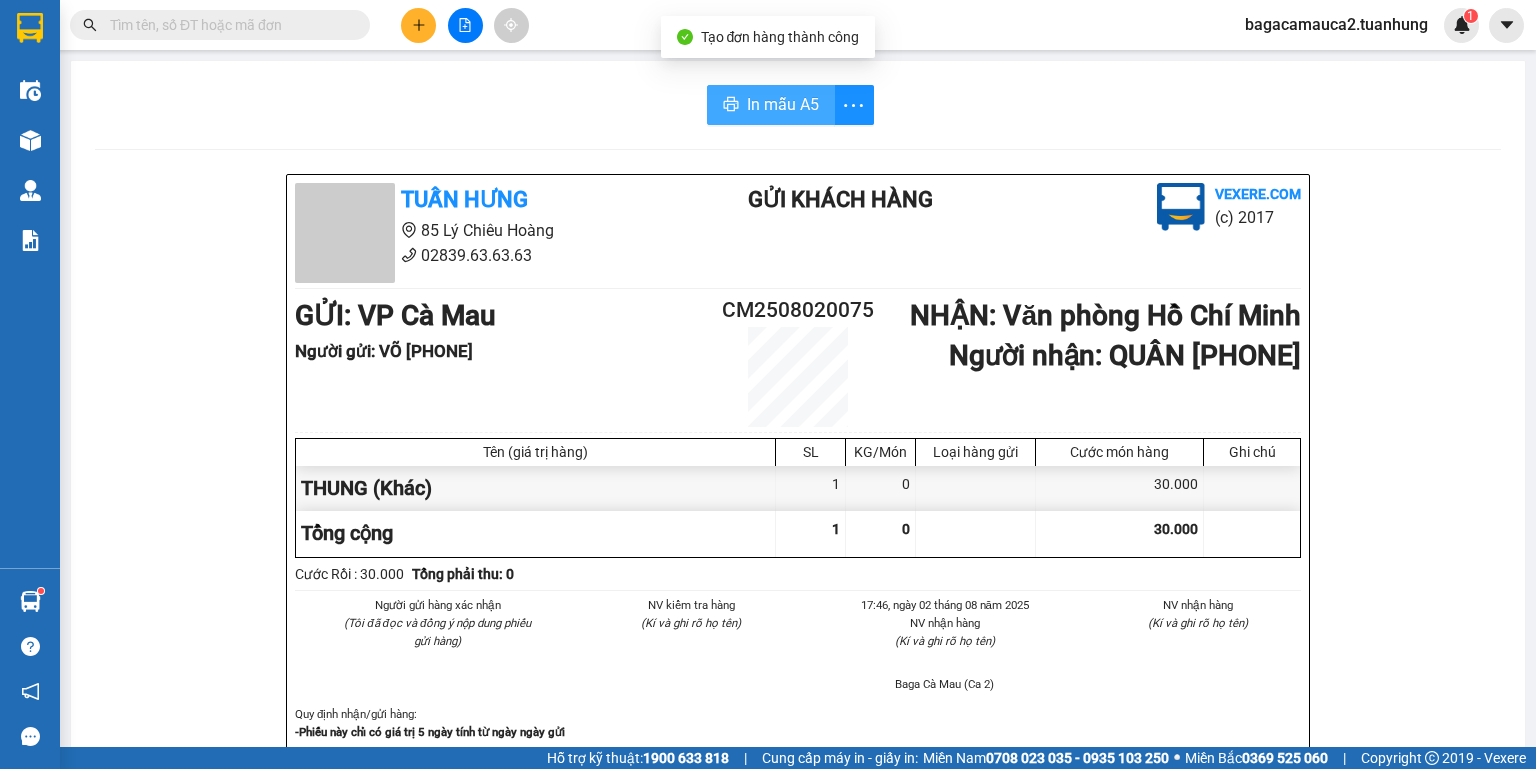 click on "In mẫu A5" at bounding box center [783, 104] 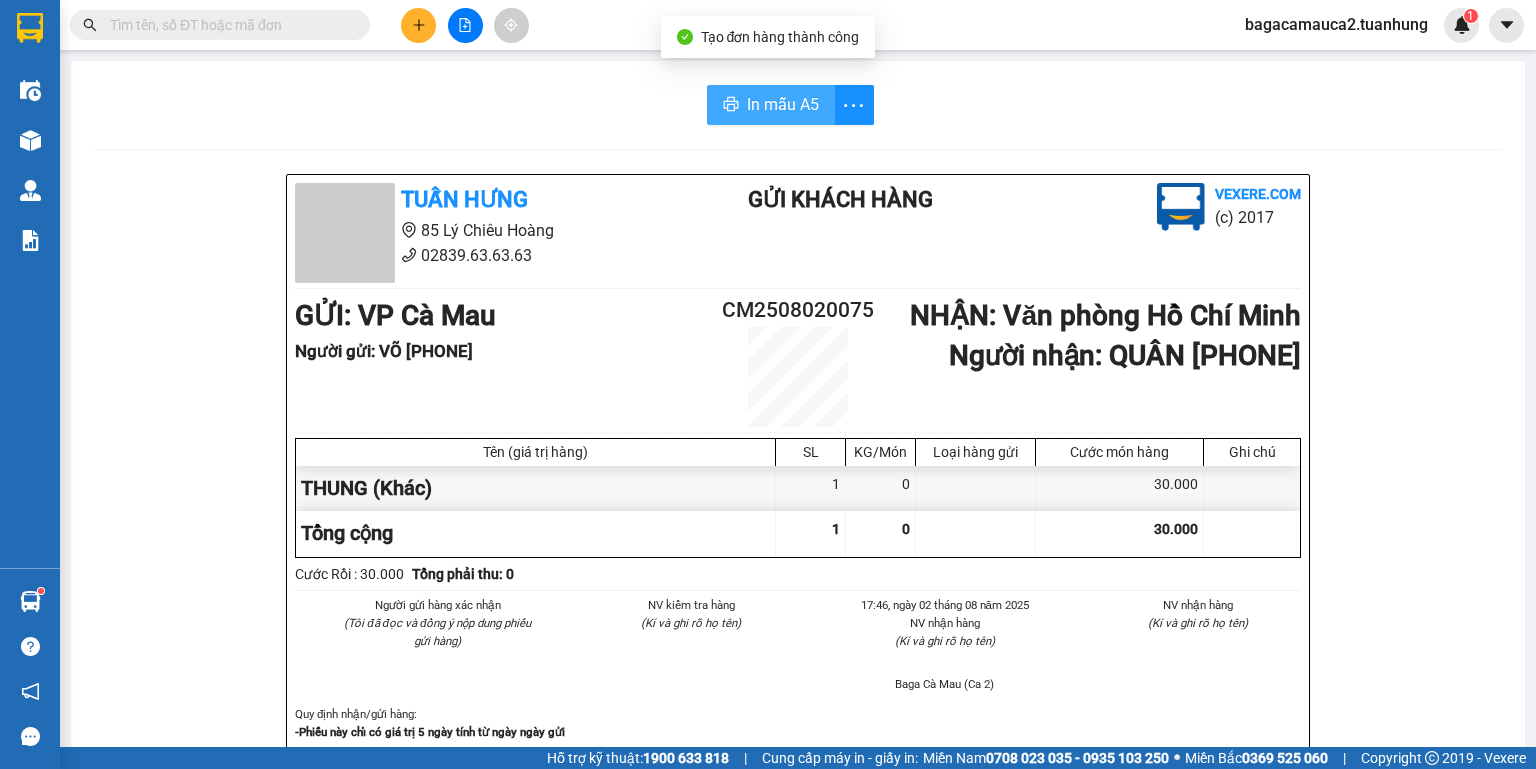scroll, scrollTop: 0, scrollLeft: 0, axis: both 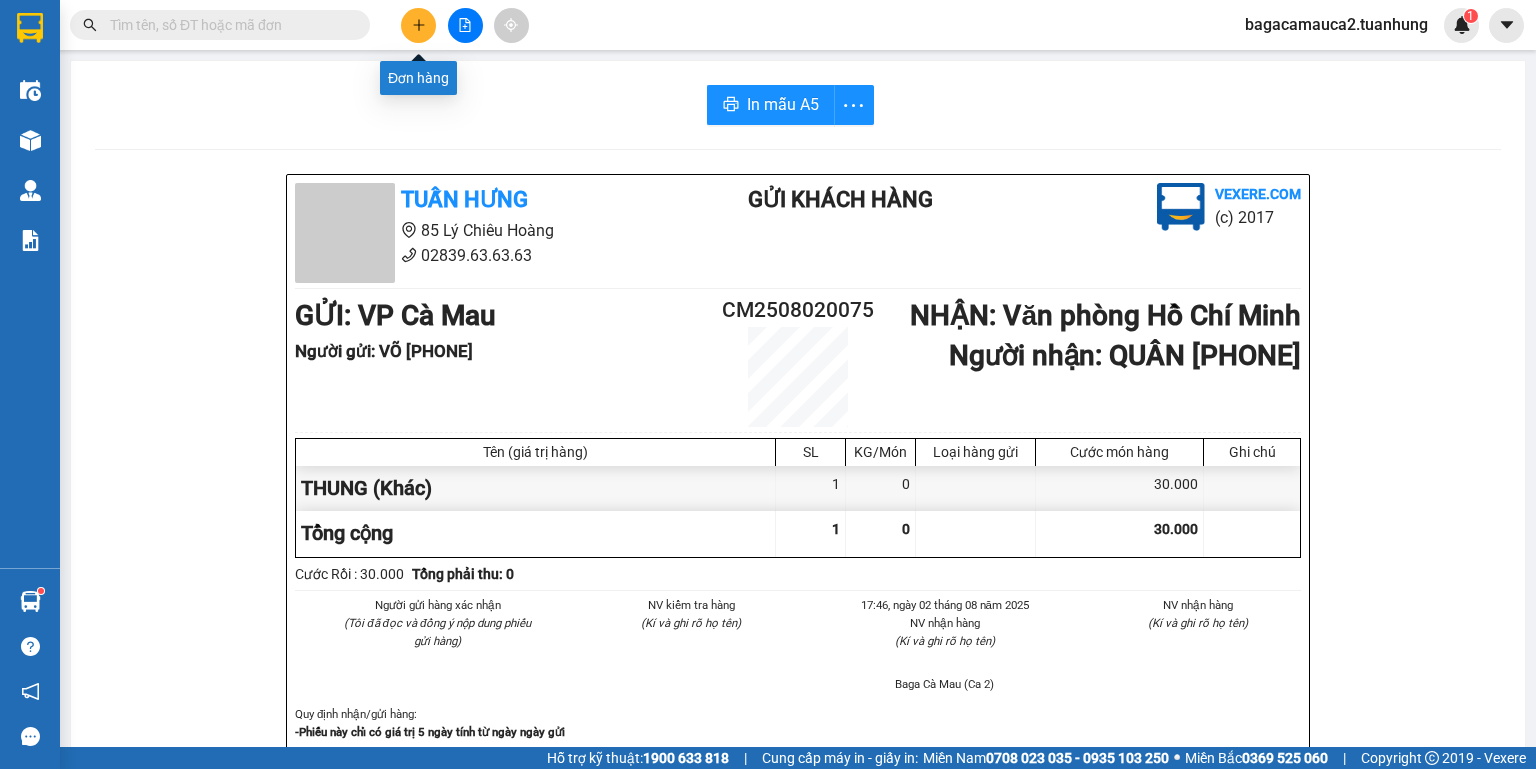 click at bounding box center (418, 25) 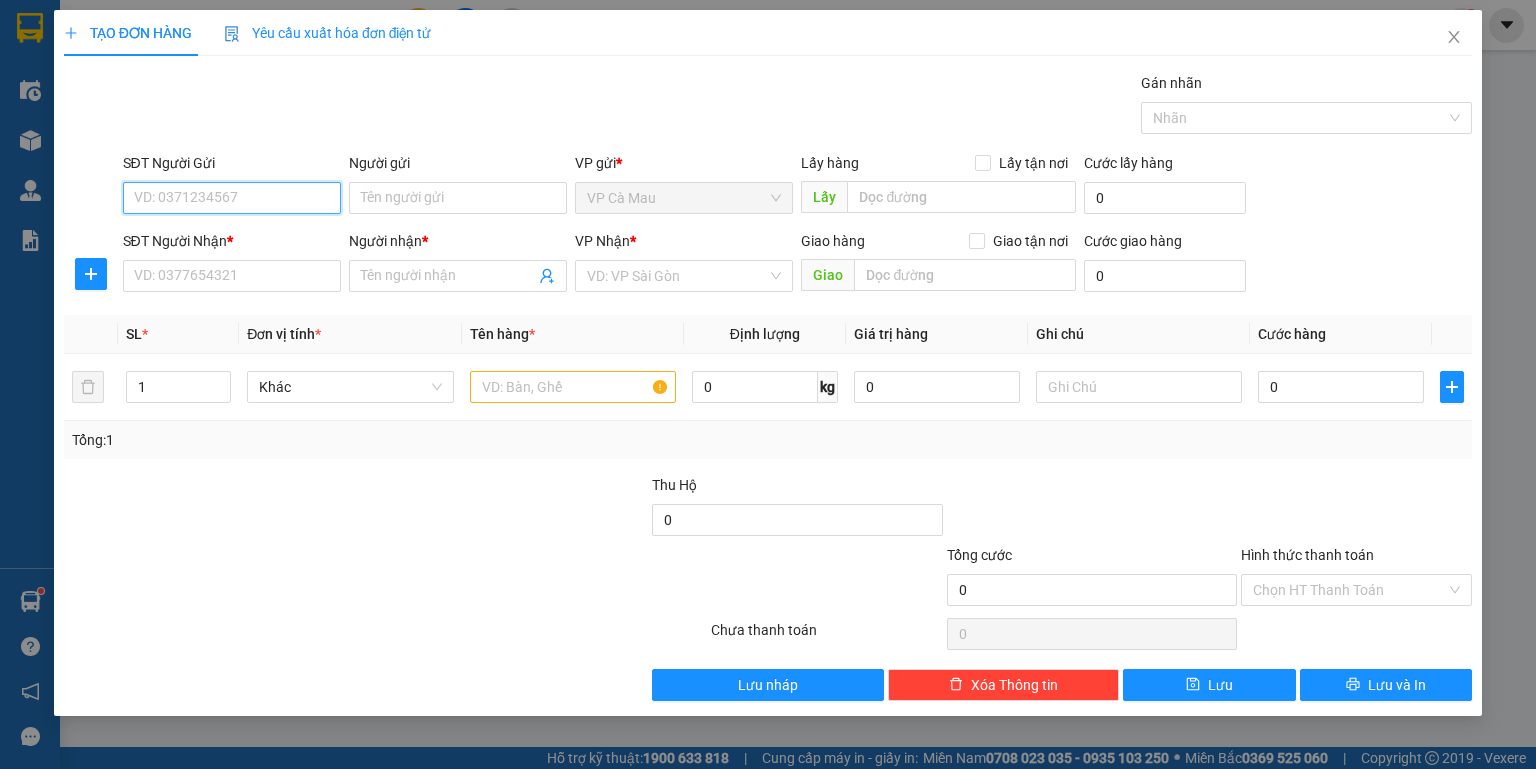 click on "SĐT Người Gửi" at bounding box center (232, 198) 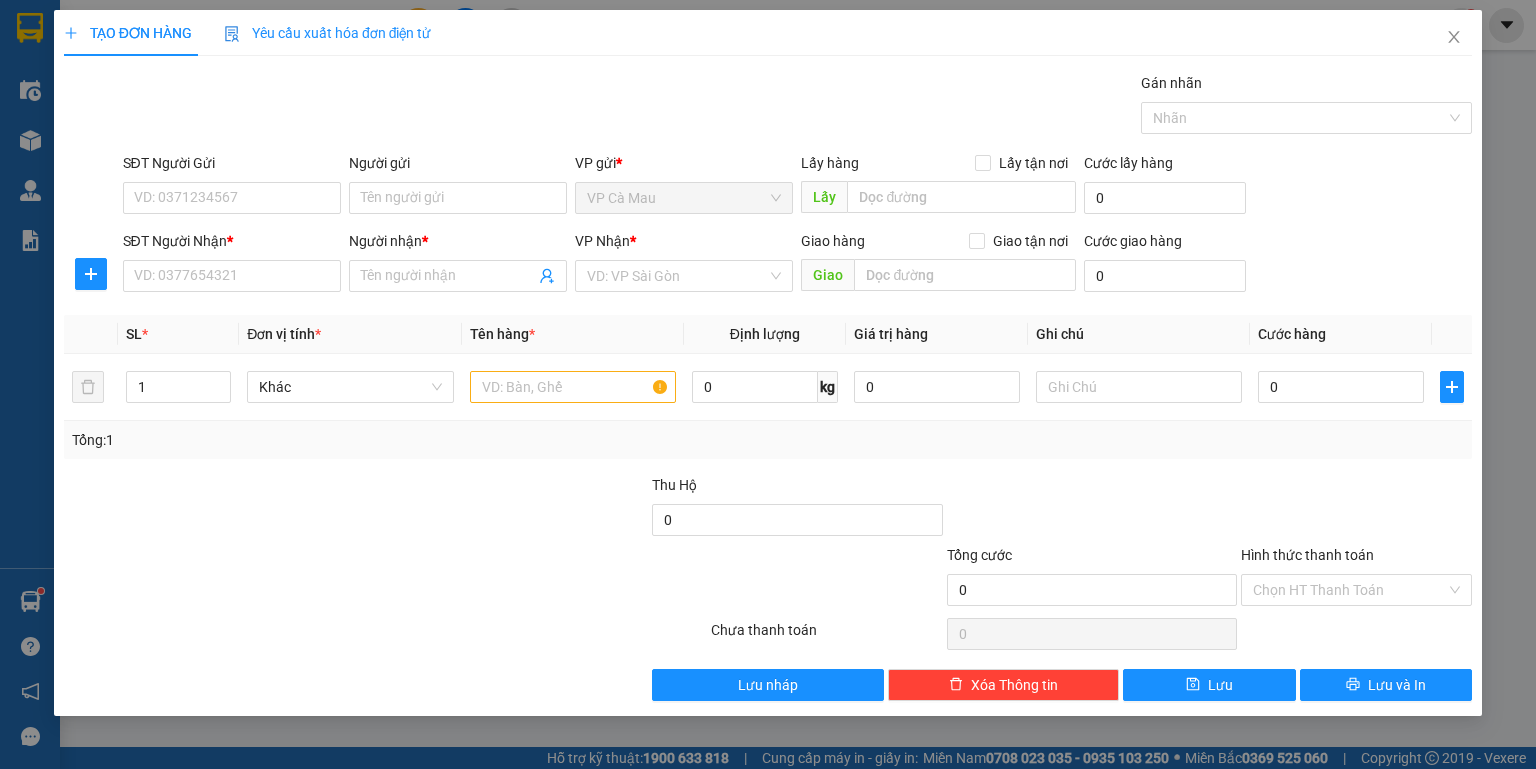 drag, startPoint x: 492, startPoint y: 245, endPoint x: 38, endPoint y: 561, distance: 553.14734 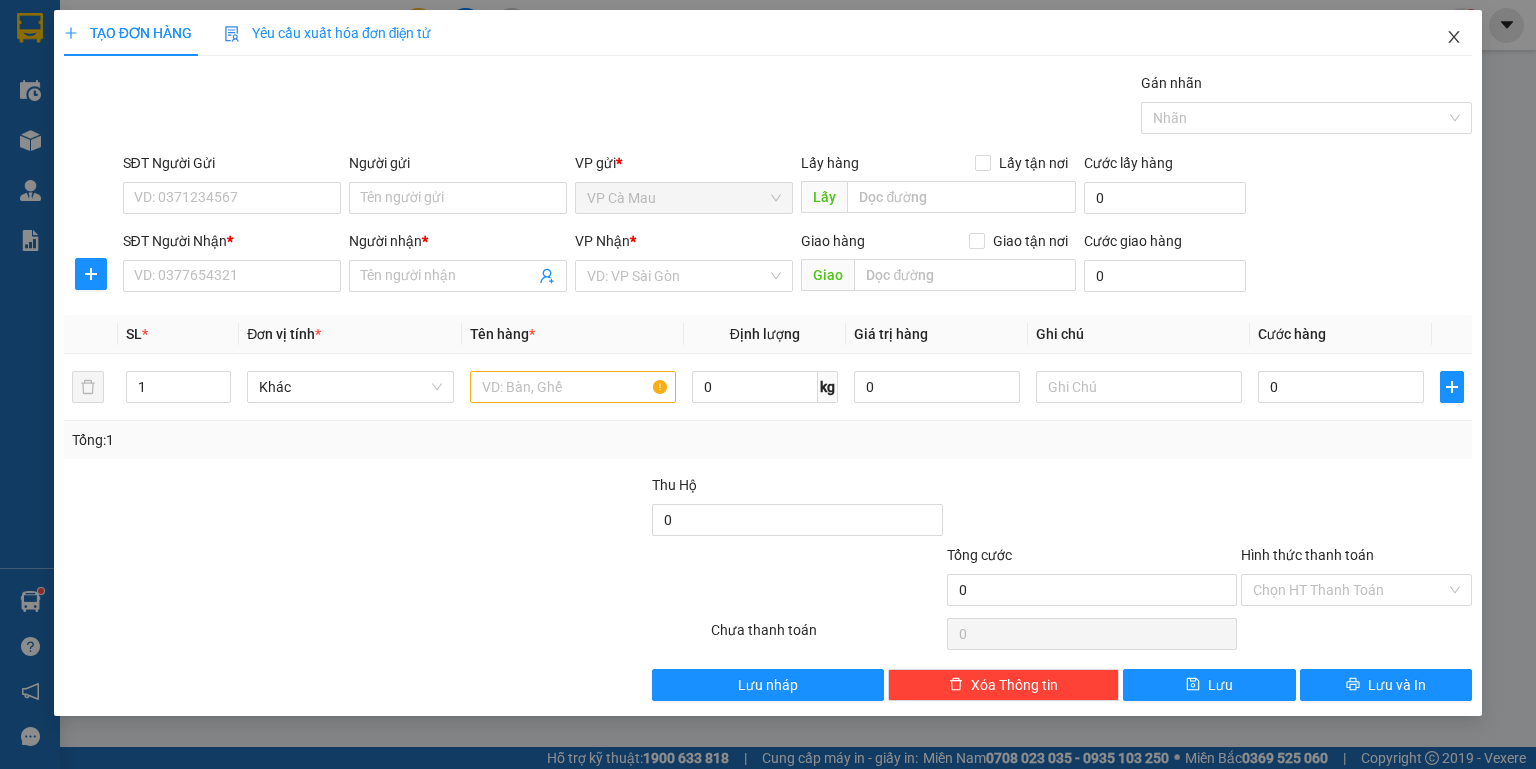 drag, startPoint x: 38, startPoint y: 561, endPoint x: 1444, endPoint y: 39, distance: 1499.7733 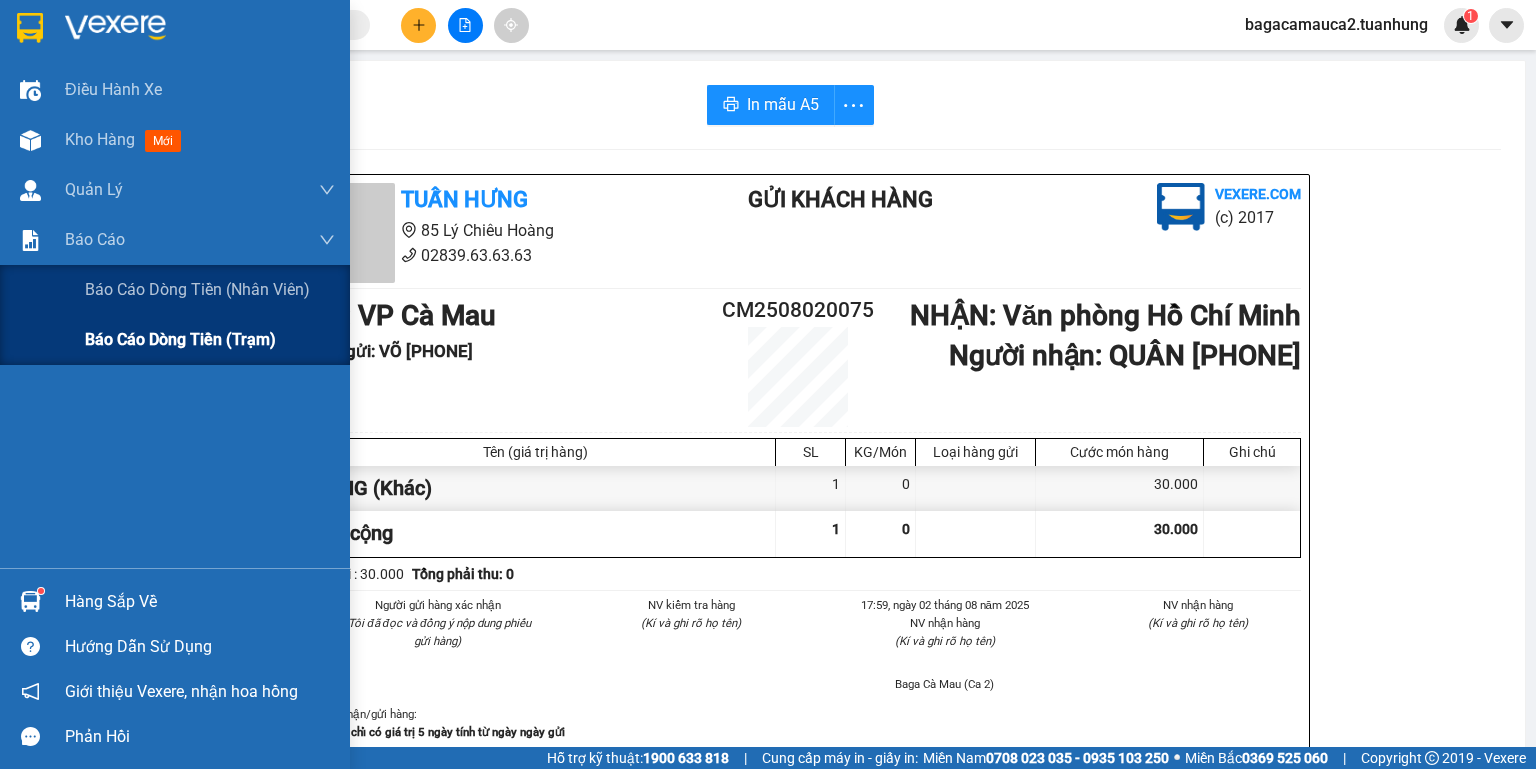 click on "Báo cáo dòng tiền (trạm)" at bounding box center [180, 339] 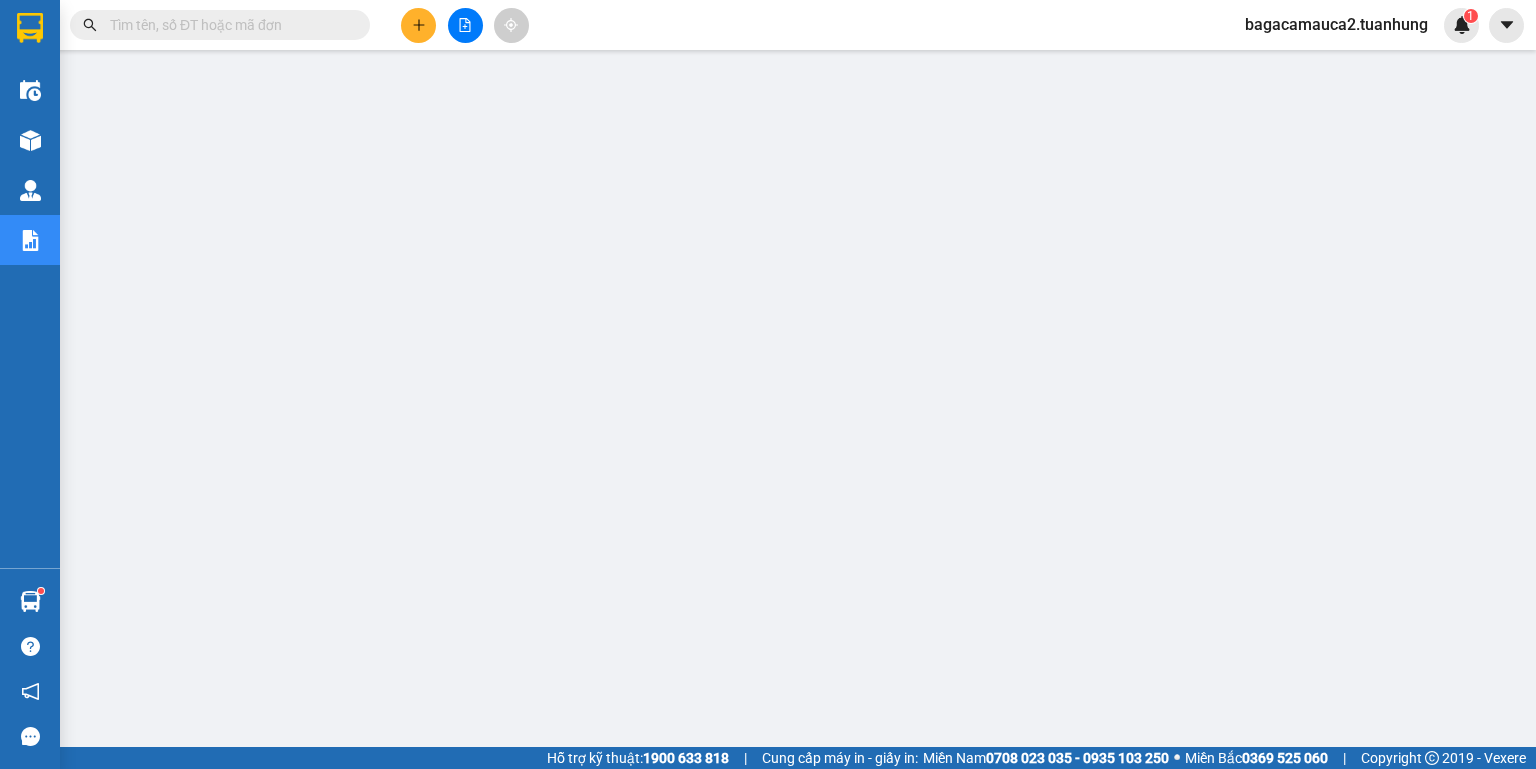 click on "bagacamauca2.tuanhung" at bounding box center [1336, 24] 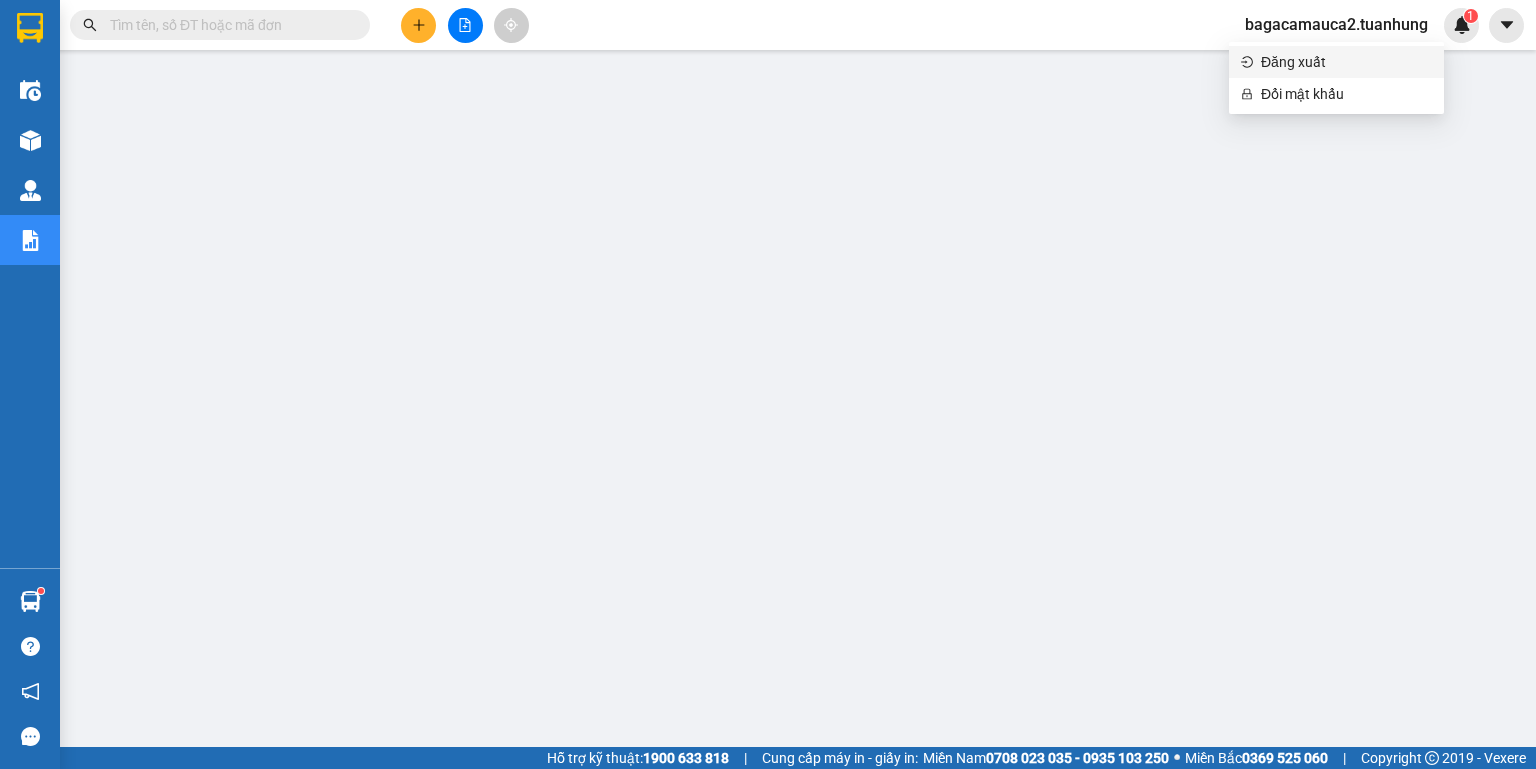 click on "Đăng xuất" at bounding box center (1346, 62) 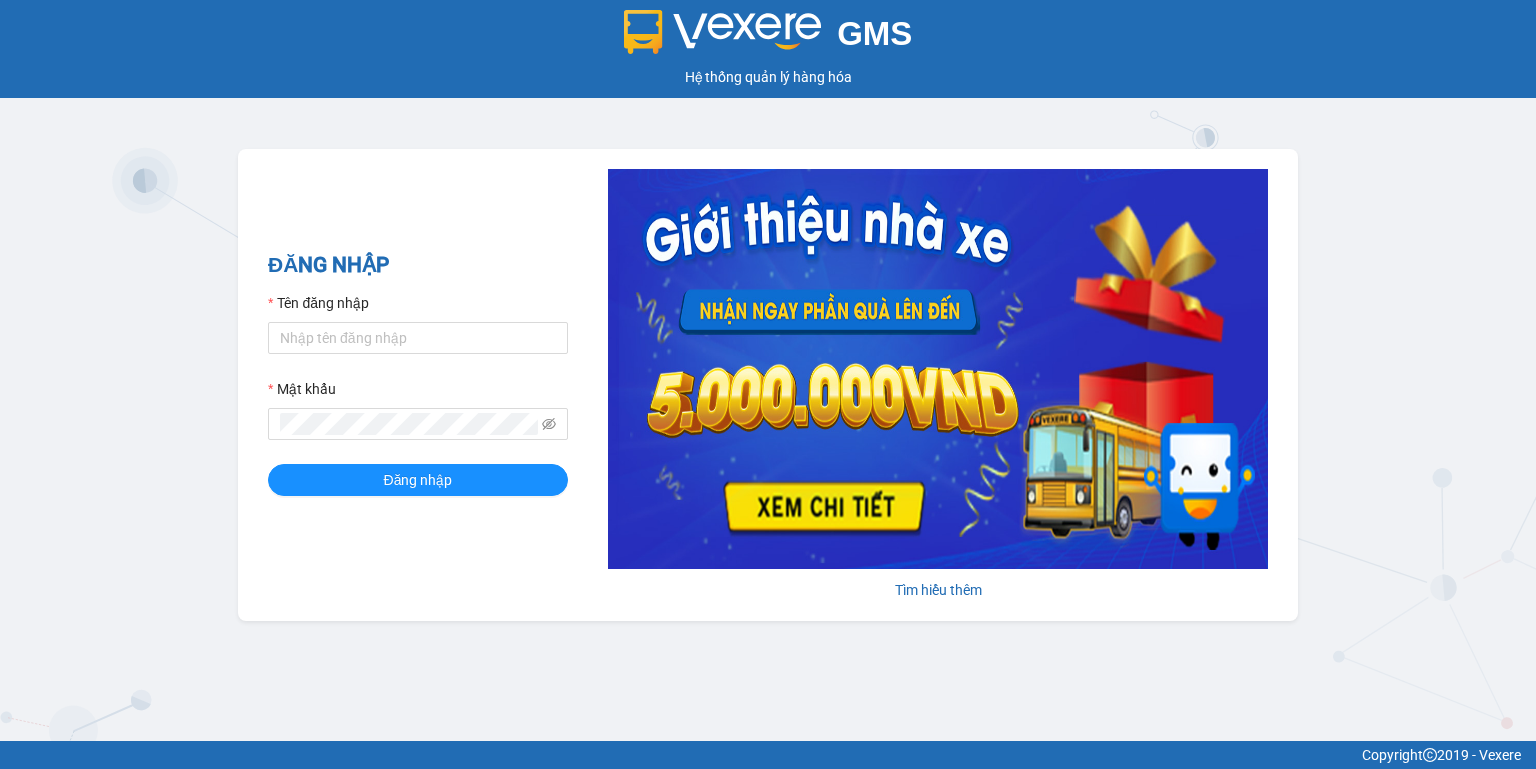 scroll, scrollTop: 0, scrollLeft: 0, axis: both 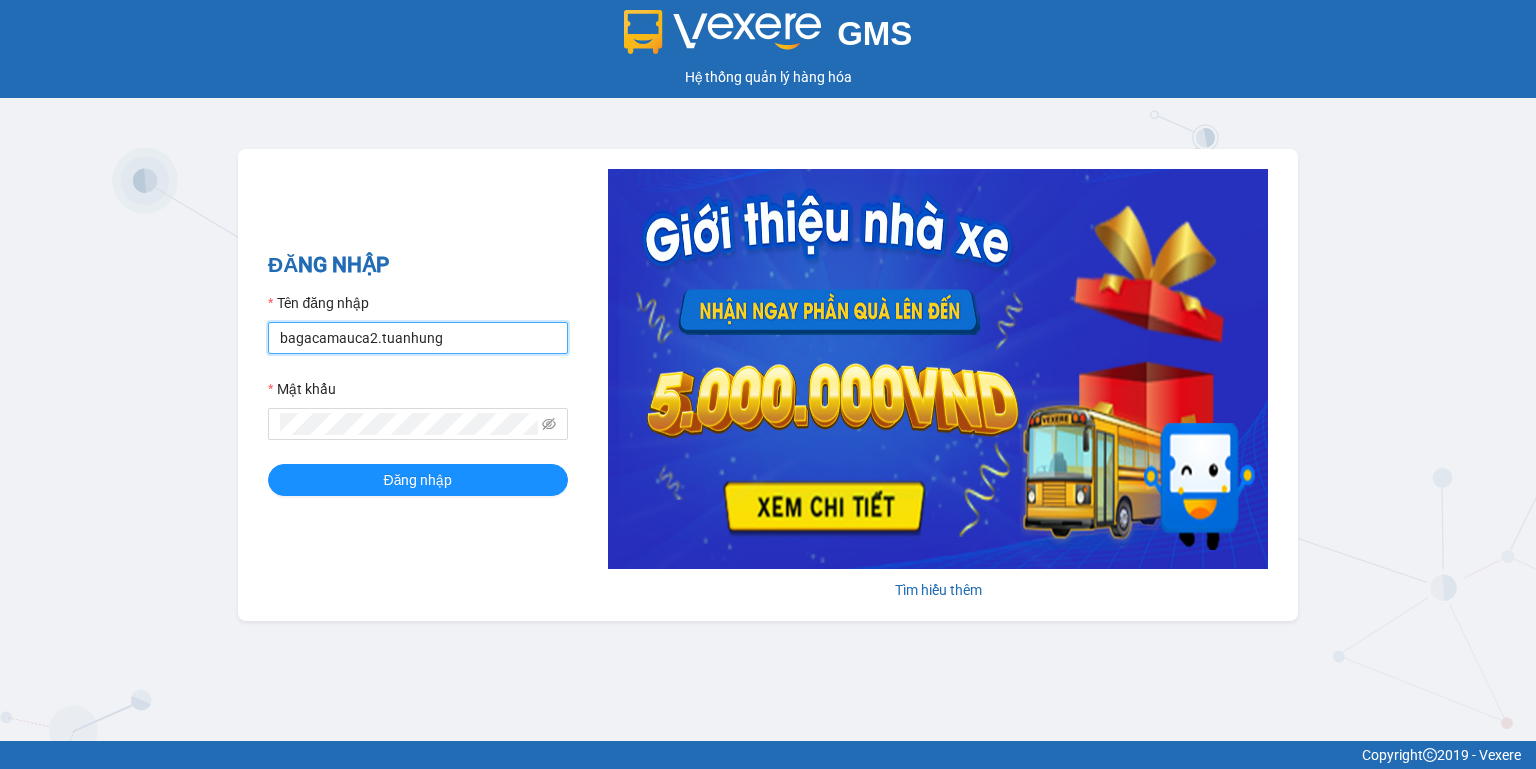 click on "bagacamauca2.tuanhung" at bounding box center [418, 338] 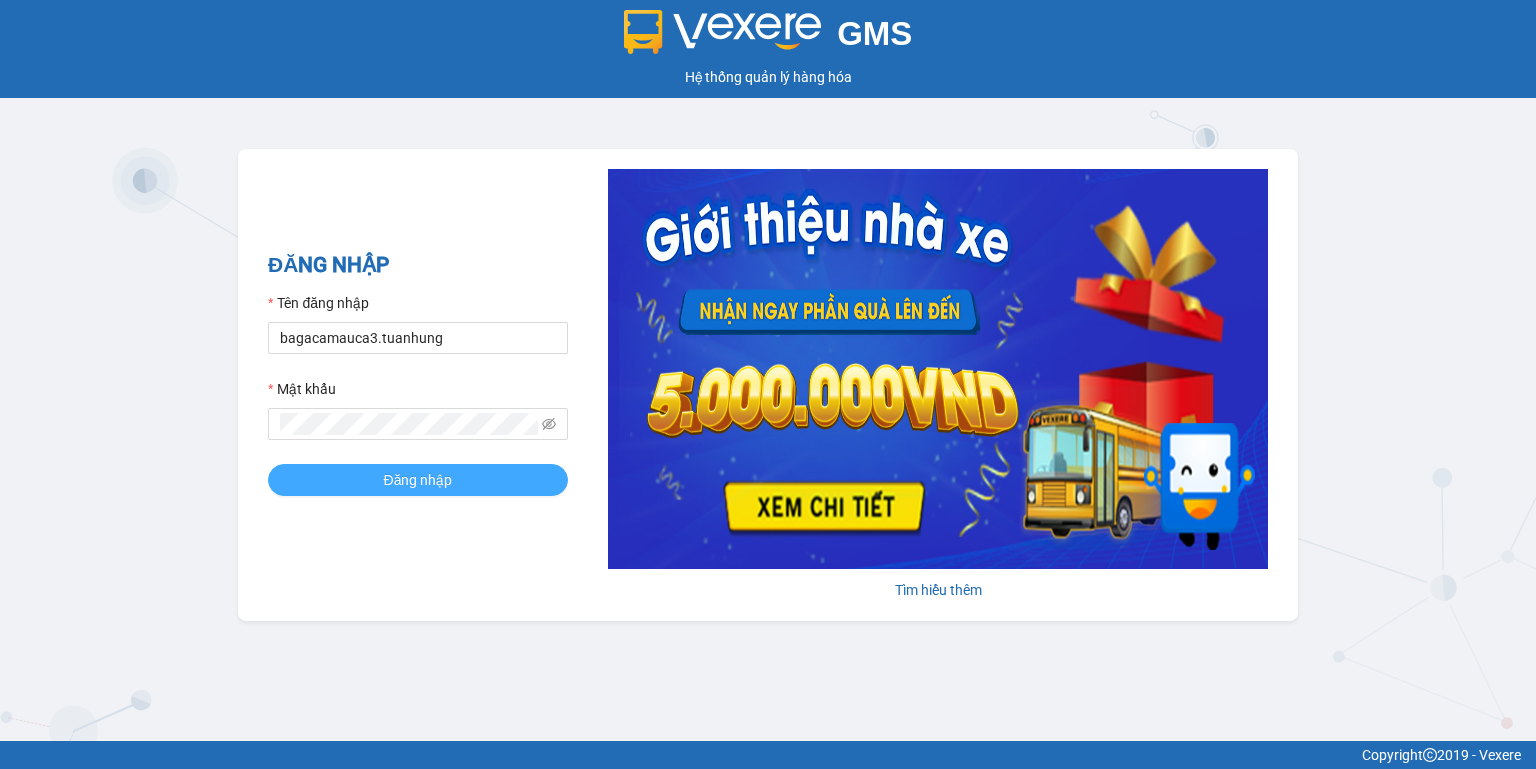 click on "Đăng nhập" at bounding box center [418, 480] 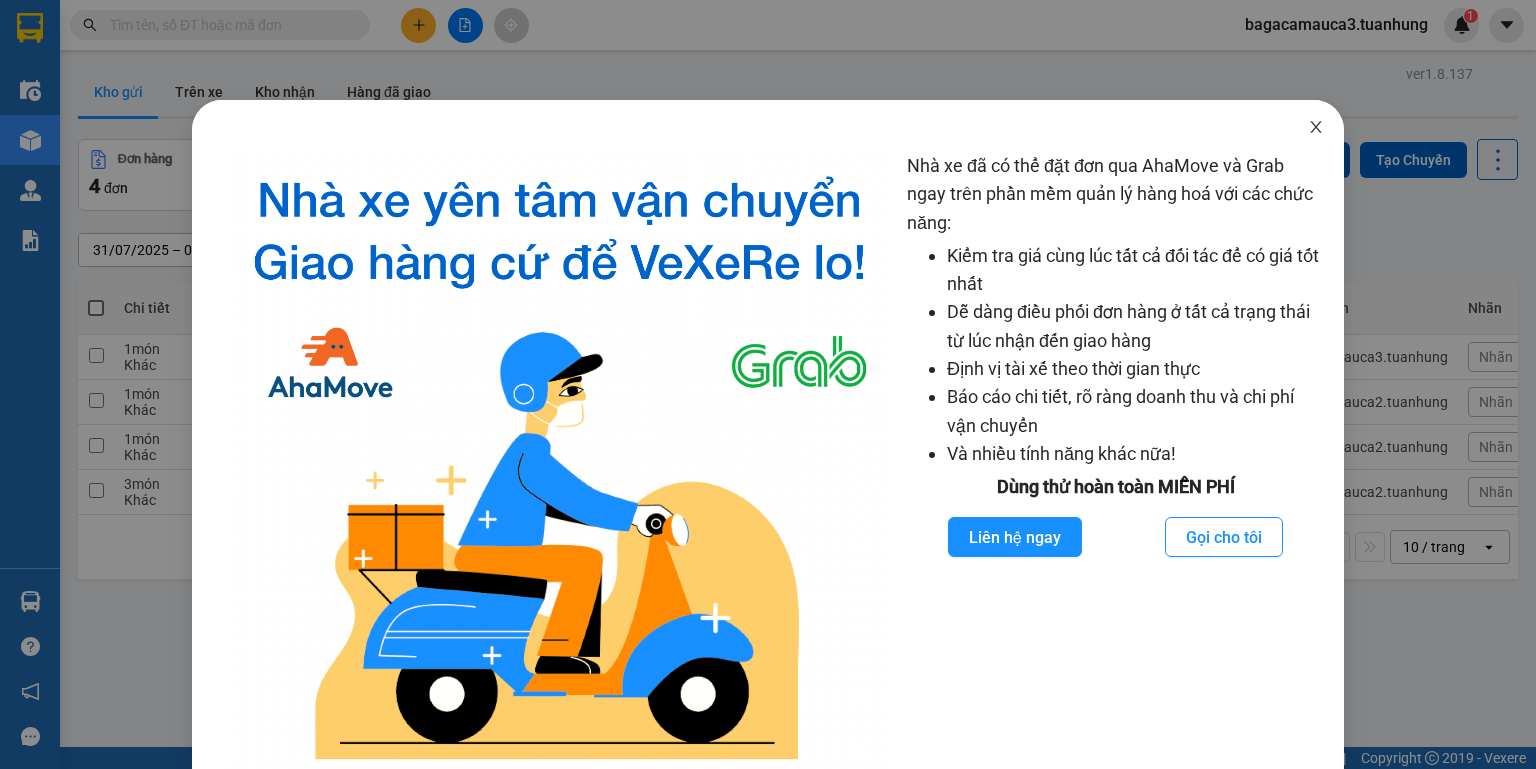click 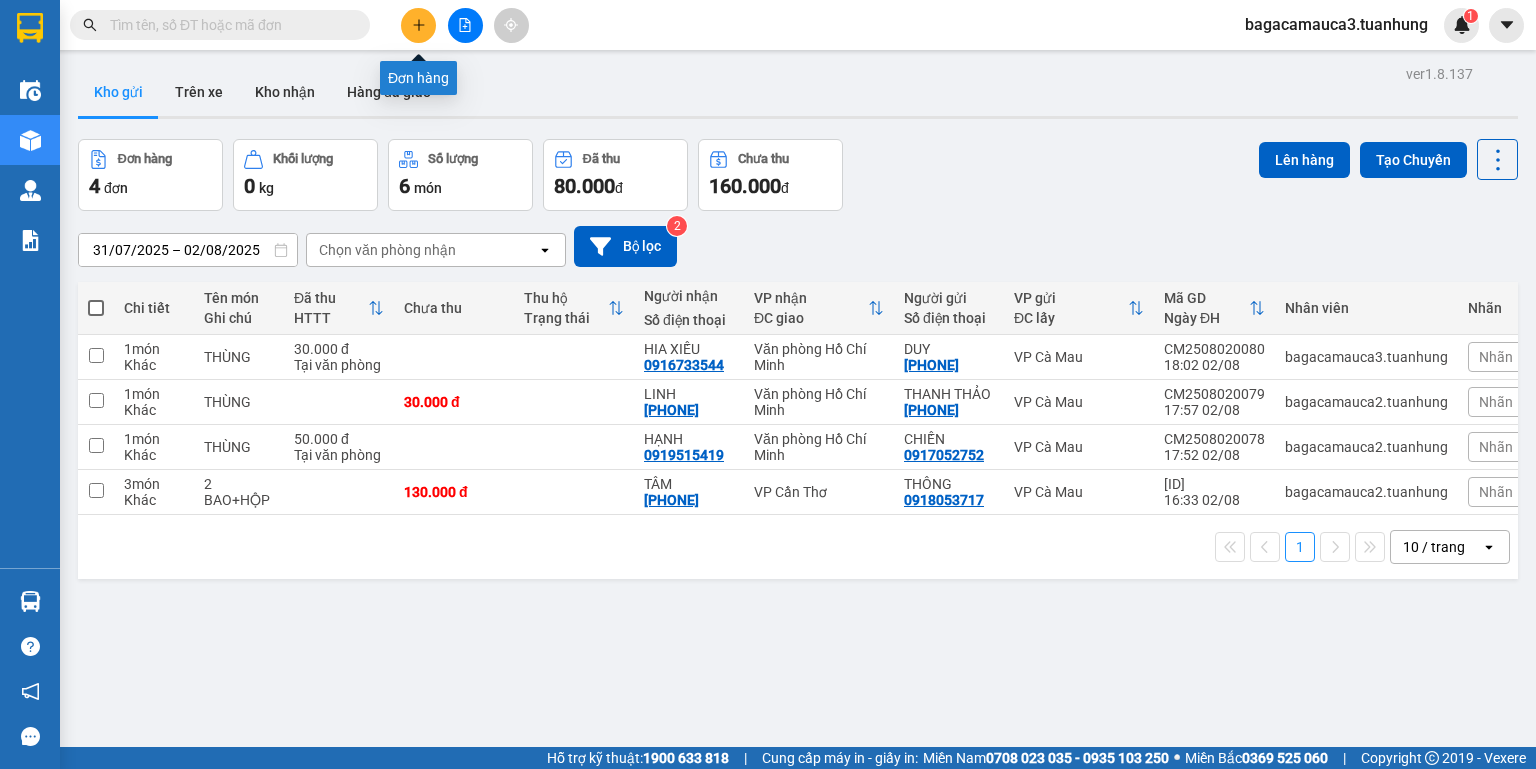click 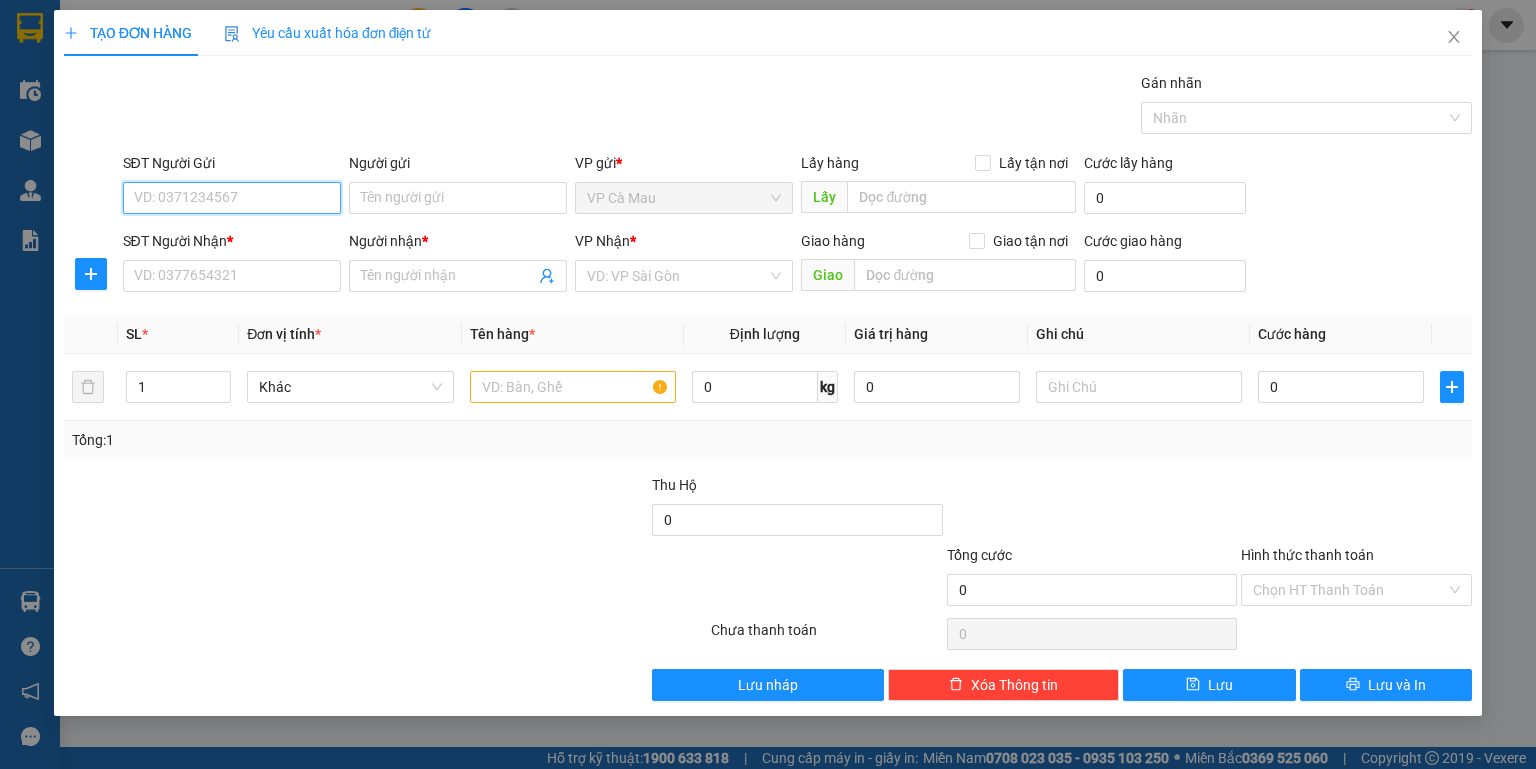 click on "SĐT Người Gửi" at bounding box center (232, 198) 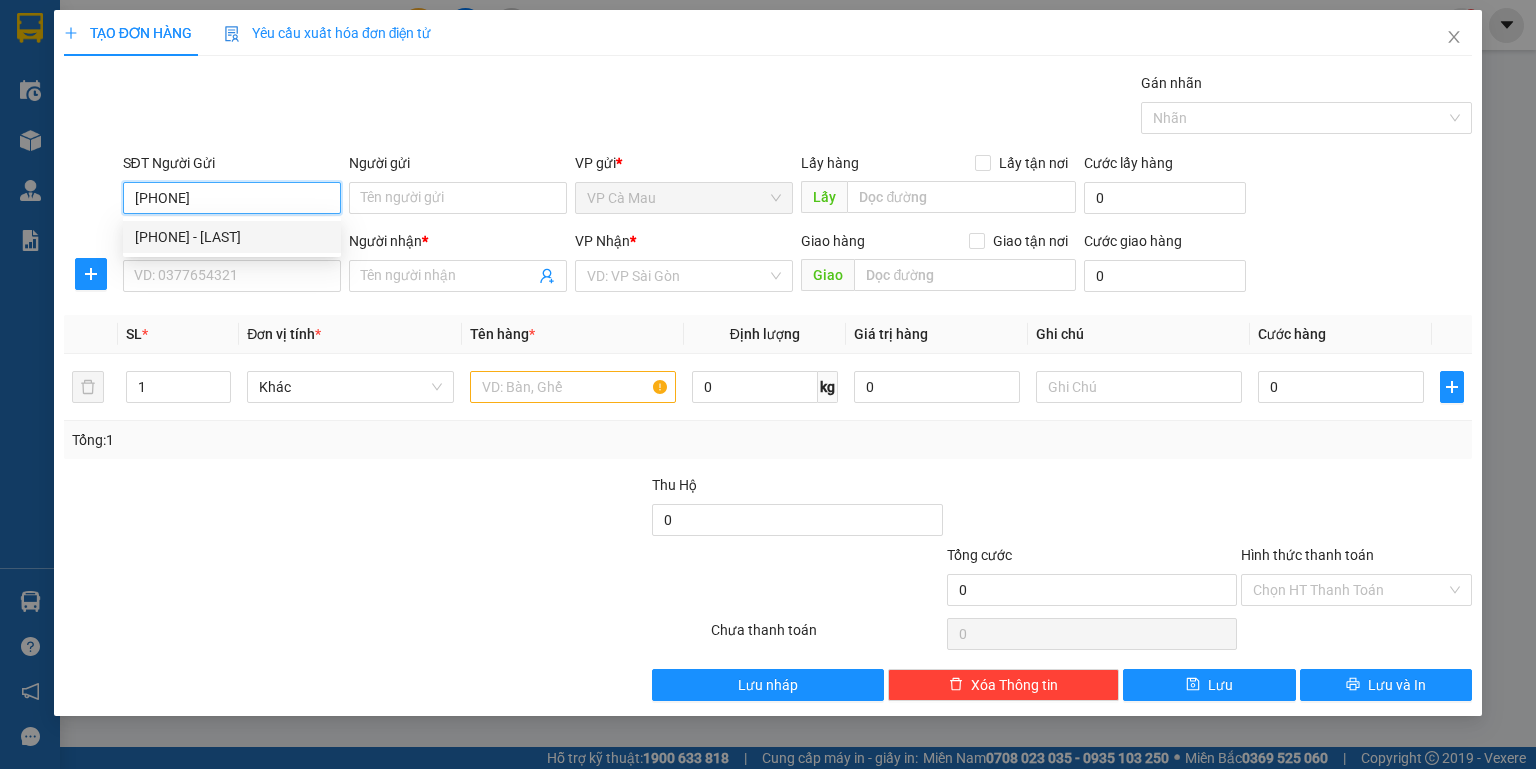 click on "[PHONE] - [LAST]" at bounding box center [232, 237] 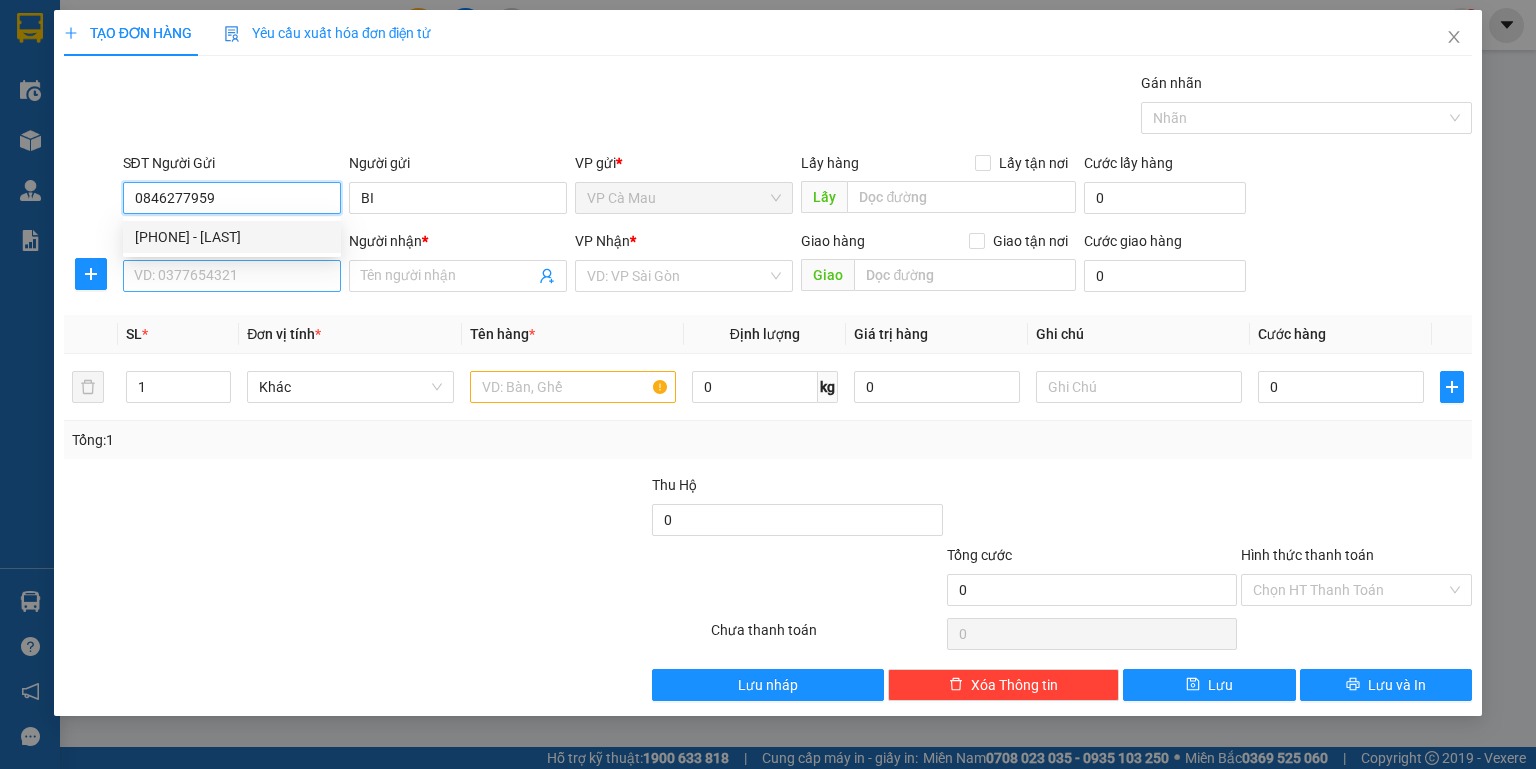 type on "0846277959" 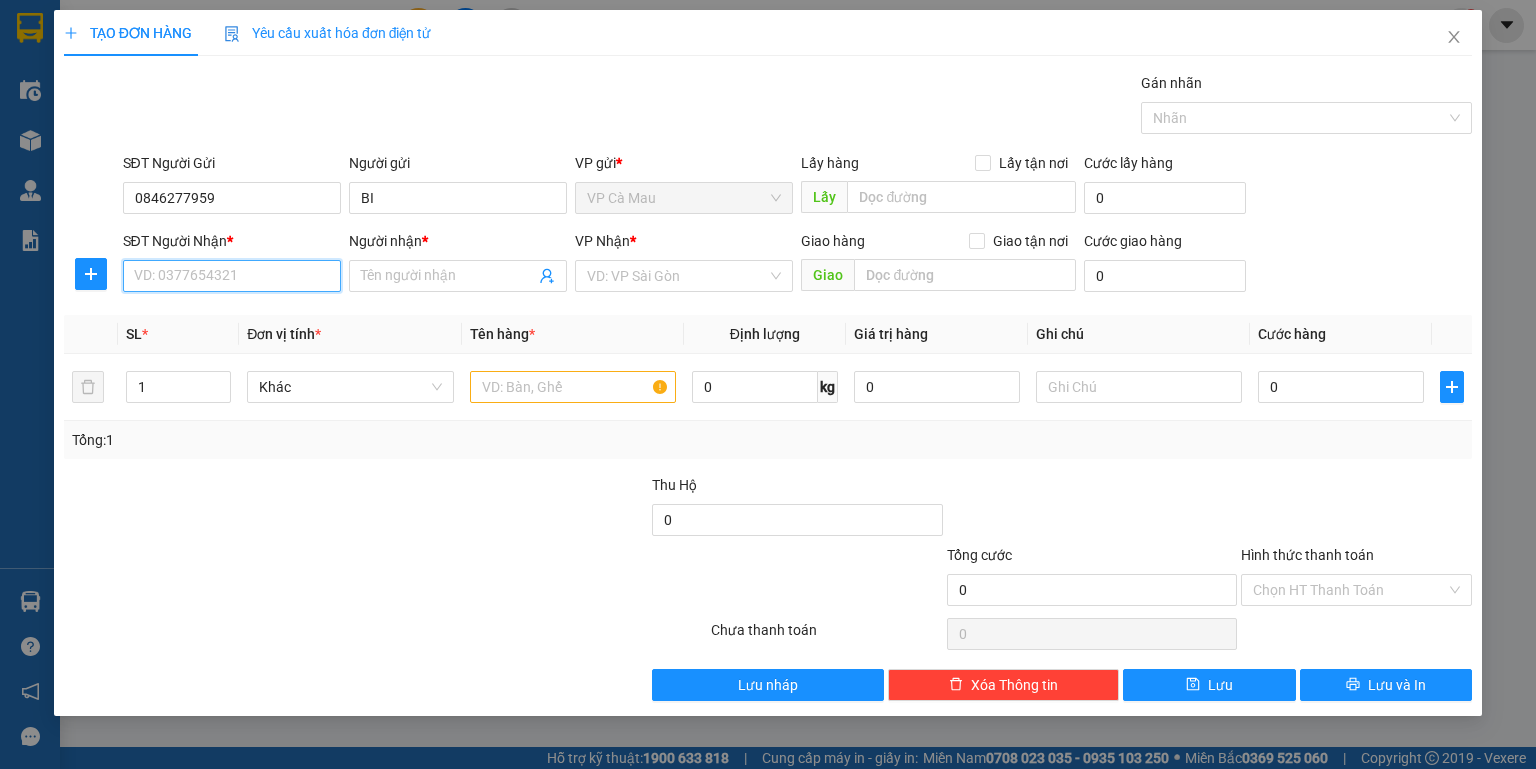 click on "SĐT Người Nhận  *" at bounding box center [232, 276] 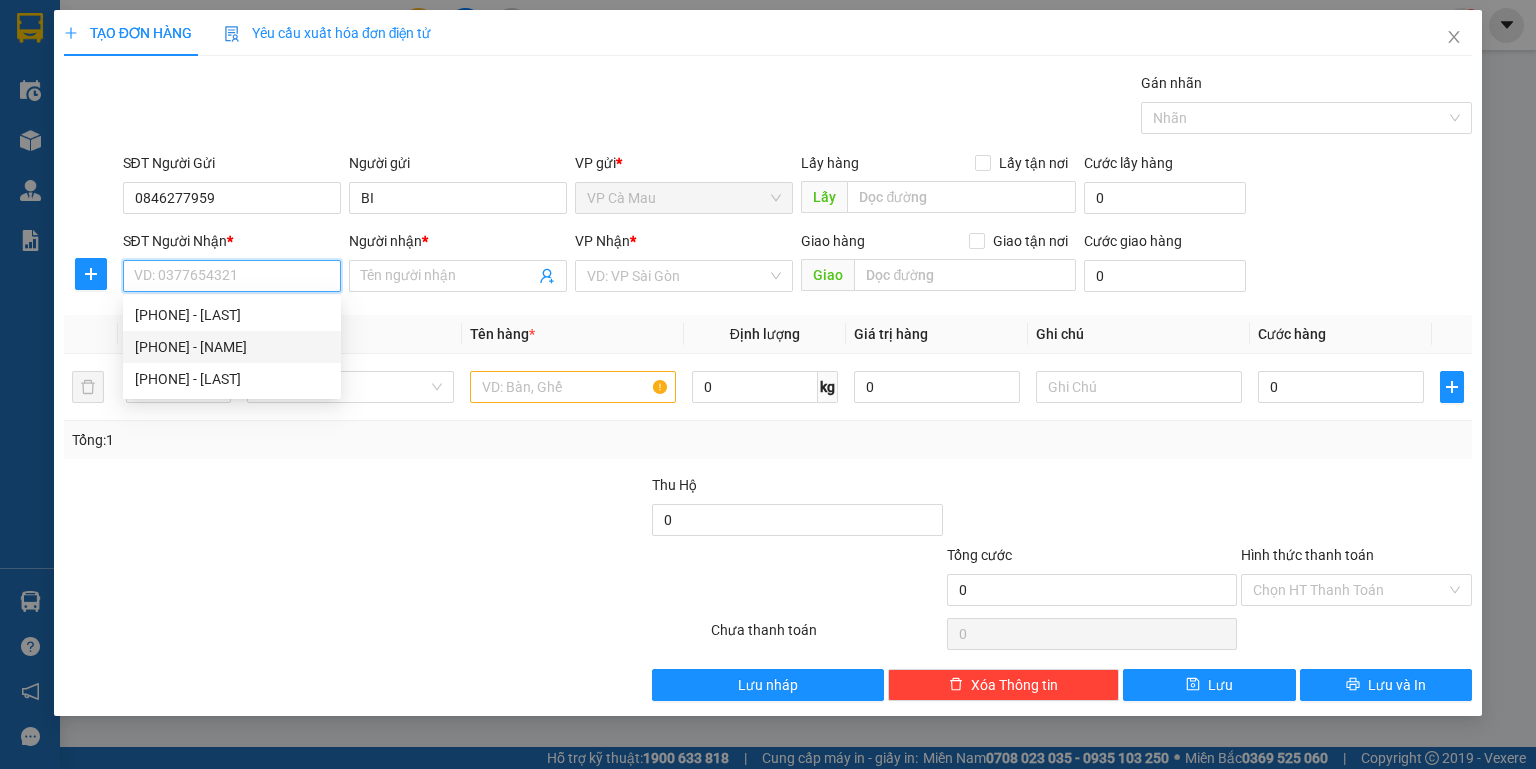 click on "[PHONE] - [NAME]" at bounding box center [232, 347] 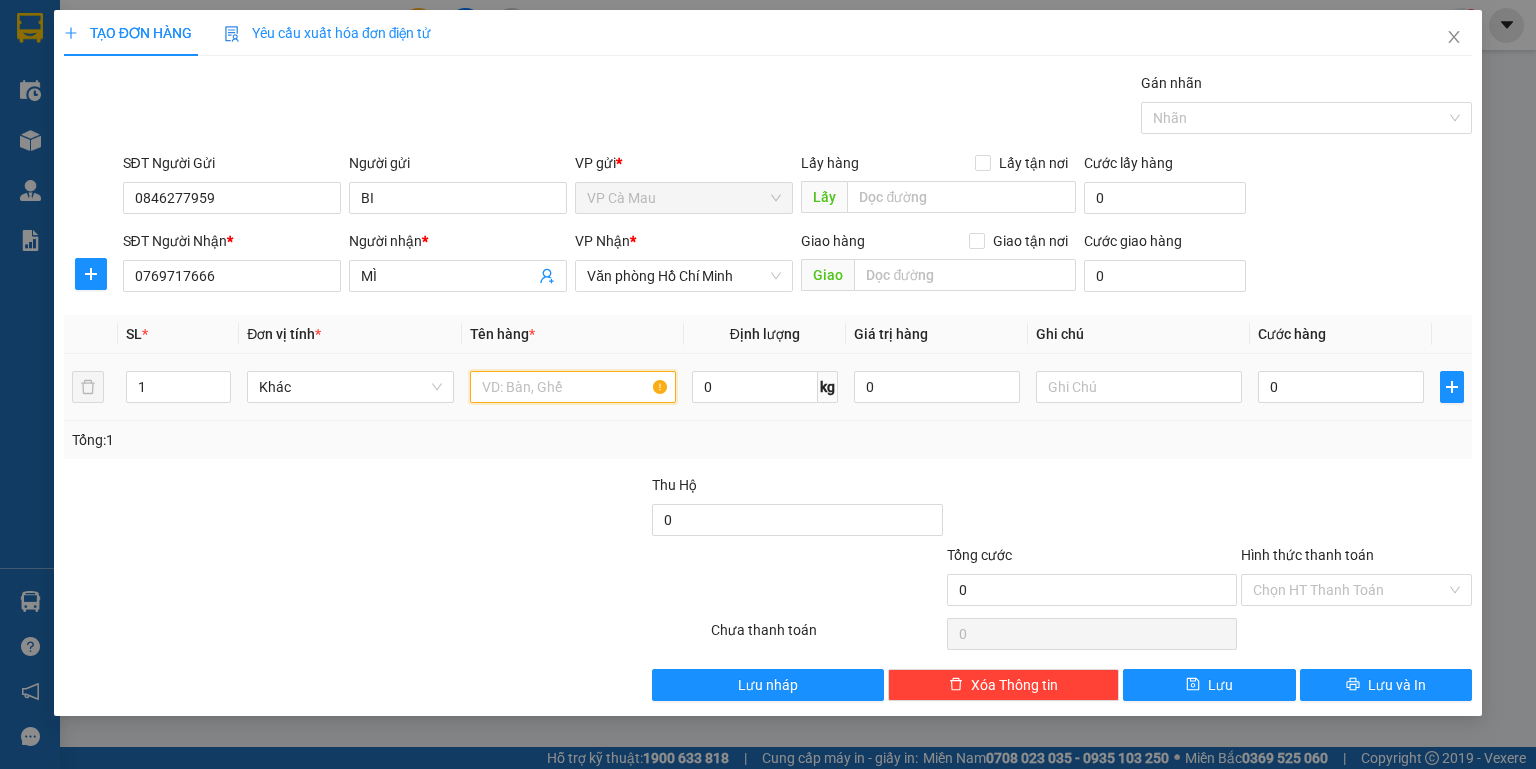 click at bounding box center (573, 387) 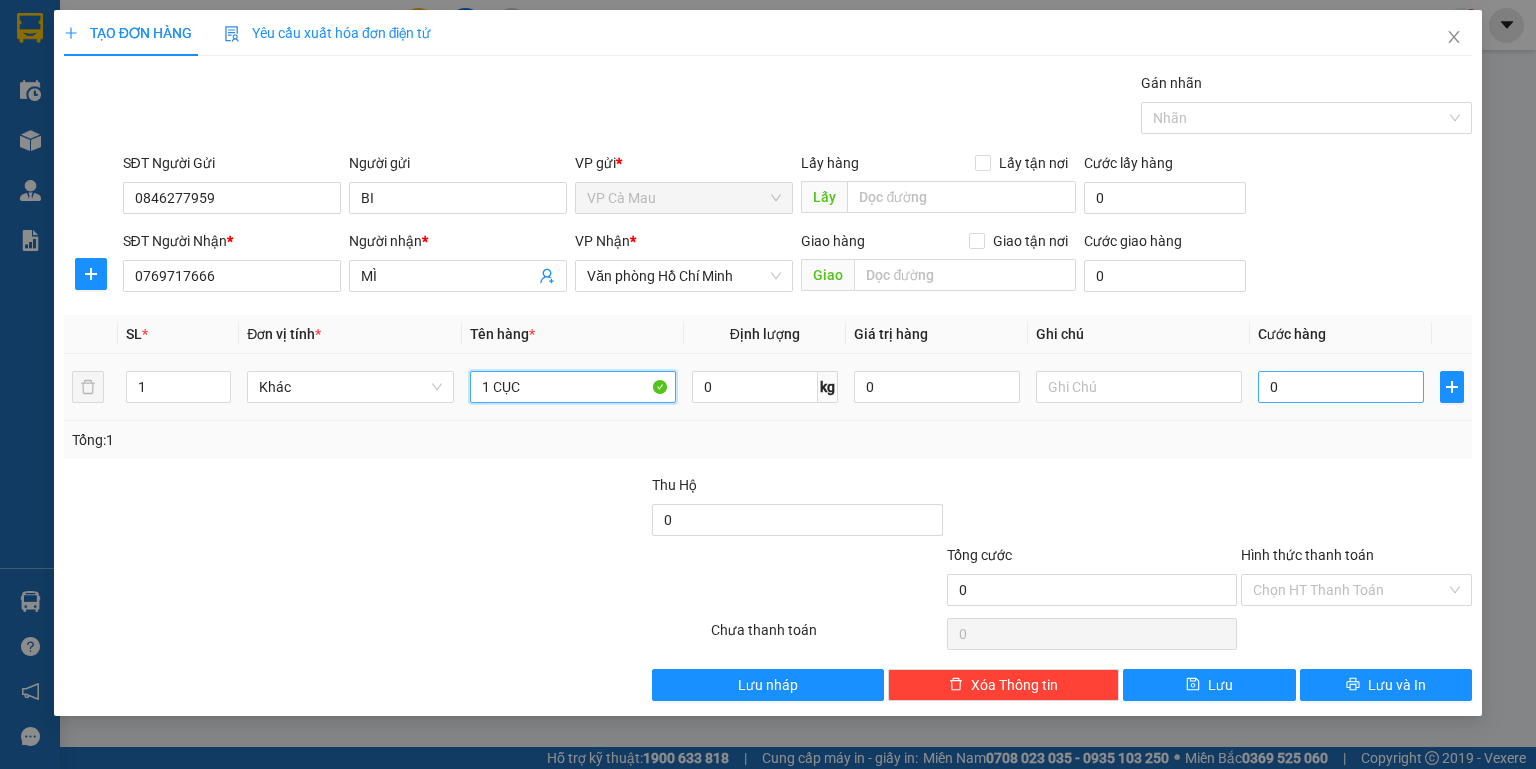 type on "1 CỤC" 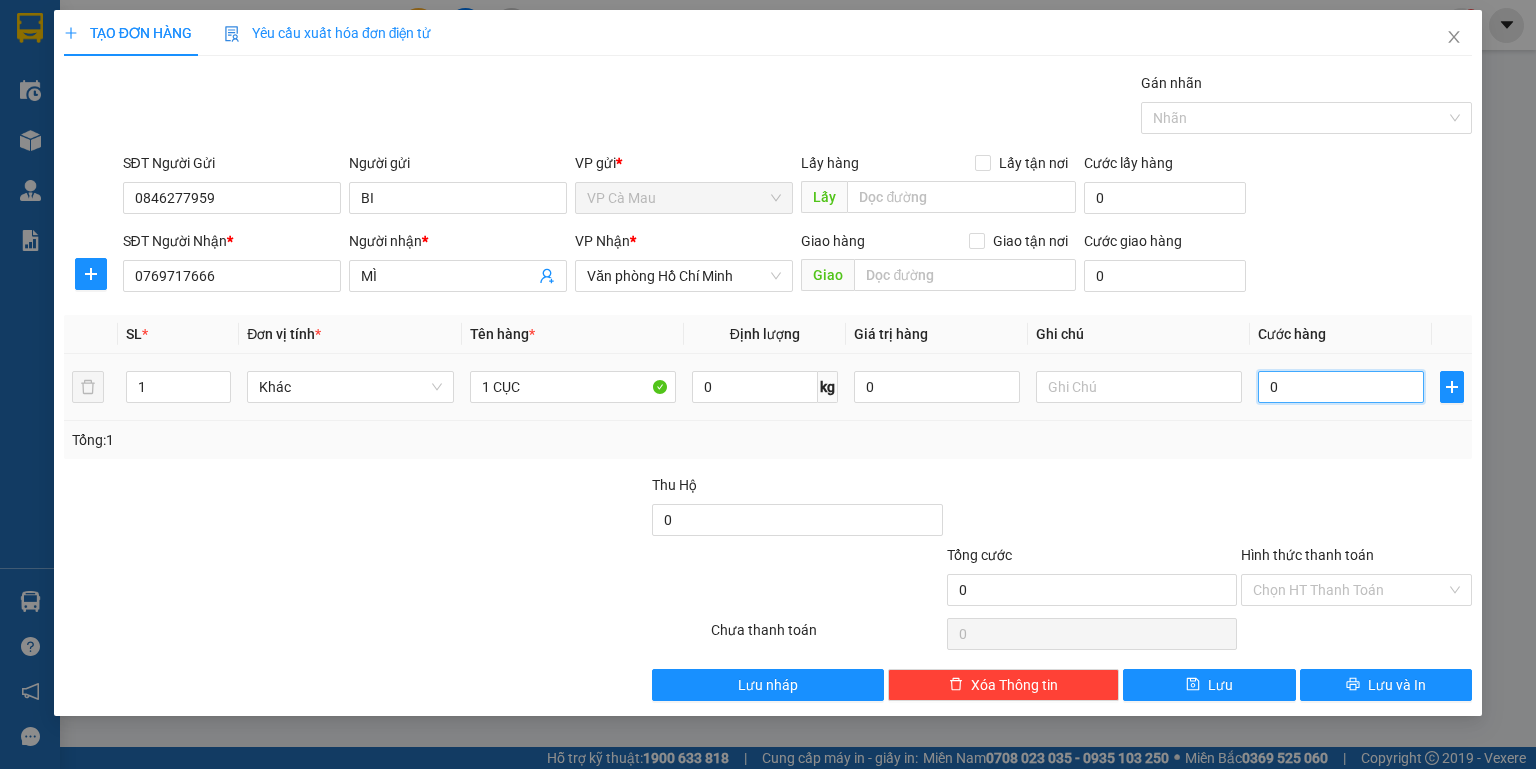 click on "0" at bounding box center [1341, 387] 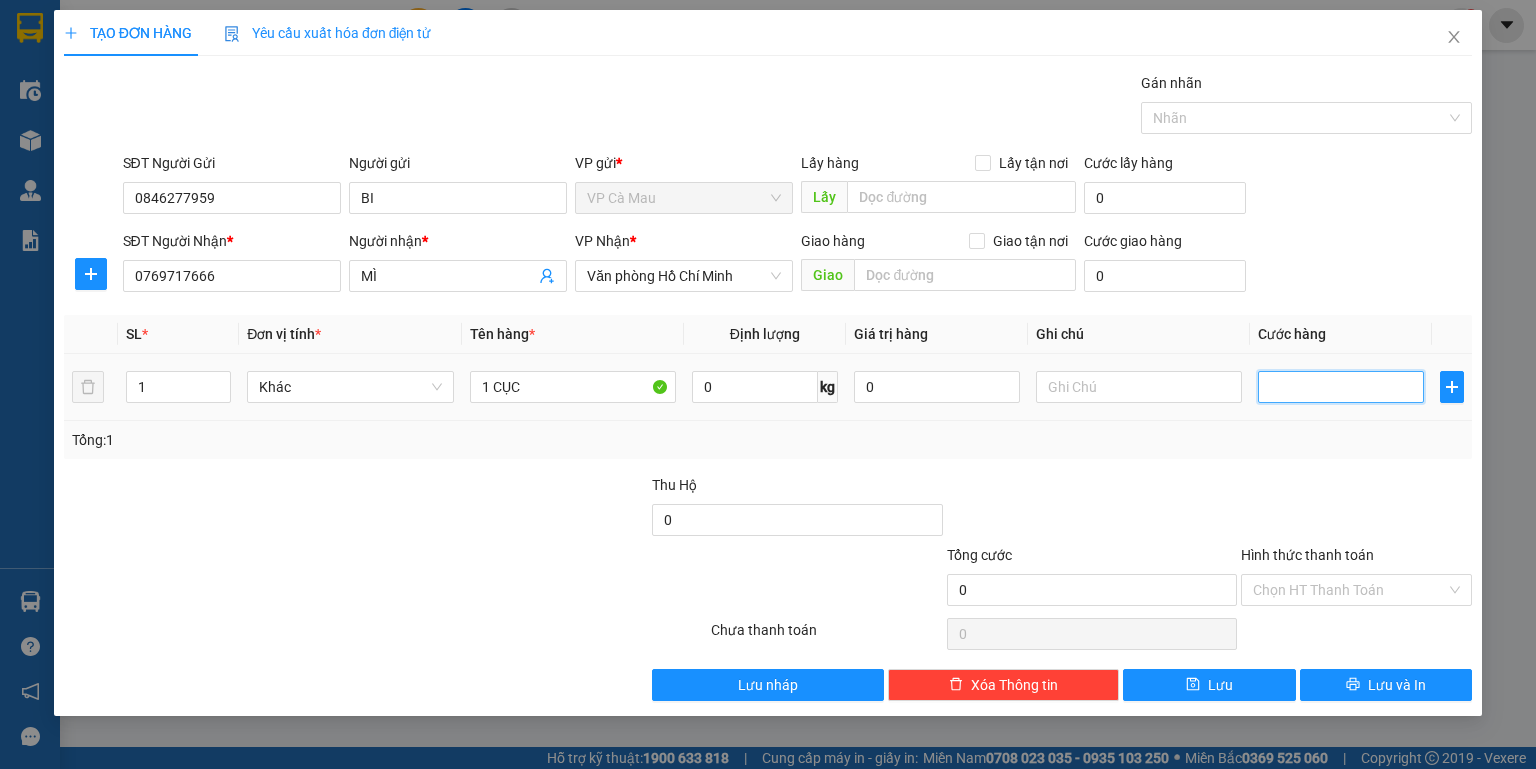 type on "3" 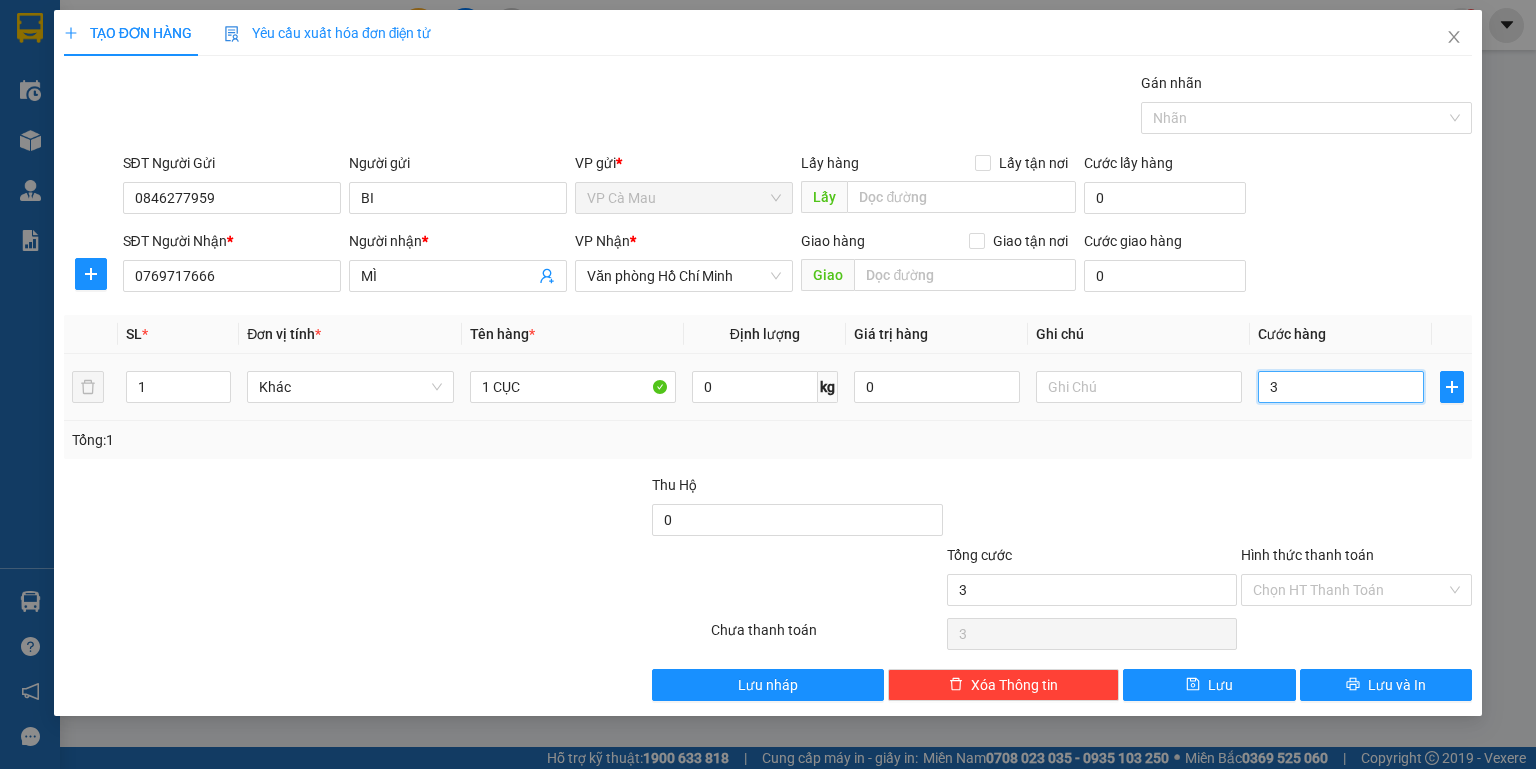 type on "30" 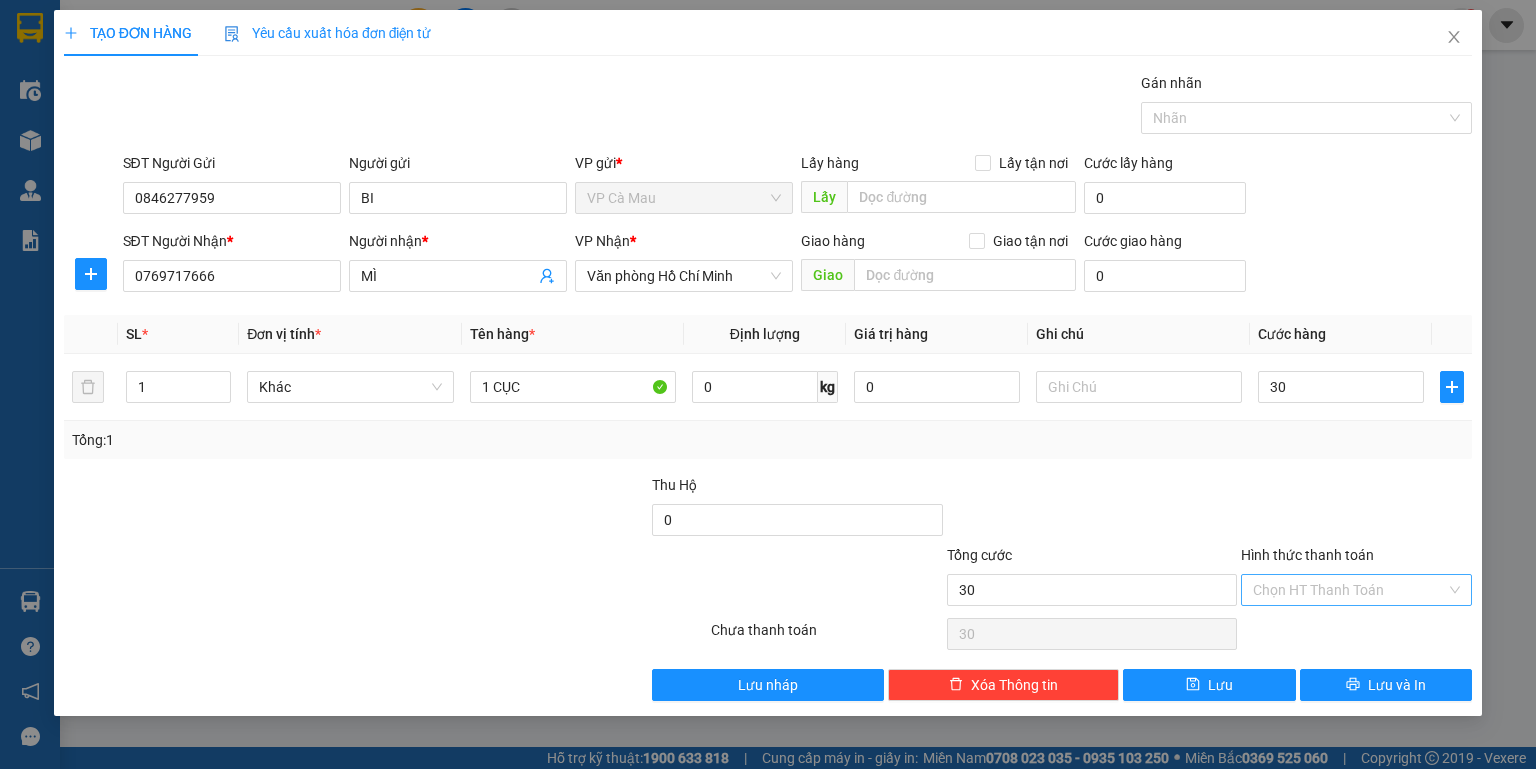 type on "30.000" 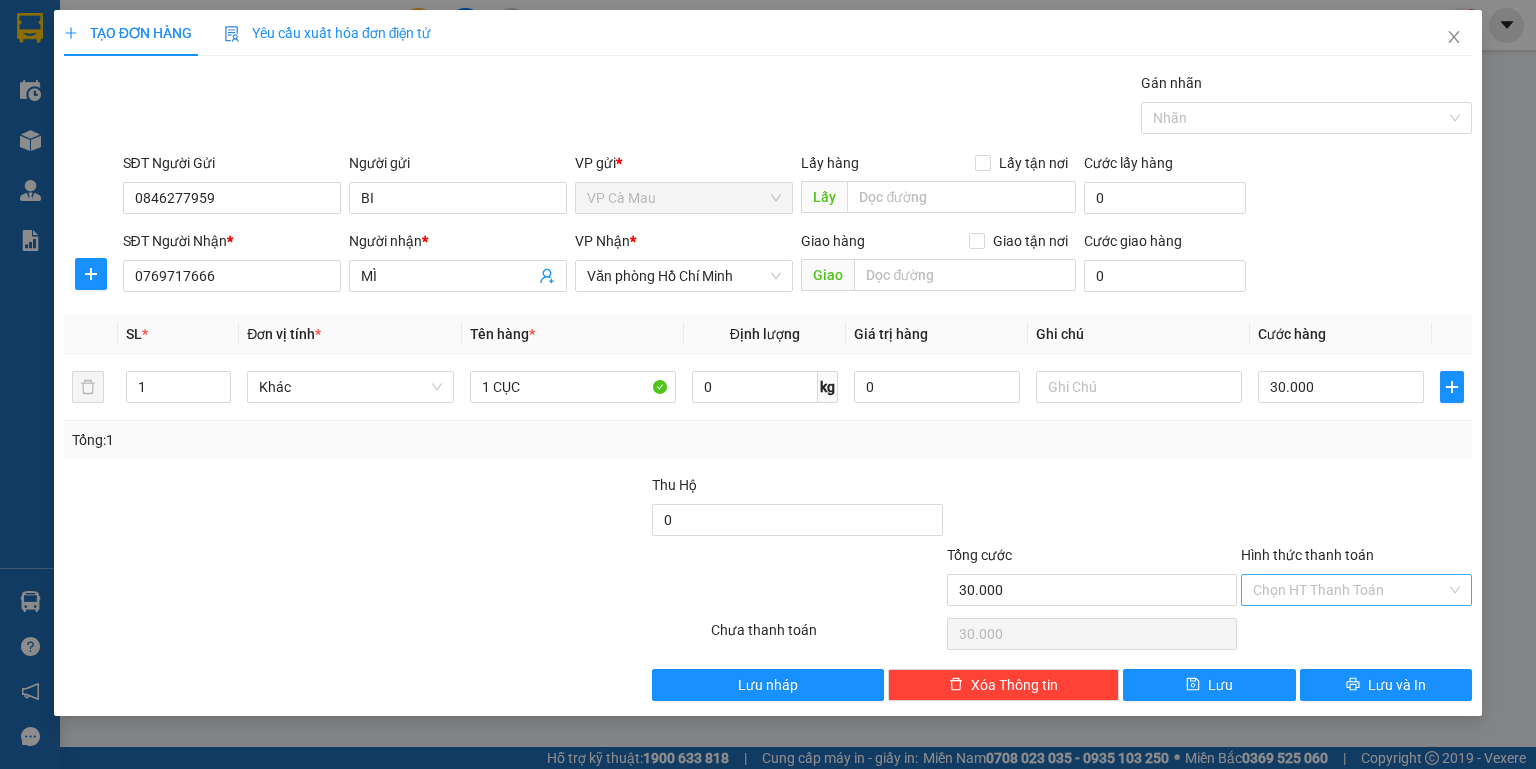 click on "Hình thức thanh toán" at bounding box center [1349, 590] 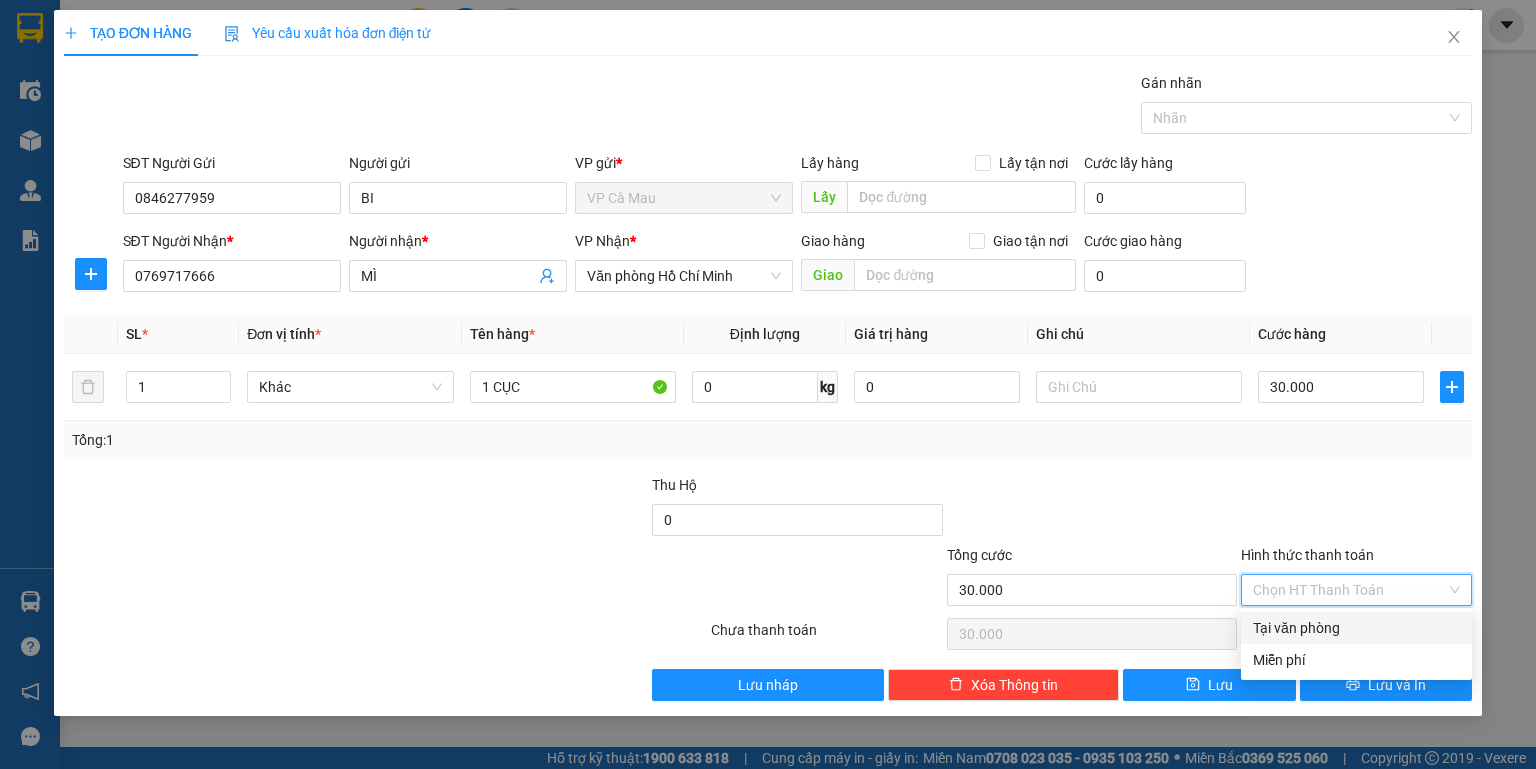 click on "Tại văn phòng" at bounding box center (1356, 628) 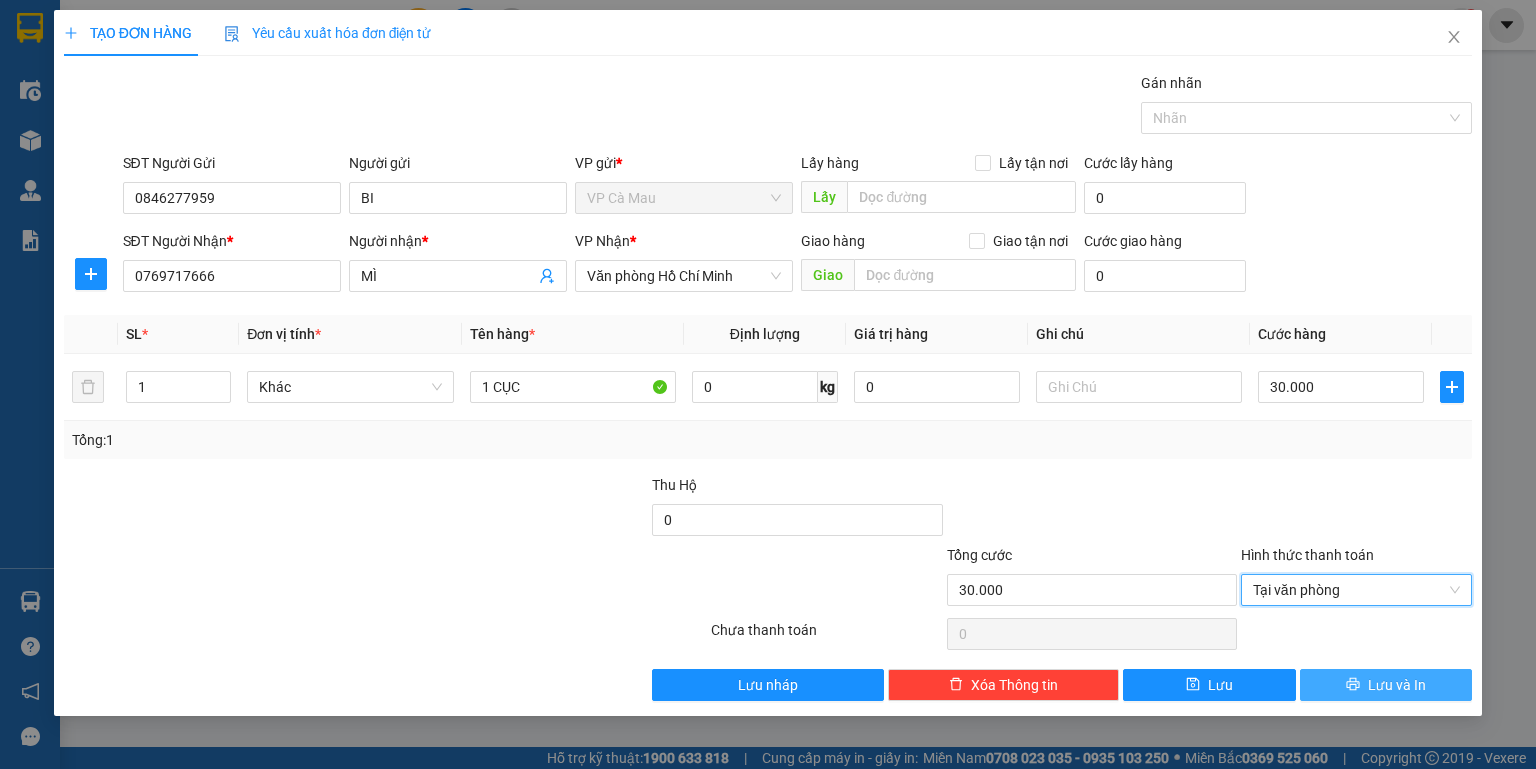 click on "Lưu và In" at bounding box center [1386, 685] 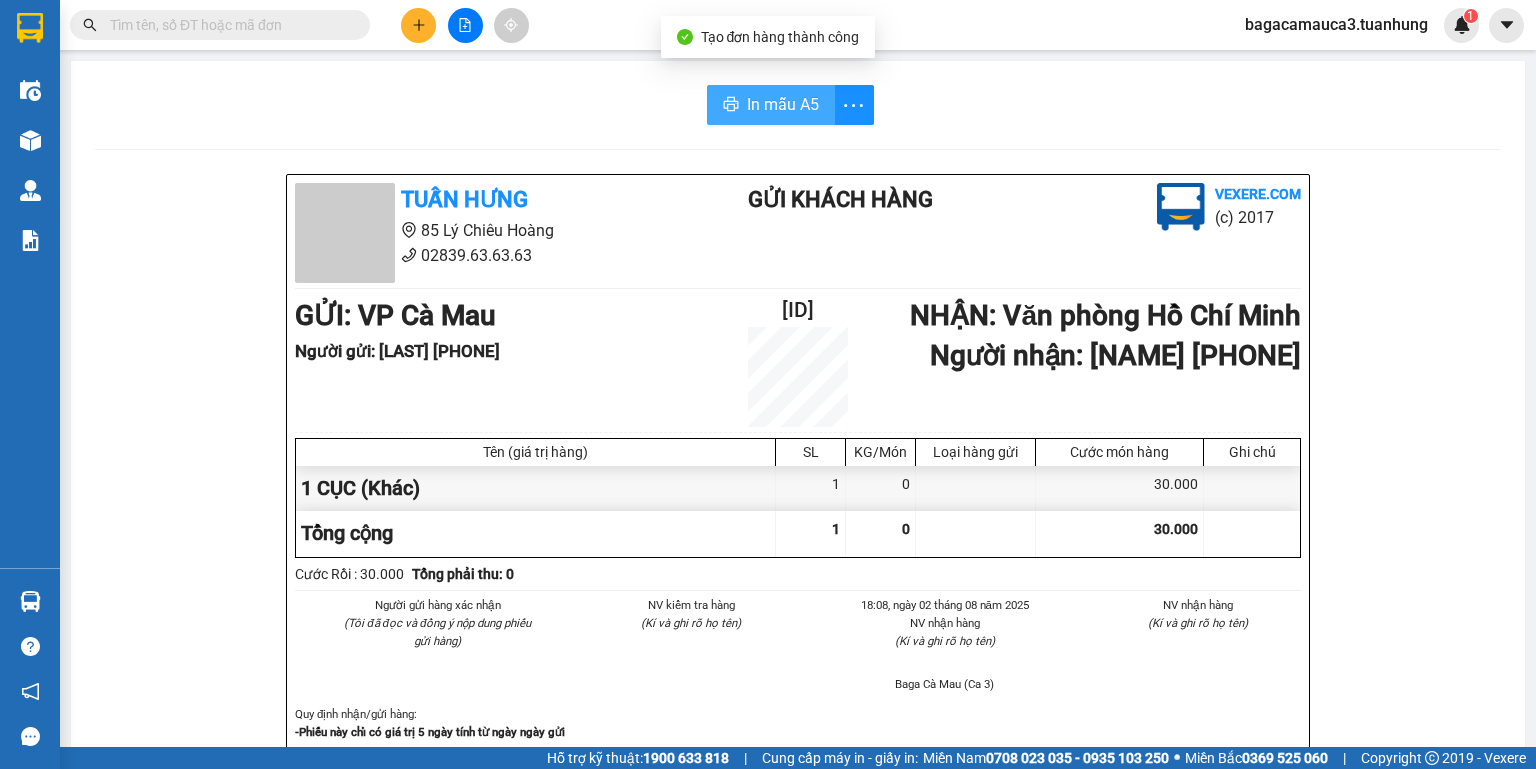 click on "In mẫu A5" at bounding box center [783, 104] 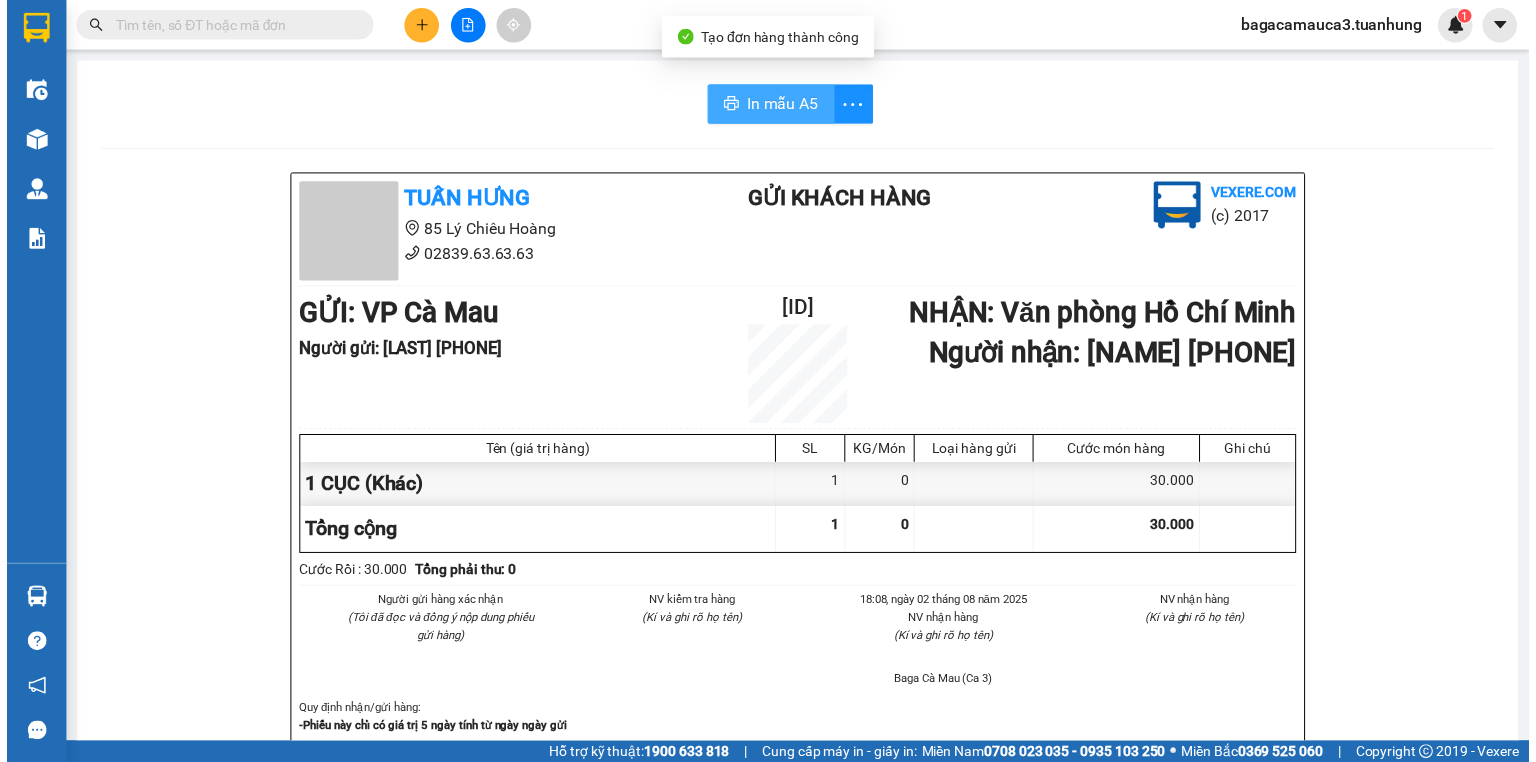 scroll, scrollTop: 0, scrollLeft: 0, axis: both 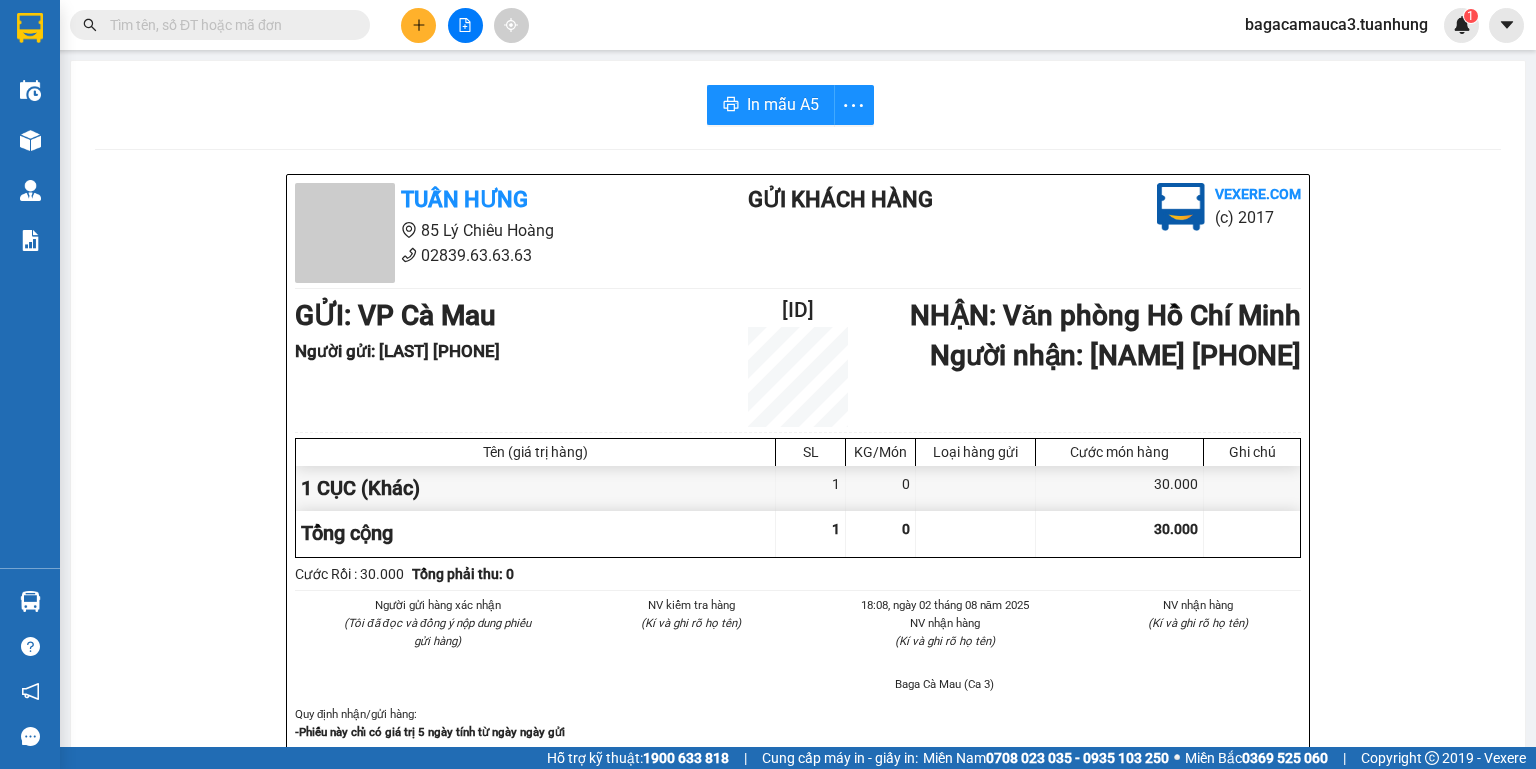 click at bounding box center (228, 25) 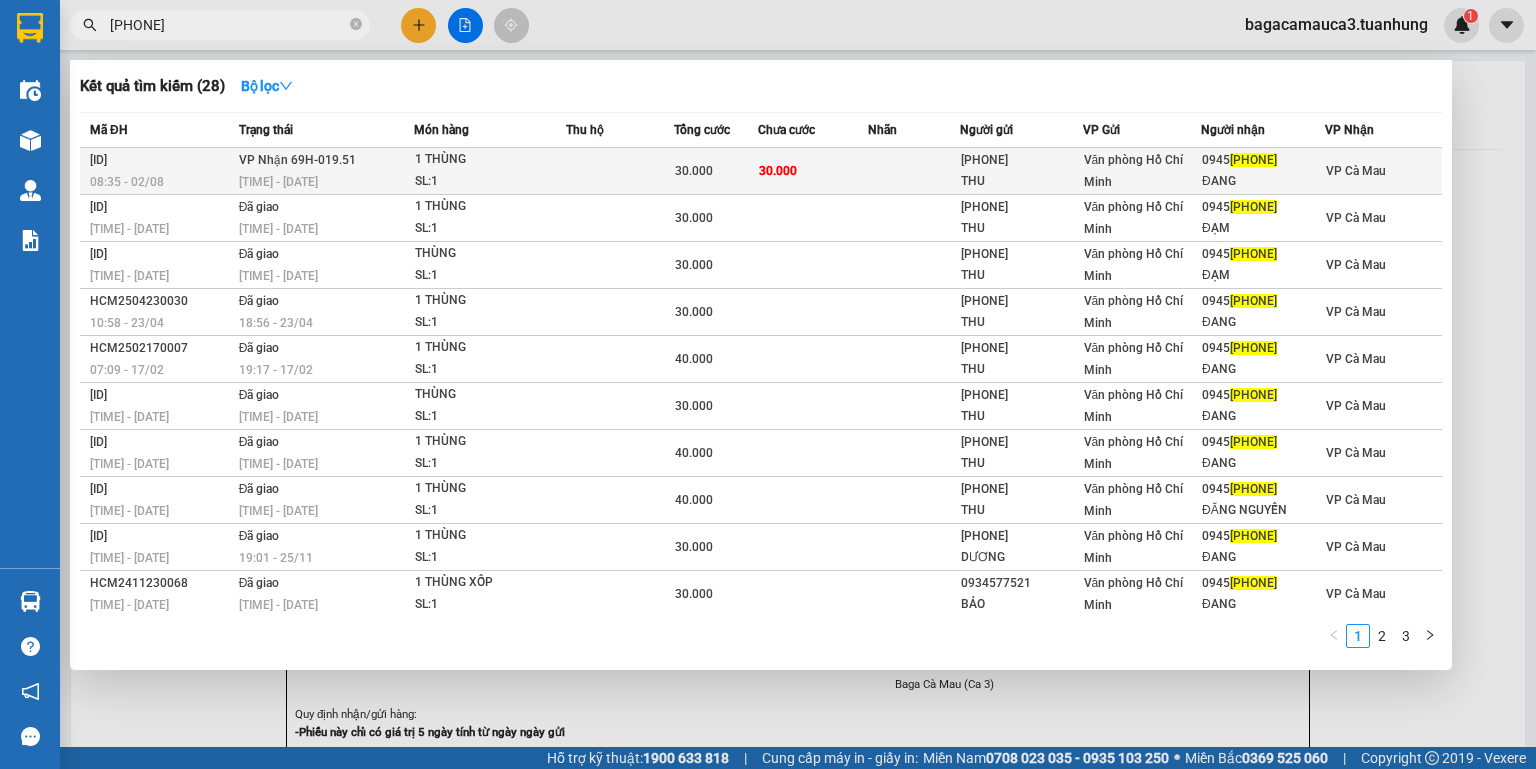 type on "[PHONE]" 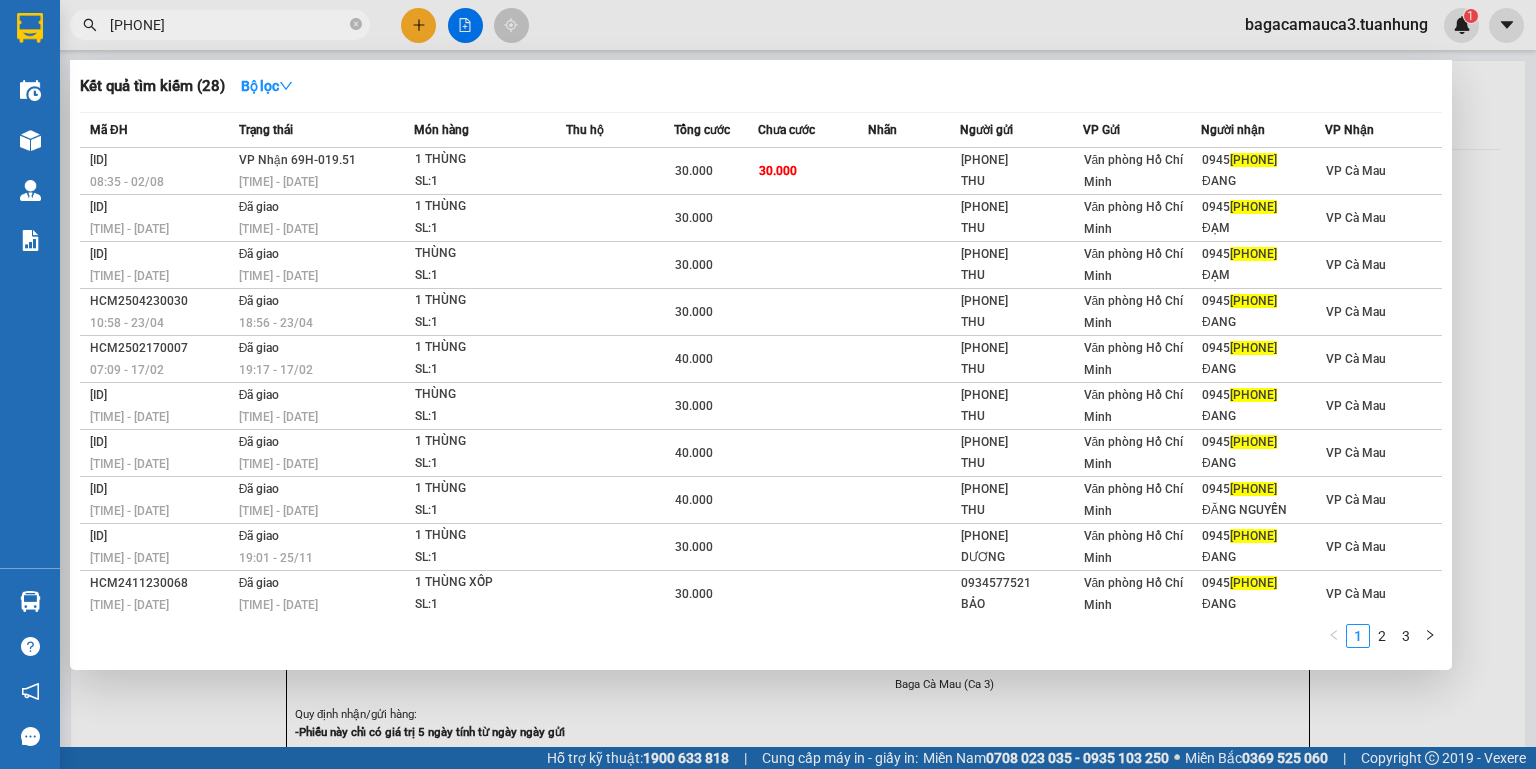 click at bounding box center [620, 171] 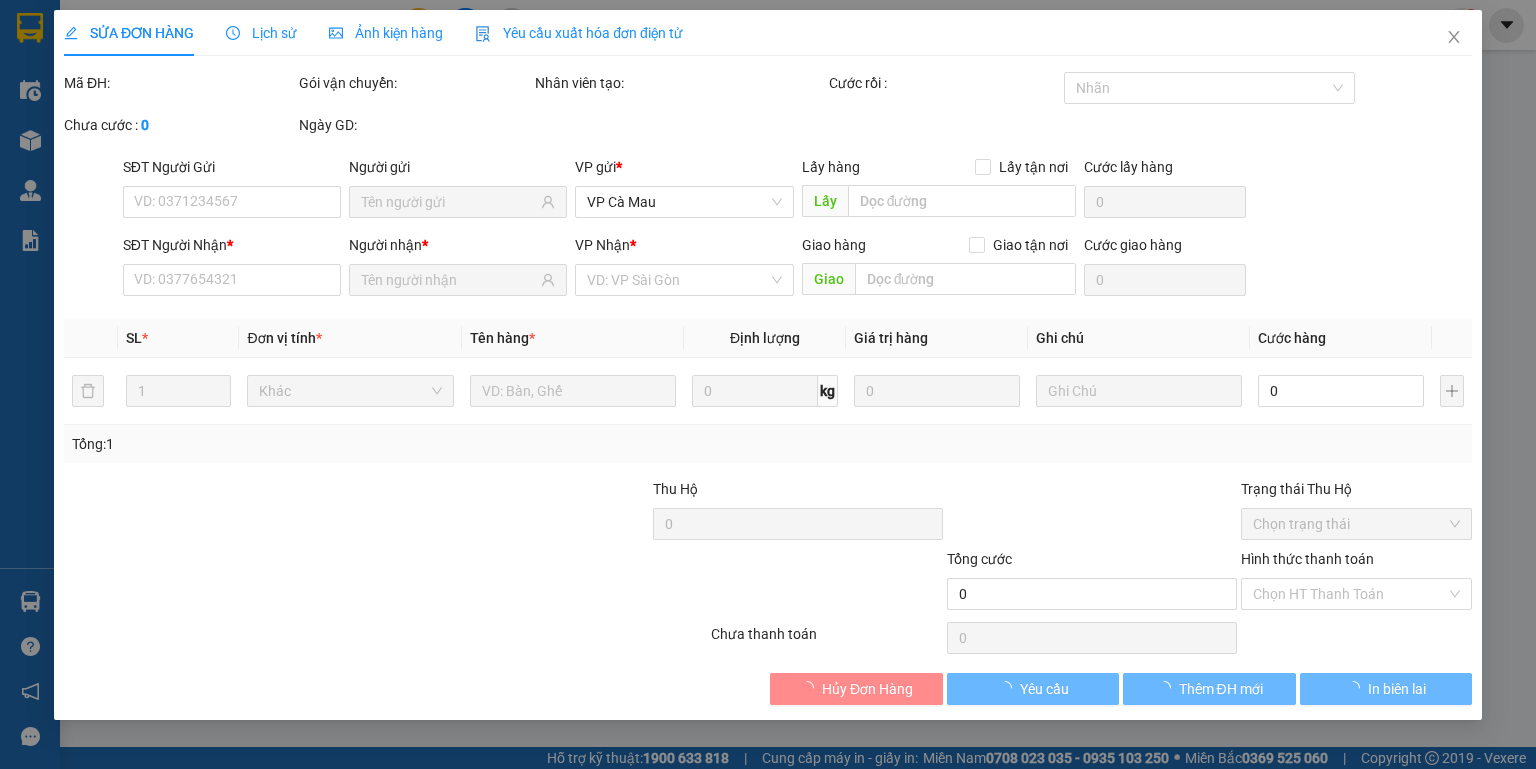 type on "[PHONE]" 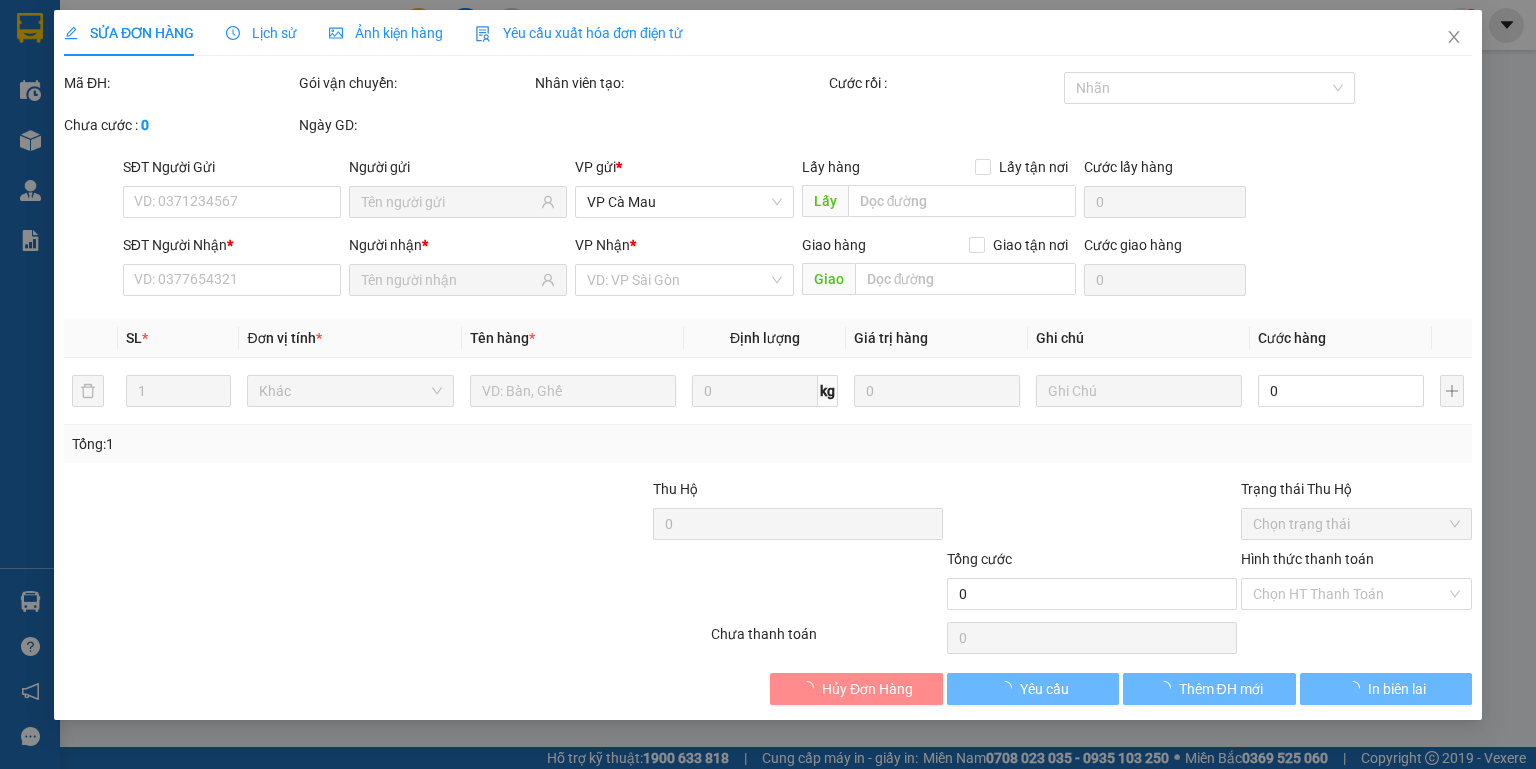 type on "THU" 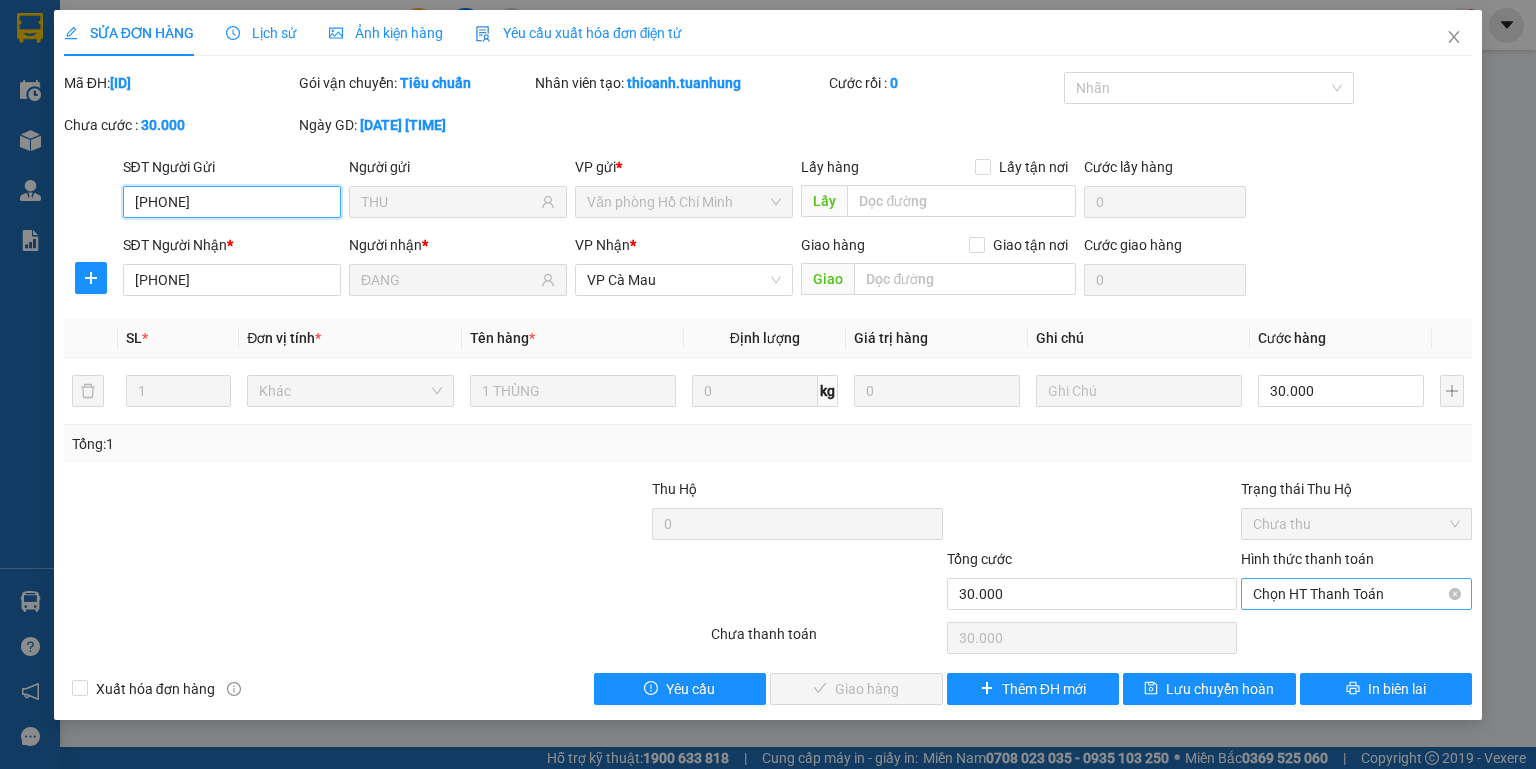 click on "Chọn HT Thanh Toán" at bounding box center (1356, 594) 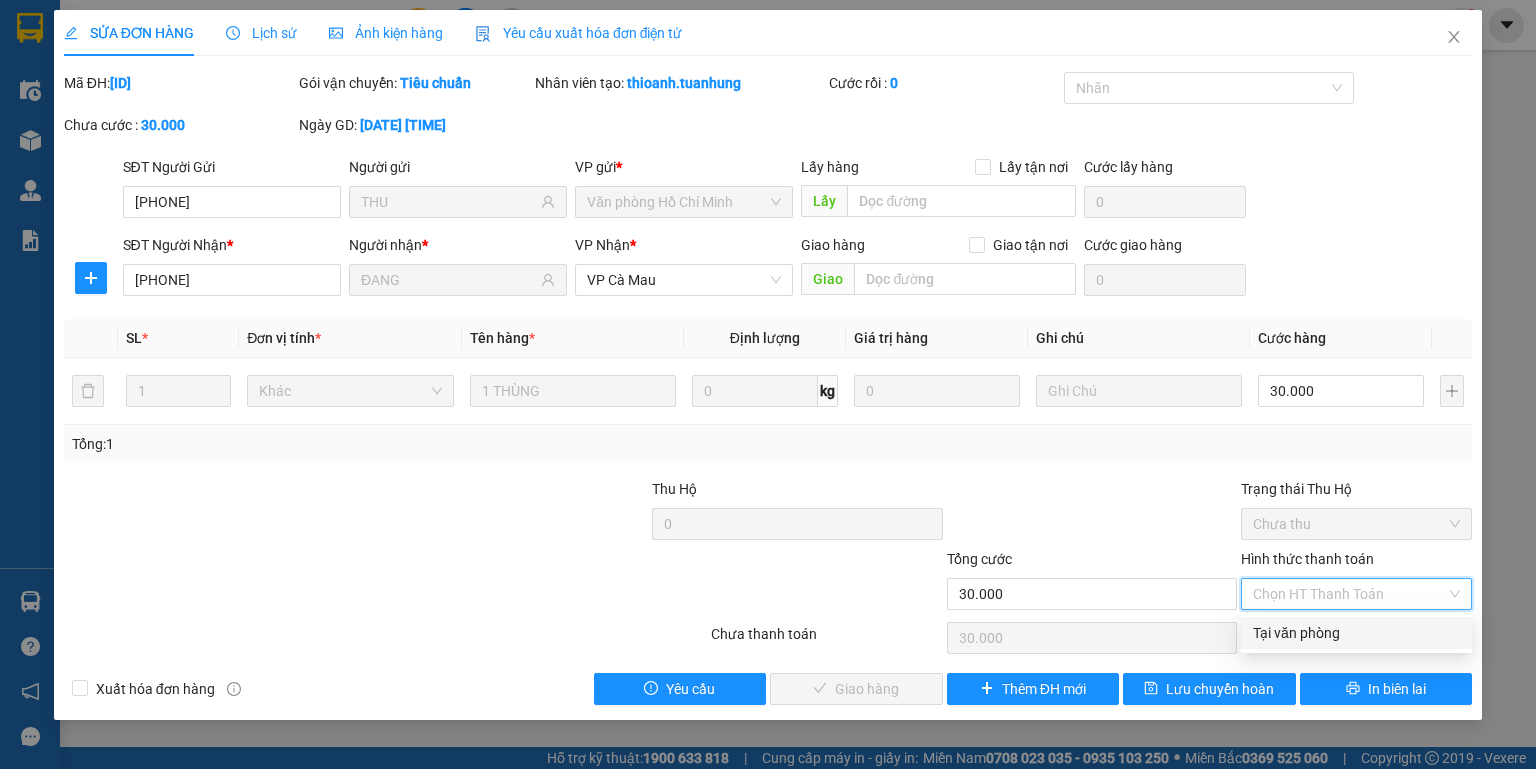 click on "Tại văn phòng" at bounding box center (1356, 633) 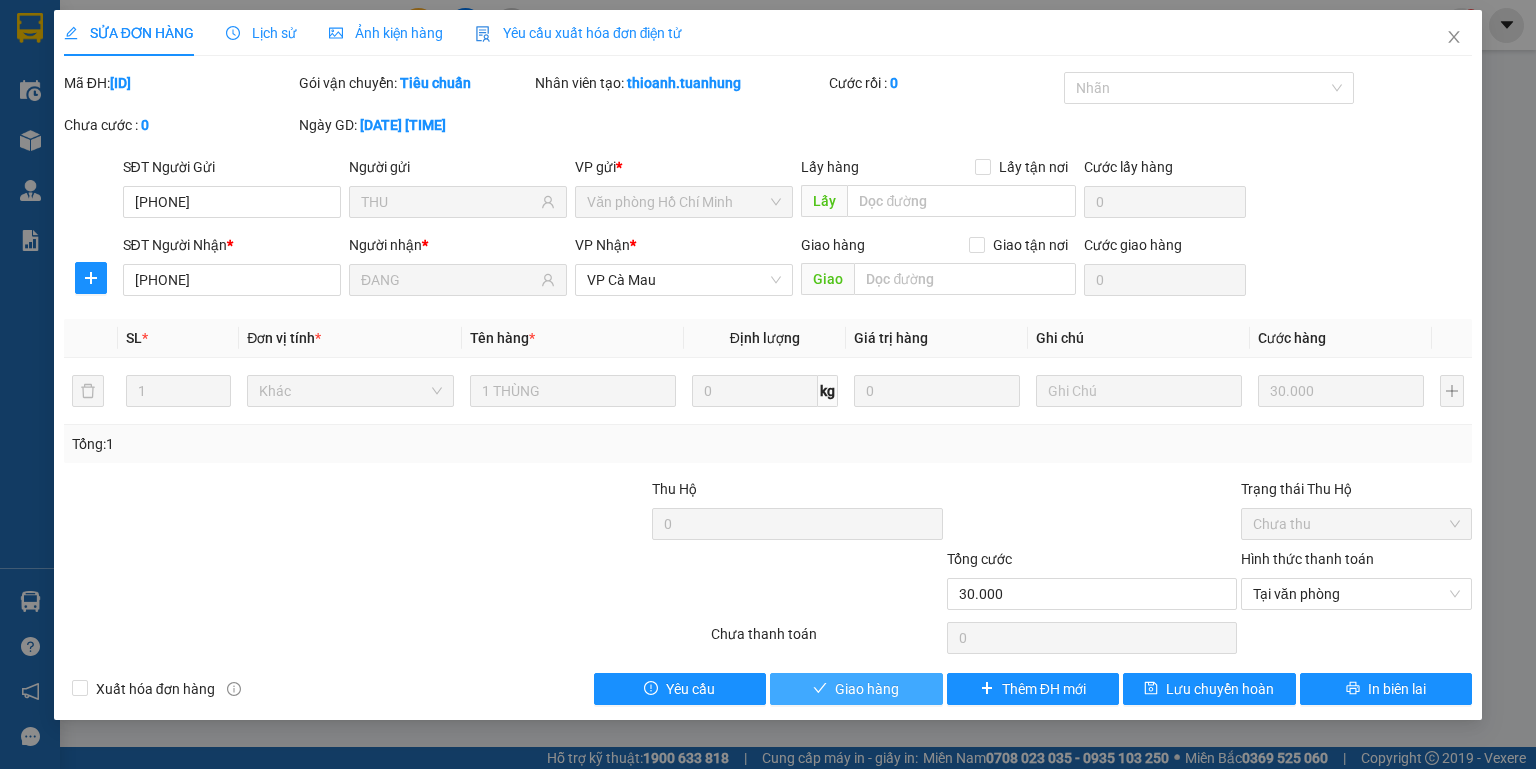 click on "Giao hàng" at bounding box center (867, 689) 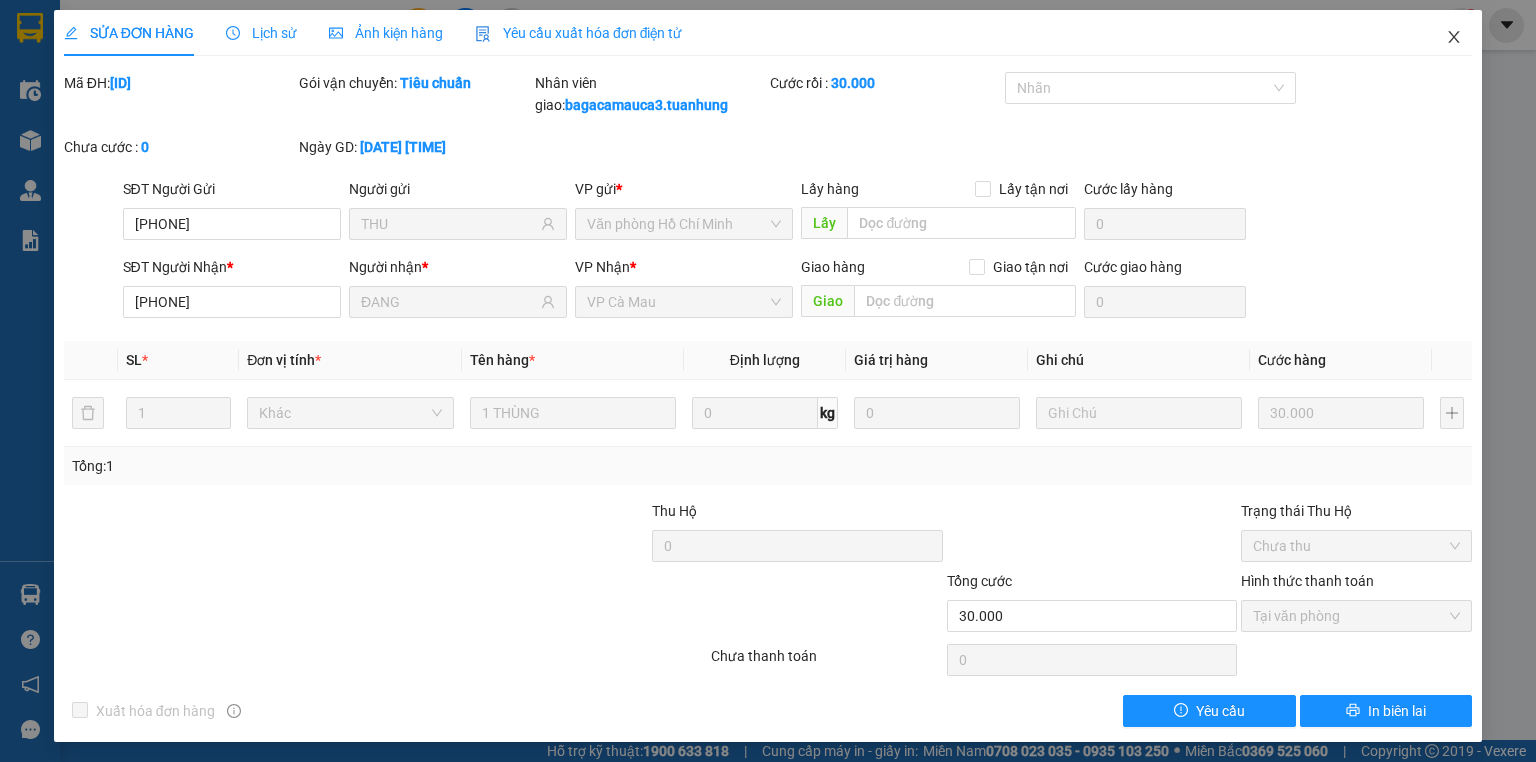 click at bounding box center [1454, 38] 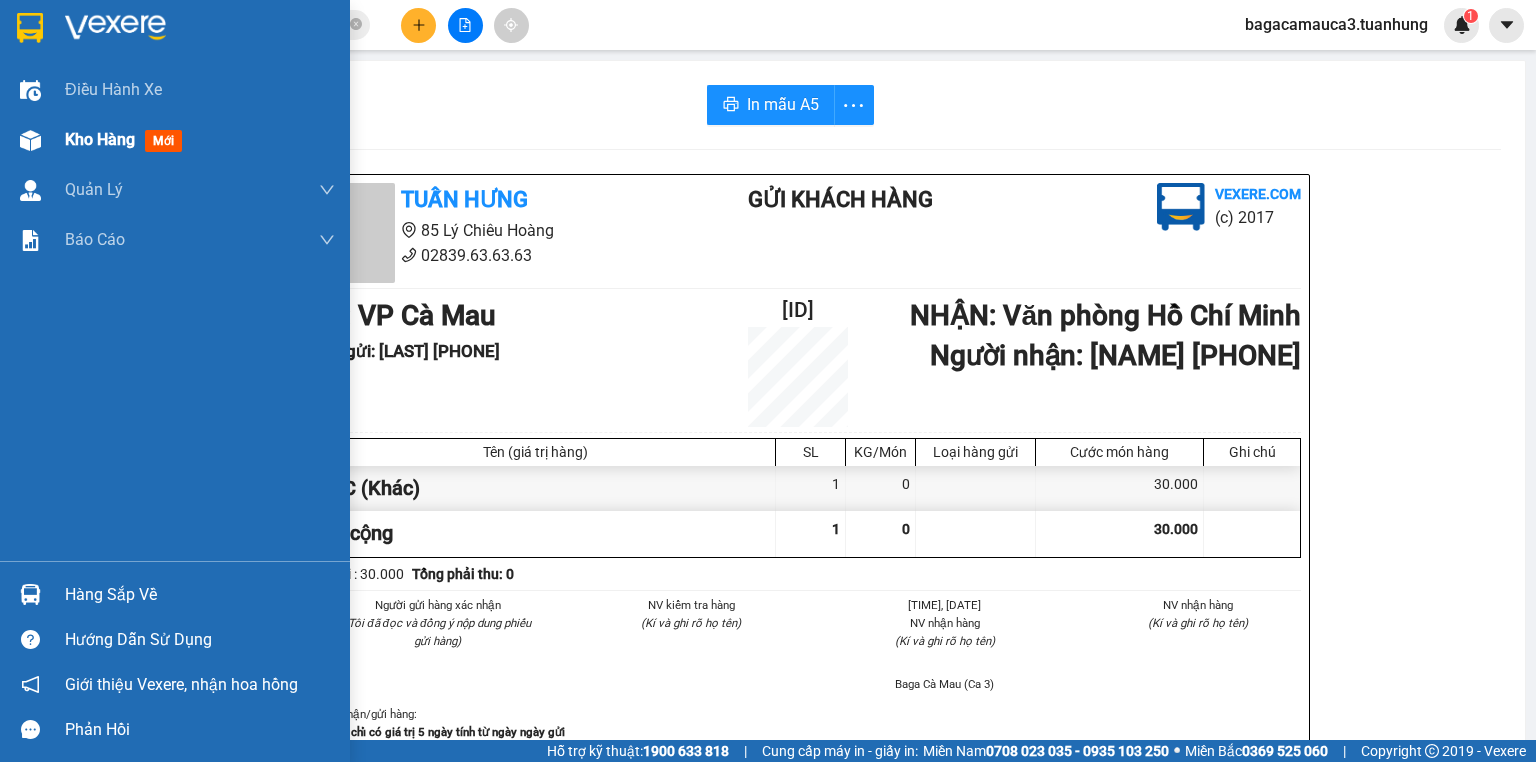 click on "Kho hàng" at bounding box center [100, 139] 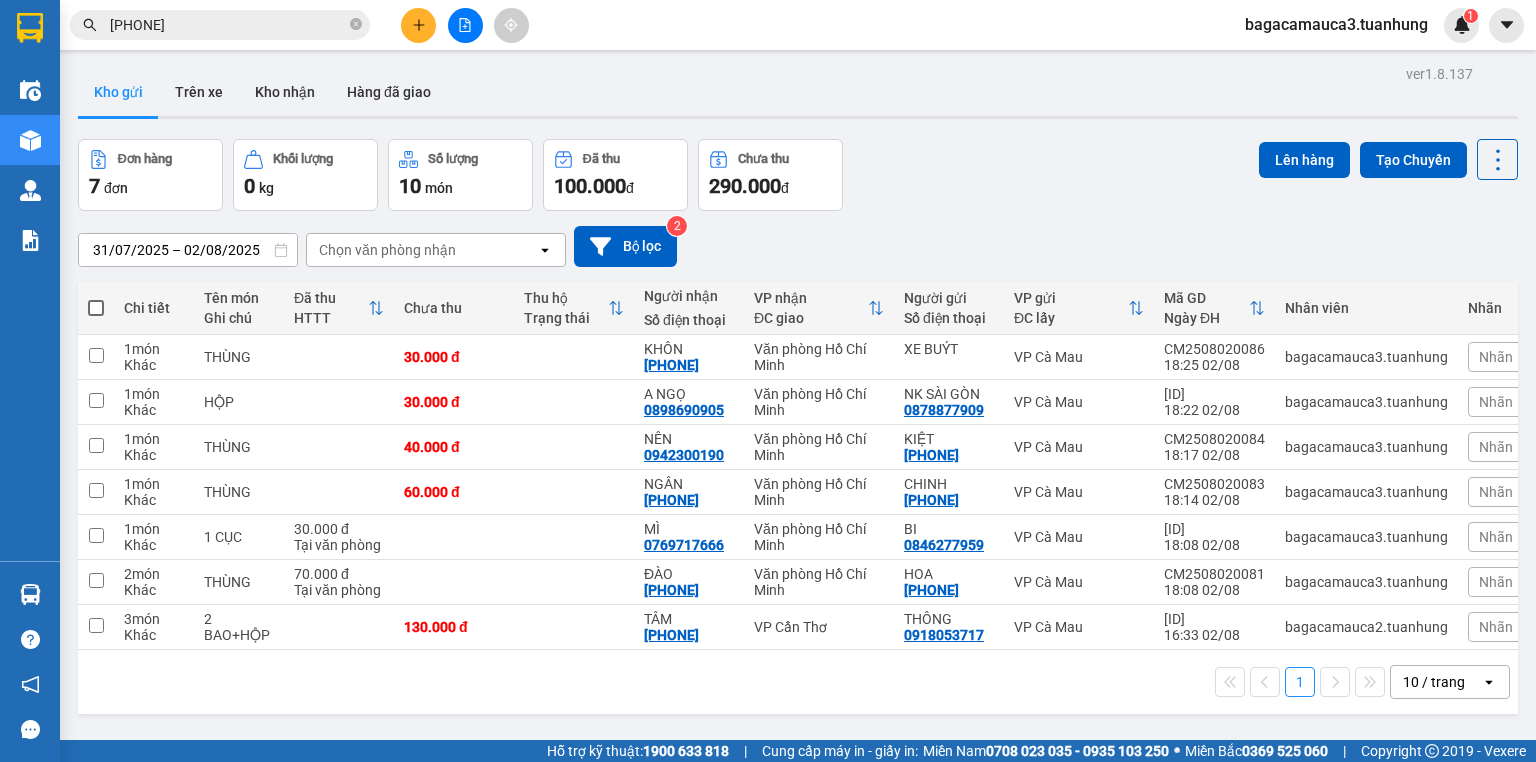 click at bounding box center (418, 25) 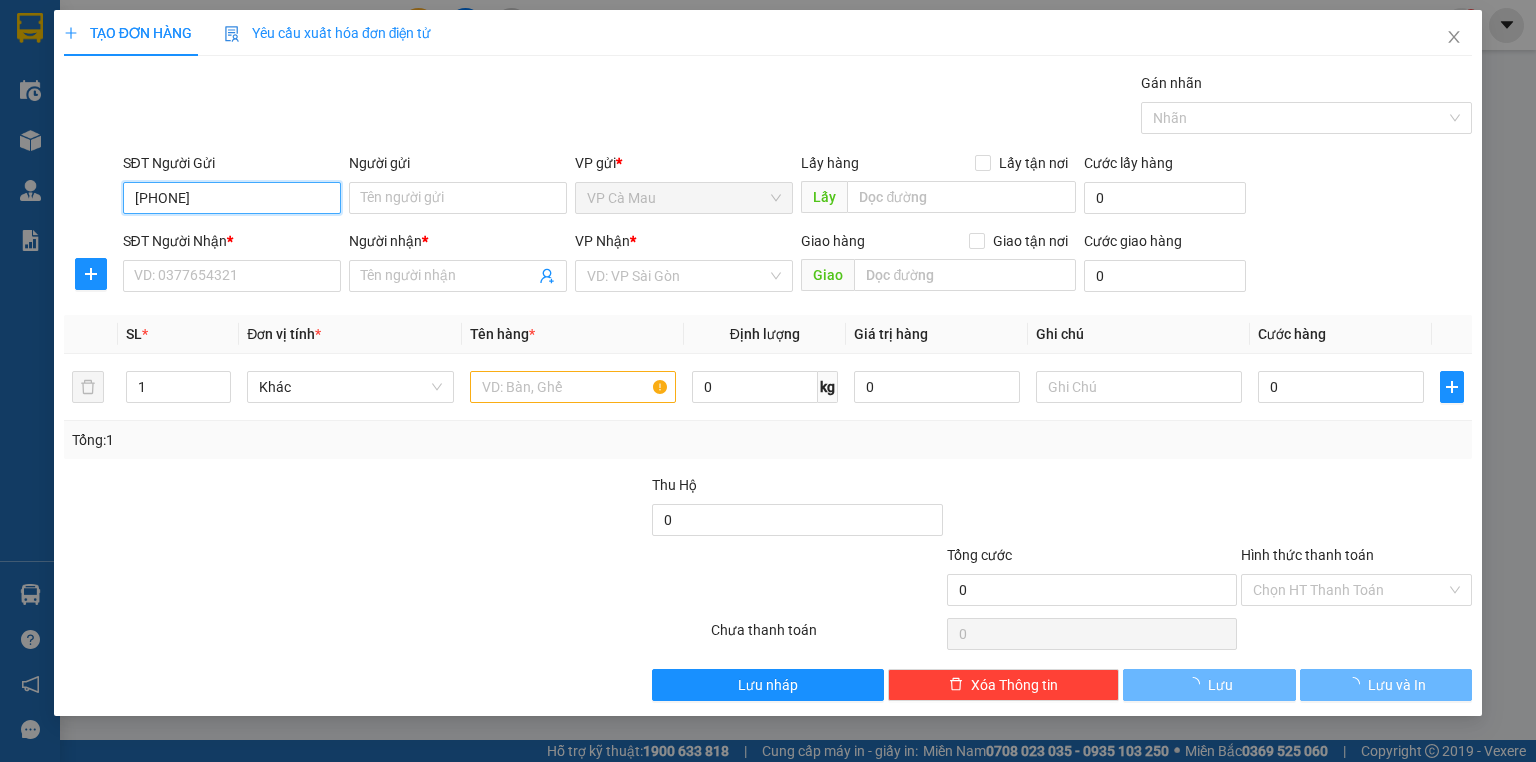 type on "[PHONE]" 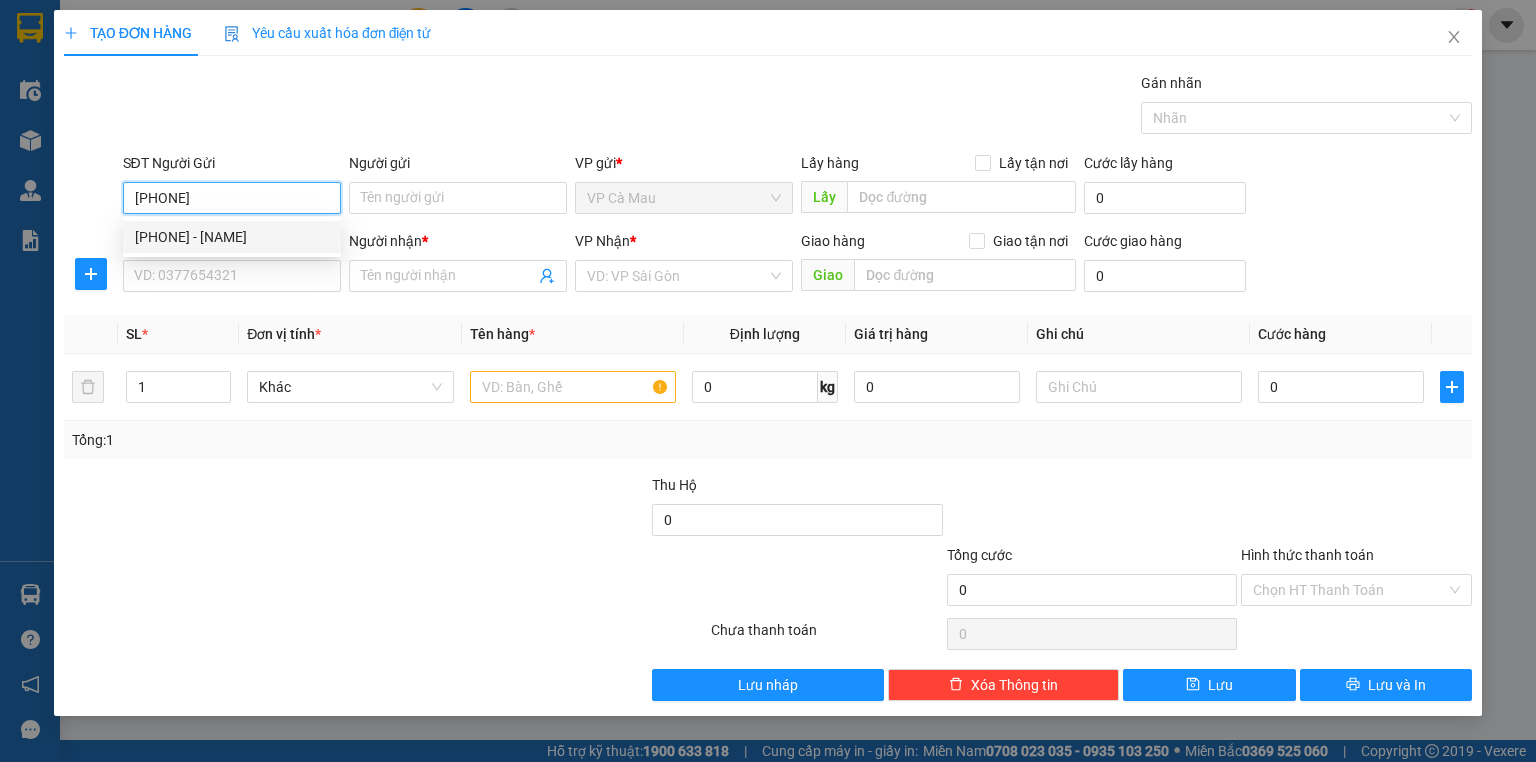 click on "[PHONE] - [NAME]" at bounding box center [232, 237] 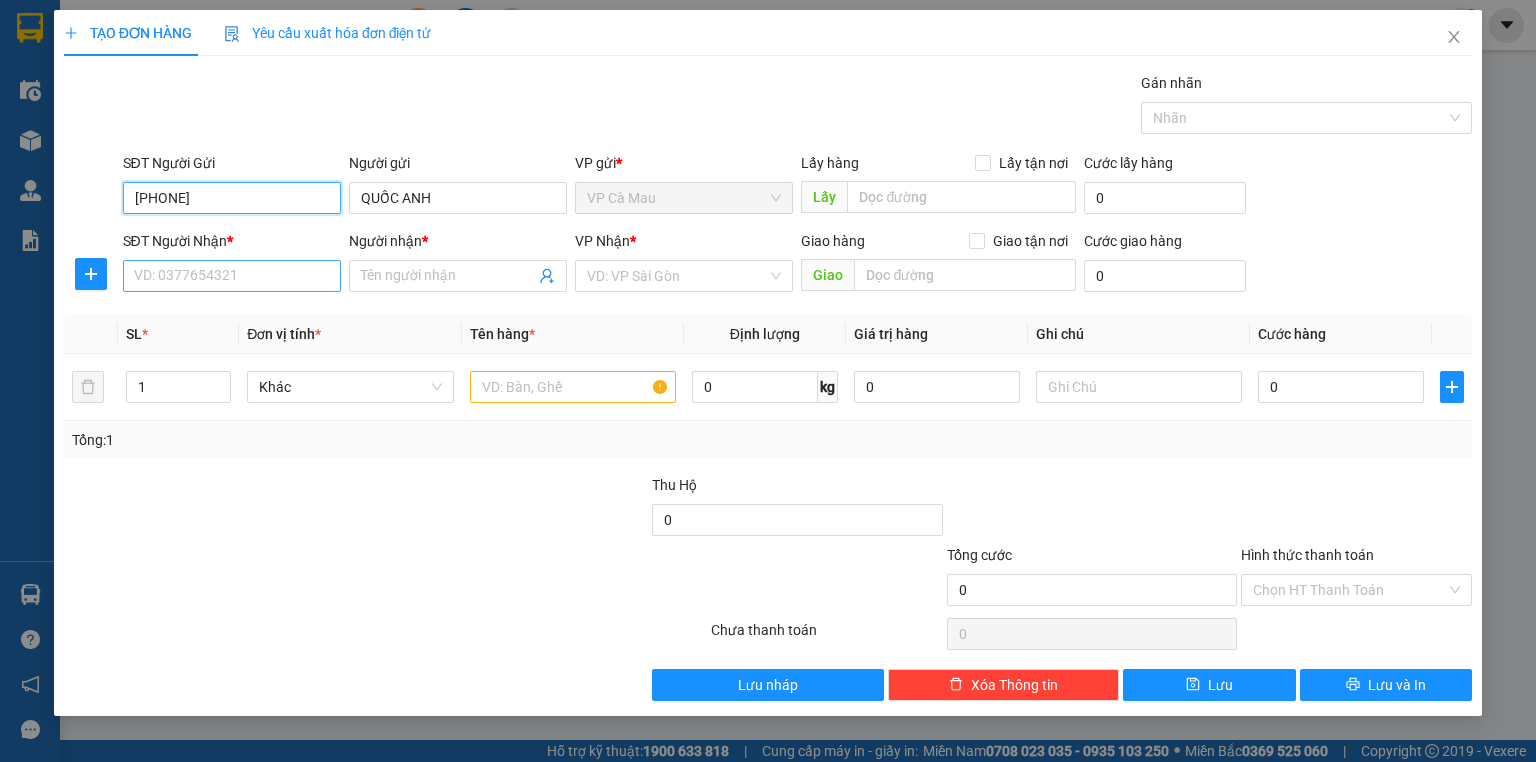 type on "[PHONE]" 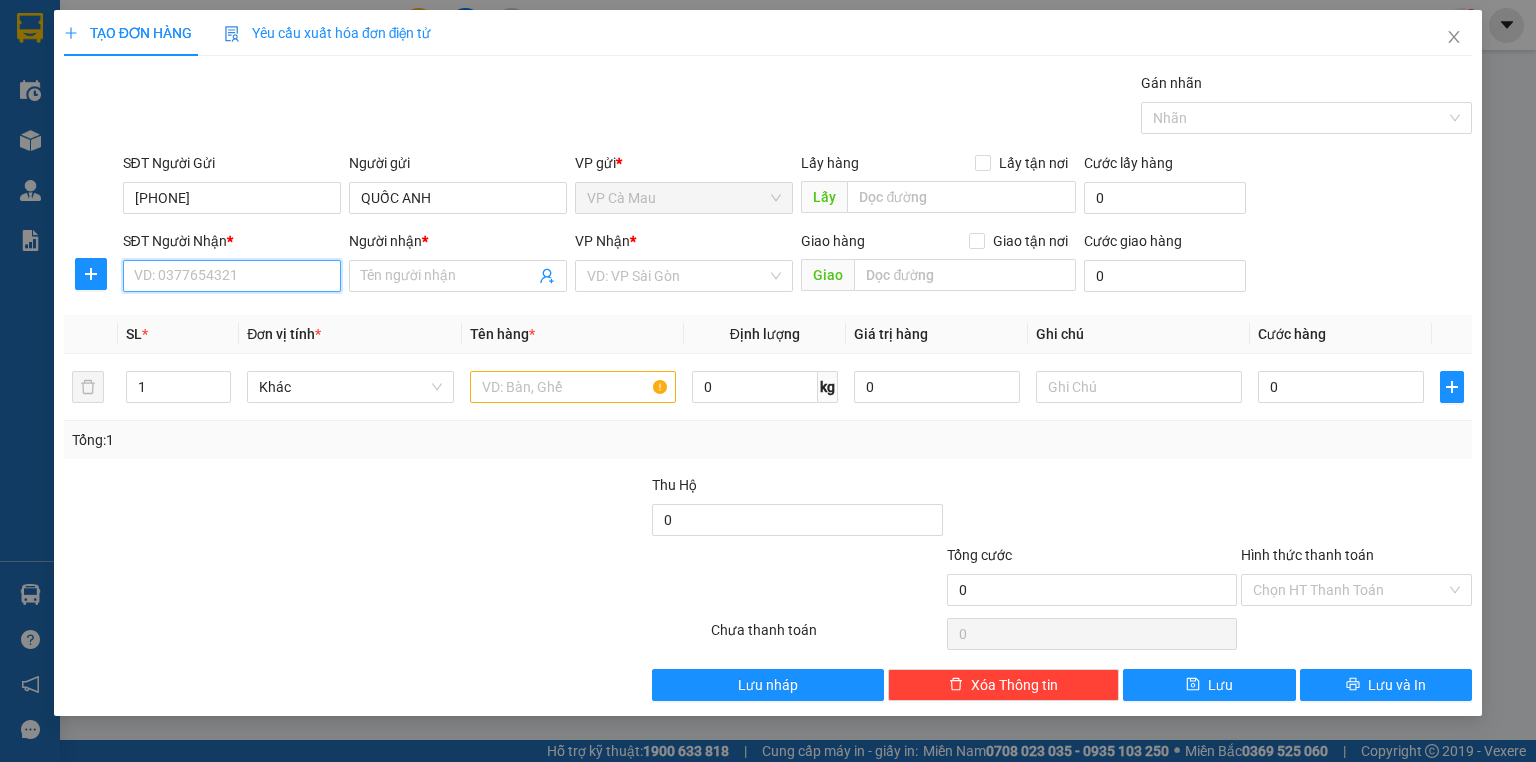 click on "SĐT Người Nhận  *" at bounding box center [232, 276] 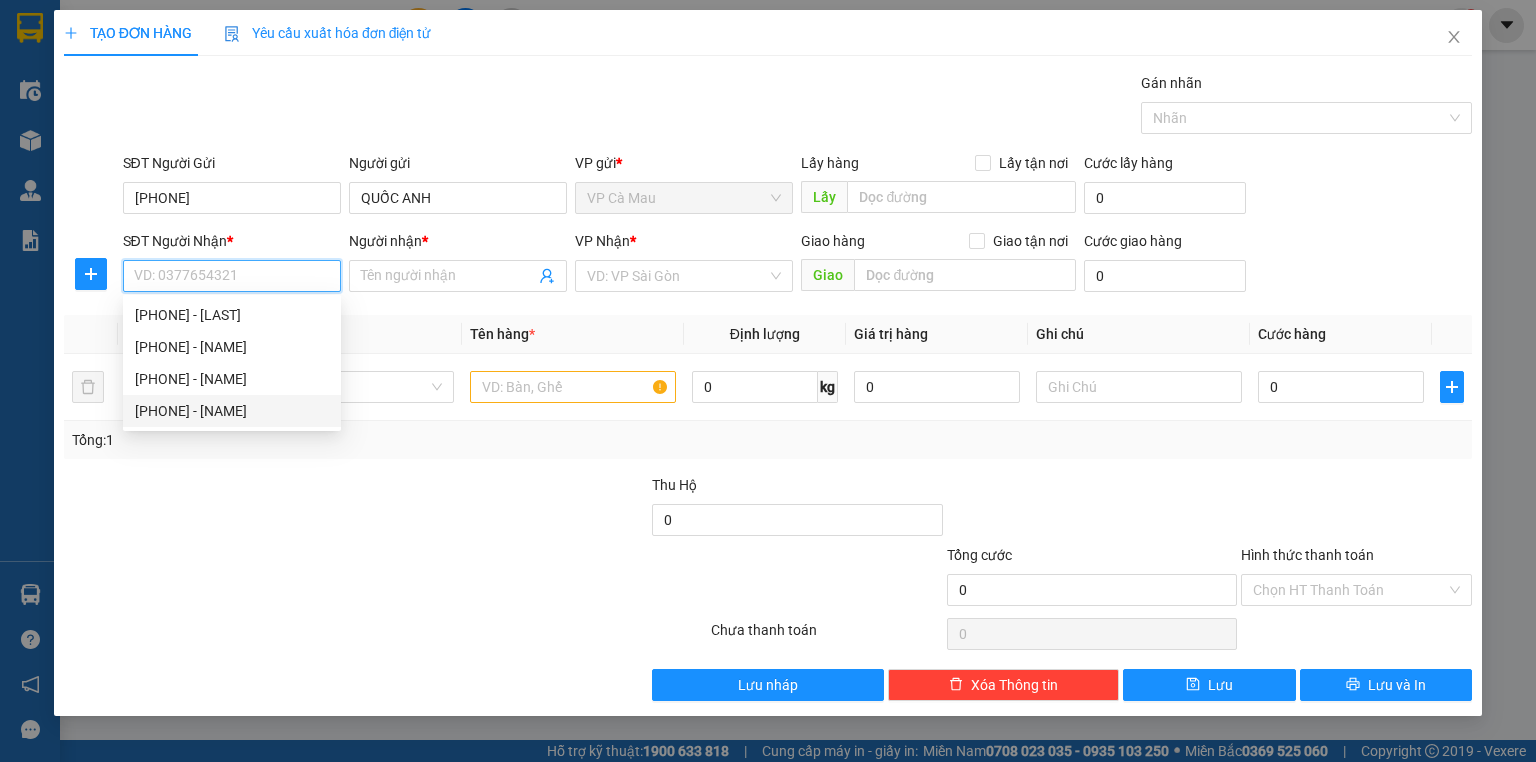 click on "[PHONE] - [NAME]" at bounding box center (232, 411) 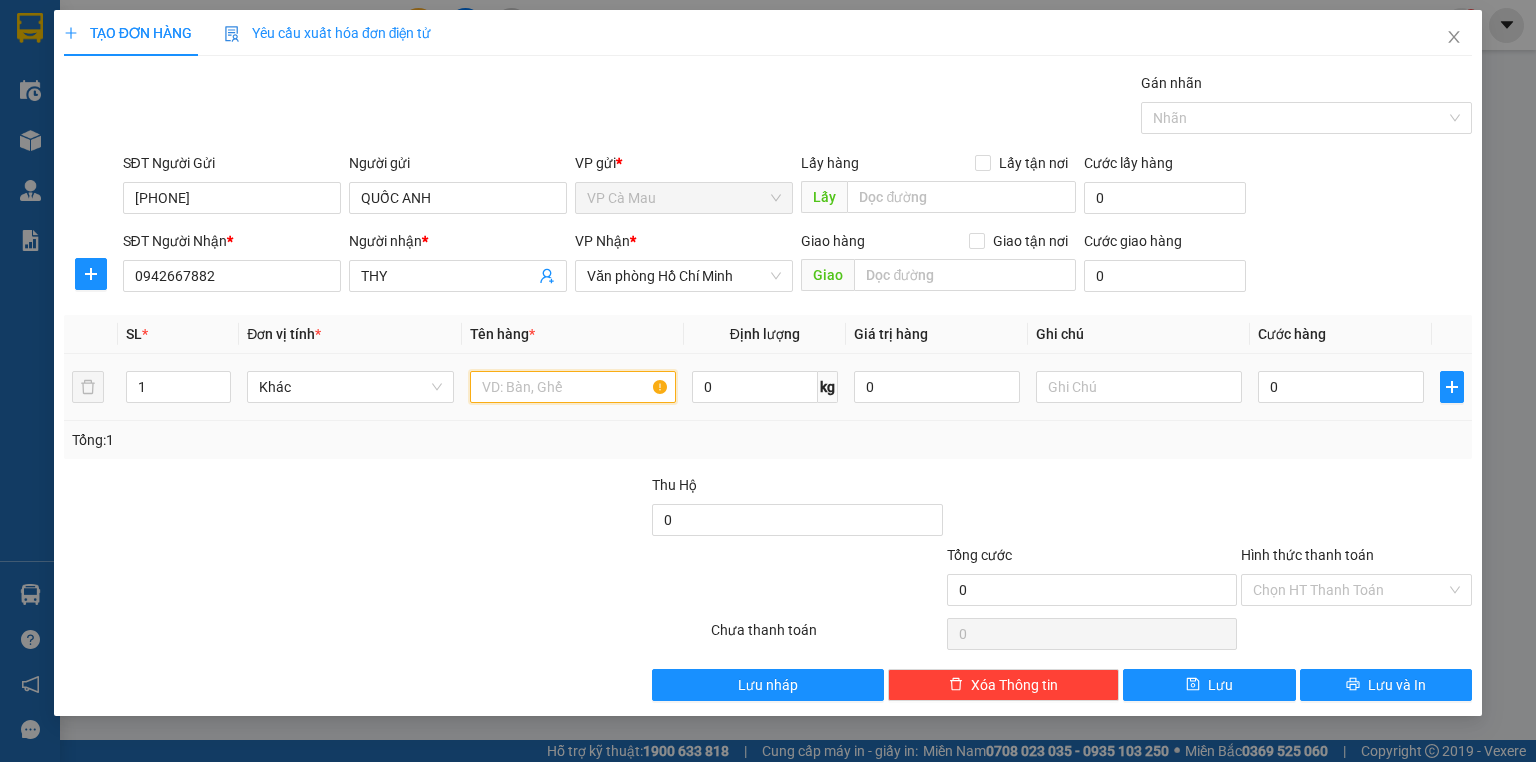 click at bounding box center (573, 387) 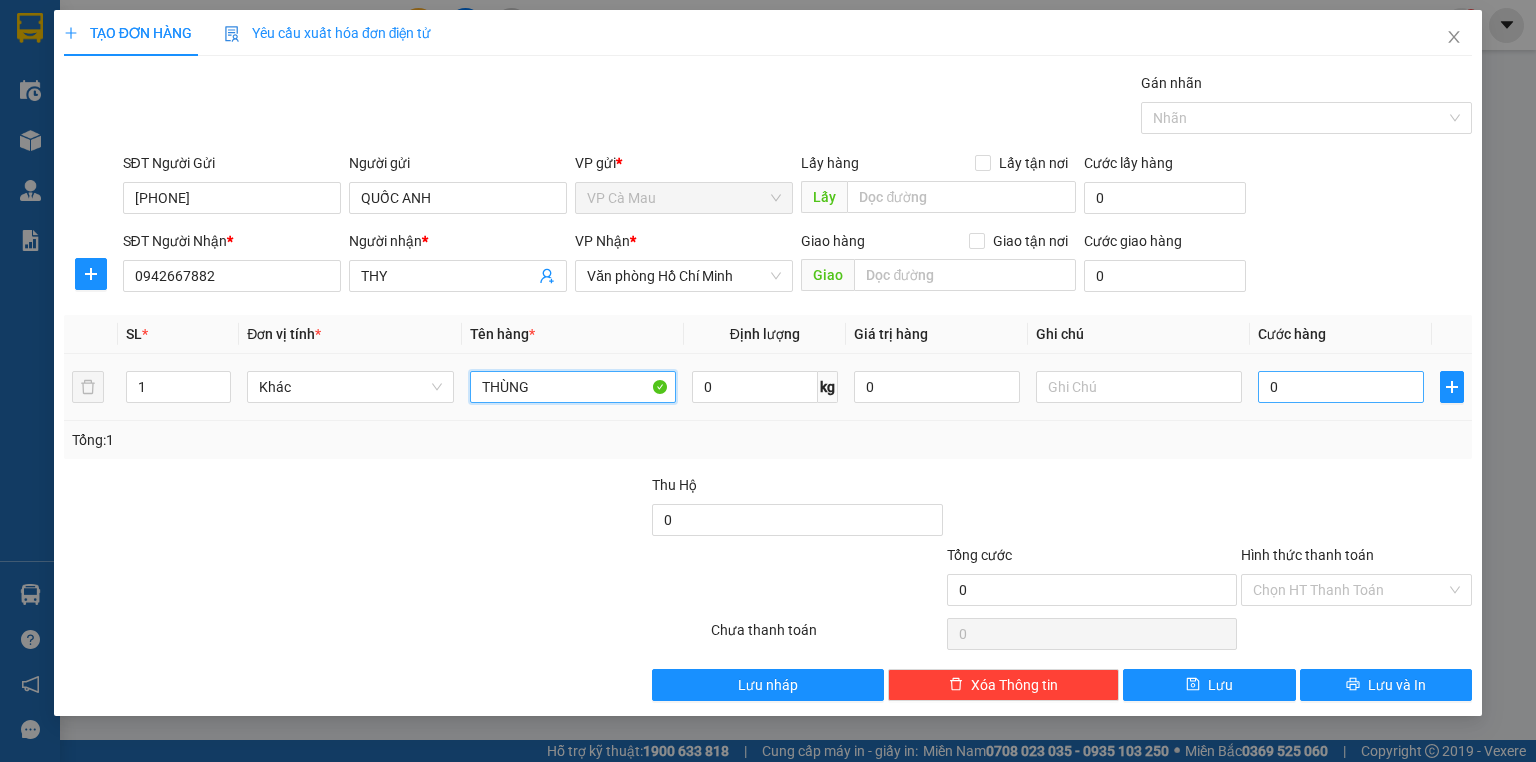 type on "THÙNG" 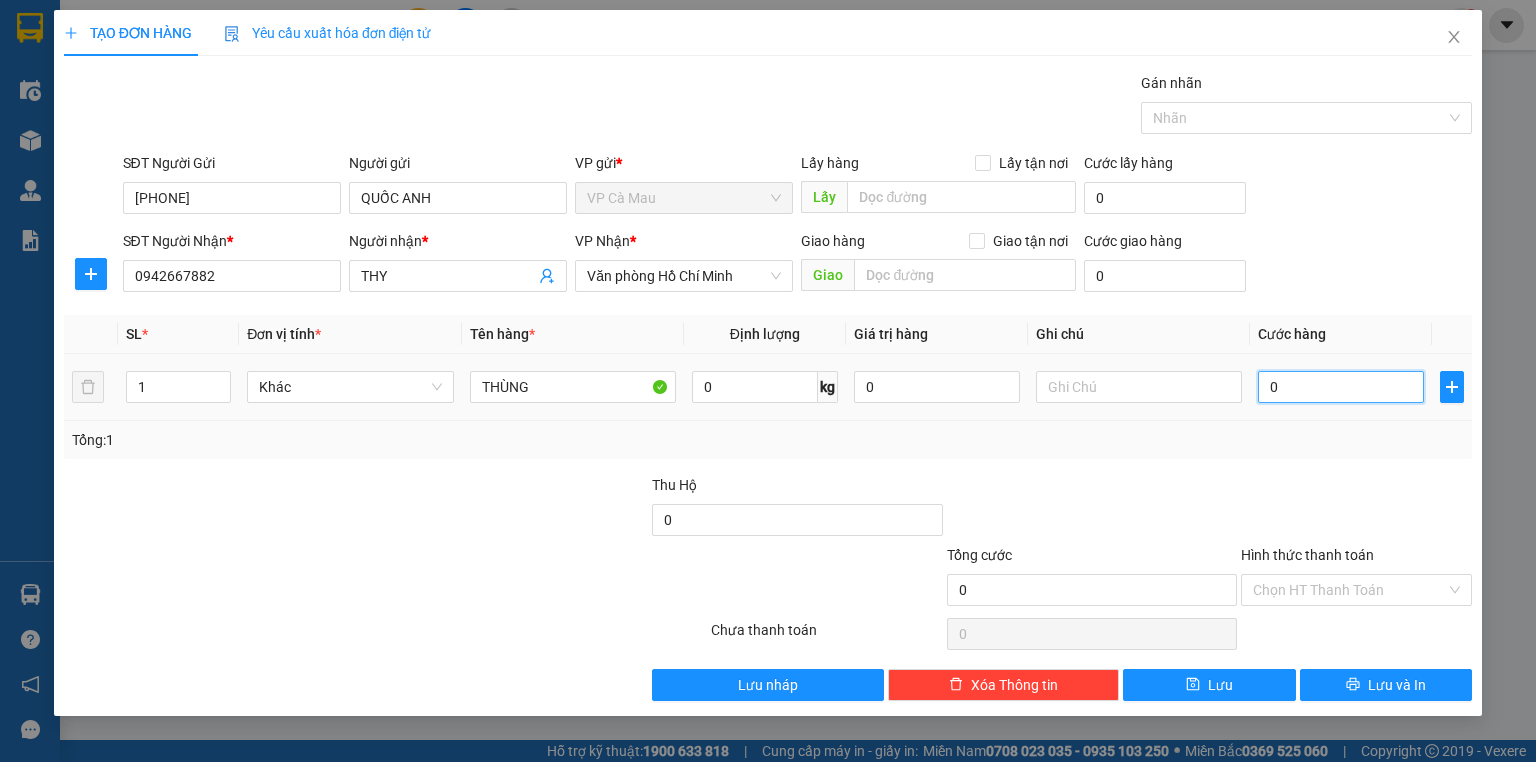 click on "0" at bounding box center (1341, 387) 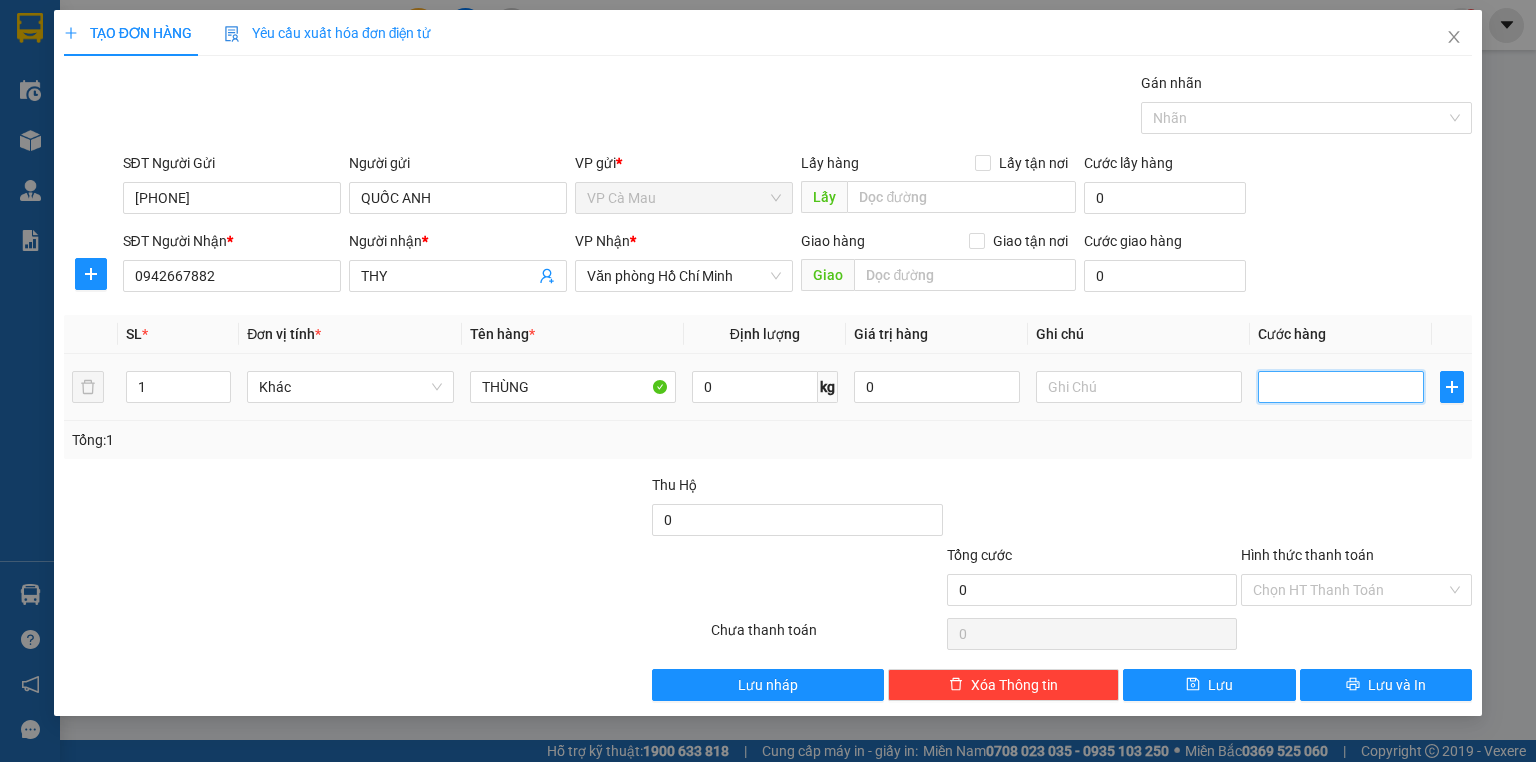 type on "4" 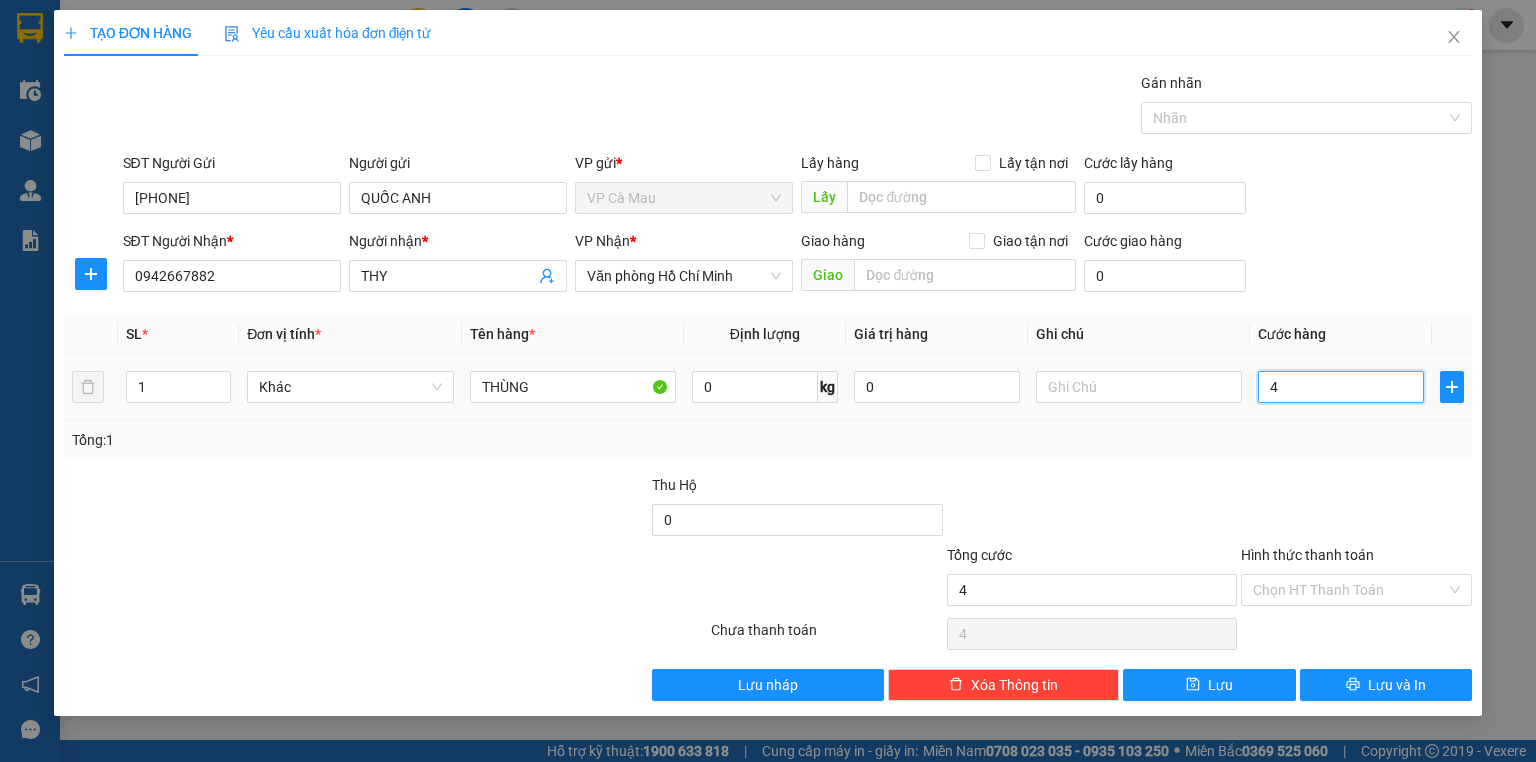 type on "40" 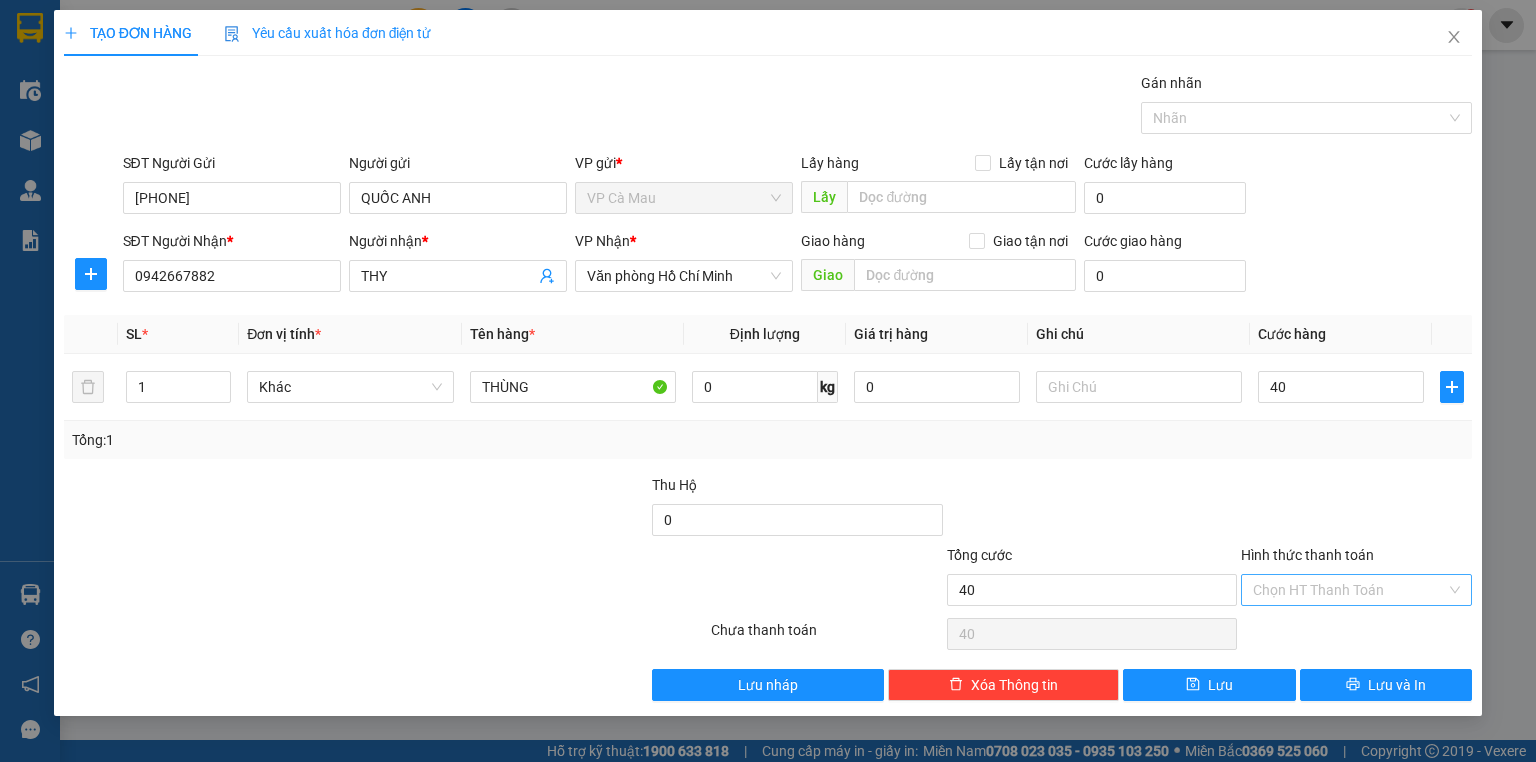 type on "40.000" 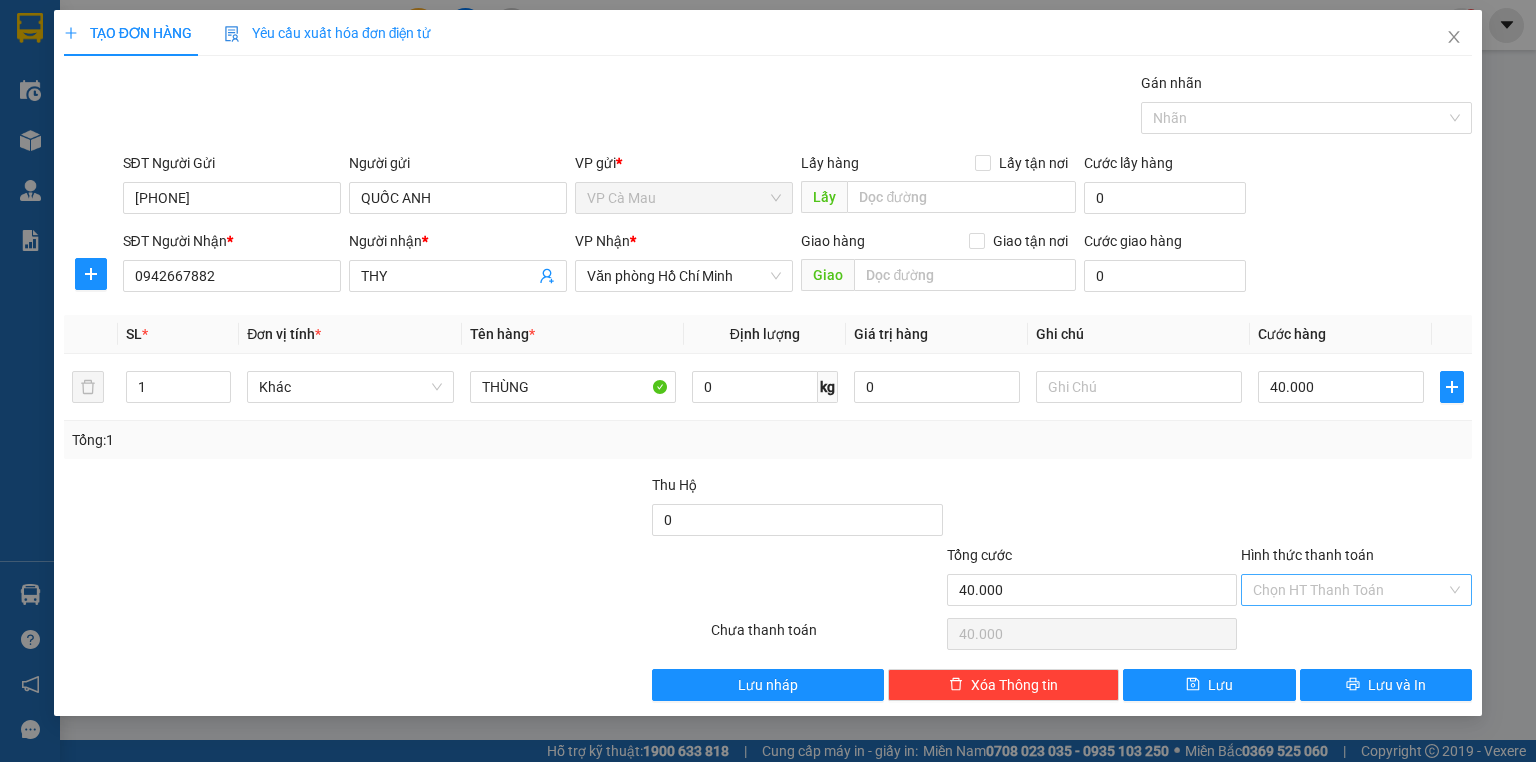 drag, startPoint x: 1314, startPoint y: 581, endPoint x: 1332, endPoint y: 599, distance: 25.455845 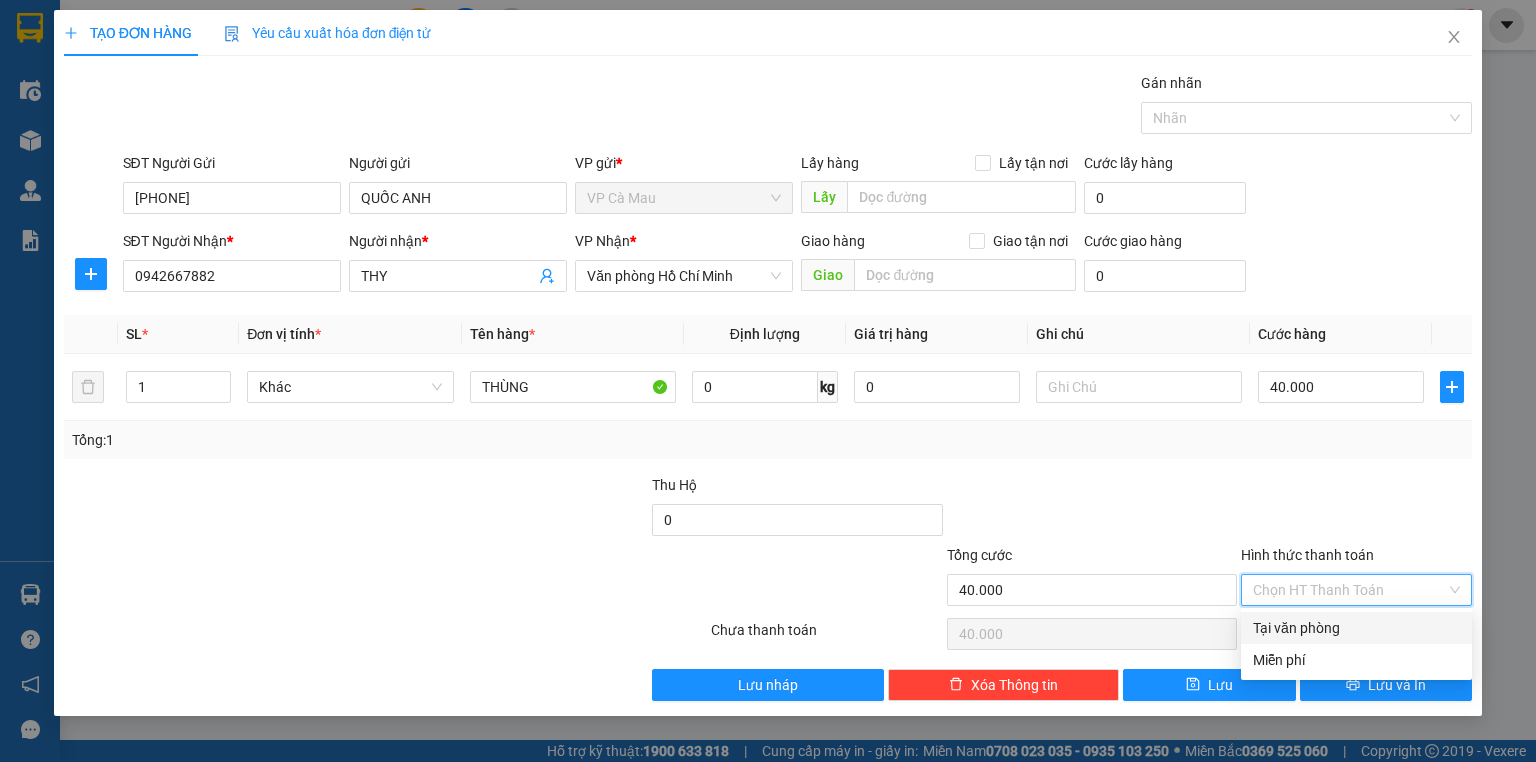 click on "Tại văn phòng" at bounding box center [1356, 628] 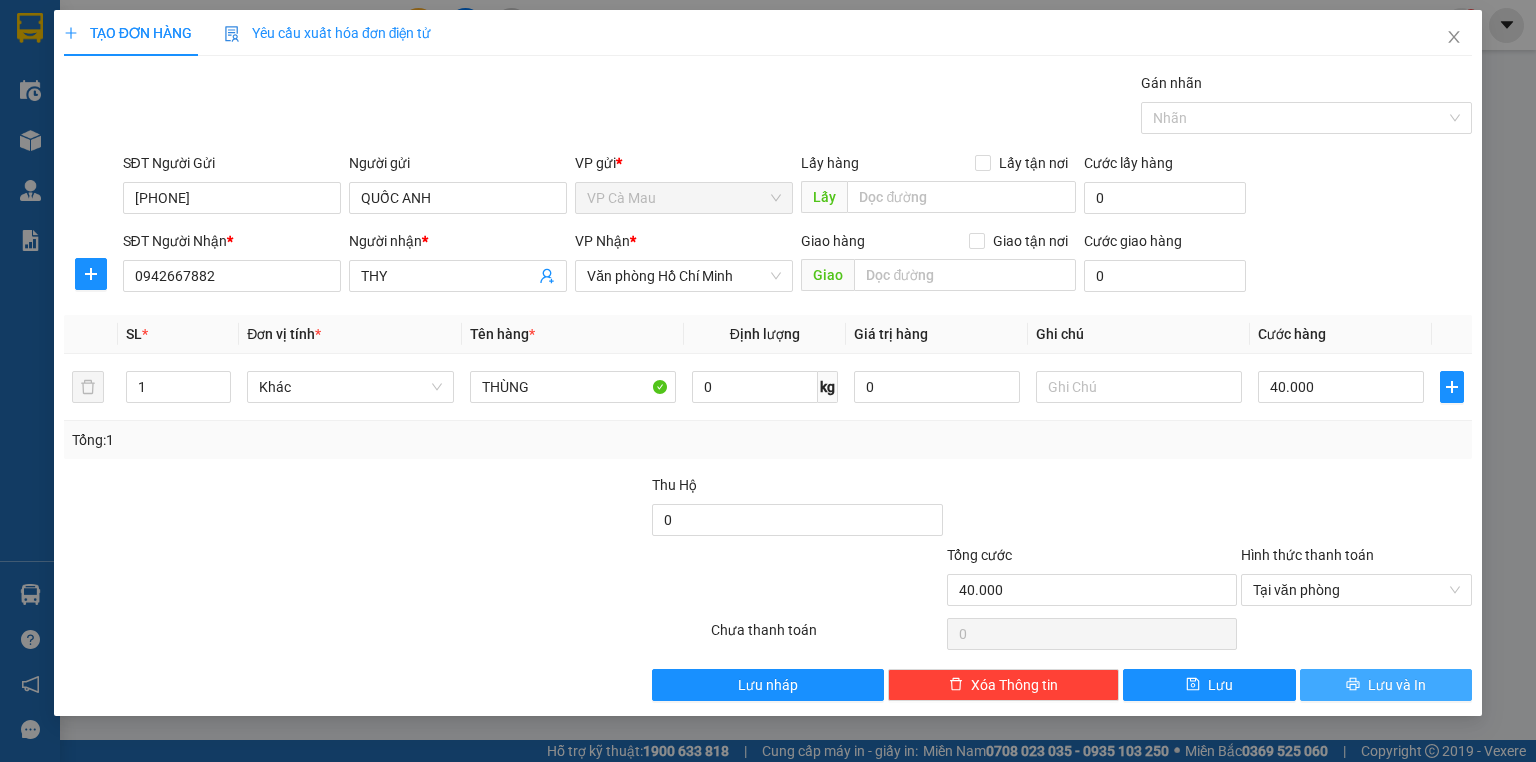 click on "Lưu và In" at bounding box center [1397, 685] 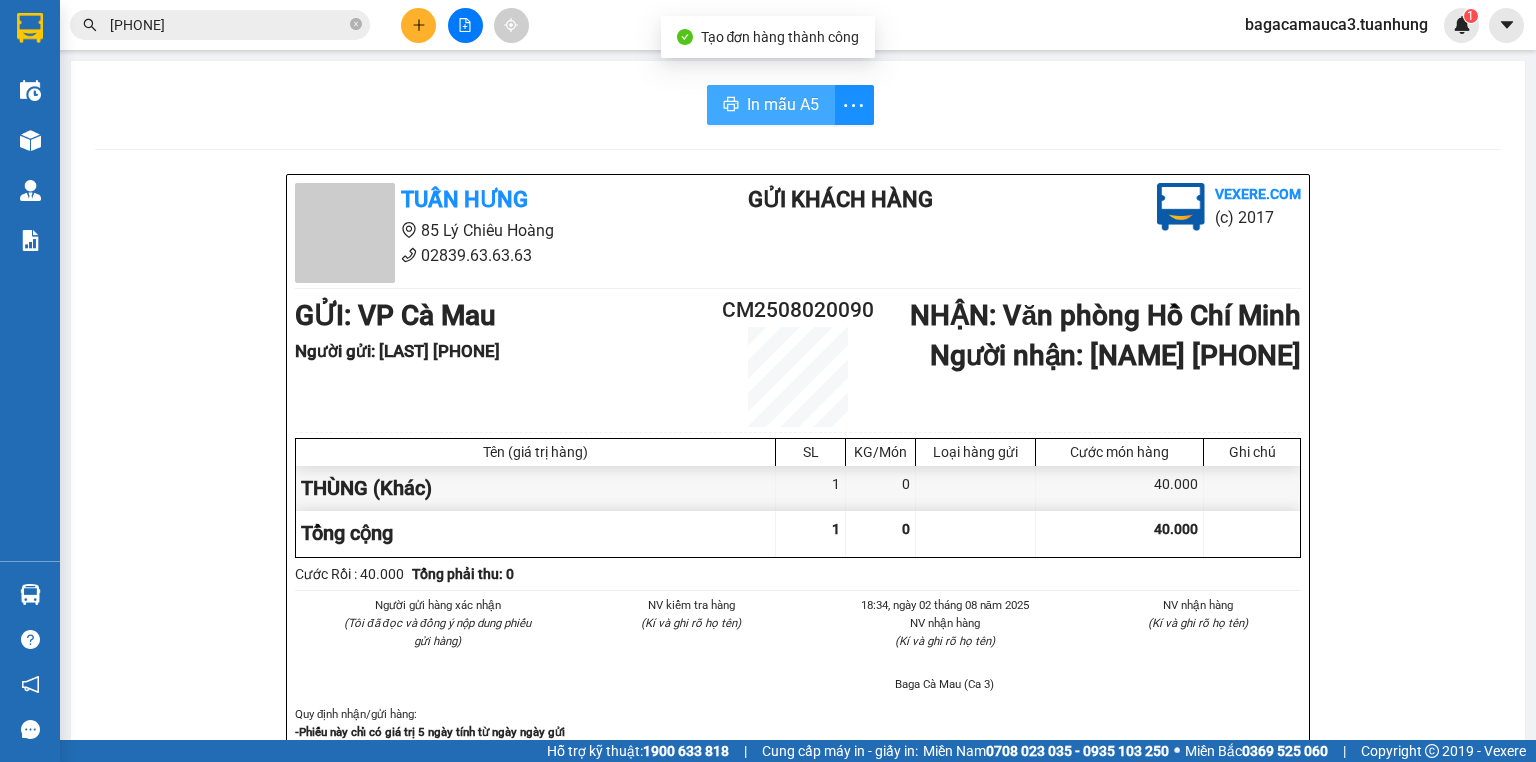 click on "In mẫu A5" at bounding box center [783, 104] 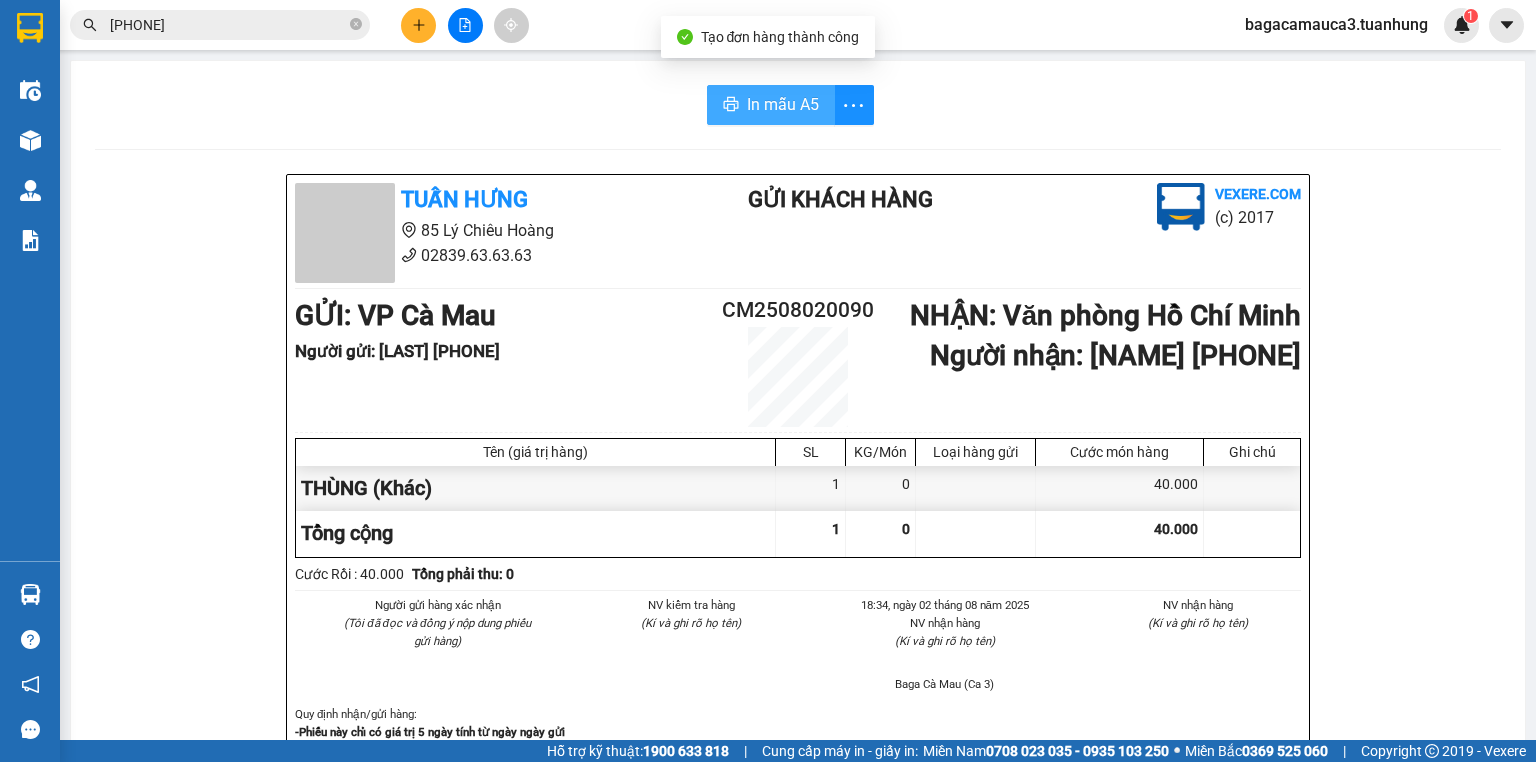 scroll, scrollTop: 0, scrollLeft: 0, axis: both 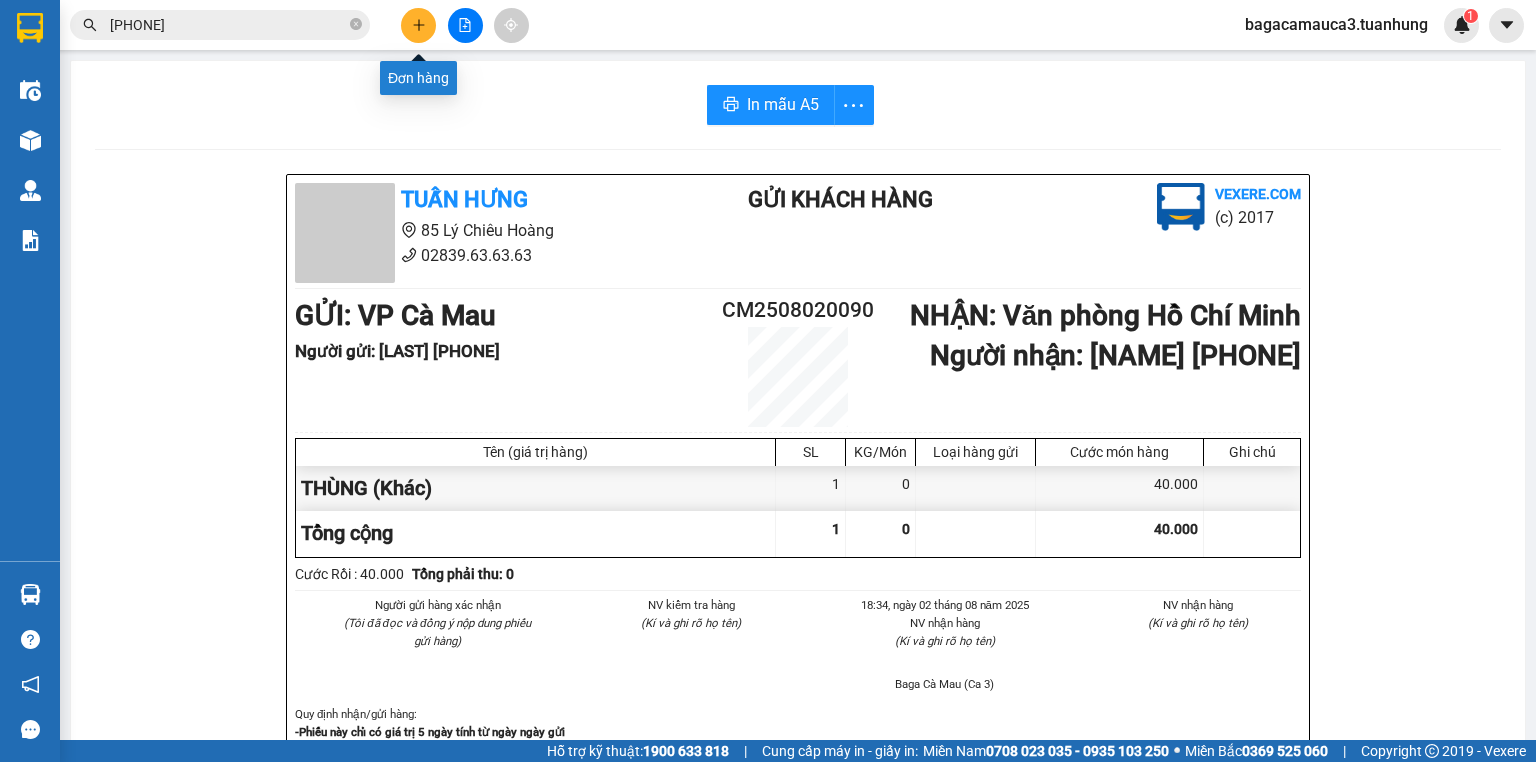 click at bounding box center [418, 25] 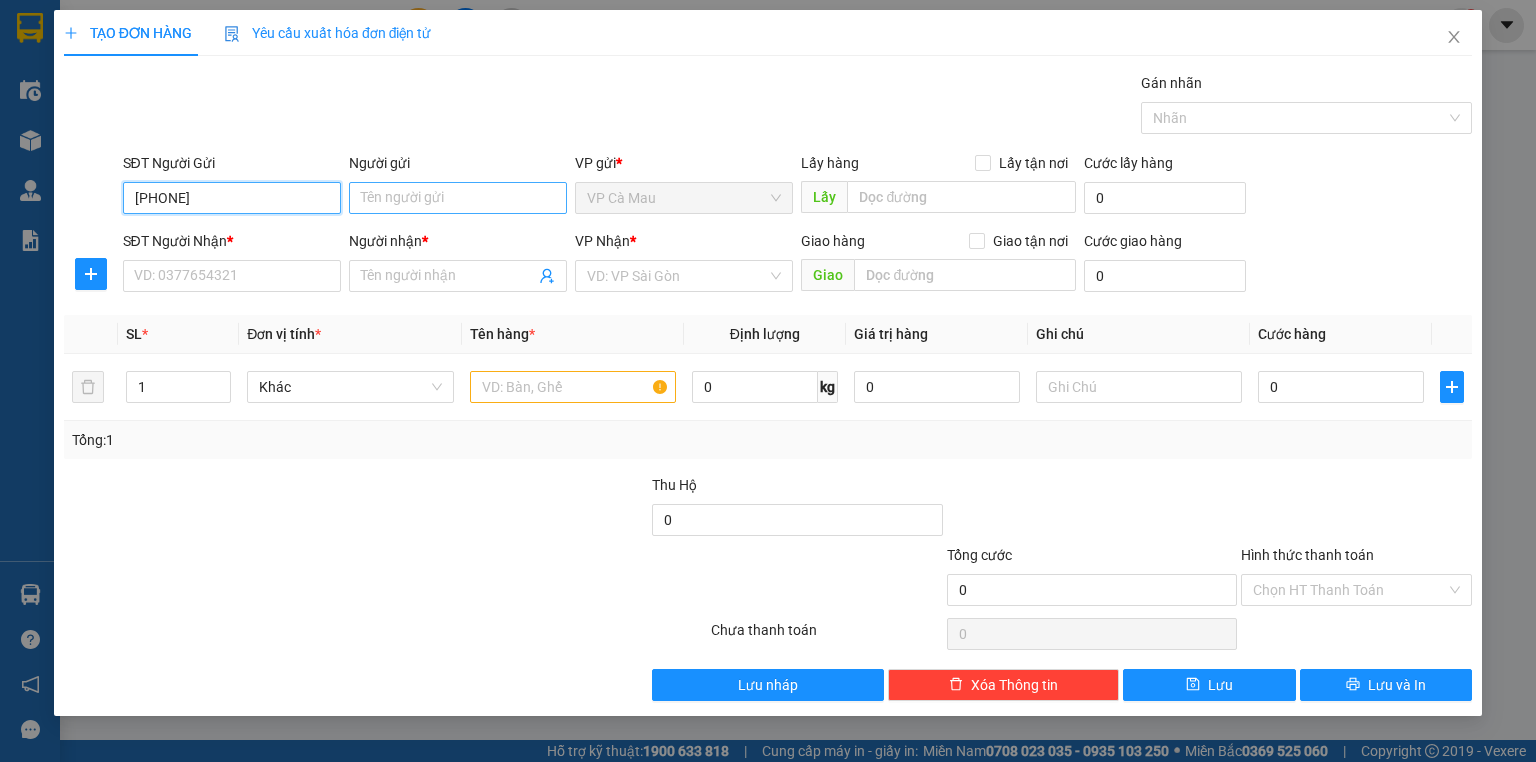 type on "[PHONE]" 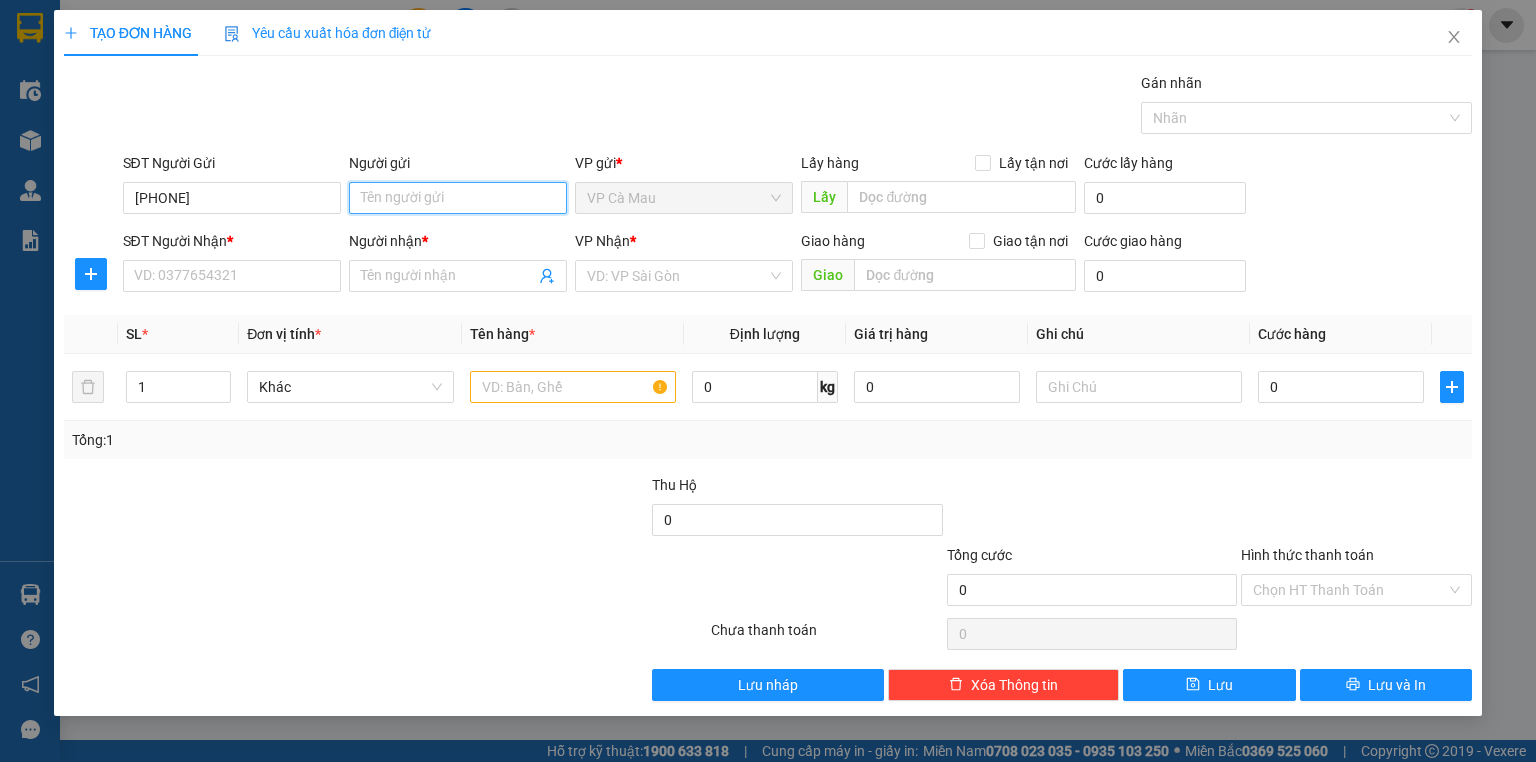click on "Người gửi" at bounding box center [458, 198] 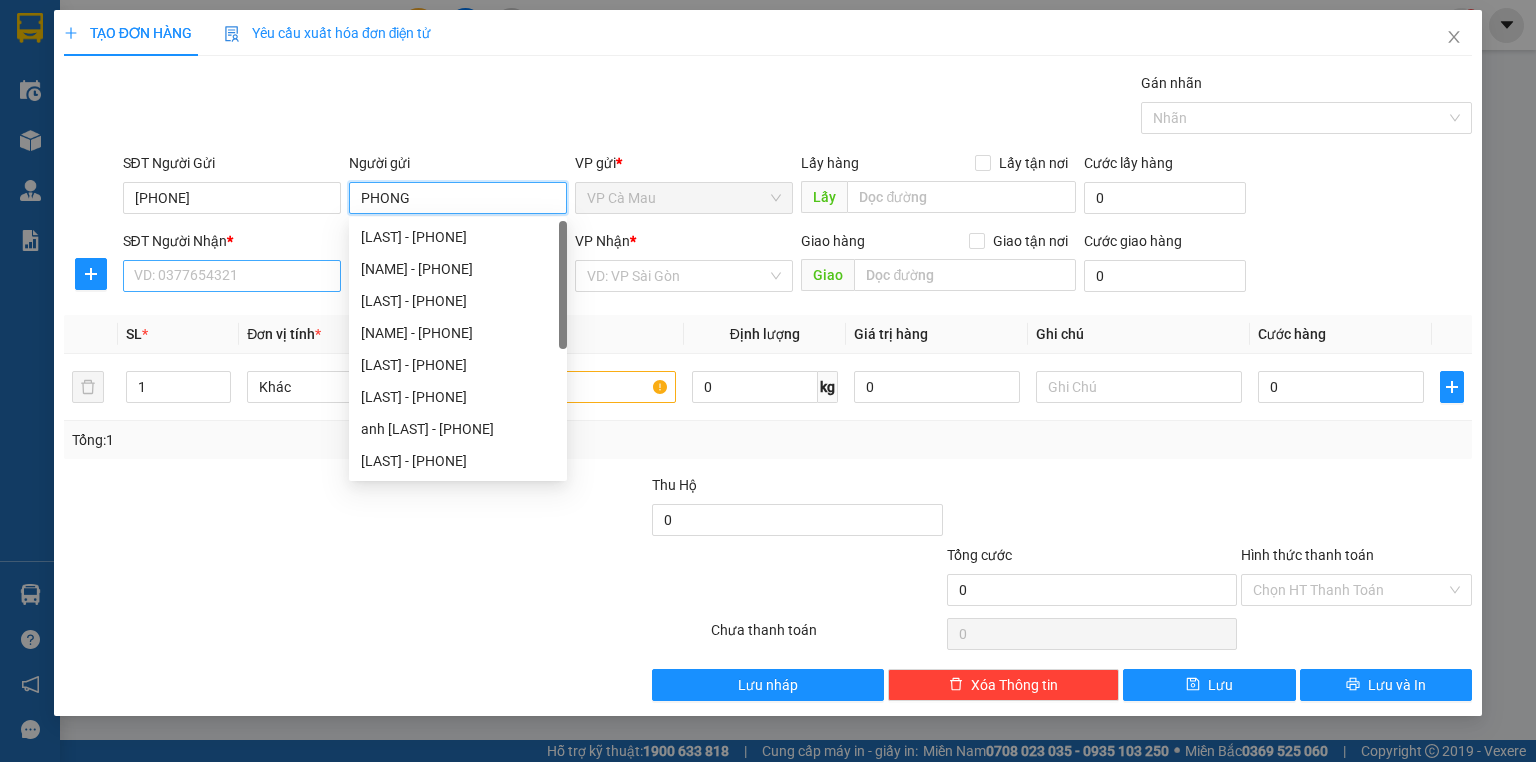 type on "PHONG" 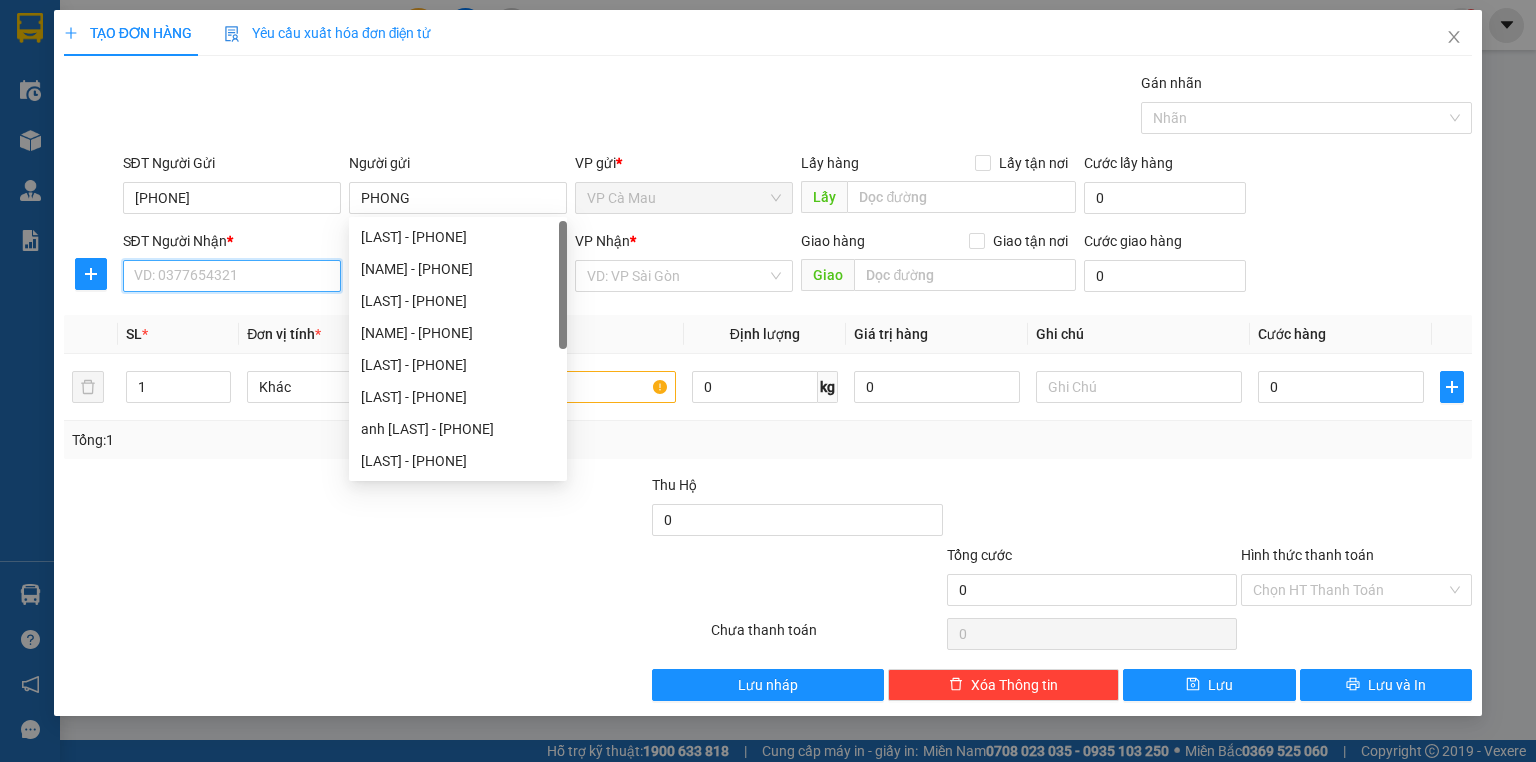 click on "SĐT Người Nhận  *" at bounding box center (232, 276) 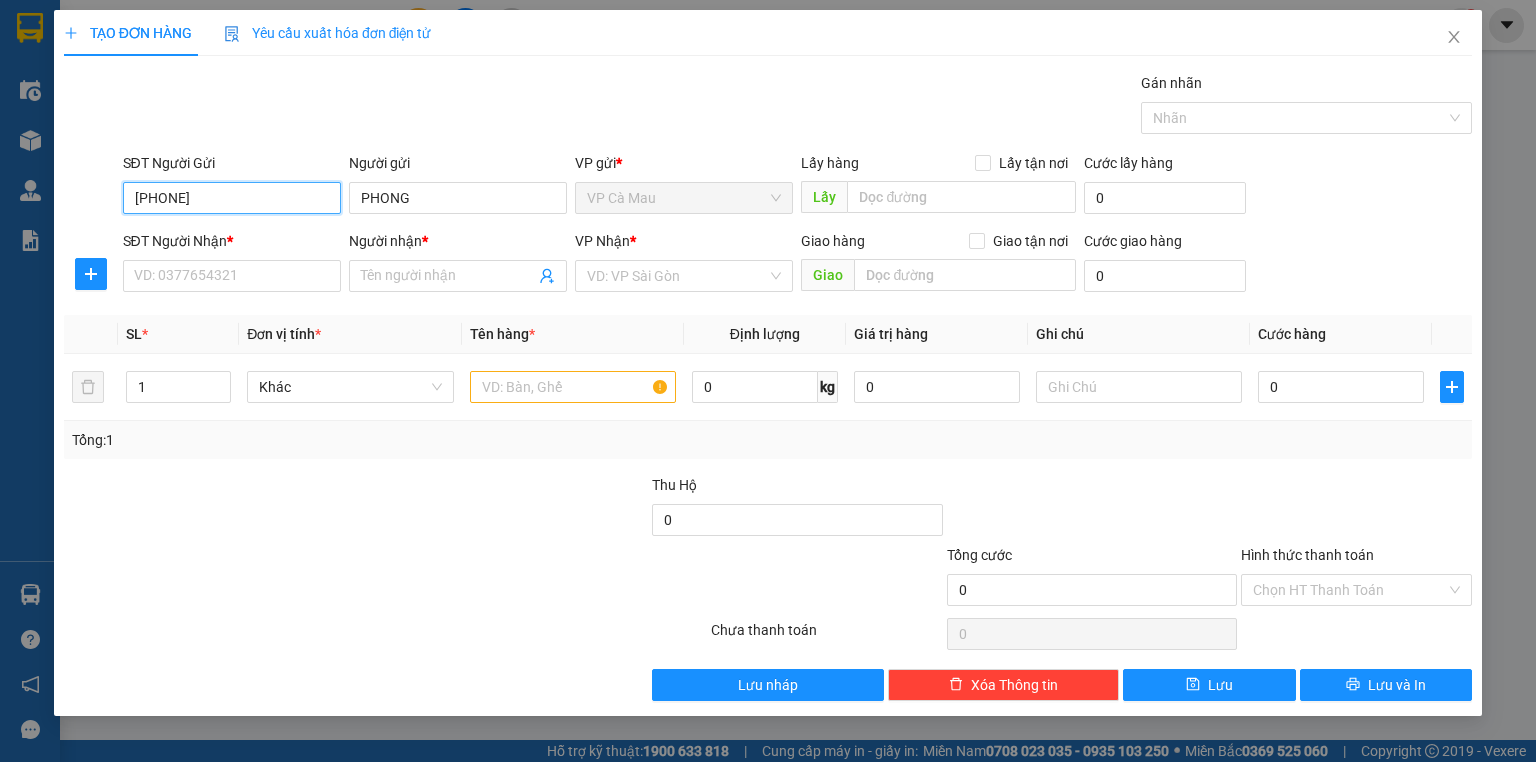click on "[PHONE]" at bounding box center (232, 198) 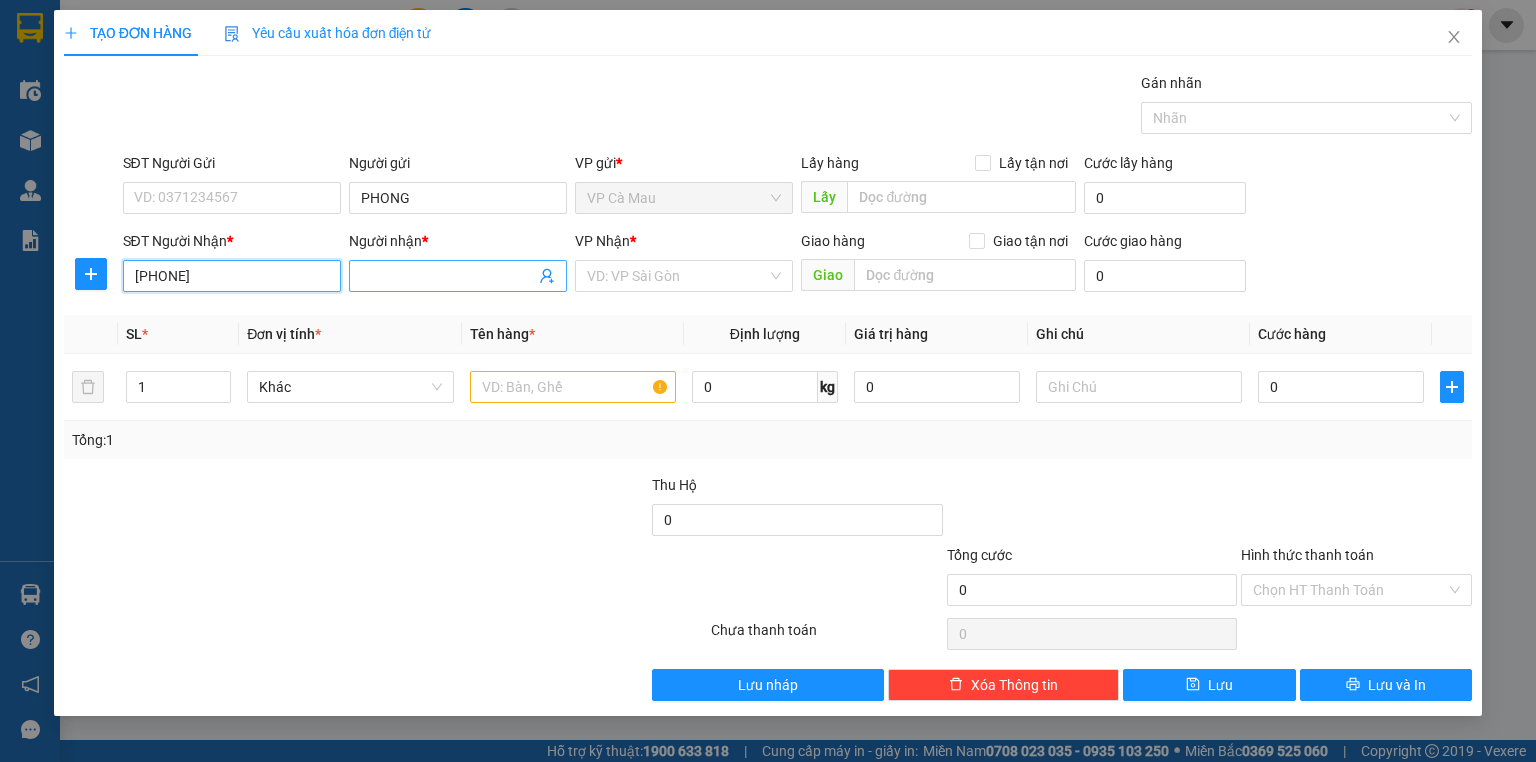 type on "[PHONE]" 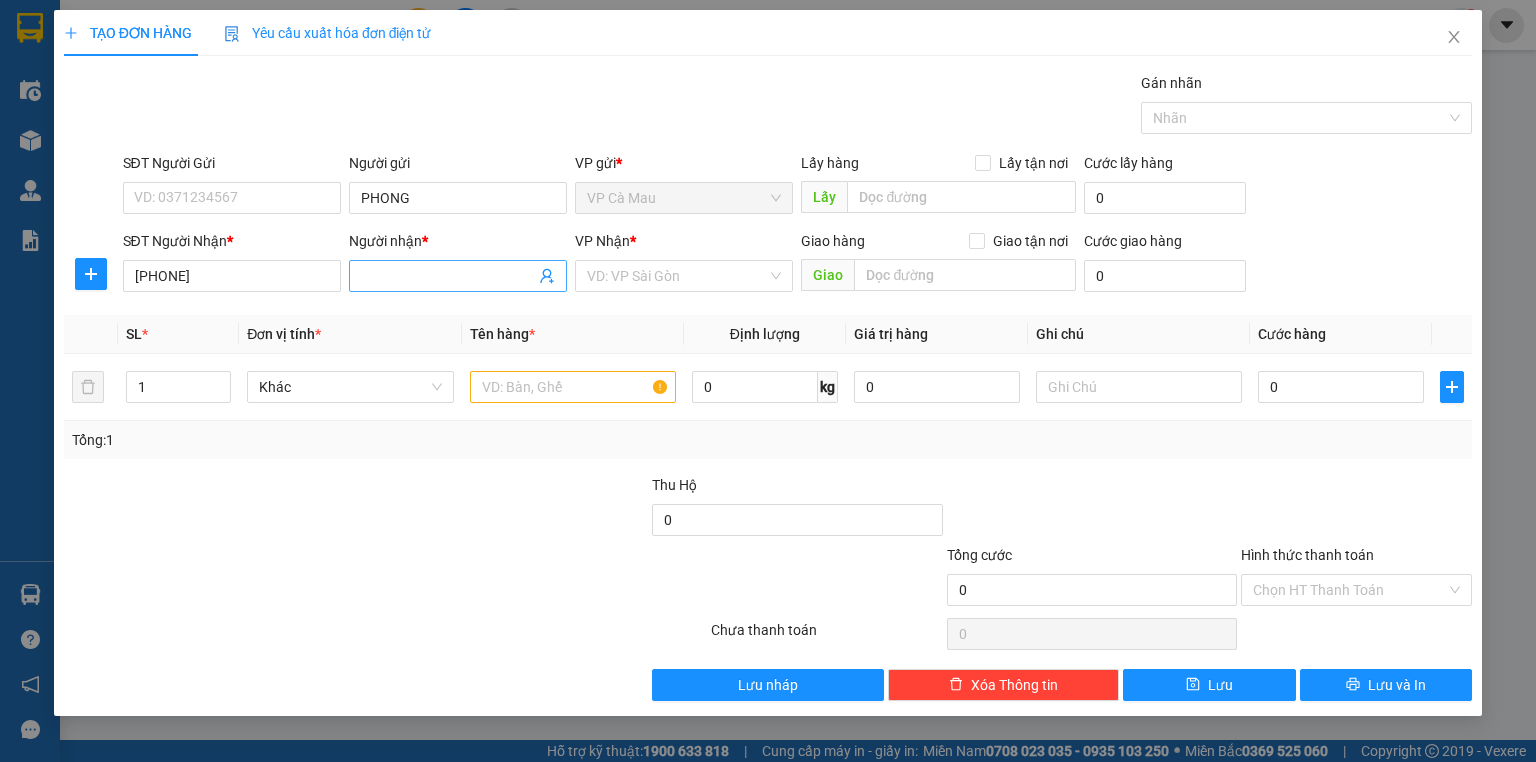 click on "Người nhận  *" at bounding box center [448, 276] 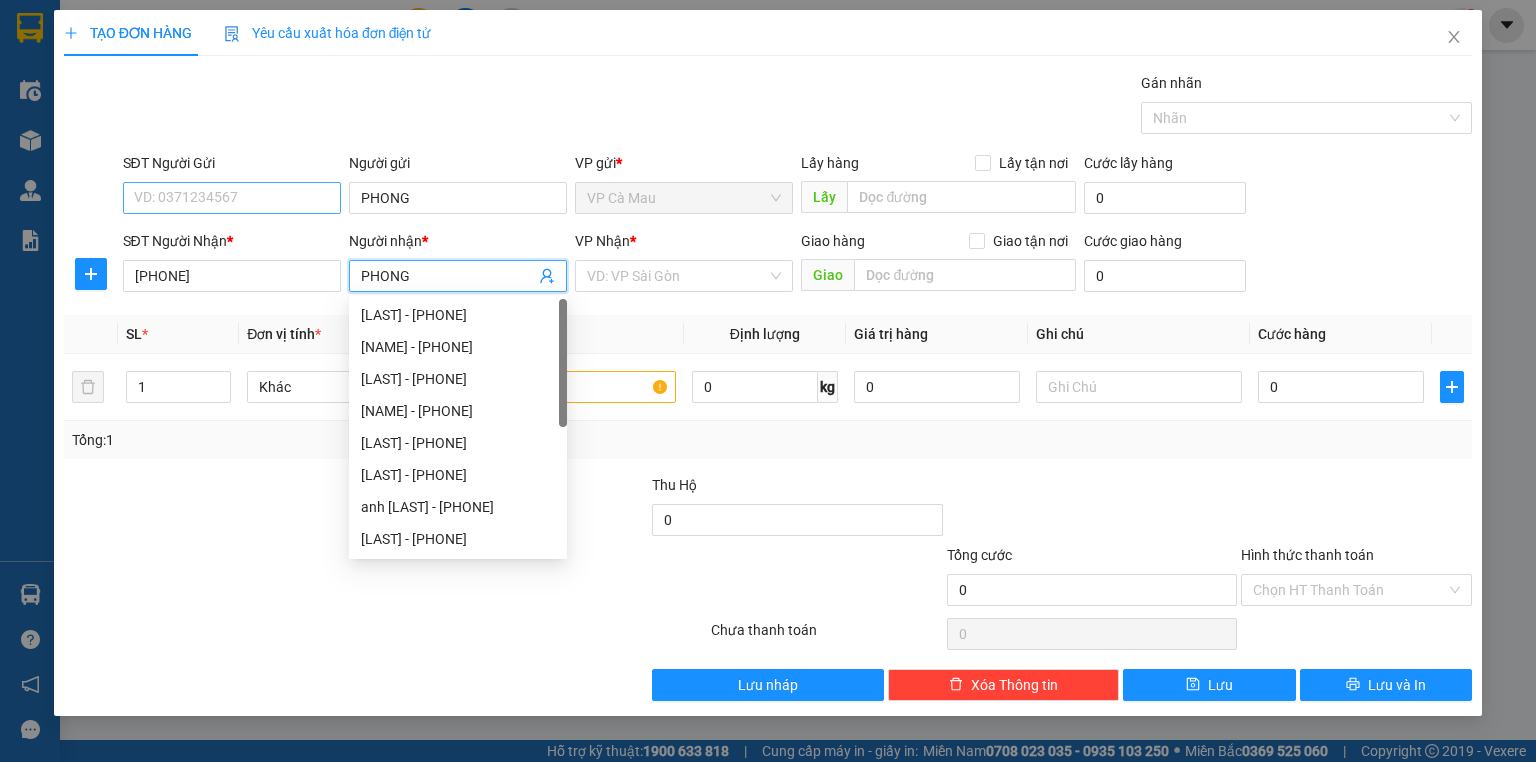 type on "PHONG" 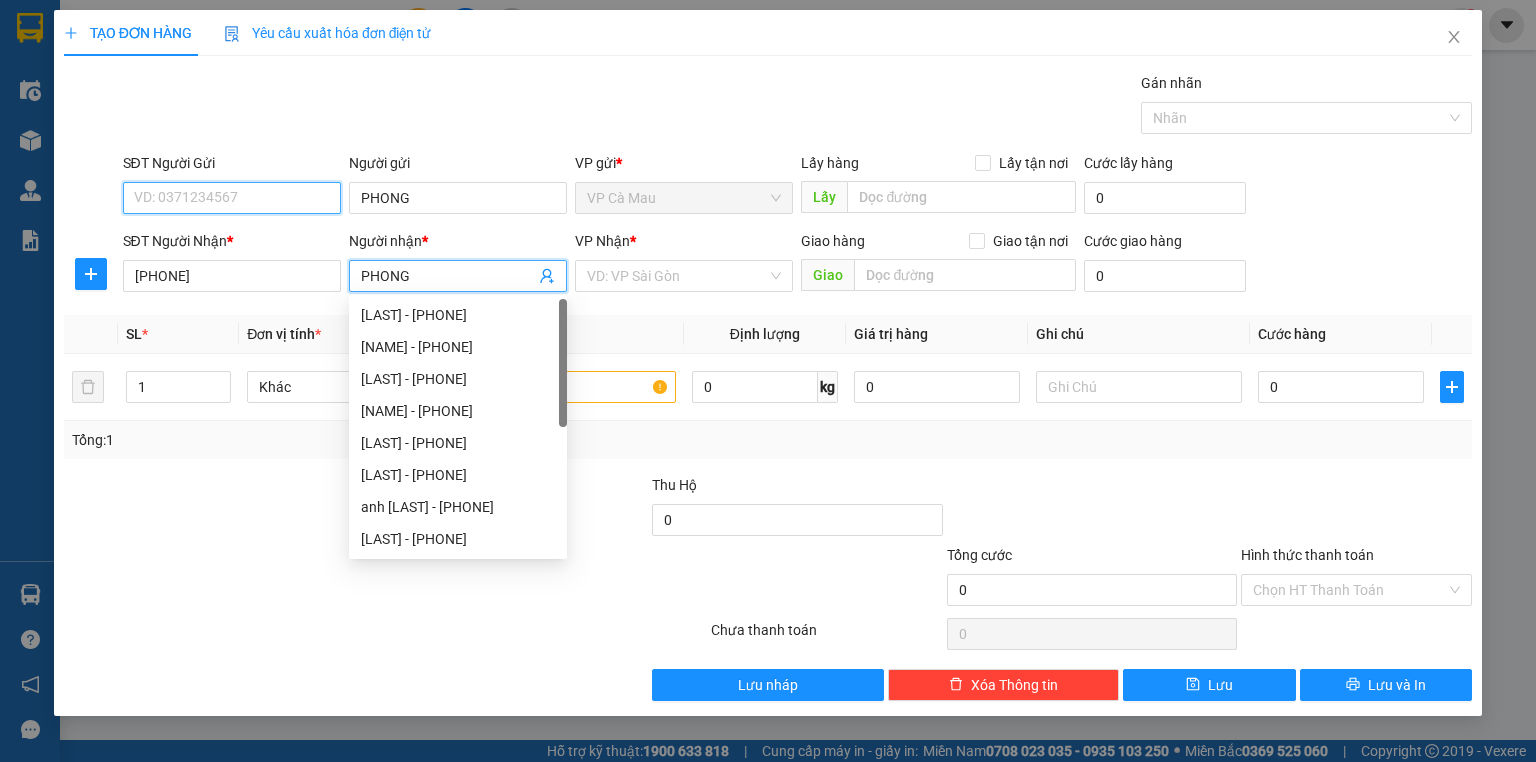 click on "SĐT Người Gửi" at bounding box center (232, 198) 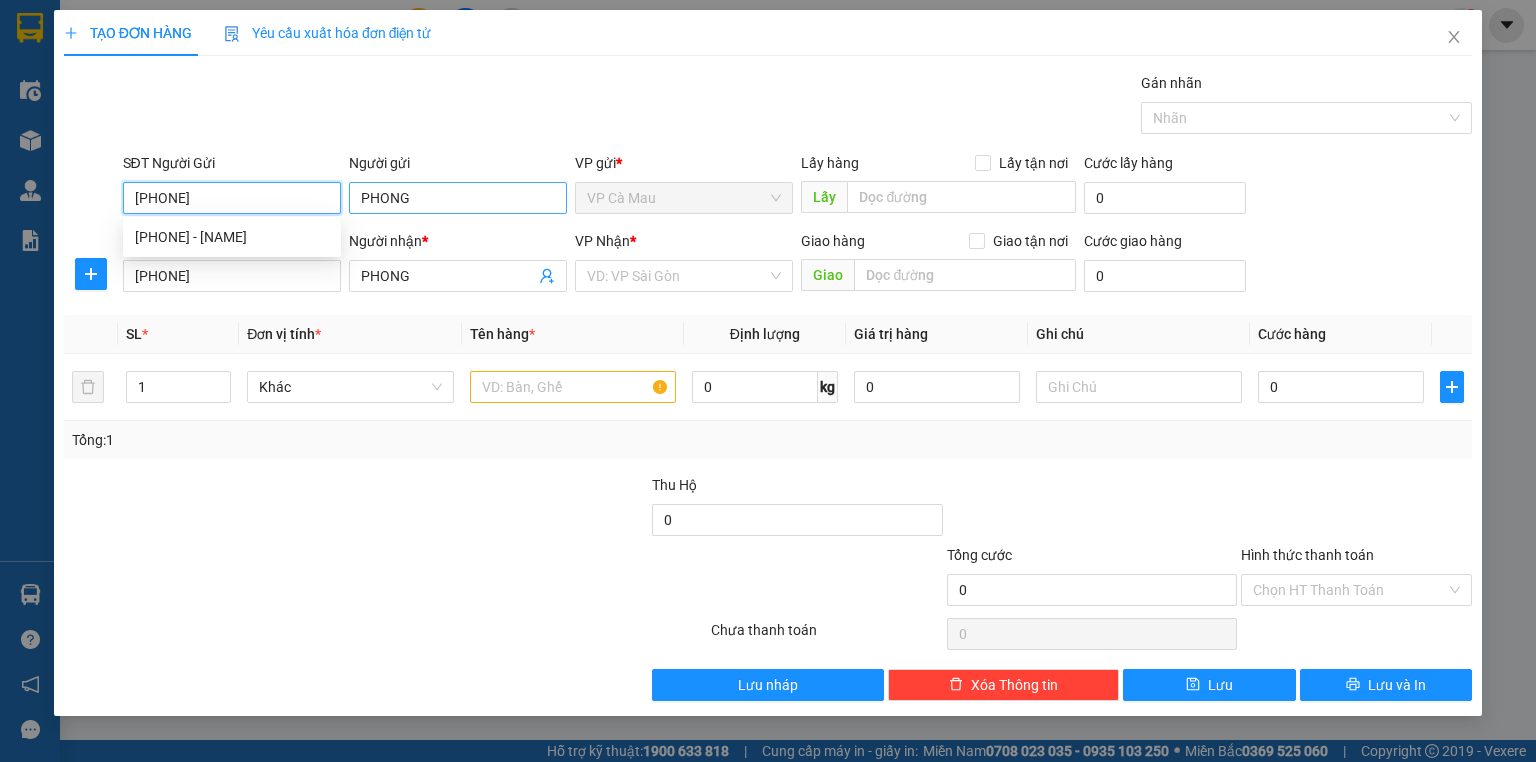 type on "[PHONE]" 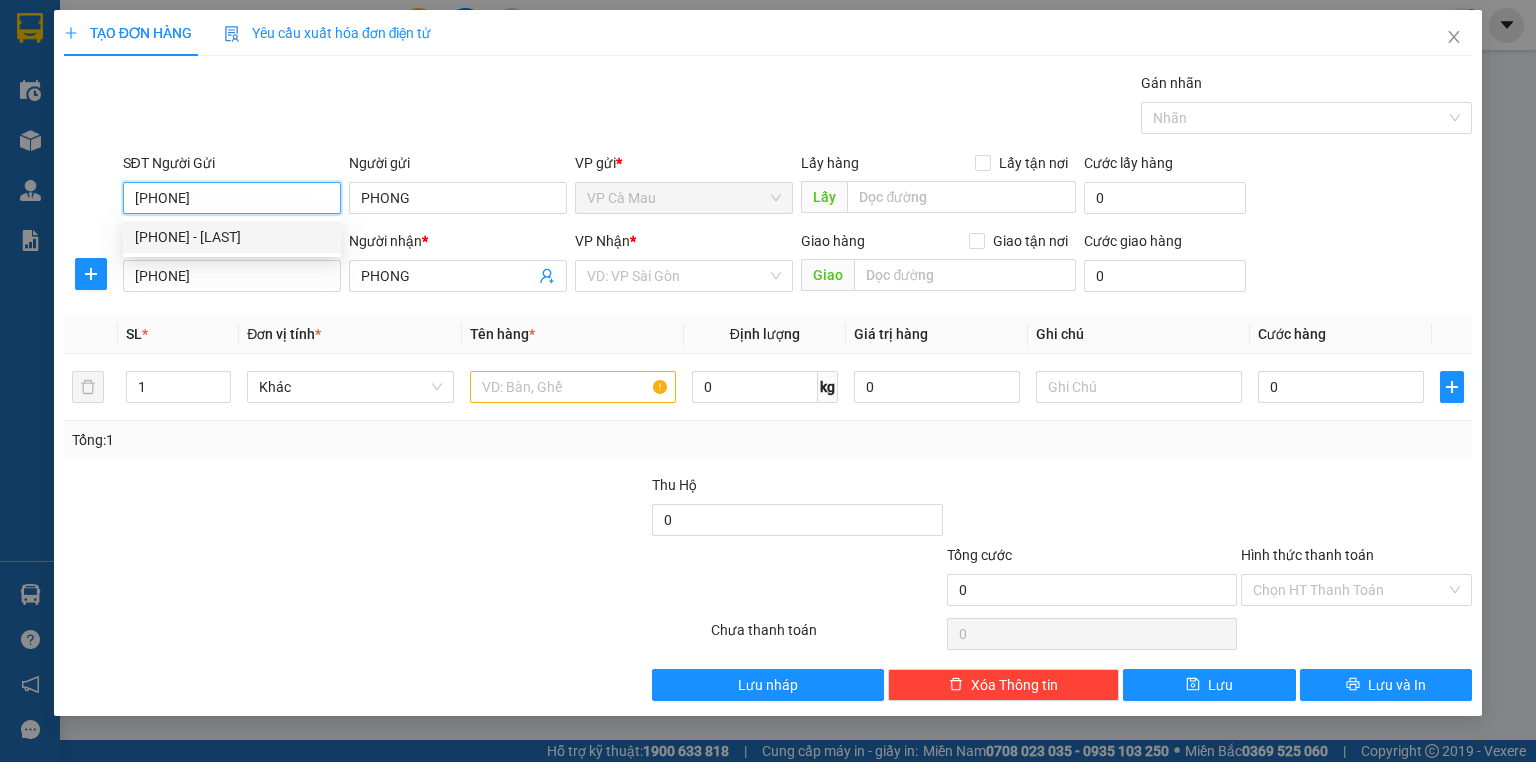 click on "[PHONE] - [LAST]" at bounding box center (232, 237) 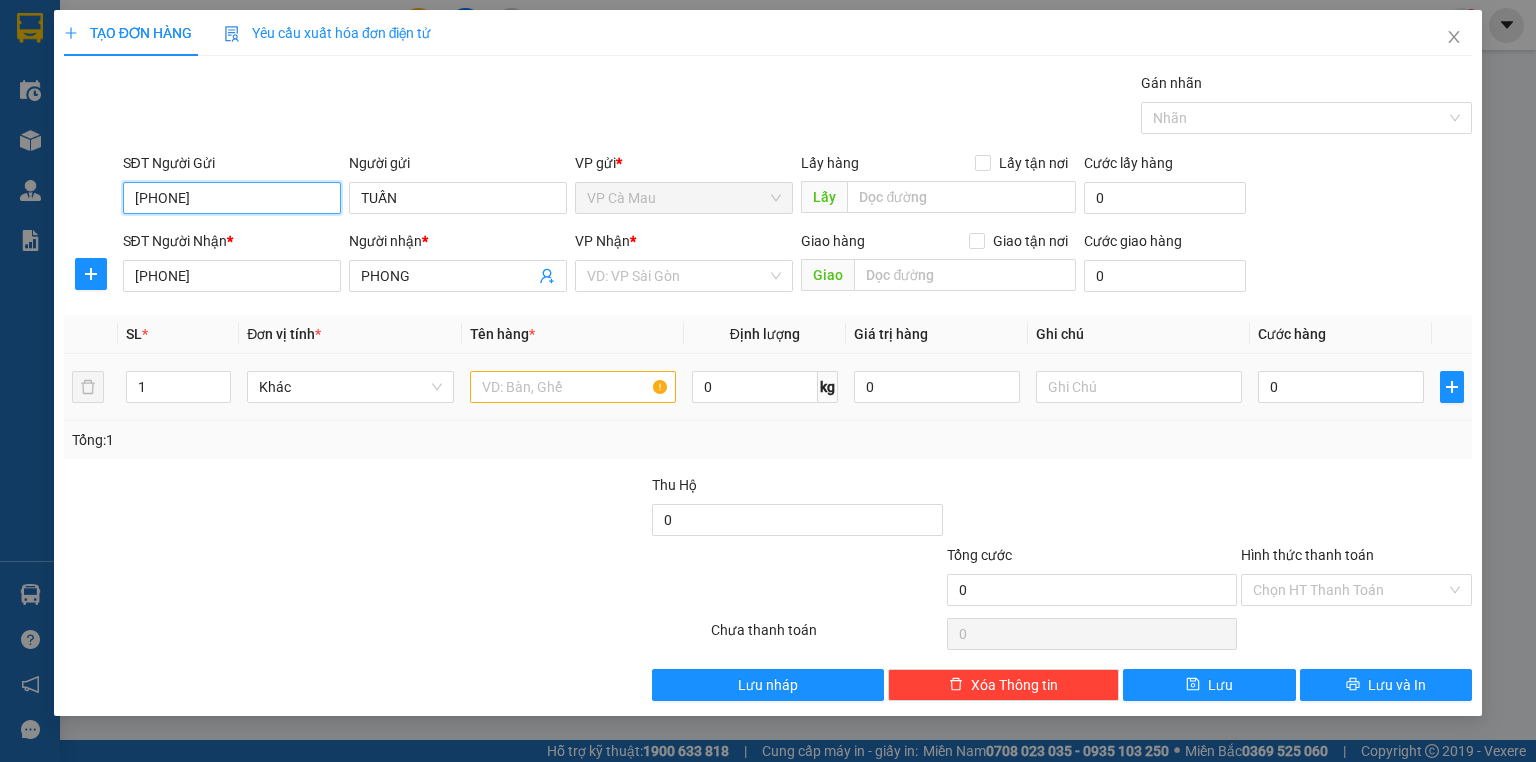type on "[PHONE]" 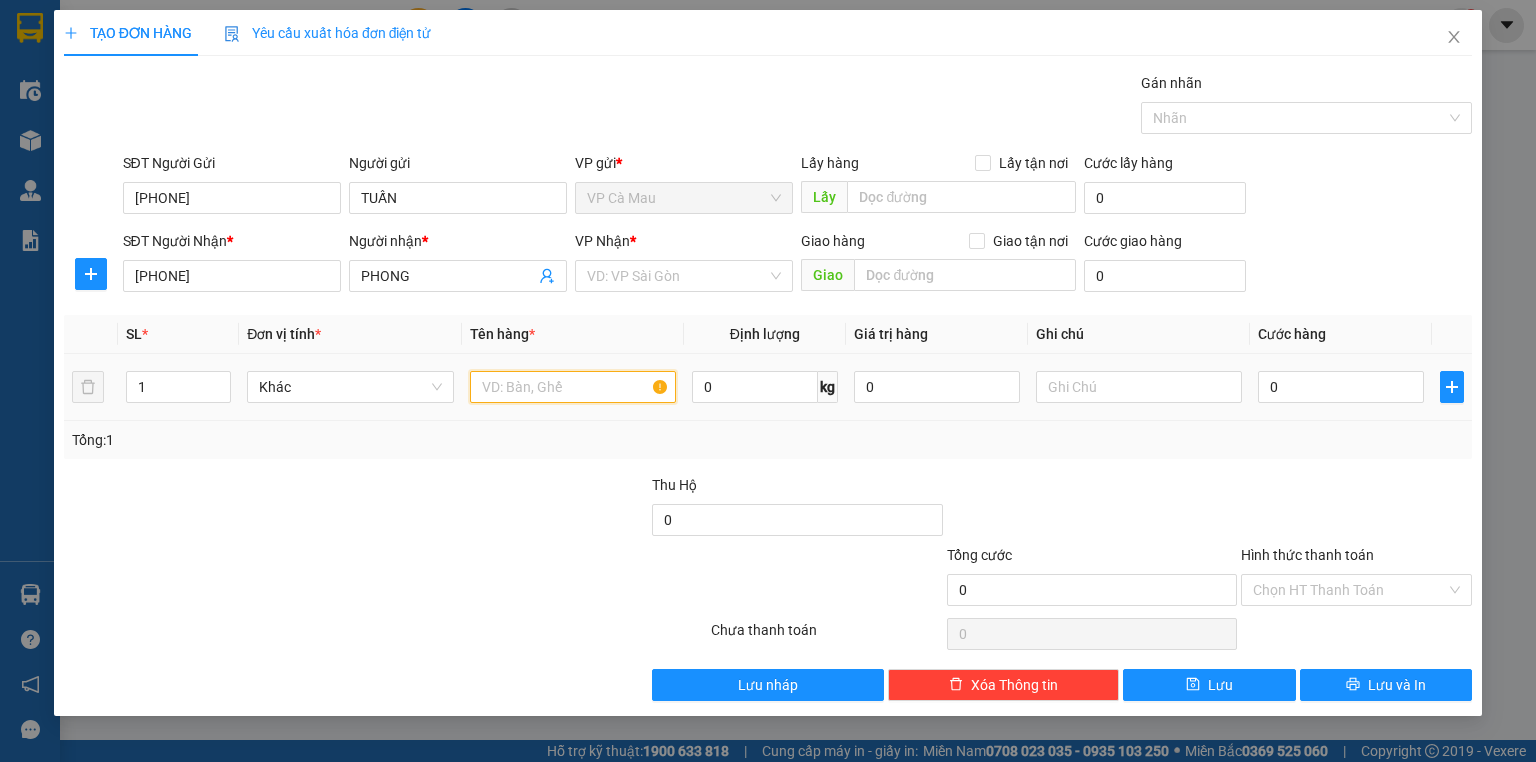 click at bounding box center [573, 387] 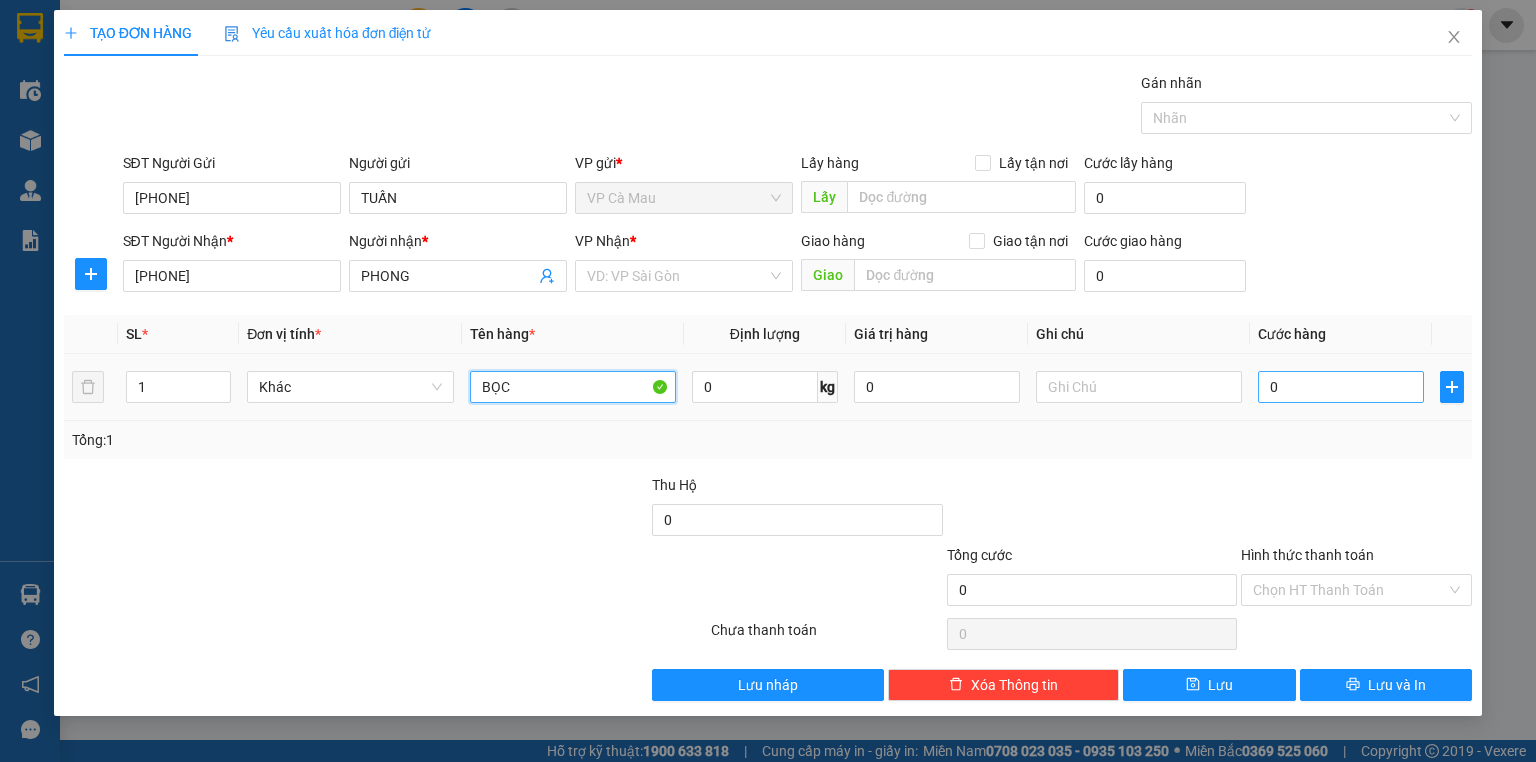 type on "BỌC" 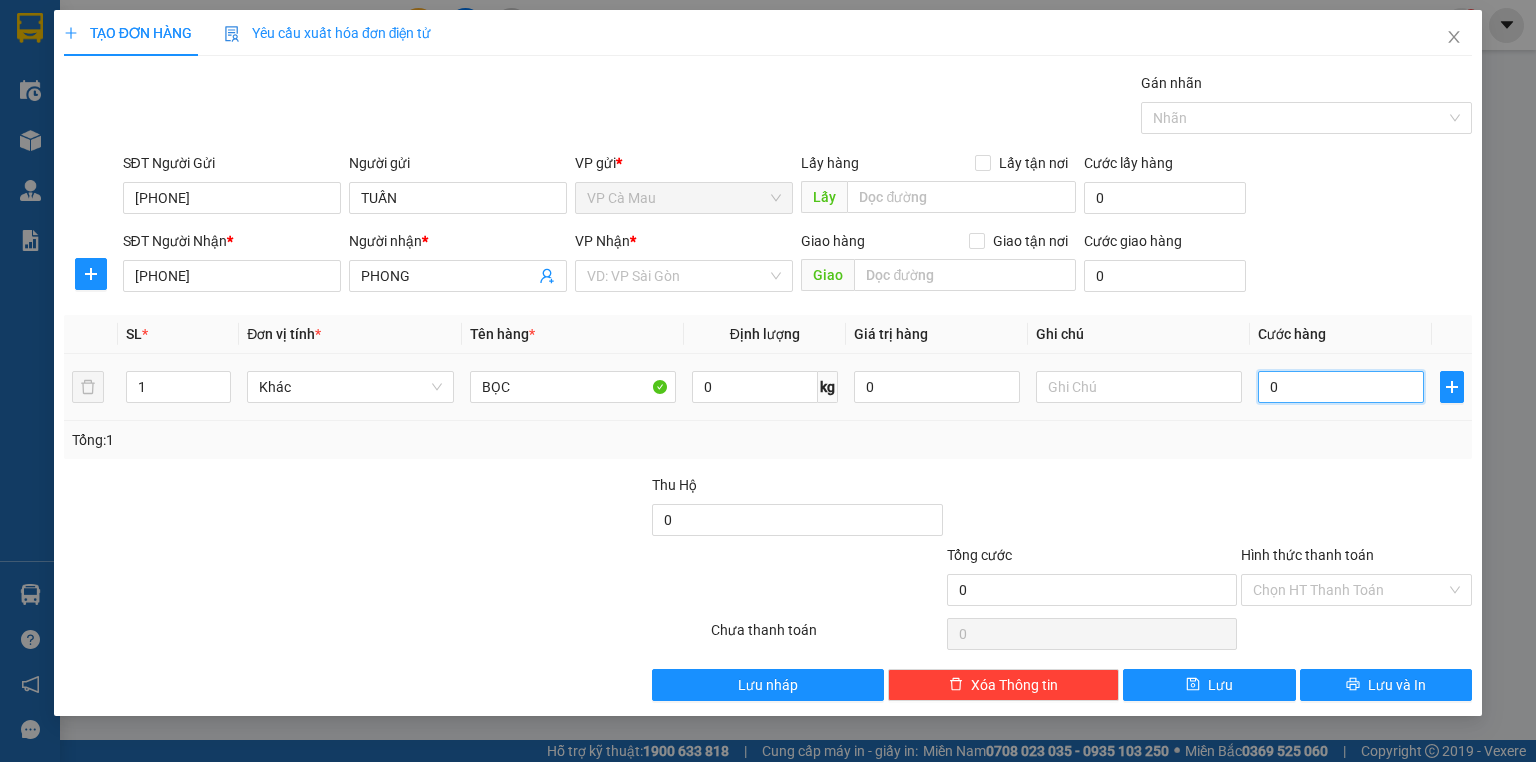 click on "0" at bounding box center [1341, 387] 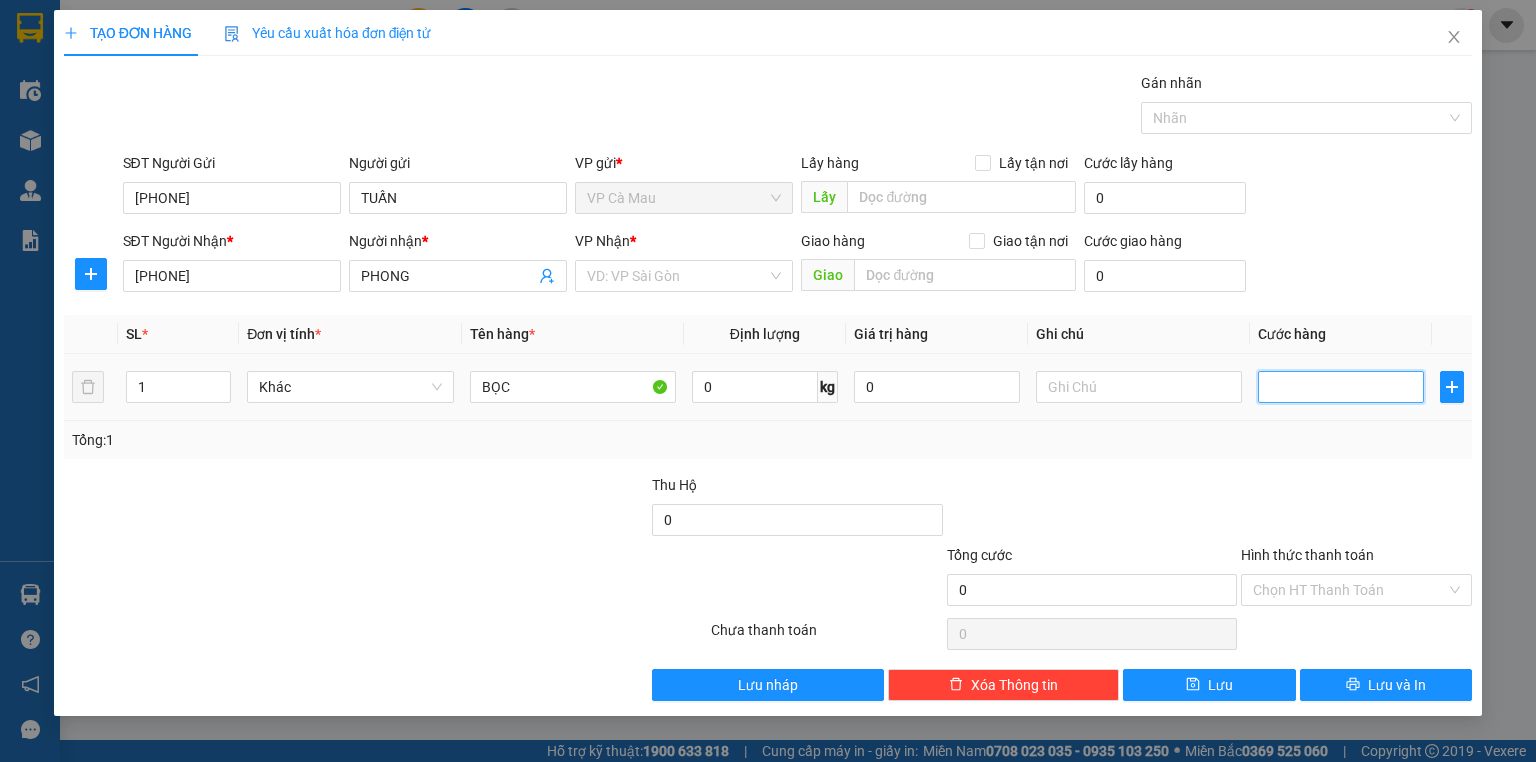 type on "4" 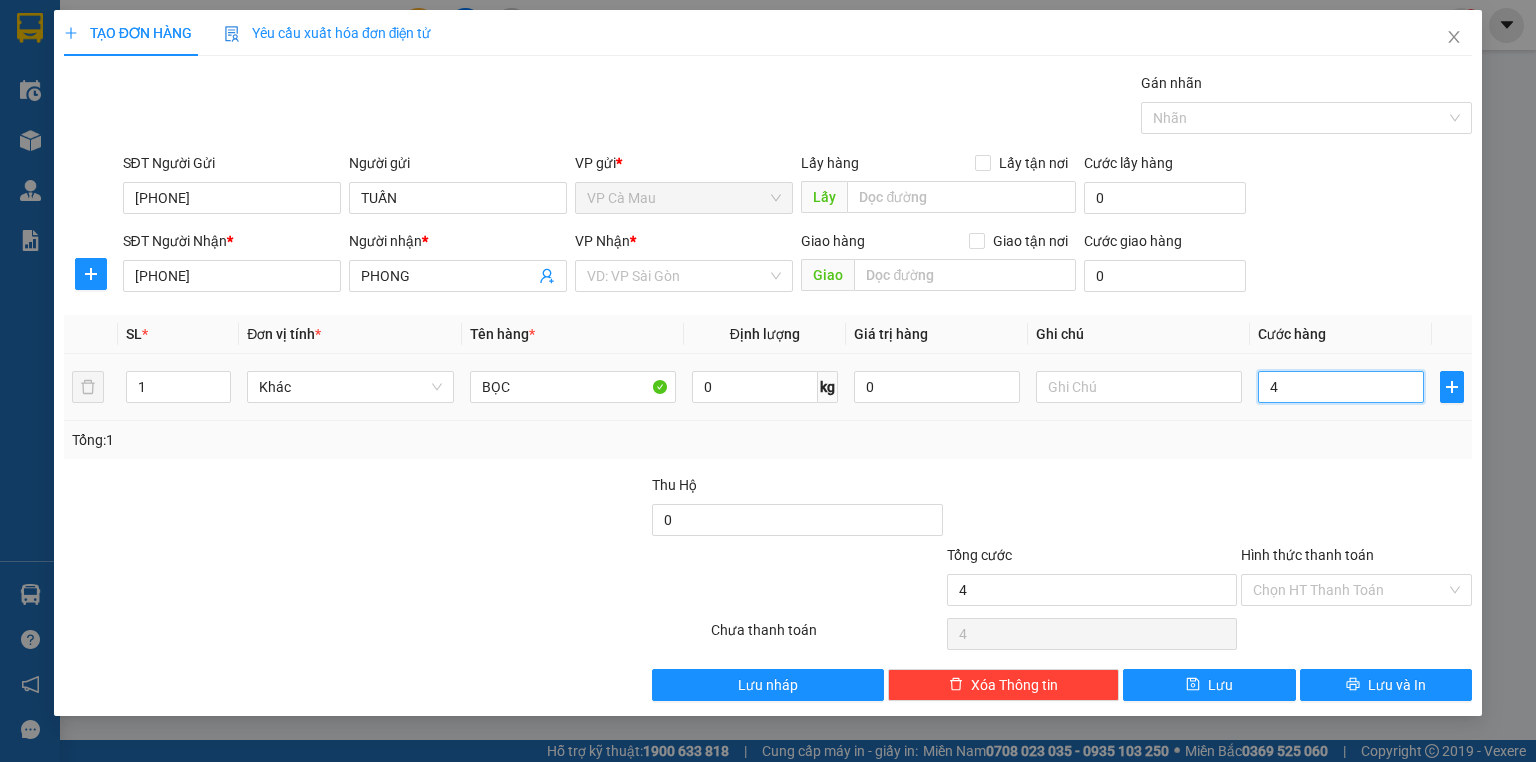 type on "40" 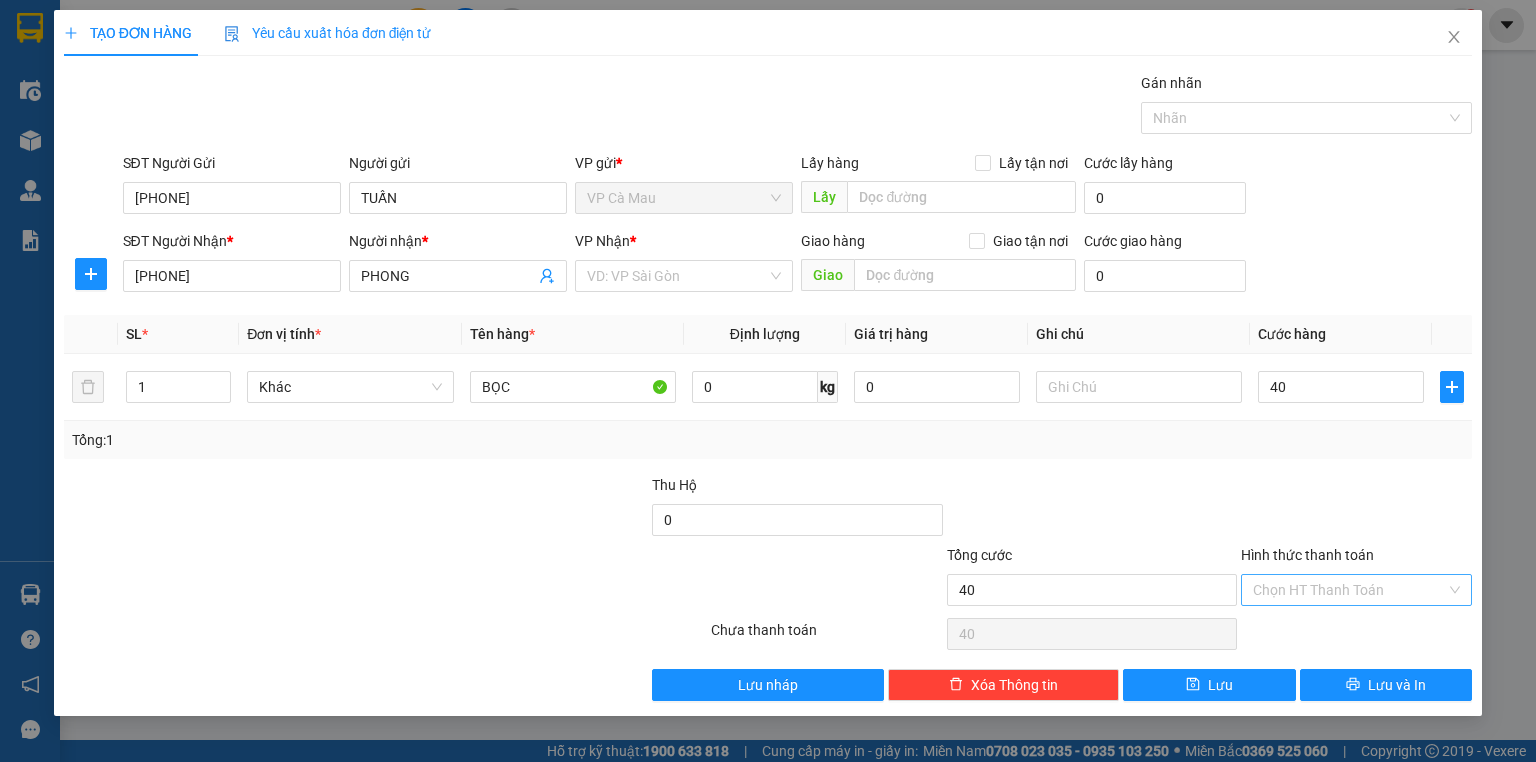 click on "Hình thức thanh toán" at bounding box center [1349, 590] 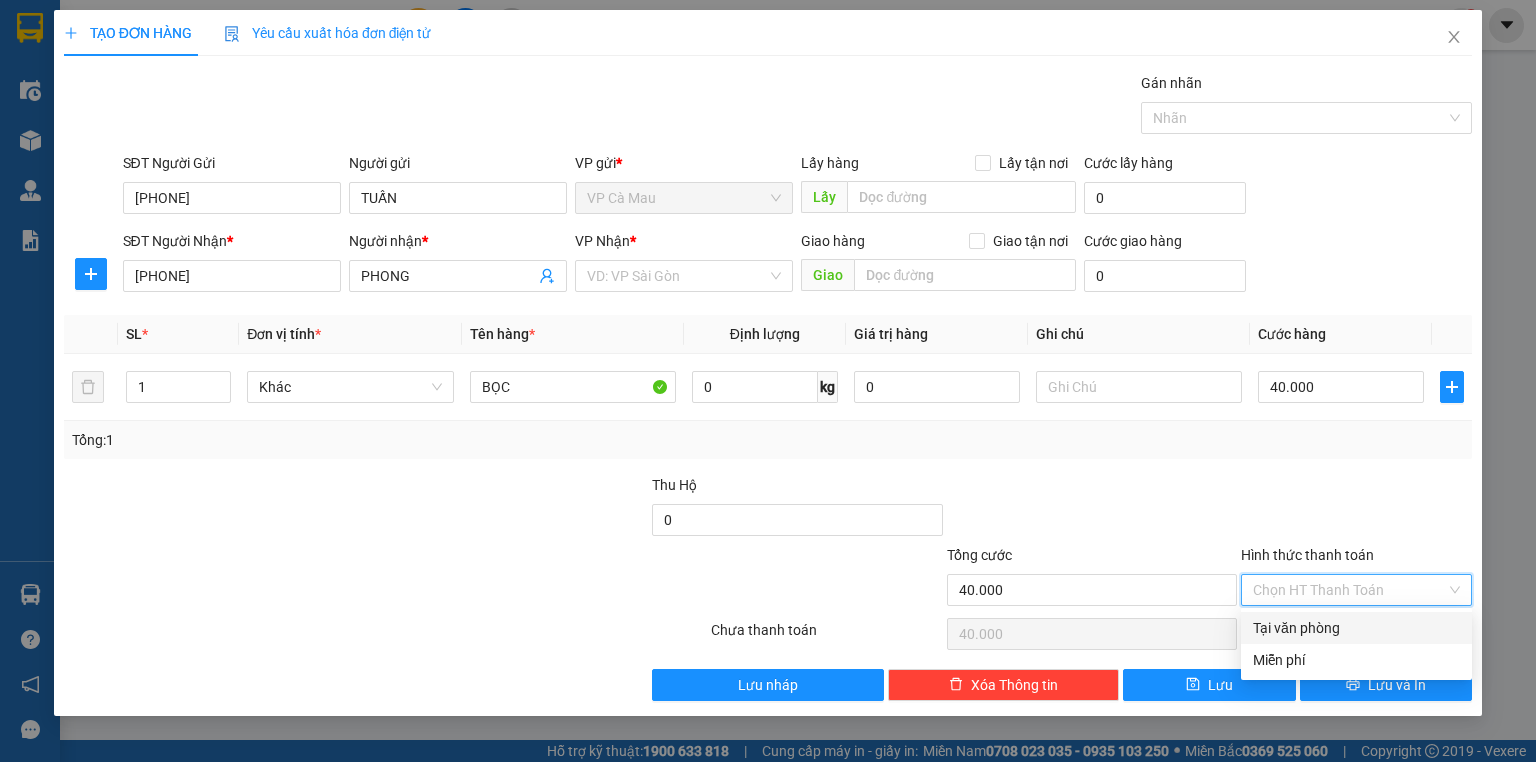 click on "Tại văn phòng" at bounding box center [1356, 628] 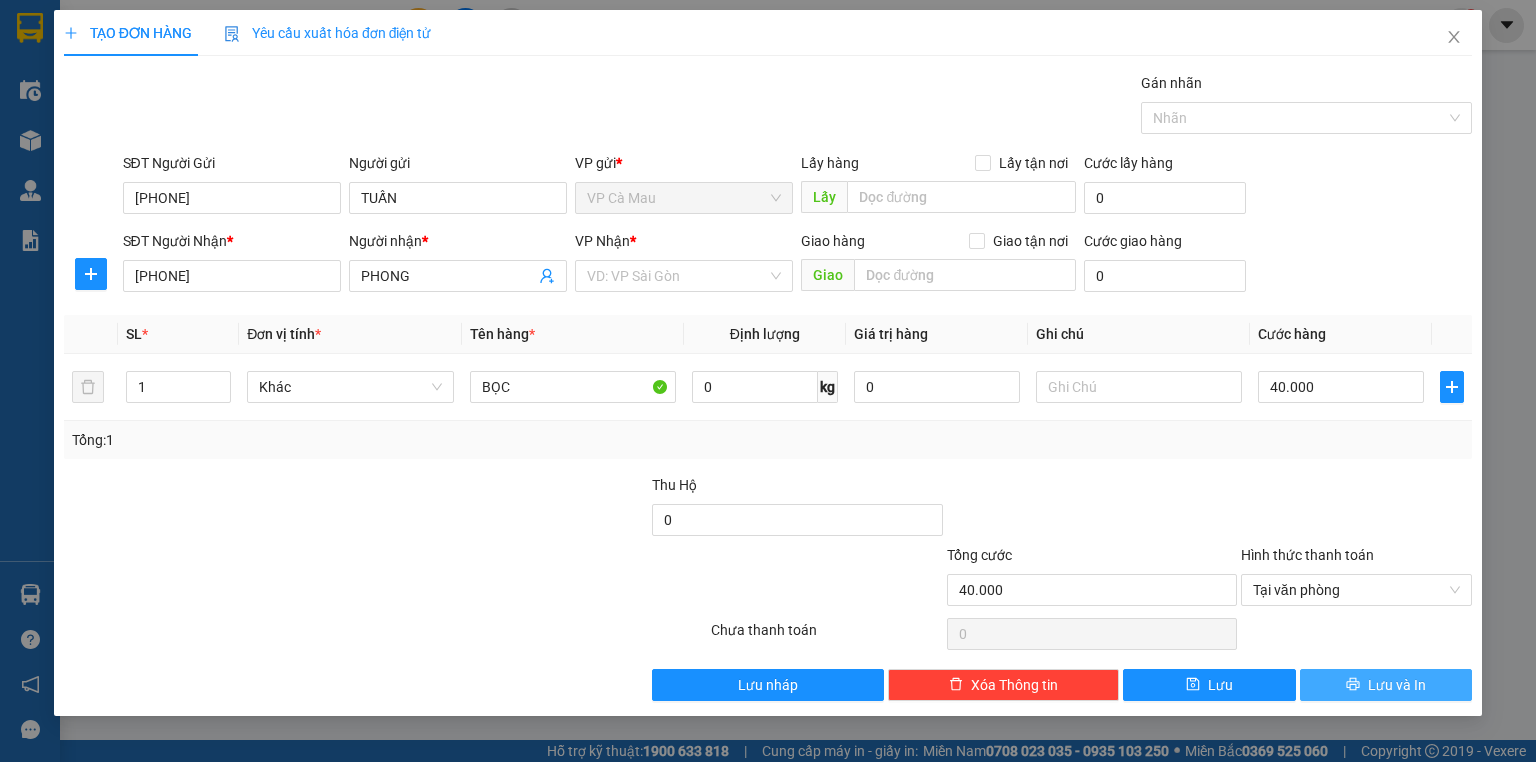 click on "Lưu và In" at bounding box center [1397, 685] 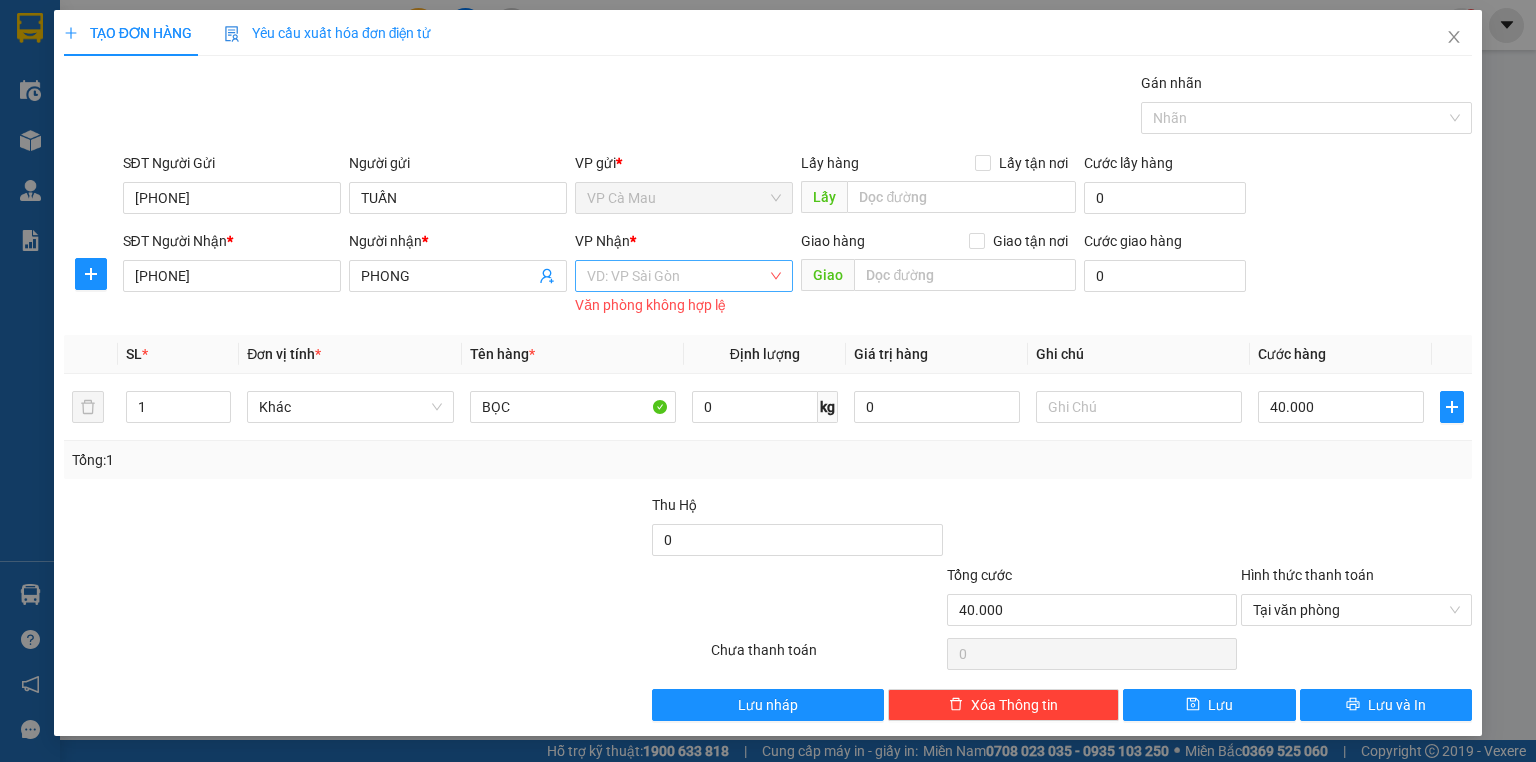click at bounding box center [677, 276] 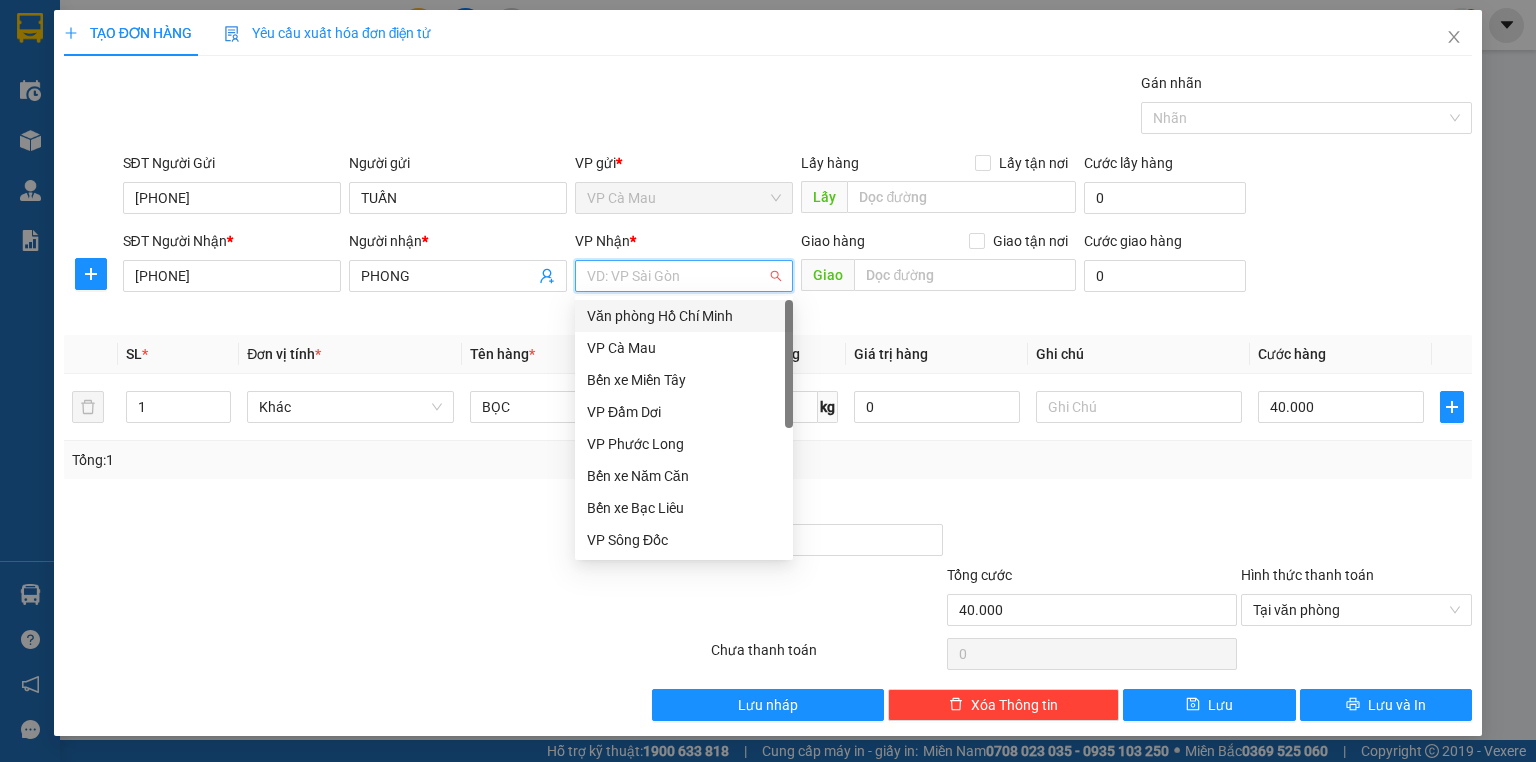 click on "Văn phòng Hồ Chí Minh" at bounding box center (684, 316) 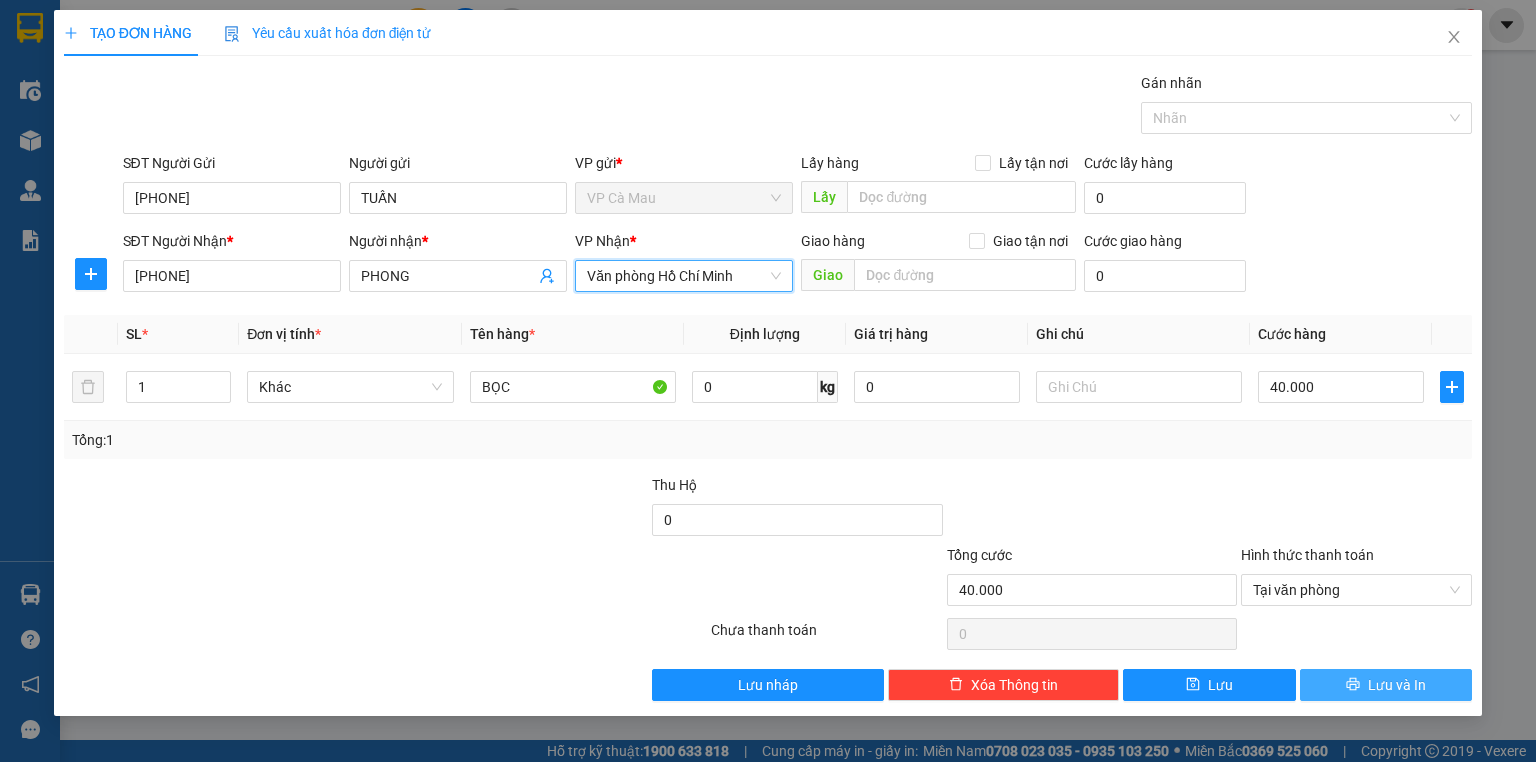 click 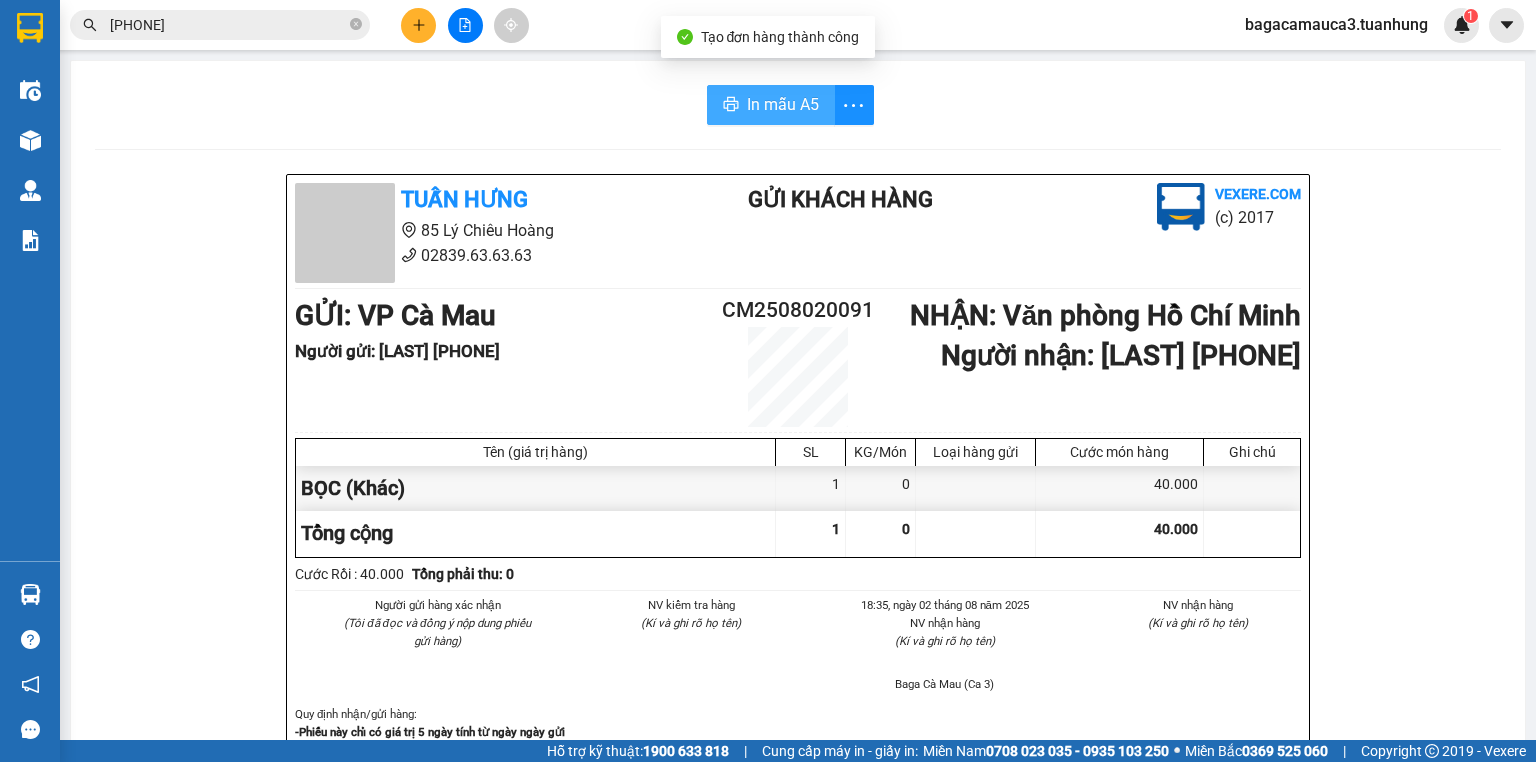 click on "In mẫu A5" at bounding box center (771, 105) 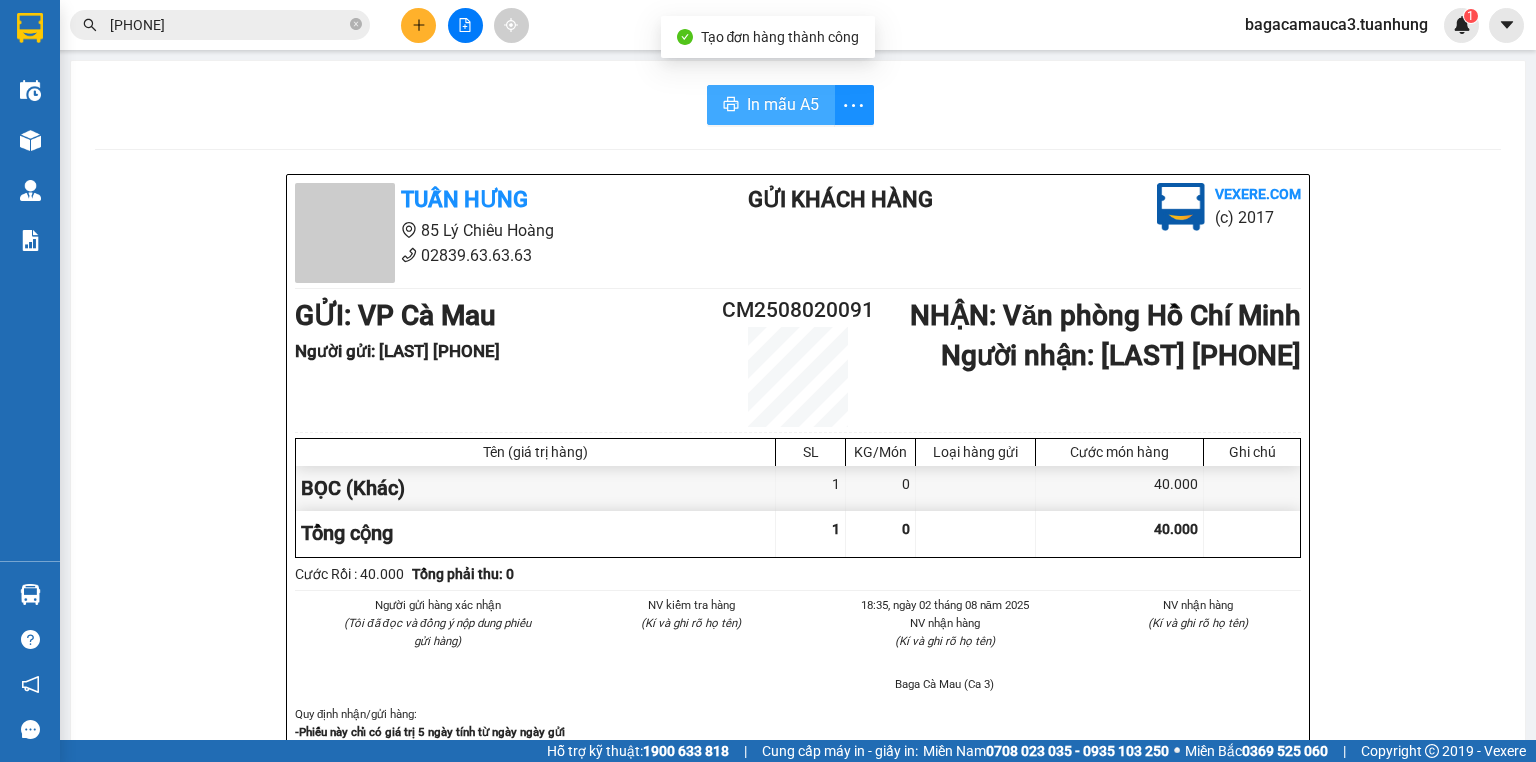 scroll, scrollTop: 0, scrollLeft: 0, axis: both 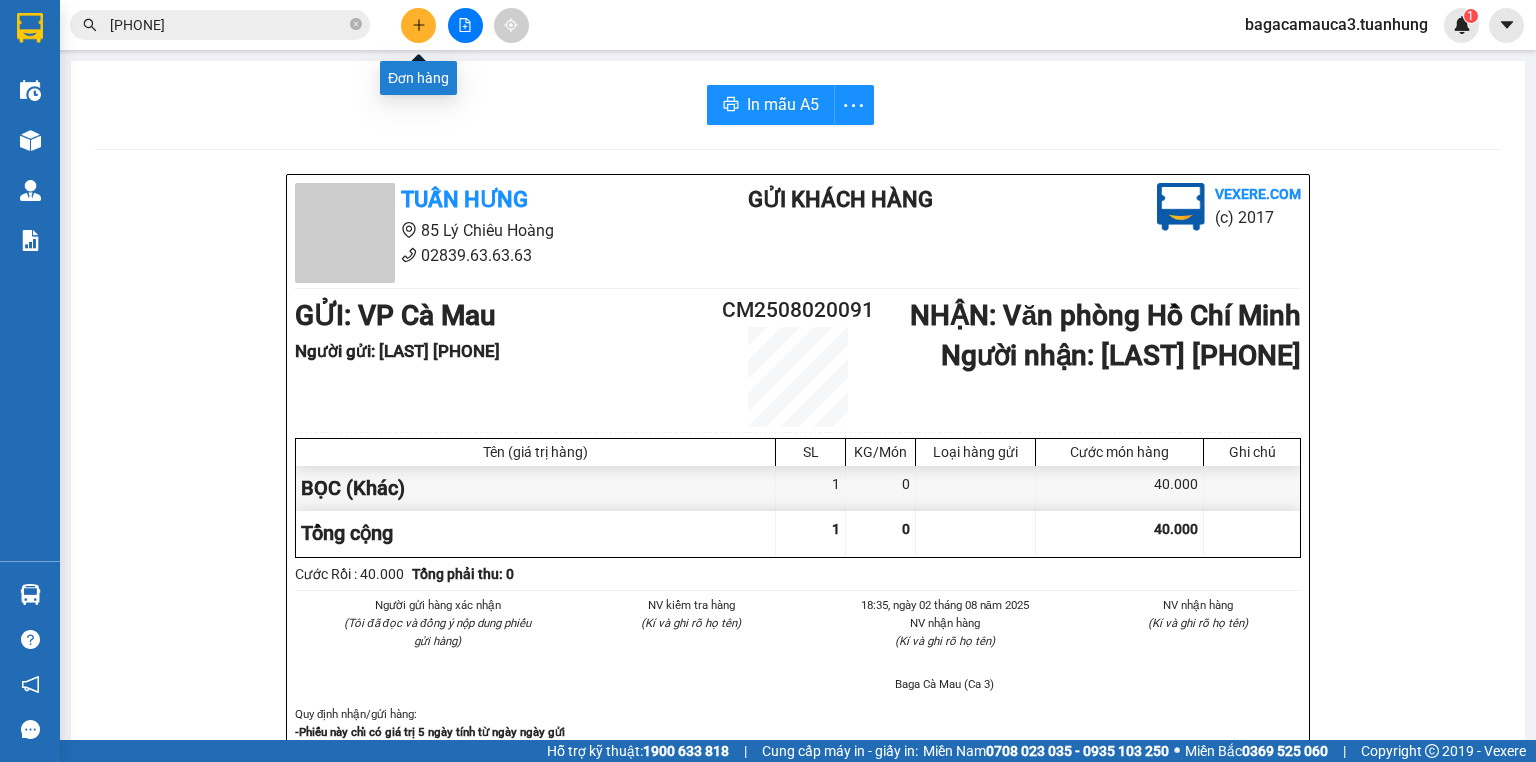click at bounding box center (418, 25) 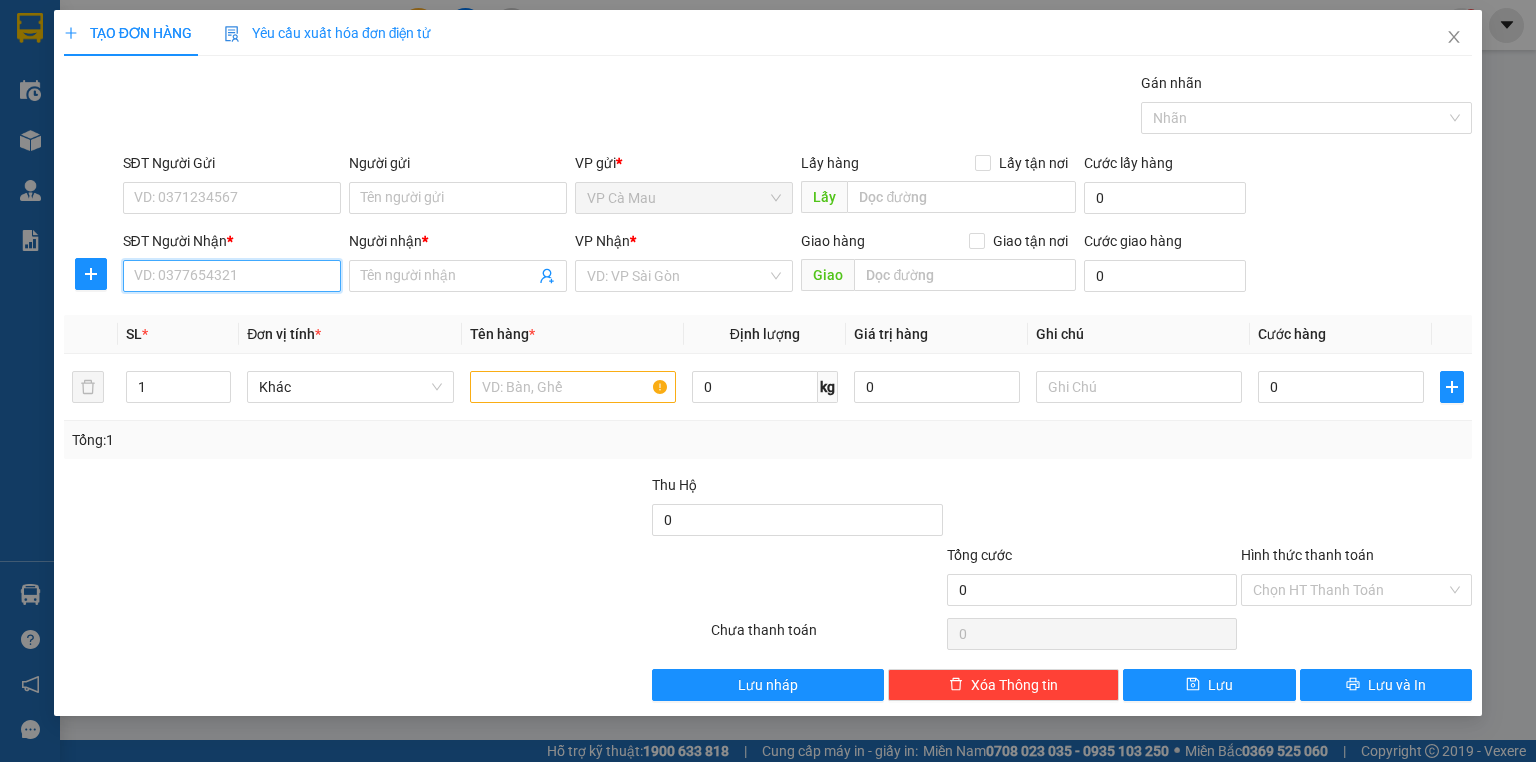 click on "SĐT Người Nhận  *" at bounding box center [232, 276] 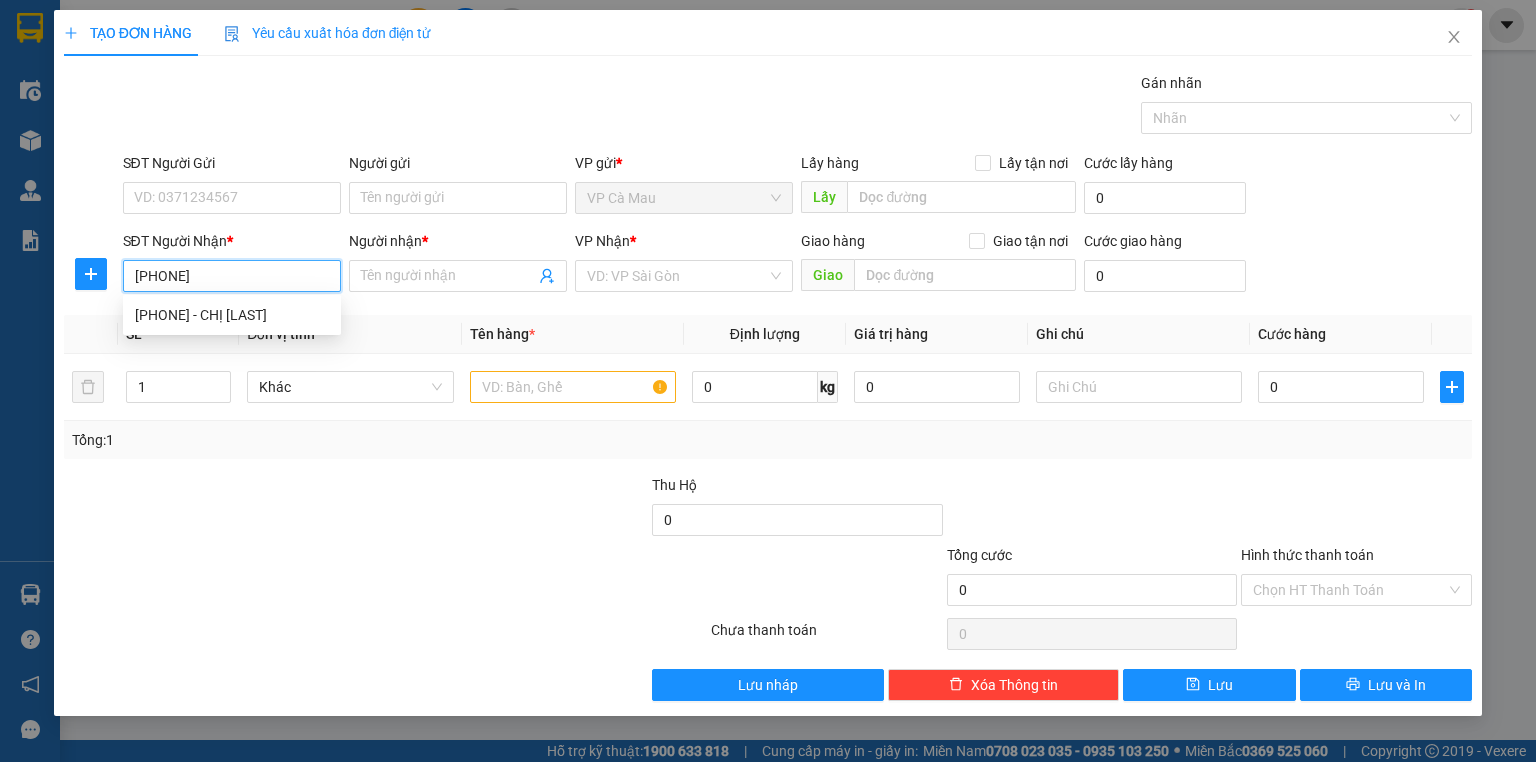 type on "[PHONE]" 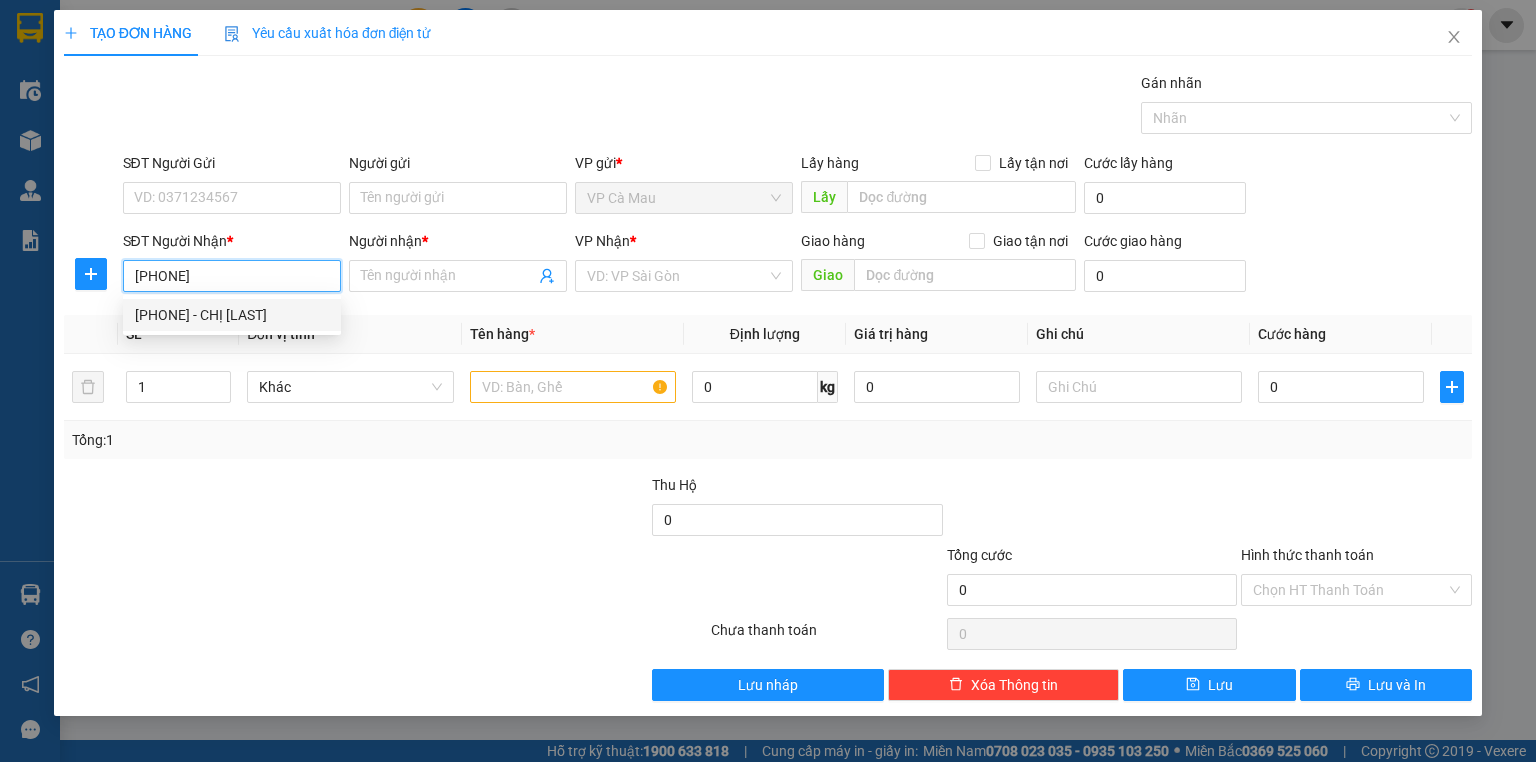 click on "[PHONE] - CHỊ [LAST]" at bounding box center (232, 315) 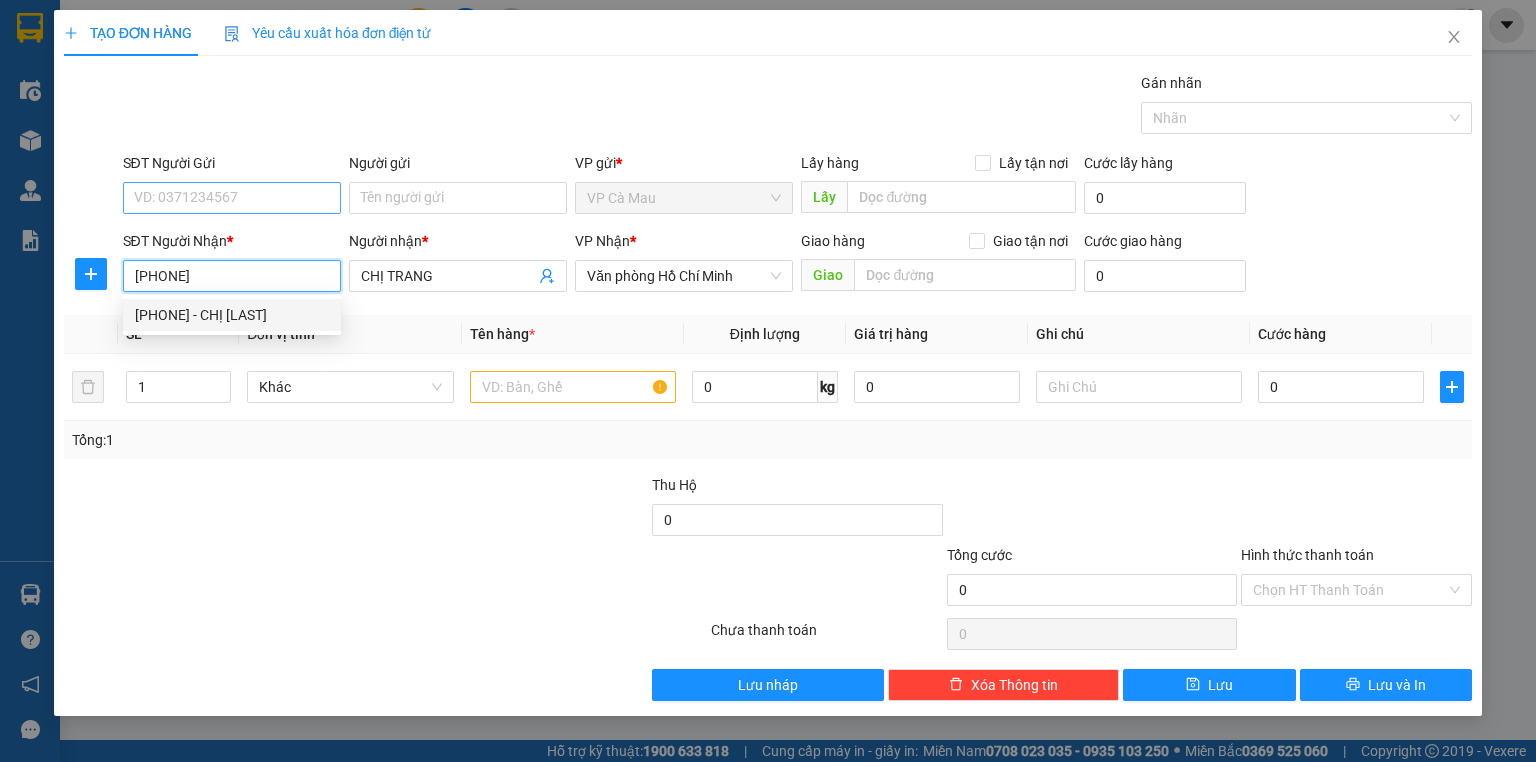 type on "[PHONE]" 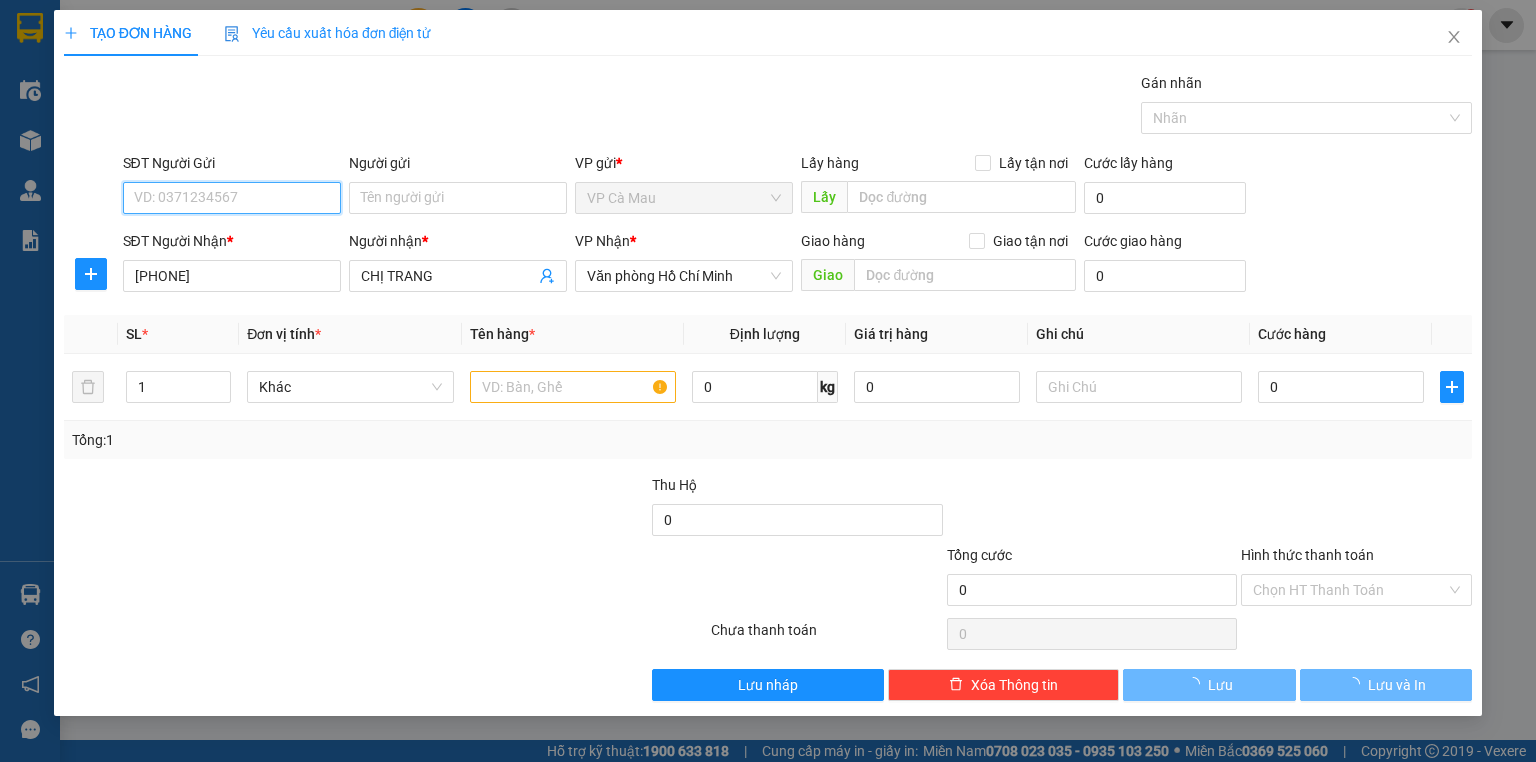 click on "SĐT Người Gửi" at bounding box center [232, 198] 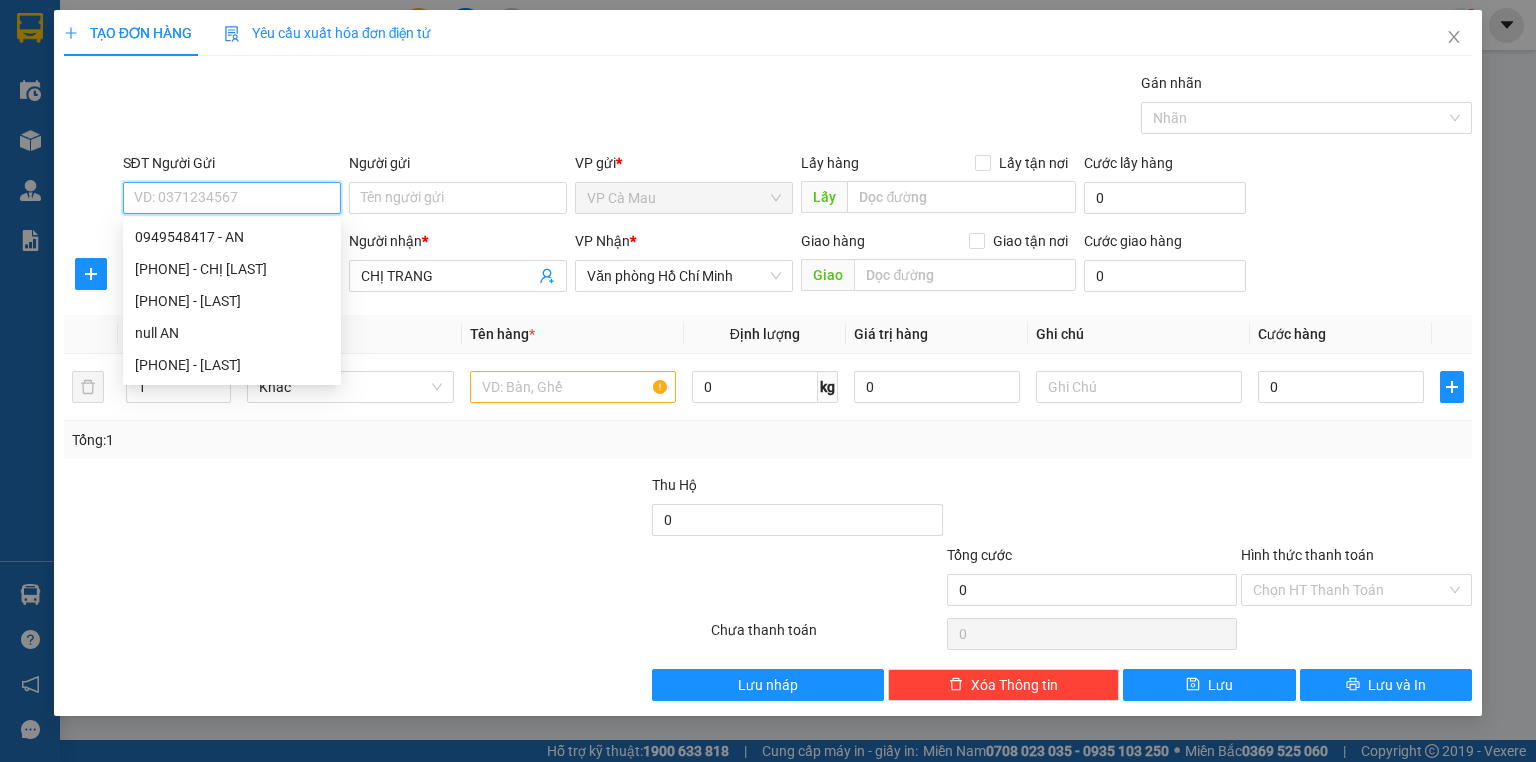 click on "SĐT Người Gửi" at bounding box center (232, 198) 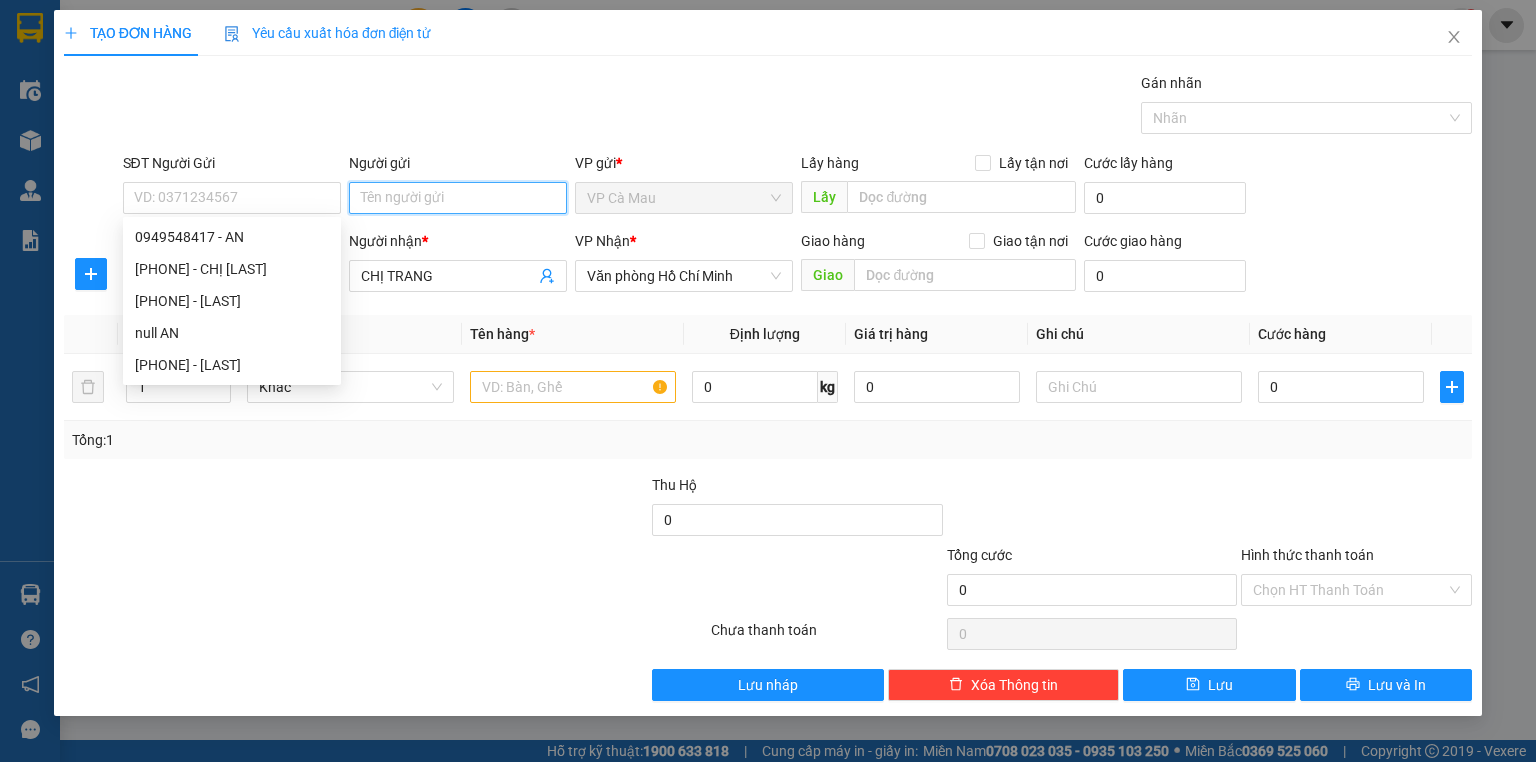 click on "Người gửi" at bounding box center [458, 198] 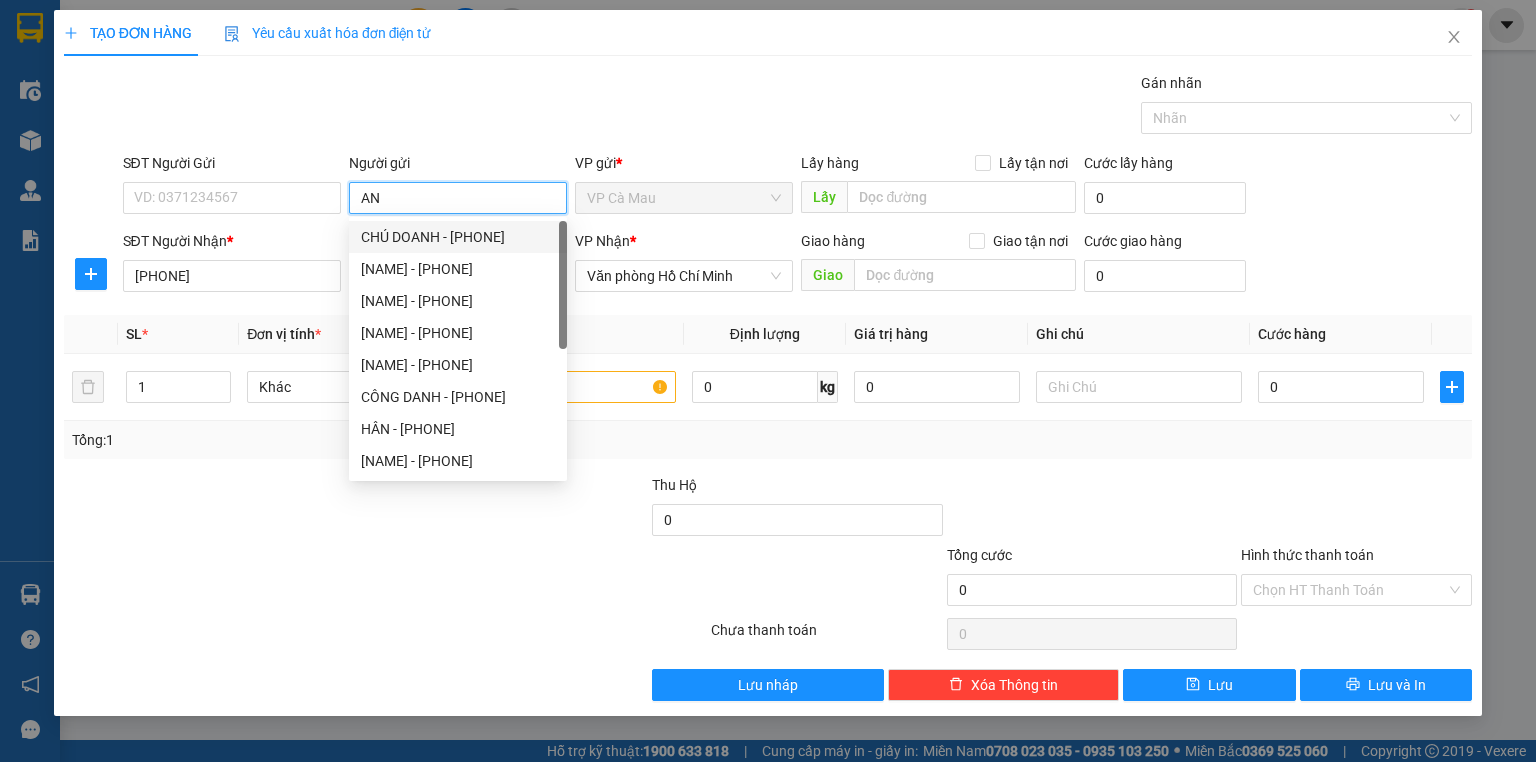 type on "AN" 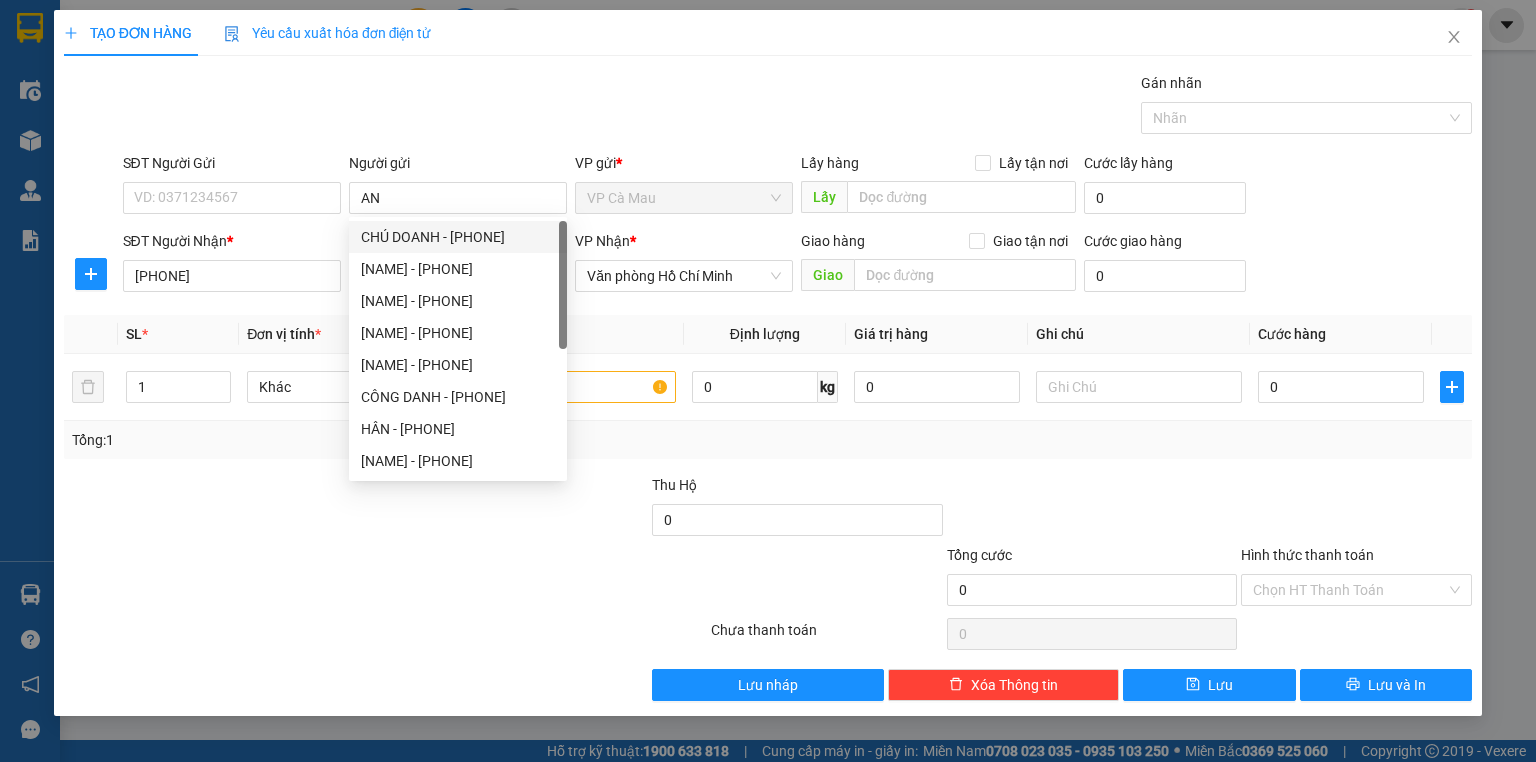 click at bounding box center [268, 579] 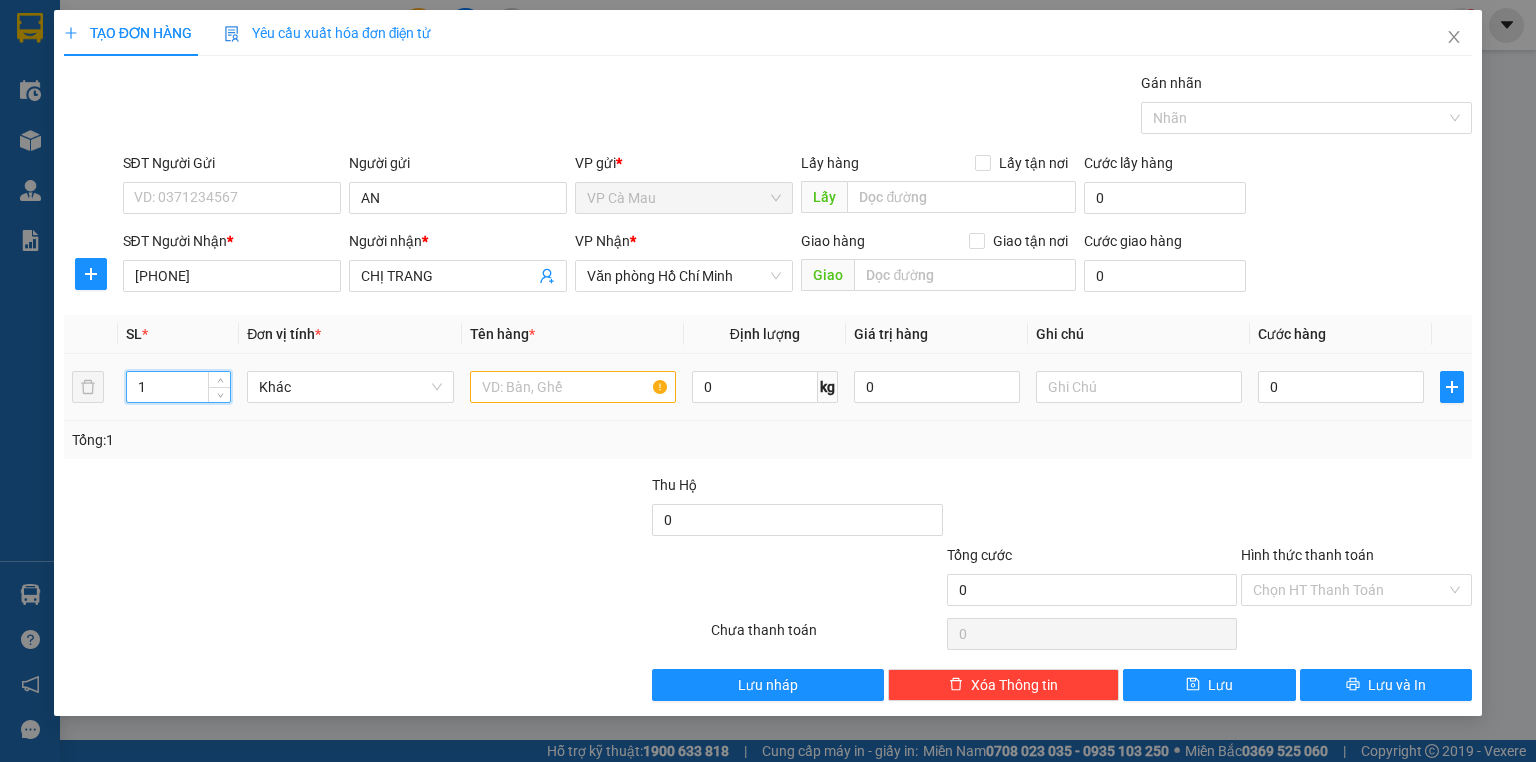 click on "1" at bounding box center [178, 387] 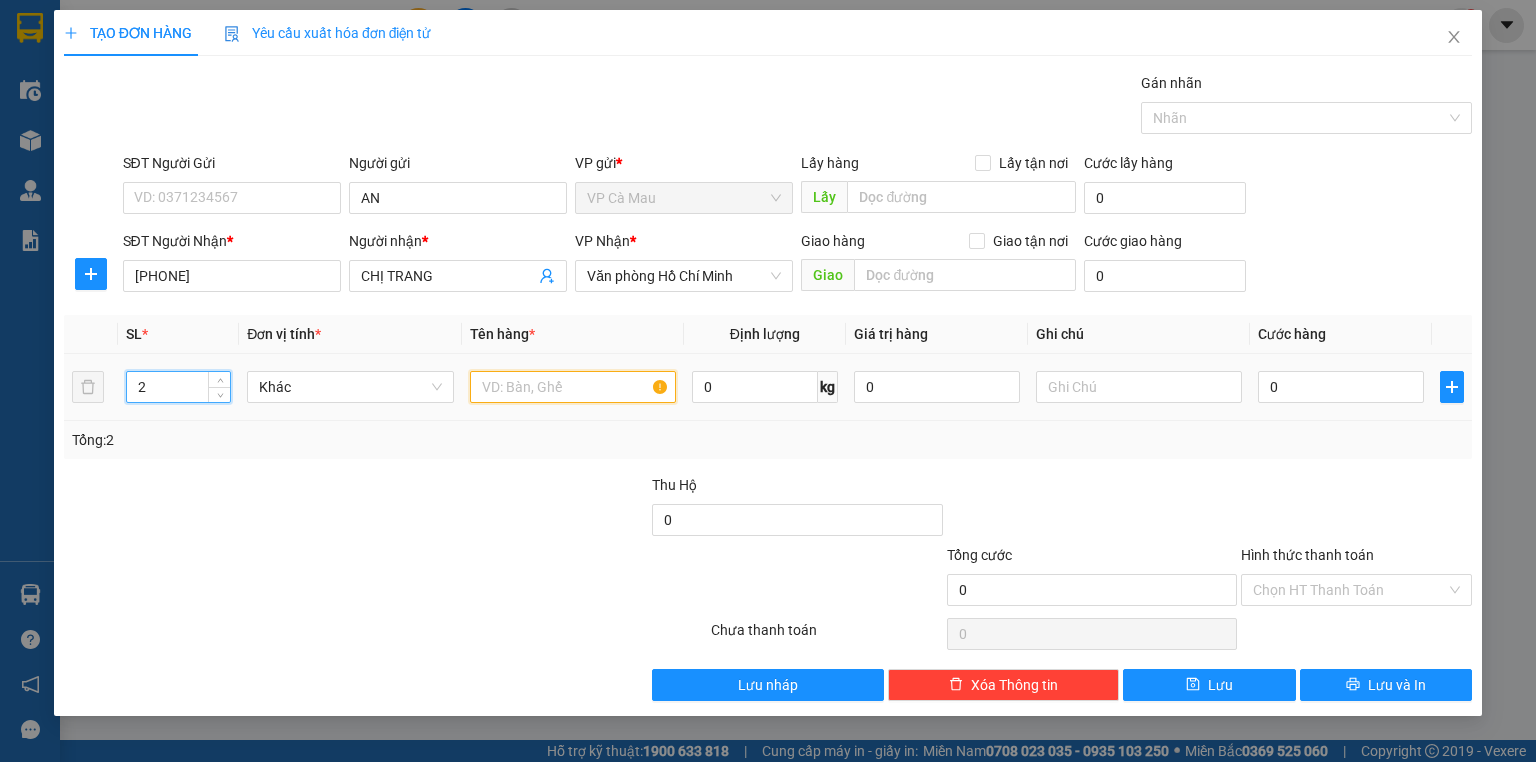click at bounding box center (573, 387) 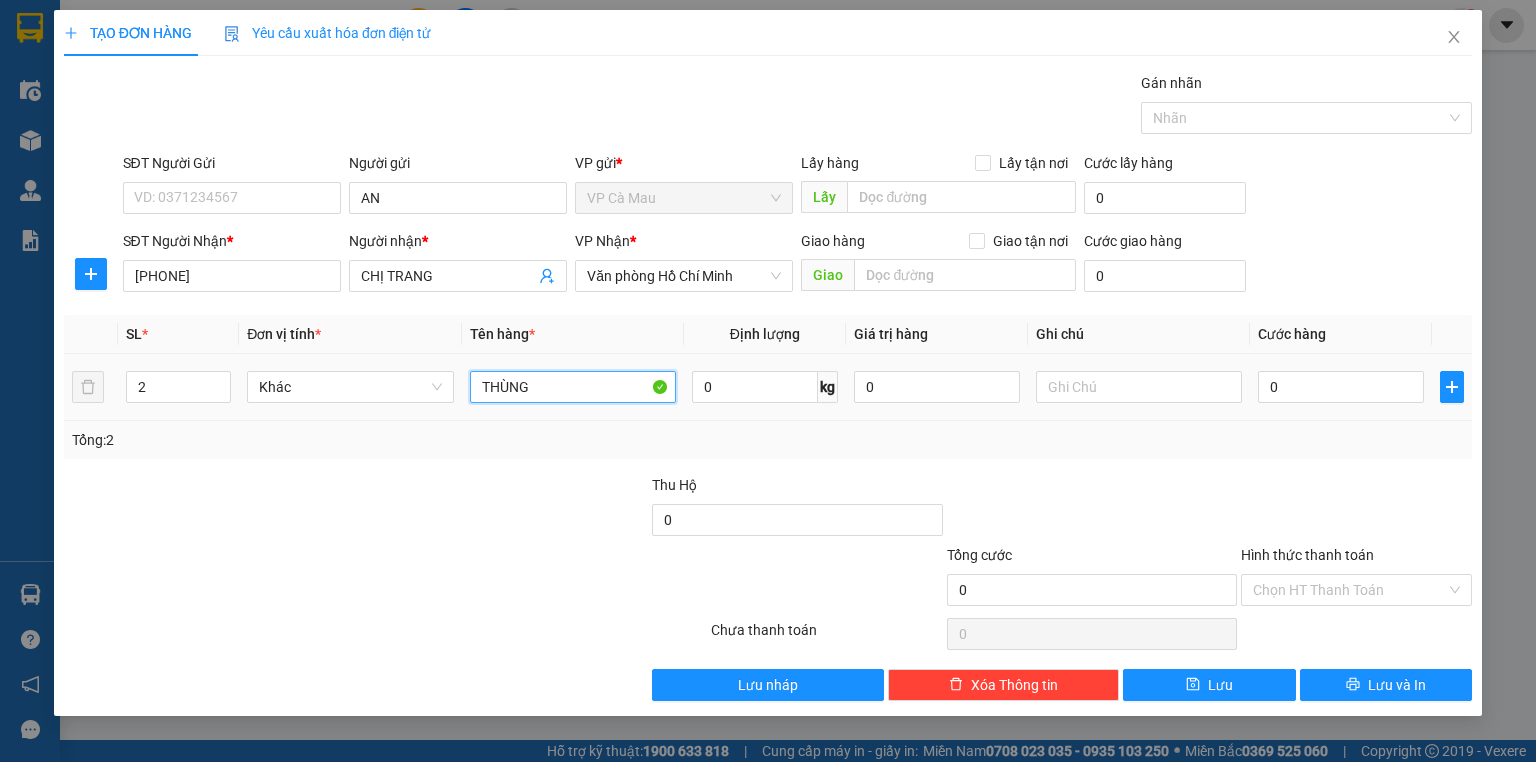 type on "THÙNG" 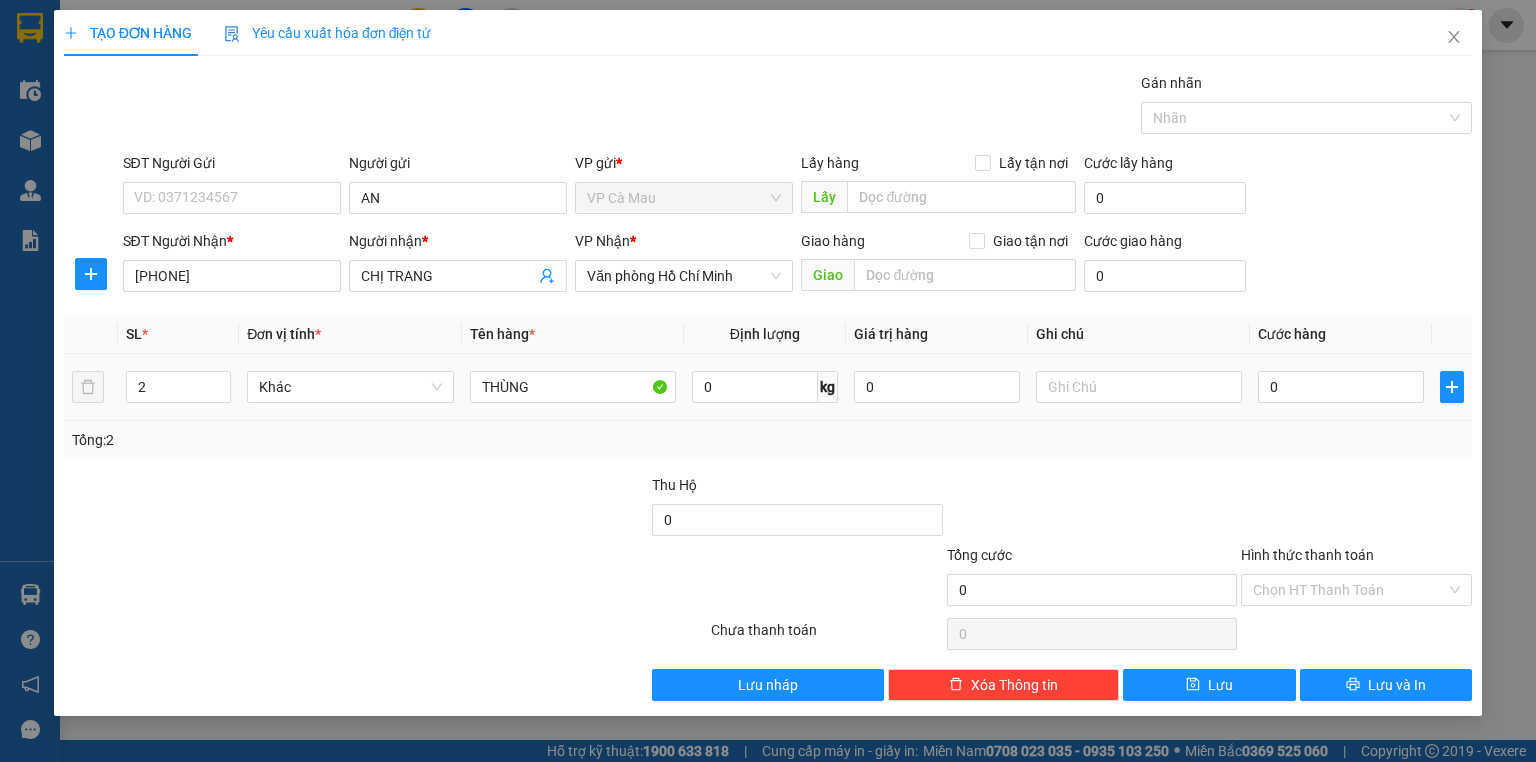 click on "0" at bounding box center [1341, 387] 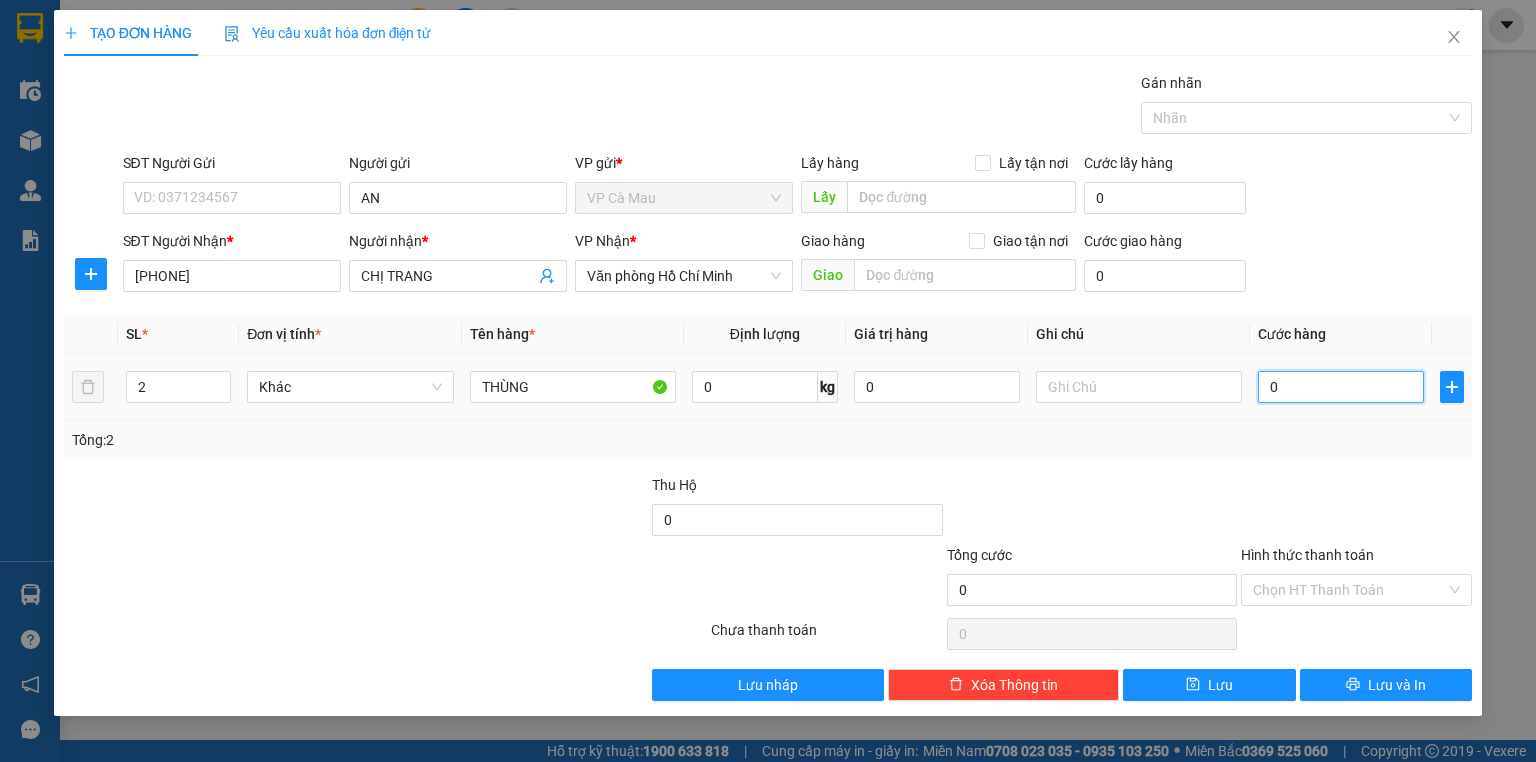 click on "0" at bounding box center [1341, 387] 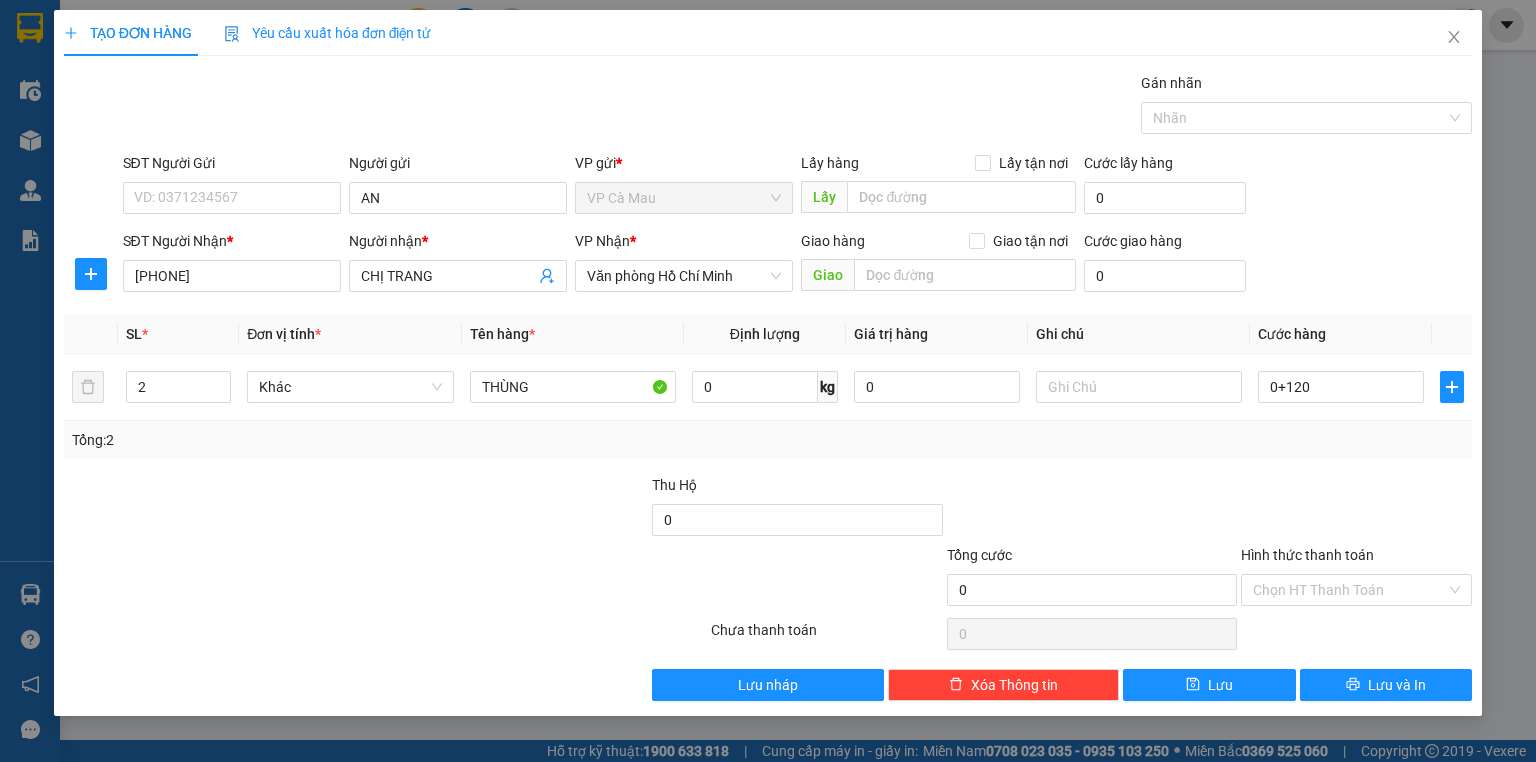 type on "120.000" 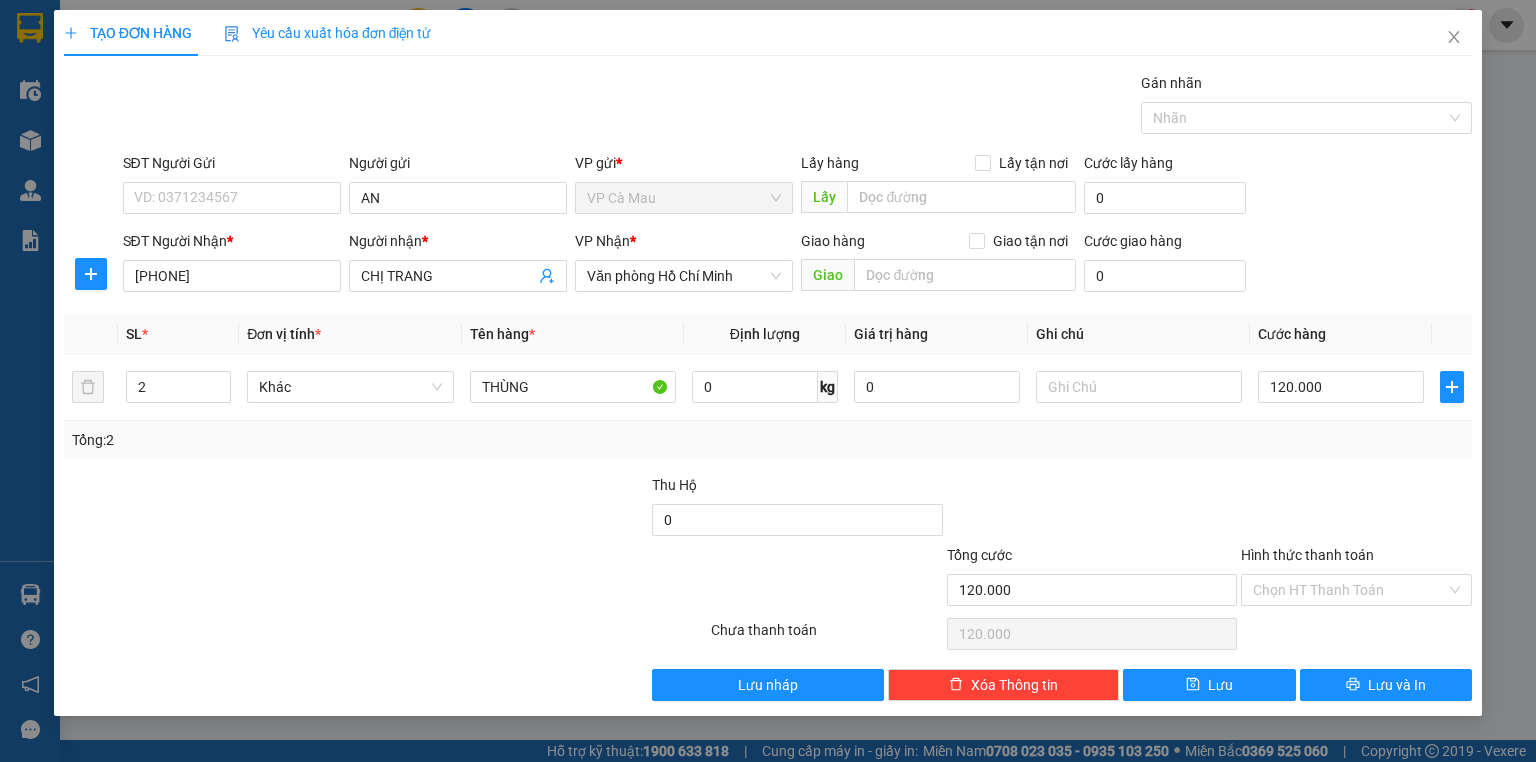 click on "Tổng:  2" at bounding box center (768, 440) 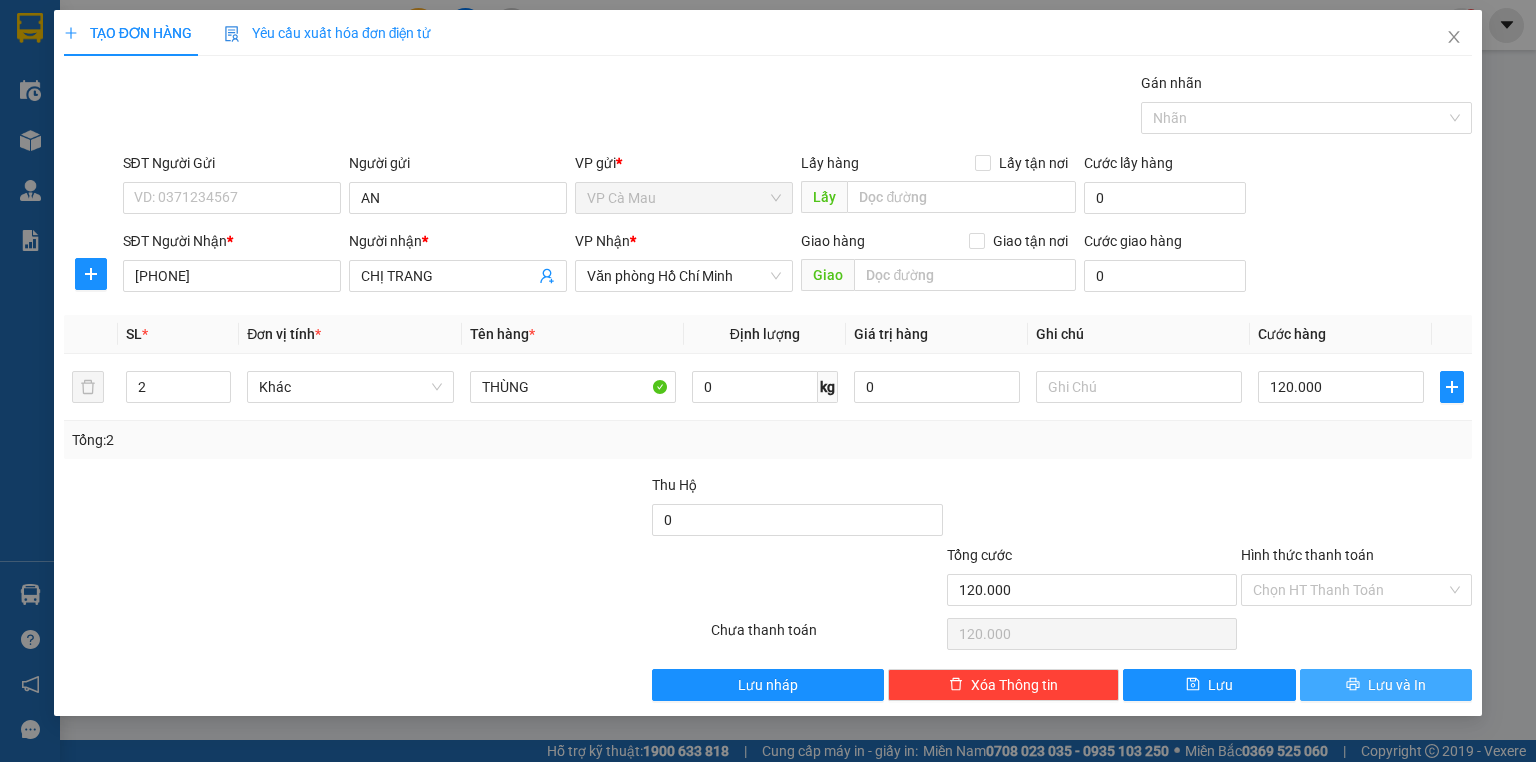 click 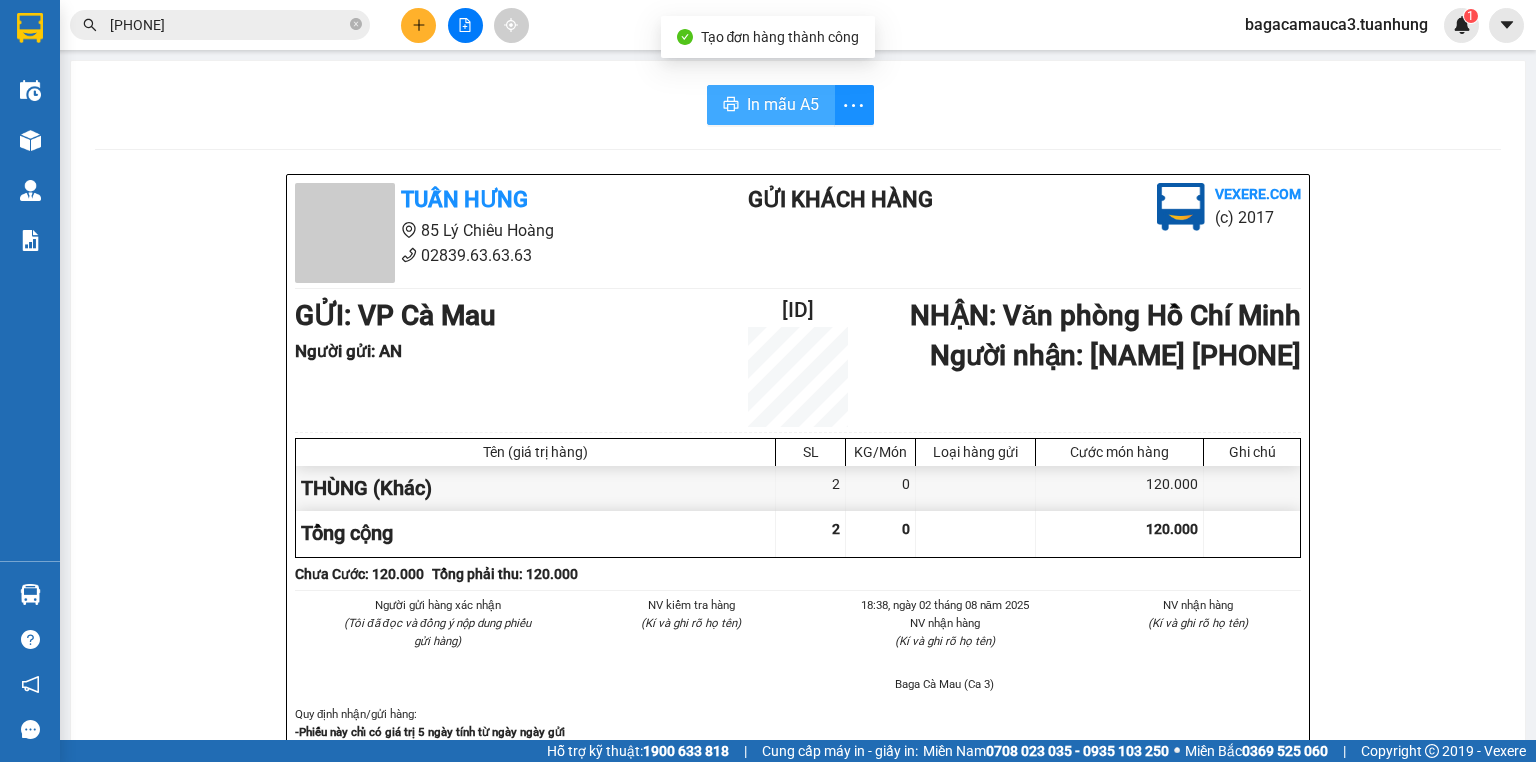 click on "In mẫu A5" at bounding box center [783, 104] 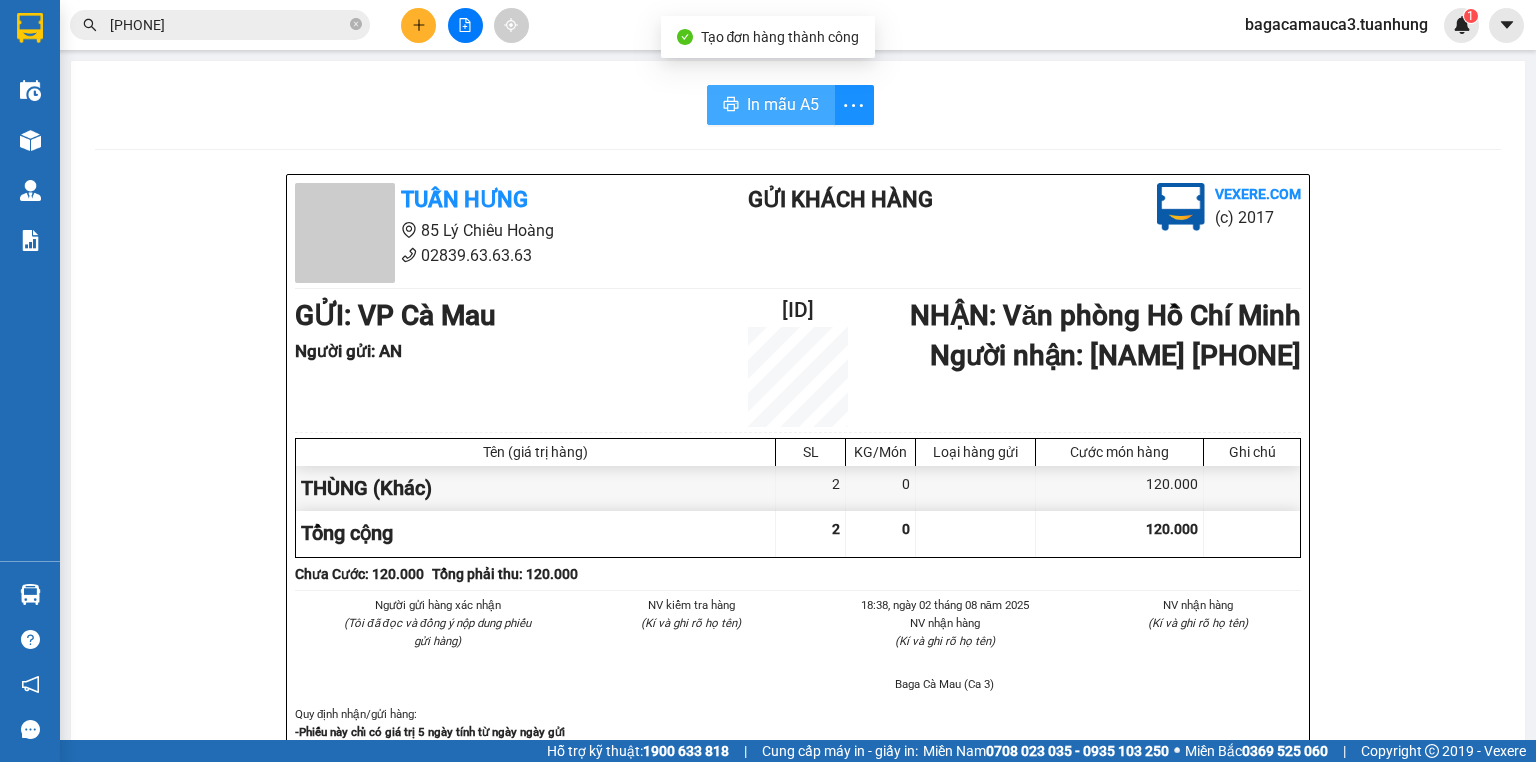 scroll, scrollTop: 0, scrollLeft: 0, axis: both 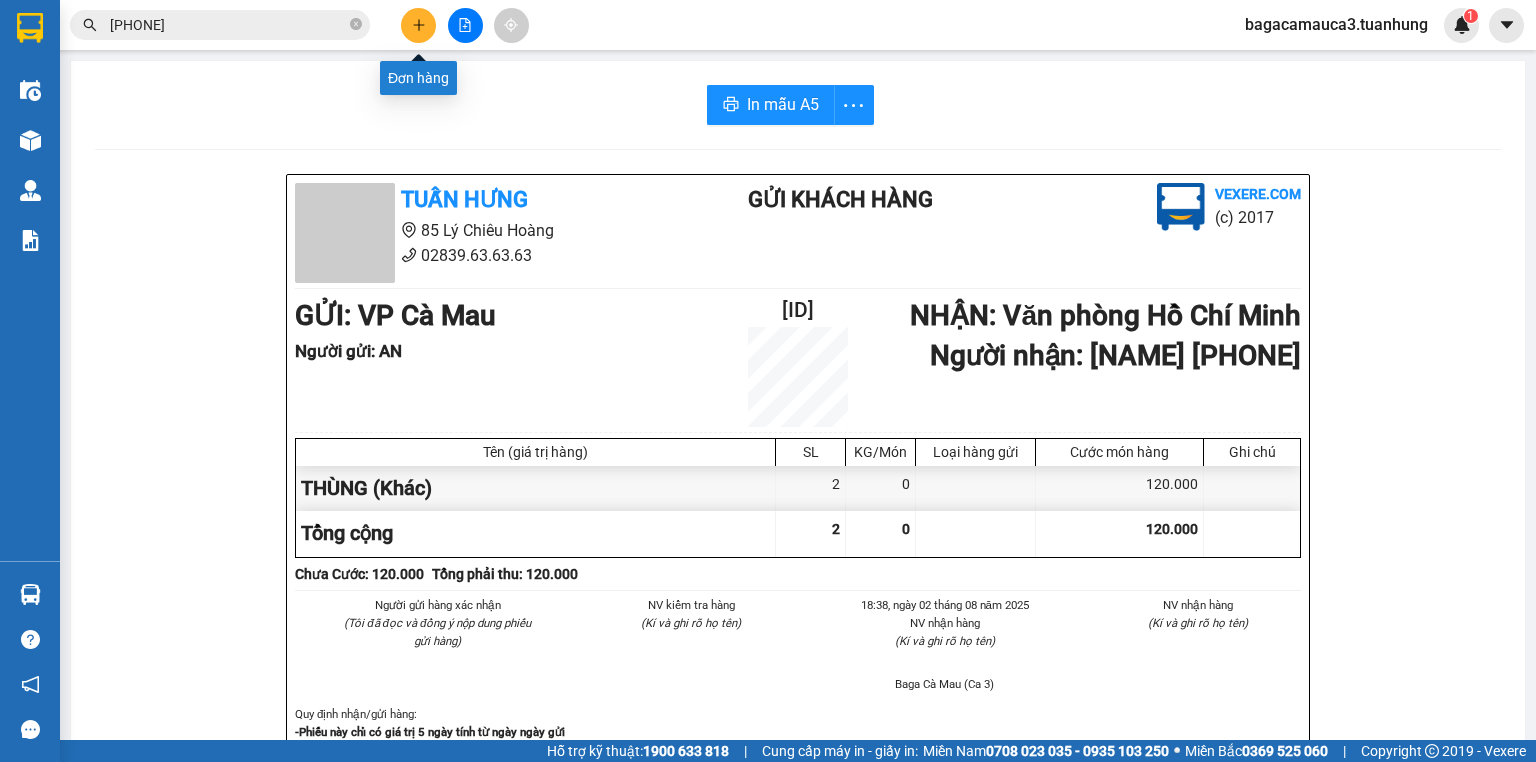 click at bounding box center [418, 25] 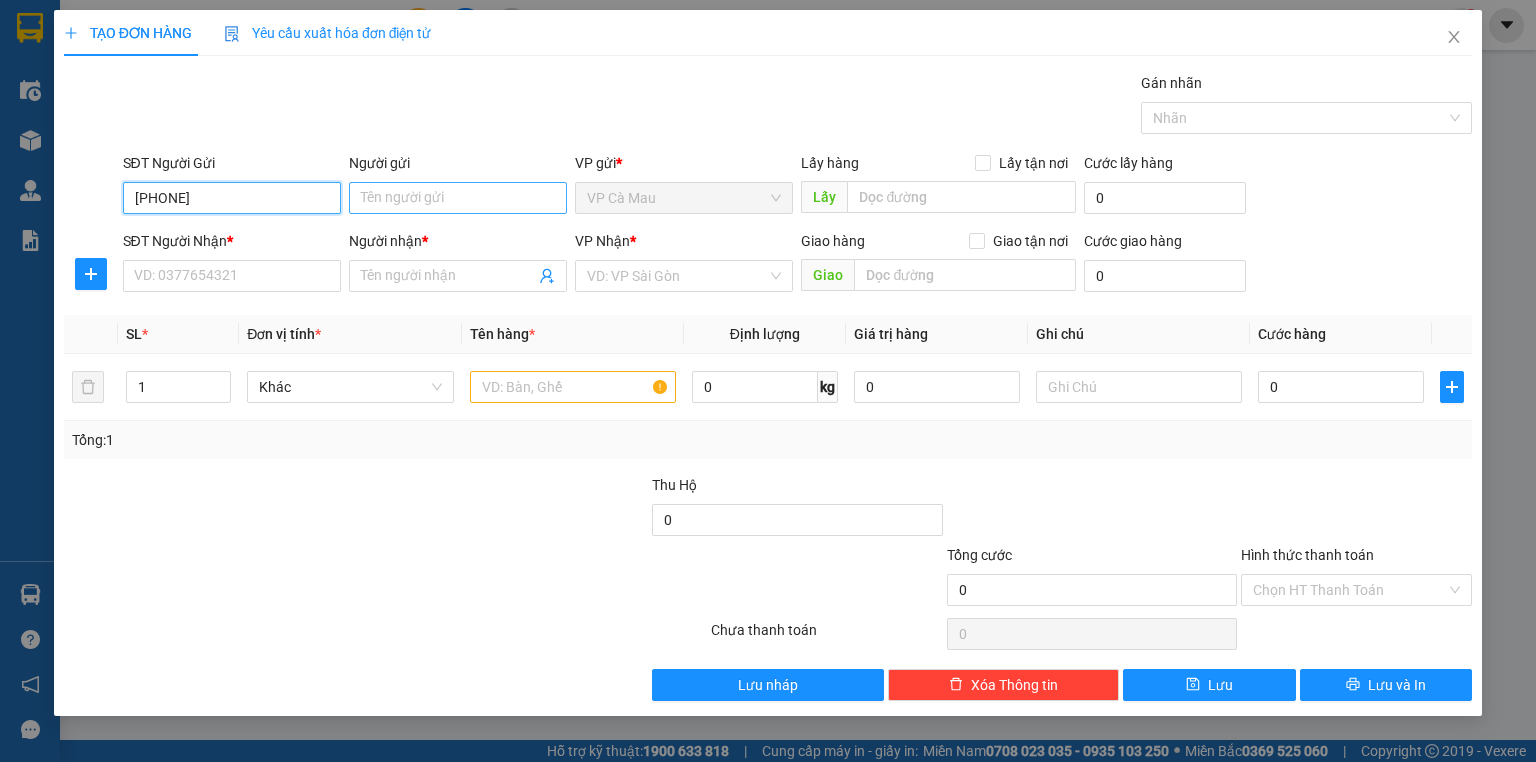 type on "[PHONE]" 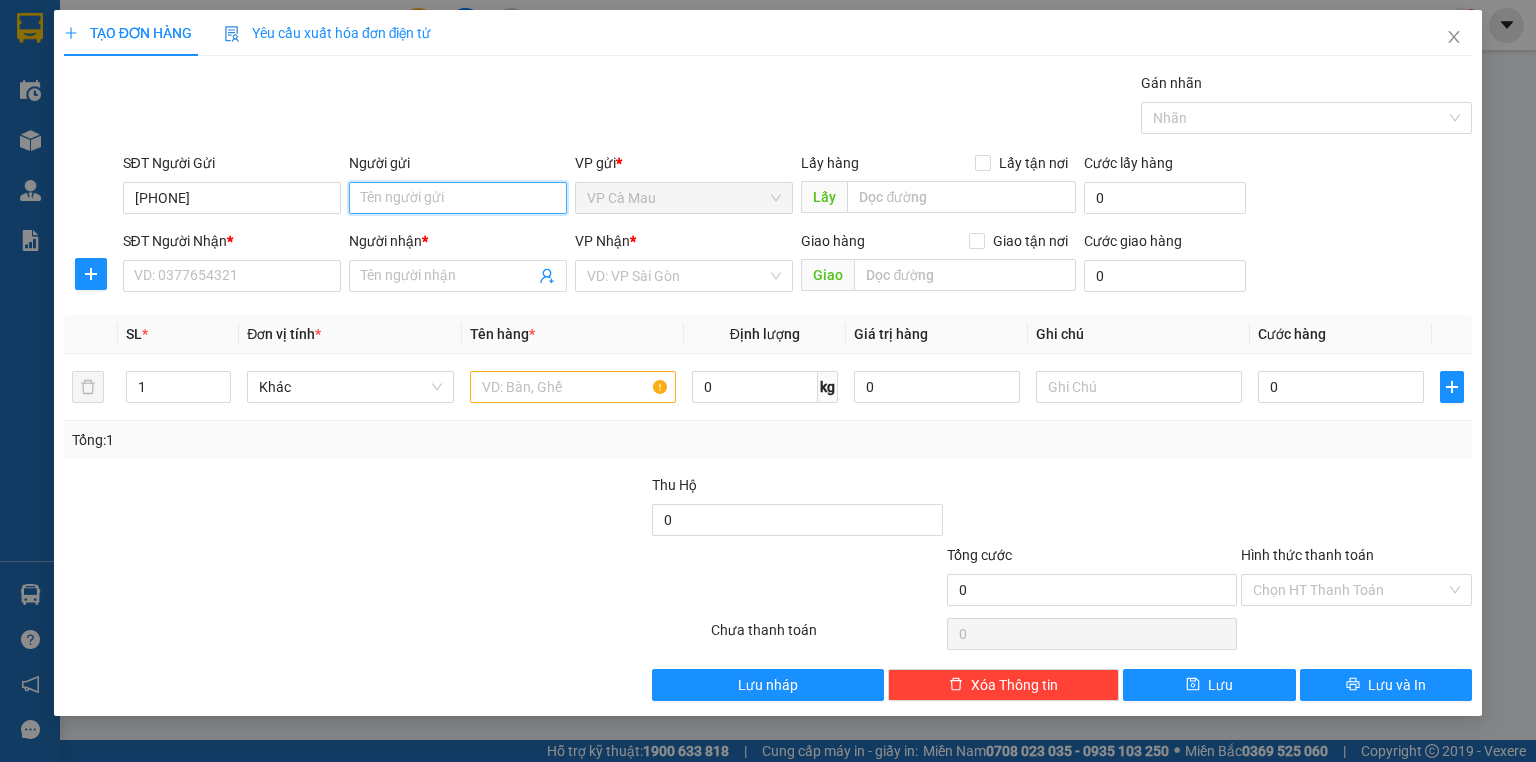 click on "Người gửi" at bounding box center (458, 198) 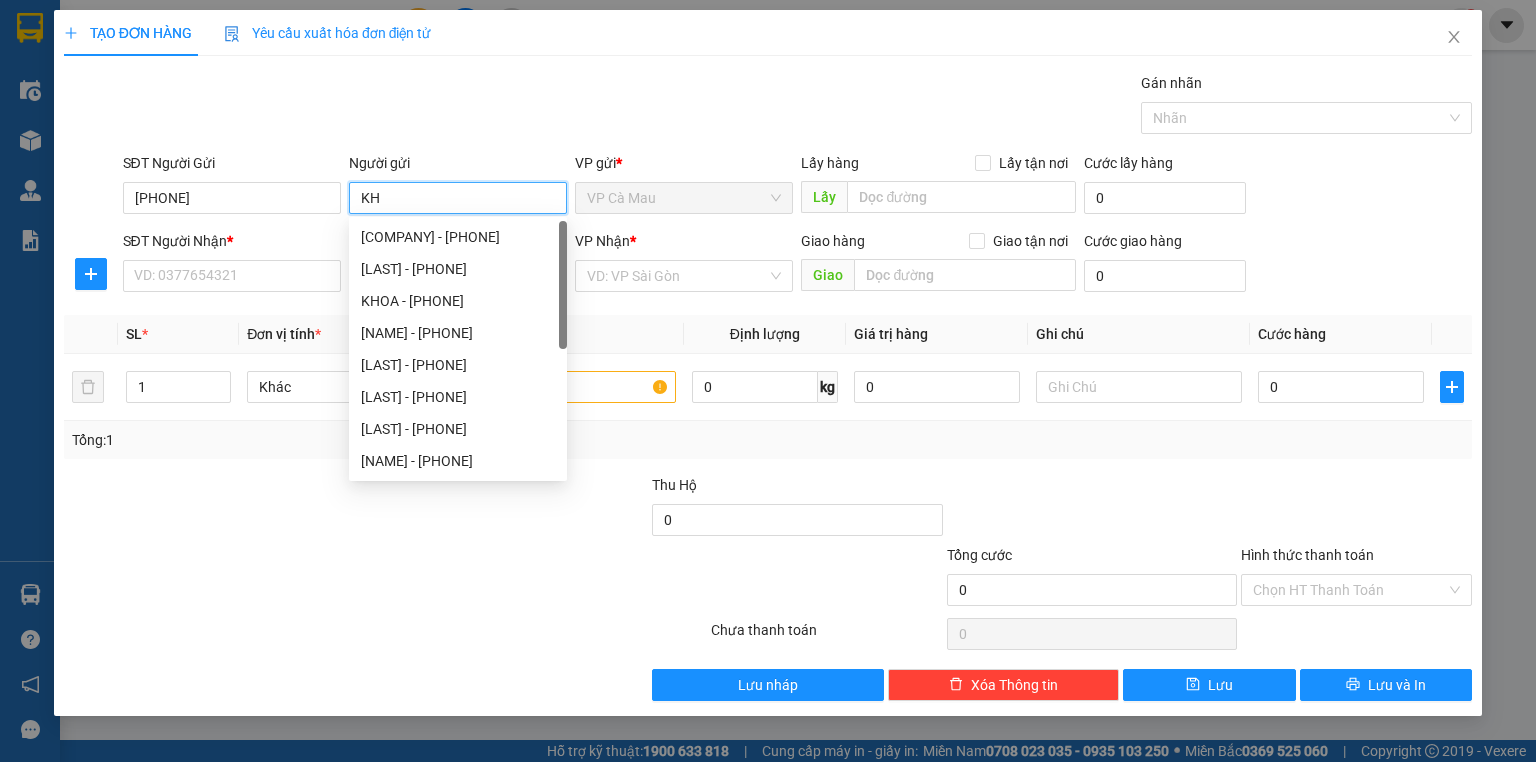 type on "K" 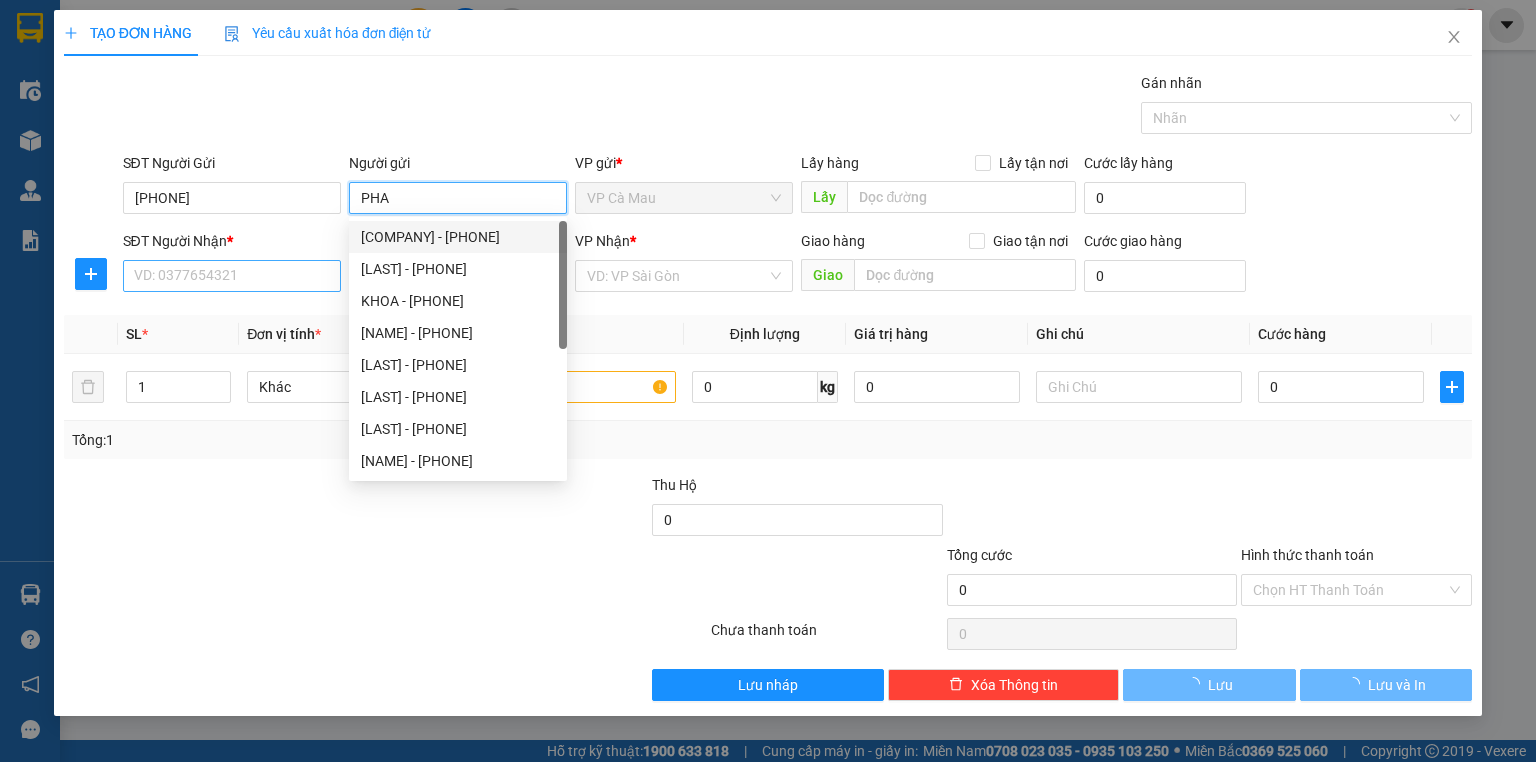 type on "PHA" 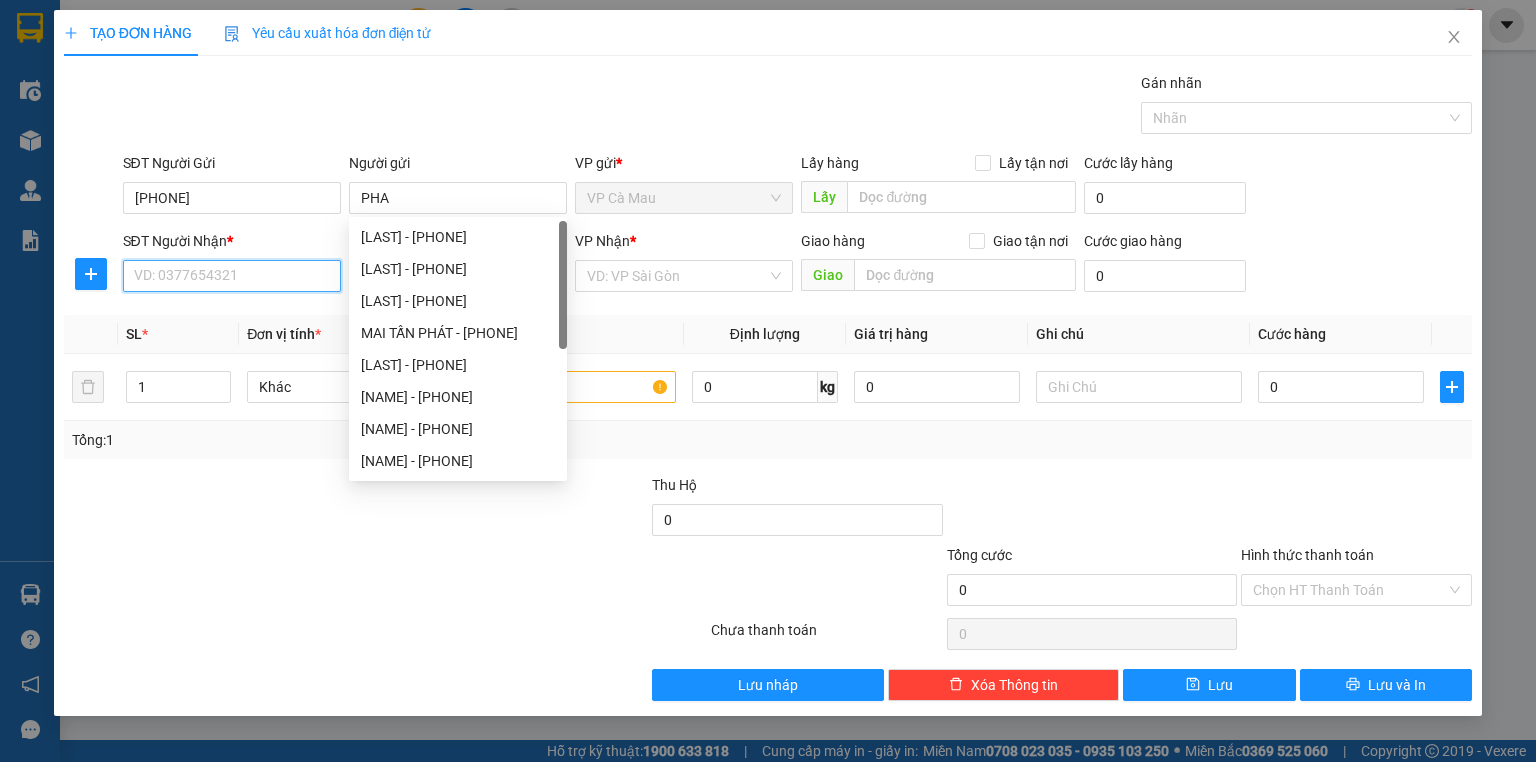 click on "SĐT Người Nhận  *" at bounding box center (232, 276) 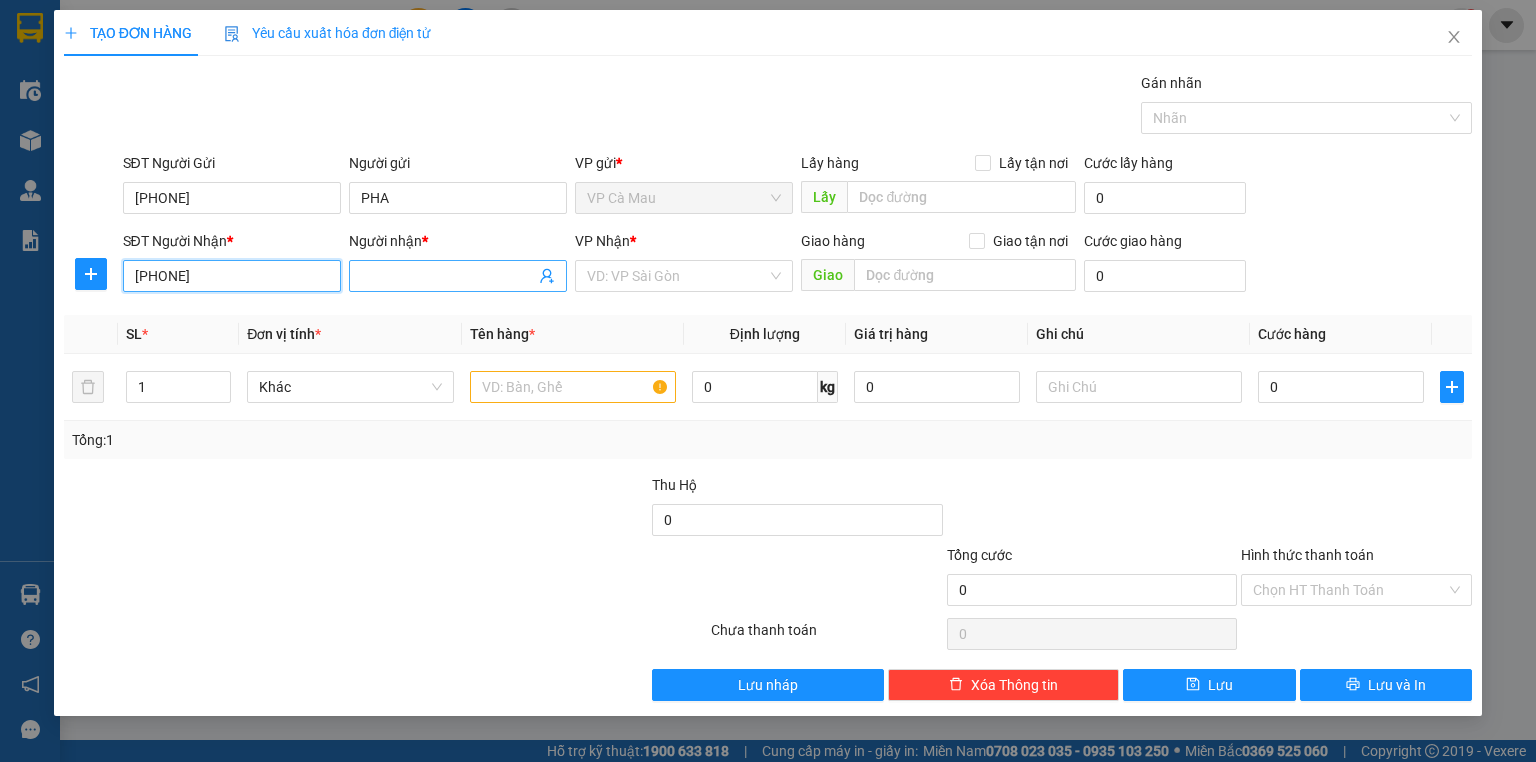 type on "[PHONE]" 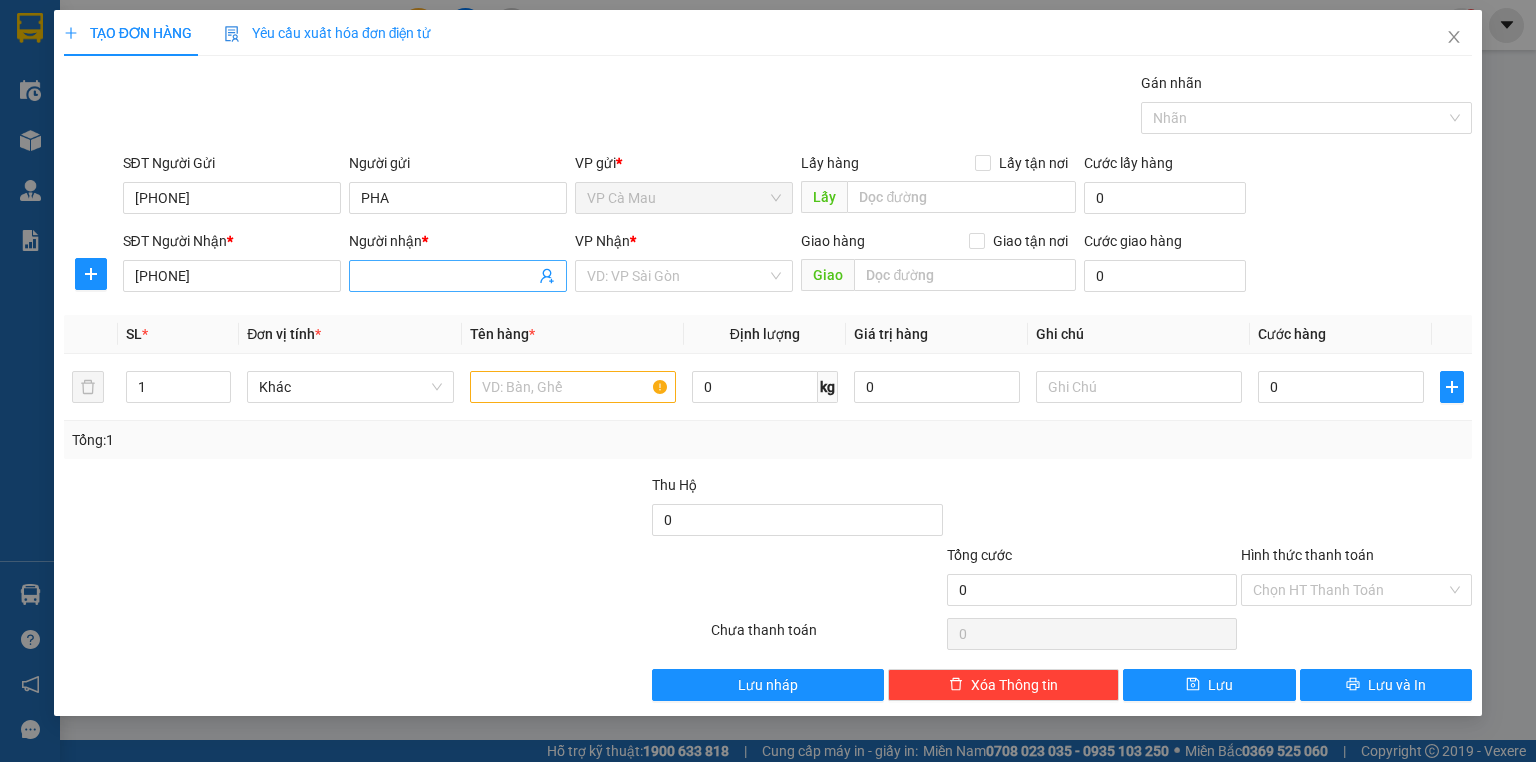 click on "Người nhận  *" at bounding box center [448, 276] 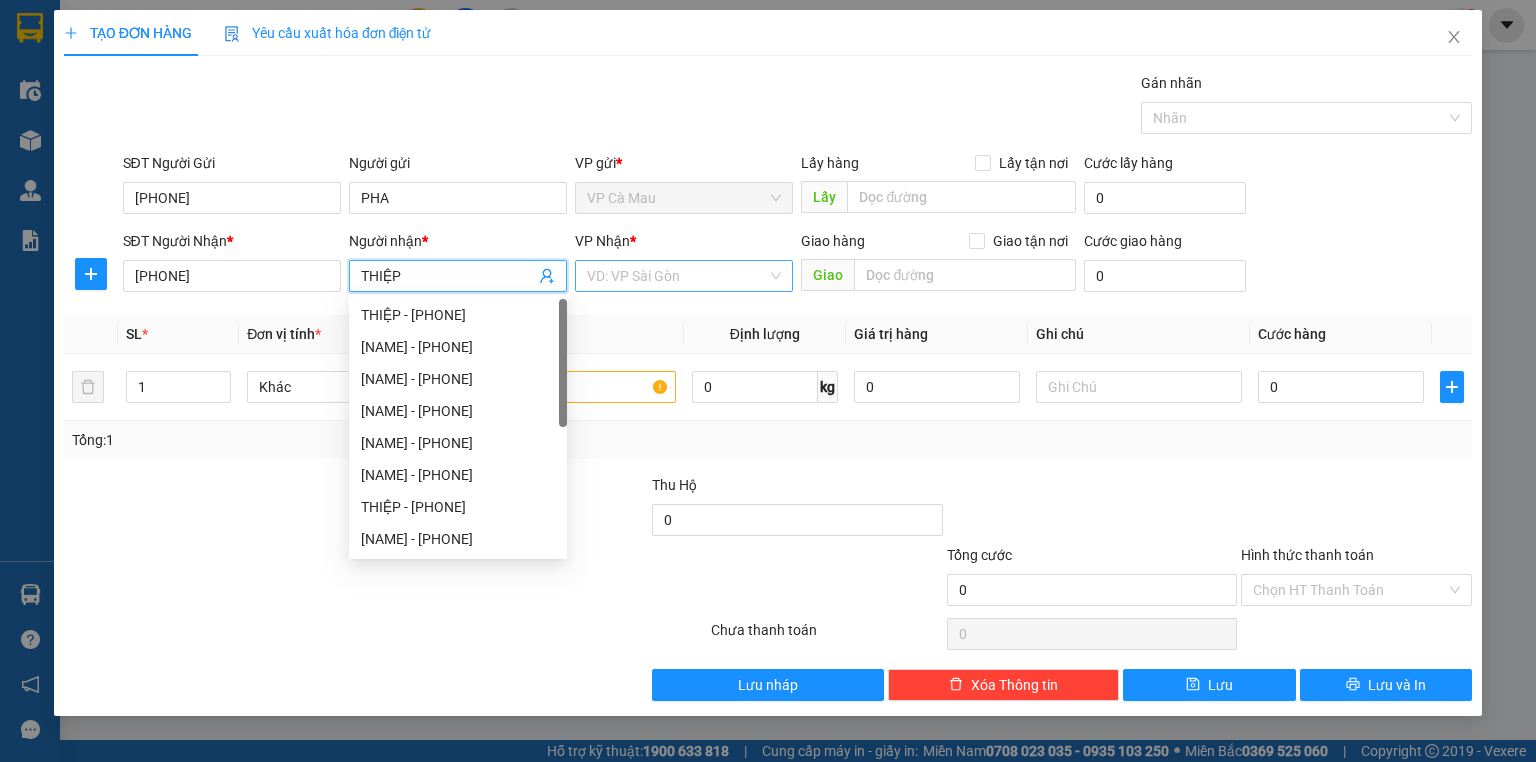 type on "THIỆP" 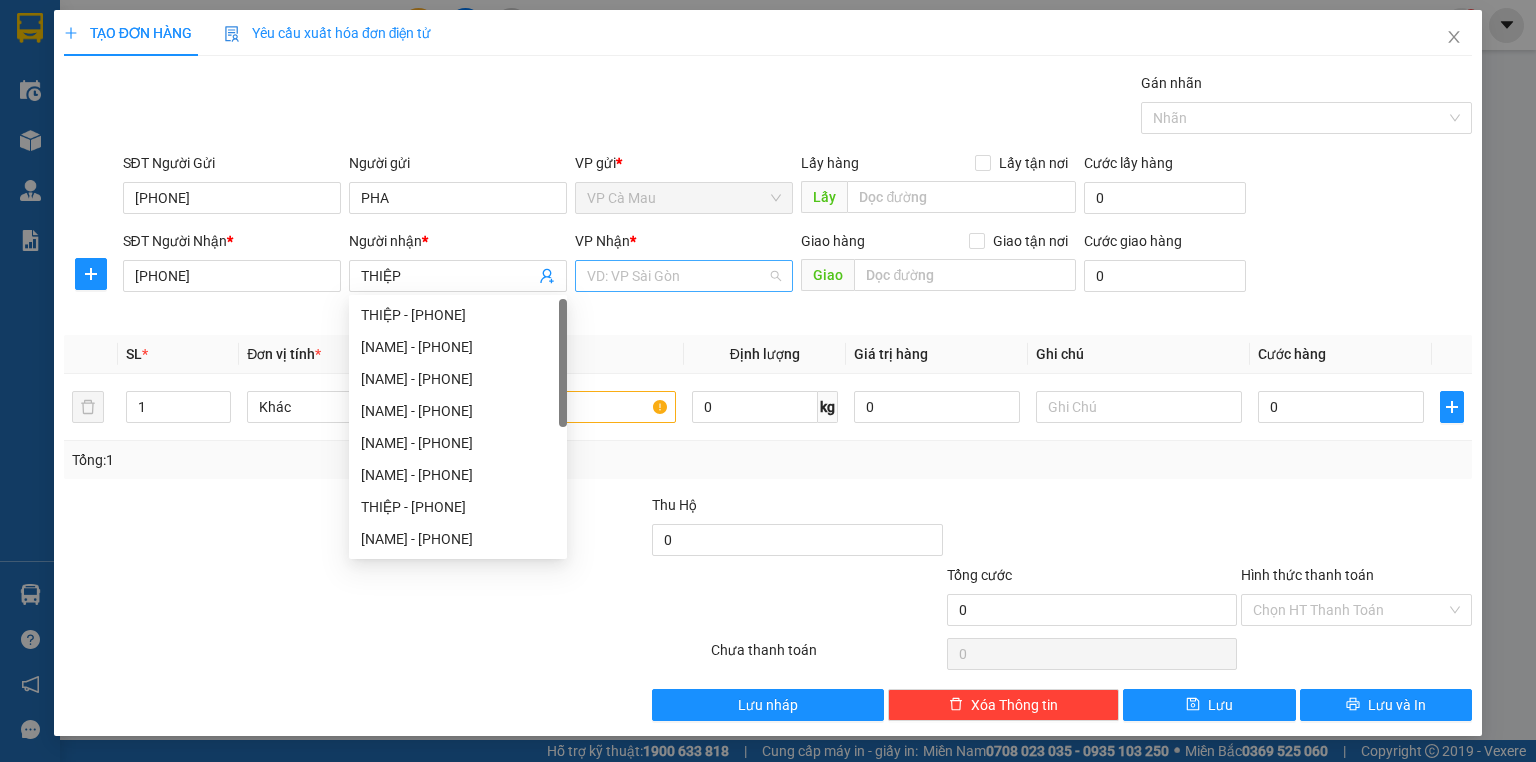 click at bounding box center (677, 276) 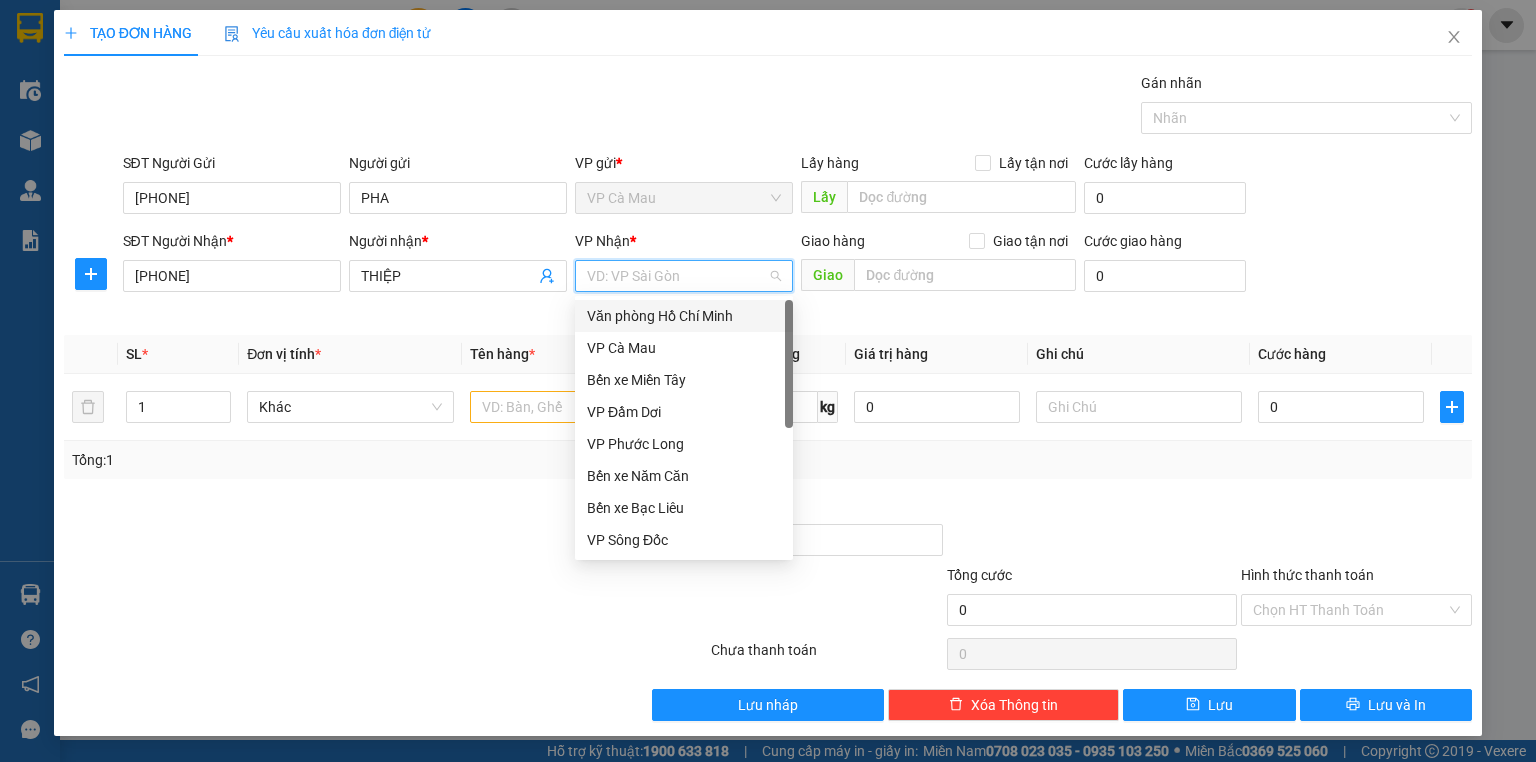 click on "Văn phòng Hồ Chí Minh" at bounding box center (684, 316) 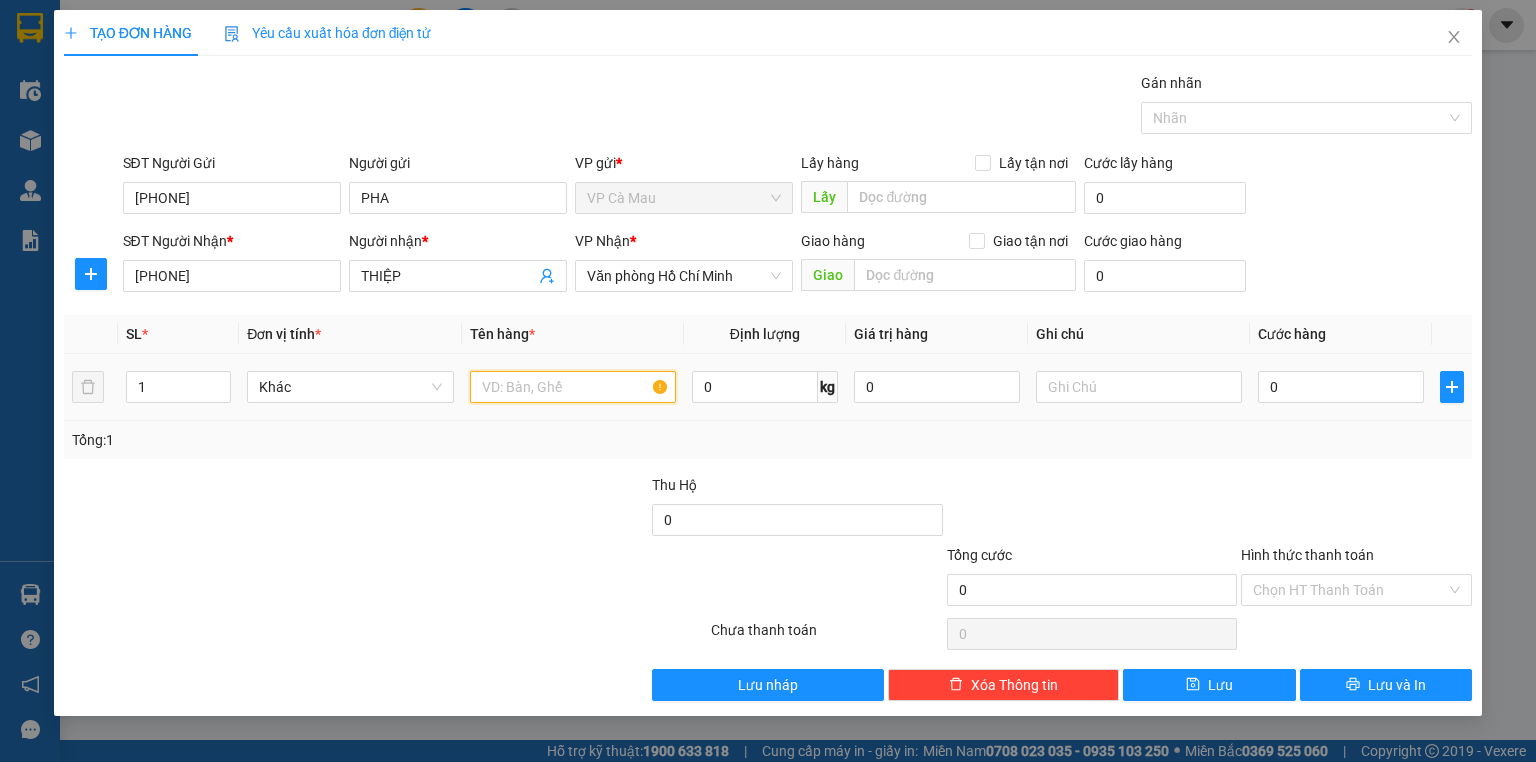 click at bounding box center [573, 387] 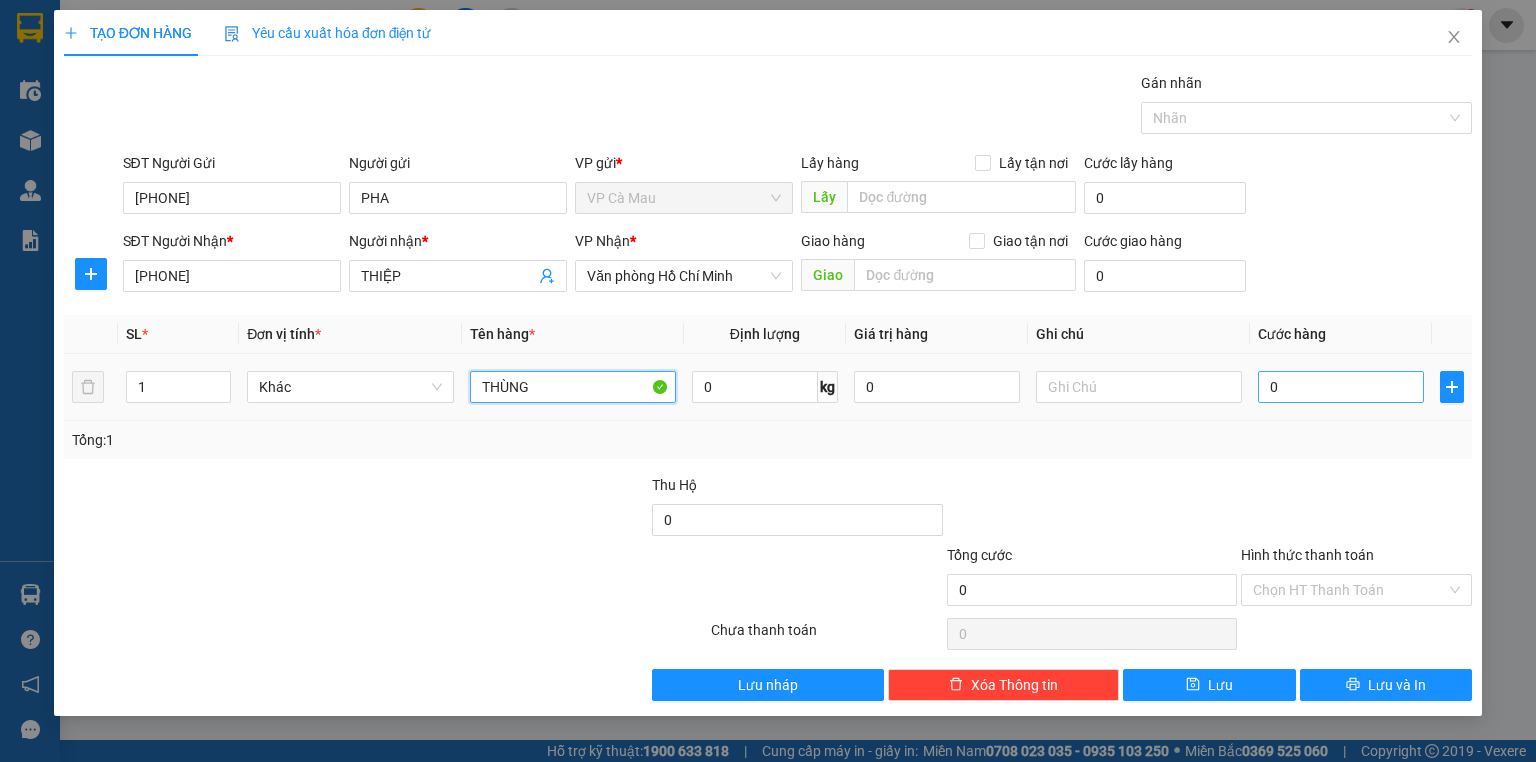 type on "THÙNG" 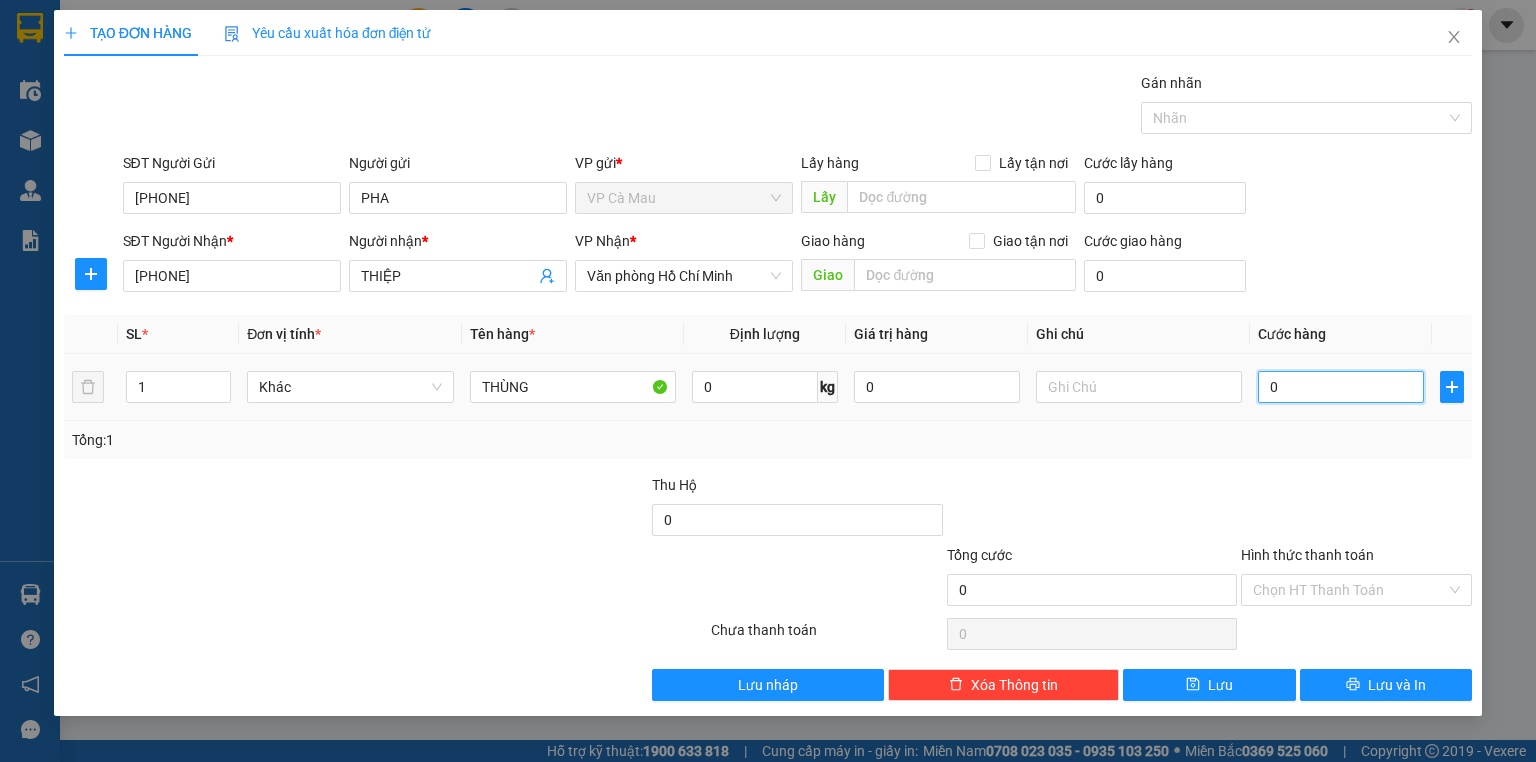 click on "0" at bounding box center [1341, 387] 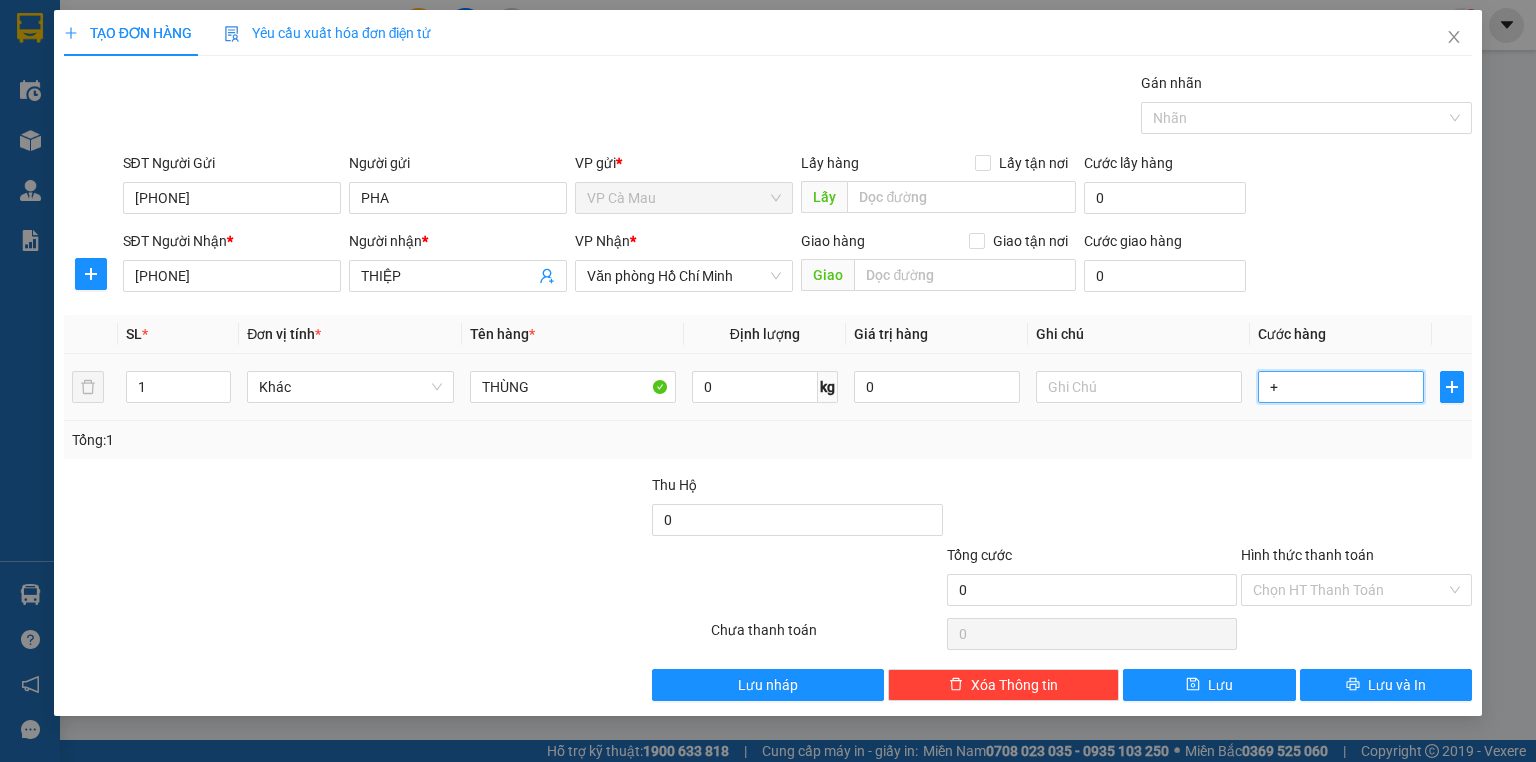 type on "[NUMBER]" 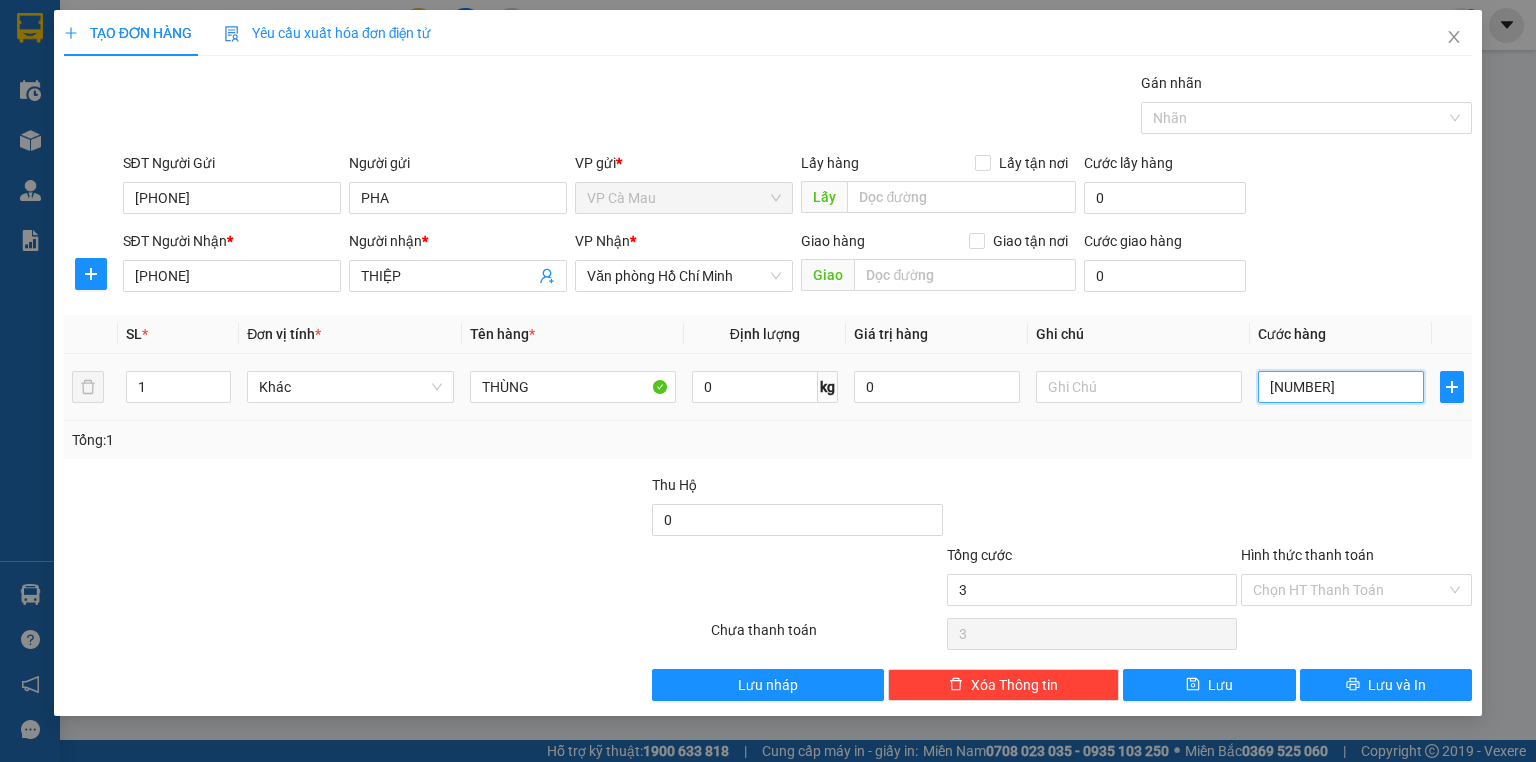 type on "[PHONE]" 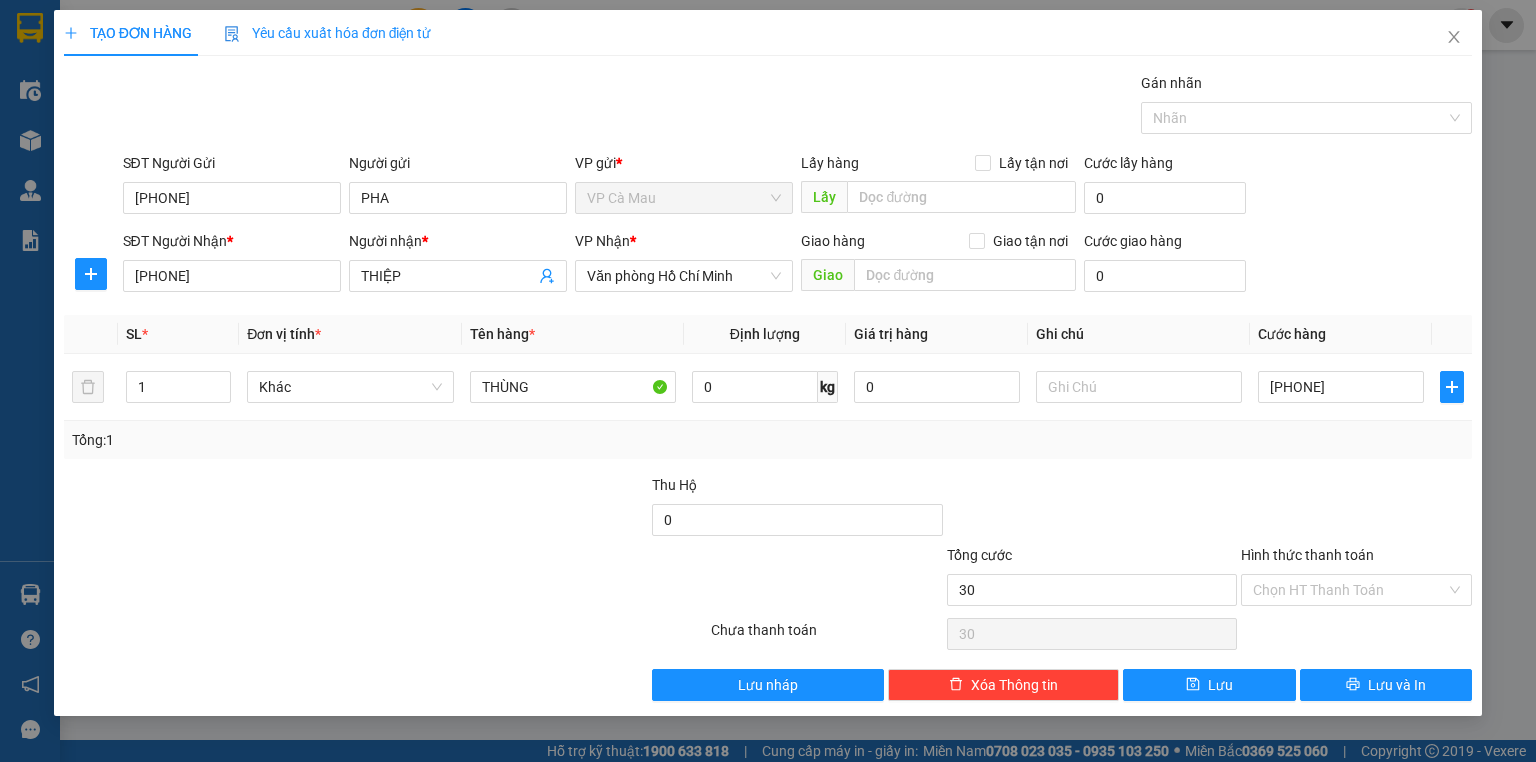 type on "30.000" 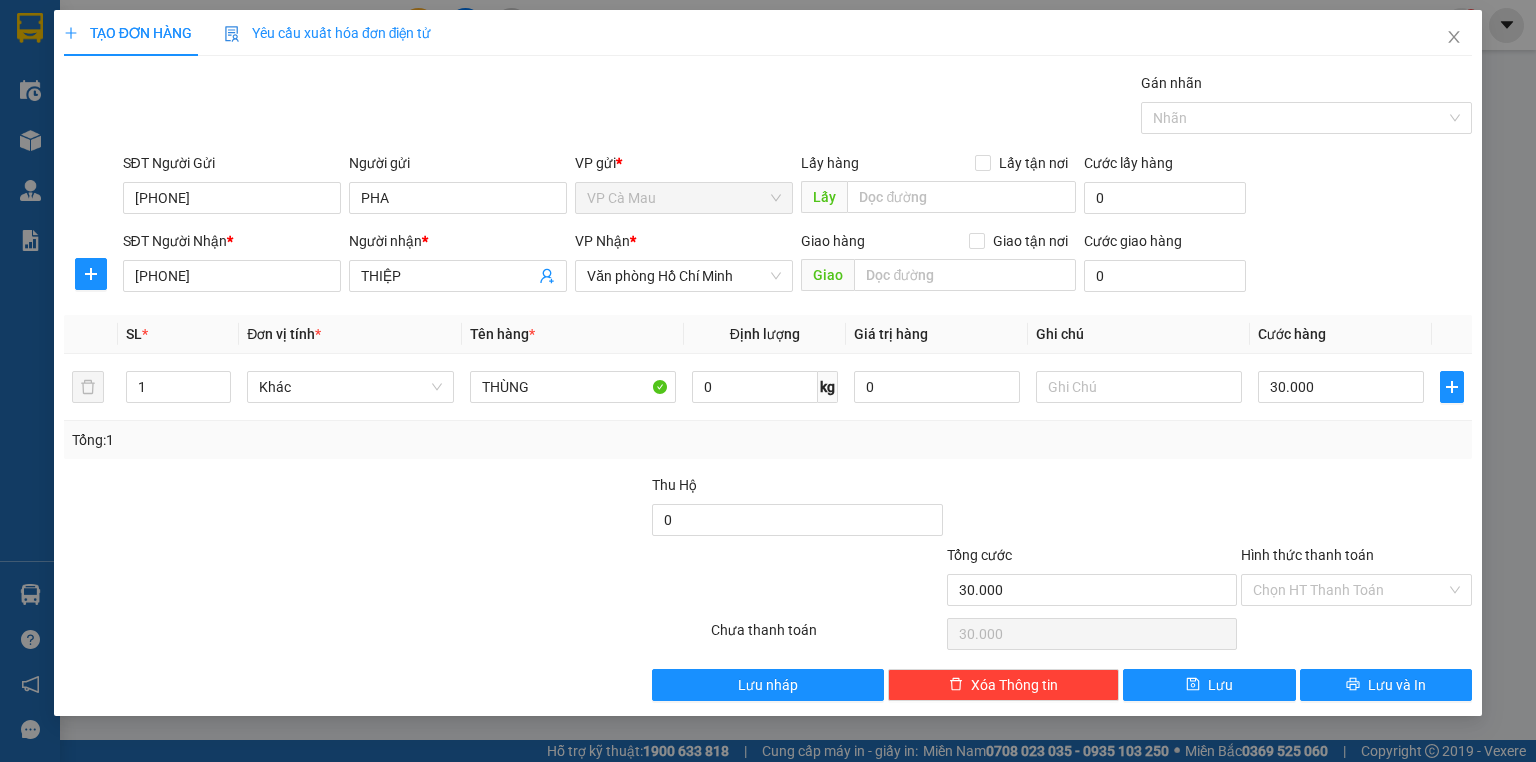 click on "Tổng:  1" at bounding box center [768, 440] 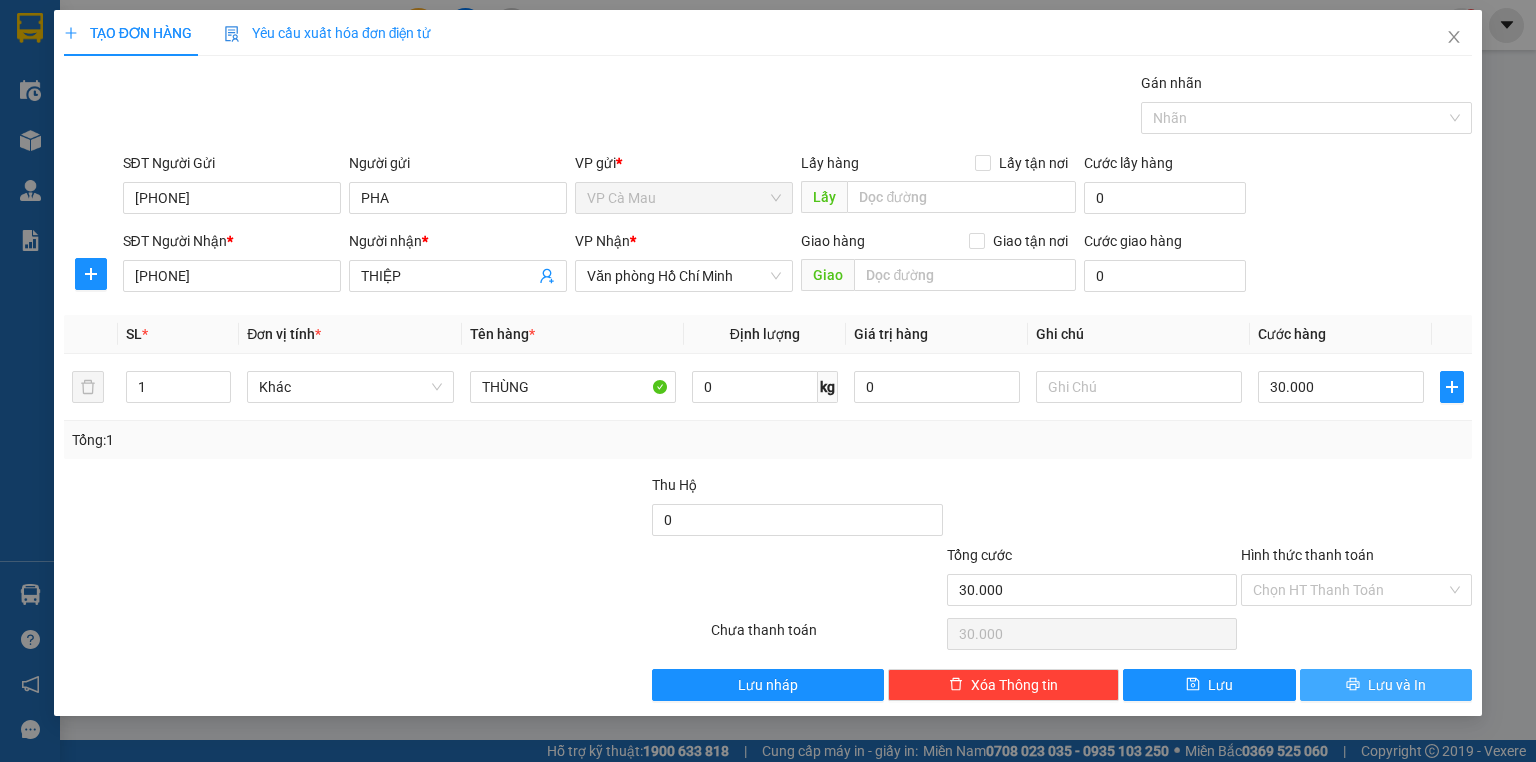 click 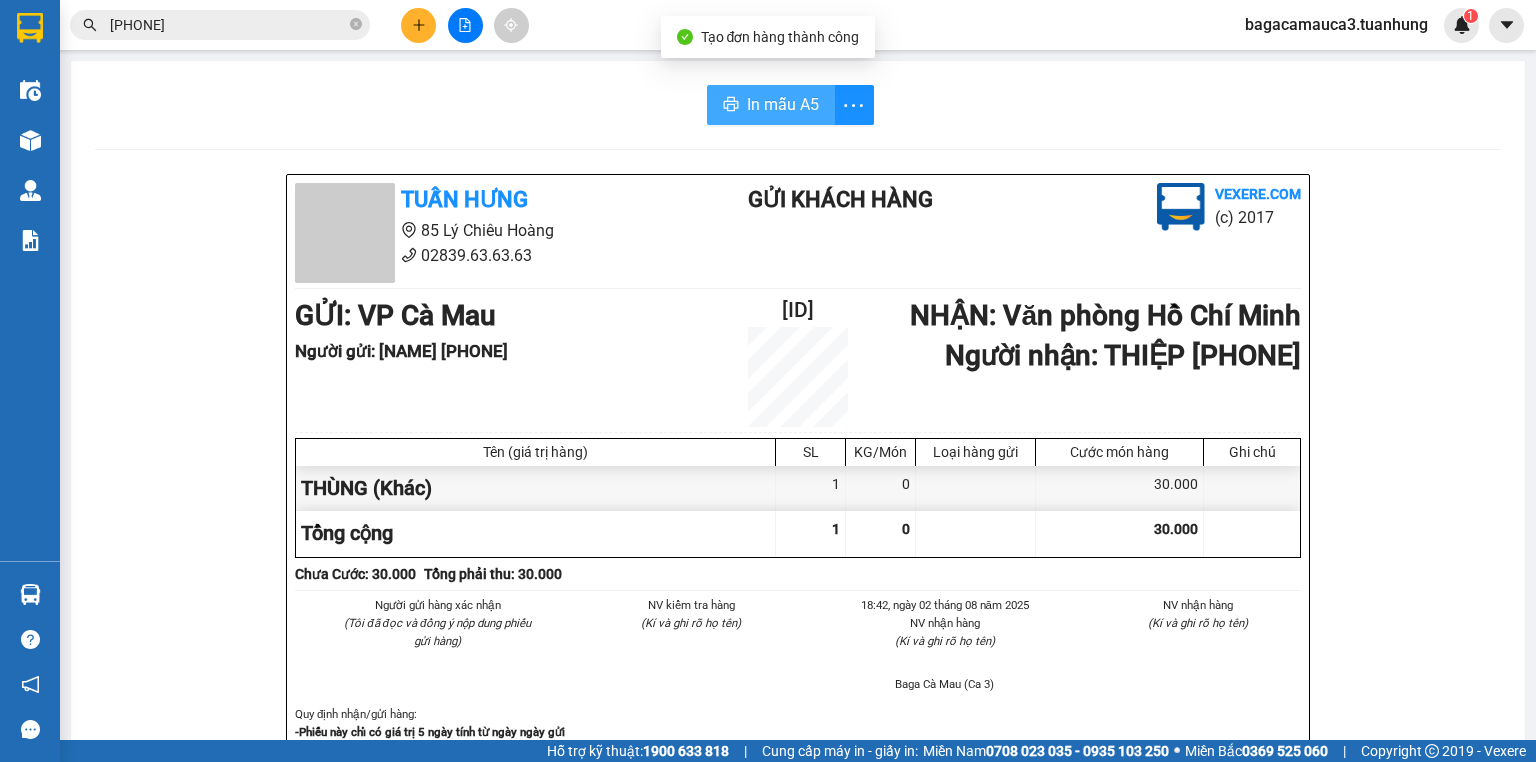 click on "In mẫu A5" at bounding box center (771, 105) 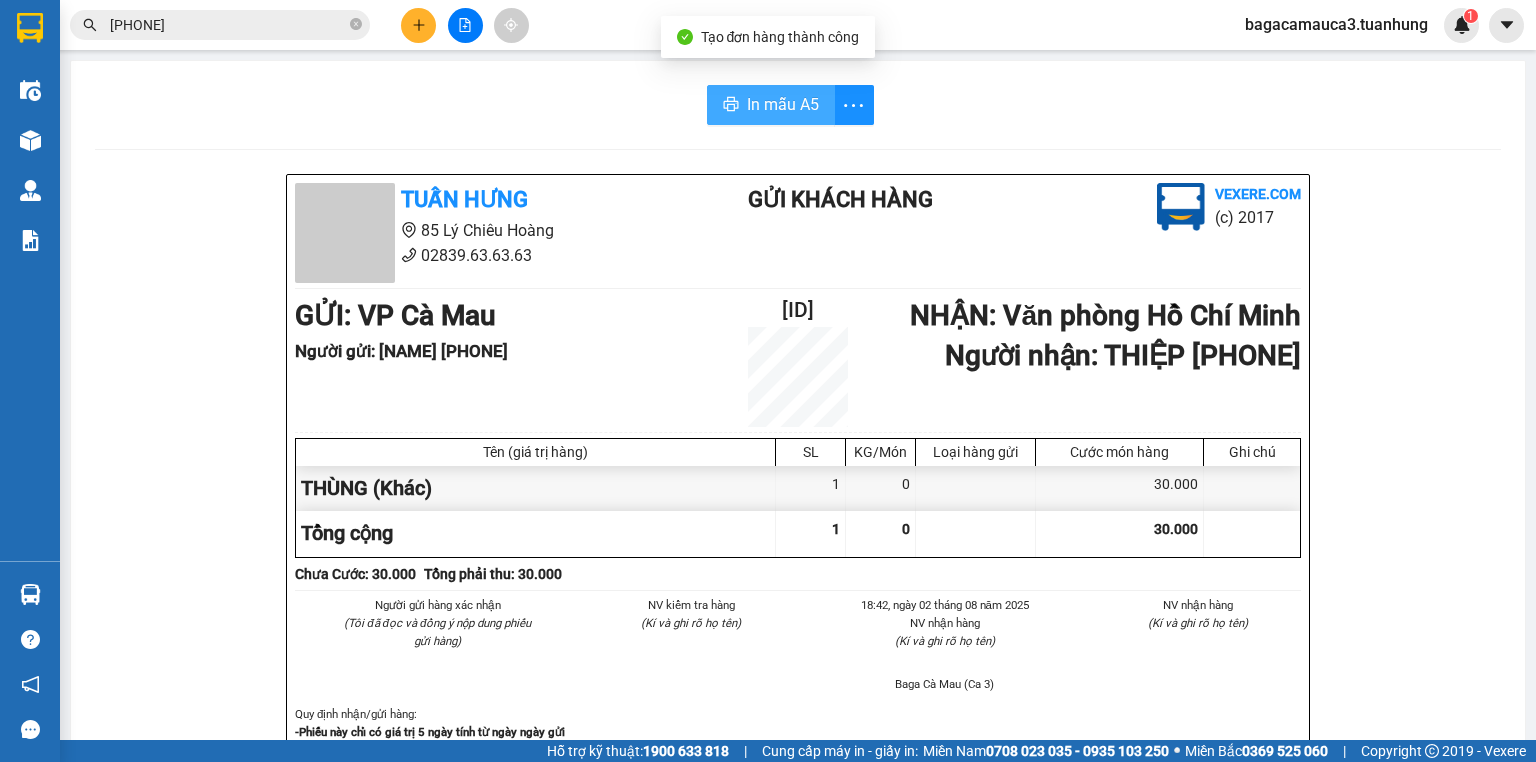 scroll, scrollTop: 0, scrollLeft: 0, axis: both 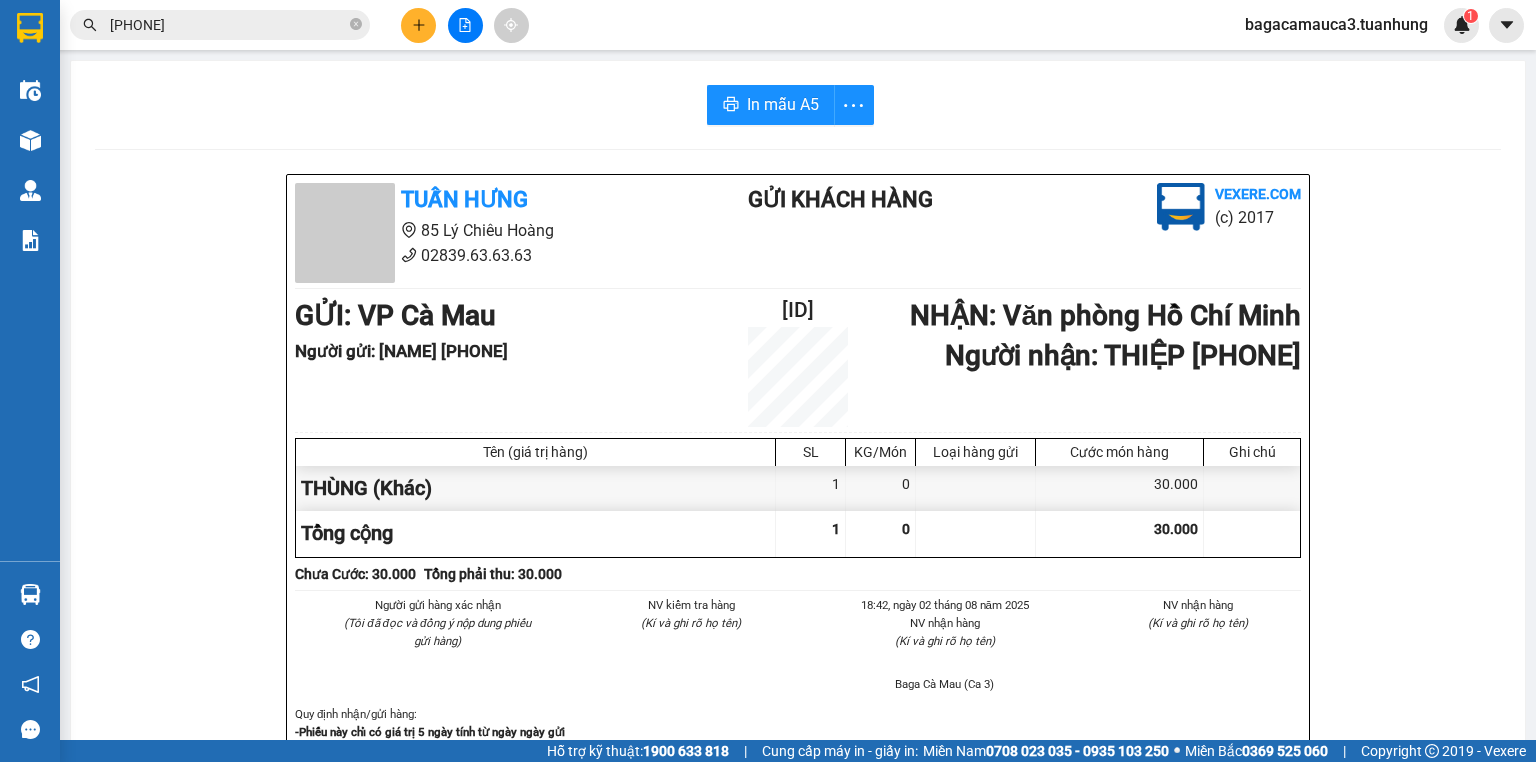 click on "[PHONE]" at bounding box center (228, 25) 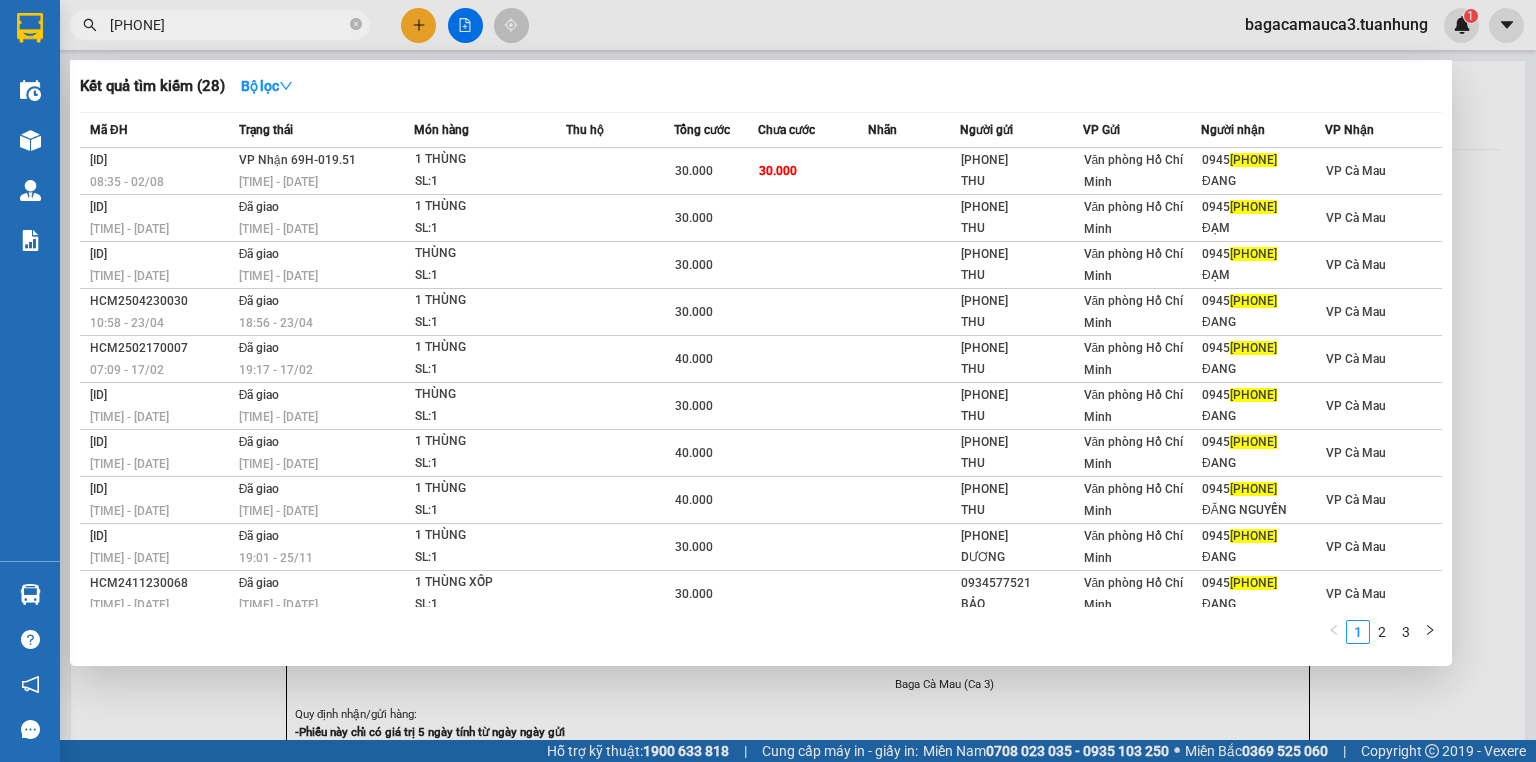 click on "[PHONE]" at bounding box center (228, 25) 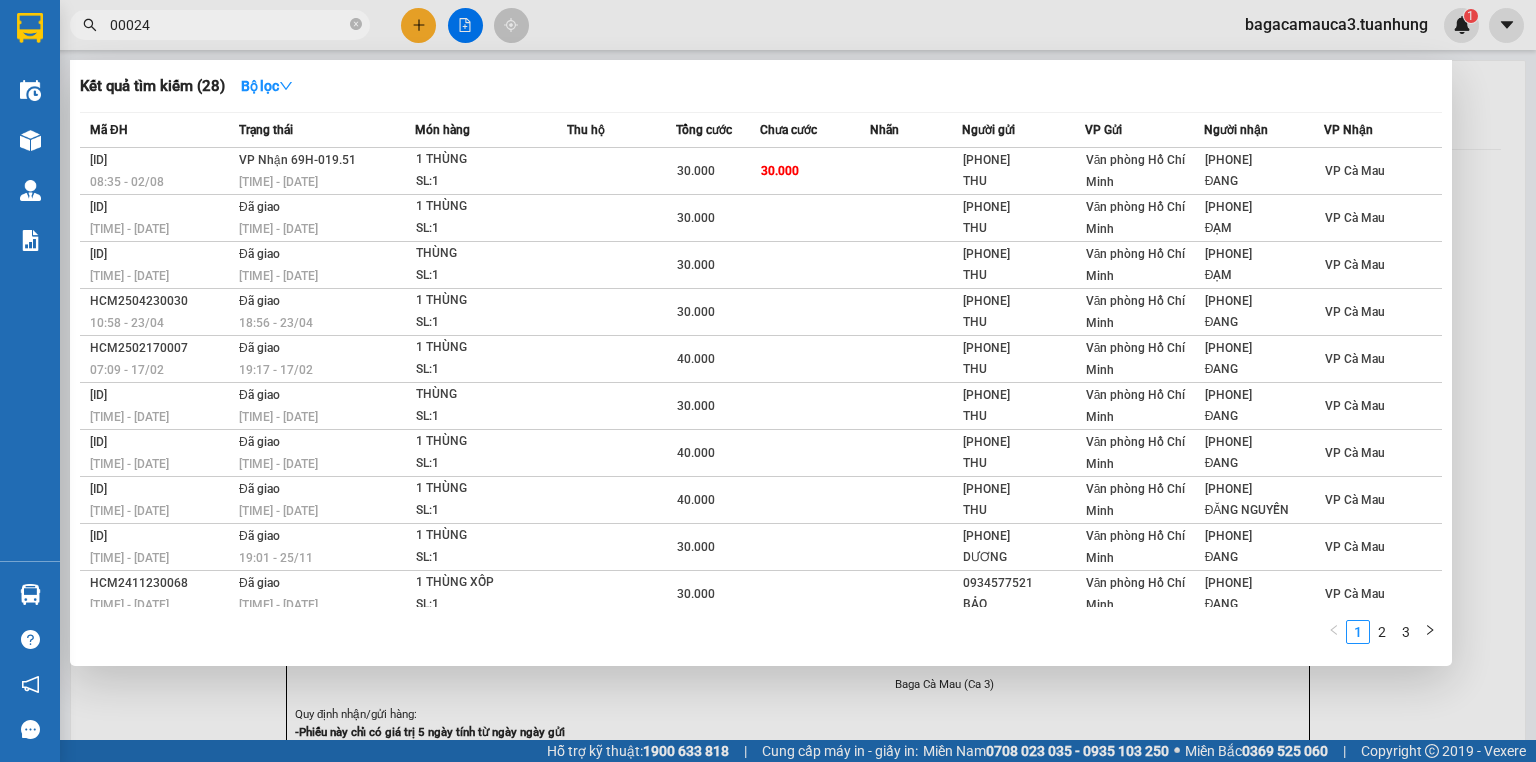 type on "[NUMBER]" 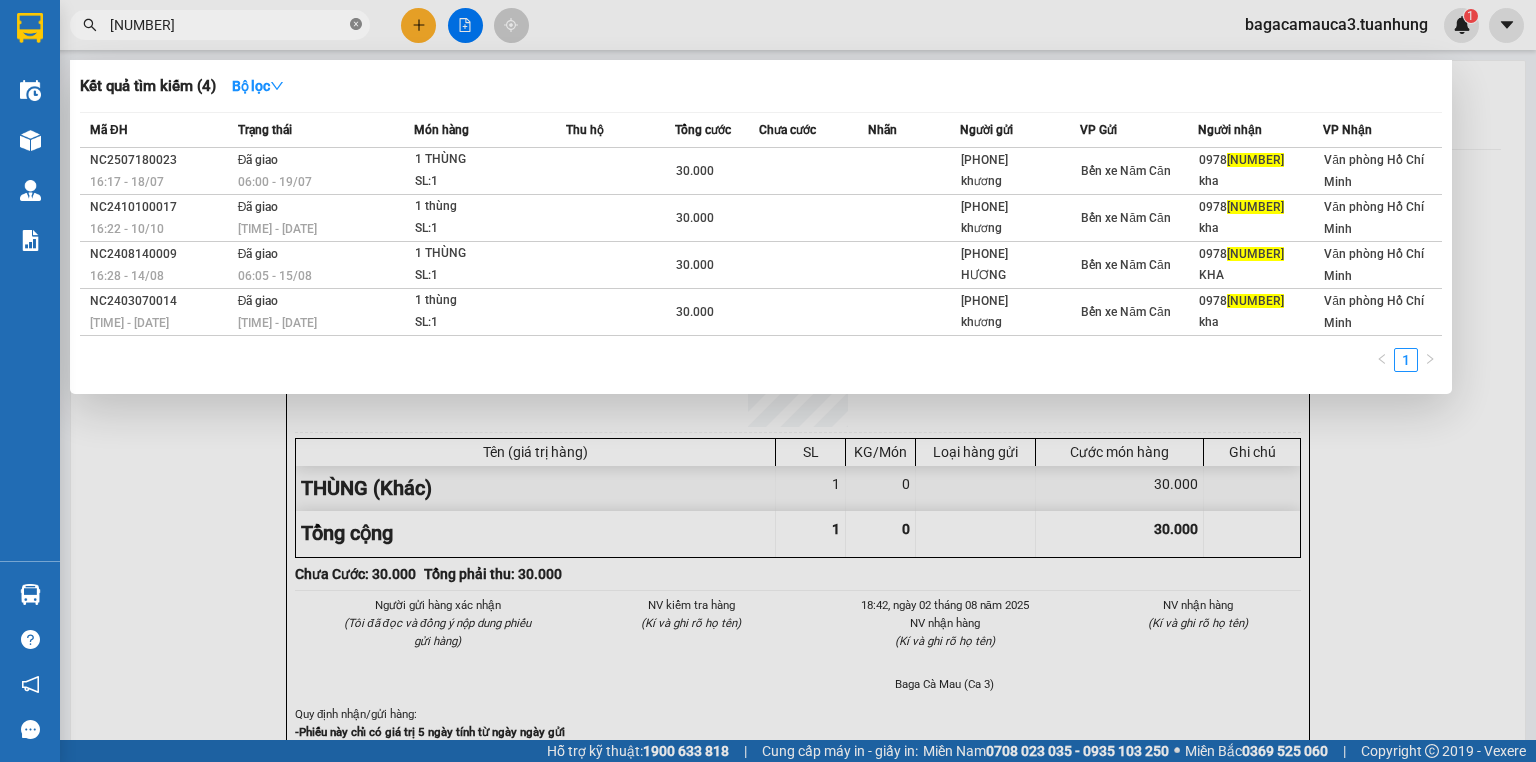 click 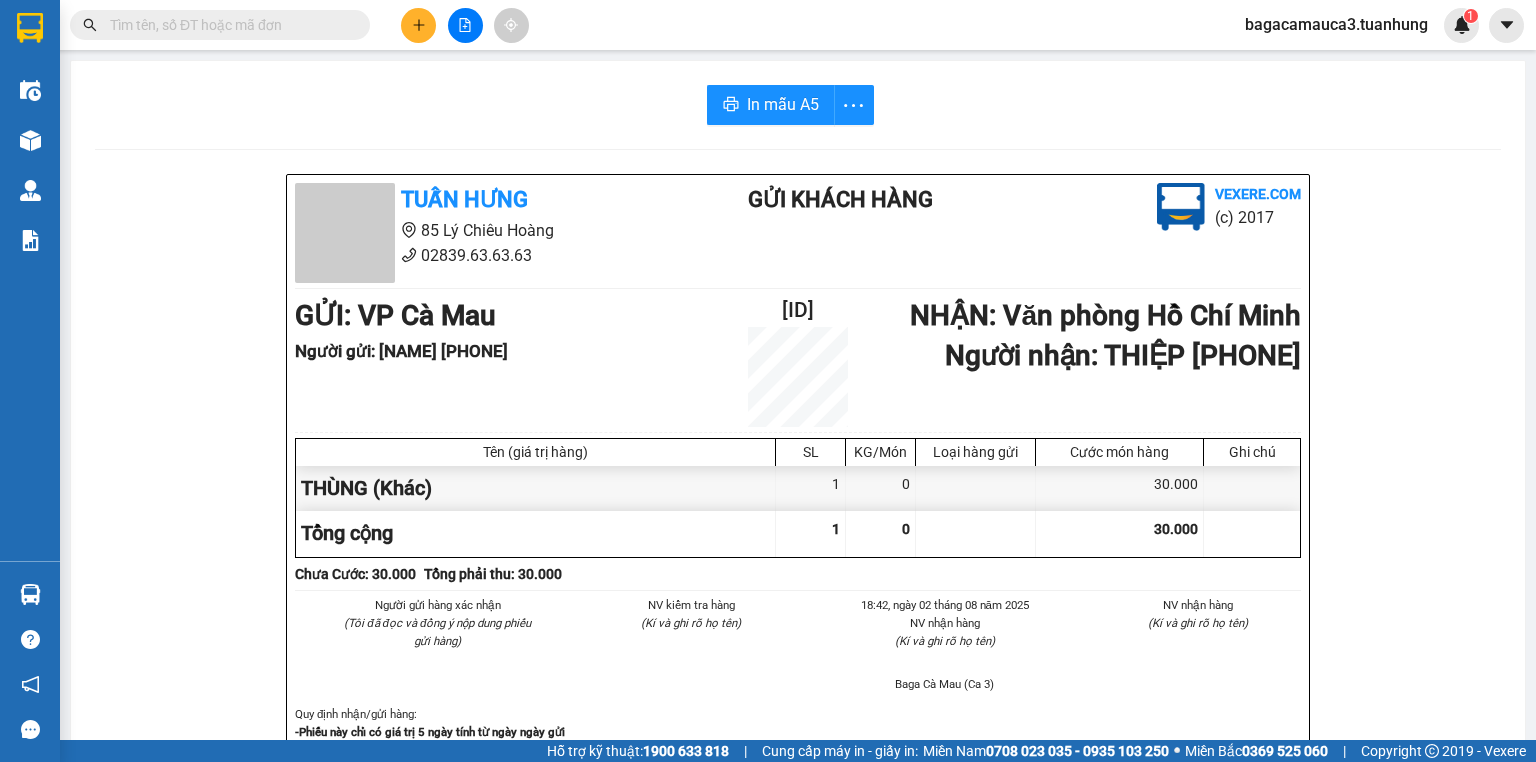 click at bounding box center [228, 25] 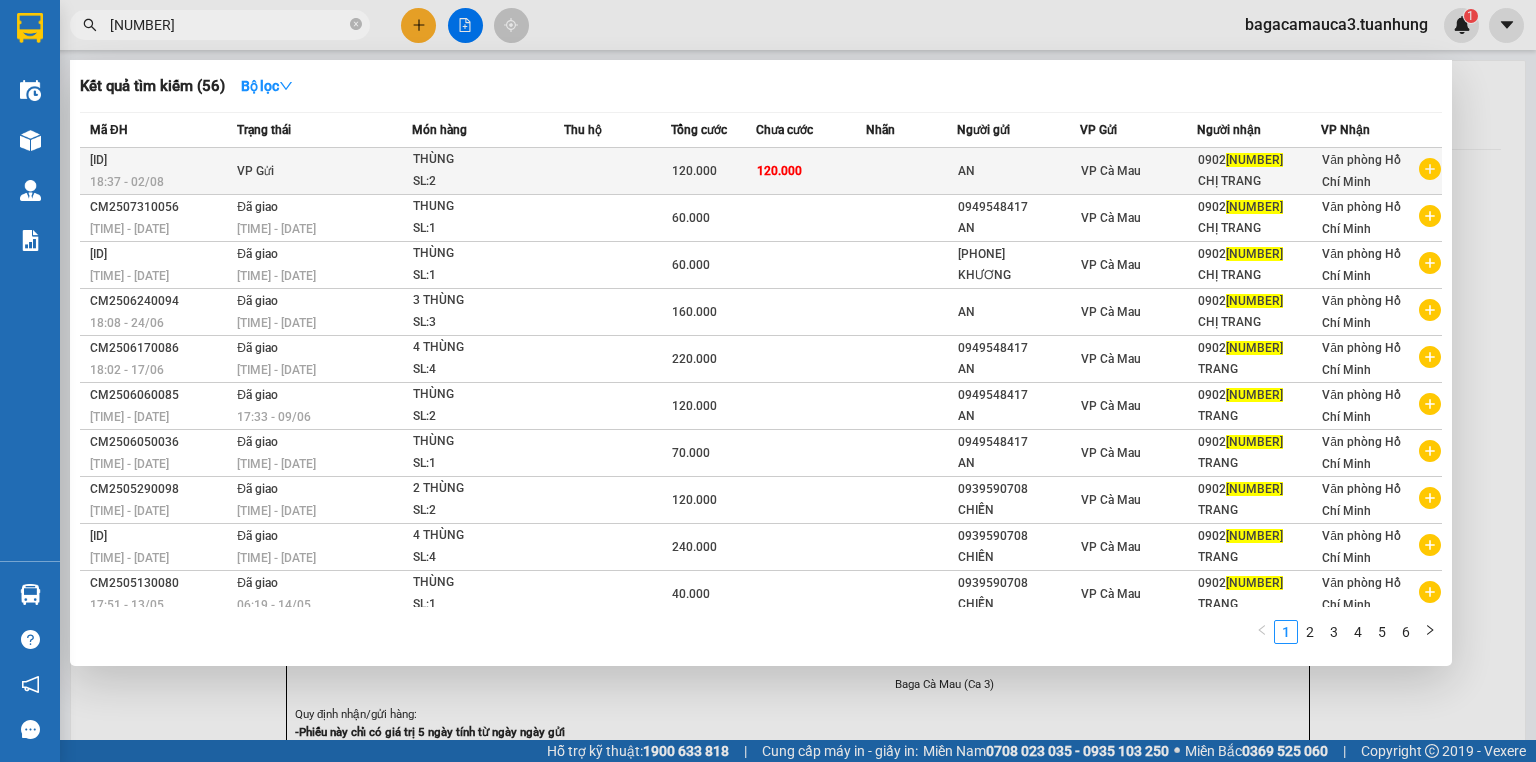 type on "[NUMBER]" 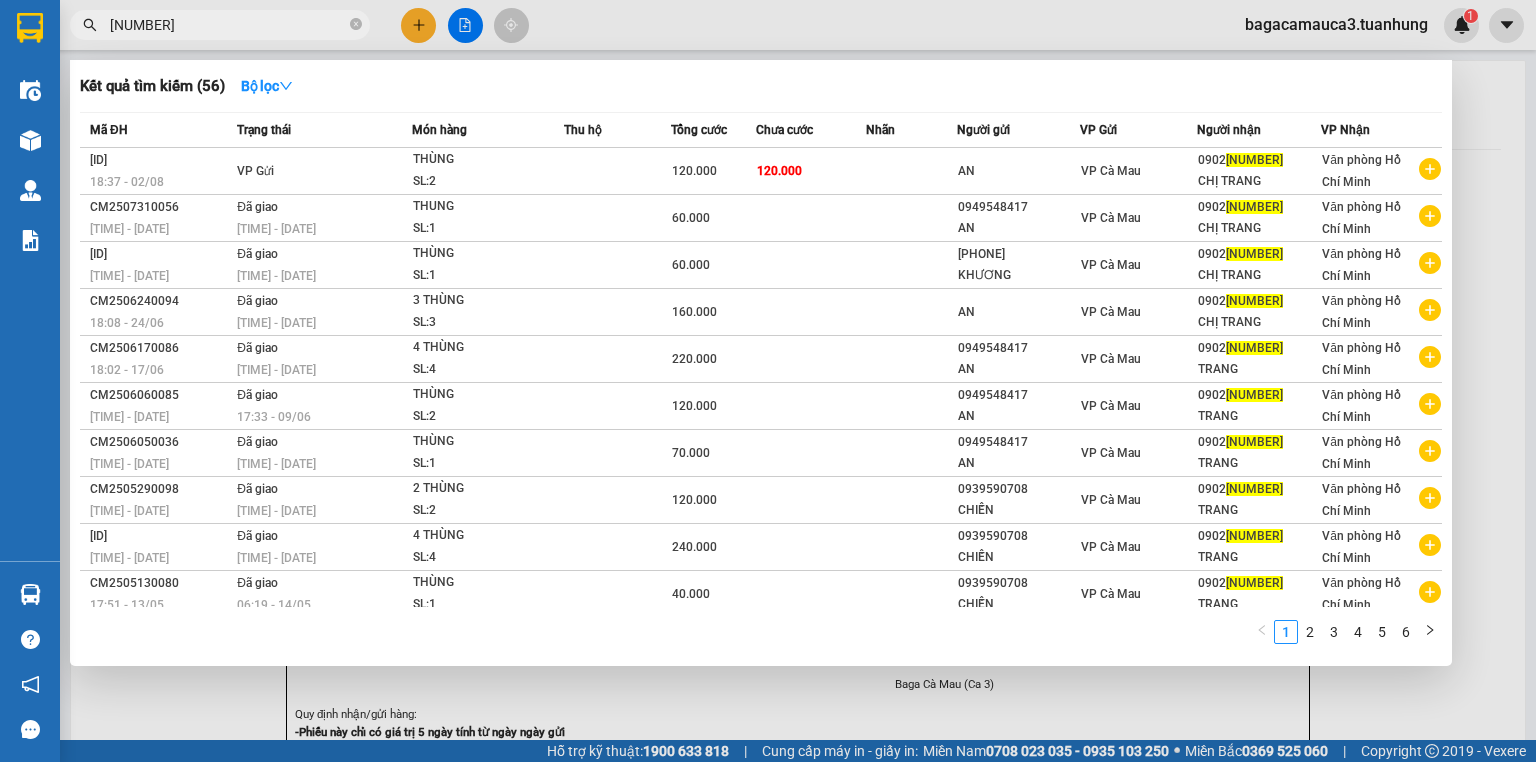 click at bounding box center [911, 171] 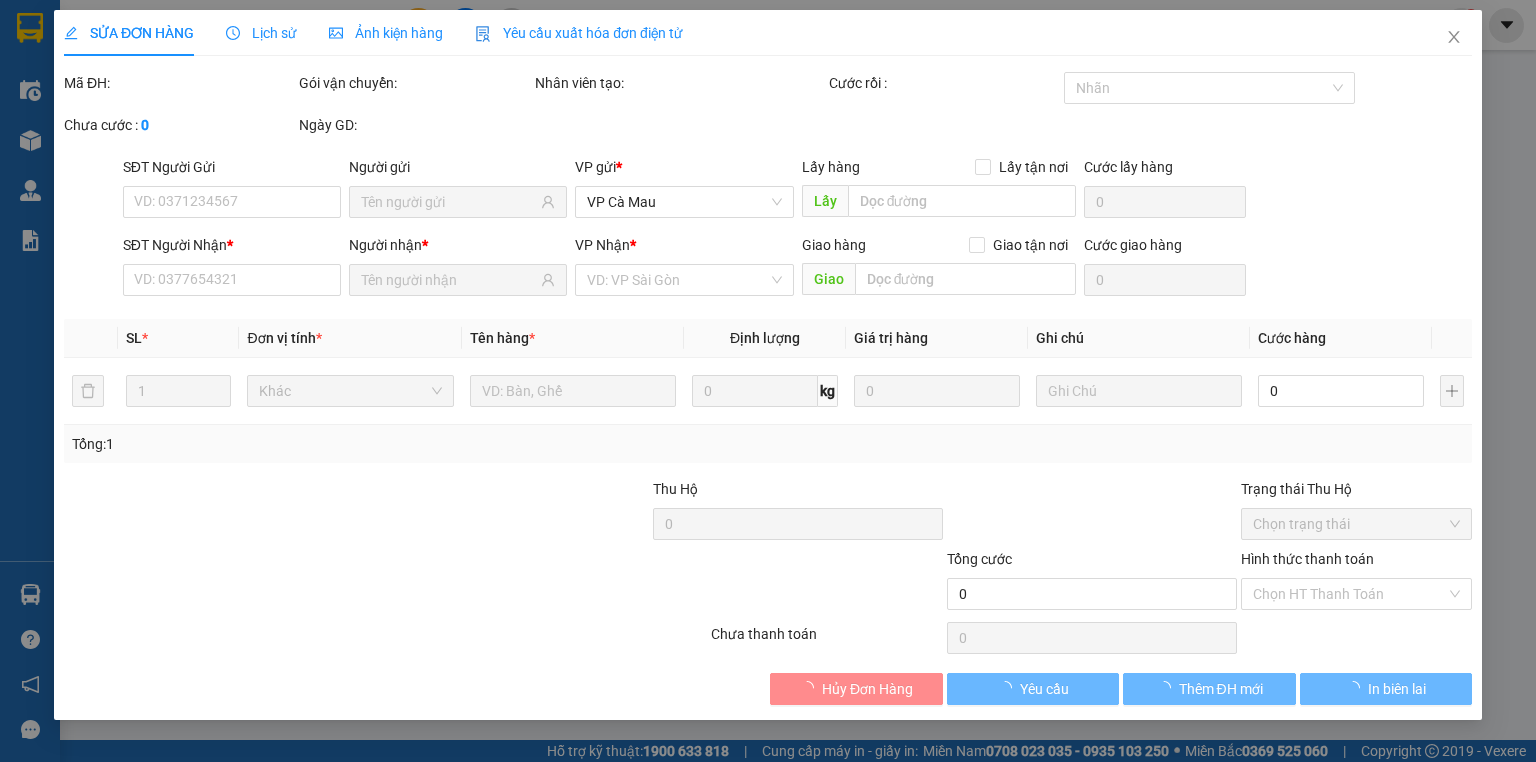 type on "[PHONE]" 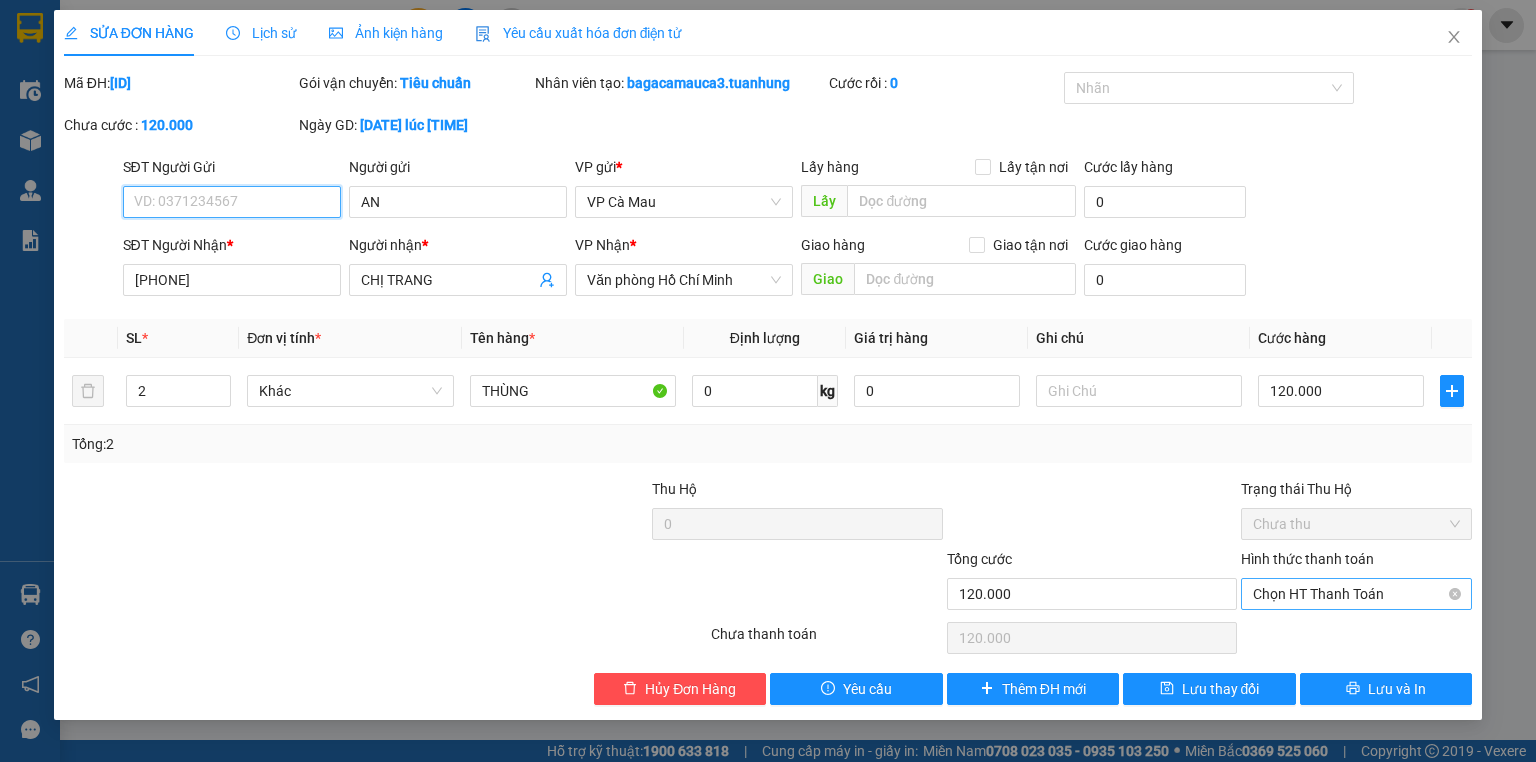click on "Chọn HT Thanh Toán" at bounding box center [1356, 594] 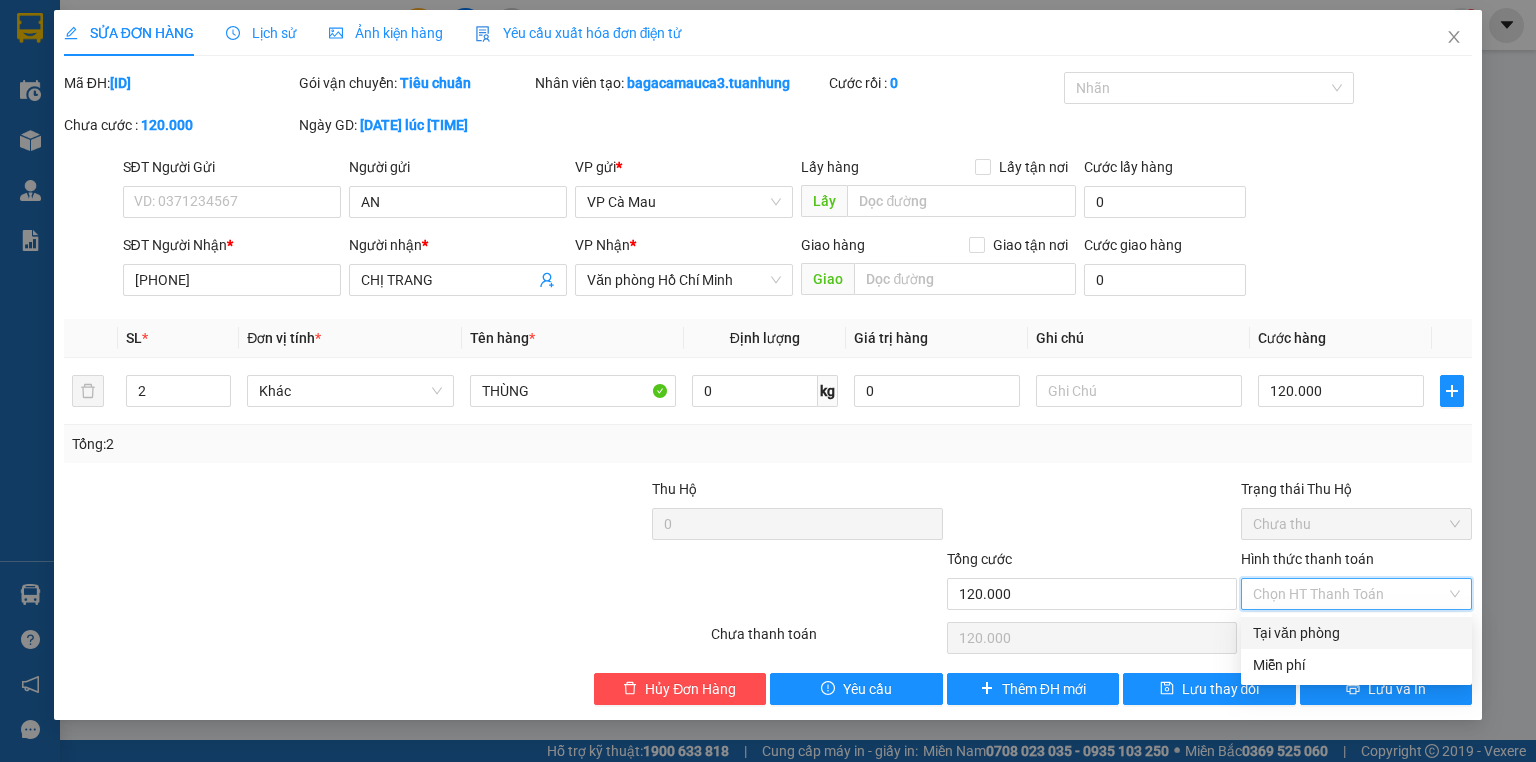 click on "Tại văn phòng" at bounding box center (1356, 633) 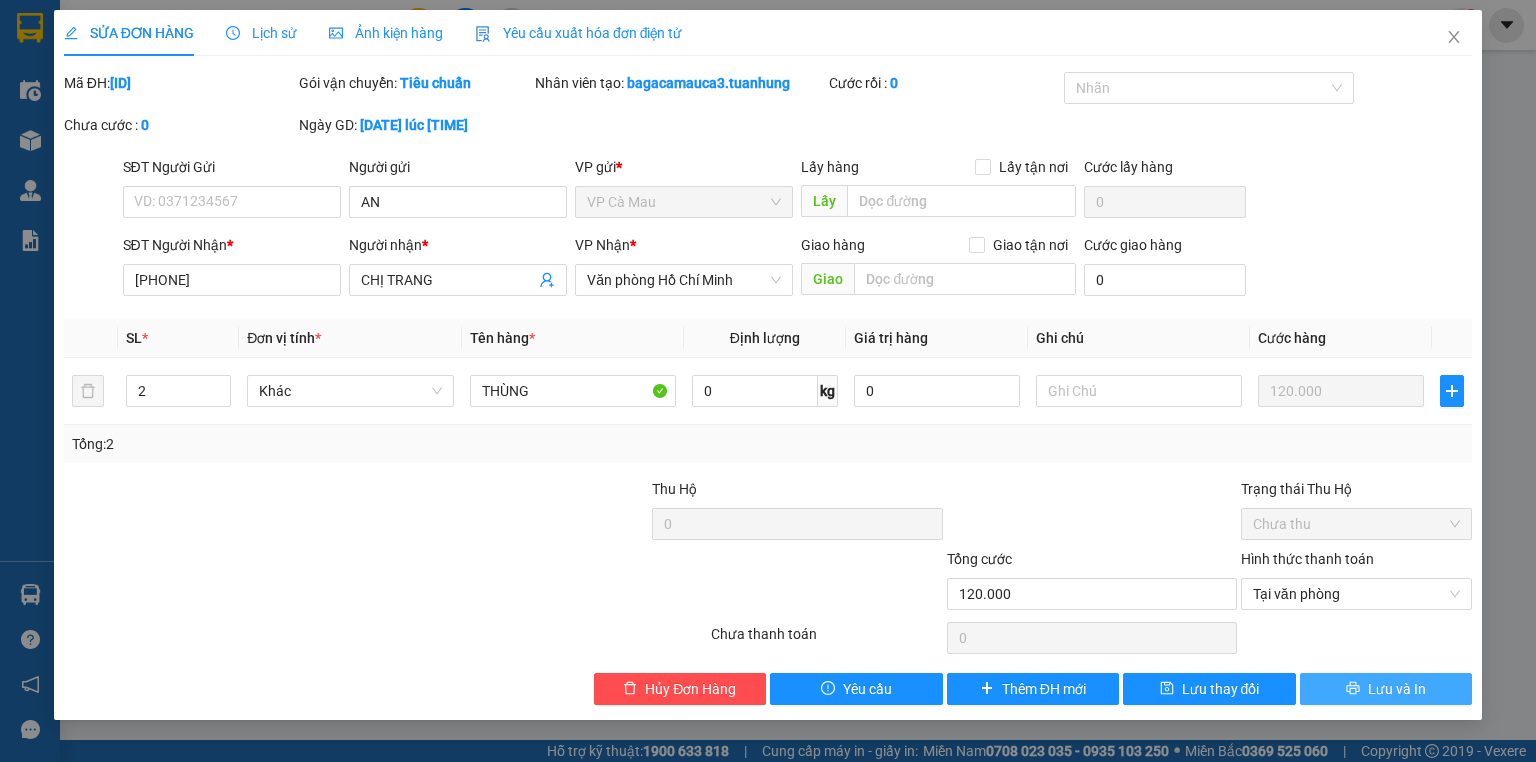 click 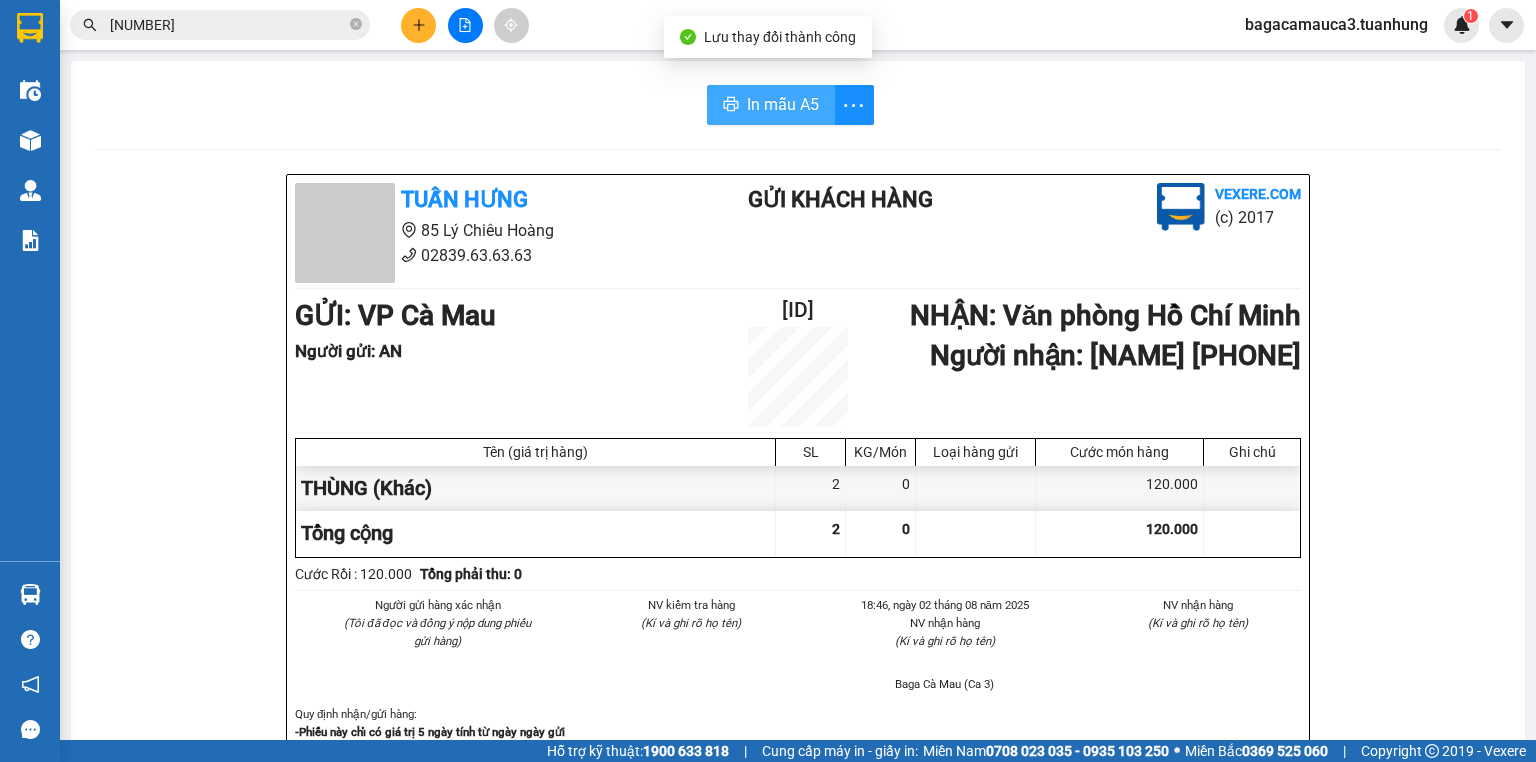click on "In mẫu A5" at bounding box center [783, 104] 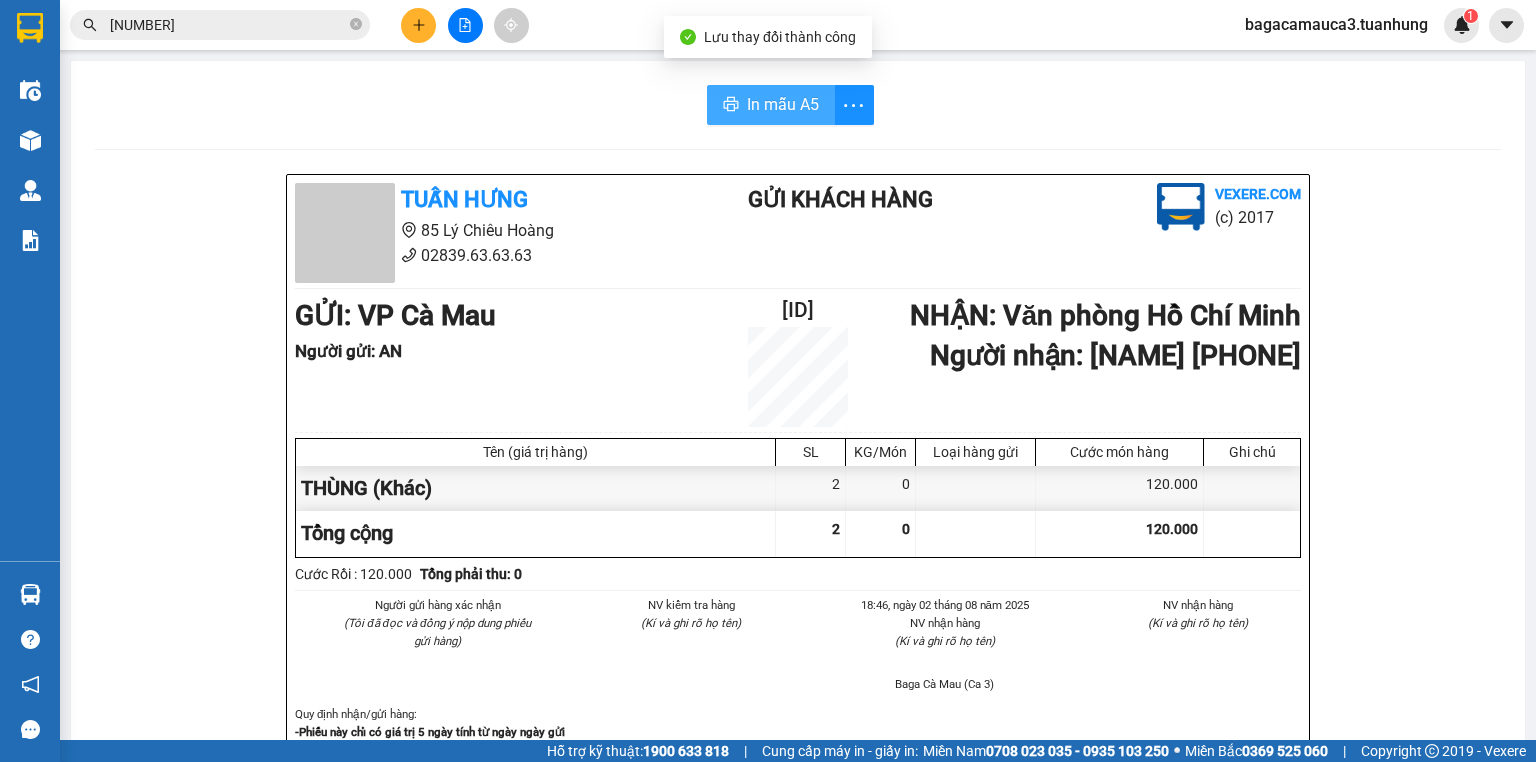 scroll, scrollTop: 0, scrollLeft: 0, axis: both 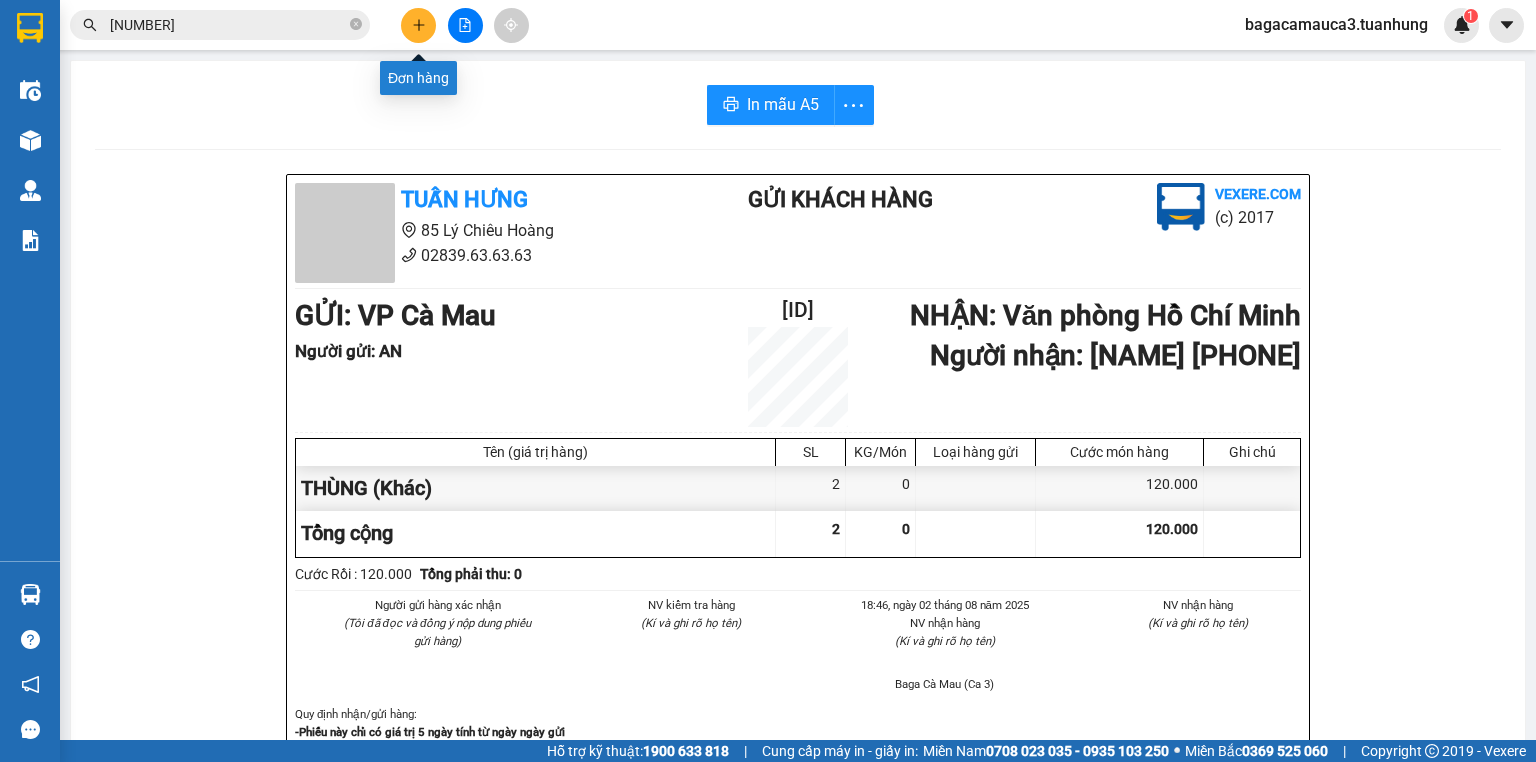 click 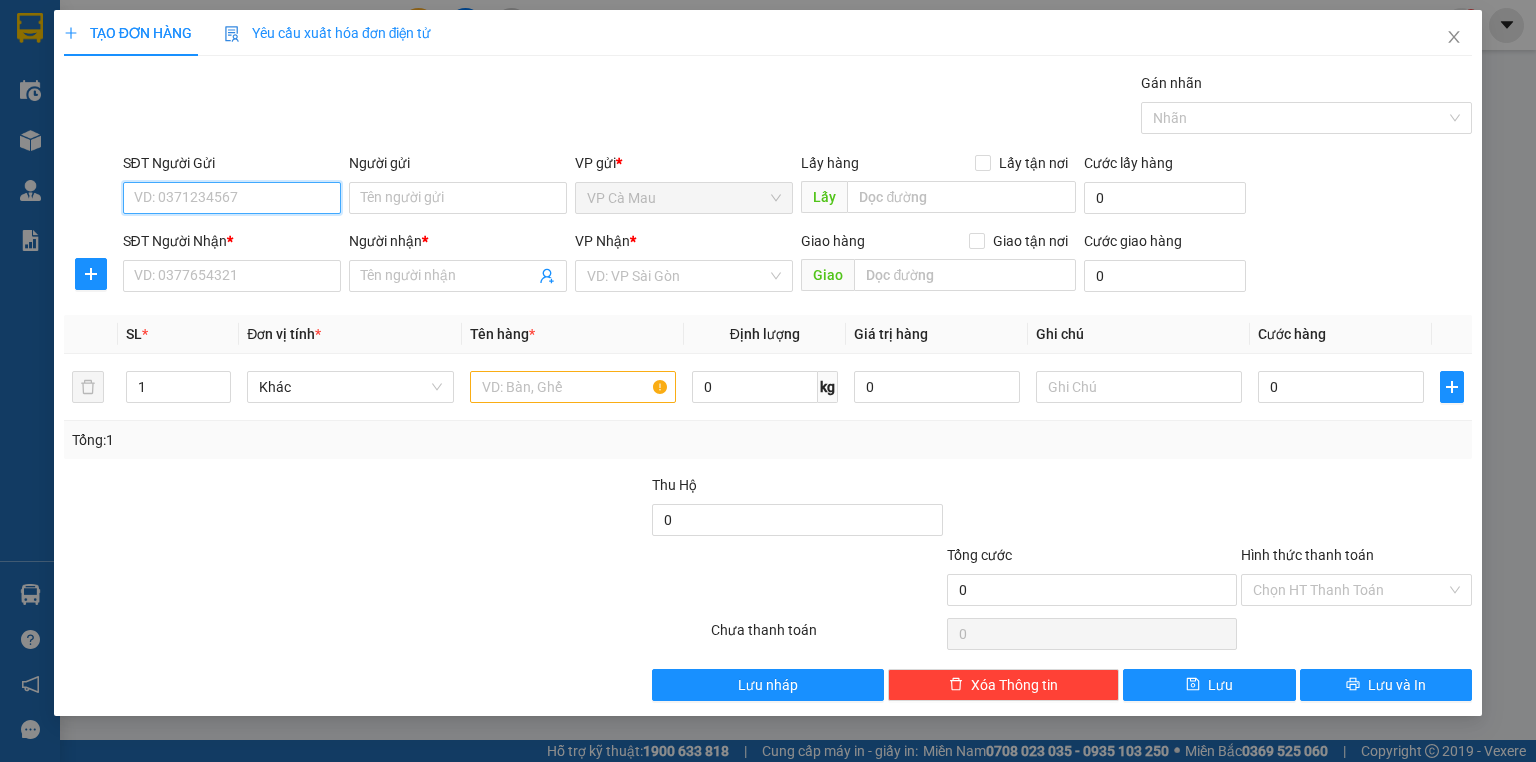 click on "SĐT Người Gửi" at bounding box center [232, 198] 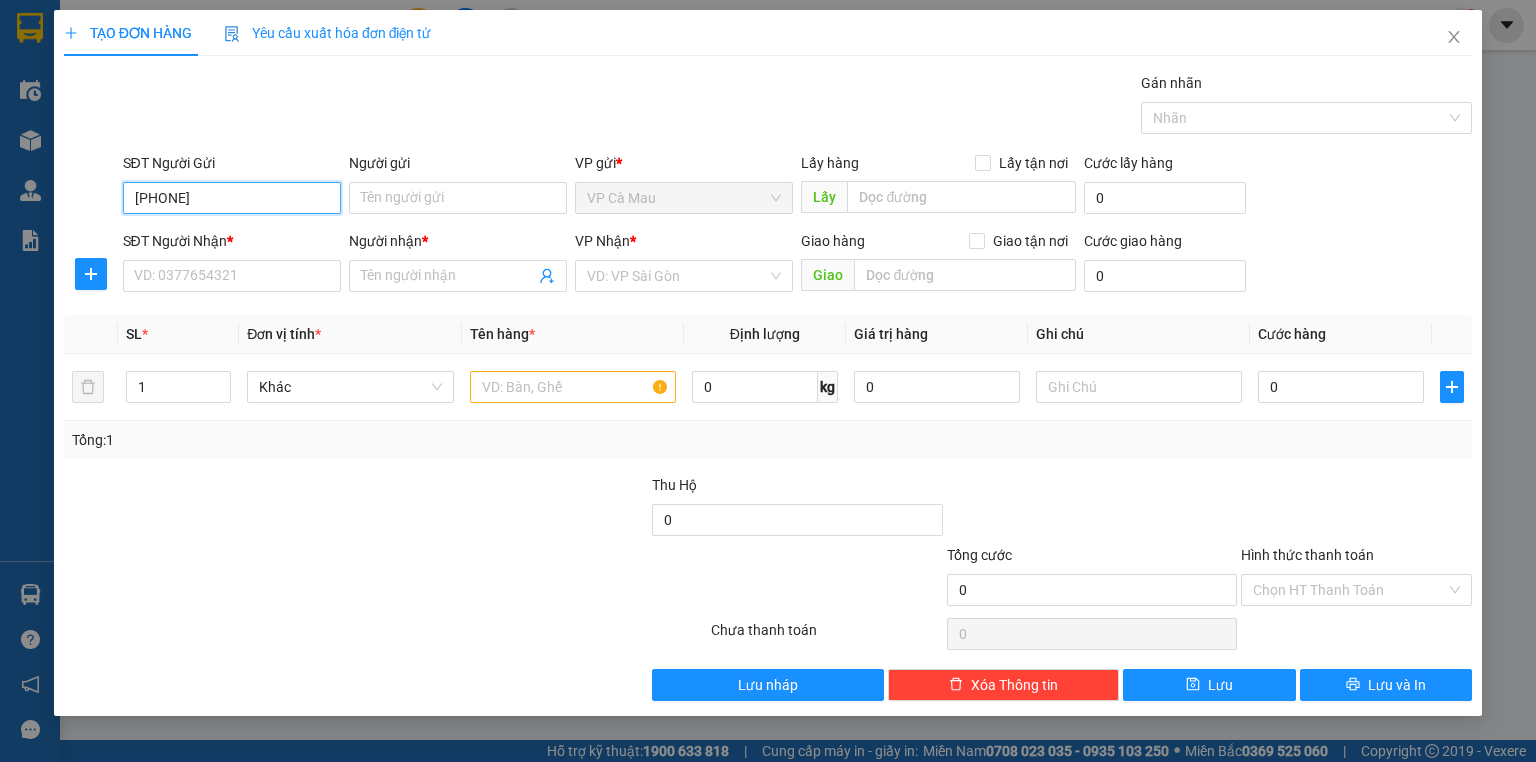type on "[PHONE]" 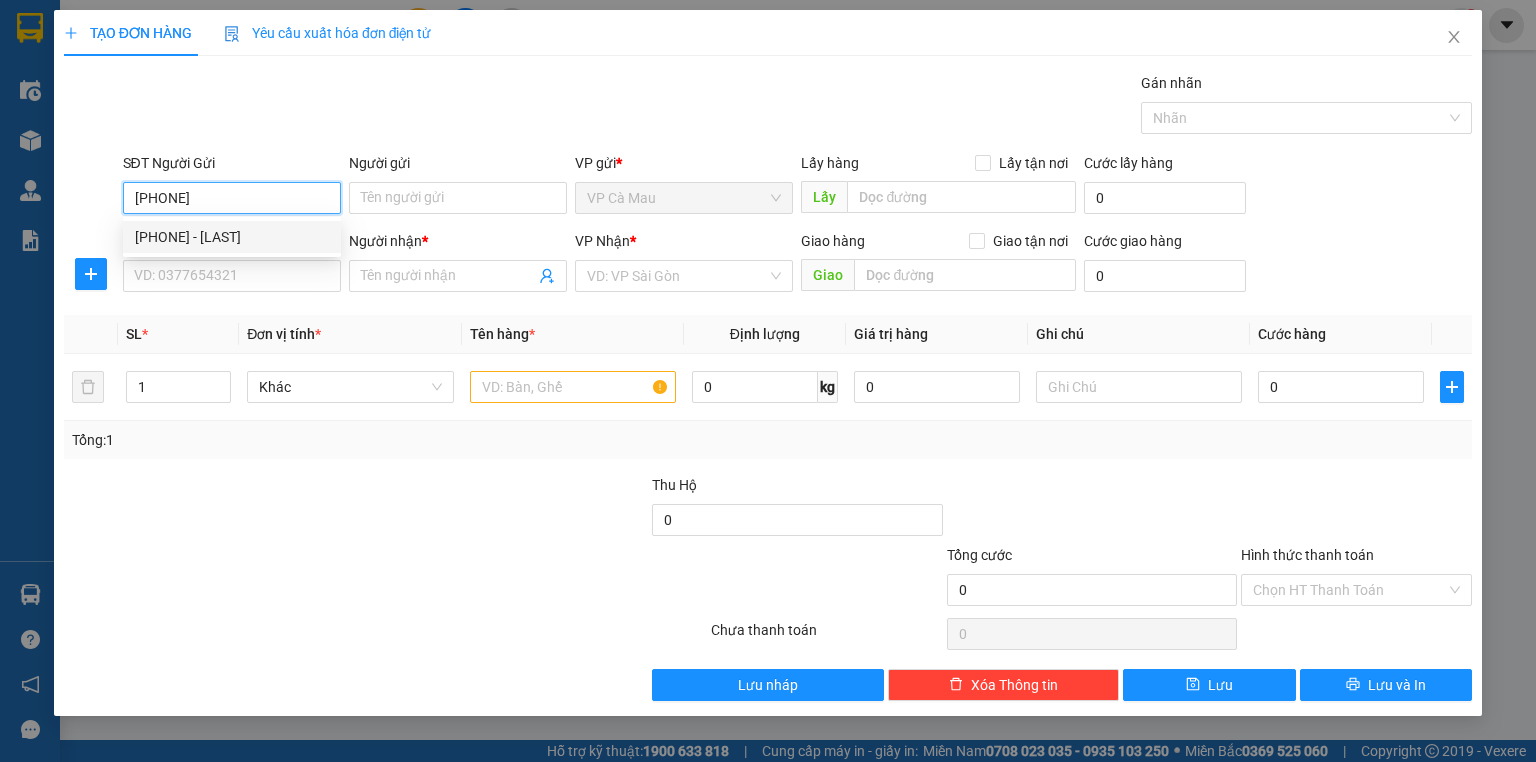 click on "[PHONE] - [LAST]" at bounding box center [232, 237] 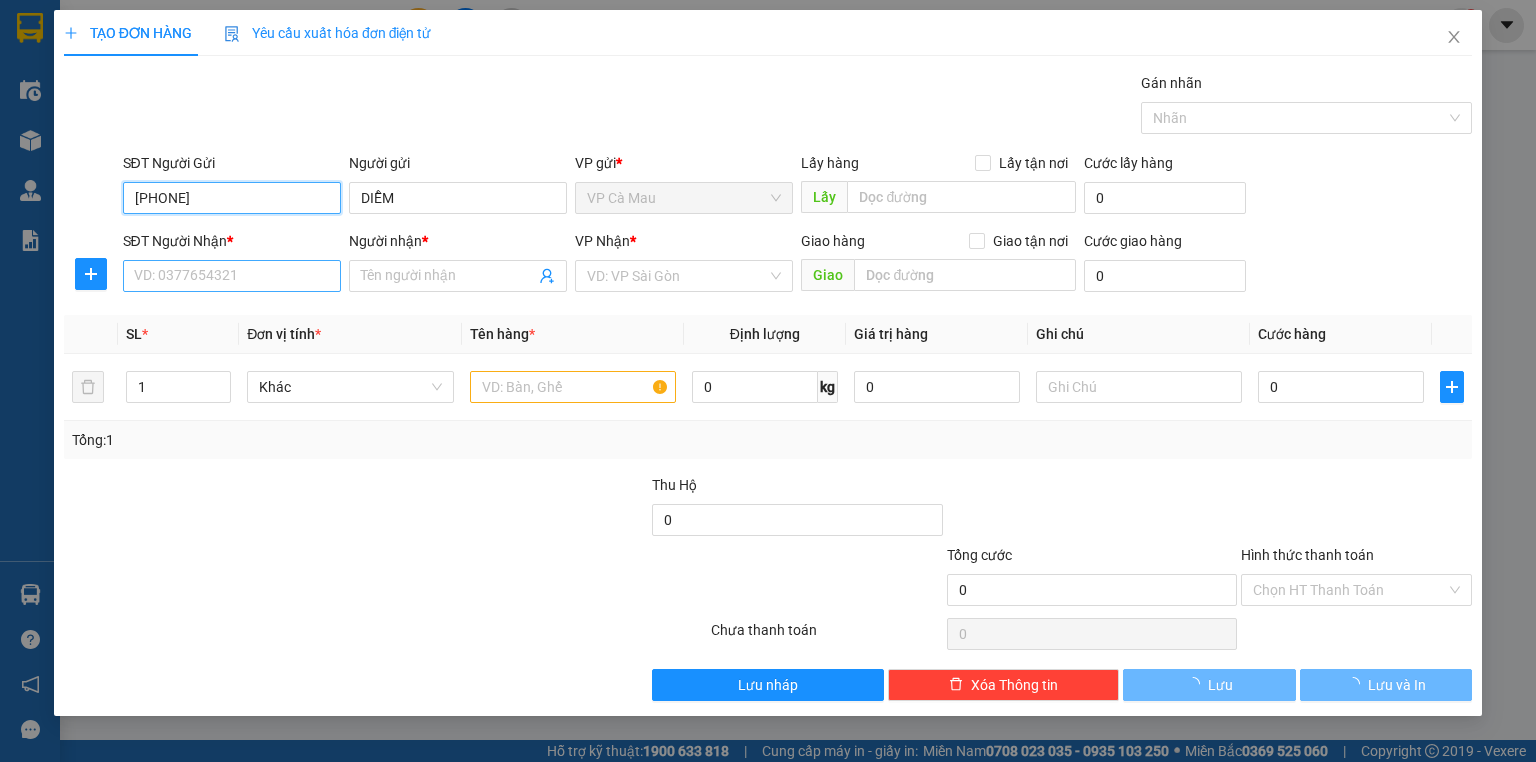 type on "[PHONE]" 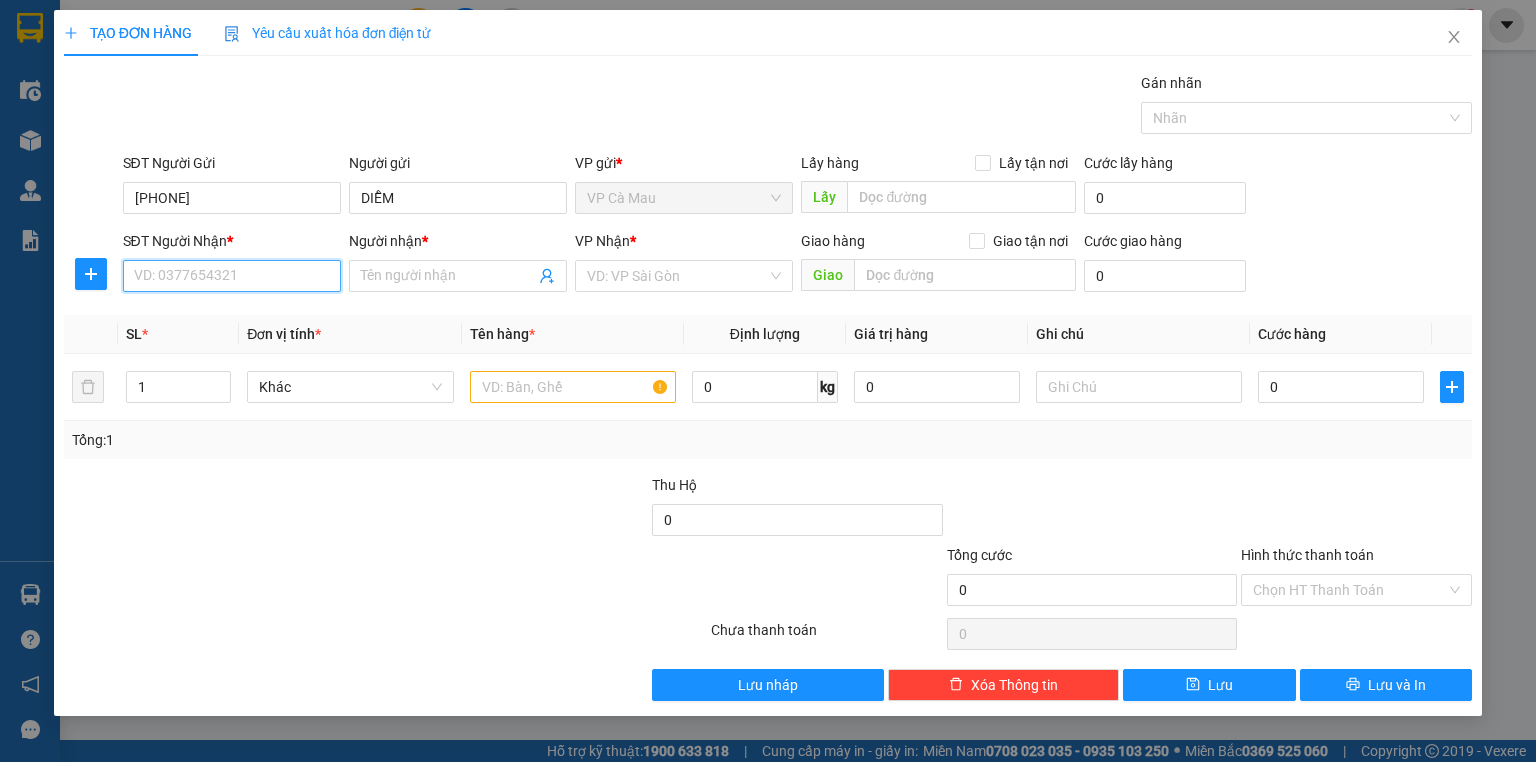 click on "SĐT Người Nhận  *" at bounding box center (232, 276) 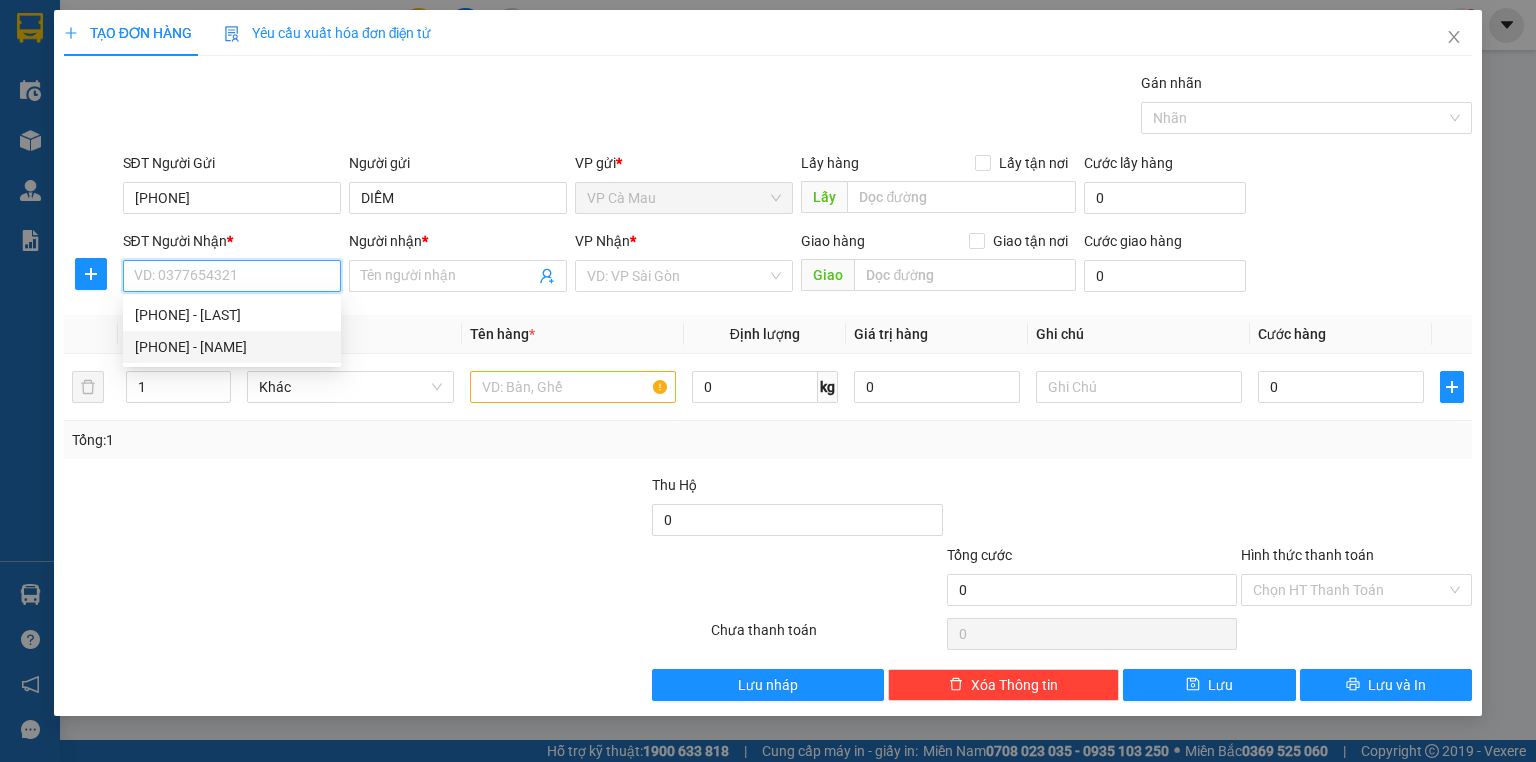 click on "[PHONE] - [NAME]" at bounding box center [232, 347] 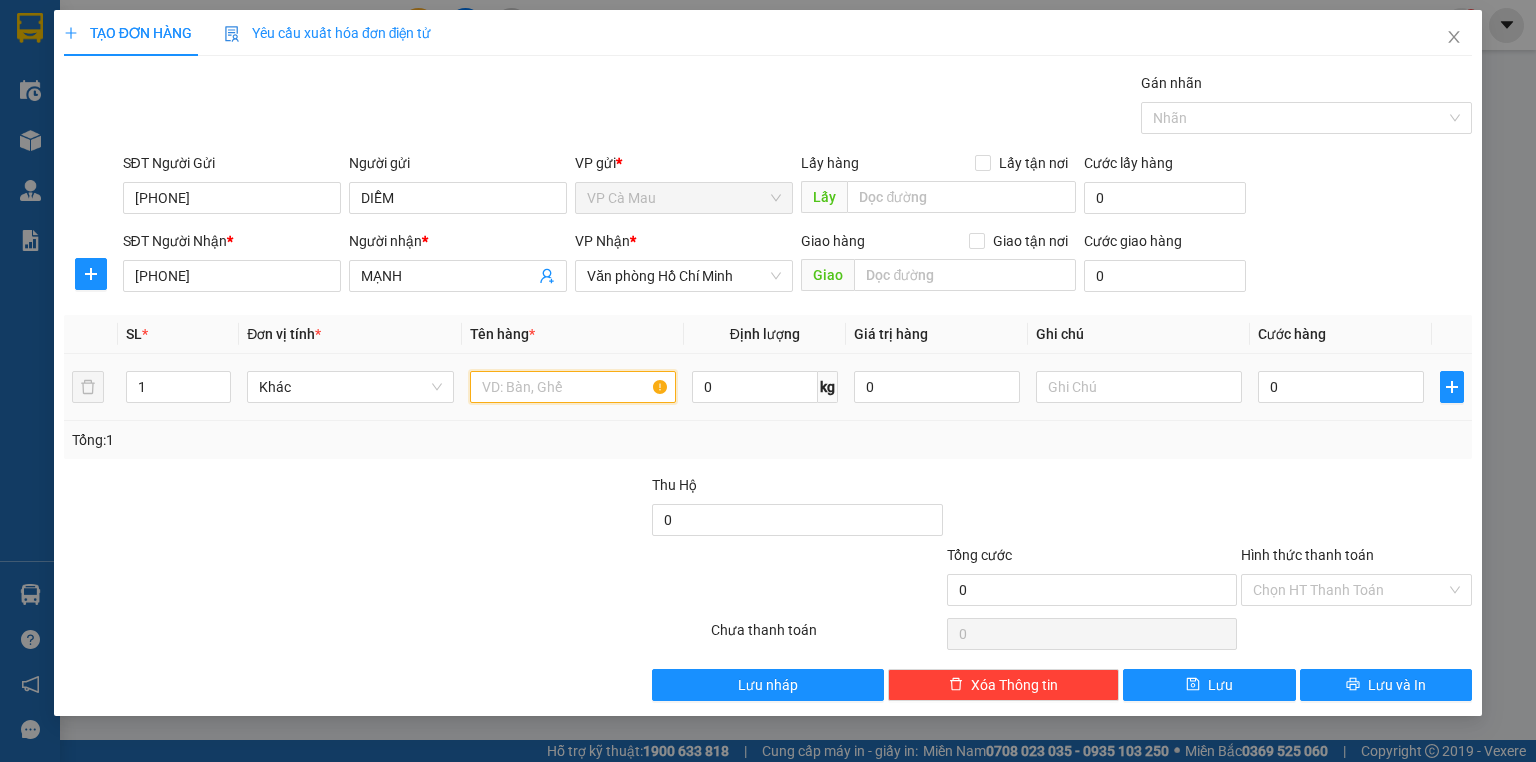 click at bounding box center [573, 387] 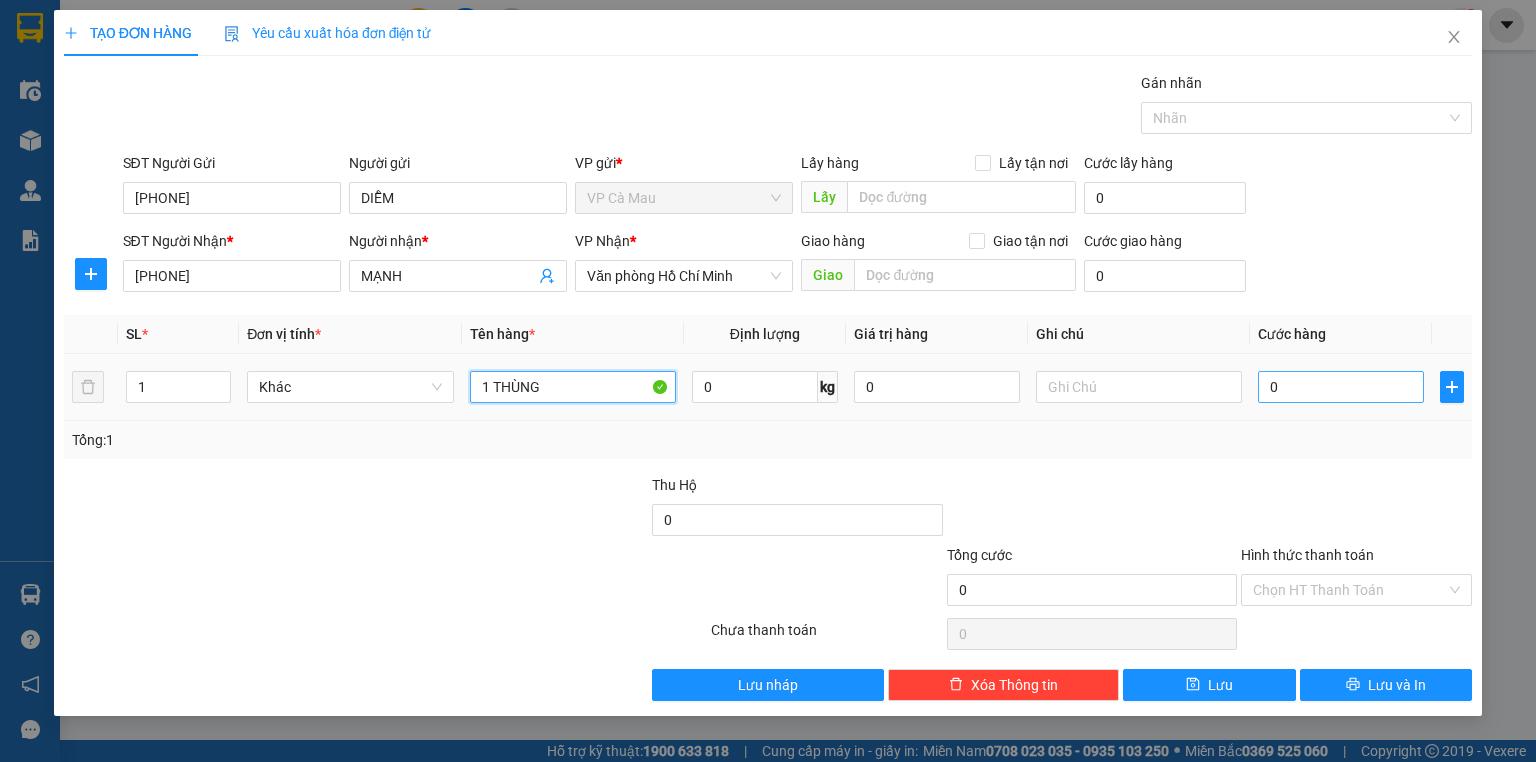 type on "1 THÙNG" 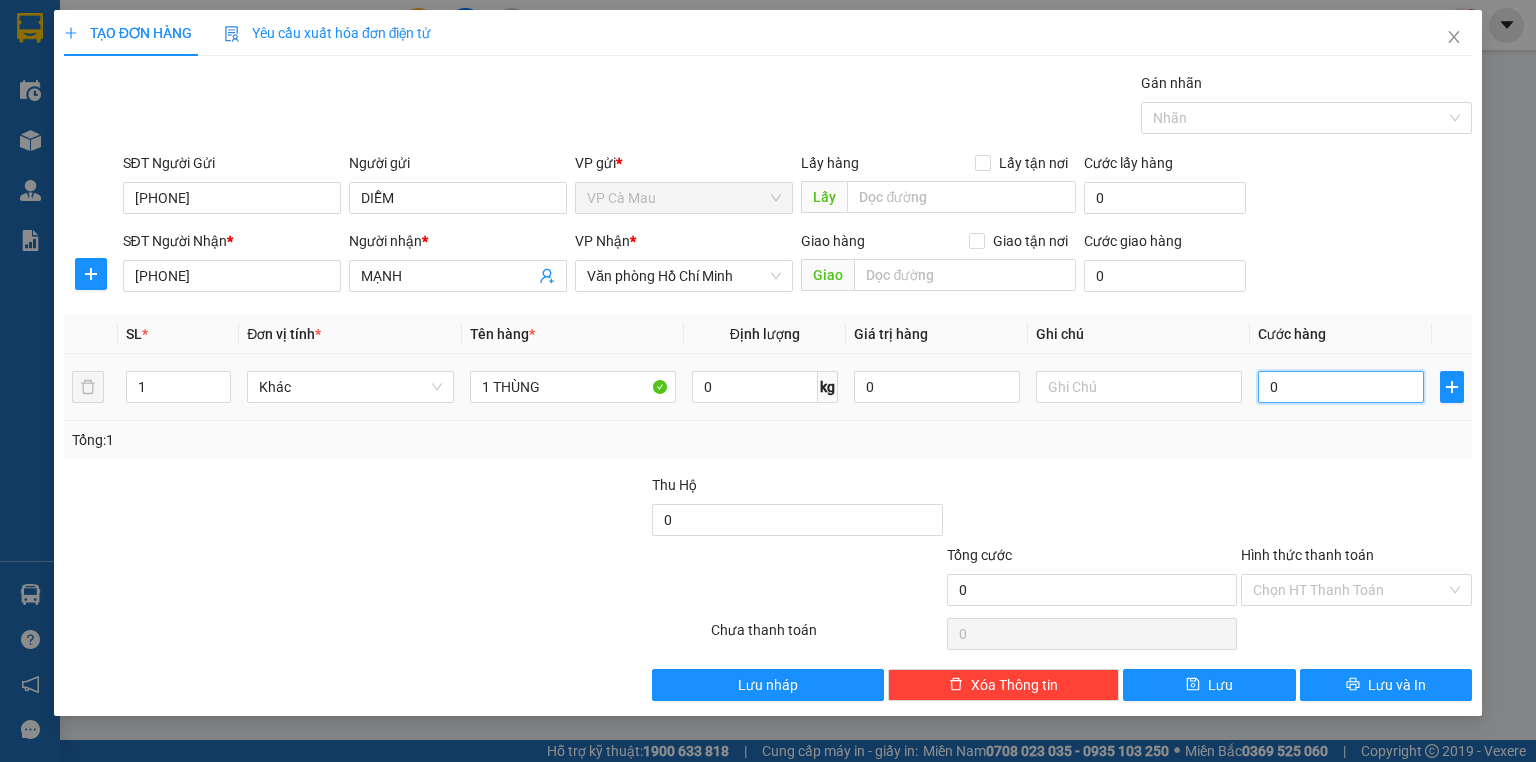 click on "0" at bounding box center [1341, 387] 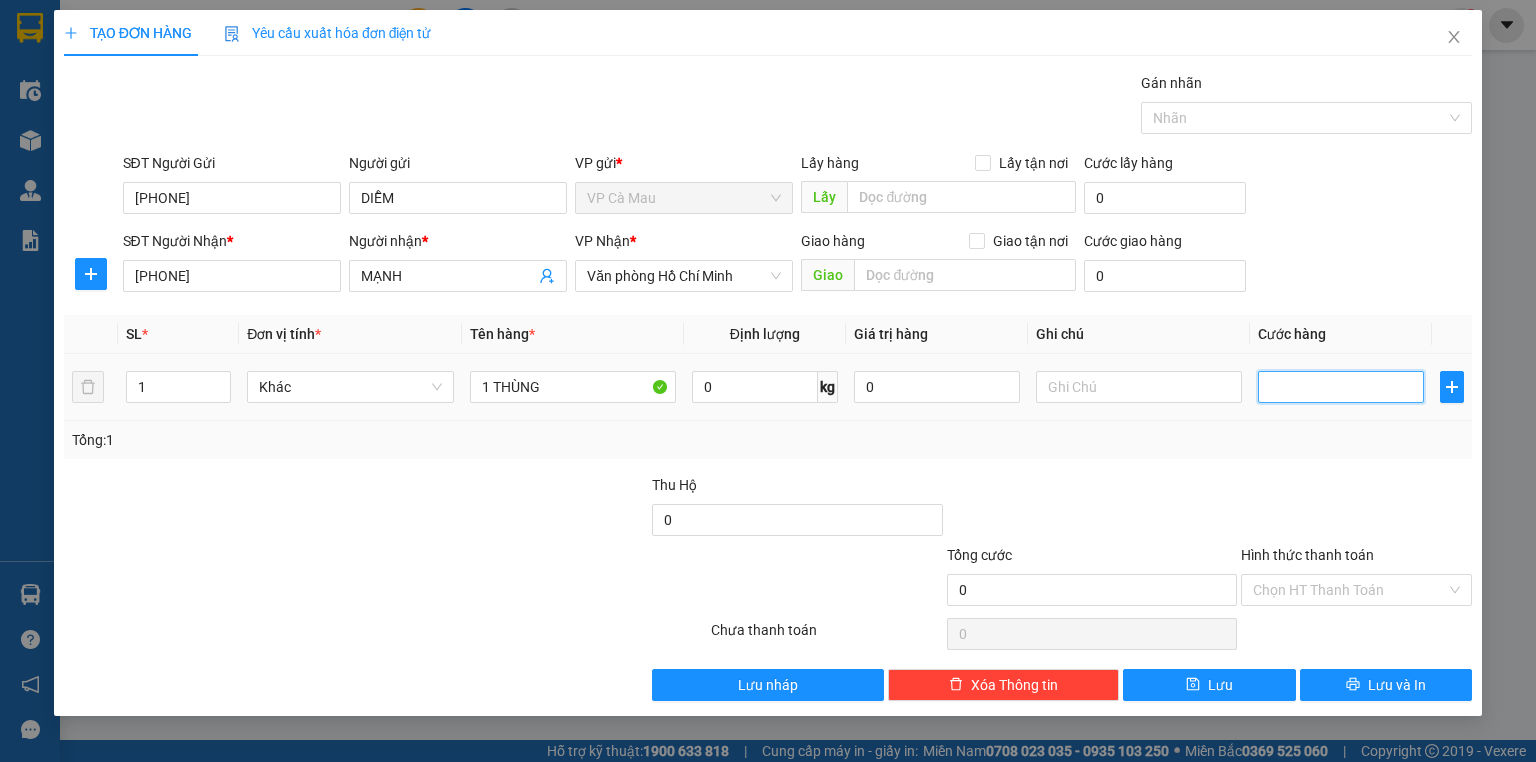 type on "4" 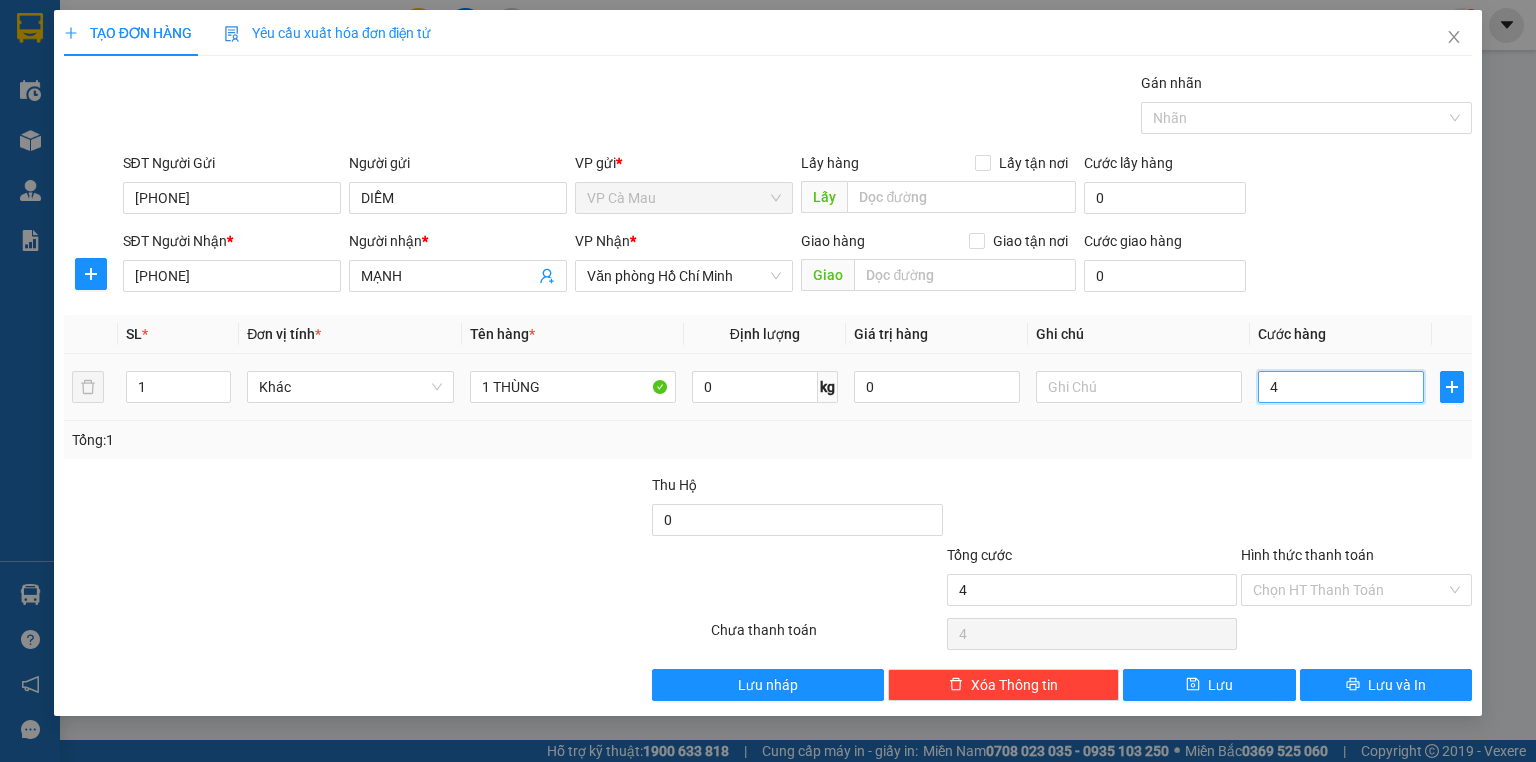 type on "40" 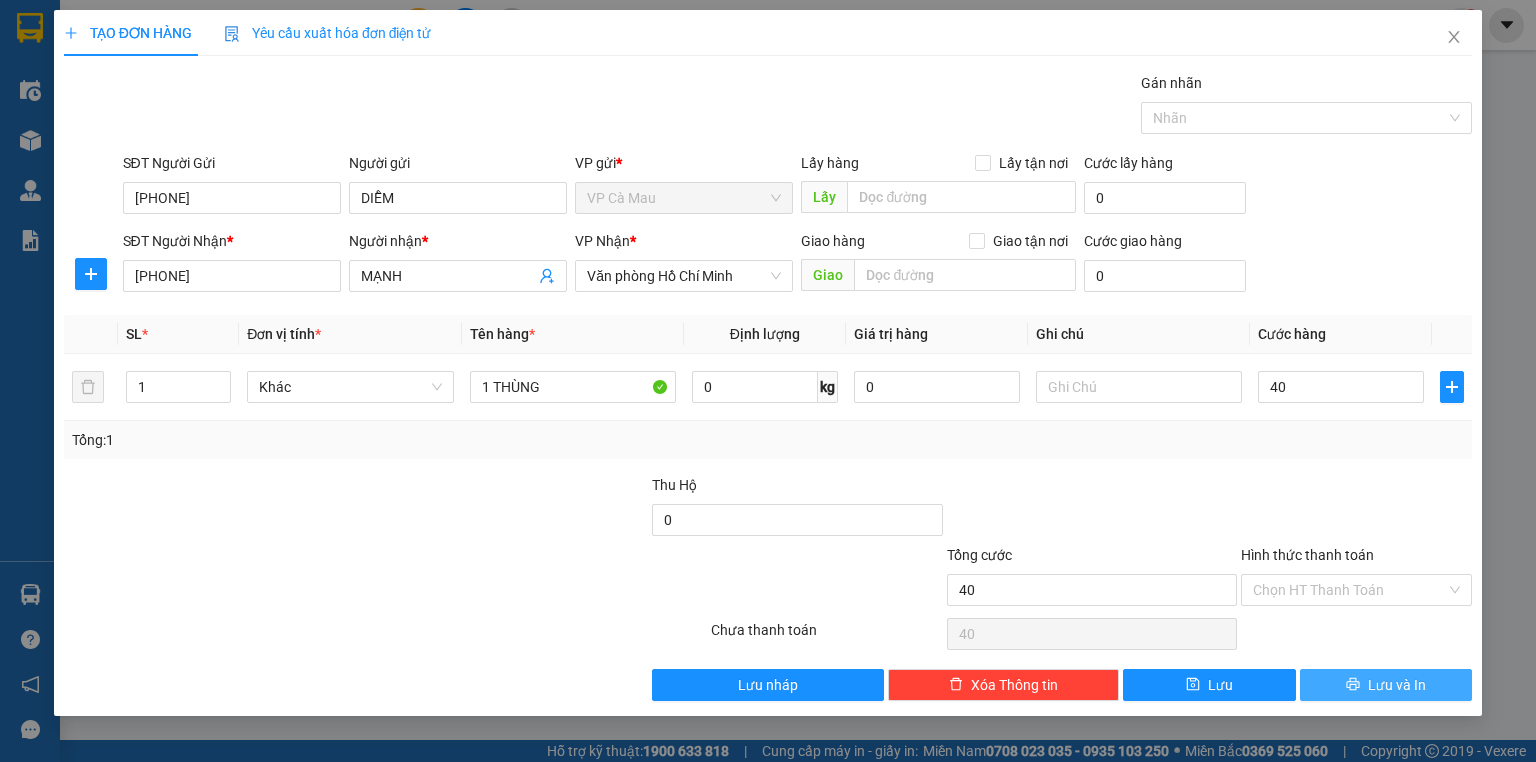 type on "40.000" 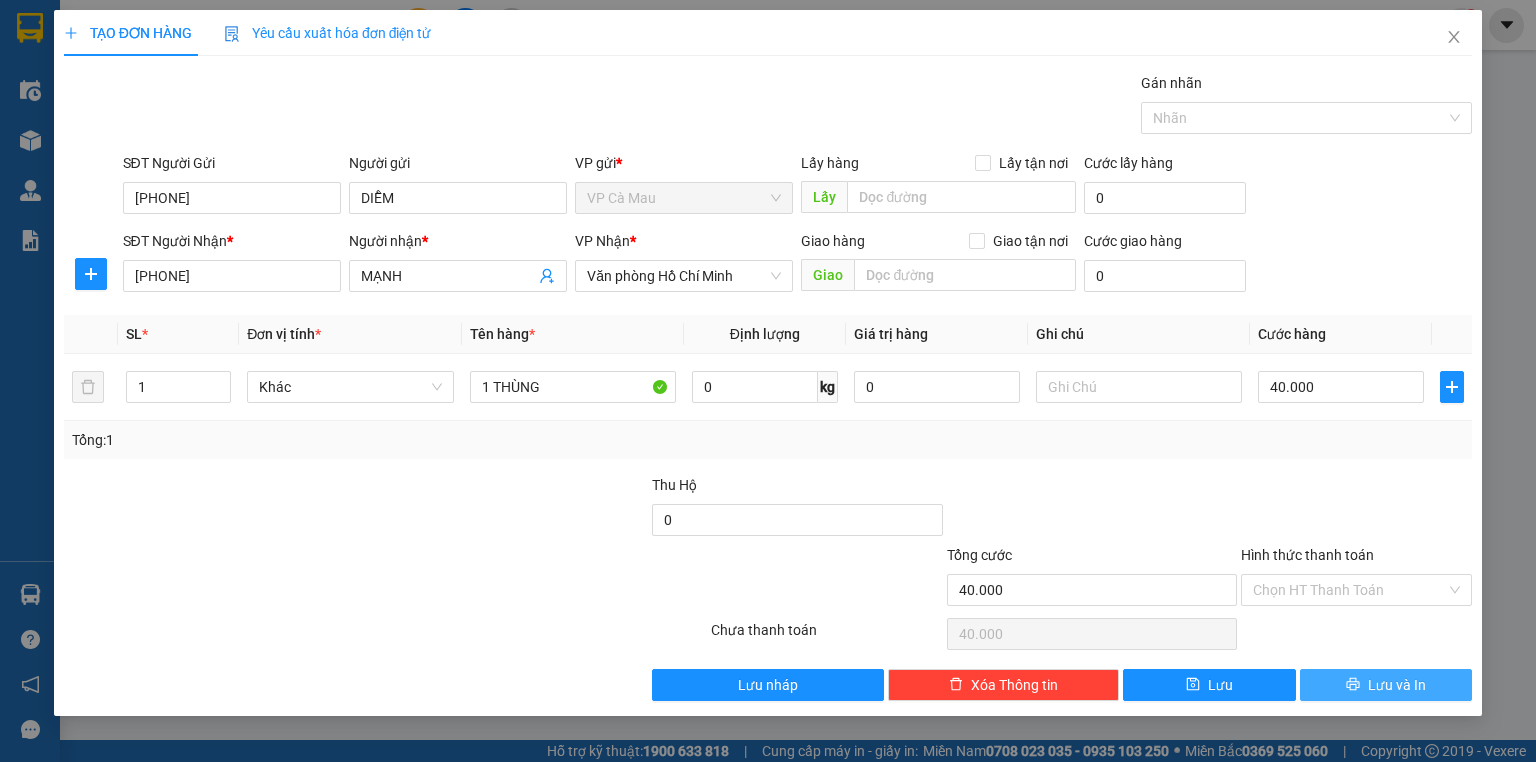 click on "Lưu và In" at bounding box center (1386, 685) 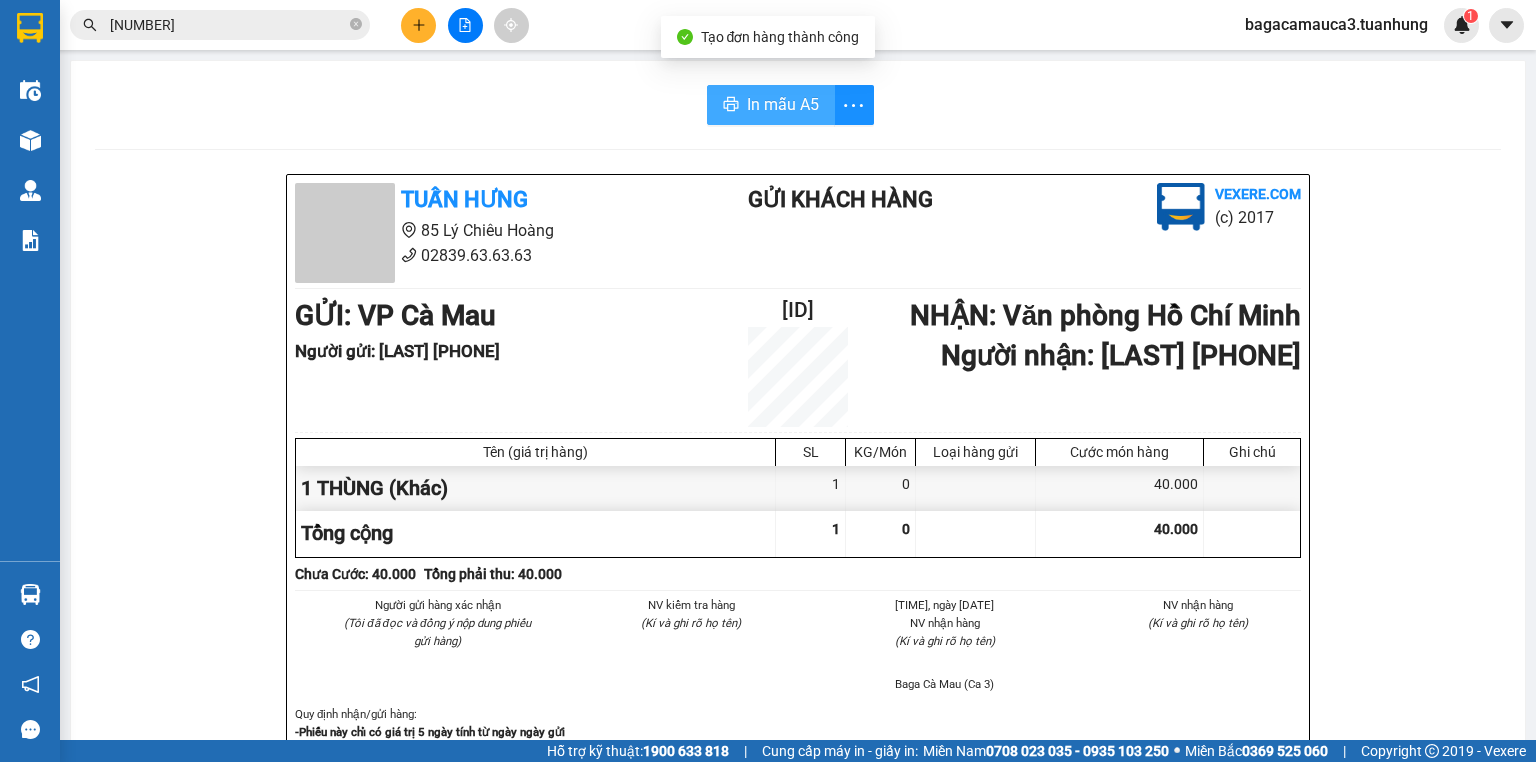 click on "In mẫu A5" at bounding box center (783, 104) 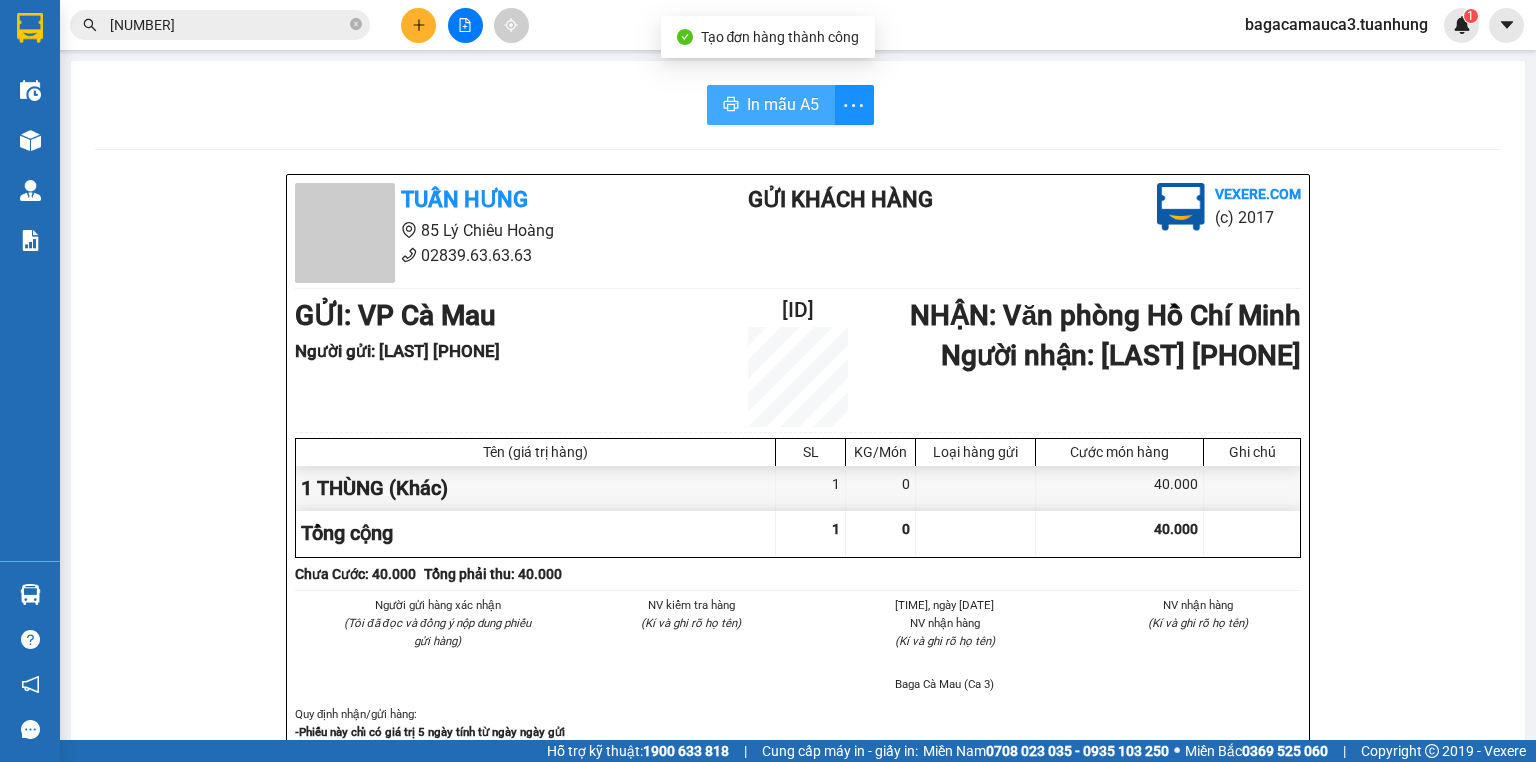 scroll, scrollTop: 0, scrollLeft: 0, axis: both 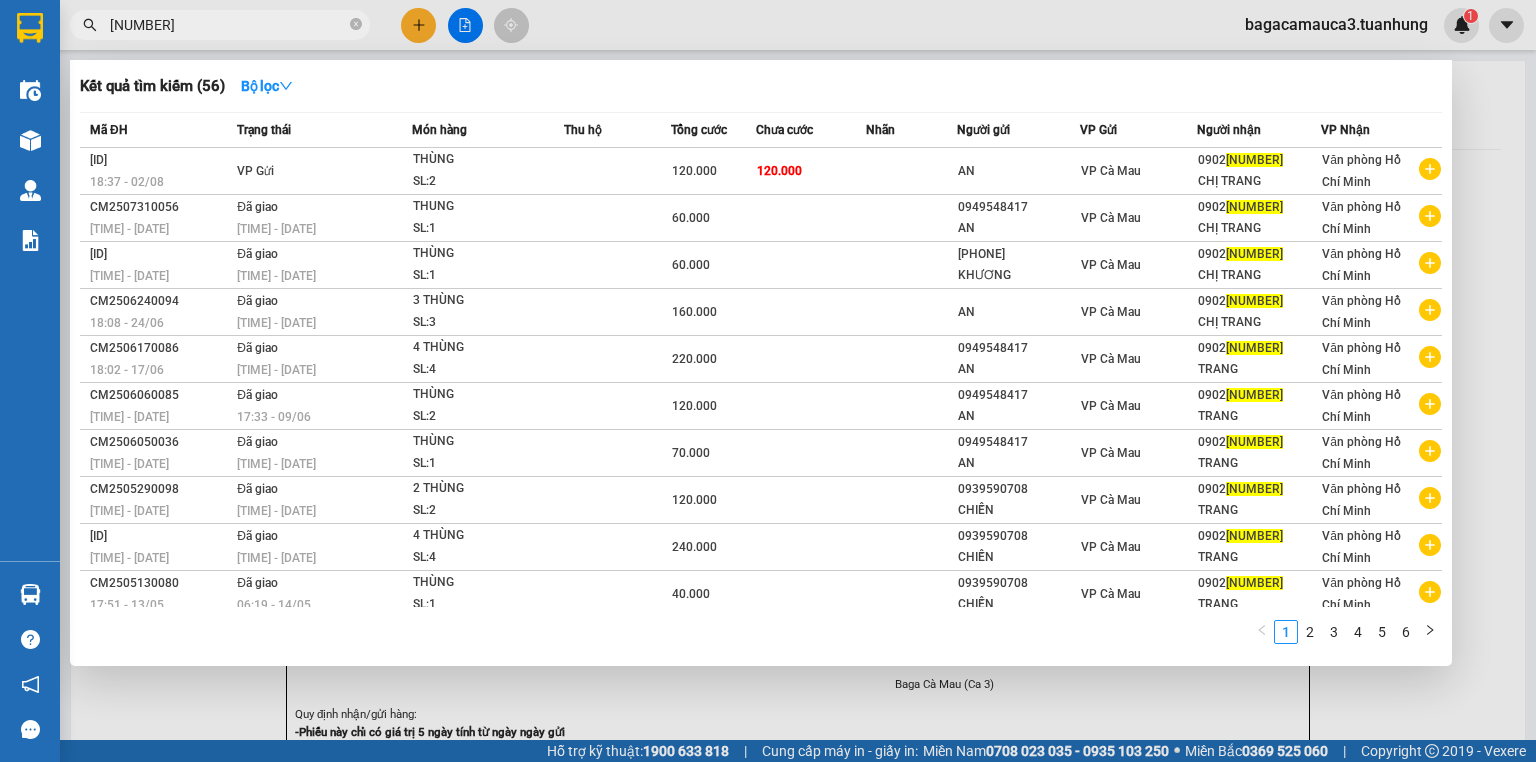 click on "[NUMBER]" at bounding box center (228, 25) 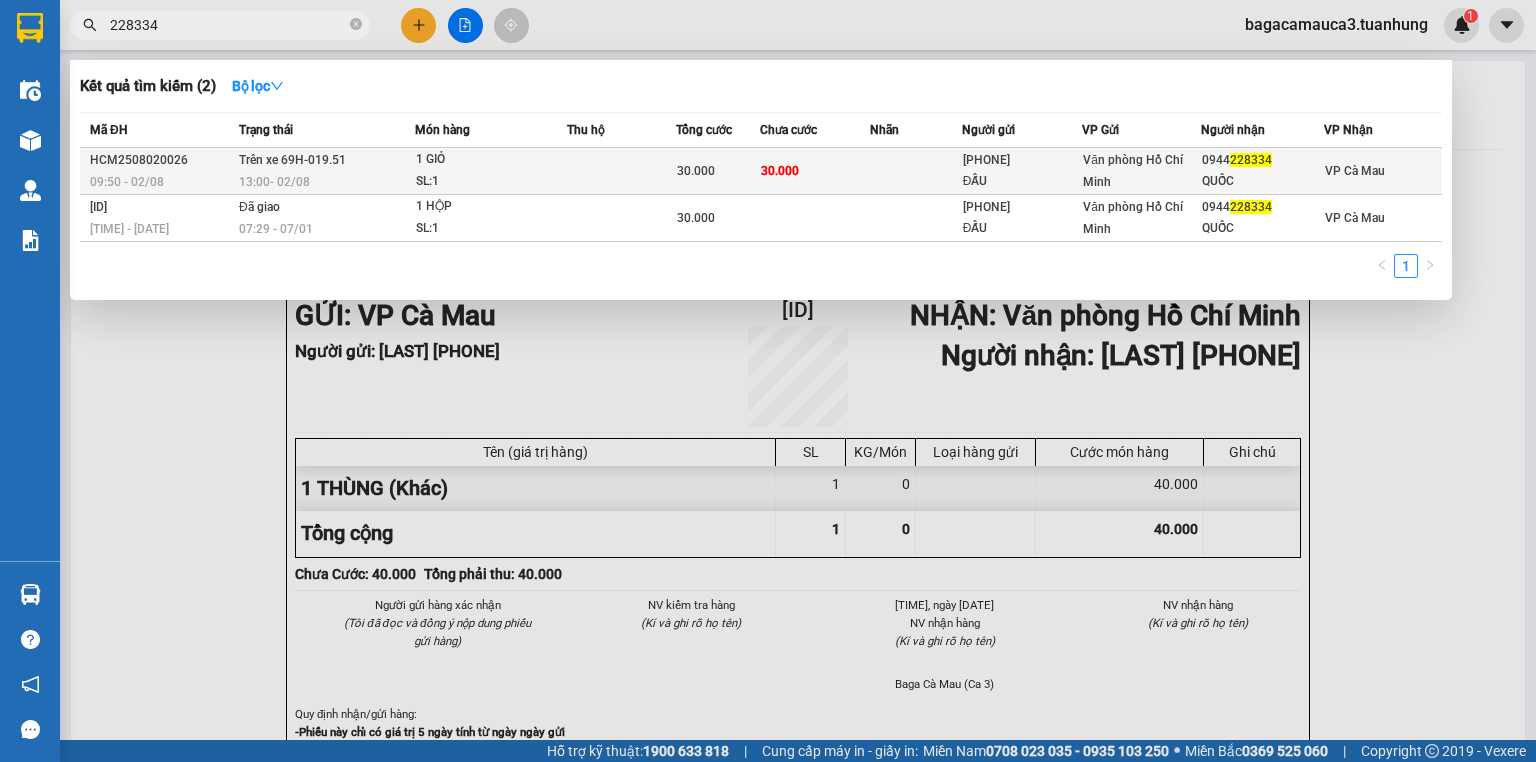 type on "228334" 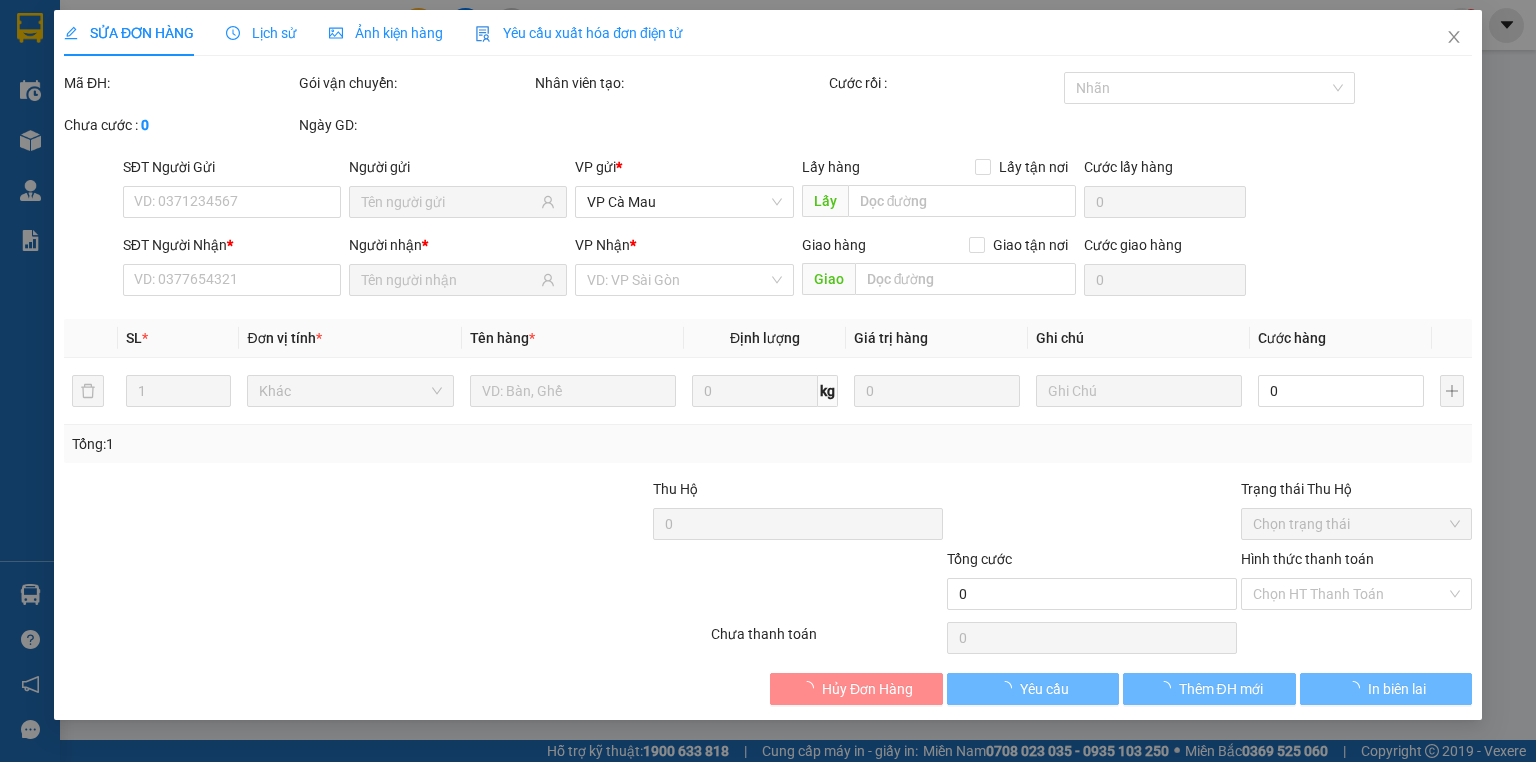type on "[PHONE]" 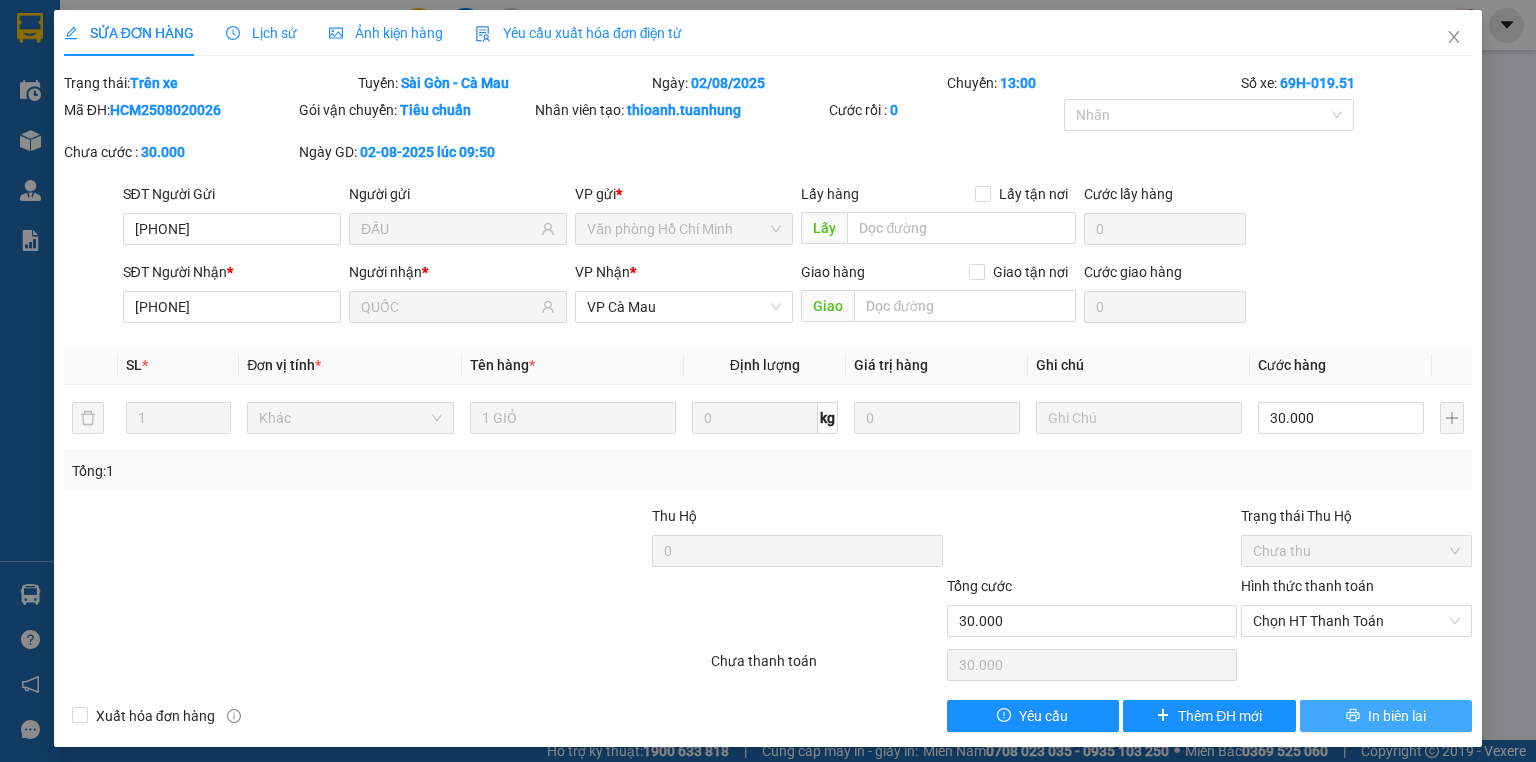 click on "In biên lai" at bounding box center (1397, 716) 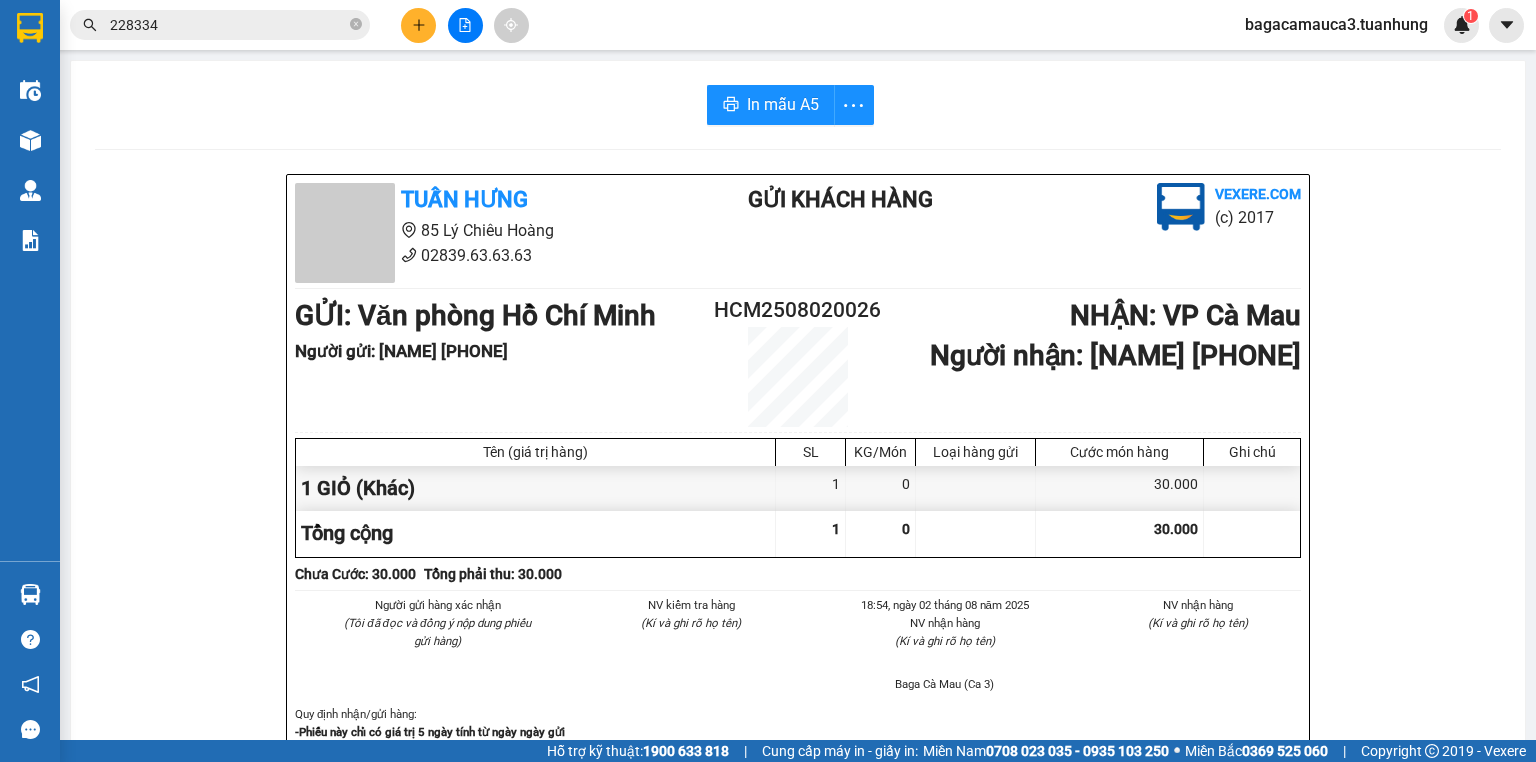 click on "228334" at bounding box center (228, 25) 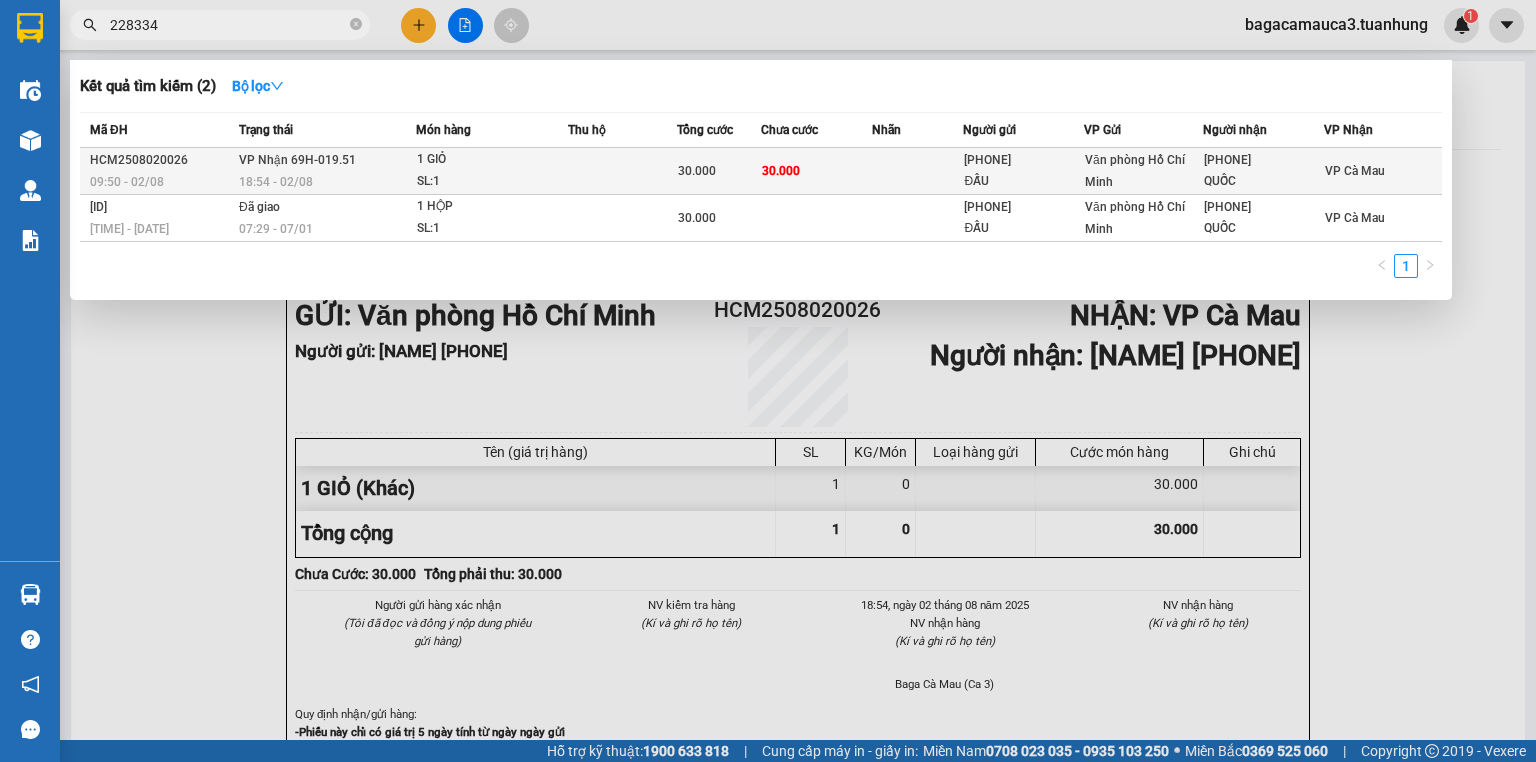 type on "228334" 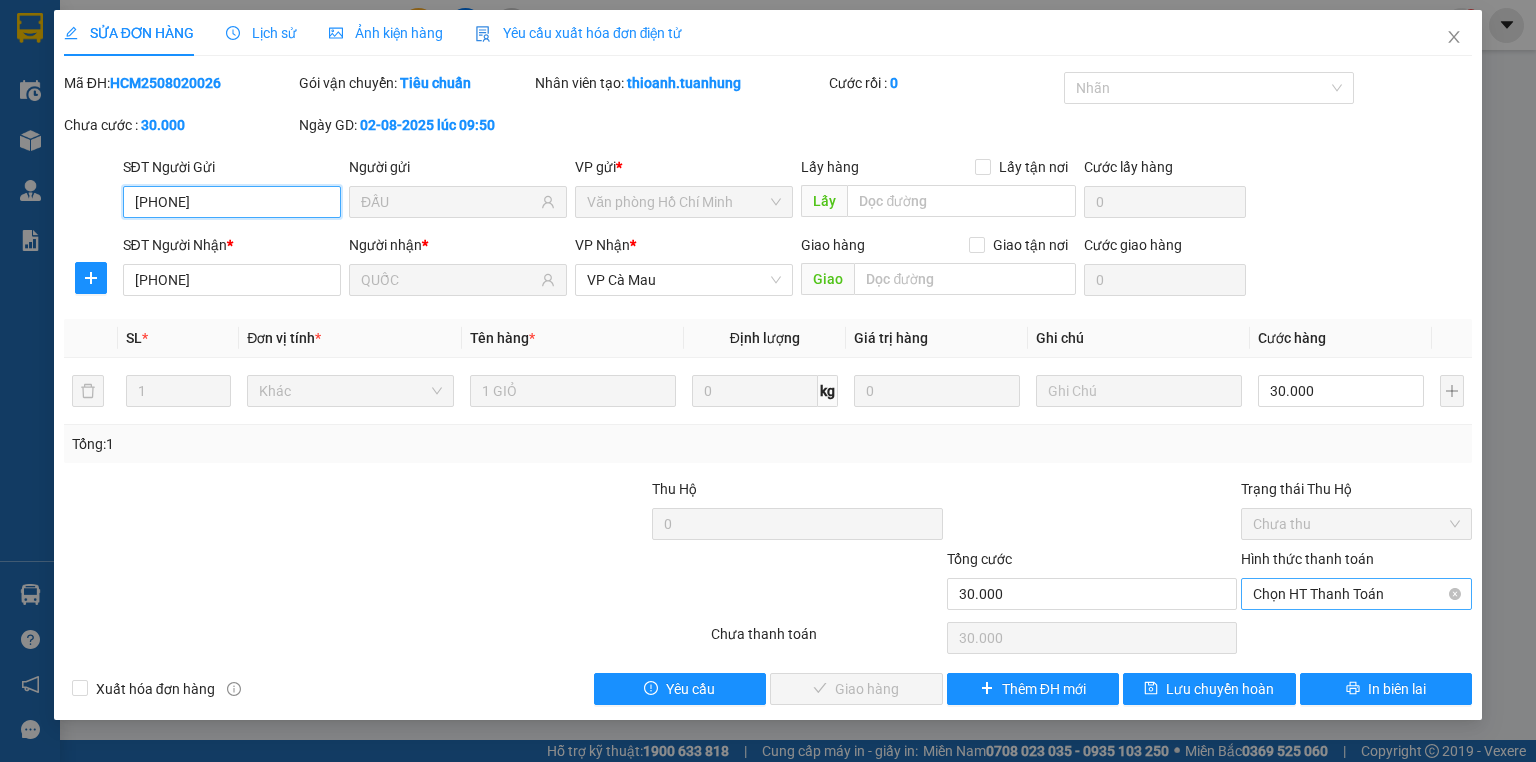 click on "Chọn HT Thanh Toán" at bounding box center [1356, 594] 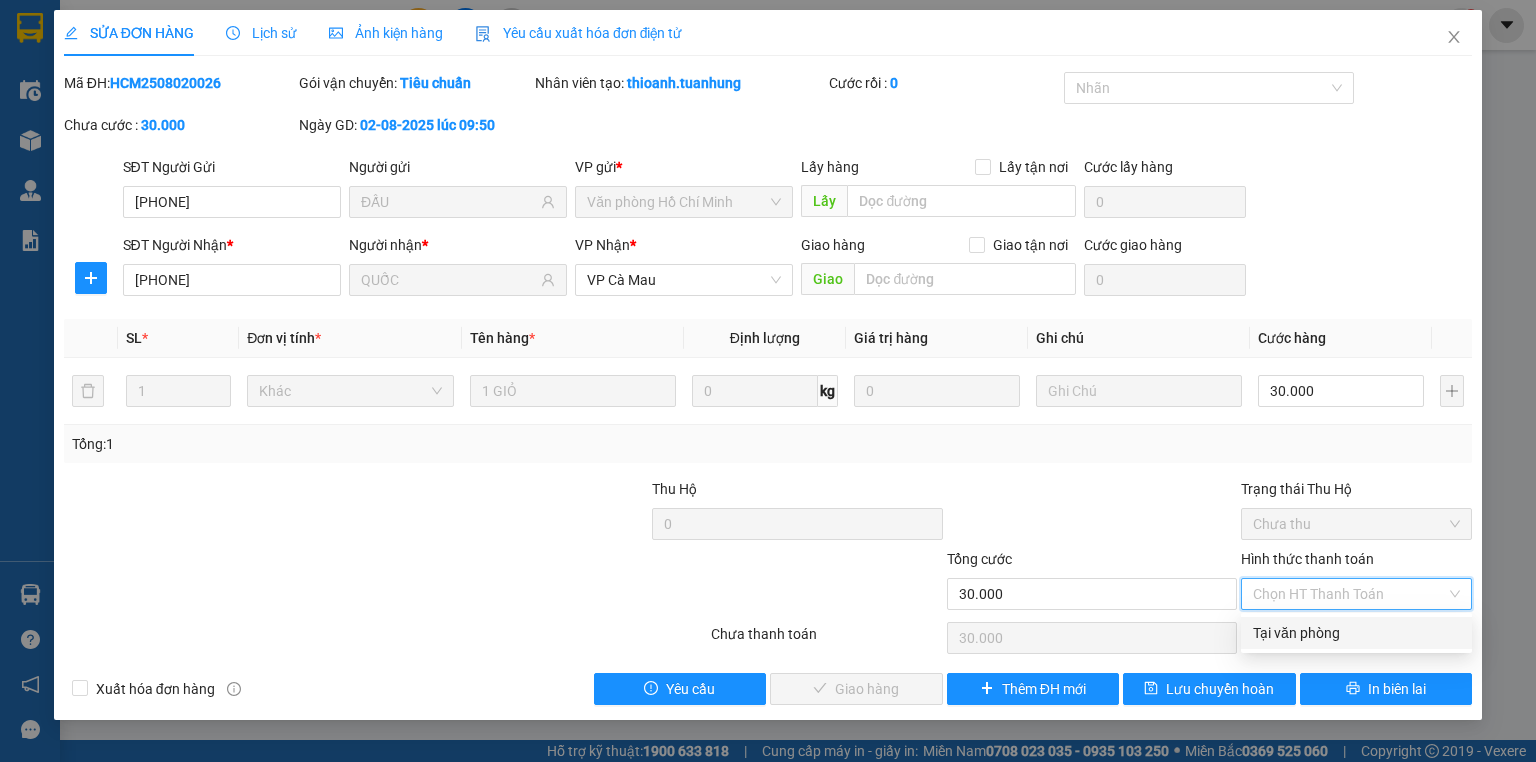 click on "Tại văn phòng" at bounding box center [1356, 633] 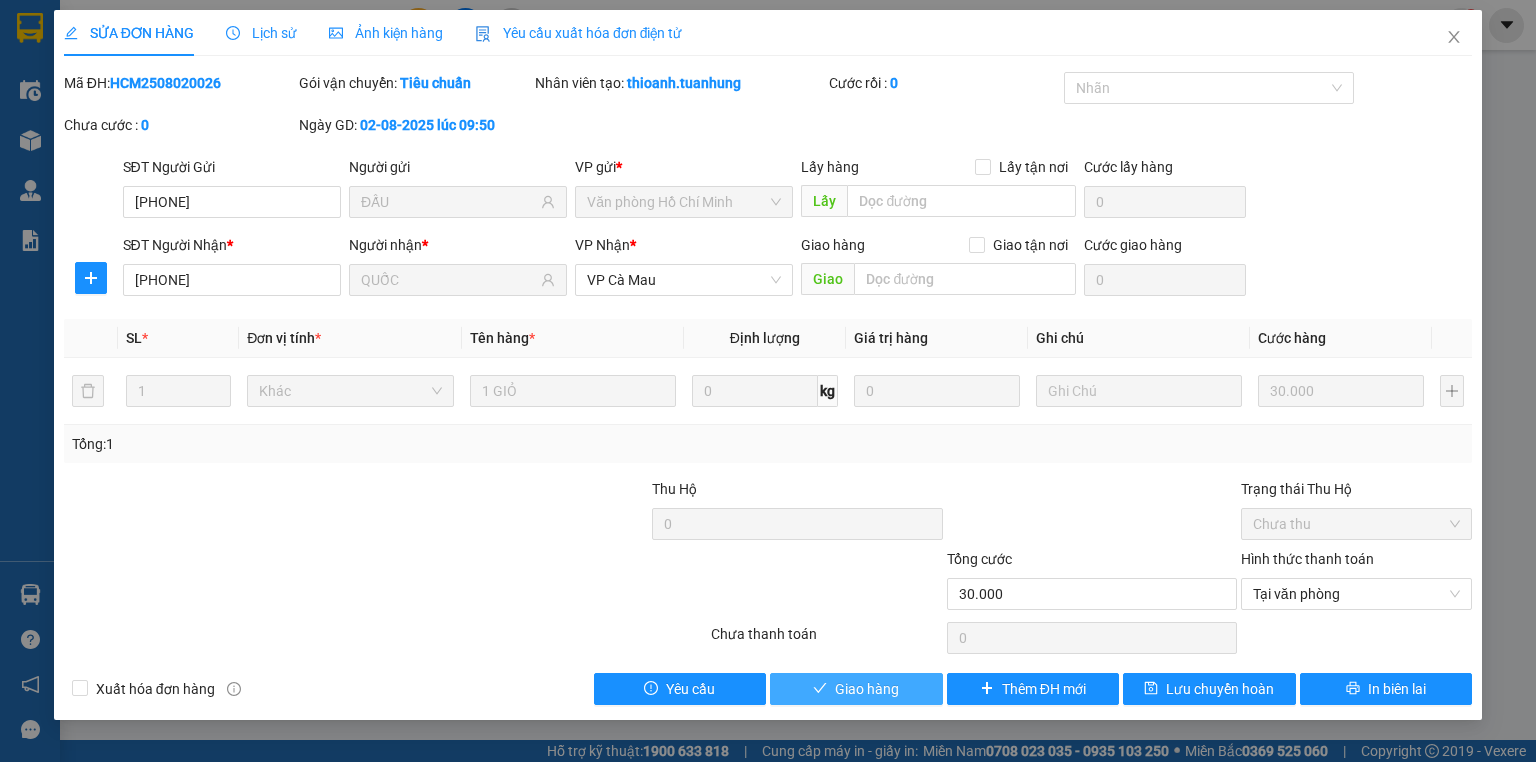 click on "Giao hàng" at bounding box center [856, 689] 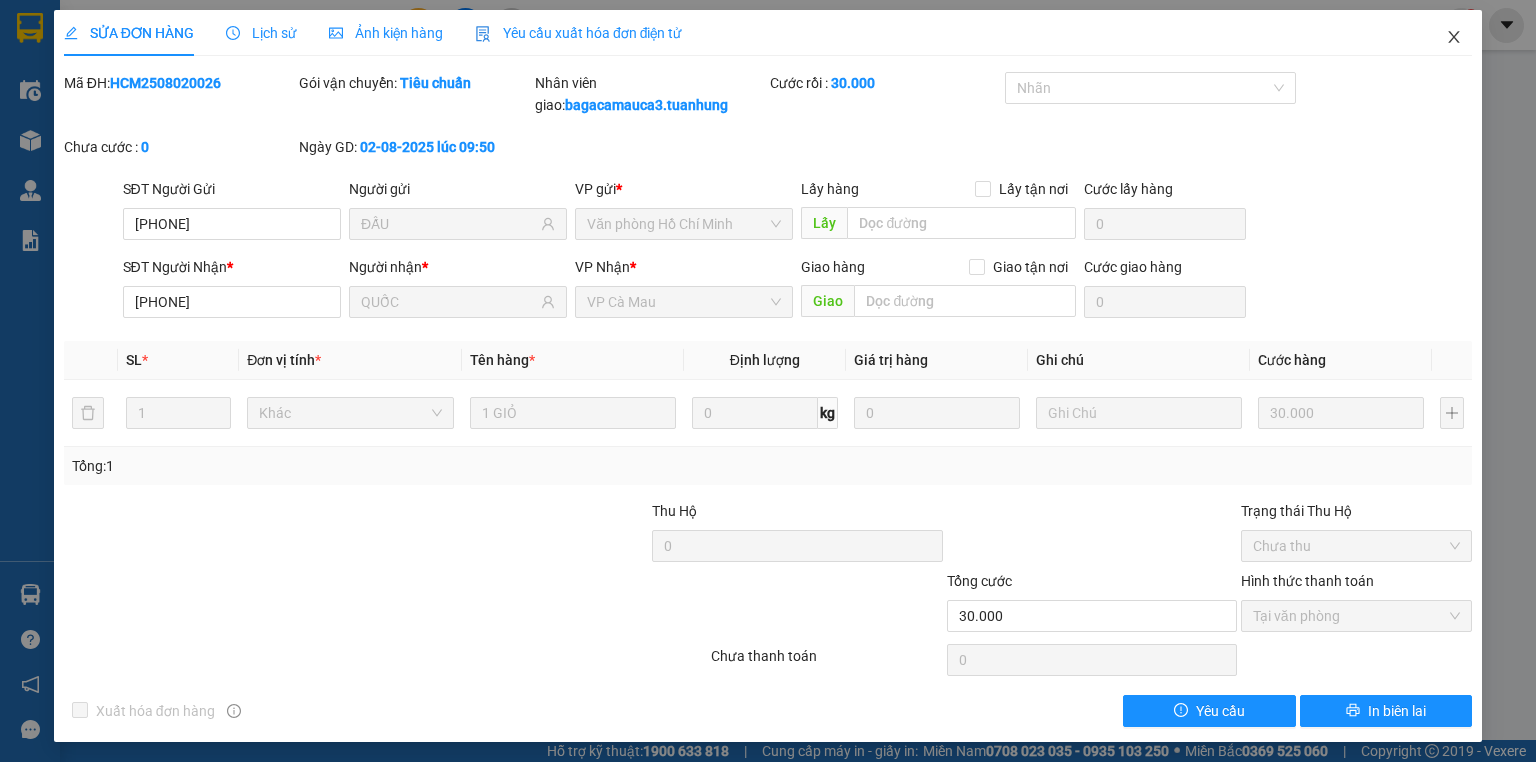 click 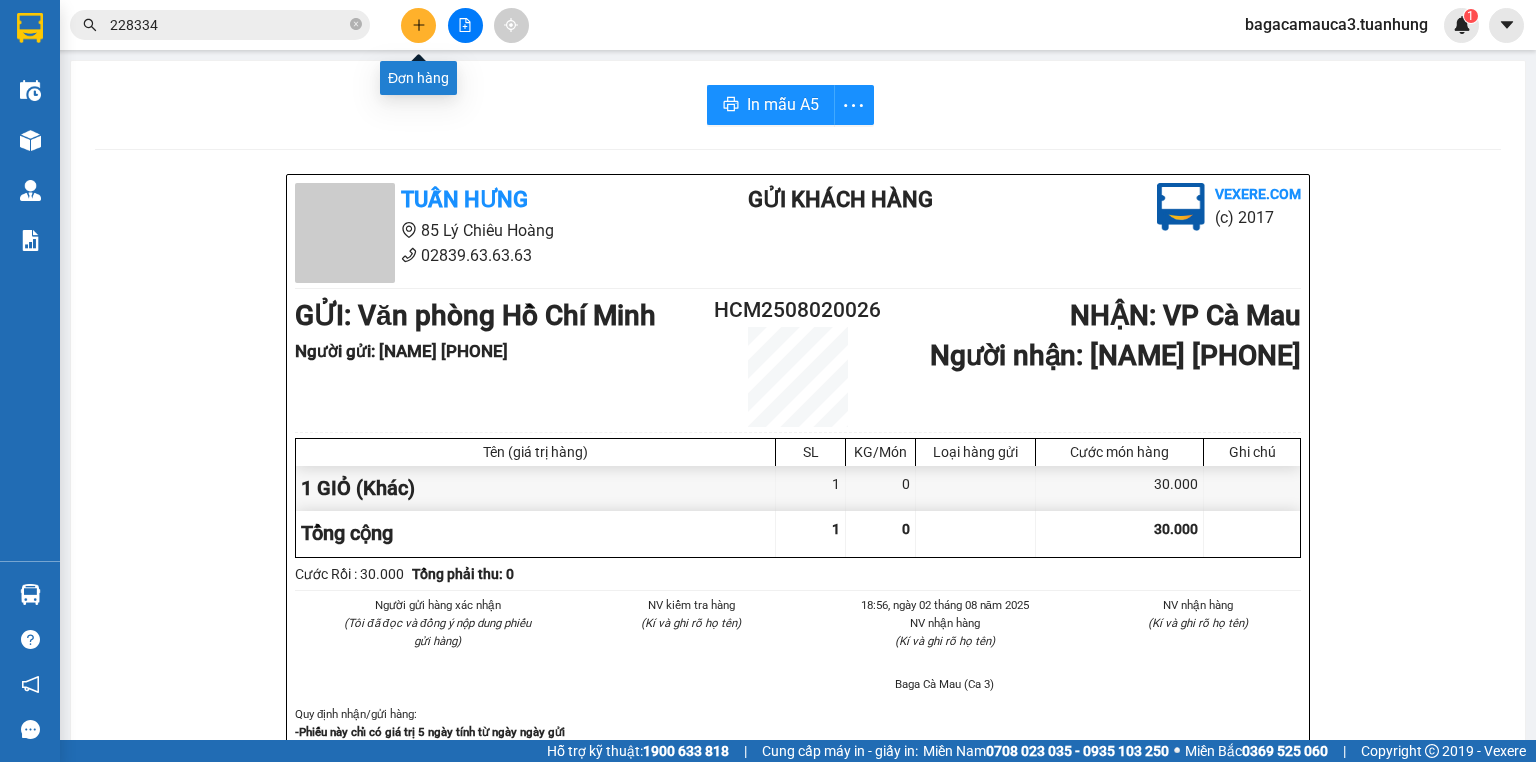 click 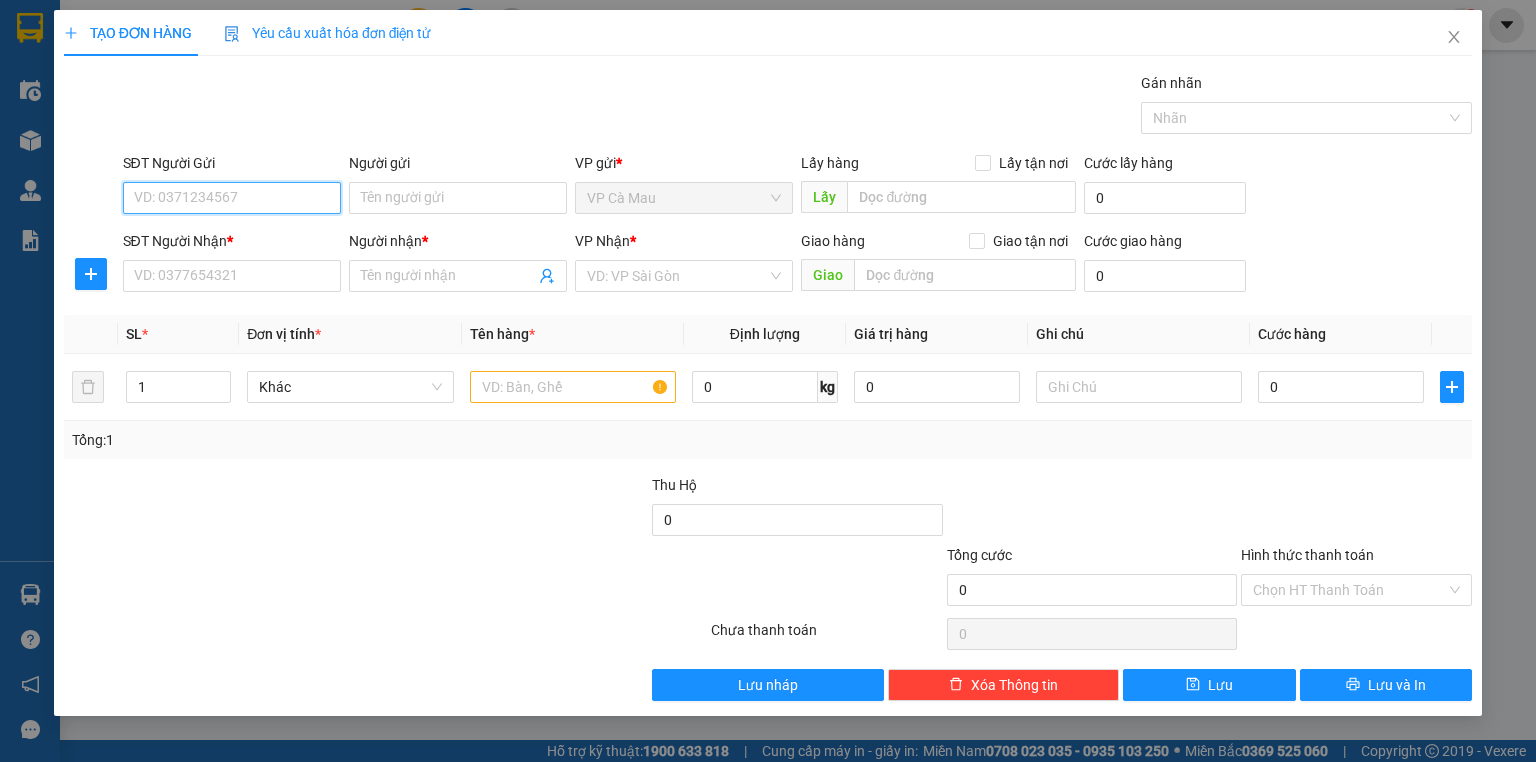 click on "SĐT Người Gửi" at bounding box center (232, 198) 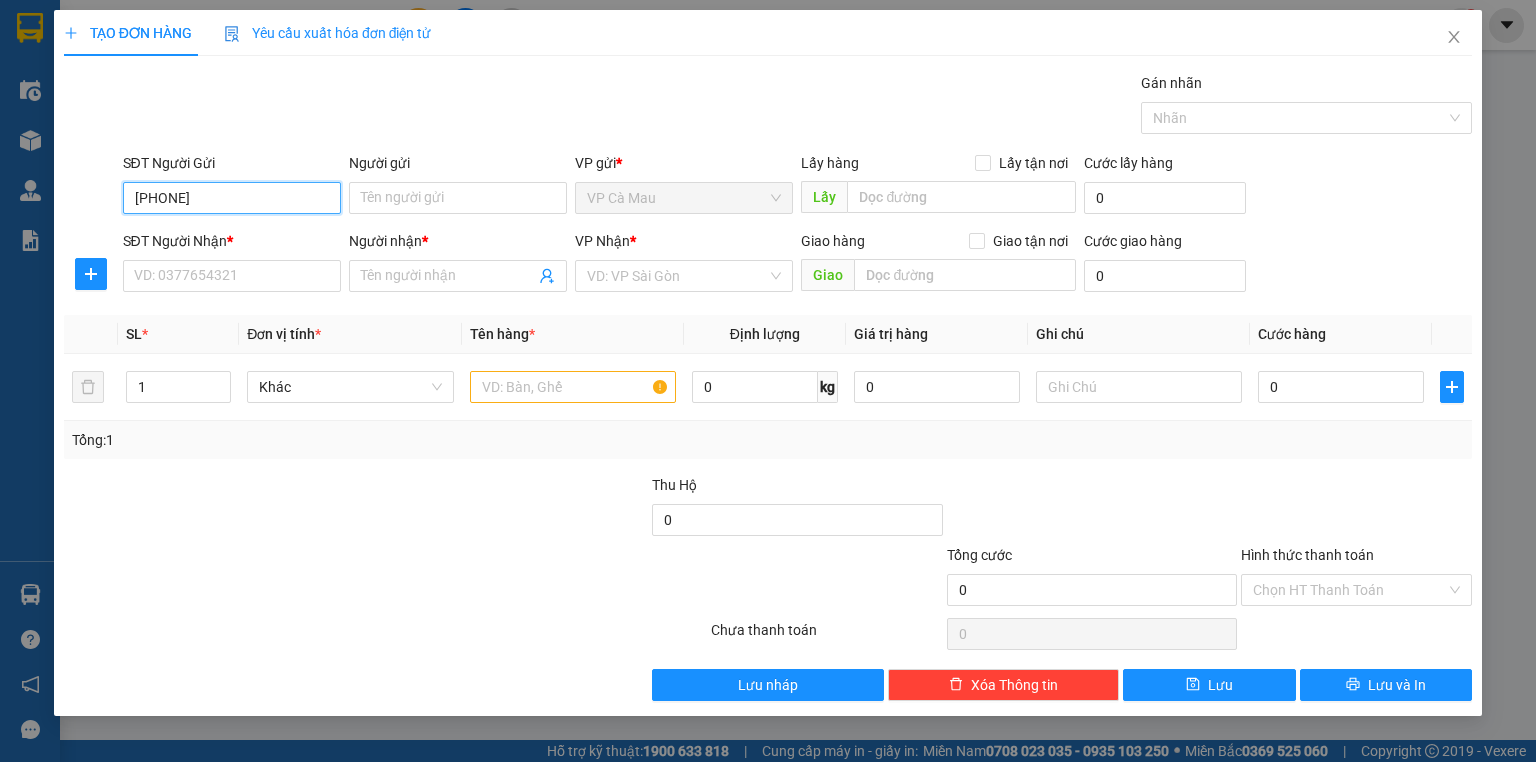 type on "0918053233" 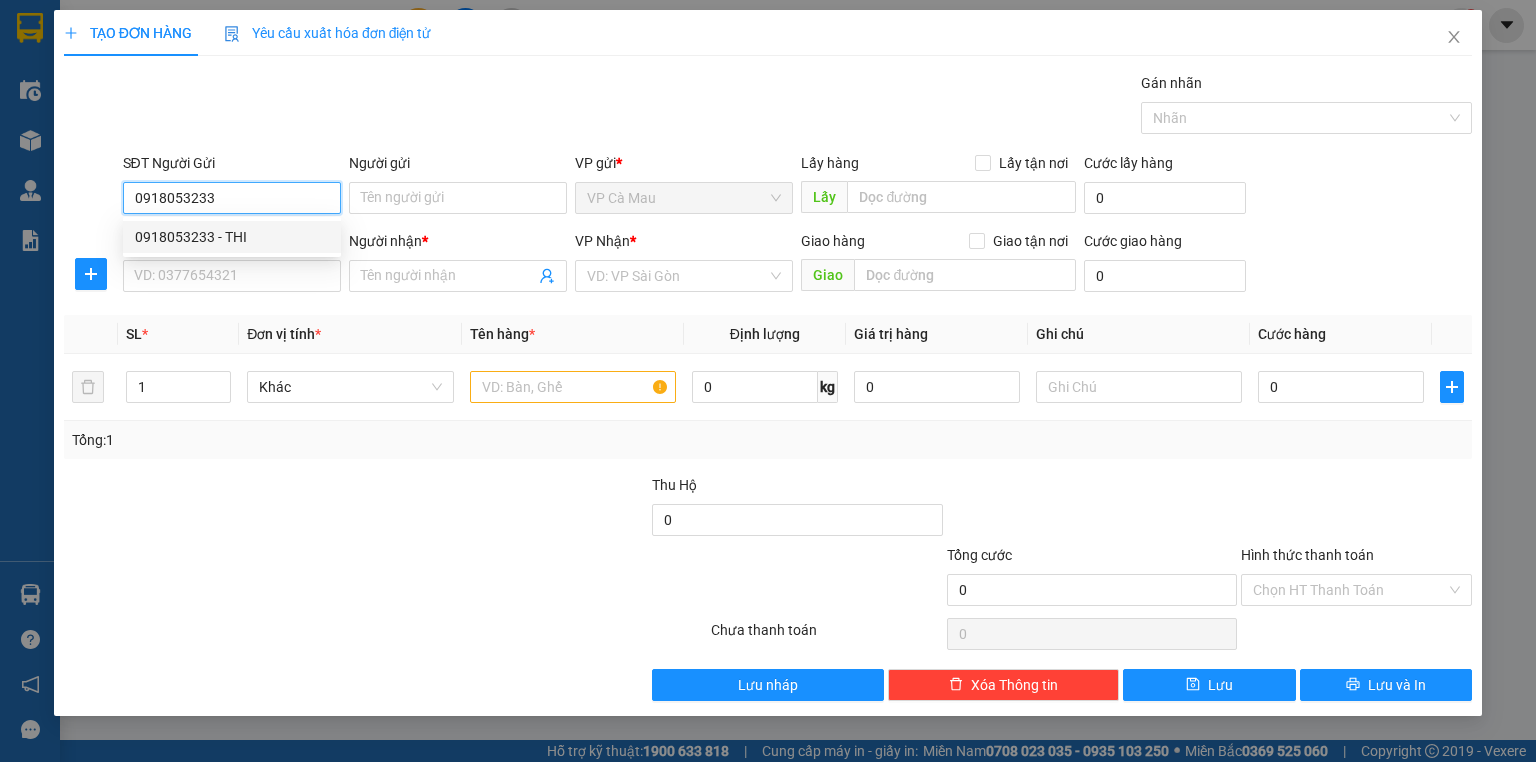 click on "0918053233 - THI" at bounding box center (232, 237) 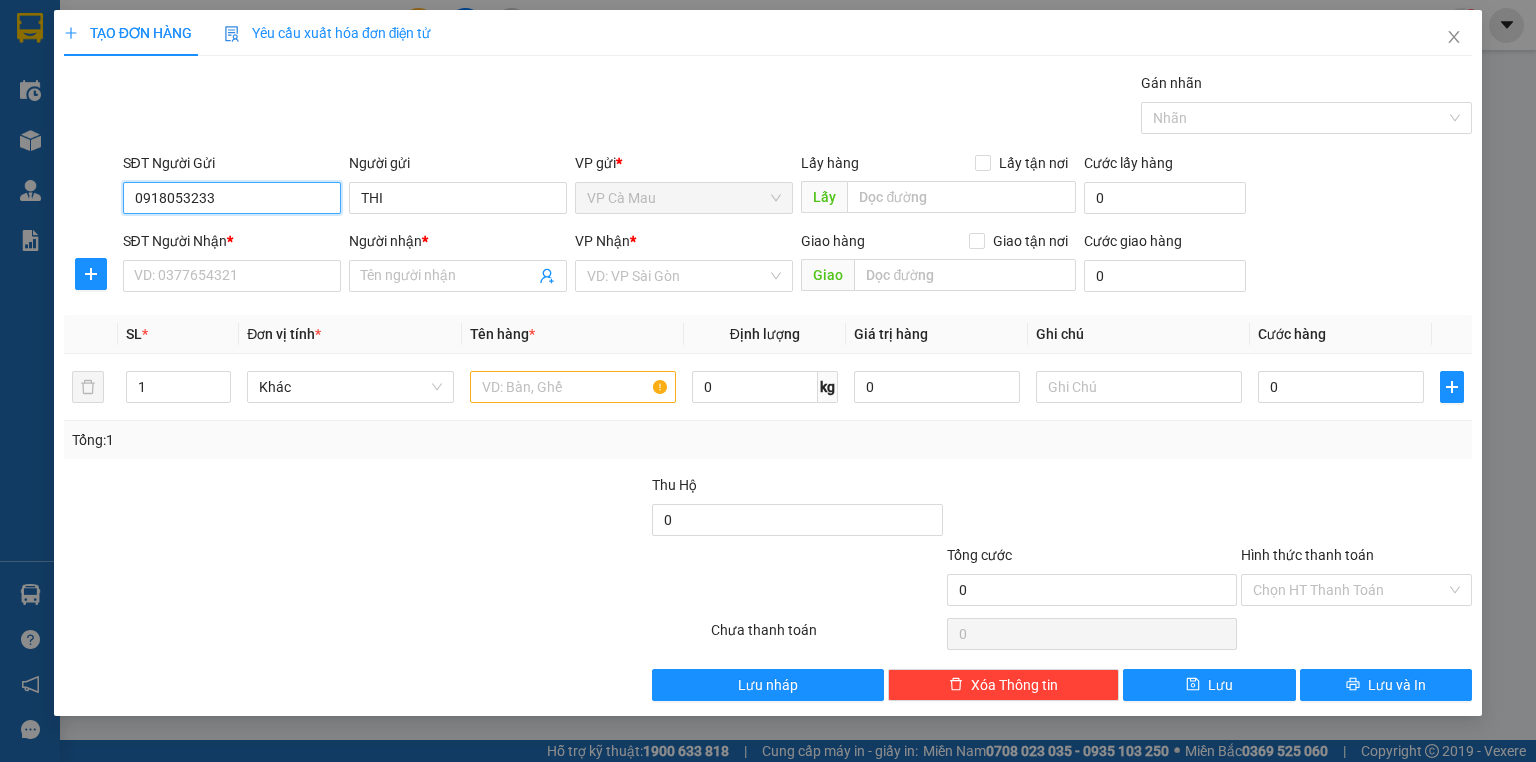 type on "0918053233" 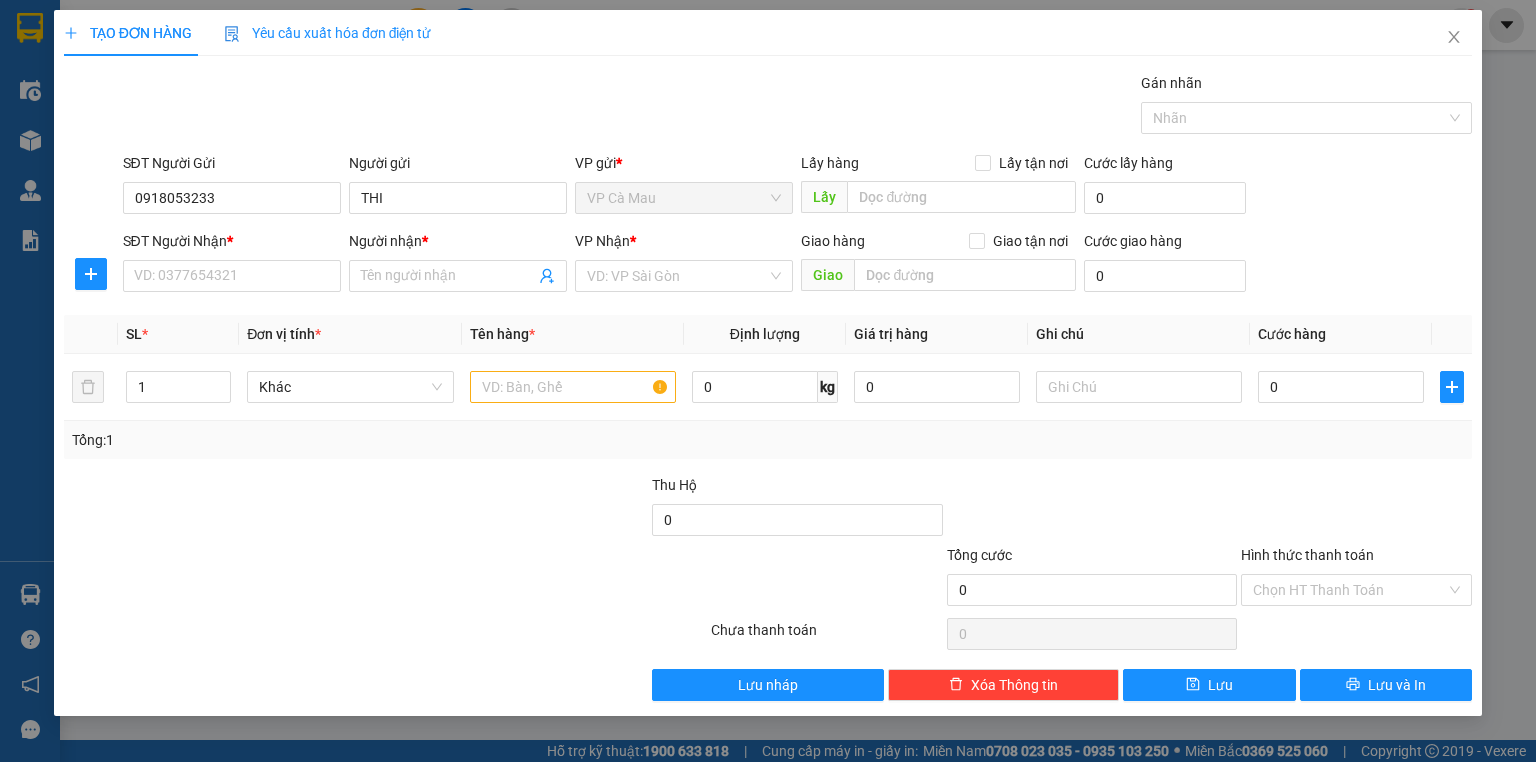 click on "SĐT Người Nhận  * VD: 0377654321" at bounding box center (232, 265) 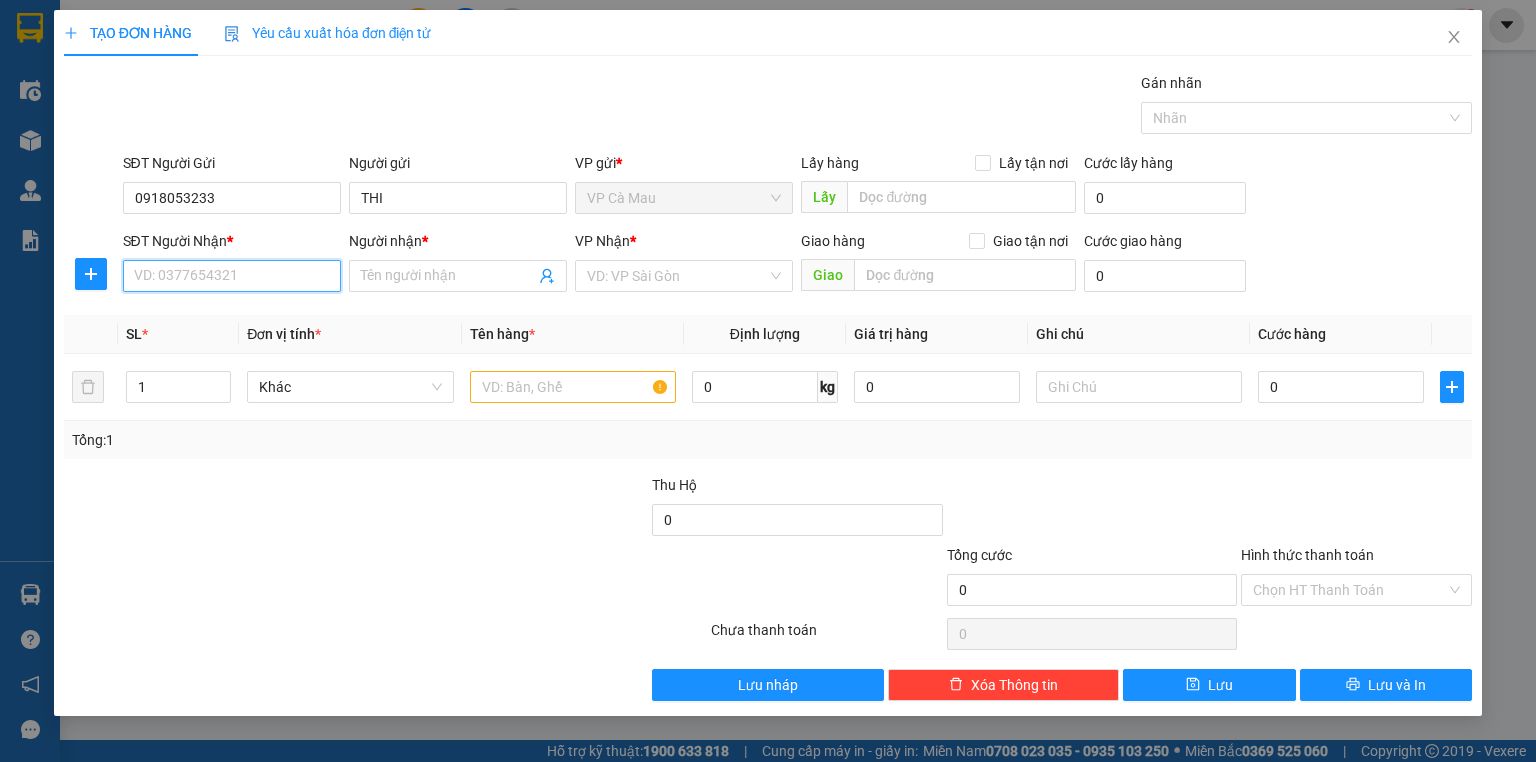 click on "SĐT Người Nhận  *" at bounding box center (232, 276) 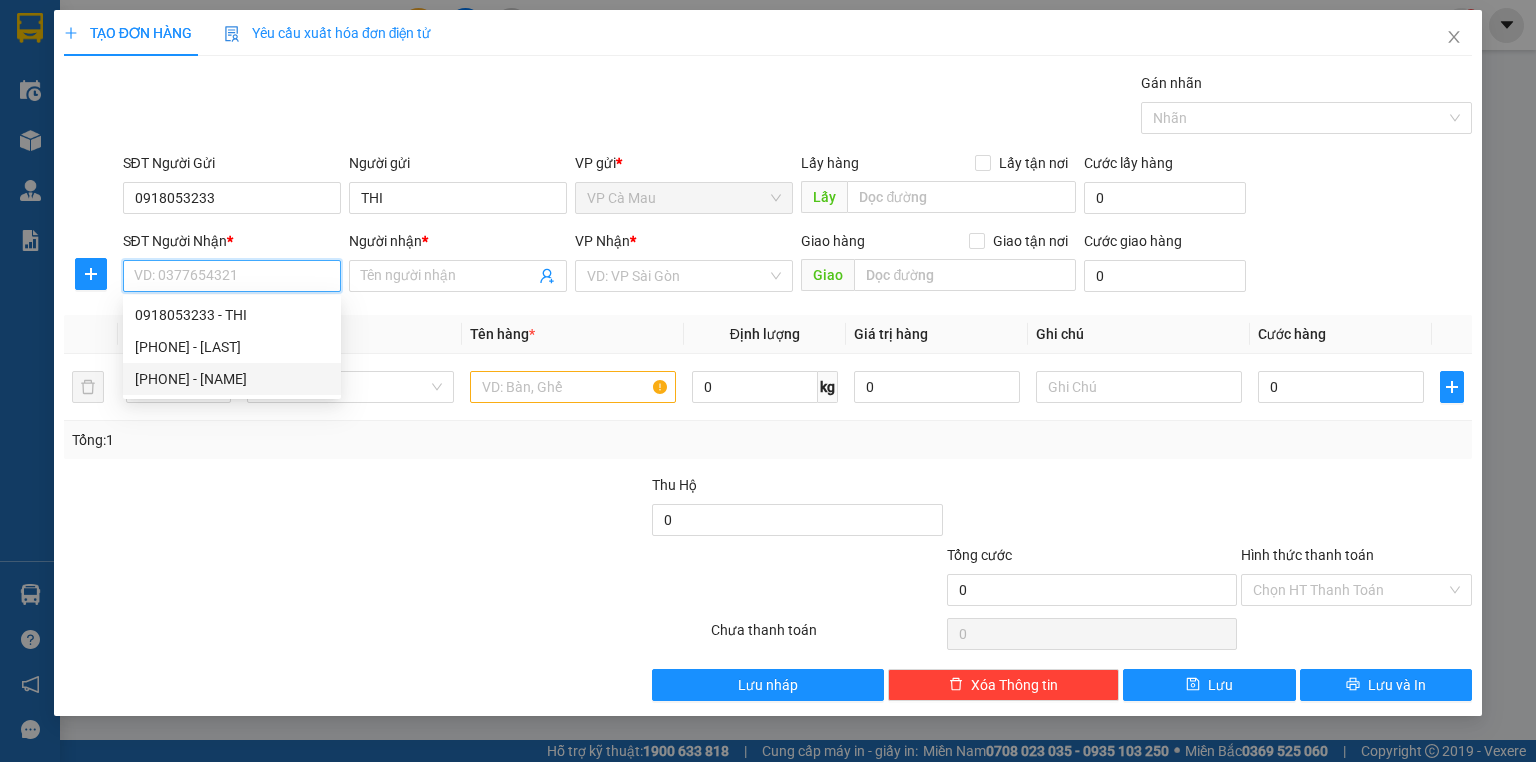 click on "[PHONE] - [NAME]" at bounding box center (232, 379) 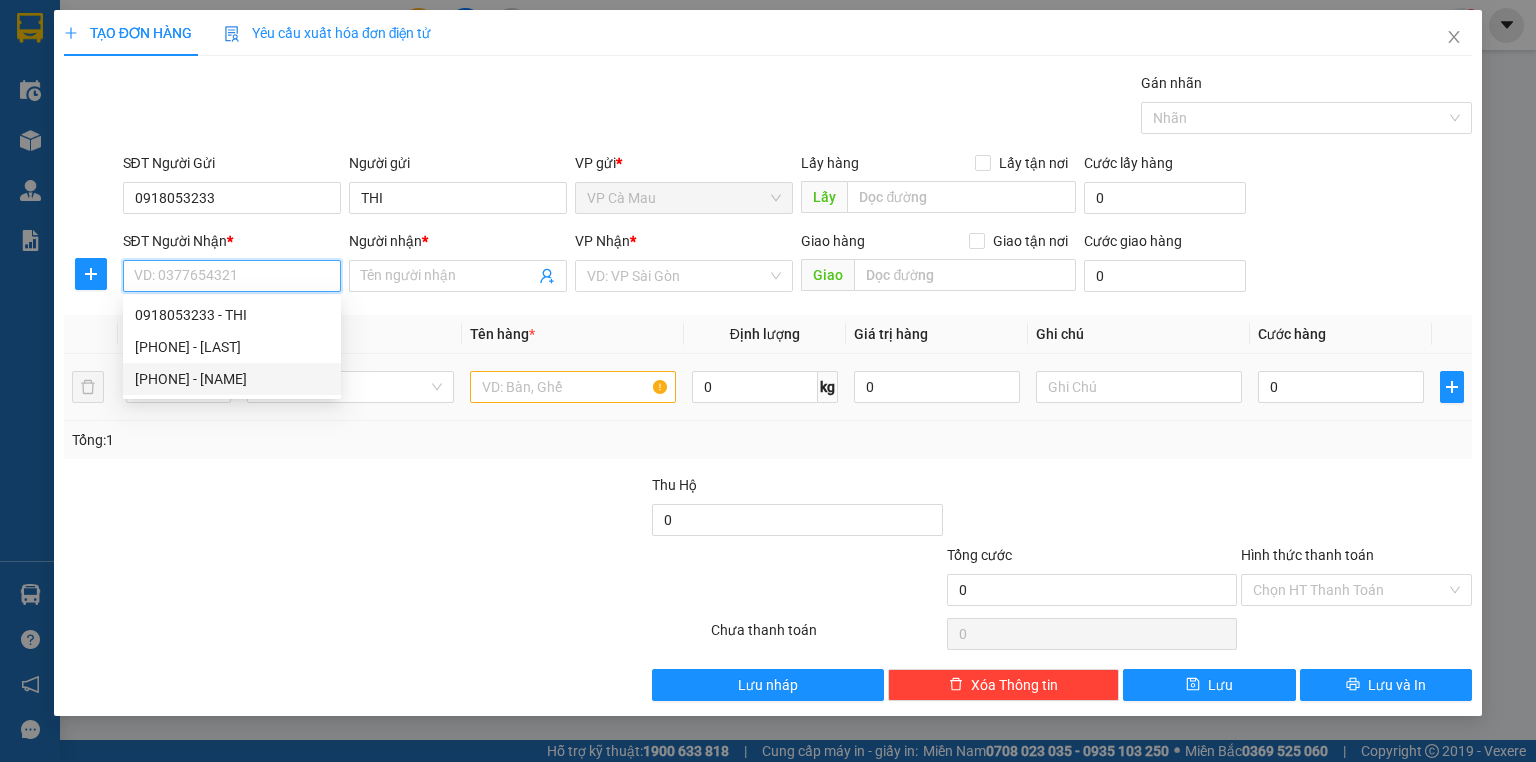 type on "[PHONE]" 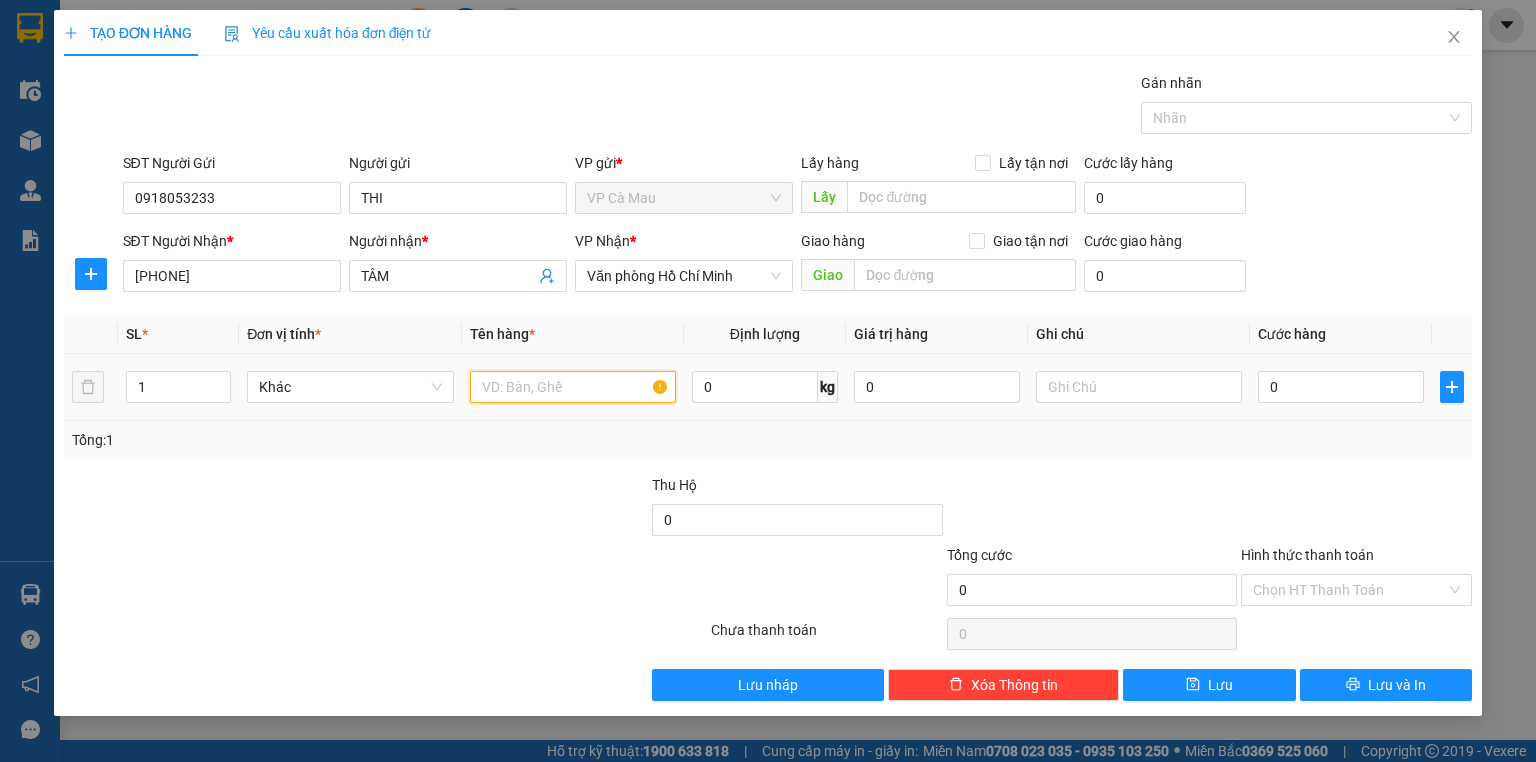click at bounding box center [573, 387] 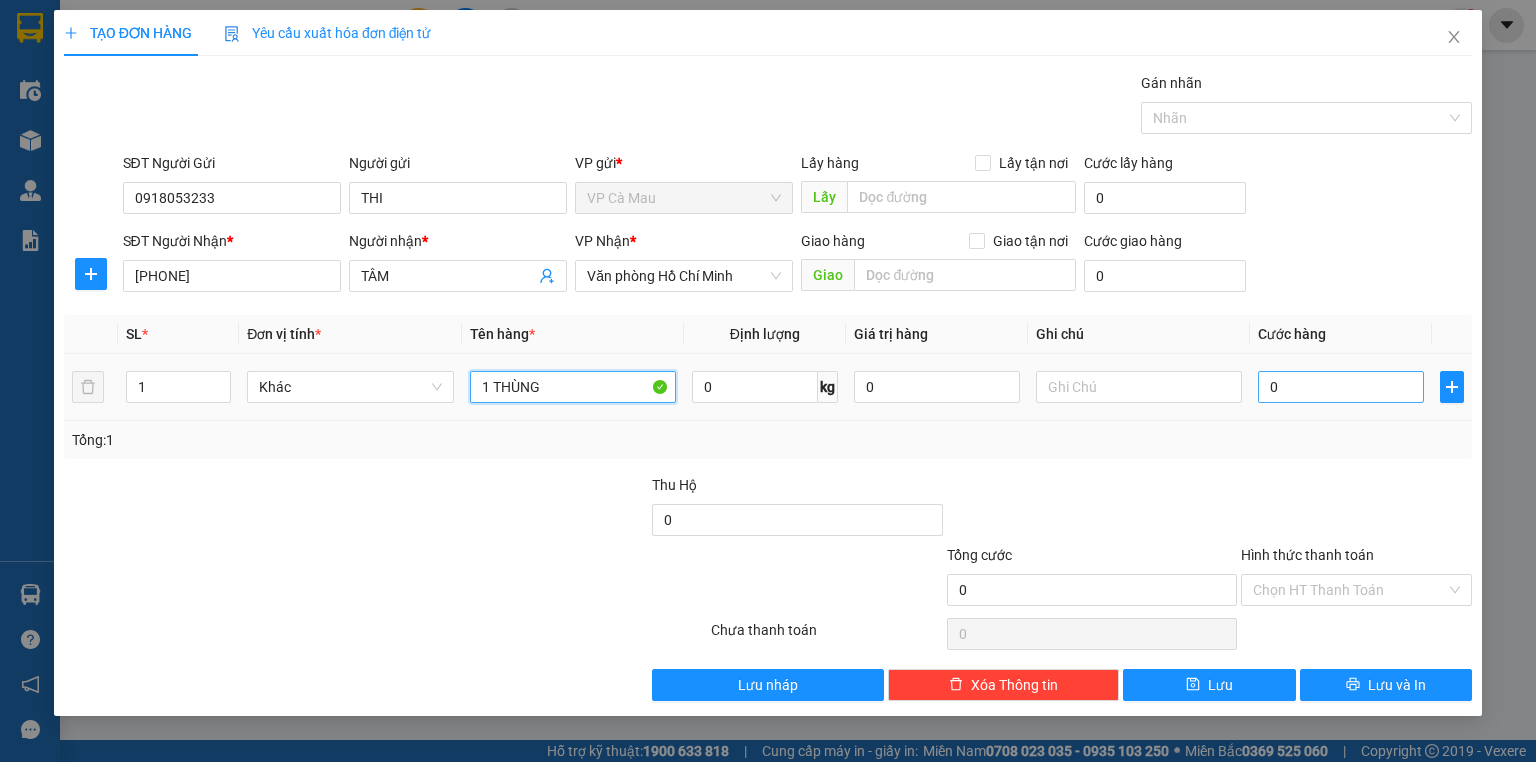 type on "1 THÙNG" 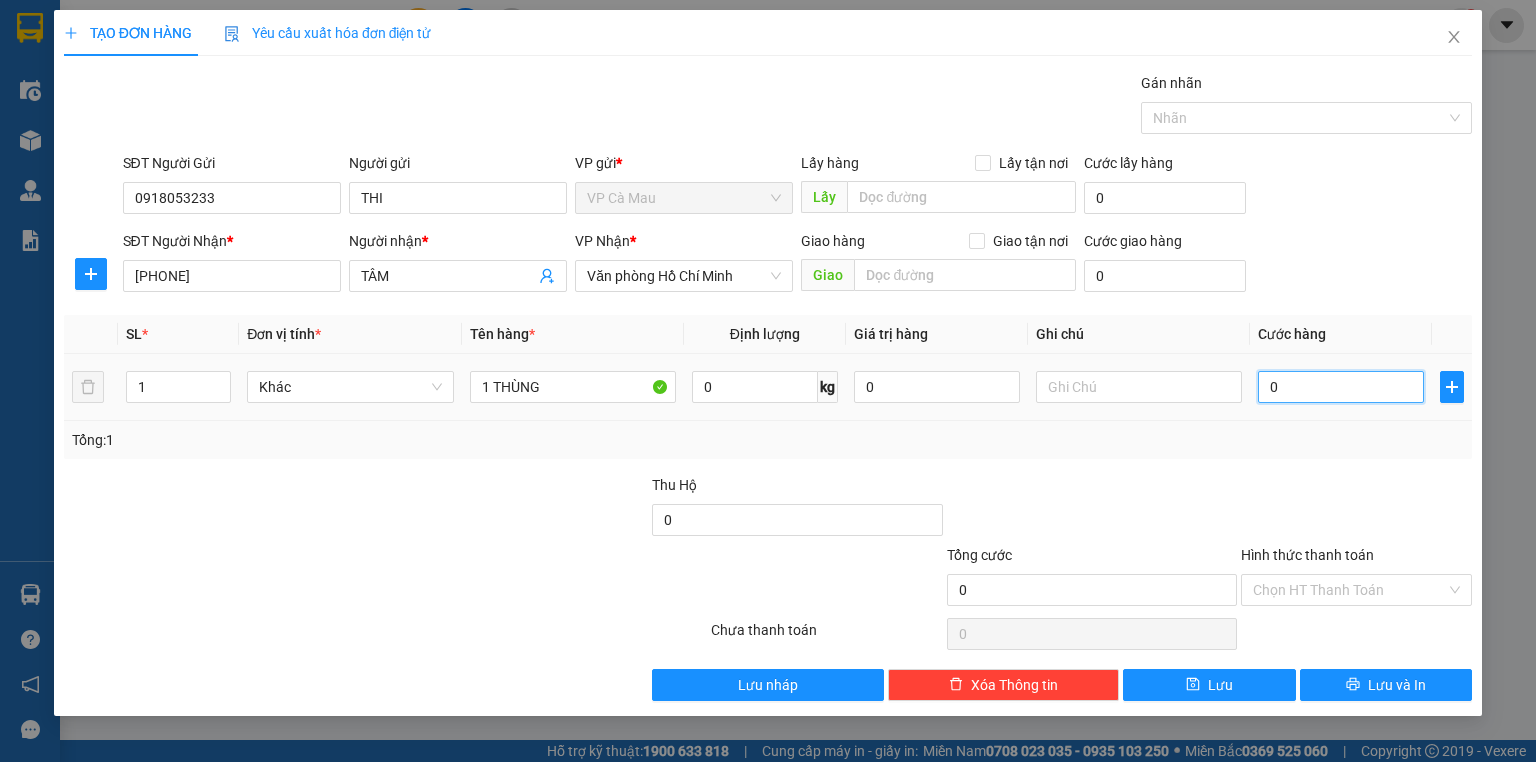 click on "0" at bounding box center (1341, 387) 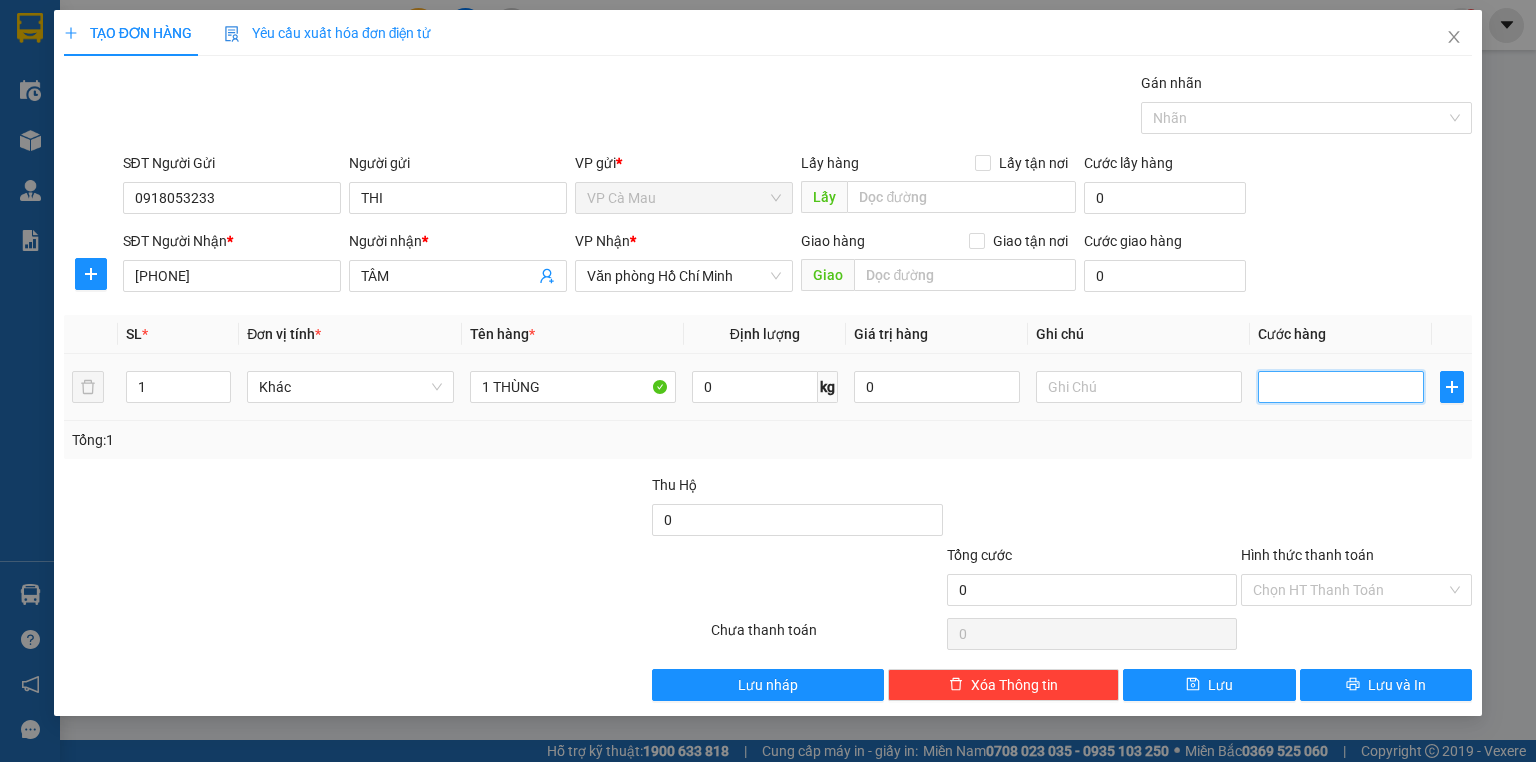 type on "3" 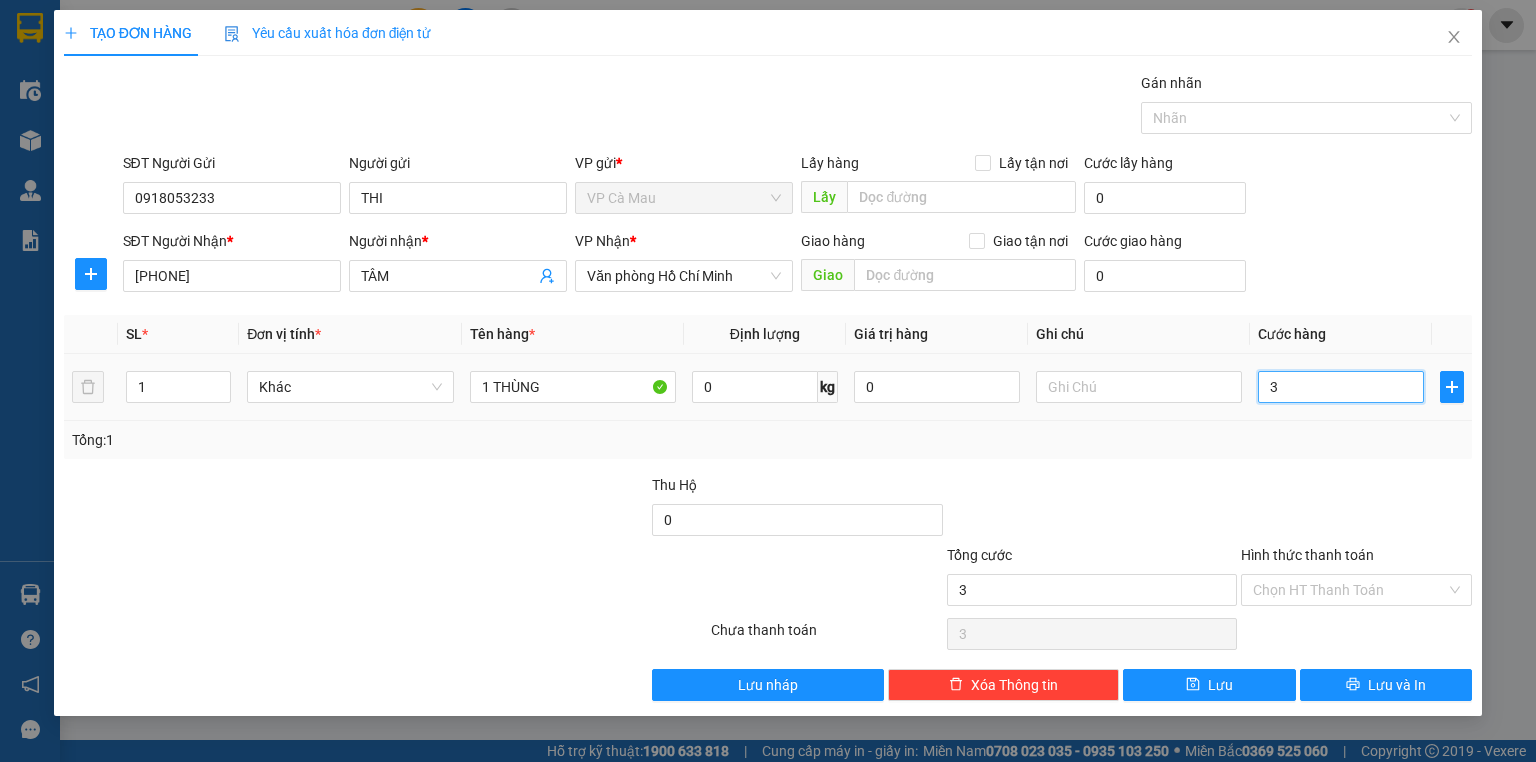 type on "30" 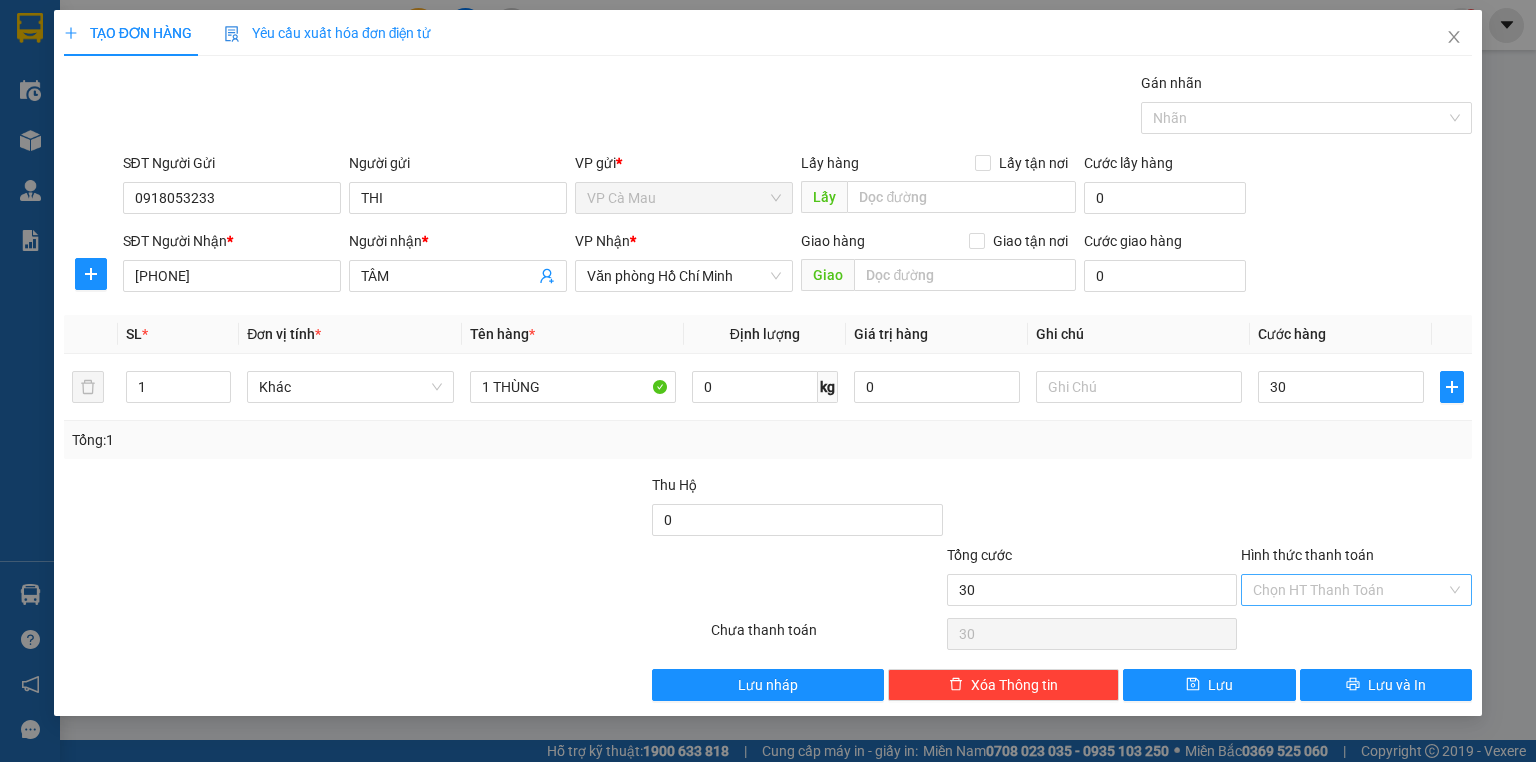 type on "30.000" 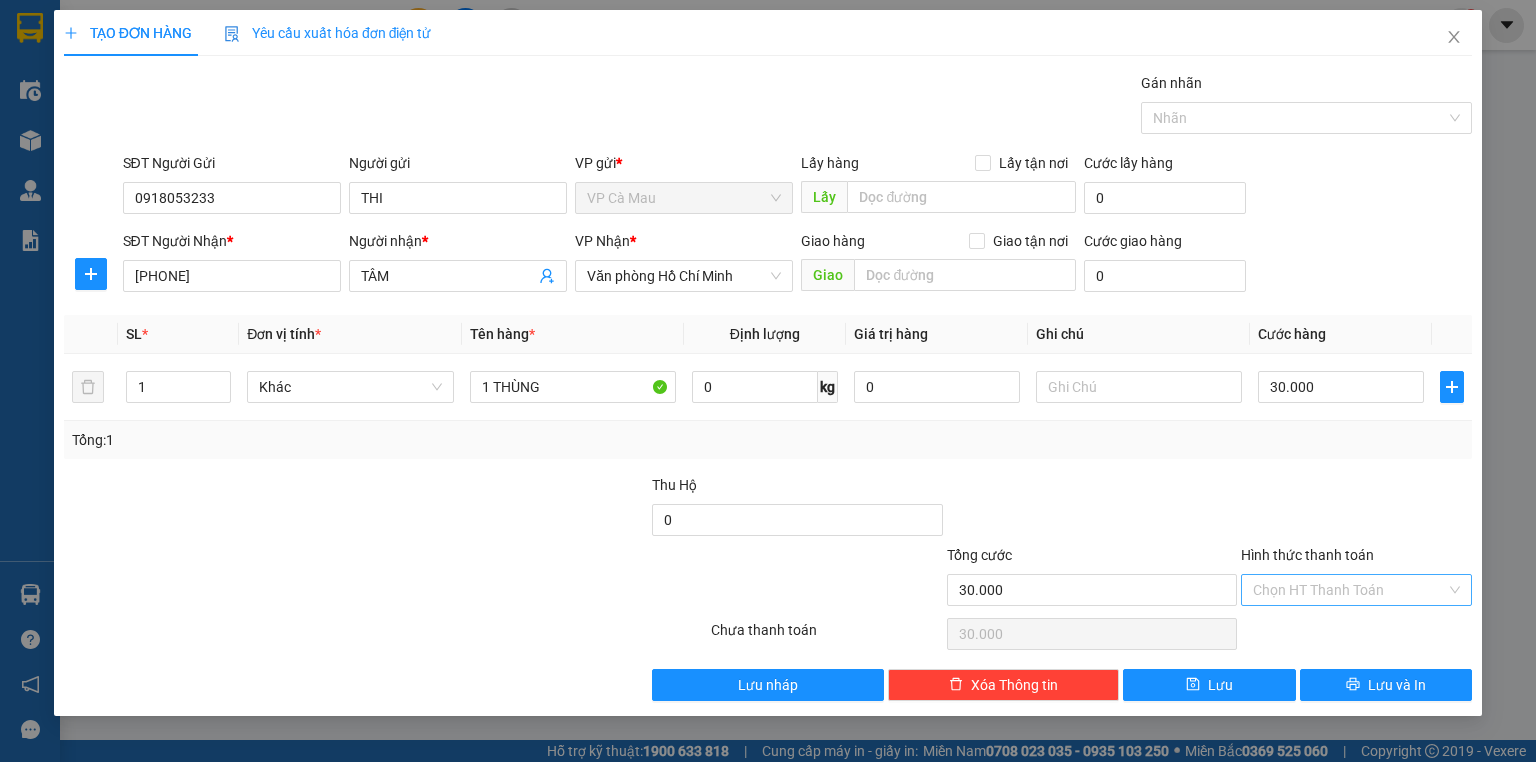 click on "Hình thức thanh toán" at bounding box center [1349, 590] 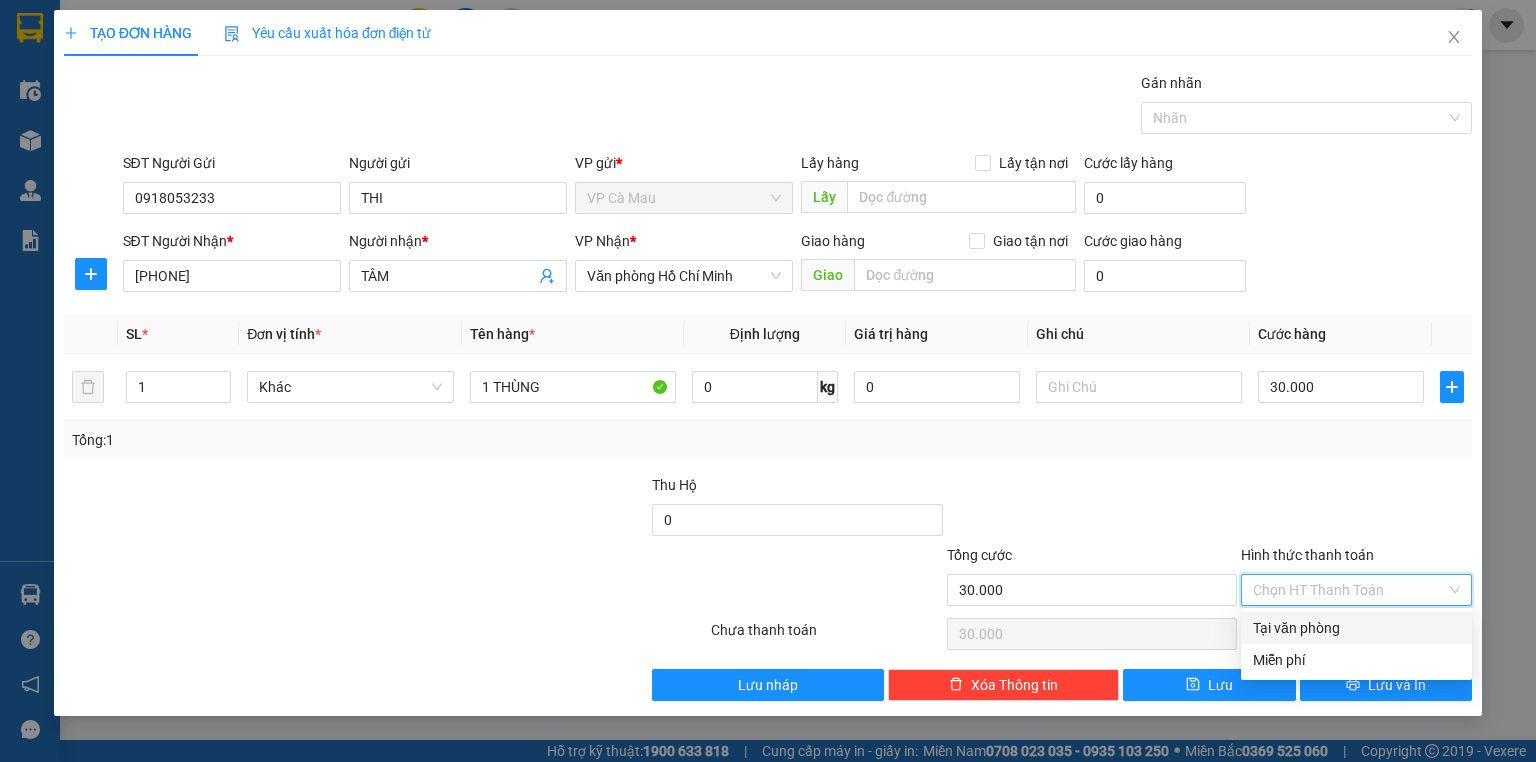 click on "Tại văn phòng" at bounding box center [1356, 628] 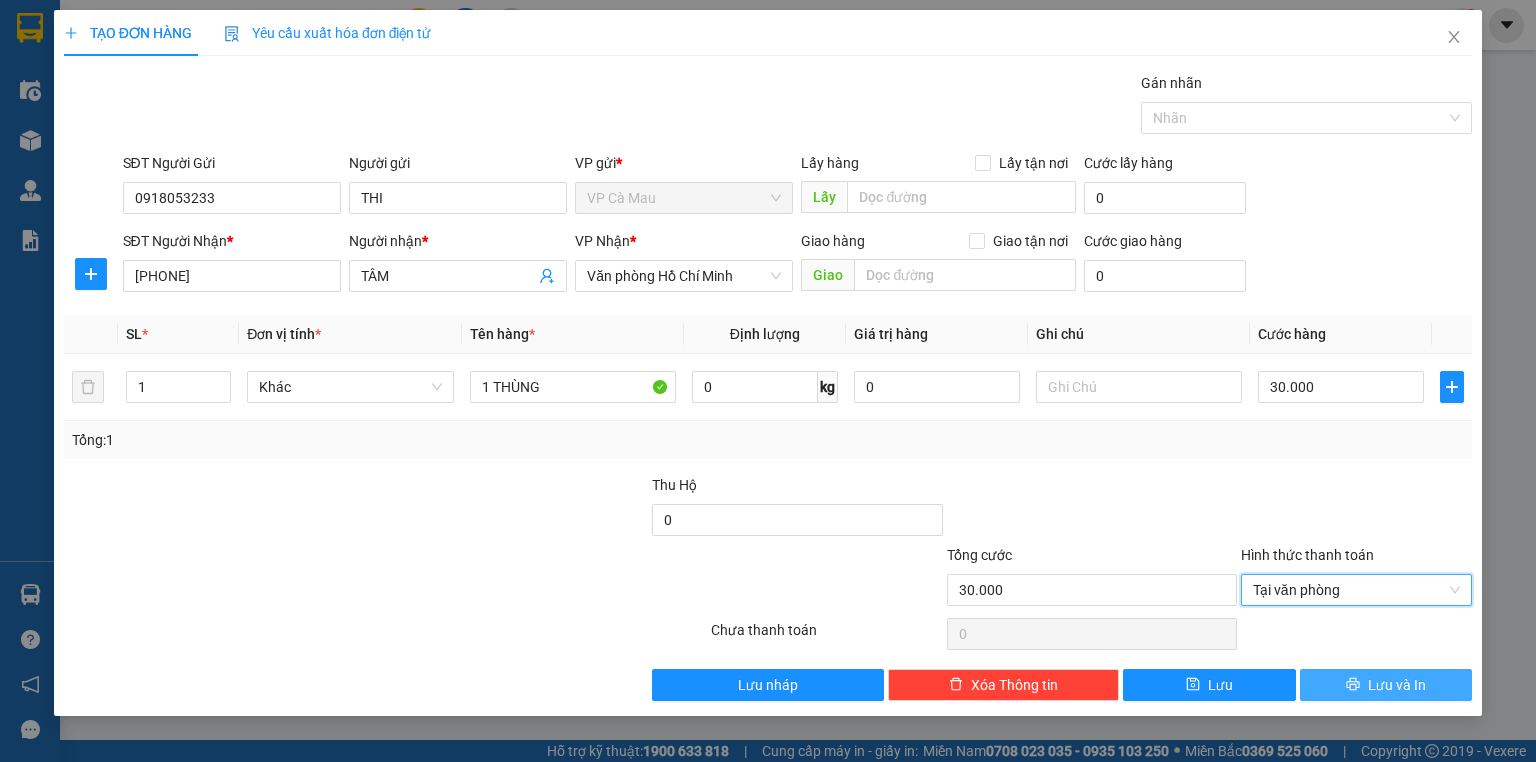 click on "Lưu và In" at bounding box center [1386, 685] 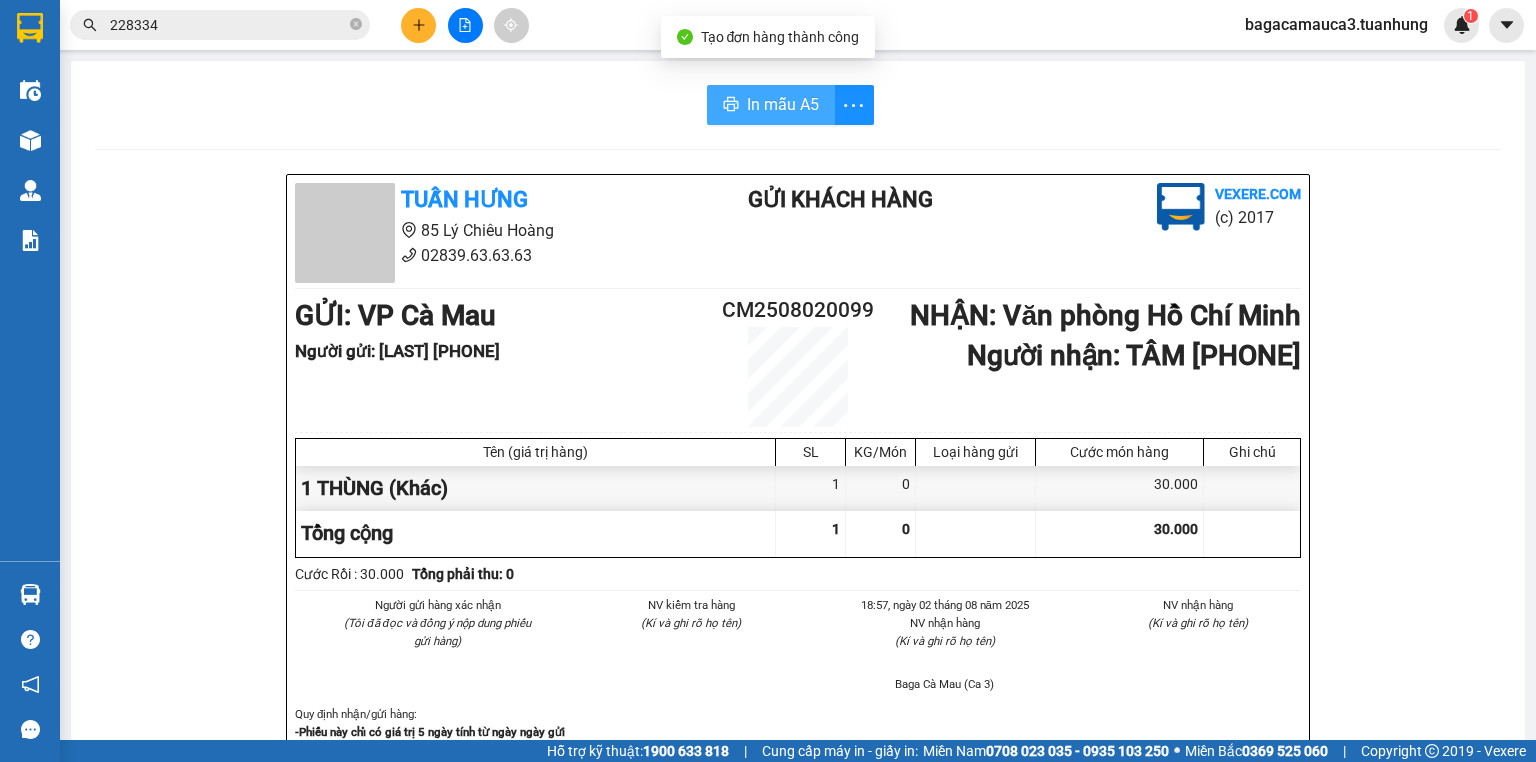 click on "In mẫu A5" at bounding box center (771, 105) 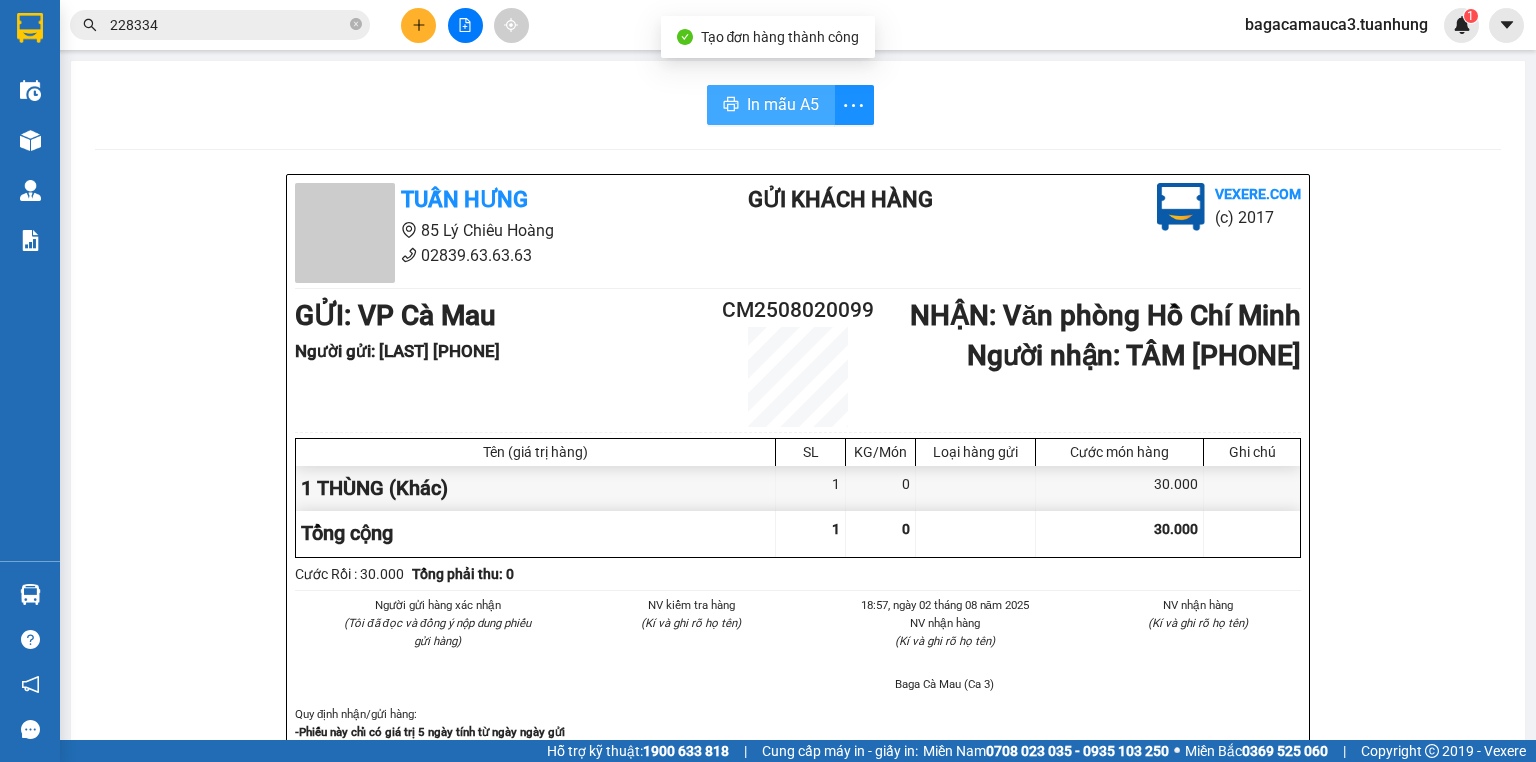 scroll, scrollTop: 0, scrollLeft: 0, axis: both 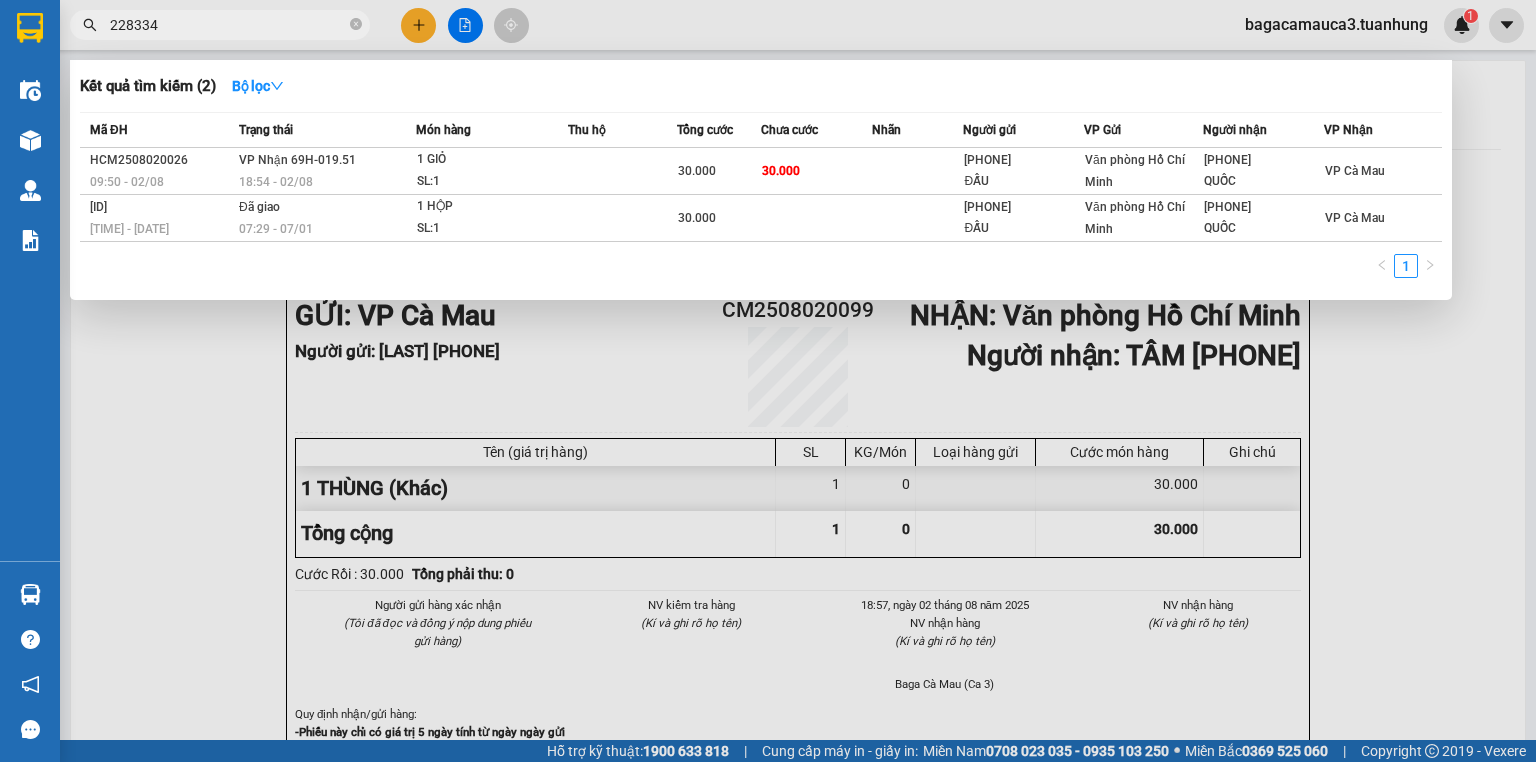 click on "228334" at bounding box center [228, 25] 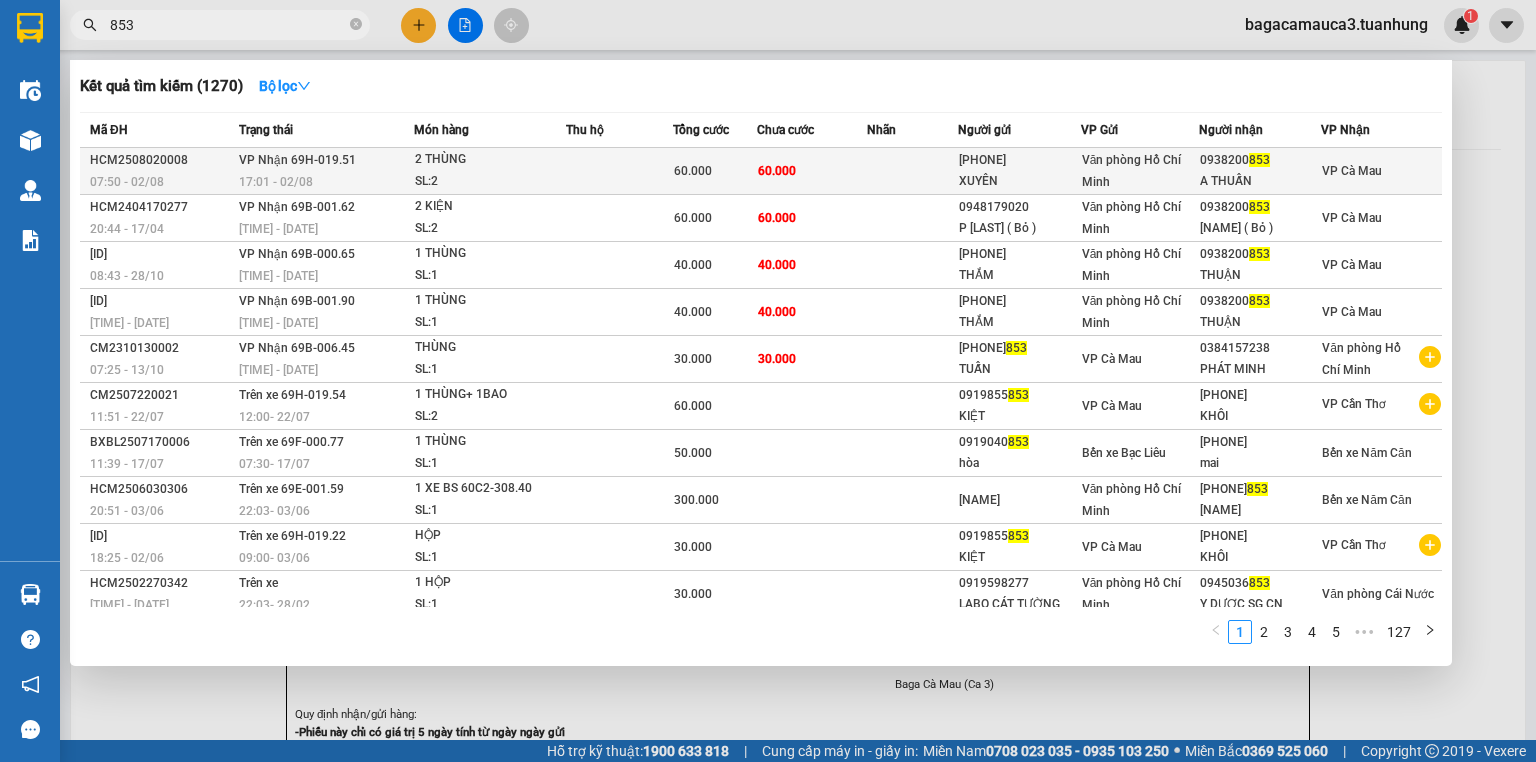type on "853" 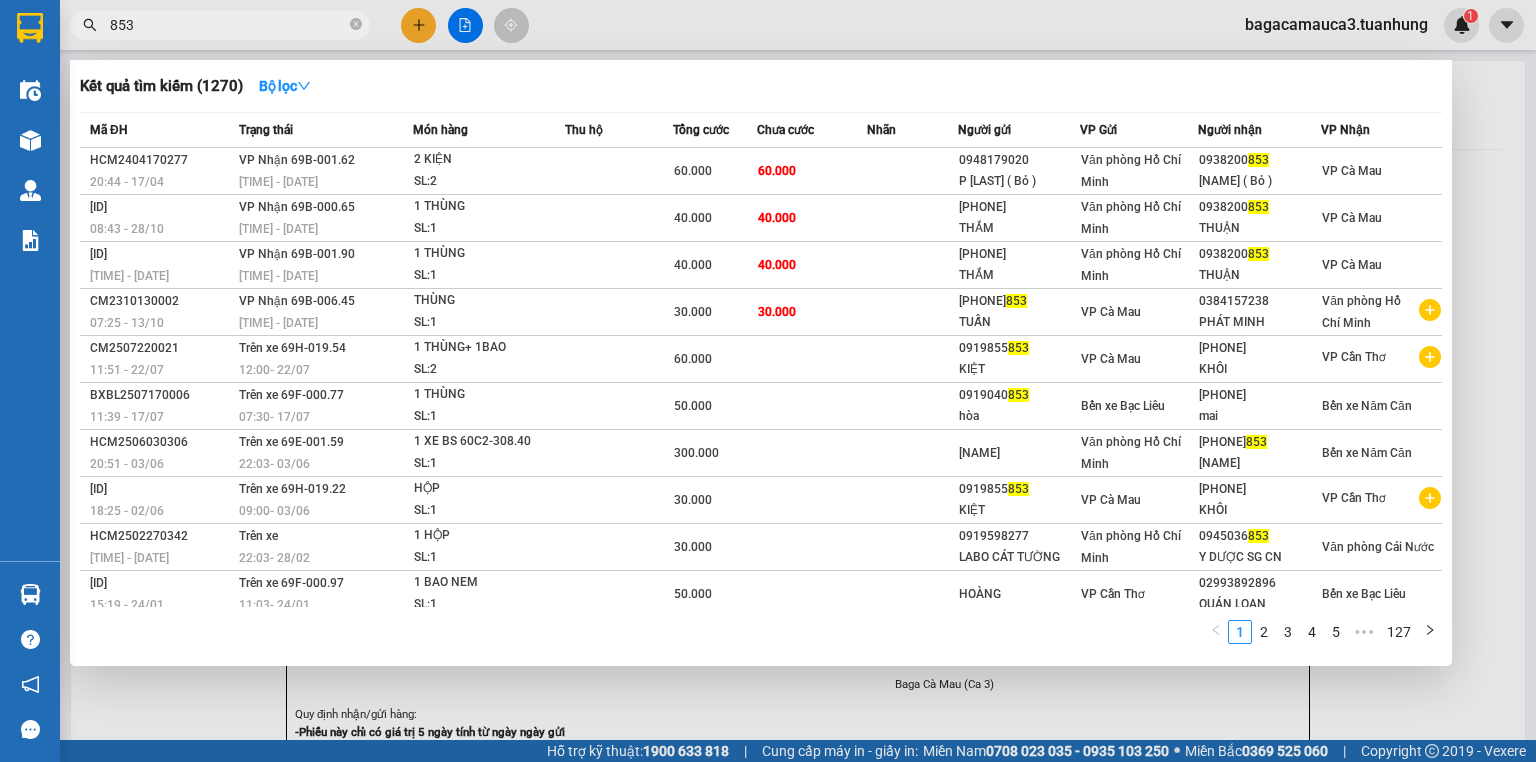 click on "853" at bounding box center [220, 25] 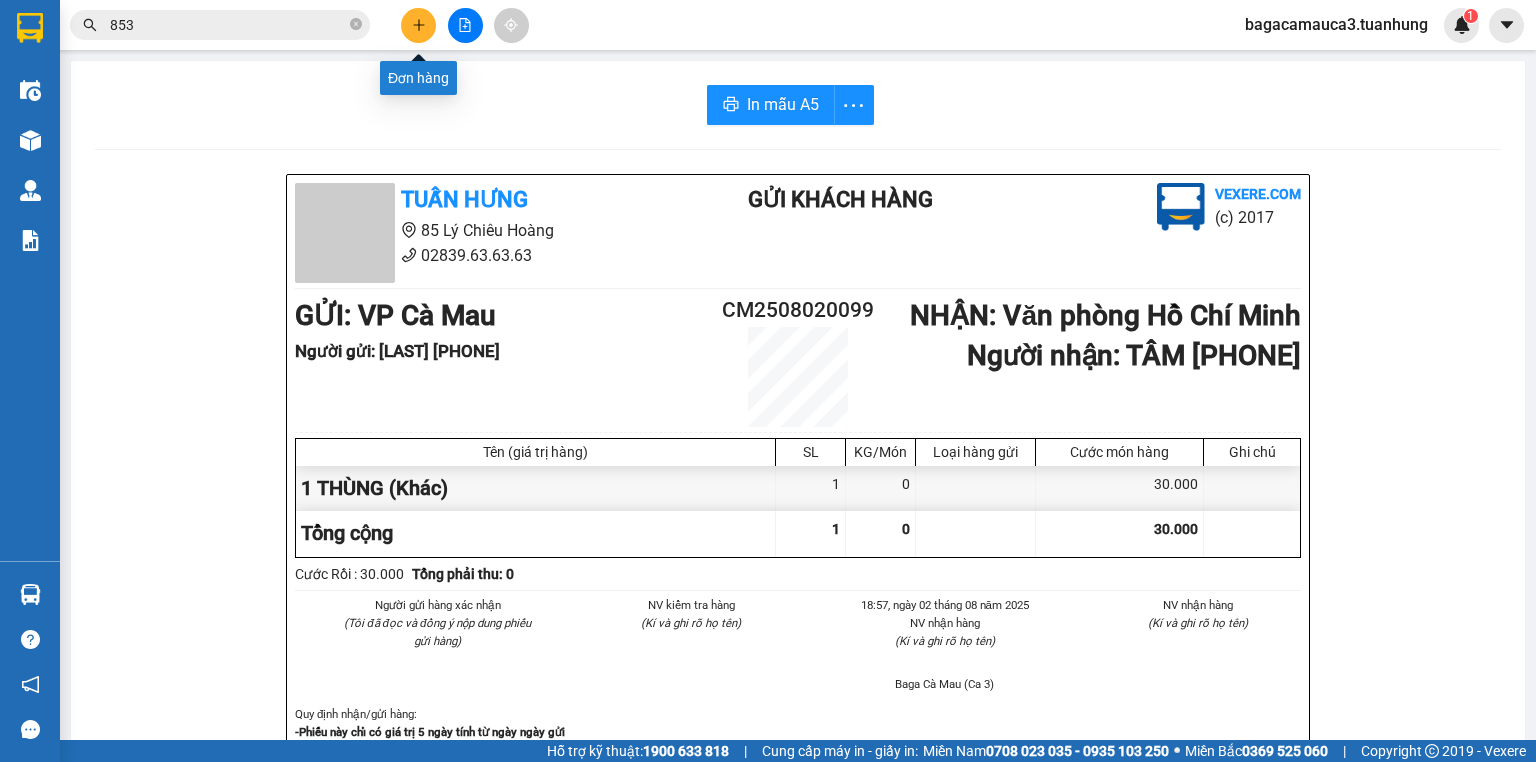 click 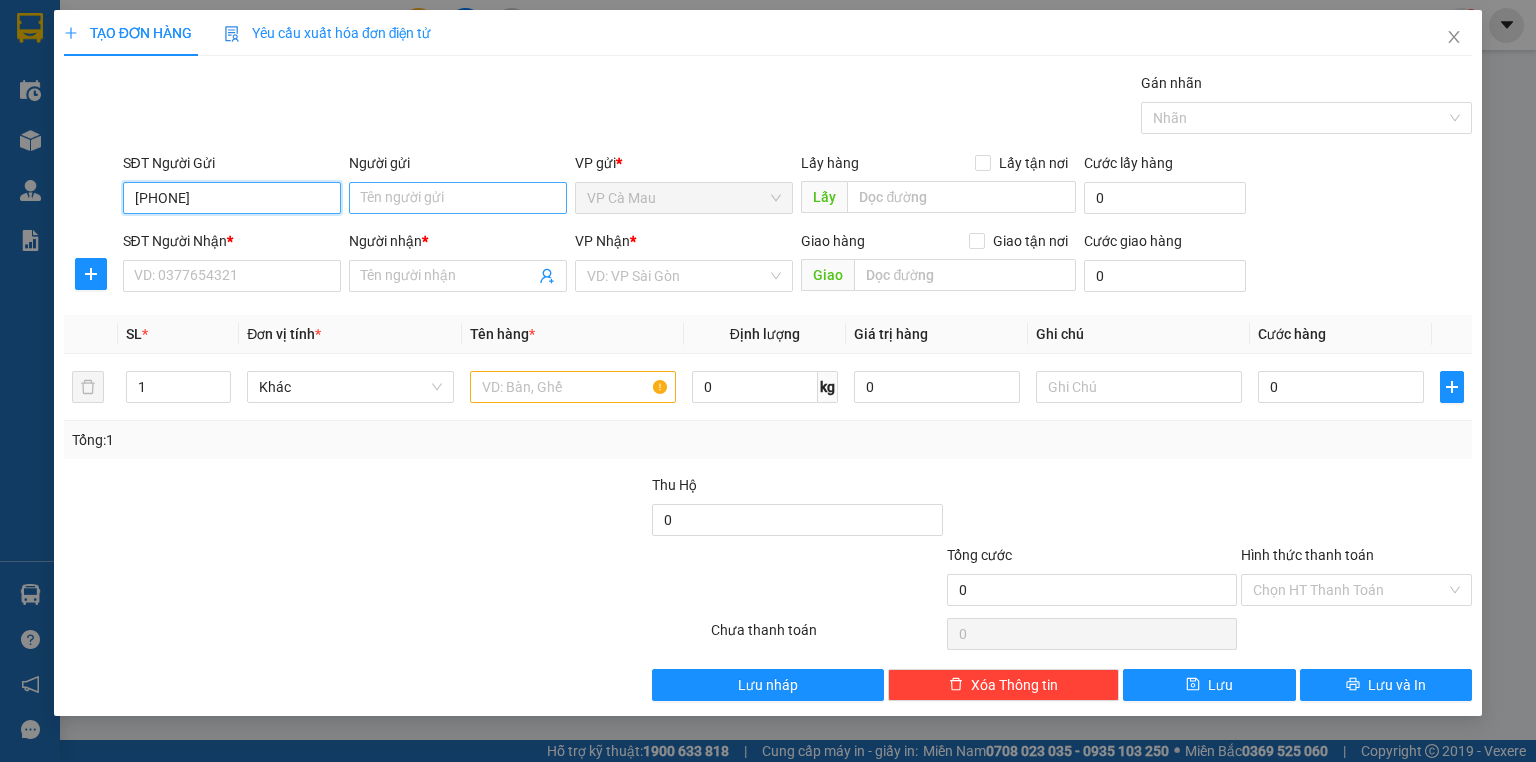 type on "[PHONE]" 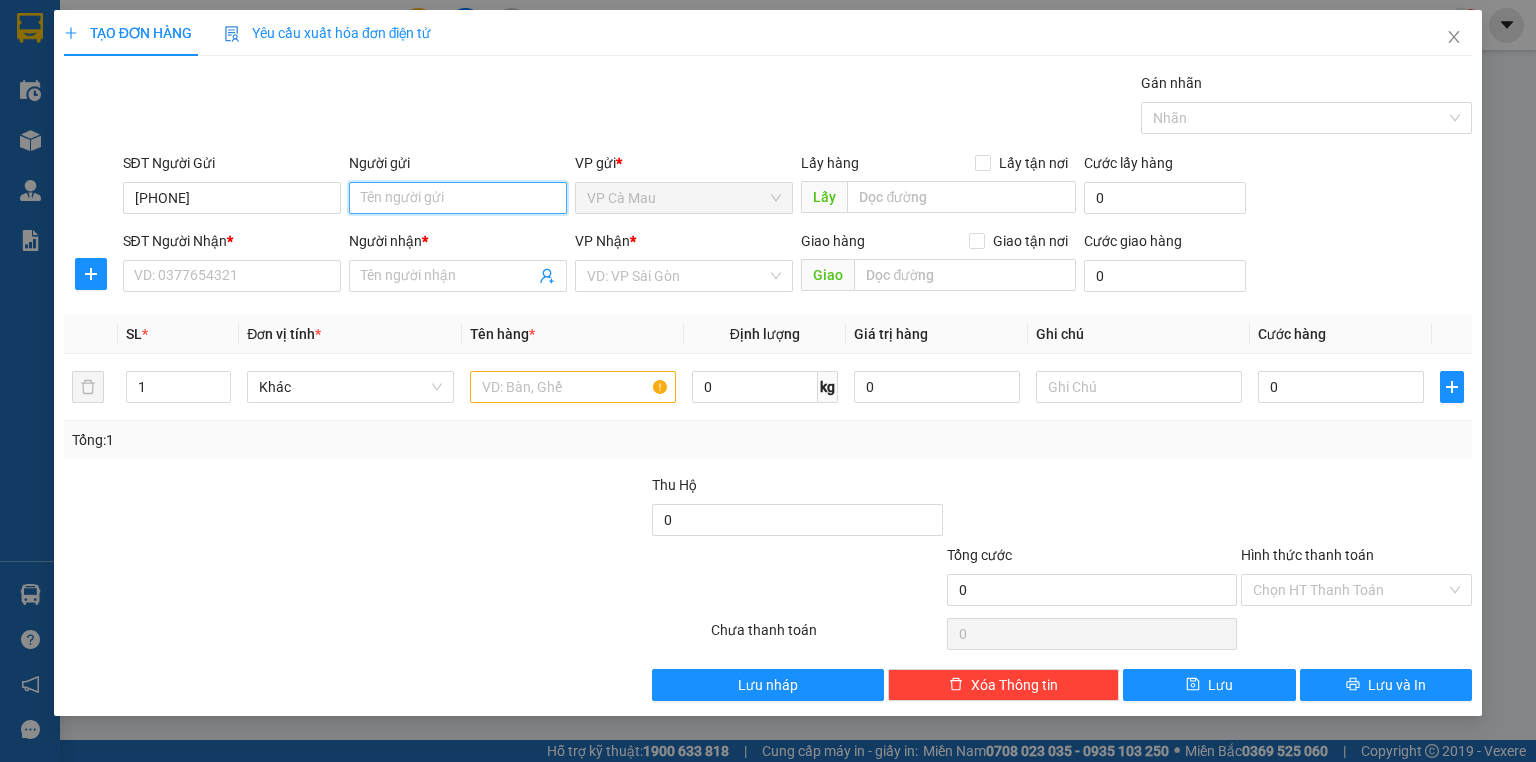 click on "Người gửi" at bounding box center [458, 198] 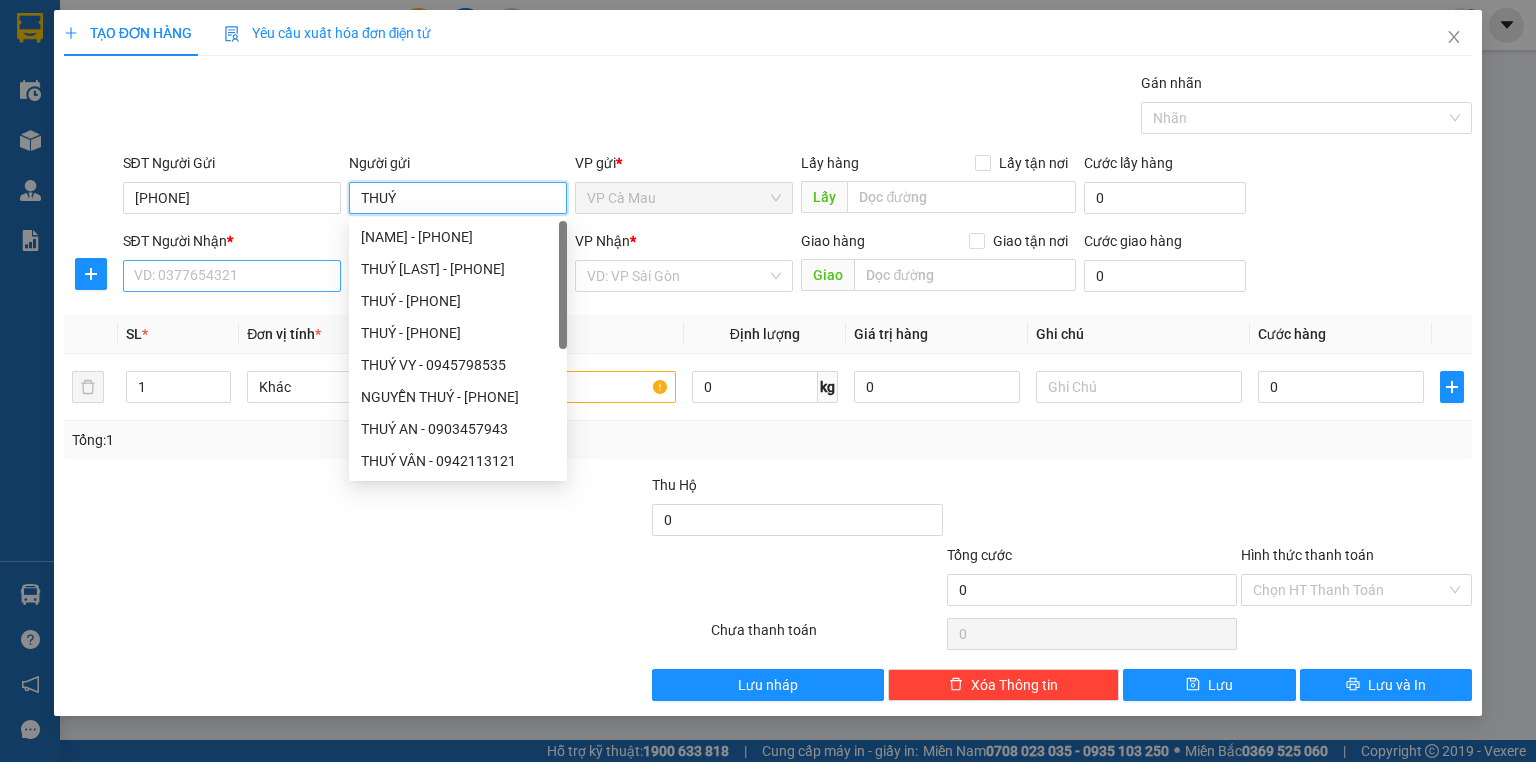 type on "THUÝ" 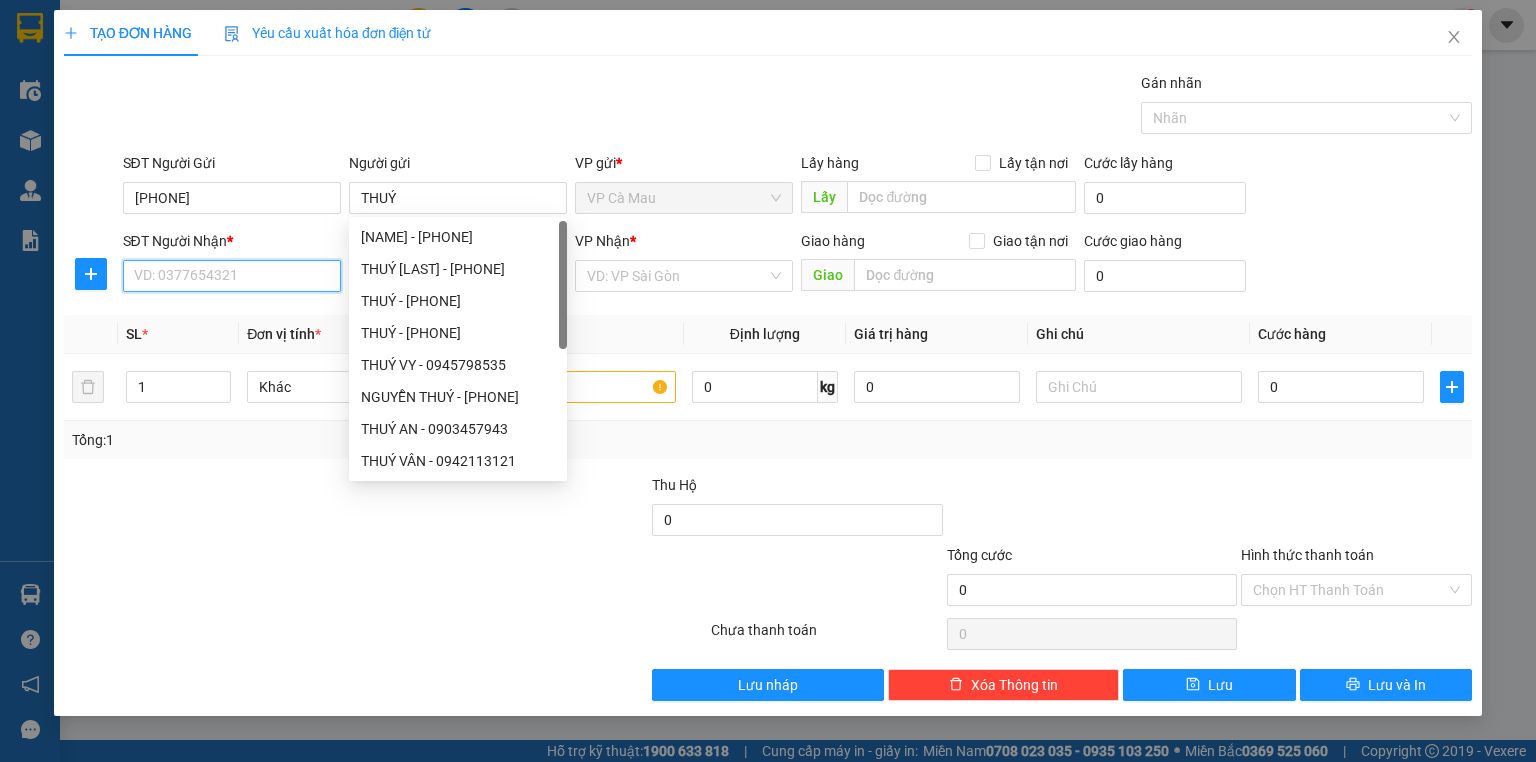 click on "SĐT Người Nhận  *" at bounding box center [232, 276] 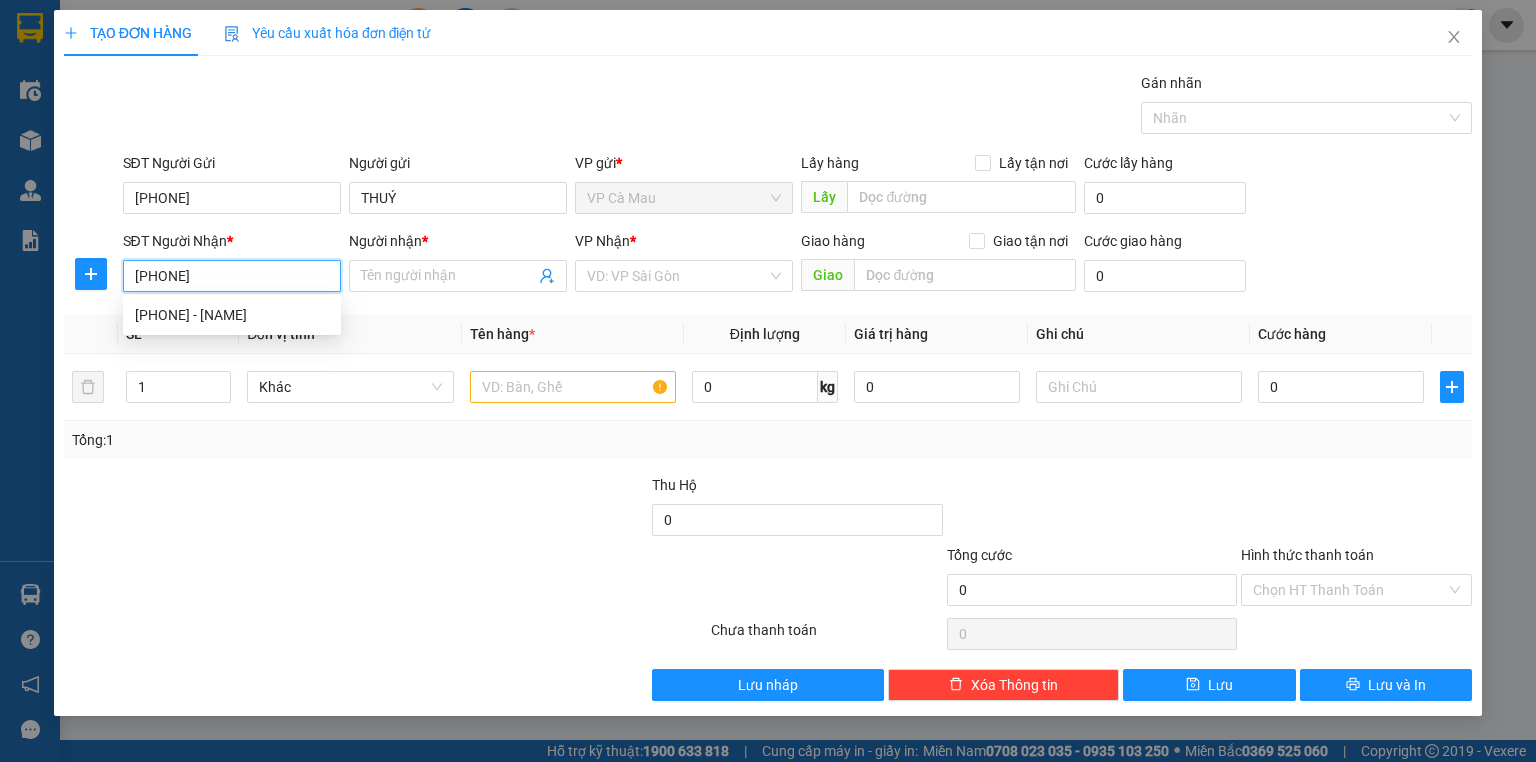 type on "[PHONE]" 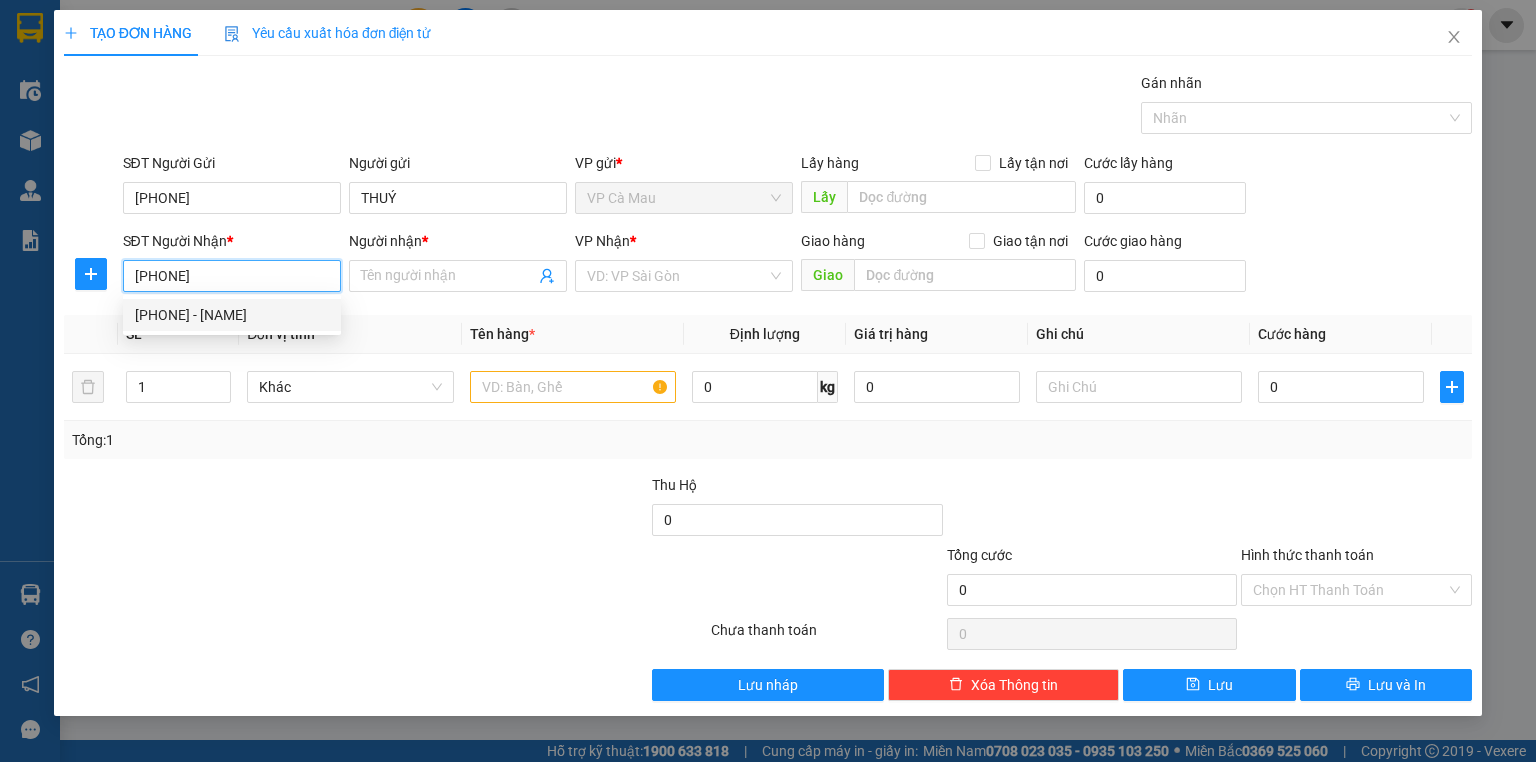 click on "[PHONE] - [NAME]" at bounding box center (232, 315) 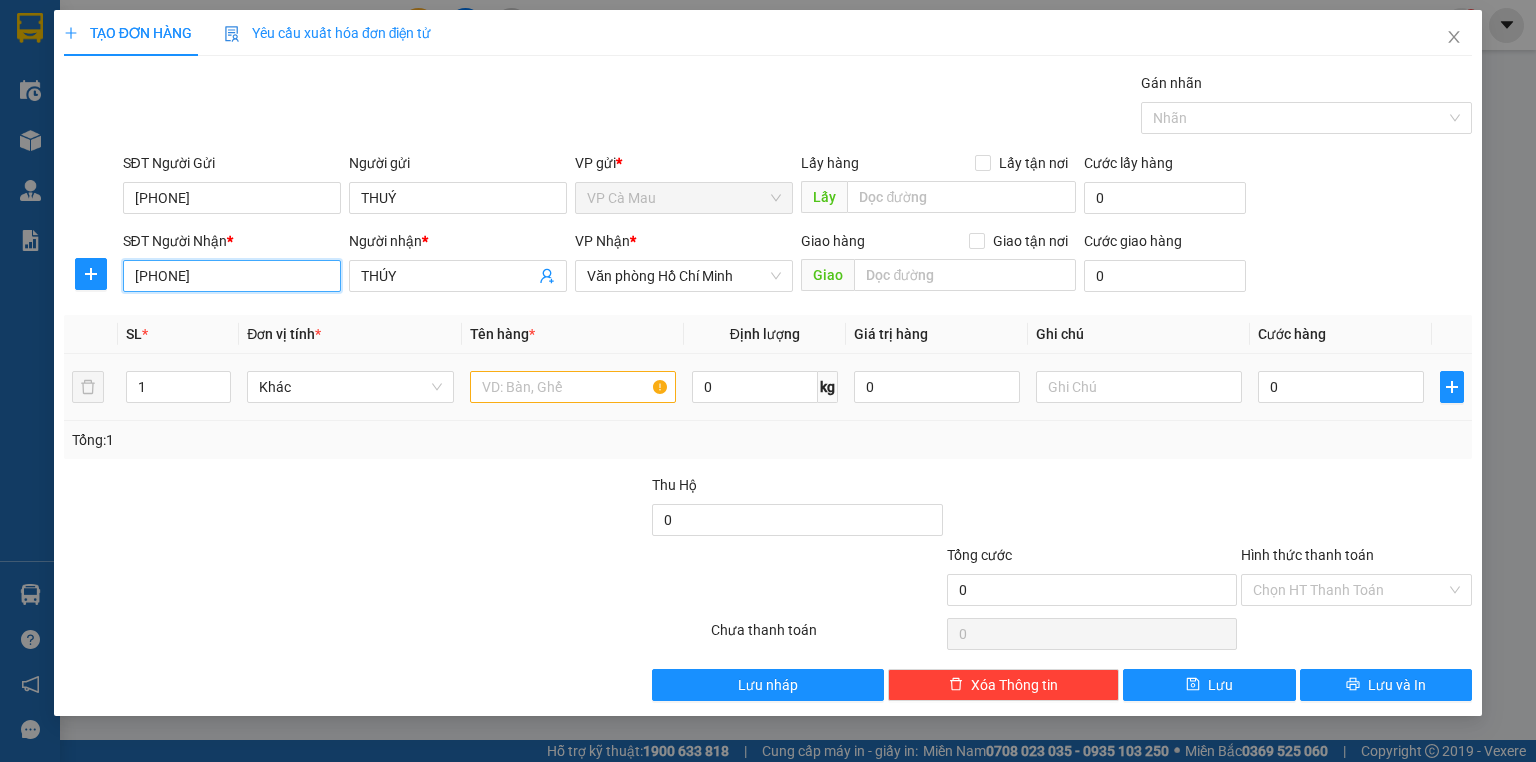 type on "[PHONE]" 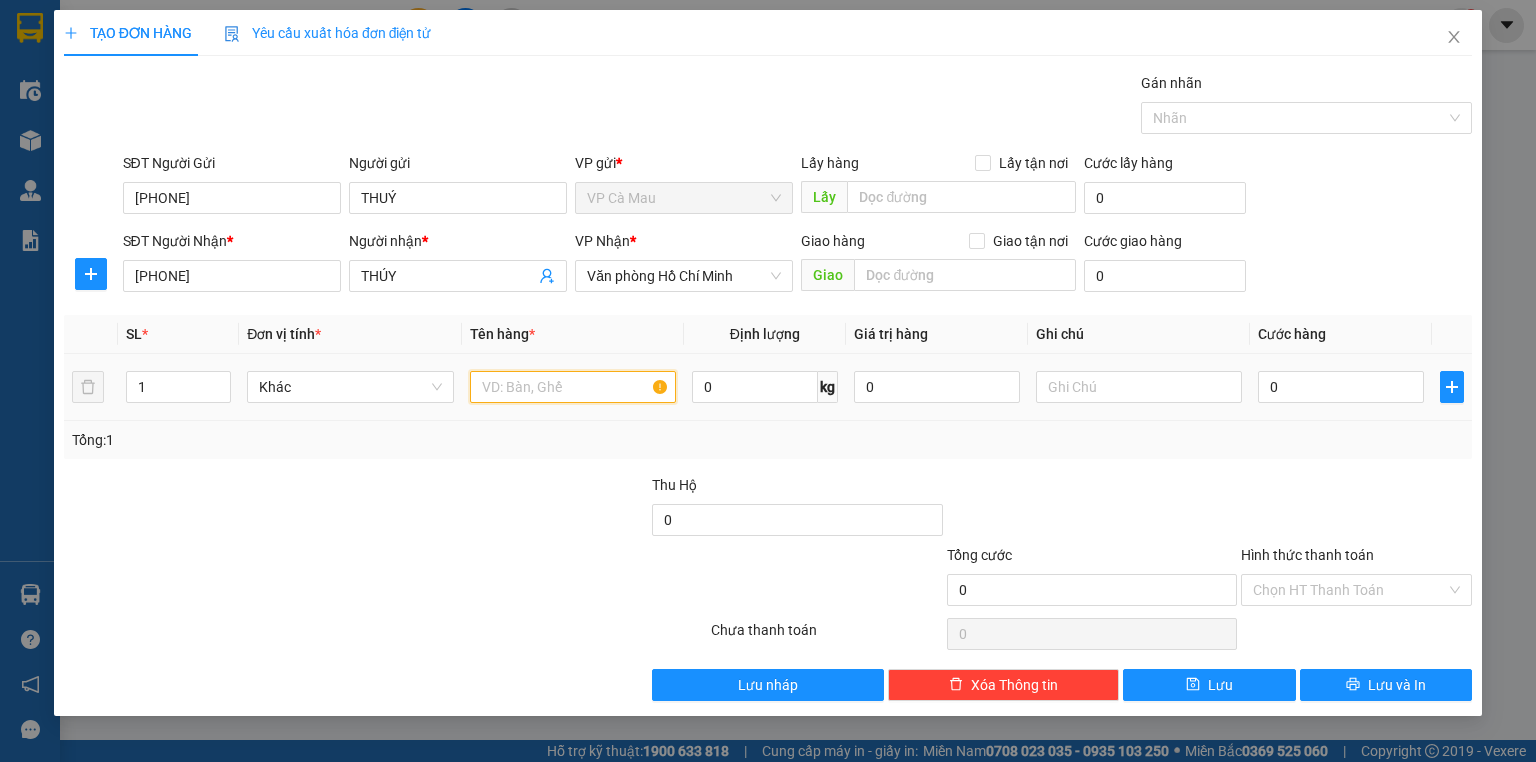 click at bounding box center [573, 387] 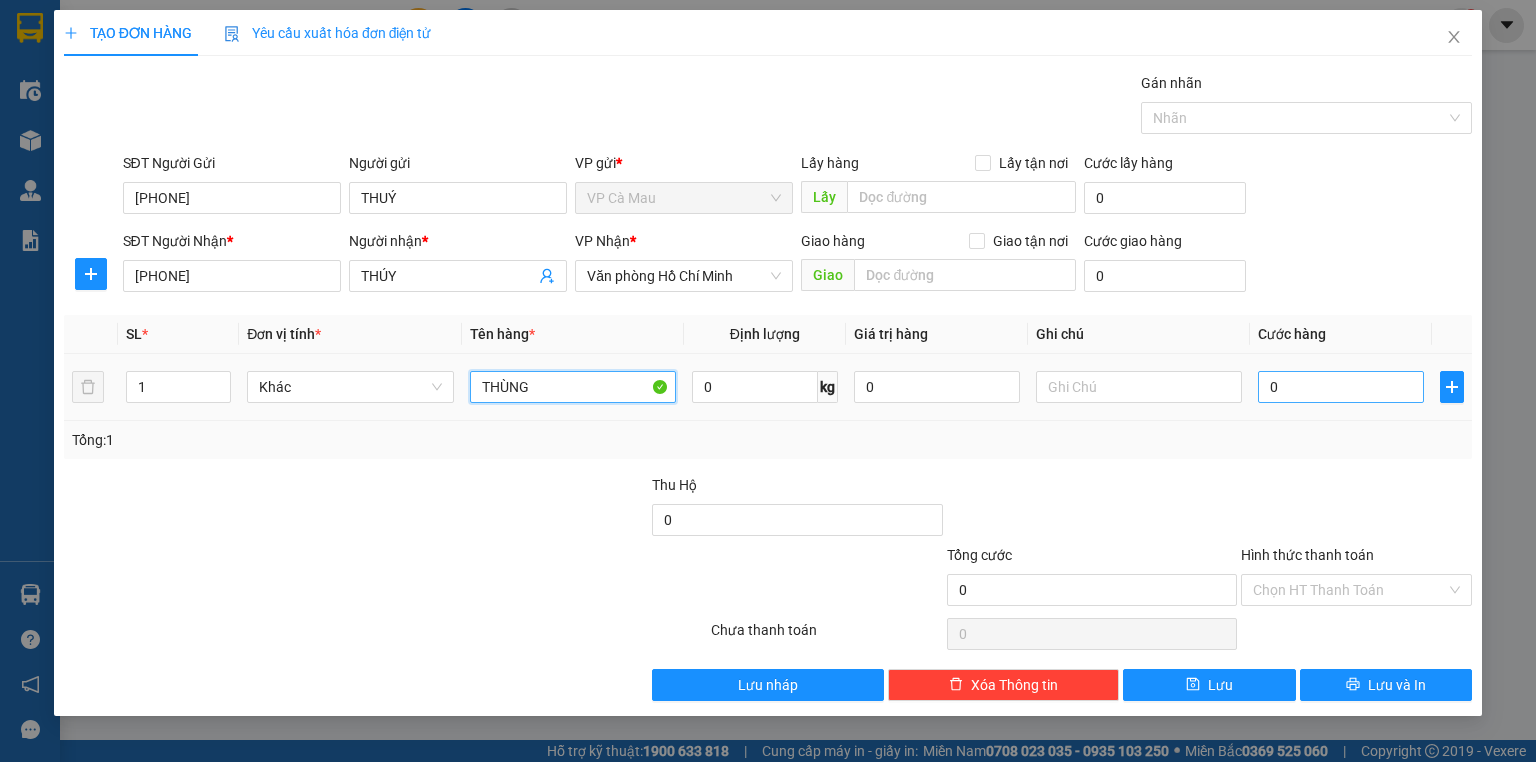 type on "THÙNG" 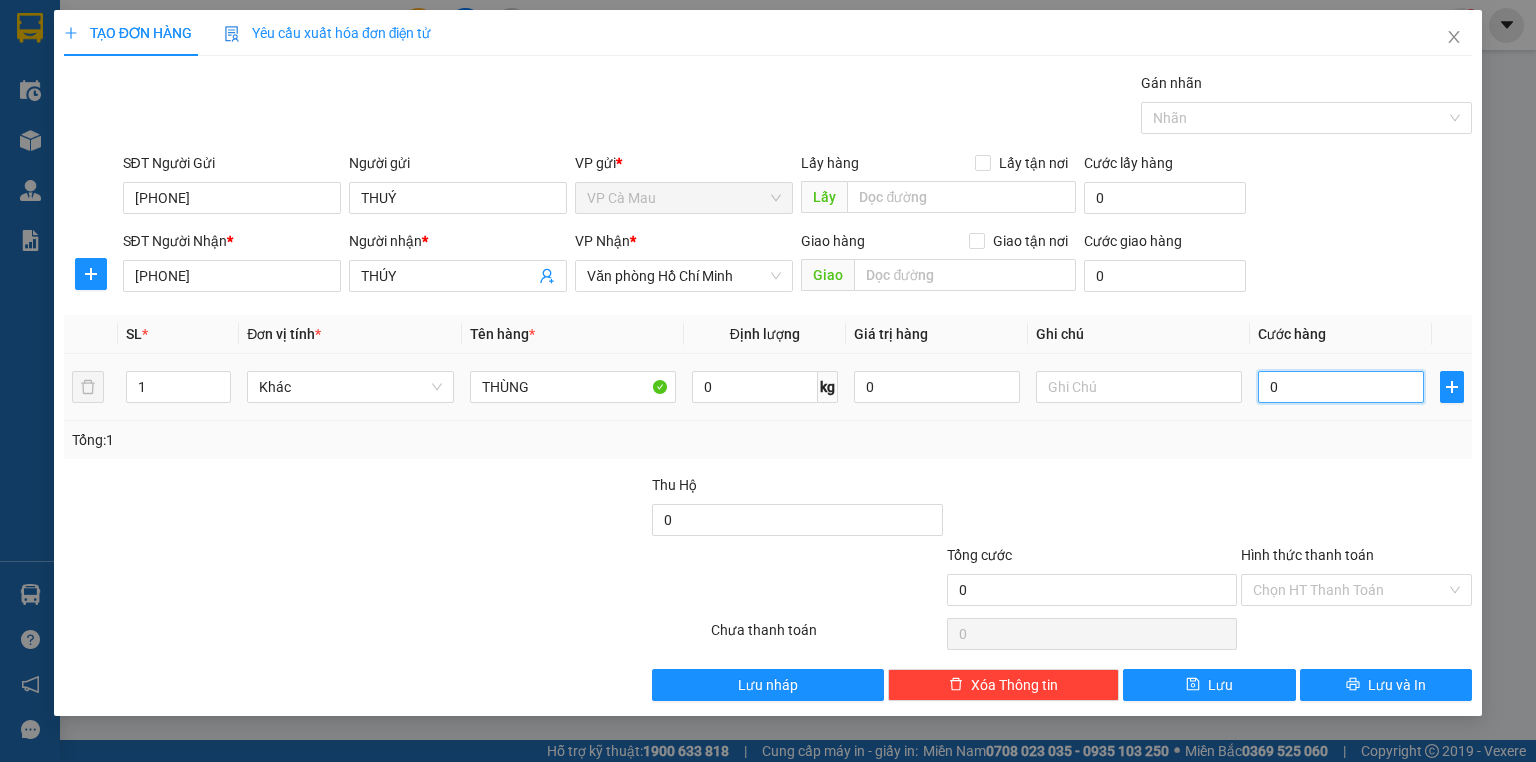 click on "0" at bounding box center [1341, 387] 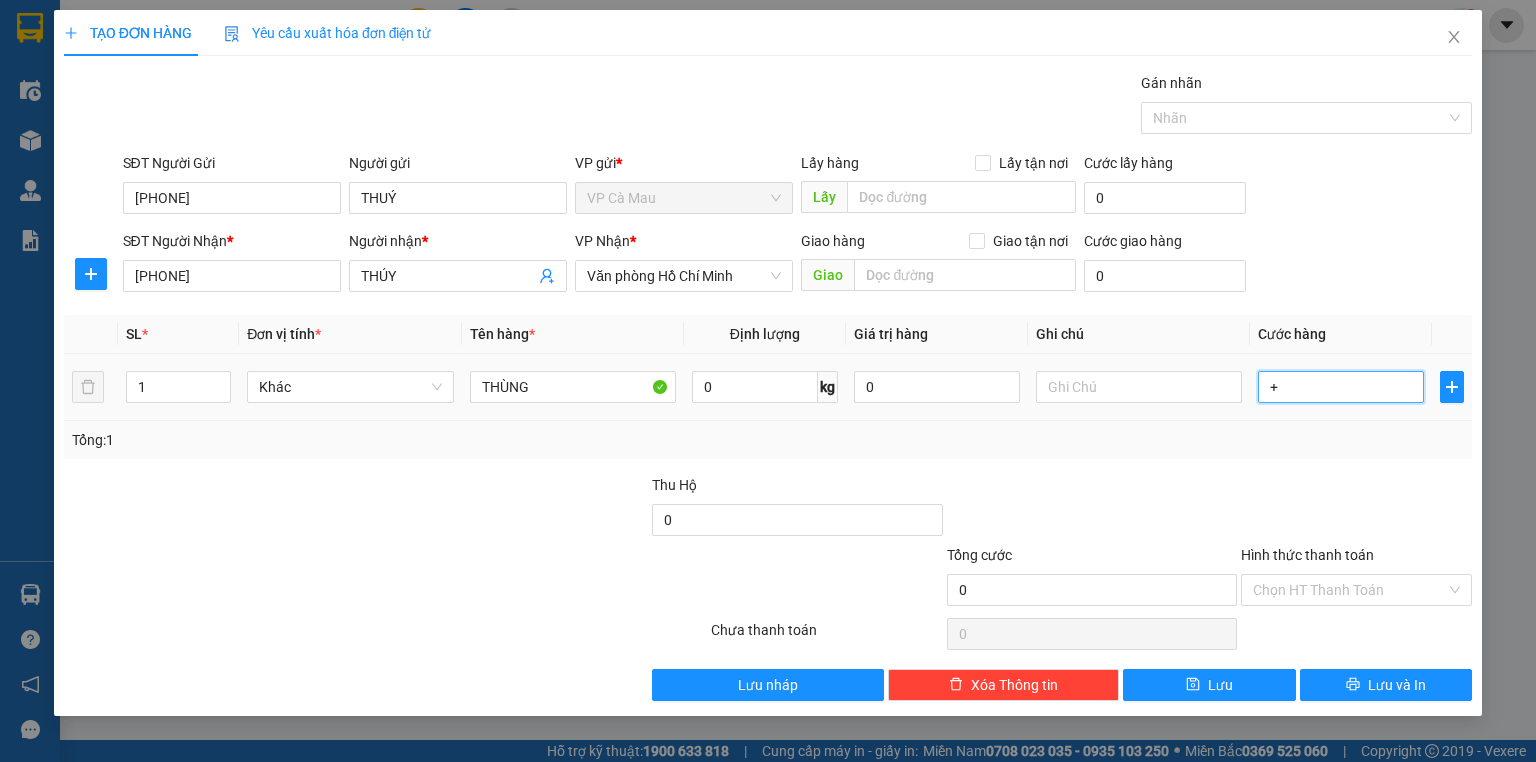 type on "[NUMBER]" 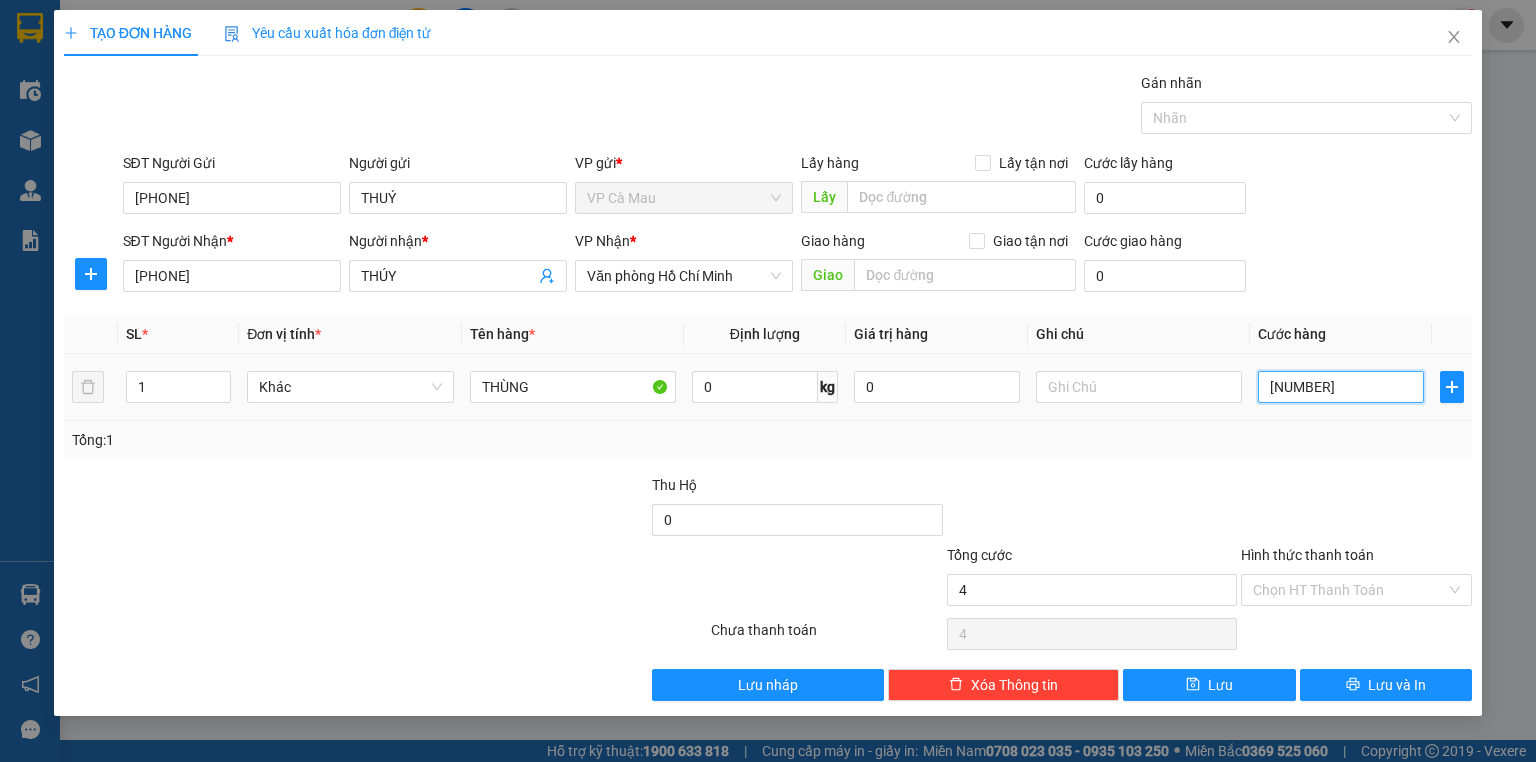 type on "[NUMBER]" 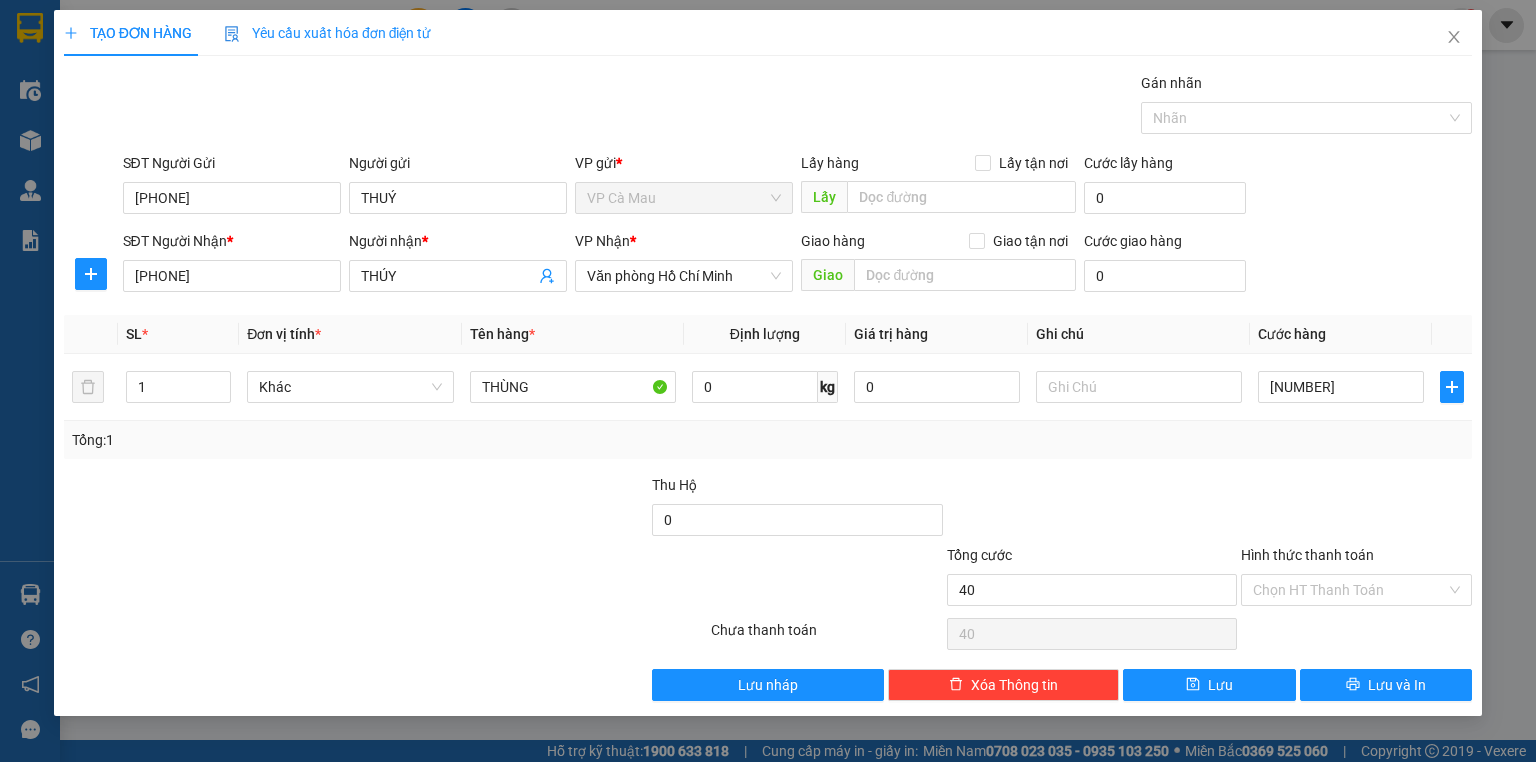 type on "40.000" 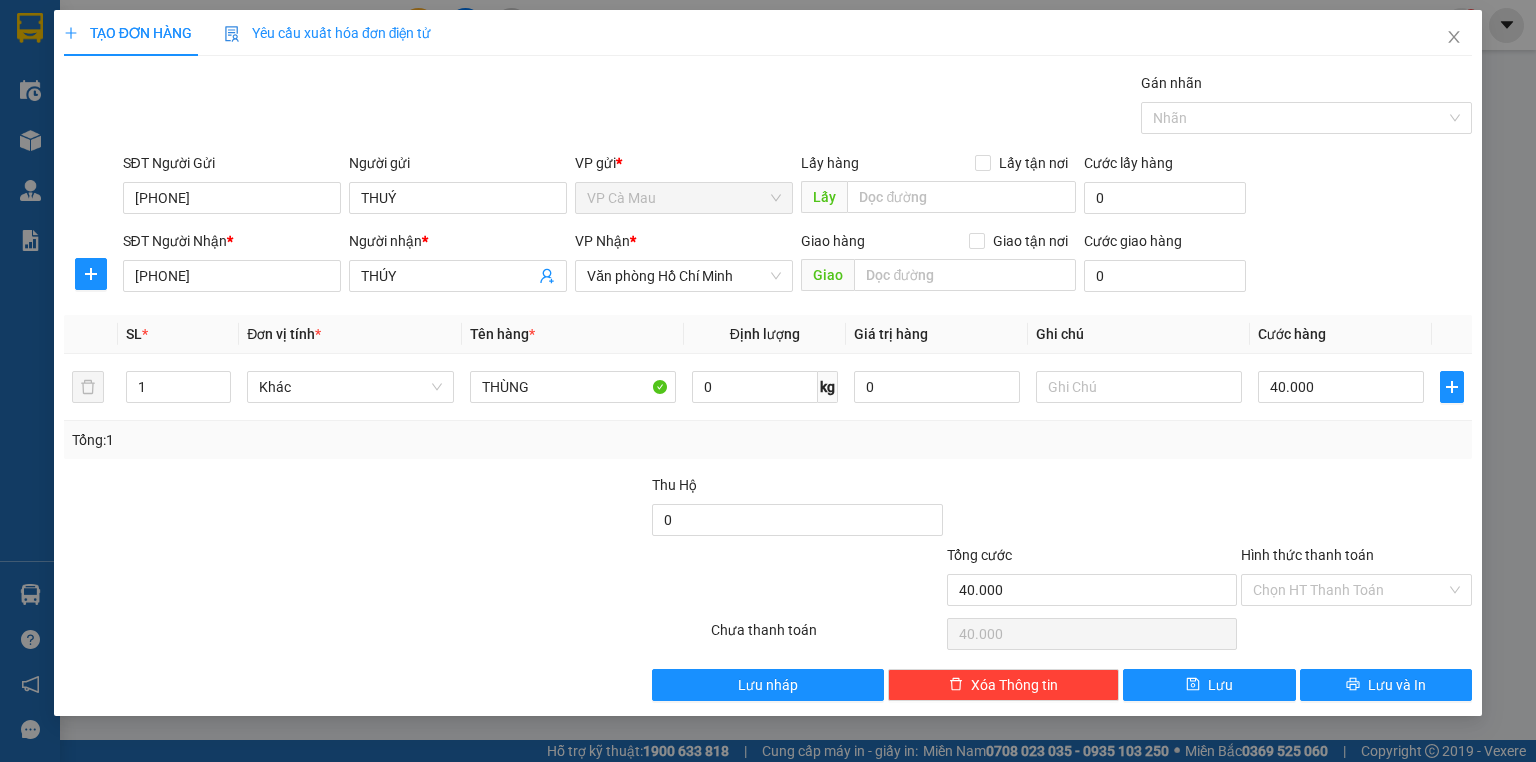 click on "SĐT Người Gửi [PHONE] Người gửi THUÝ VP gửi  * VP Cà Mau Lấy hàng Lấy tận nơi Lấy Cước lấy hàng 0 SĐT Người Nhận  * [PHONE] Người nhận  * THÚY VP Nhận  * Văn phòng Hồ Chí Minh Giao hàng Giao tận nơi Giao Cước giao hàng 0 SL  * Đơn vị tính  * Tên hàng  * Định lượng Giá trị hàng Ghi chú Cước hàng                   1 Khác THÙNG 0 kg 0 40.000 Tổng:  1 Thu Hộ 0 Tổng cước 40.000 Hình thức thanh toán Chọn HT Thanh Toán Số tiền thu trước 0 Chưa thanh toán 40.000 Chọn HT Thanh Toán Lưu nháp Xóa Thông tin Lưu Lưu và In" at bounding box center [768, 386] 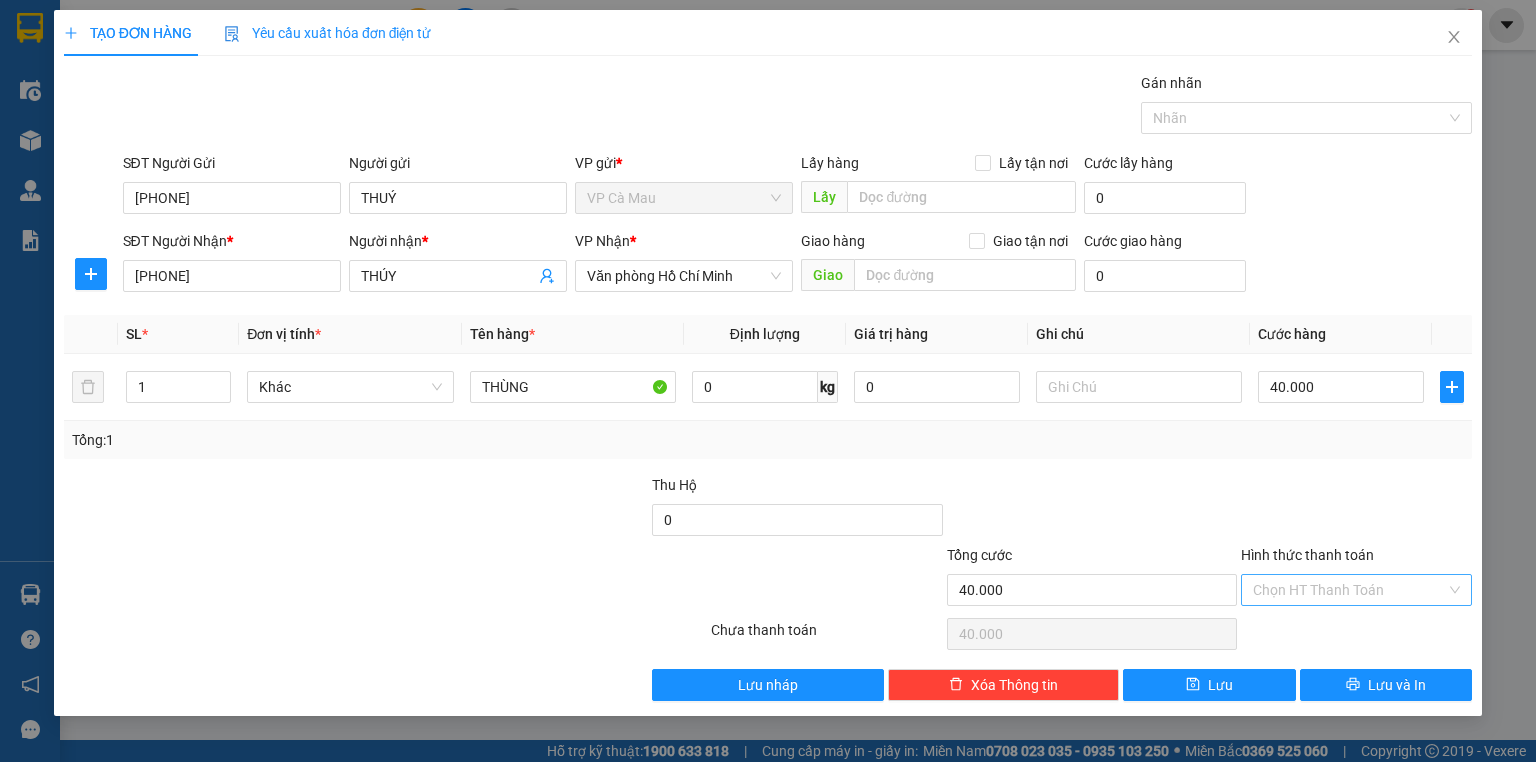 click on "Hình thức thanh toán" at bounding box center [1349, 590] 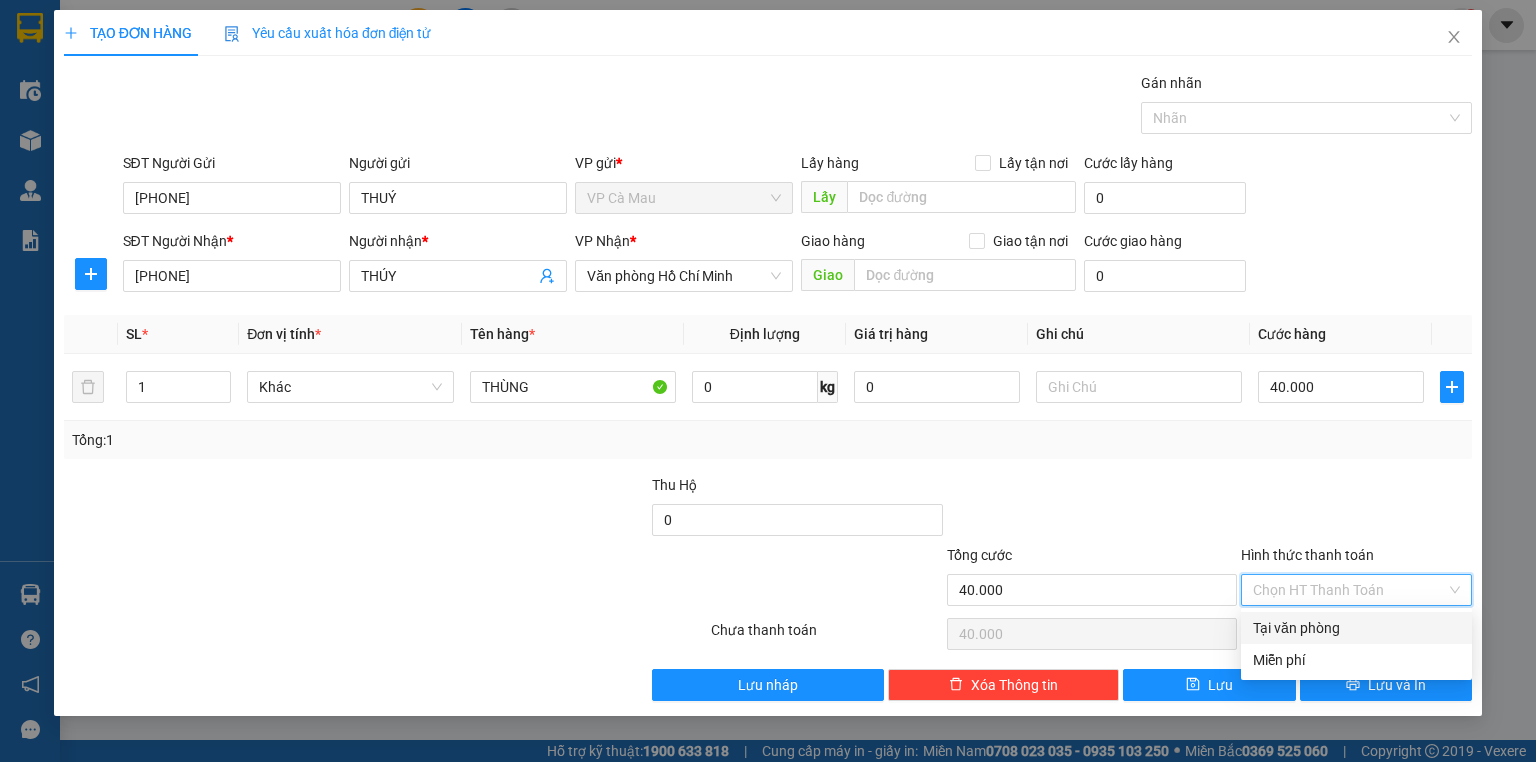 click on "Tại văn phòng" at bounding box center [1356, 628] 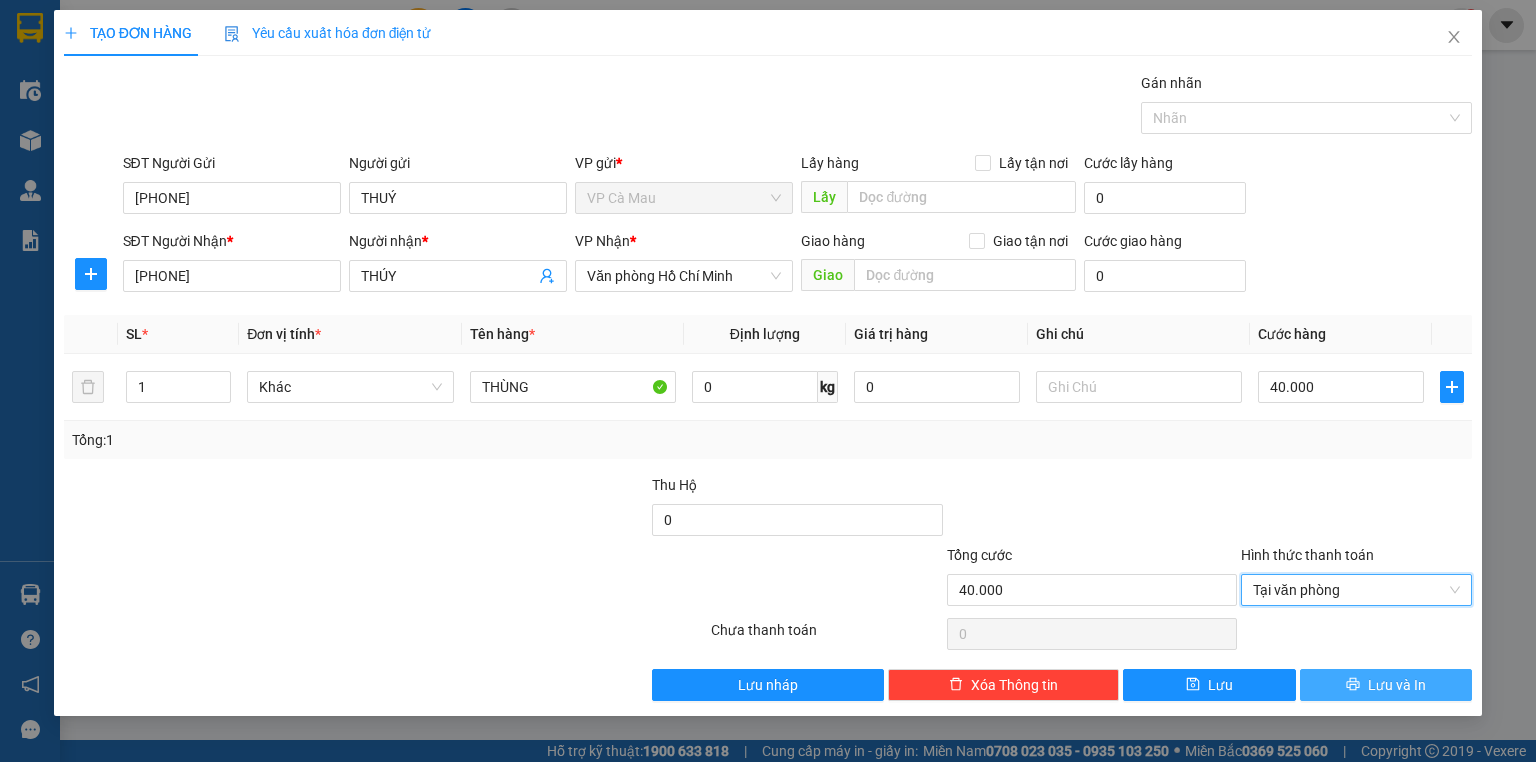 click on "Lưu và In" at bounding box center [1397, 685] 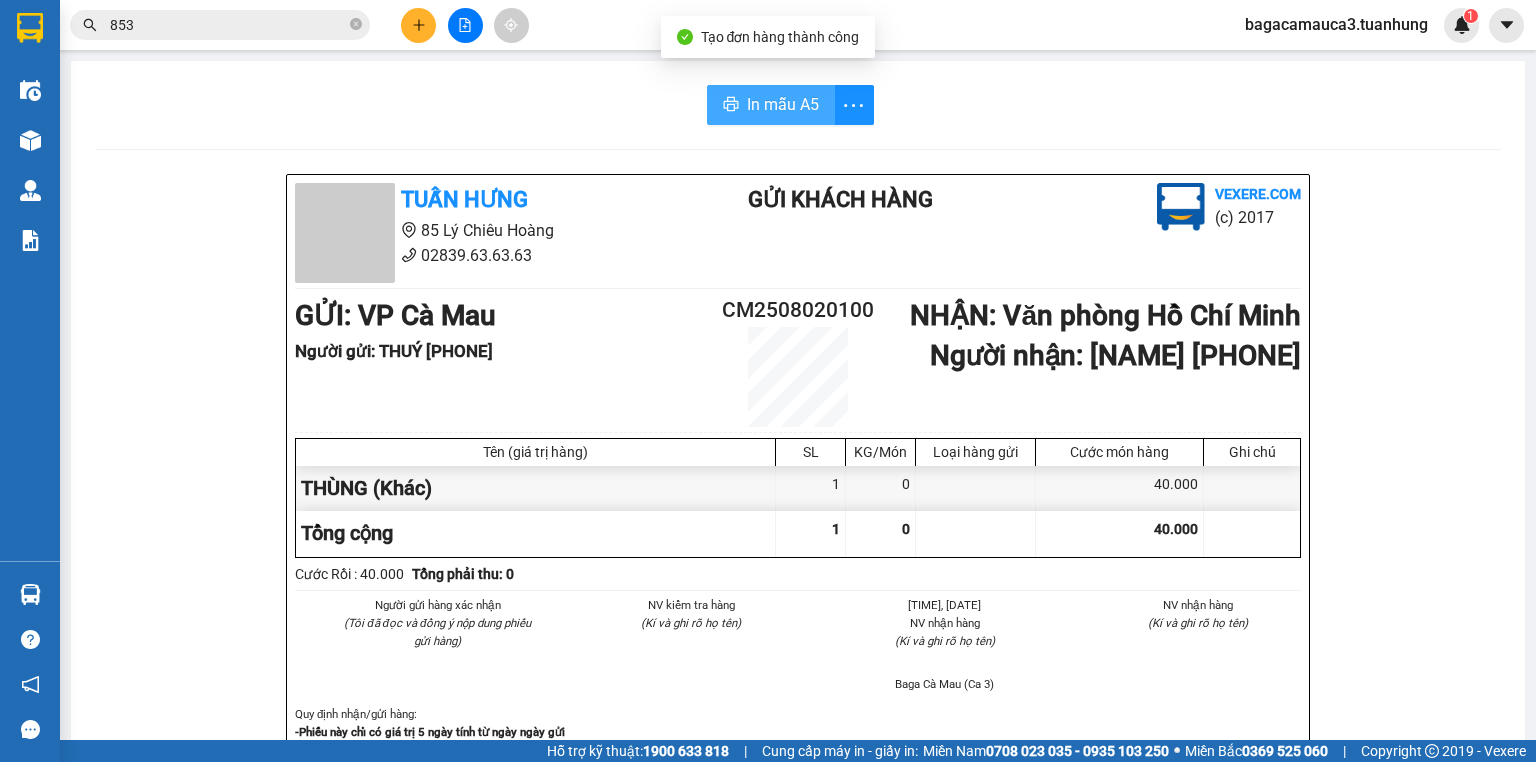 click on "In mẫu A5" at bounding box center [783, 104] 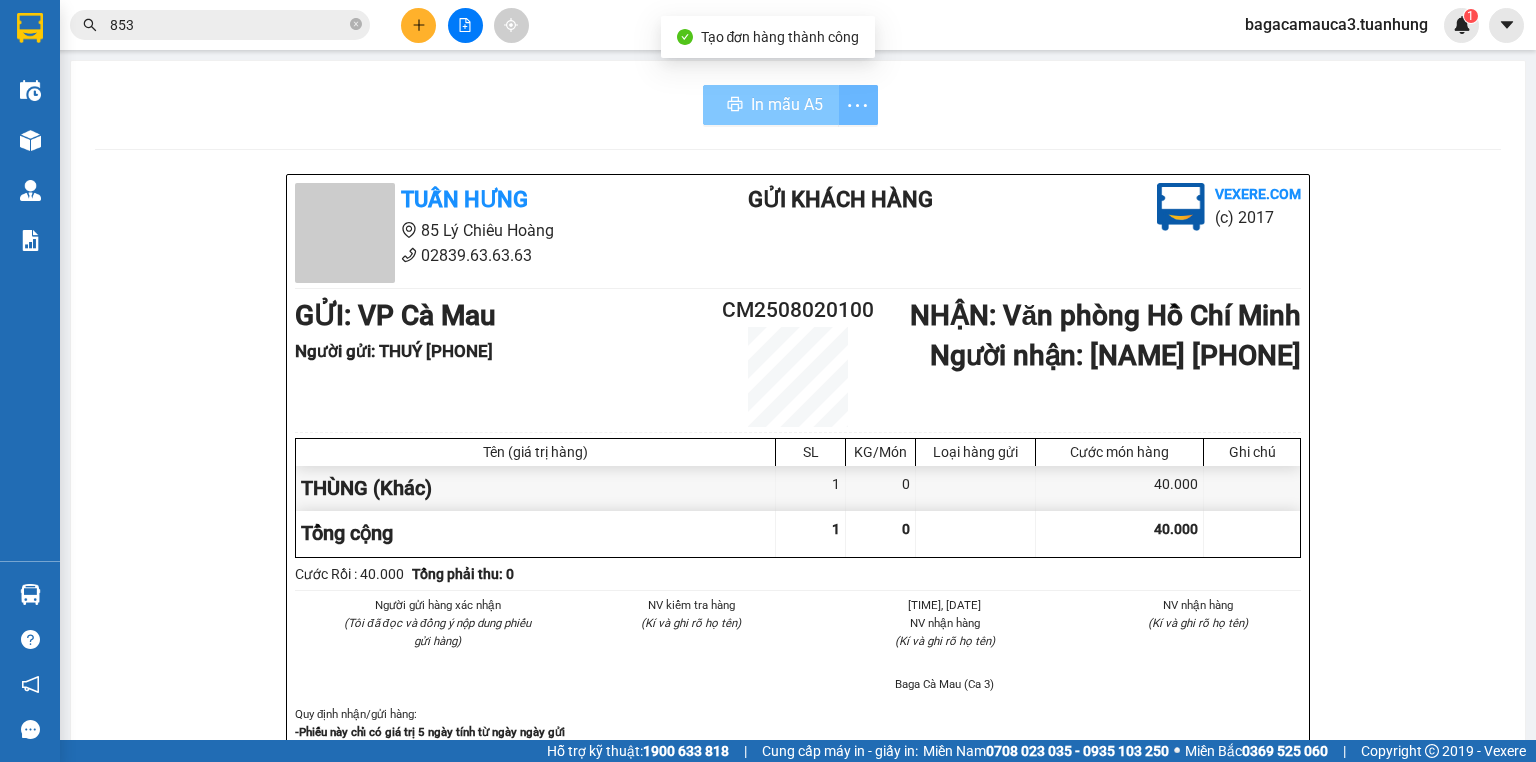 scroll, scrollTop: 120, scrollLeft: 0, axis: vertical 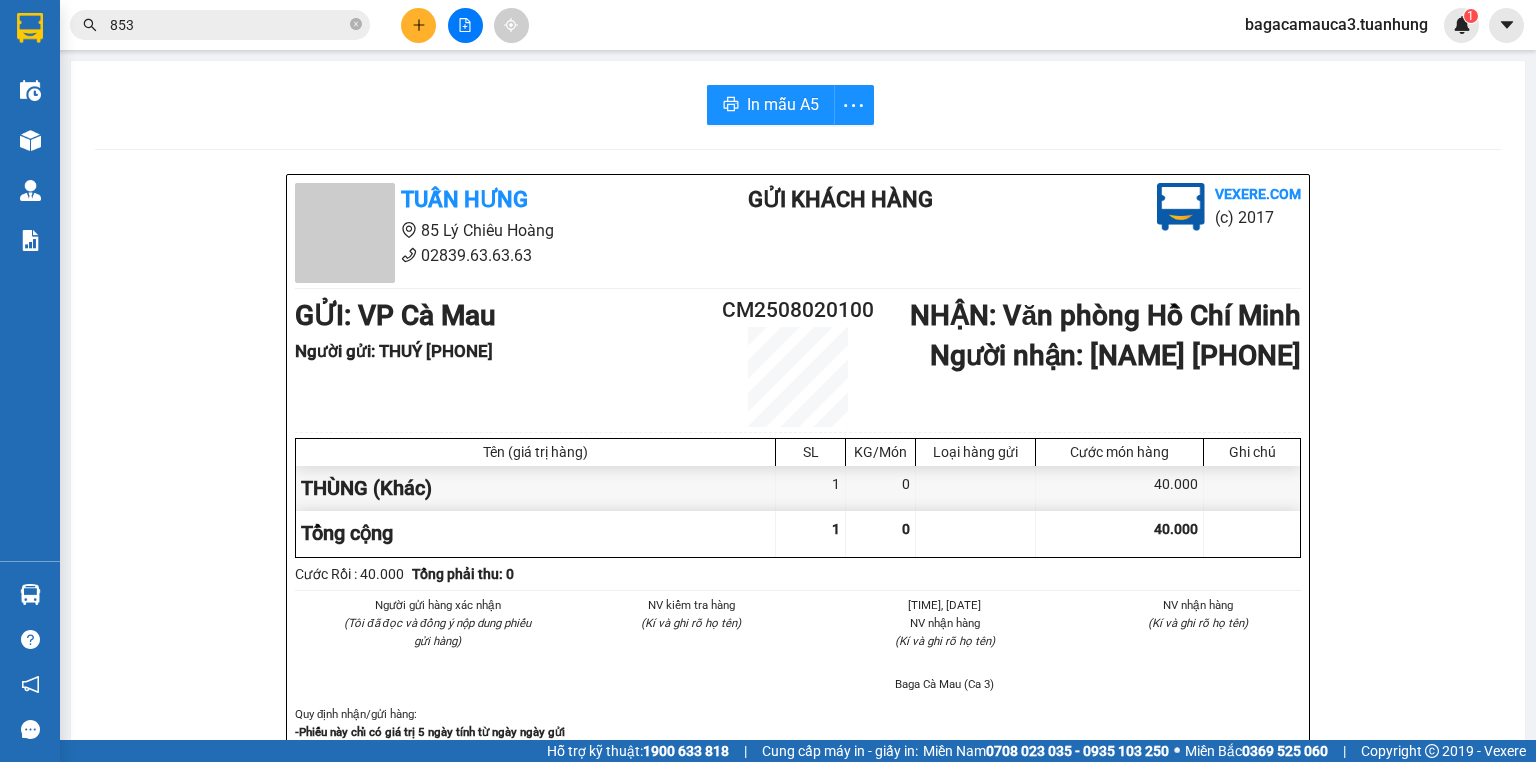 click at bounding box center [418, 25] 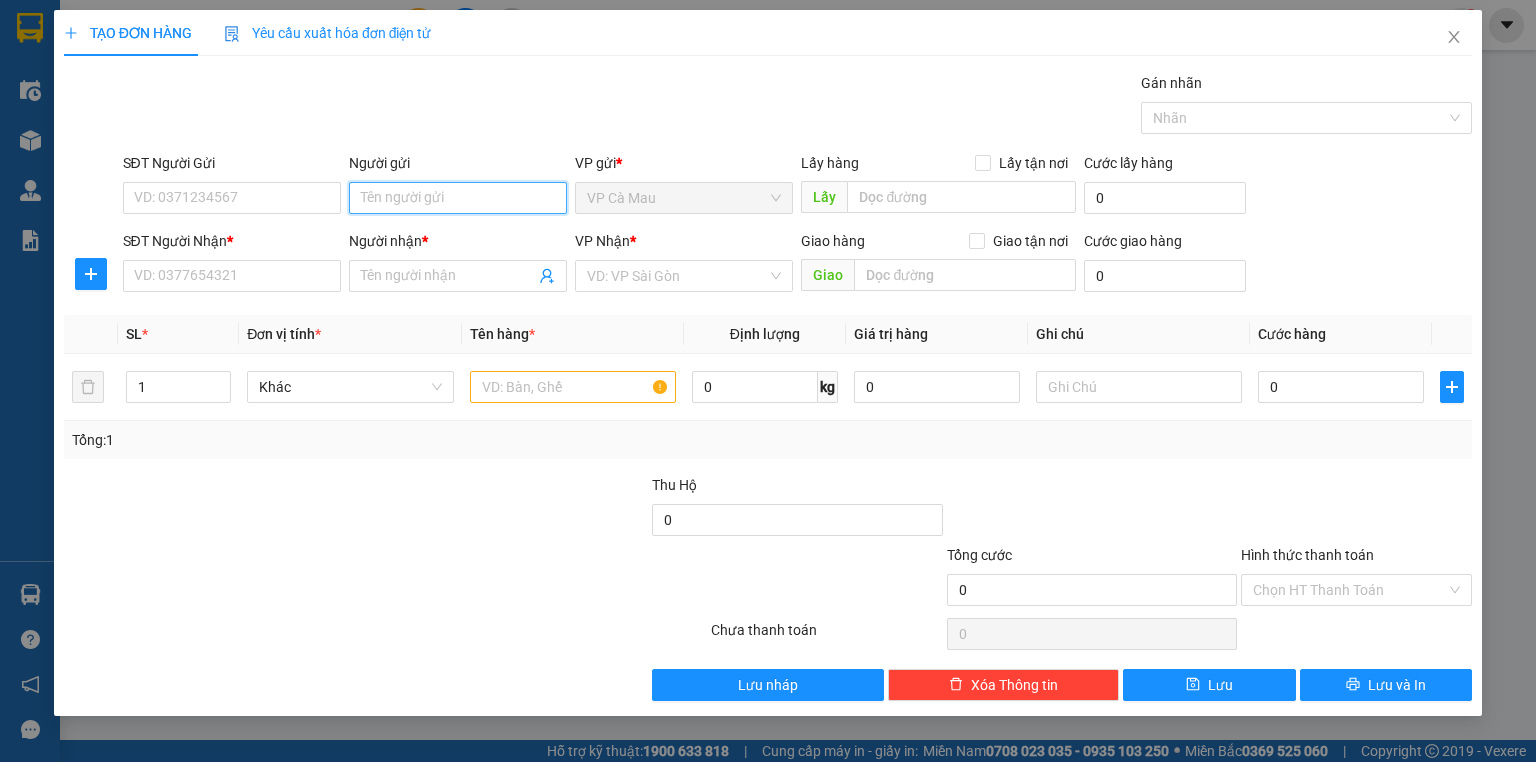 click on "Người gửi" at bounding box center [458, 198] 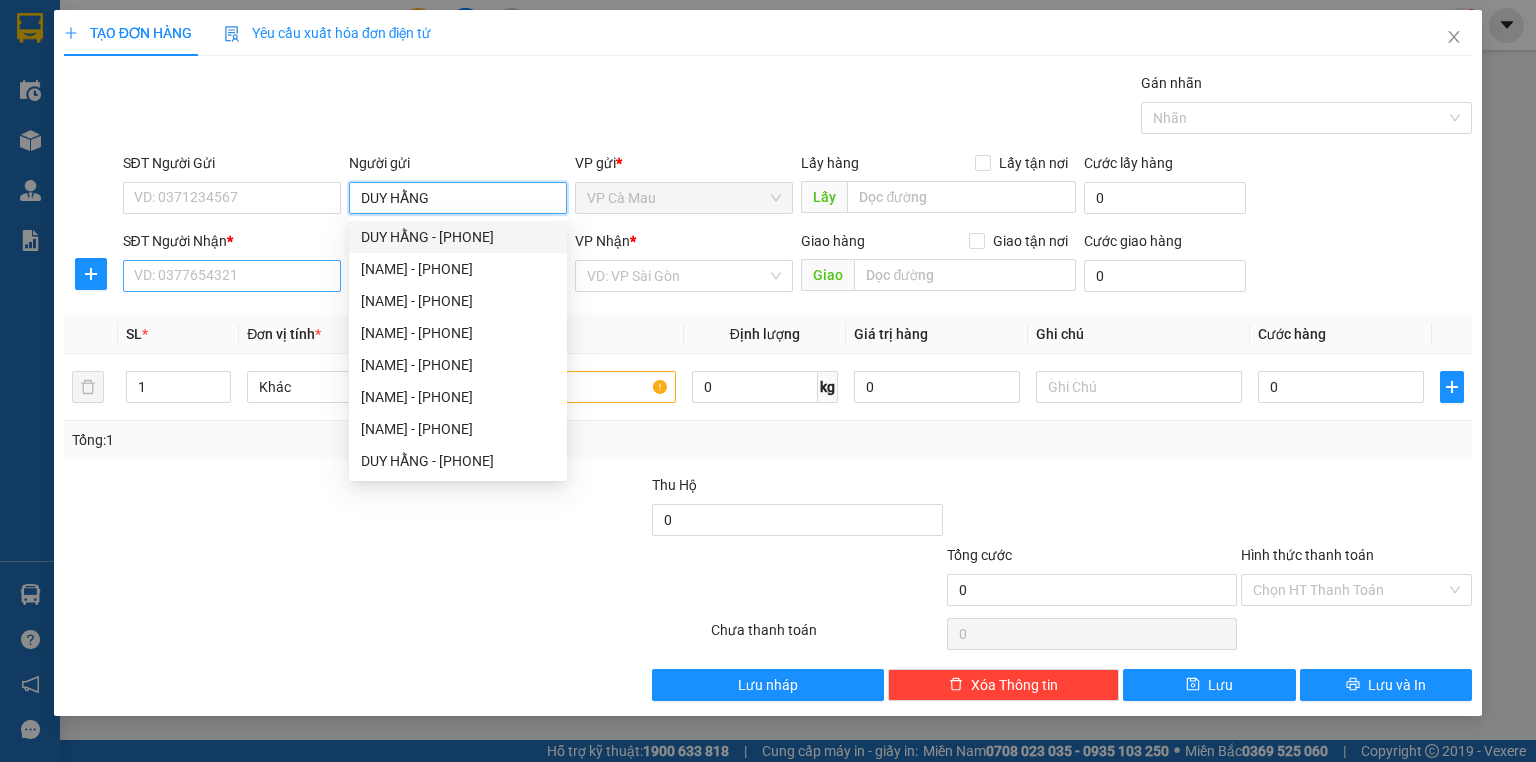 type on "DUY HẰNG" 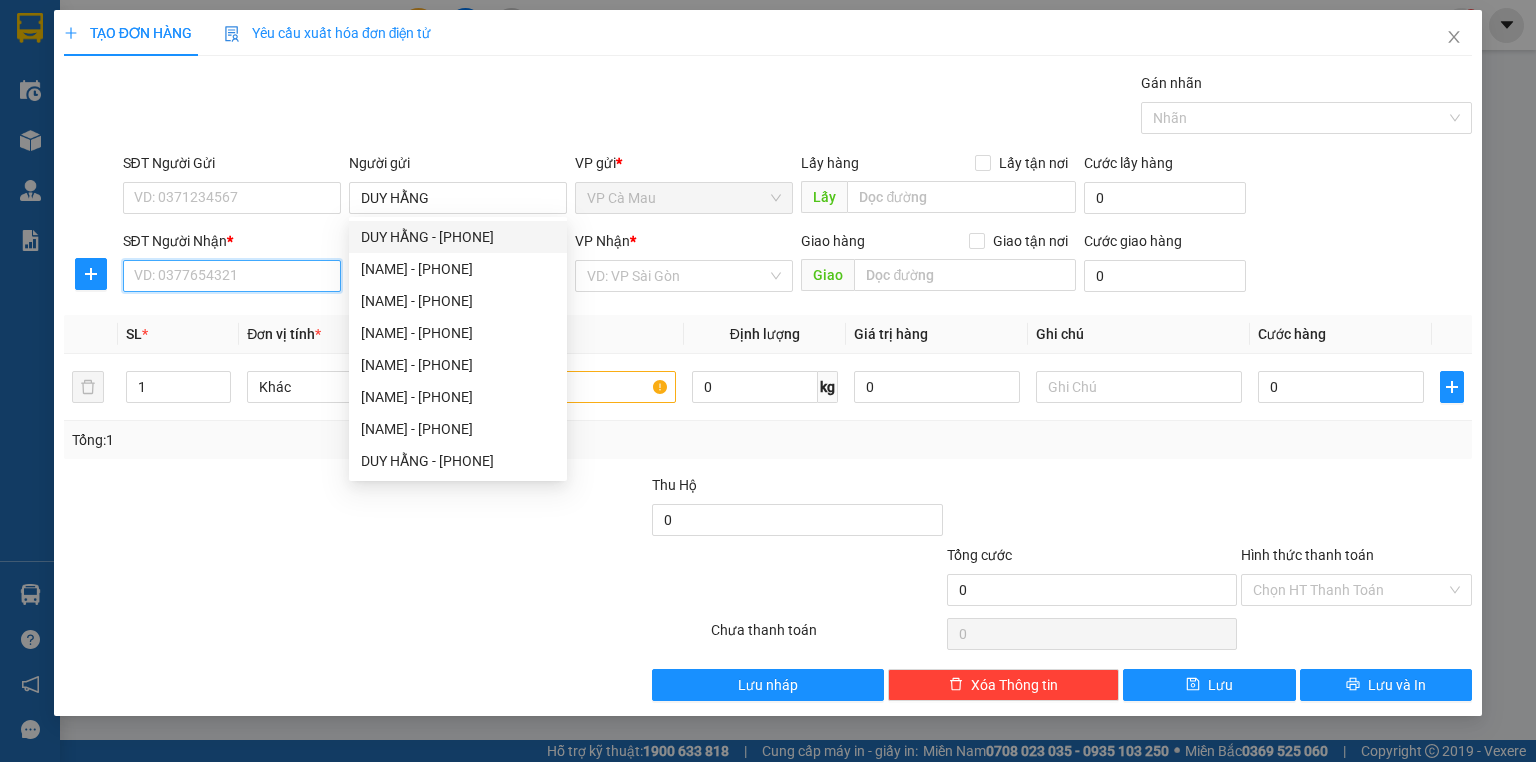 click on "SĐT Người Nhận  *" at bounding box center (232, 276) 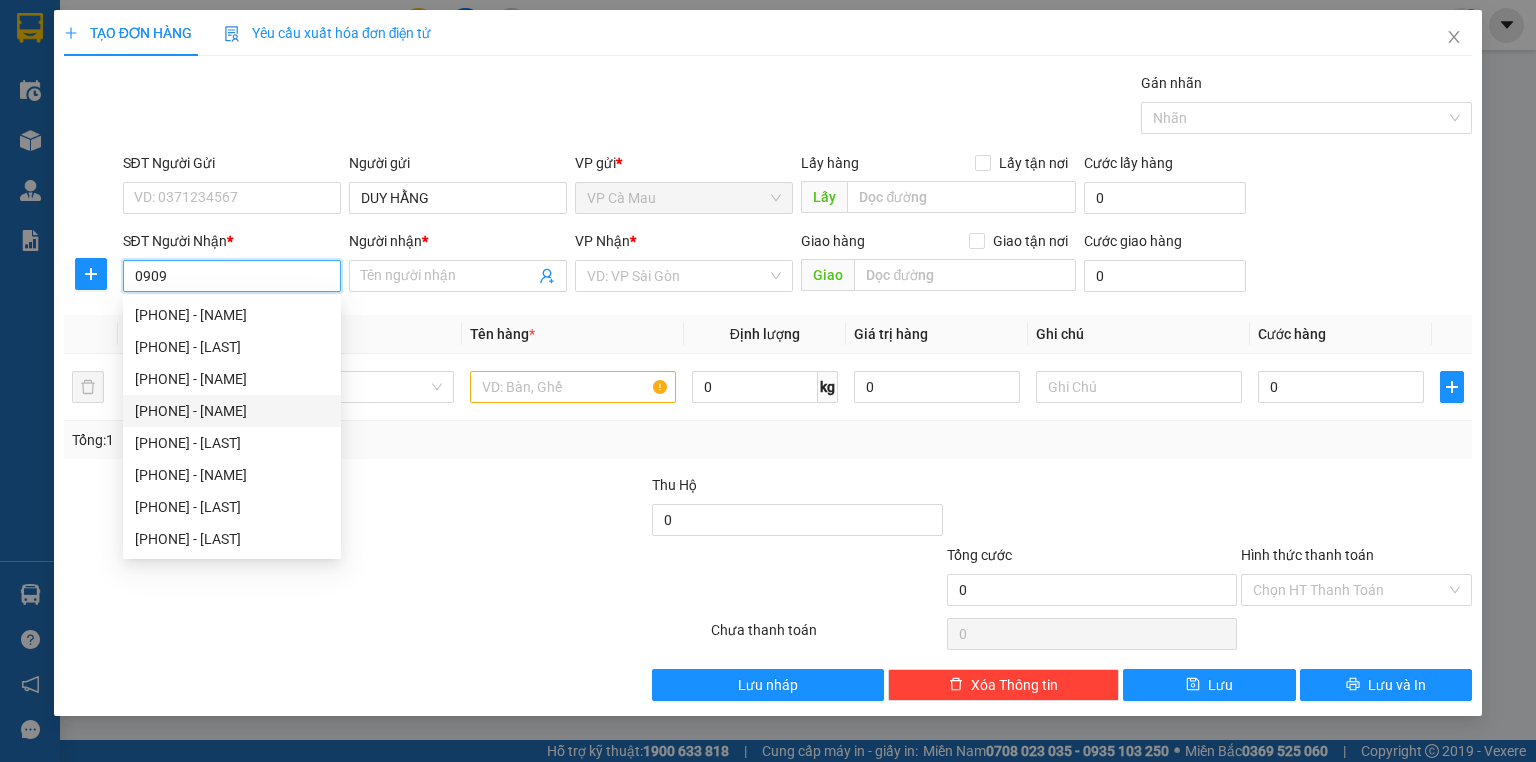 click on "[PHONE] - [NAME]" at bounding box center (232, 411) 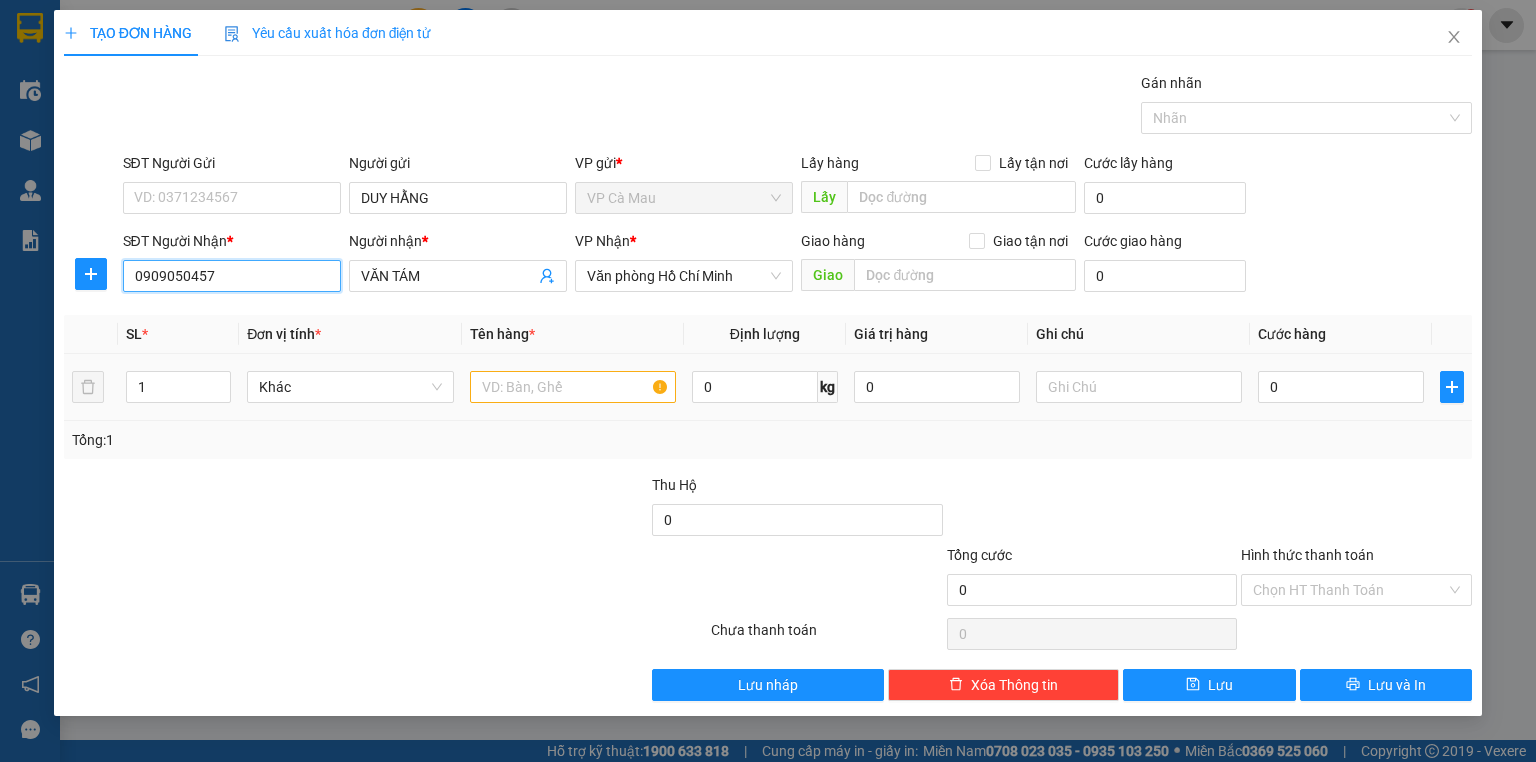 type on "0909050457" 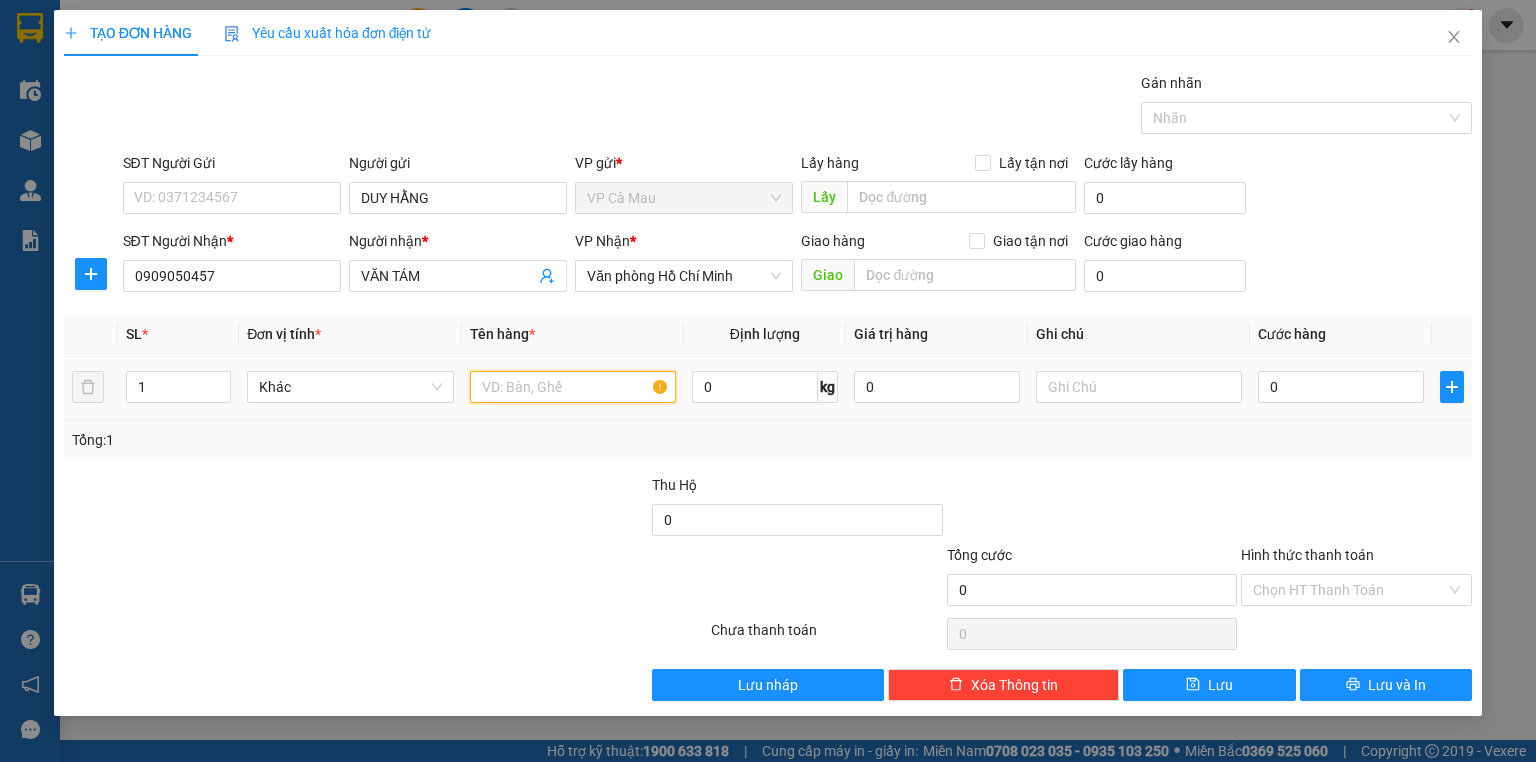 click at bounding box center [573, 387] 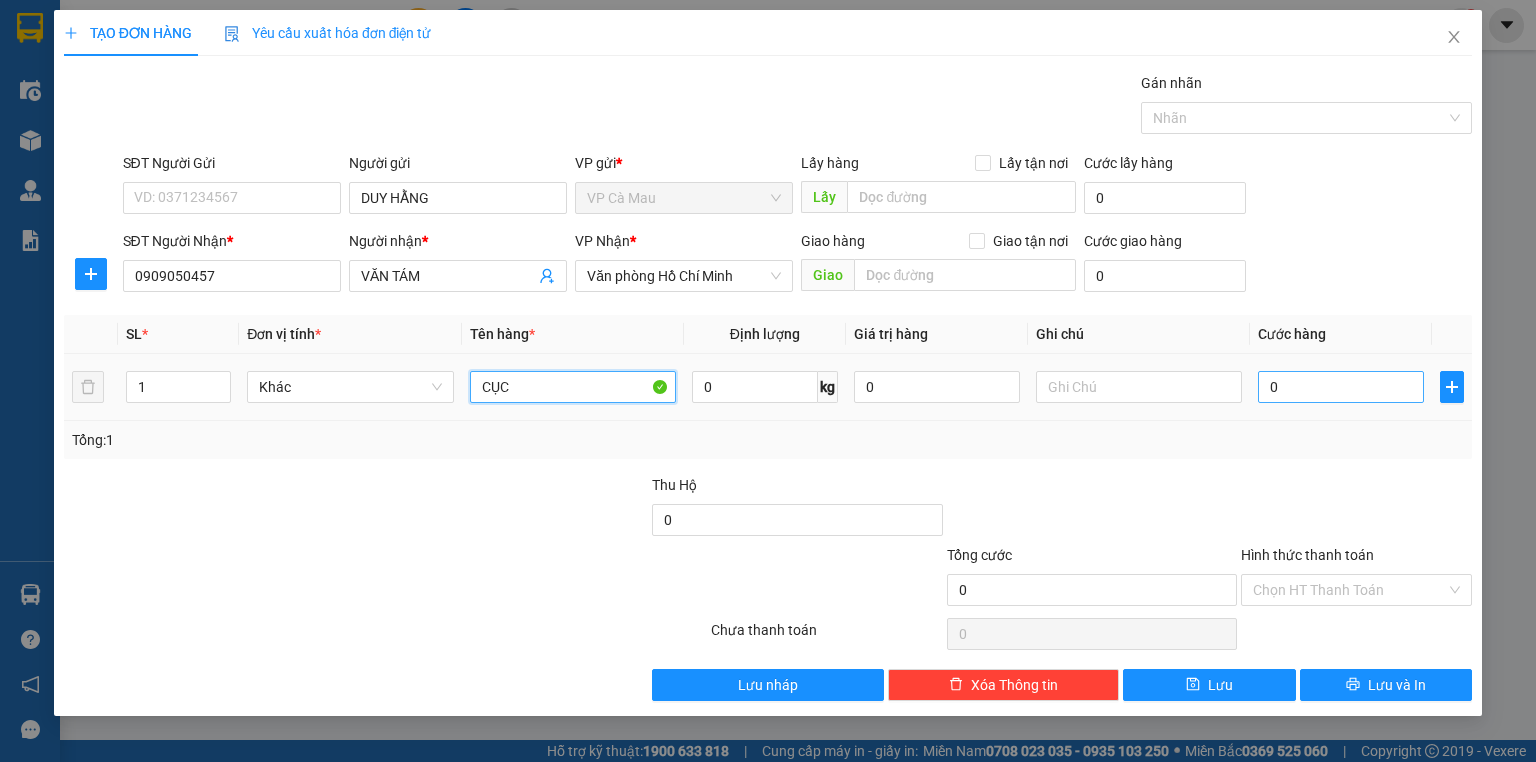 type on "CỤC" 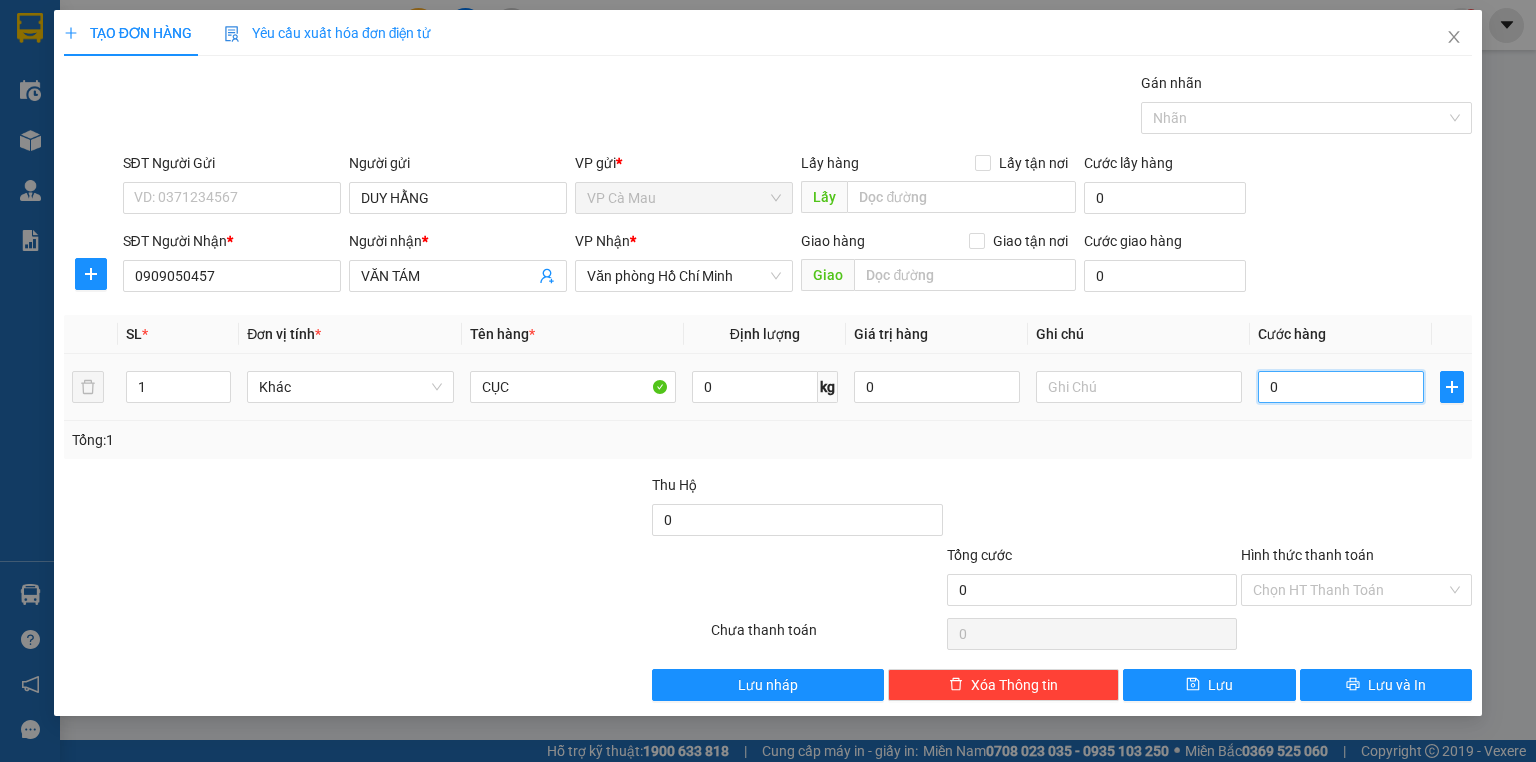 click on "0" at bounding box center (1341, 387) 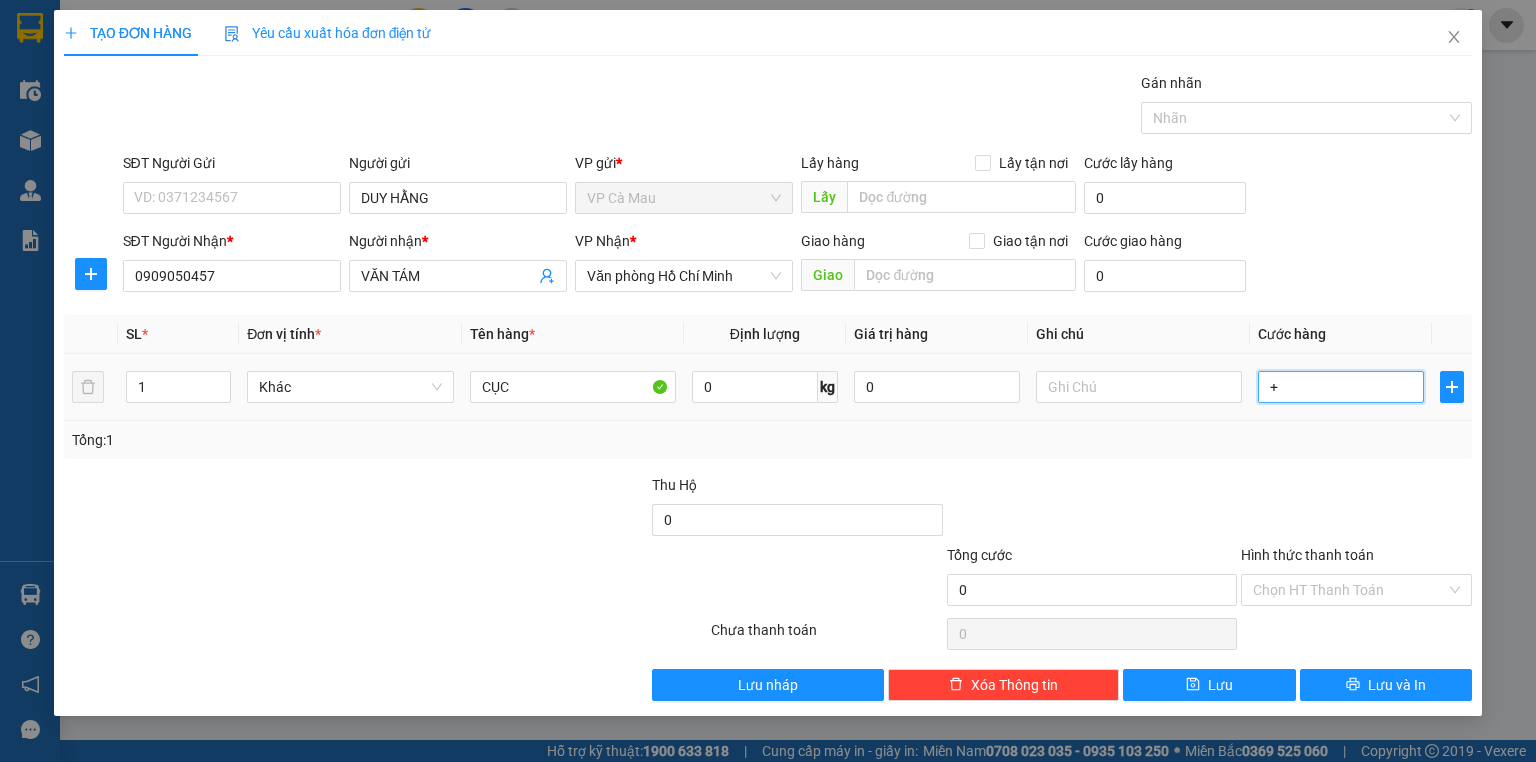 type on "[NUMBER]" 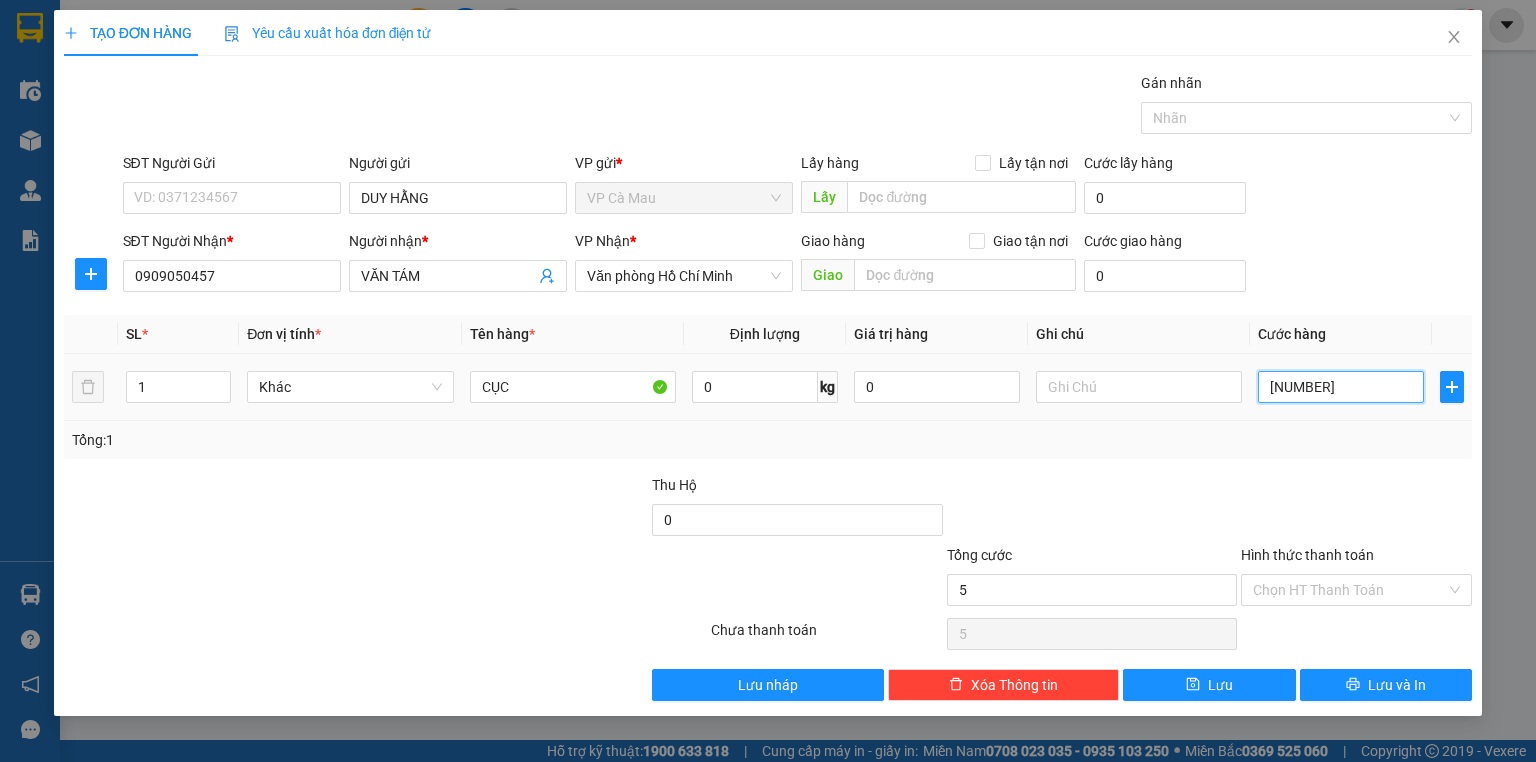 type on "[PHONE]" 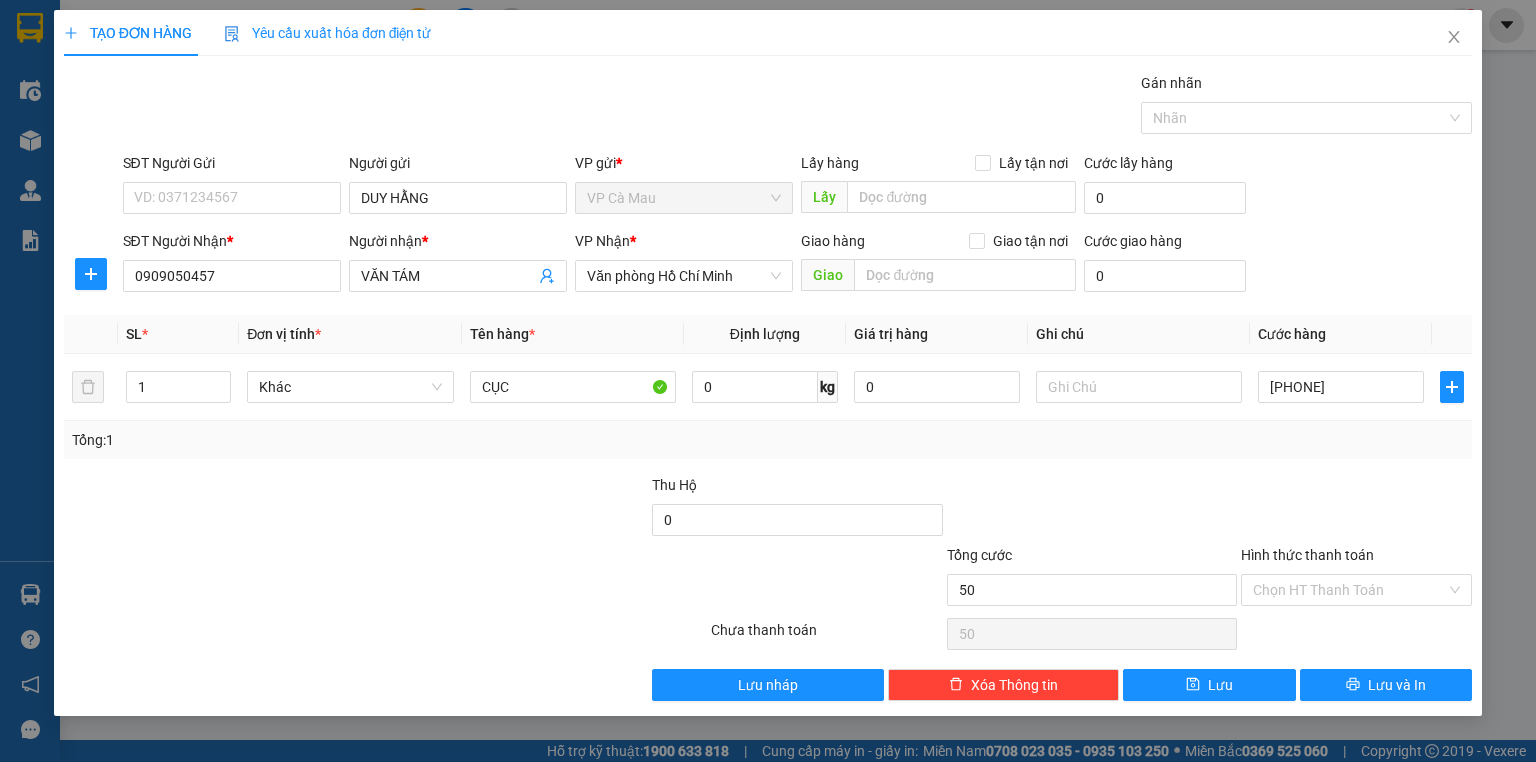 type on "50.000" 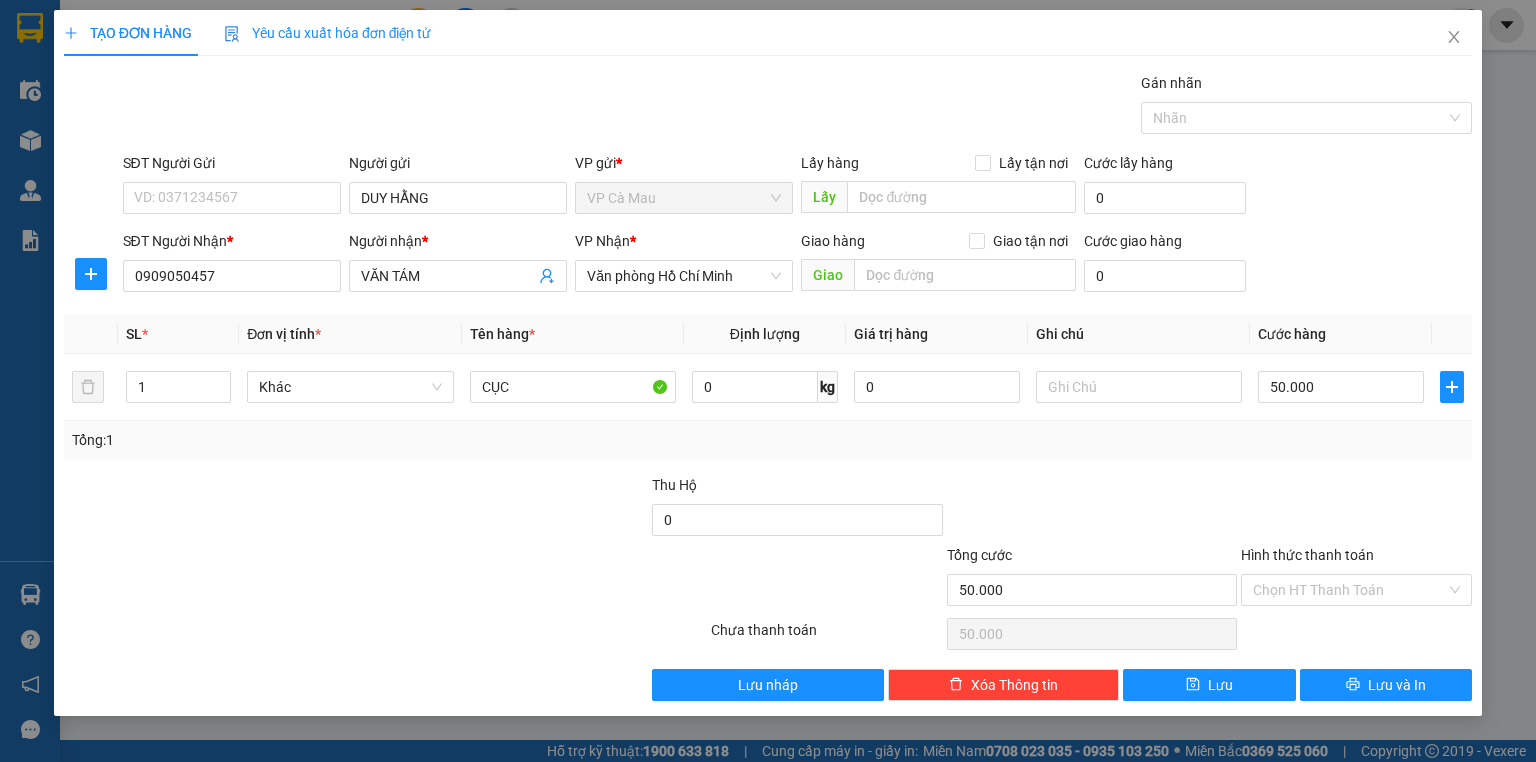 click on "Hình thức thanh toán Chọn HT Thanh Toán" at bounding box center (1356, 579) 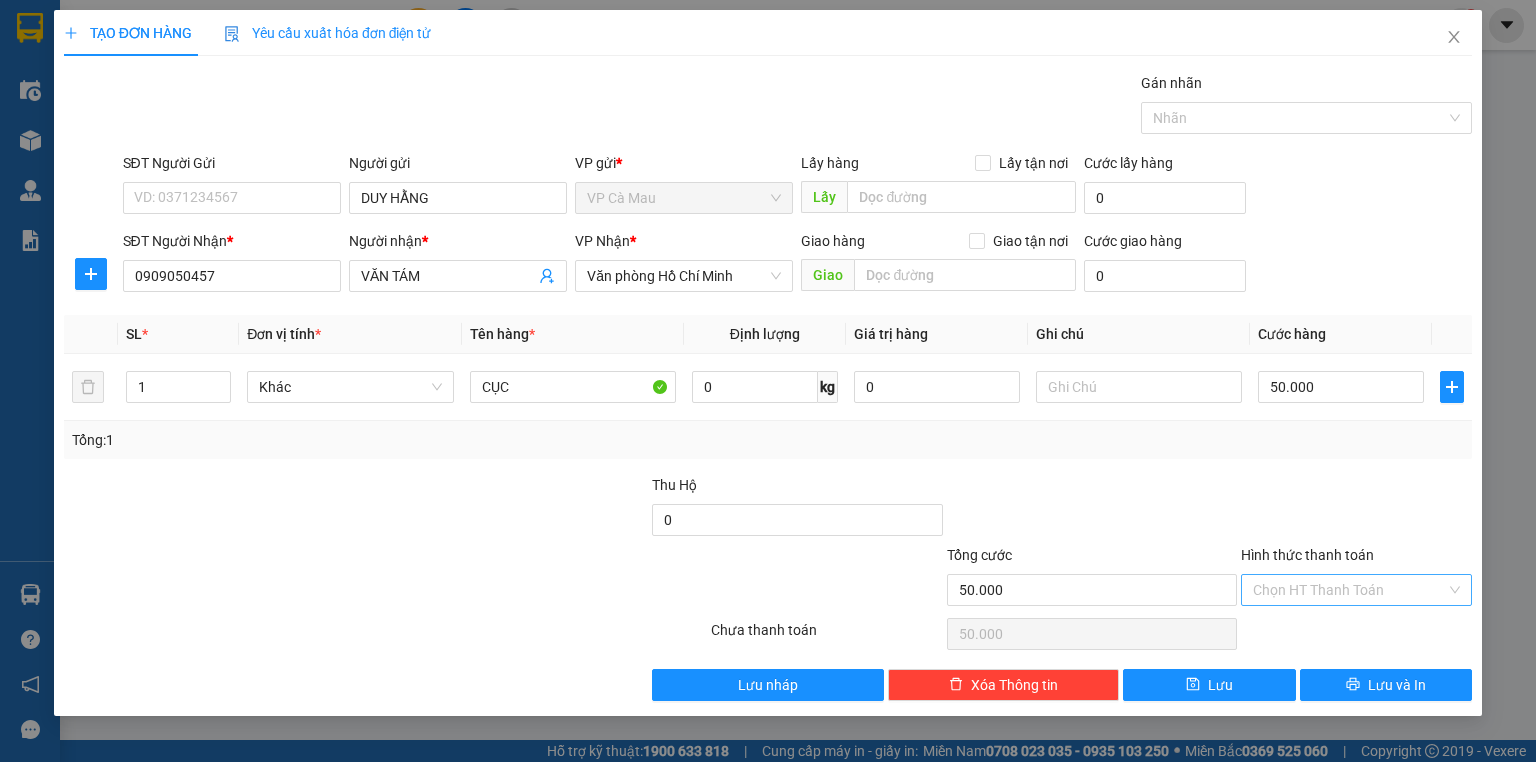 click on "Hình thức thanh toán" at bounding box center (1349, 590) 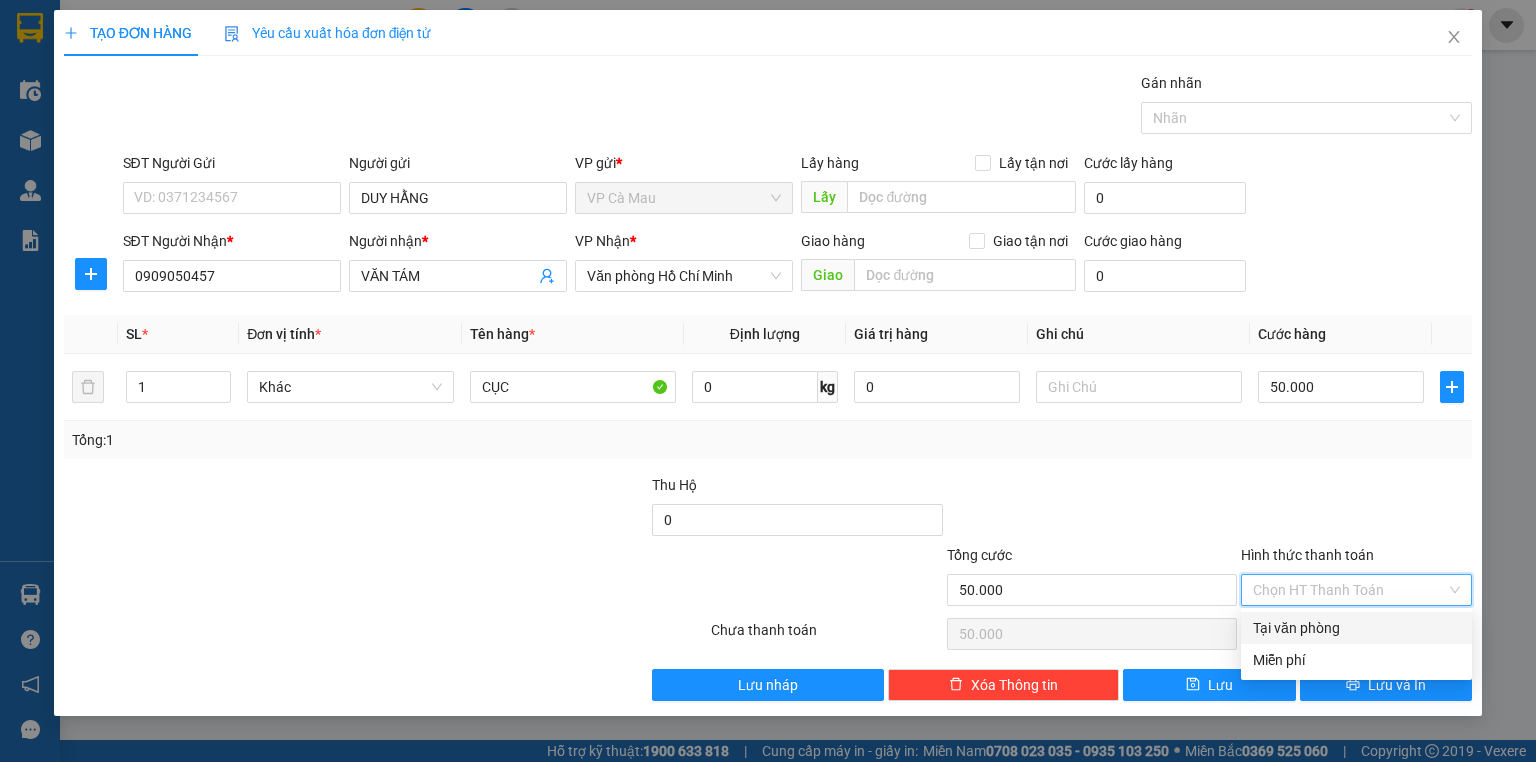 click on "Tại văn phòng" at bounding box center [1356, 628] 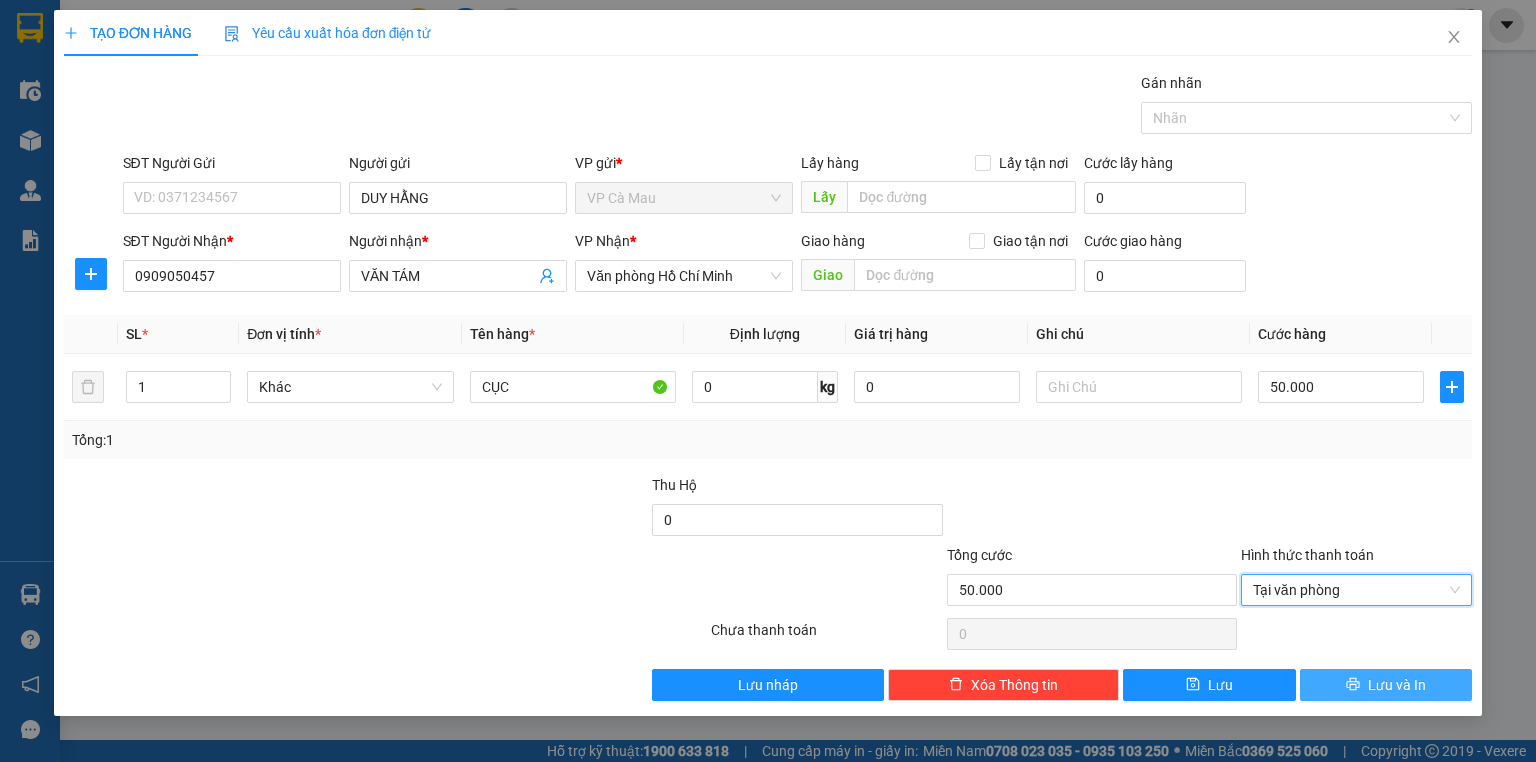click on "Lưu và In" at bounding box center (1397, 685) 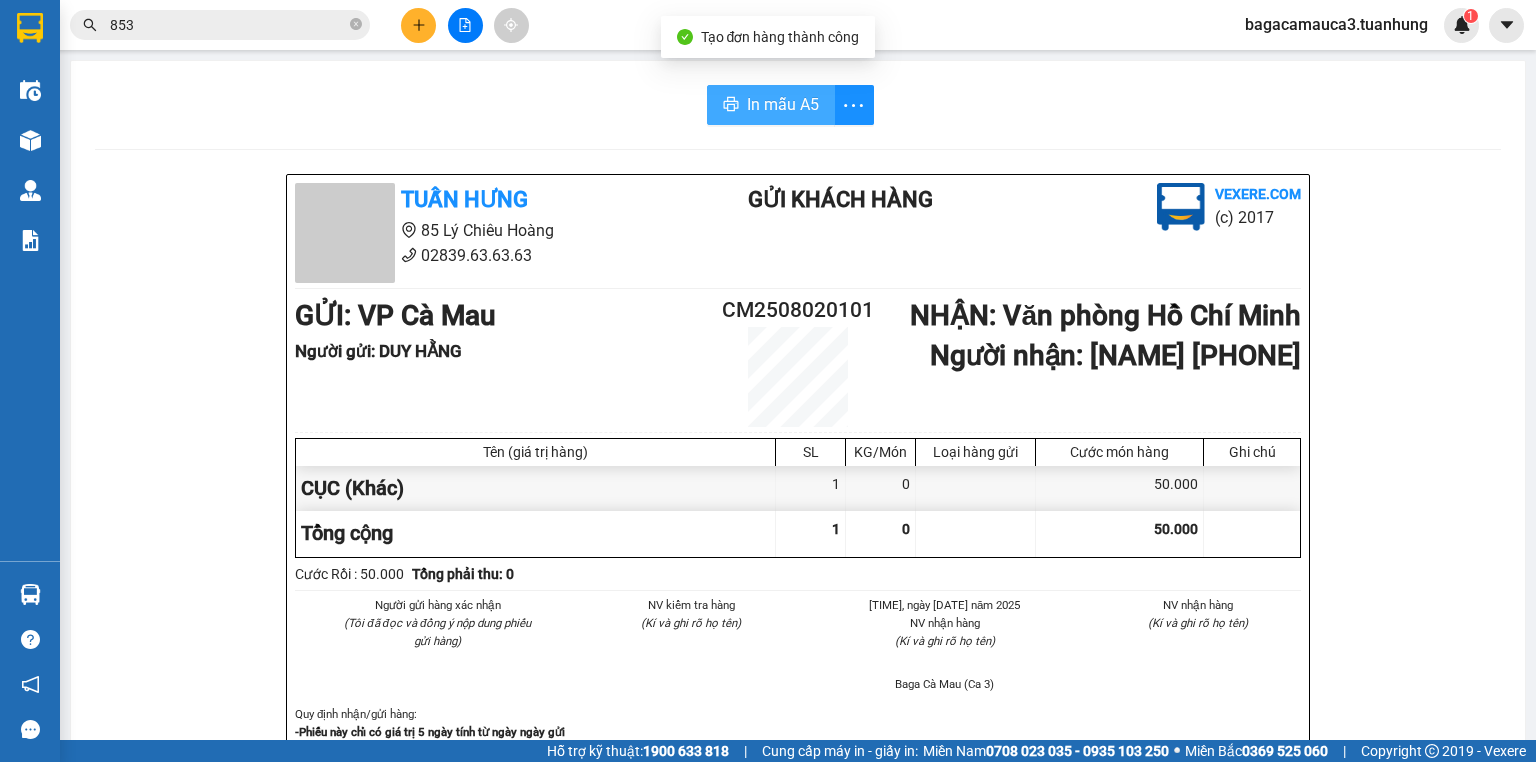 click on "In mẫu A5" at bounding box center (783, 104) 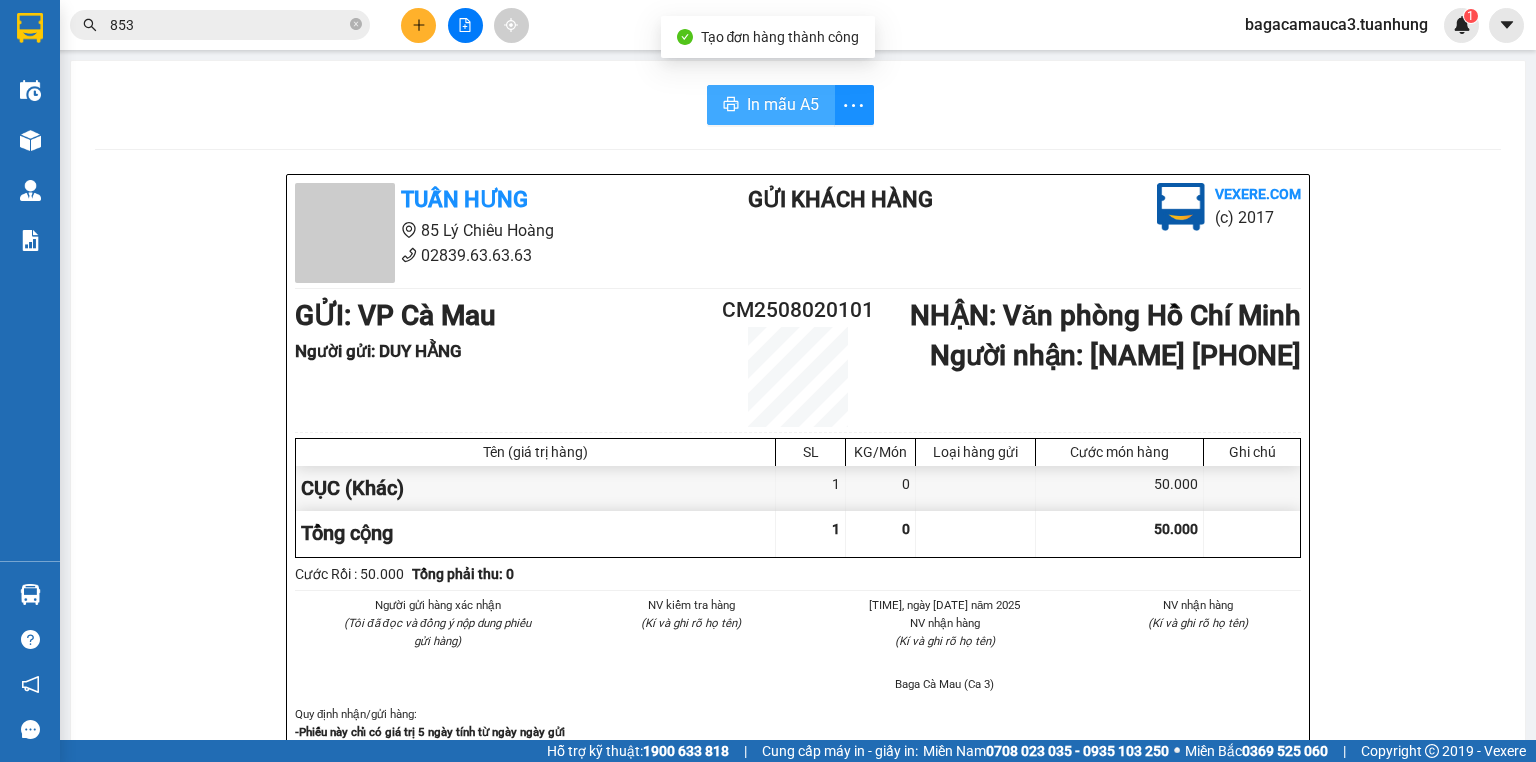 scroll, scrollTop: 0, scrollLeft: 0, axis: both 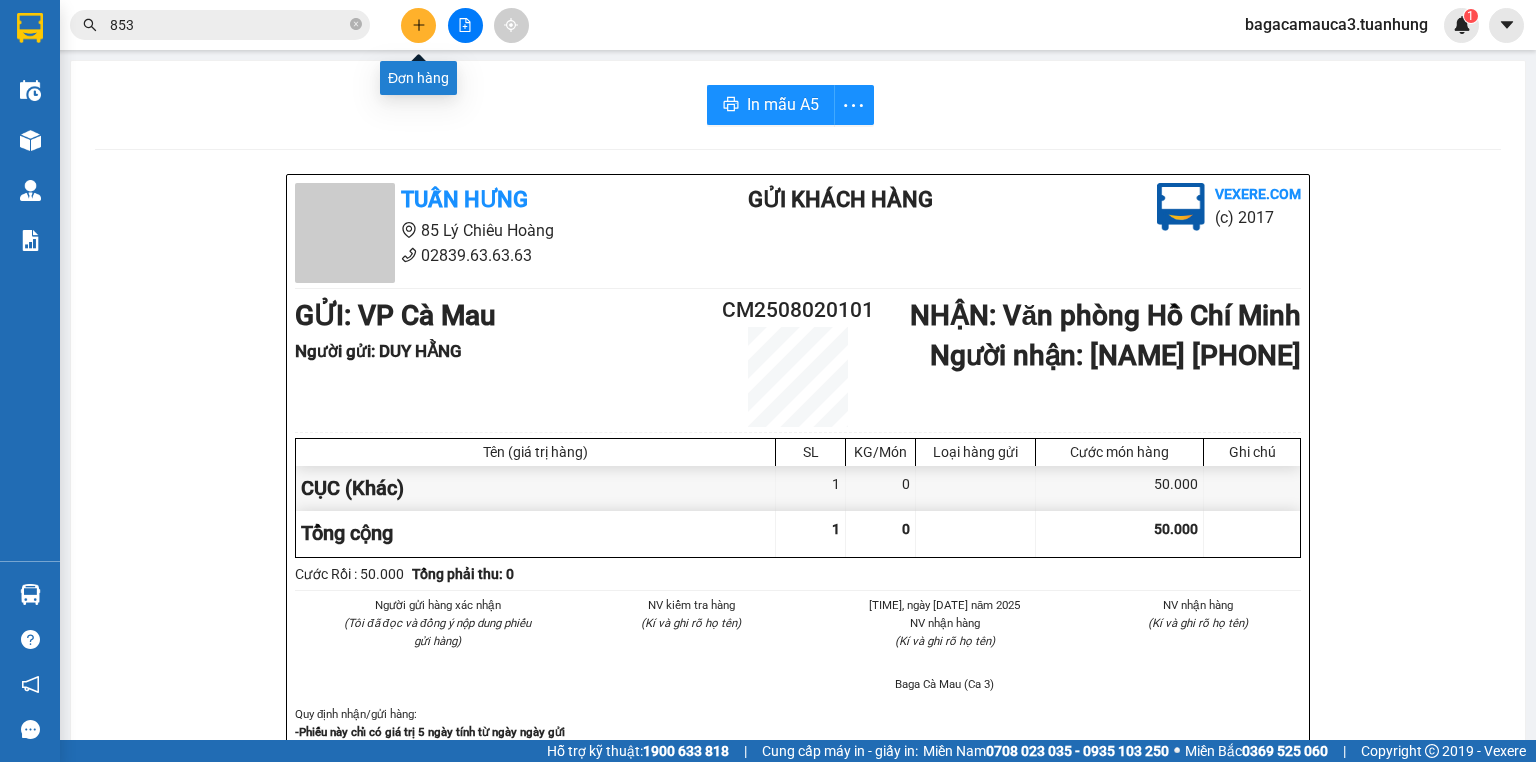 click 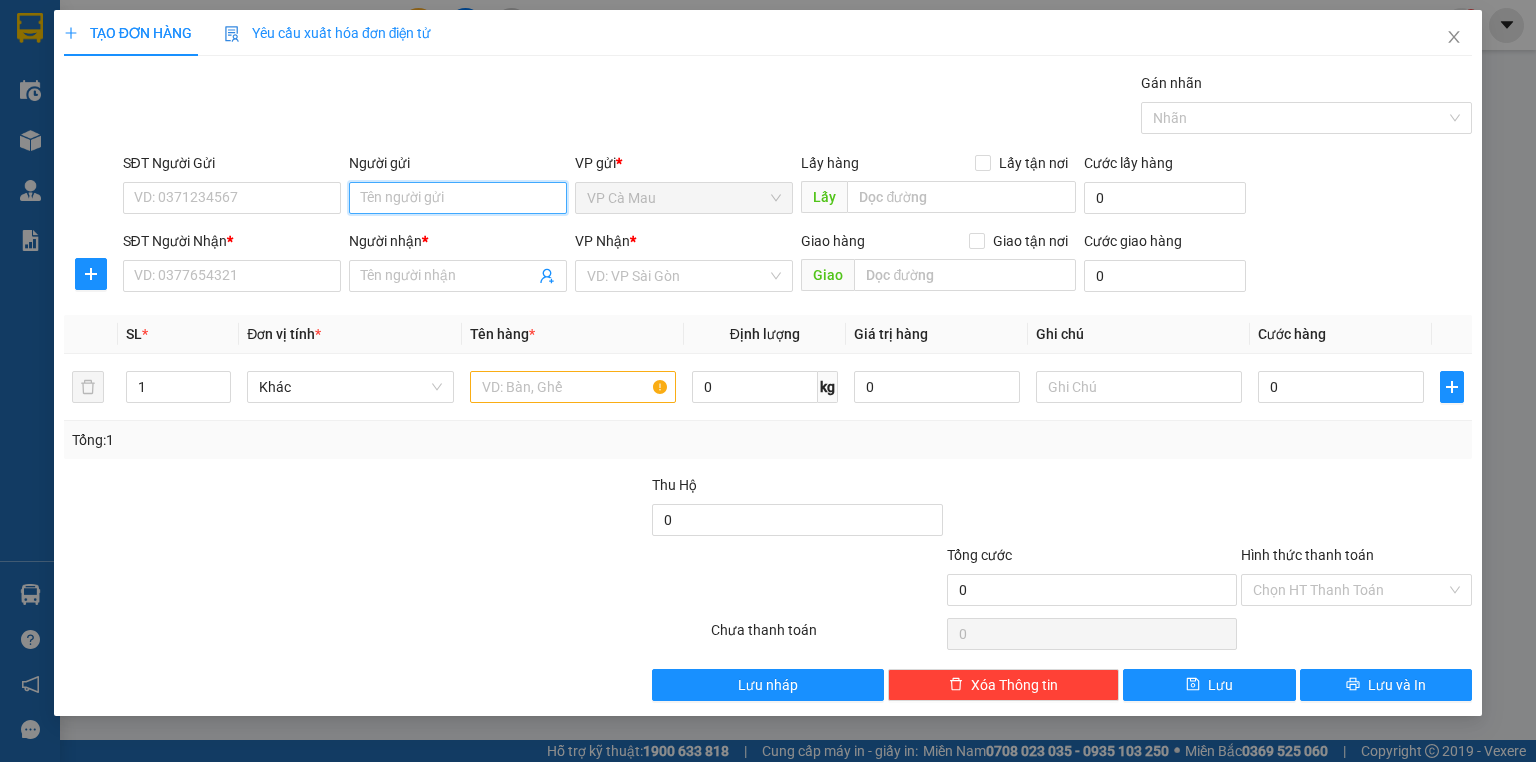 click on "Người gửi" at bounding box center (458, 198) 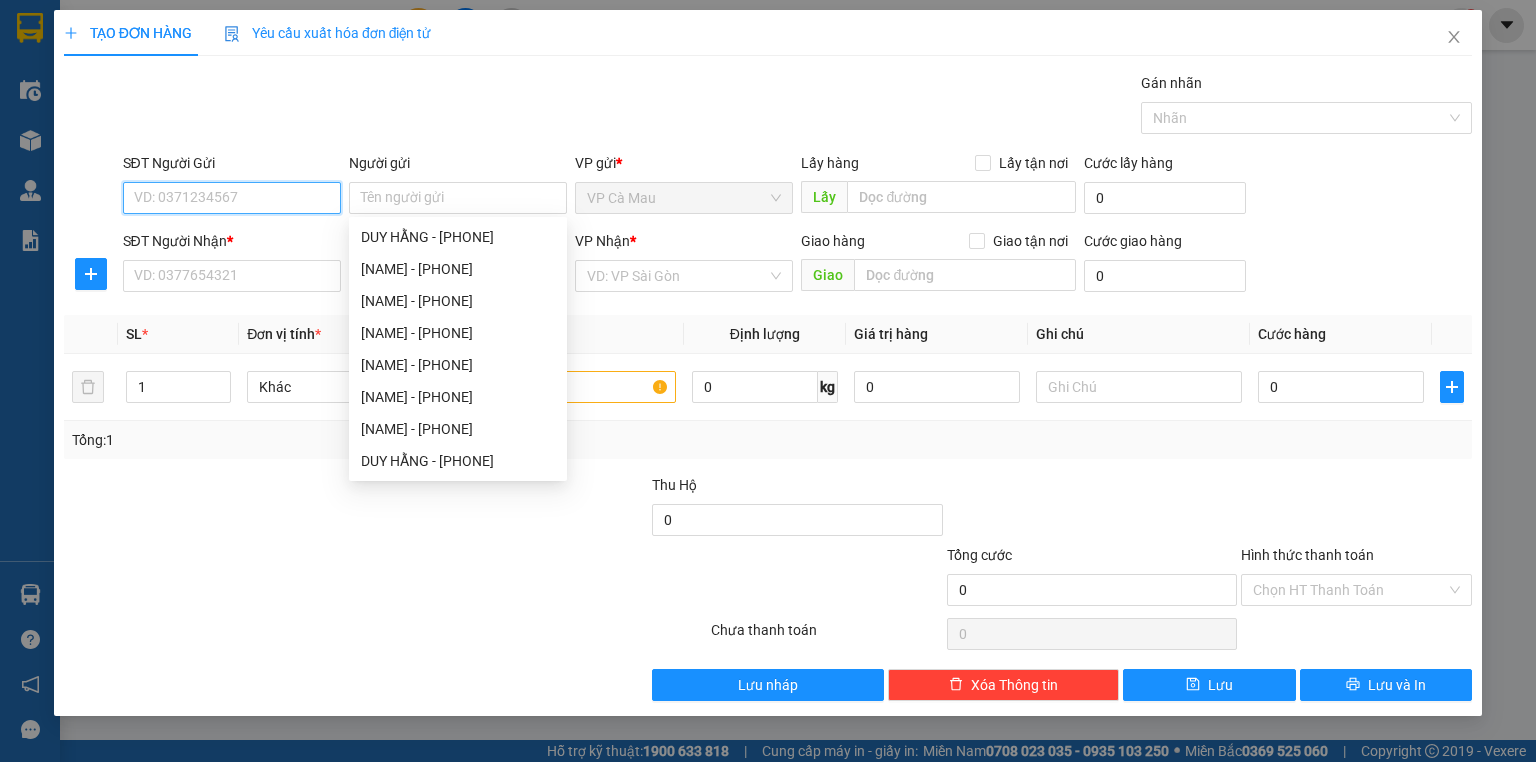 click on "SĐT Người Gửi" at bounding box center (232, 198) 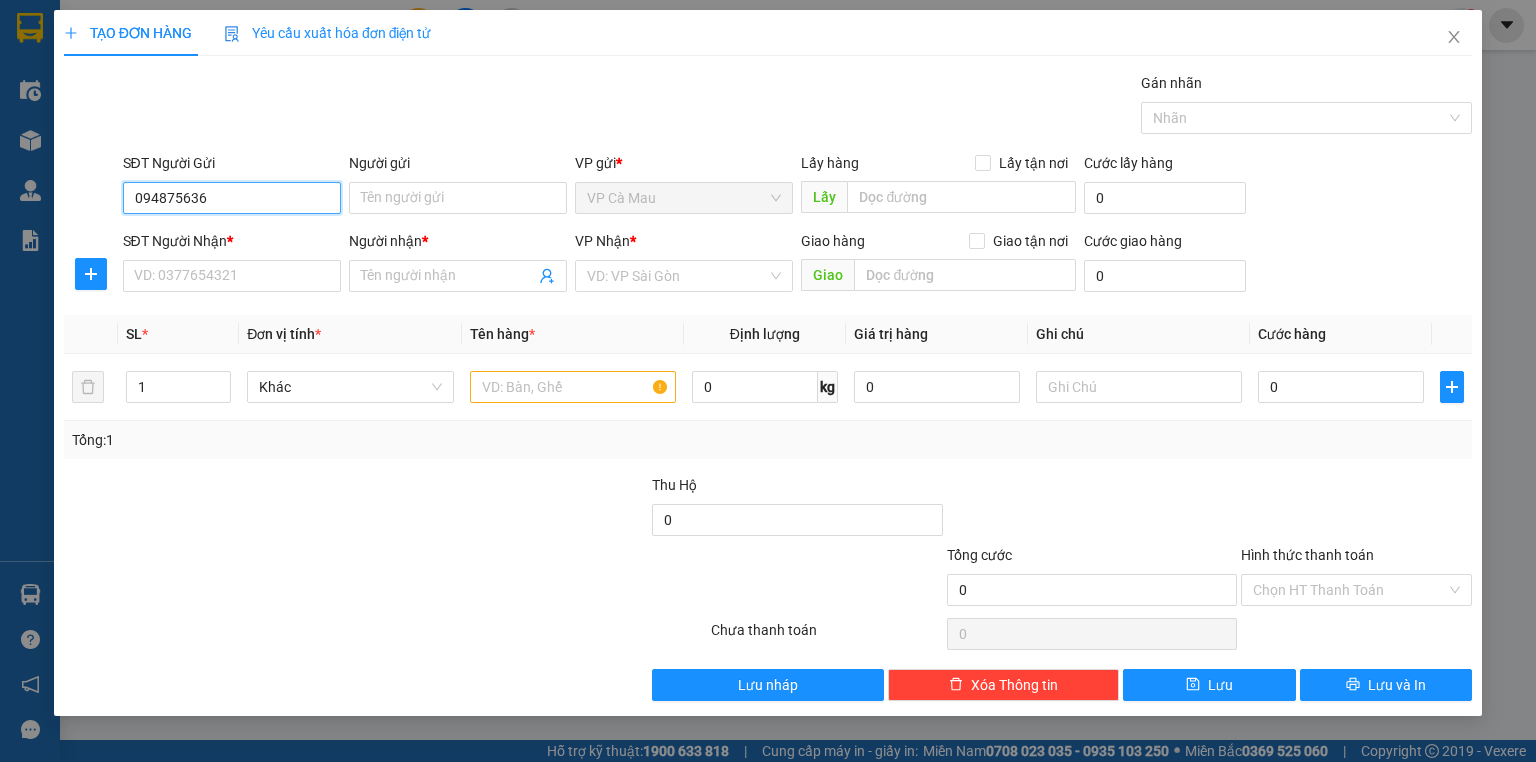 type on "0948756363" 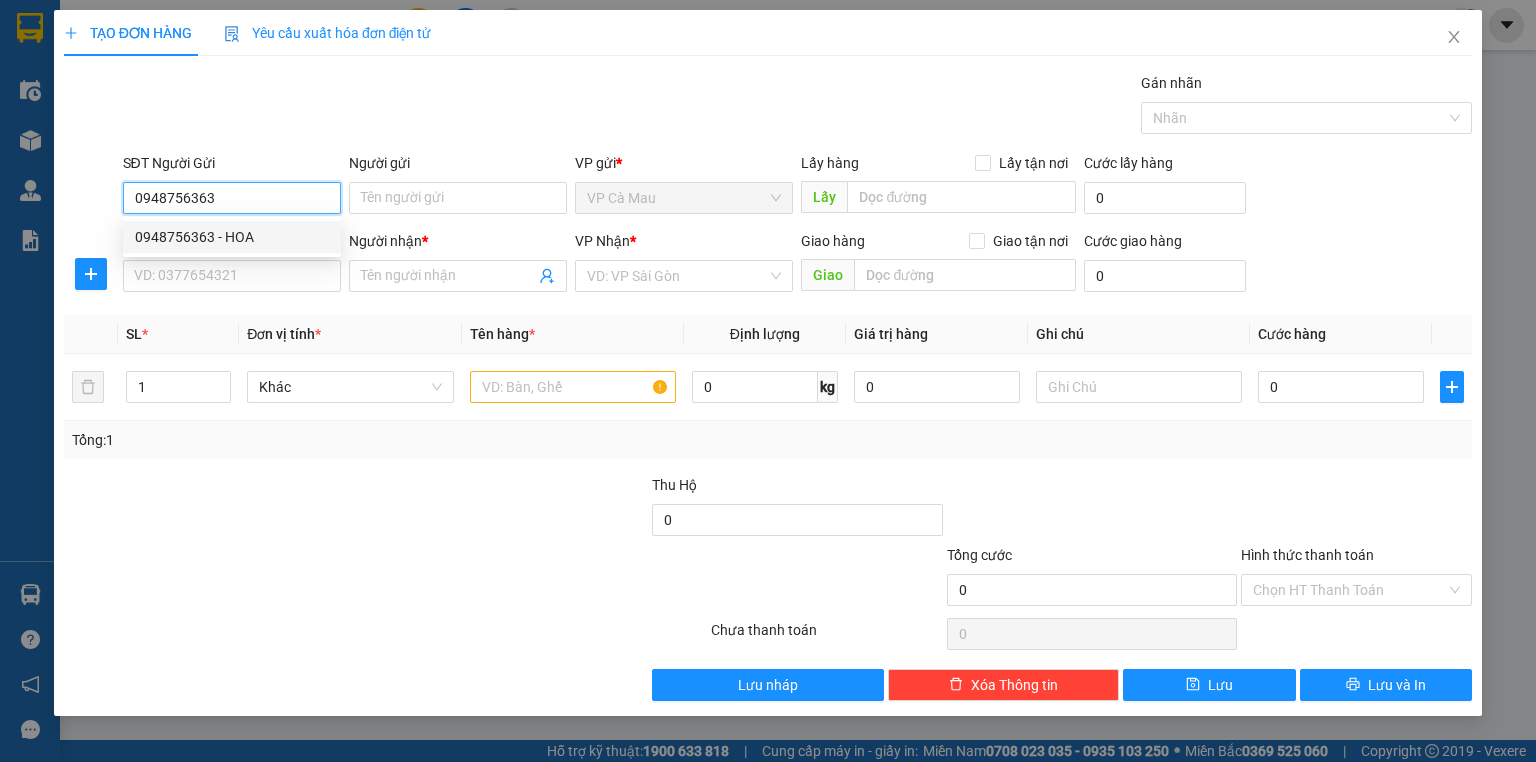 click on "0948756363 - HOA" at bounding box center [232, 237] 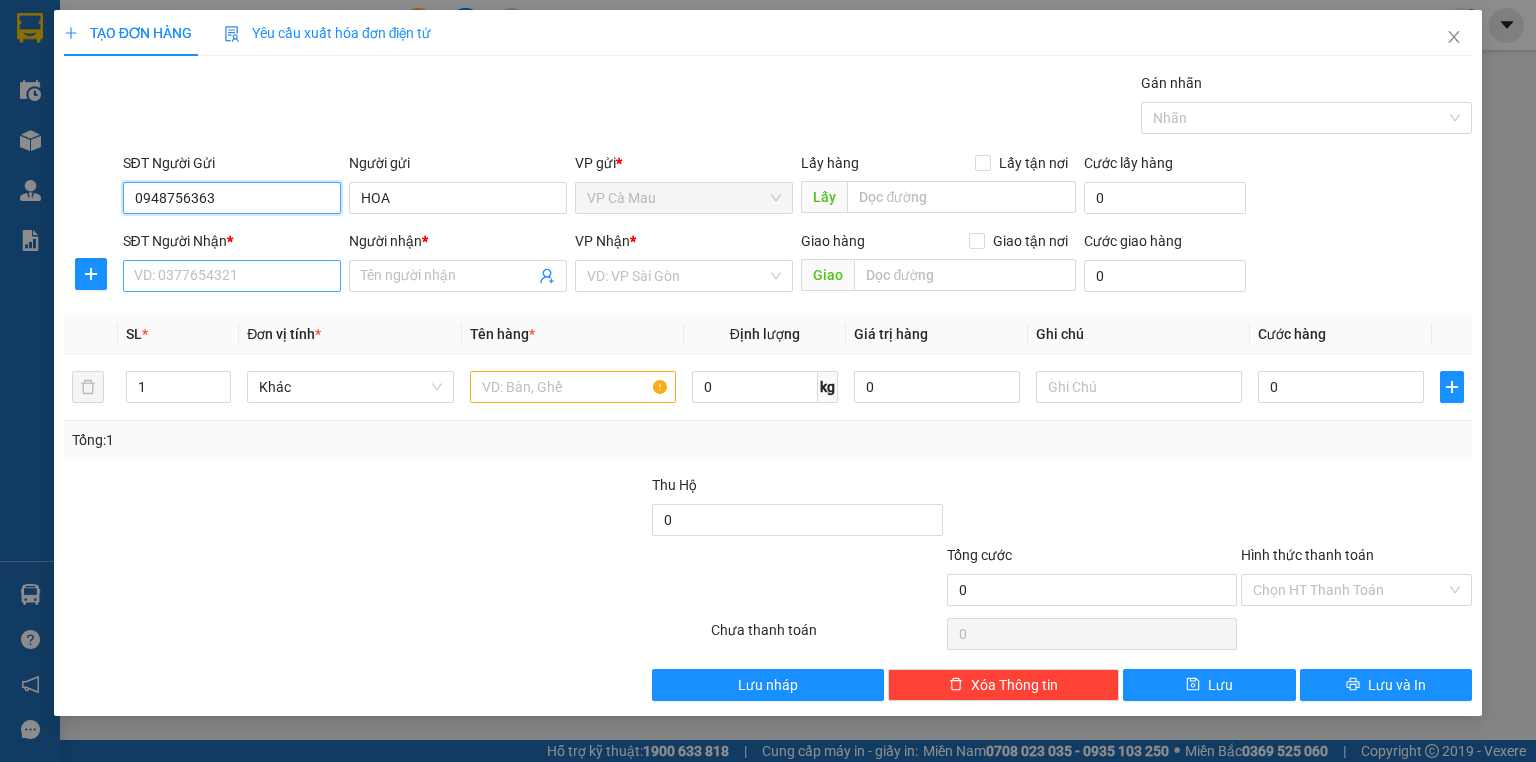 type on "0948756363" 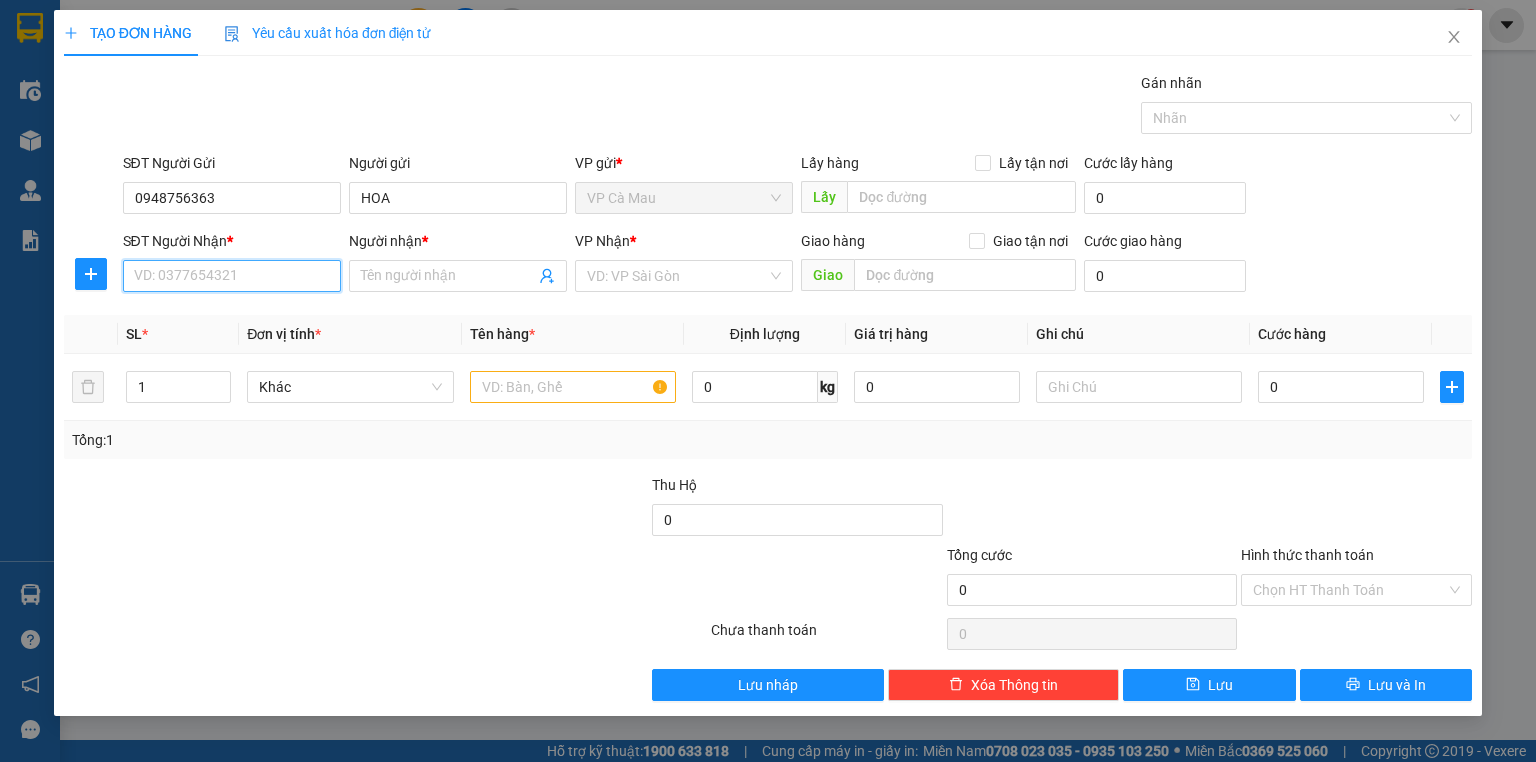 click on "SĐT Người Nhận  *" at bounding box center [232, 276] 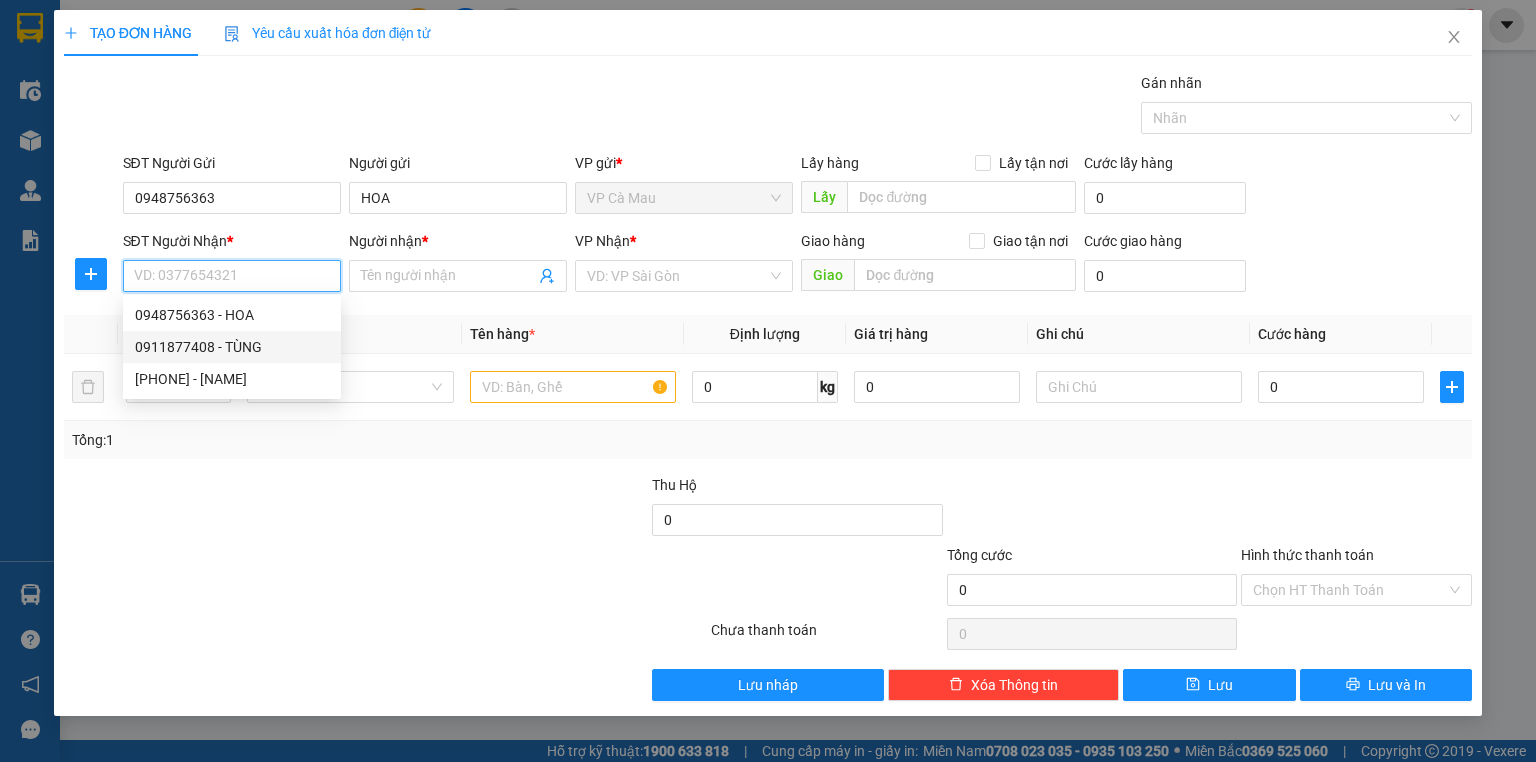 click on "0911877408 - TÙNG" at bounding box center (232, 347) 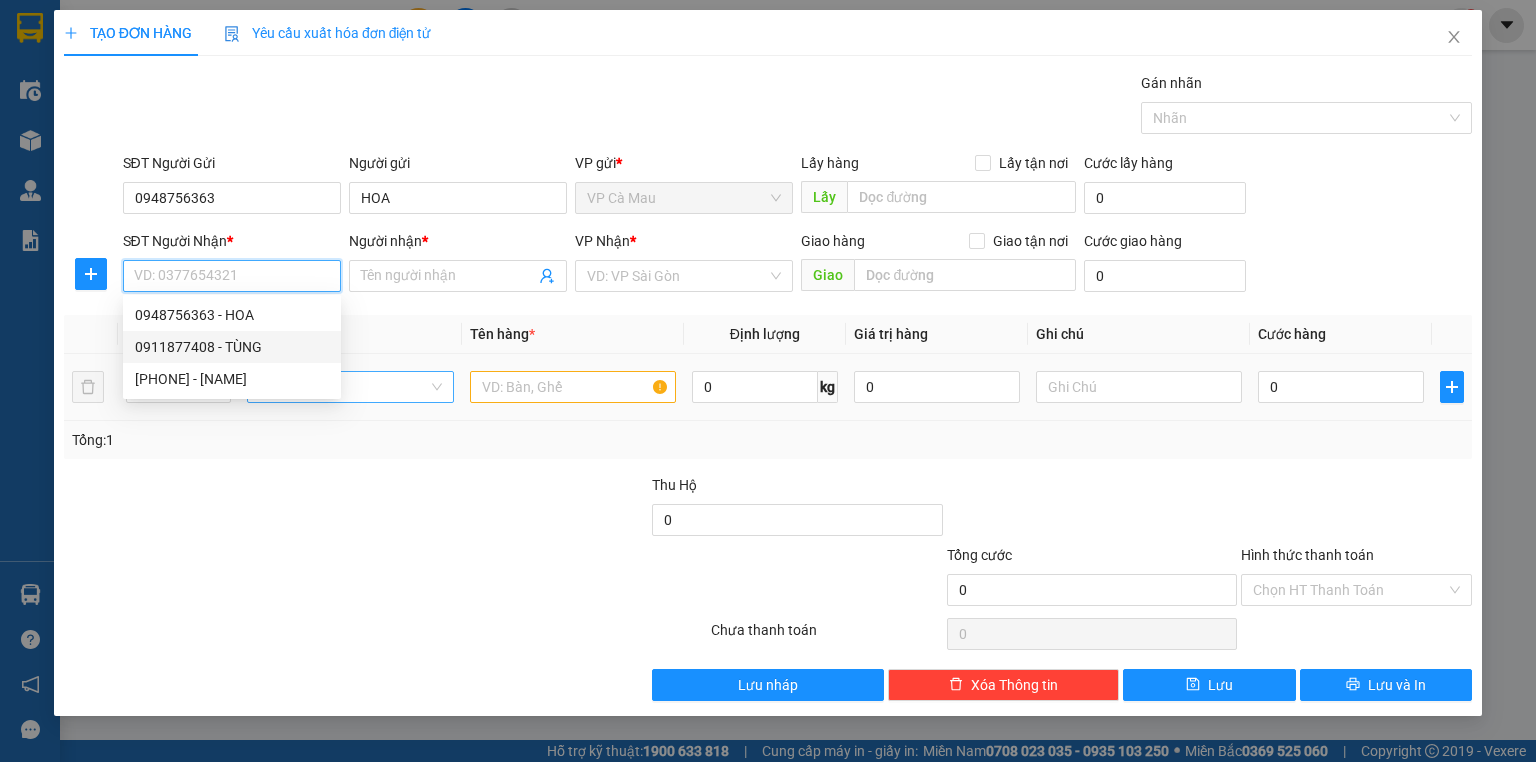 type on "0911877408" 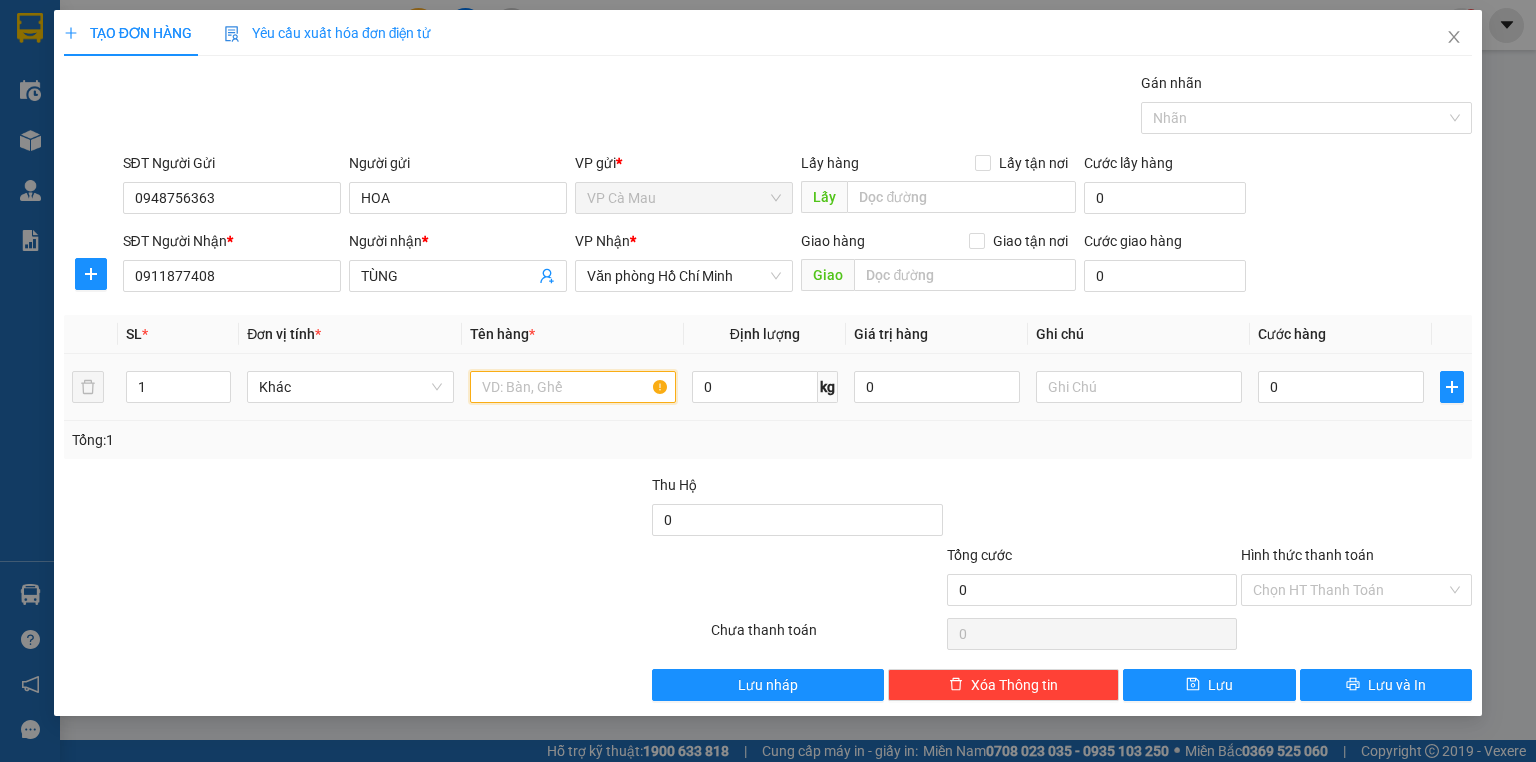 click at bounding box center (573, 387) 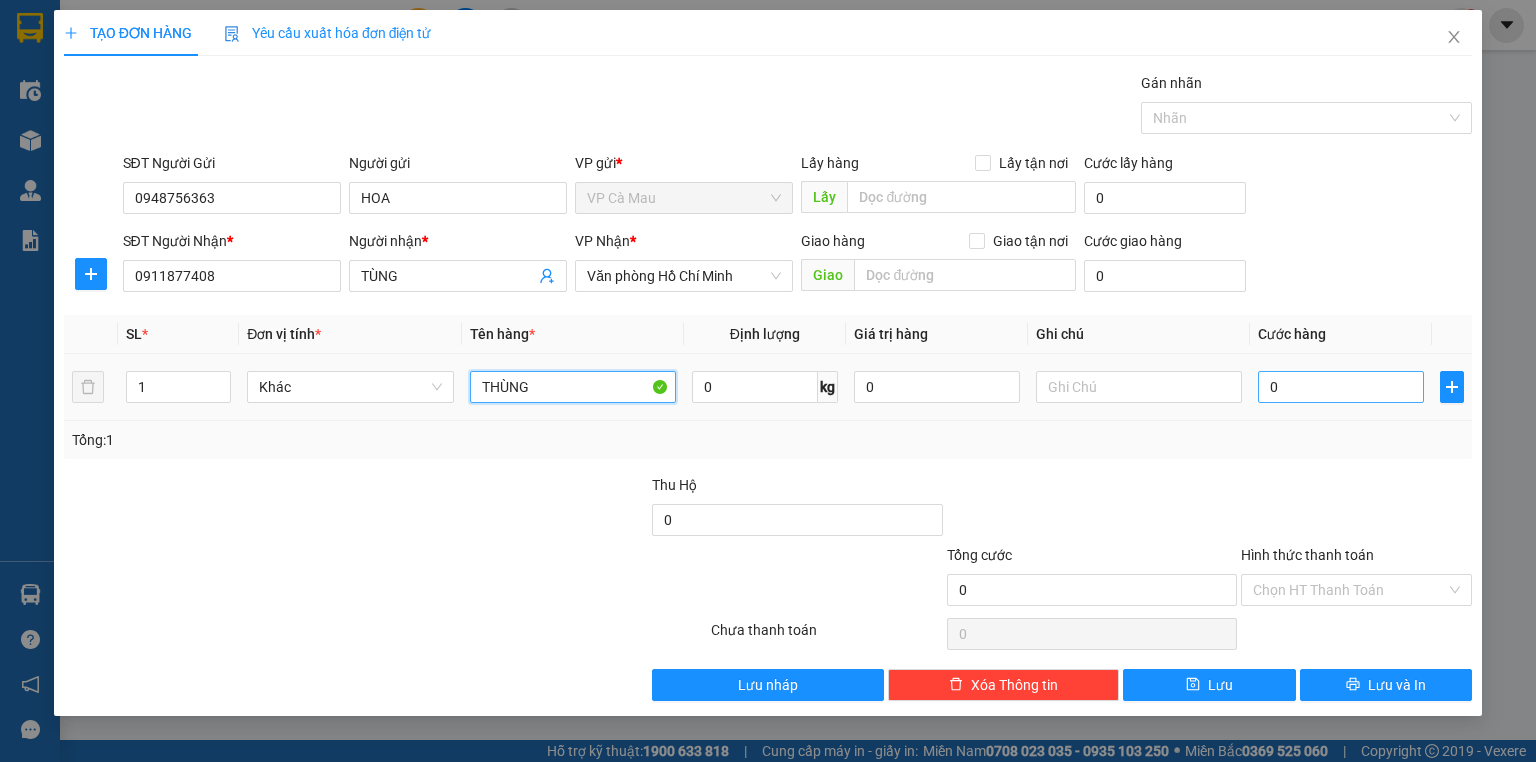 type on "THÙNG" 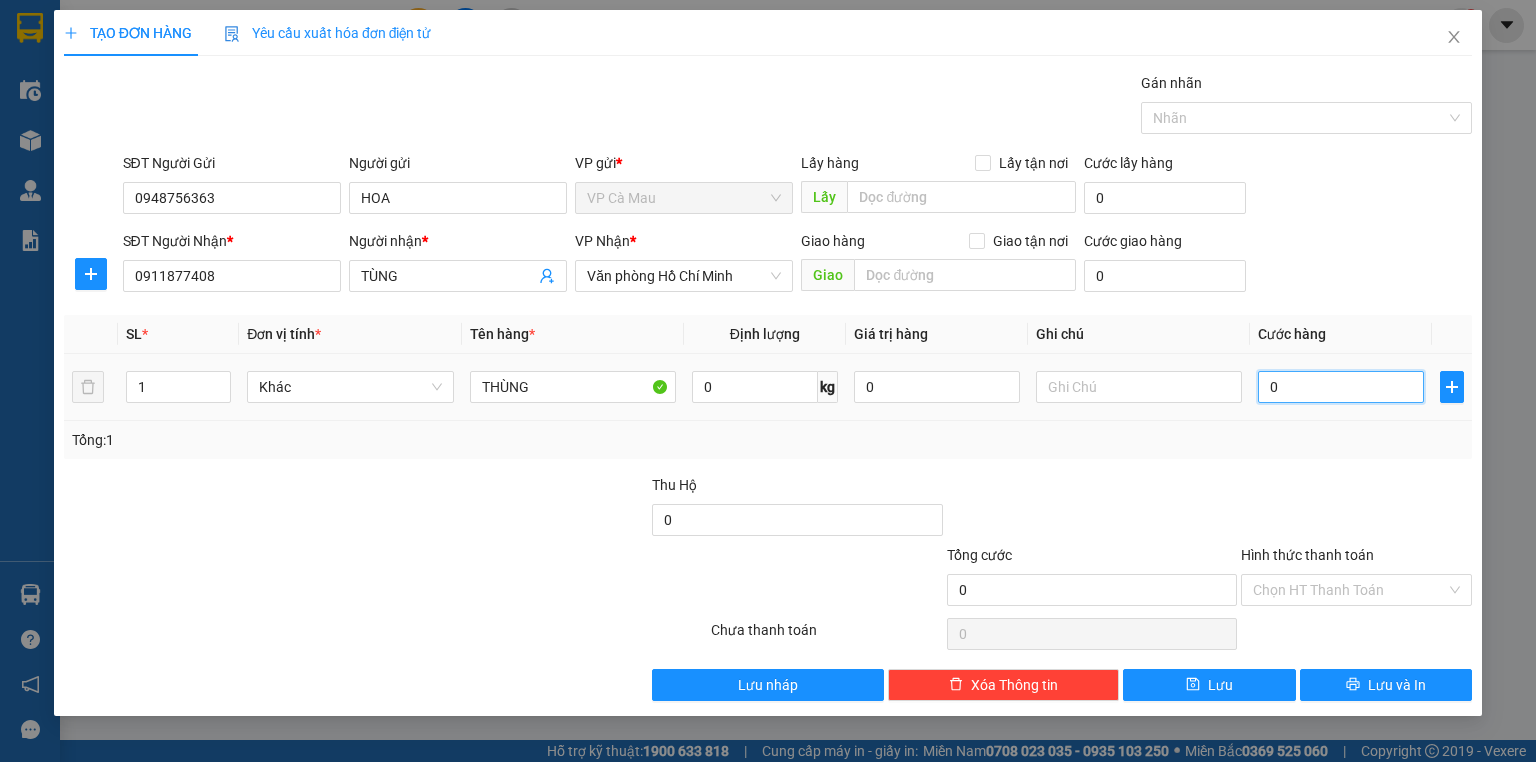 click on "0" at bounding box center (1341, 387) 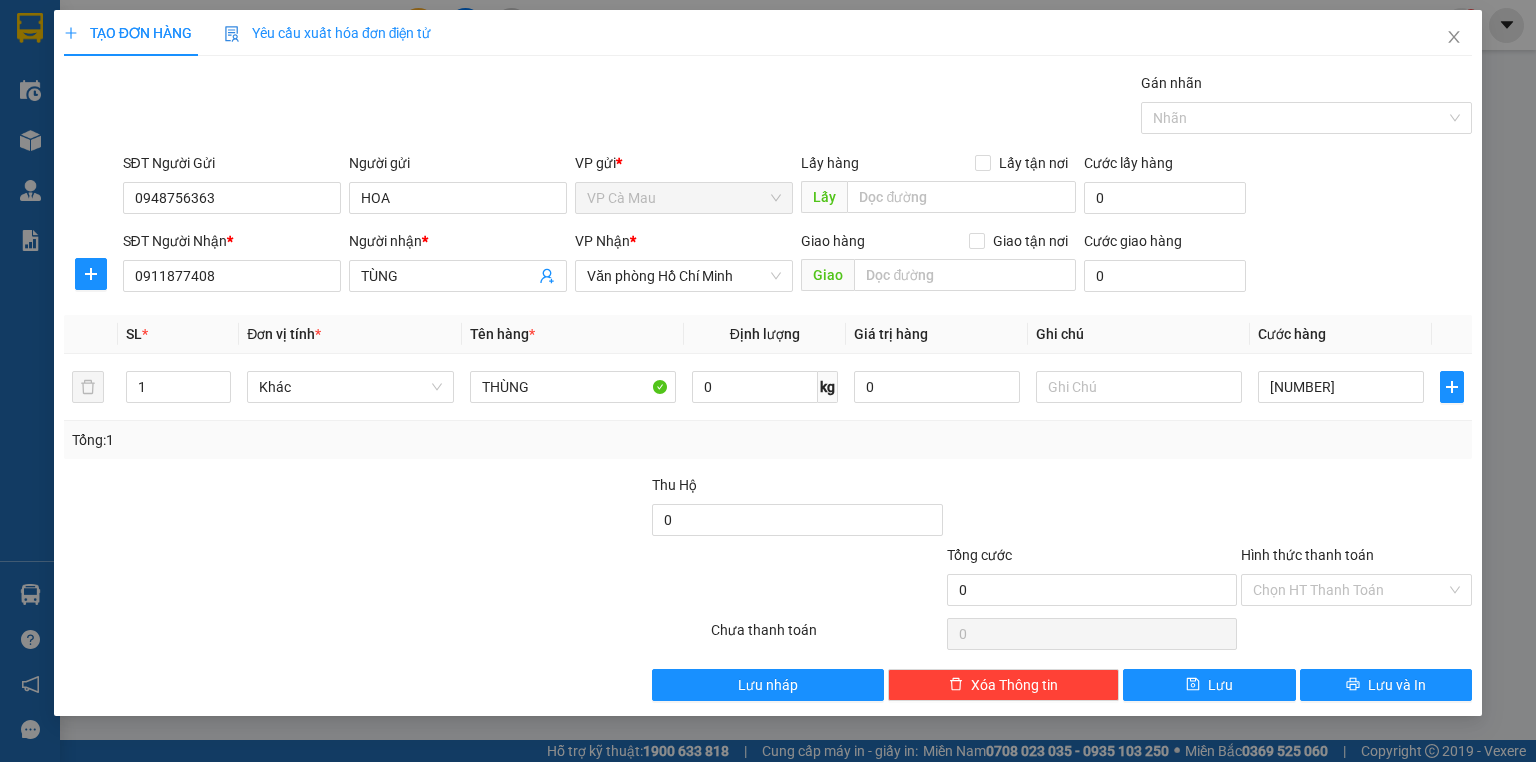 type on "0" 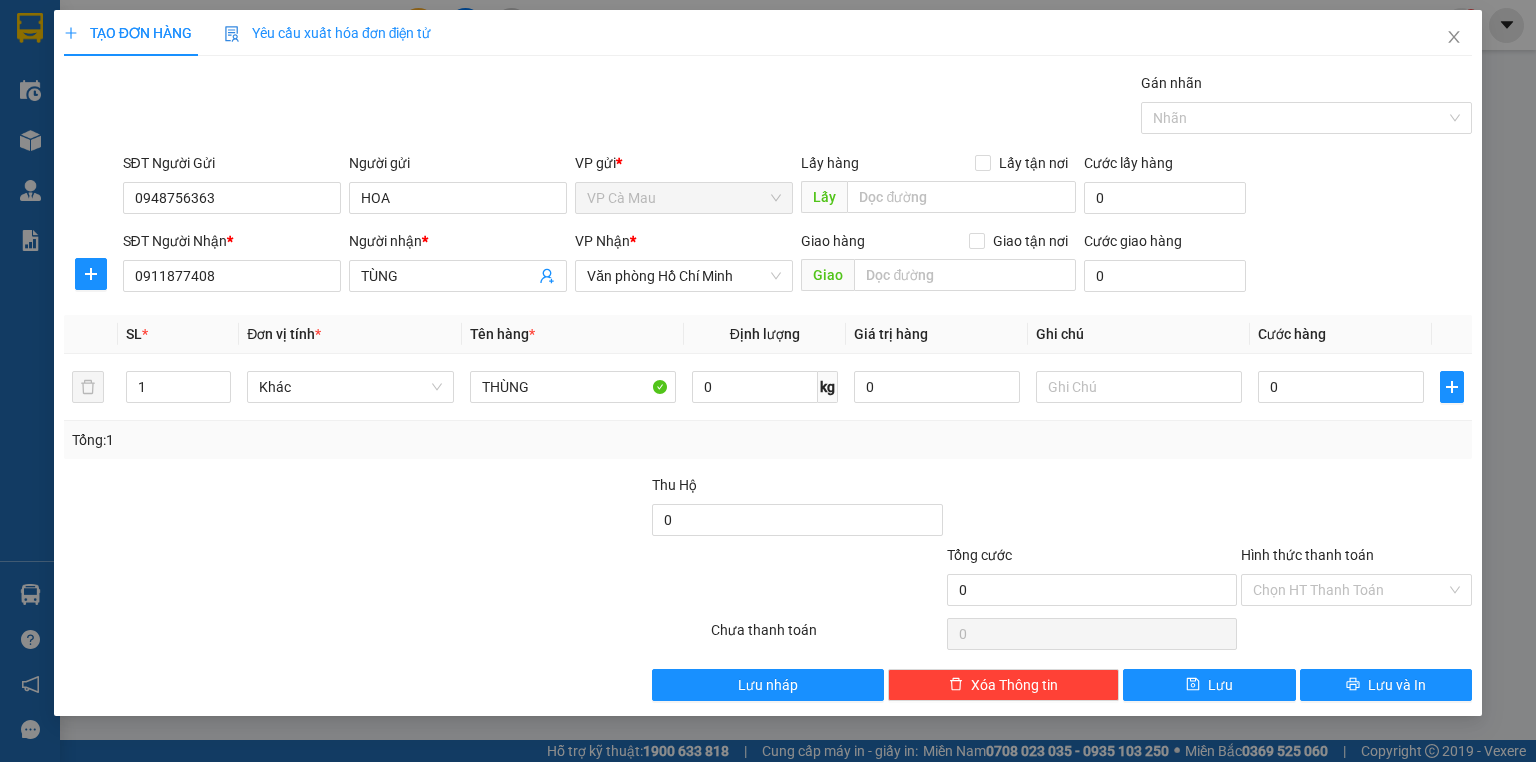 click on "Tổng:  1" at bounding box center [768, 440] 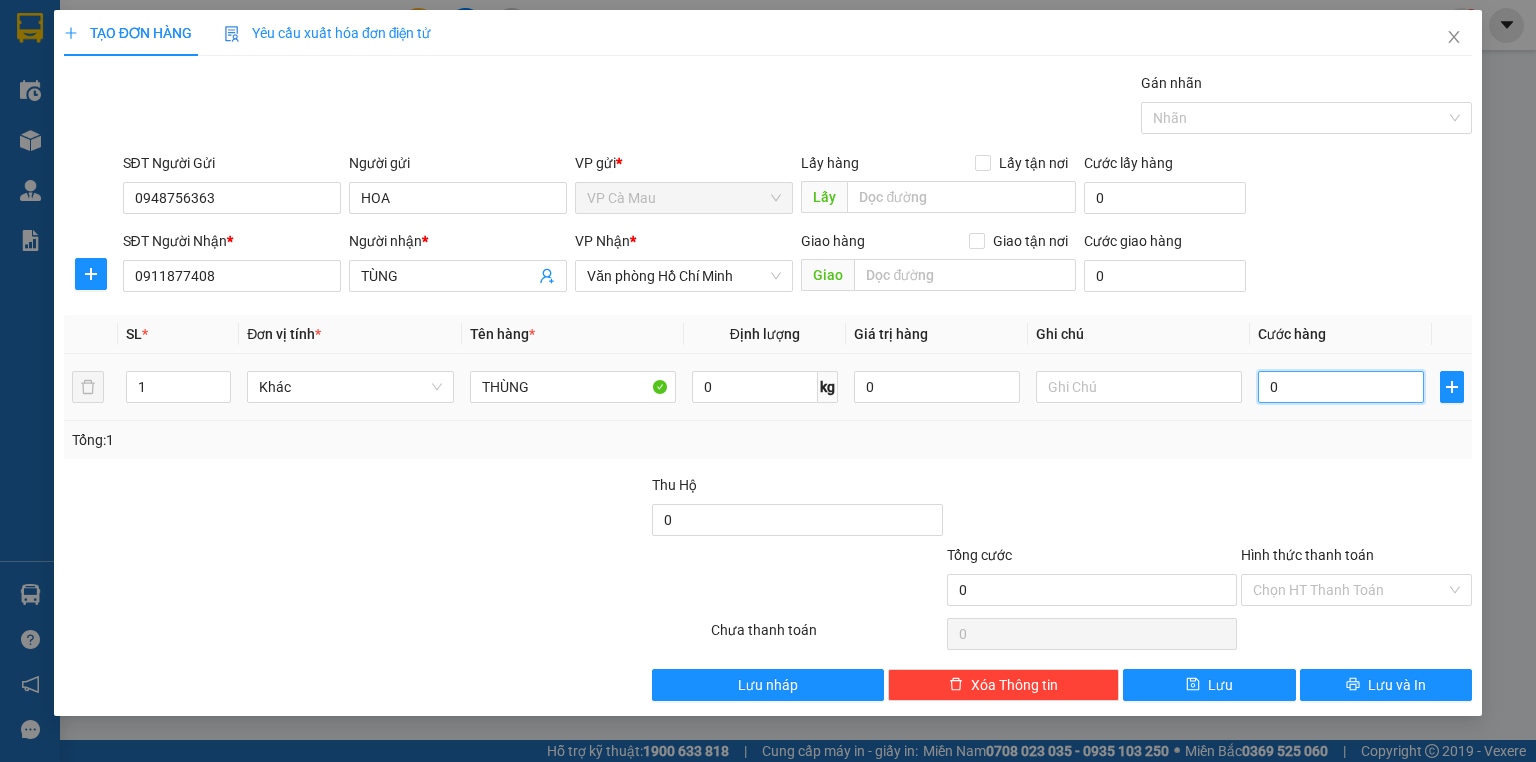 click on "0" at bounding box center (1341, 387) 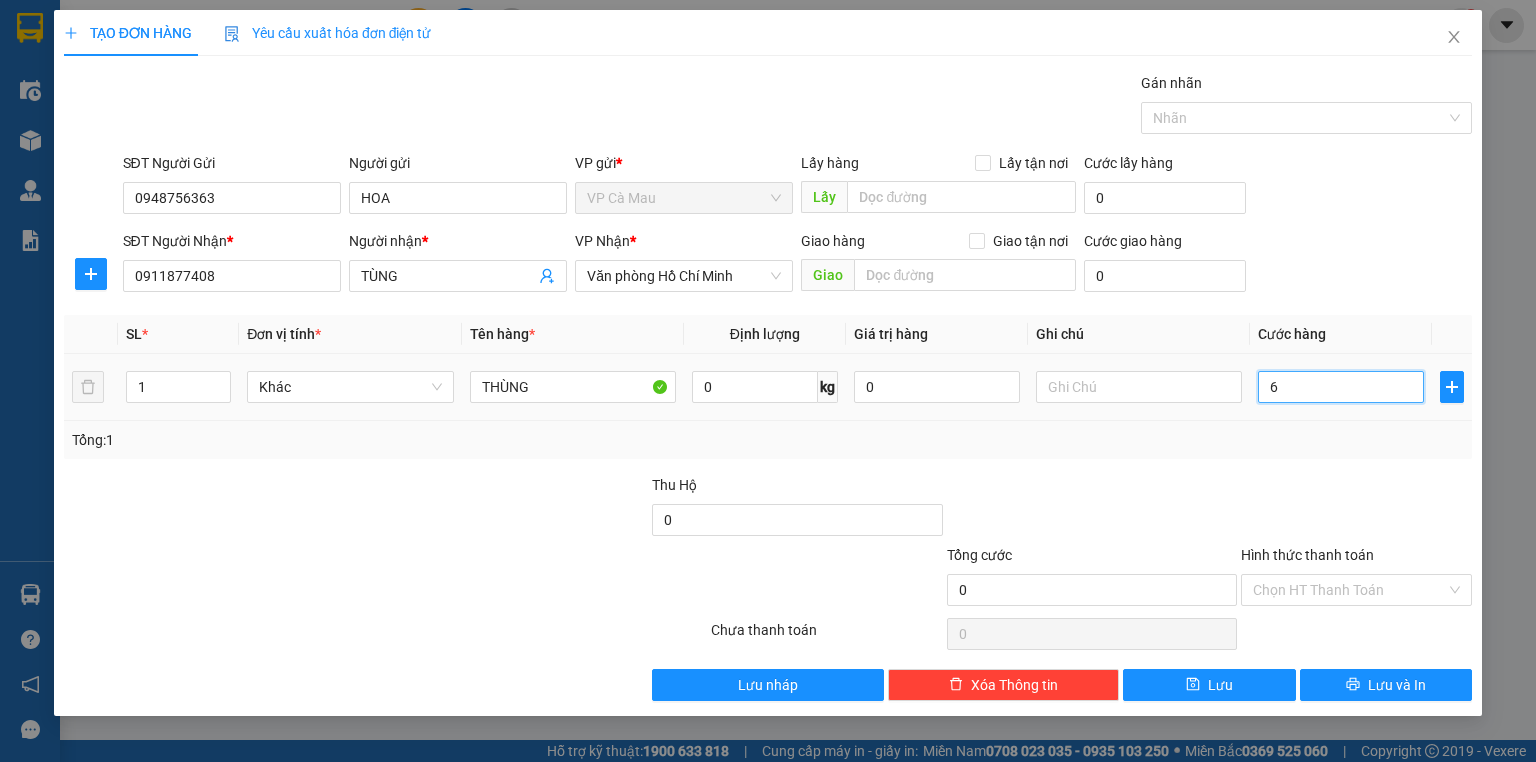 type on "63" 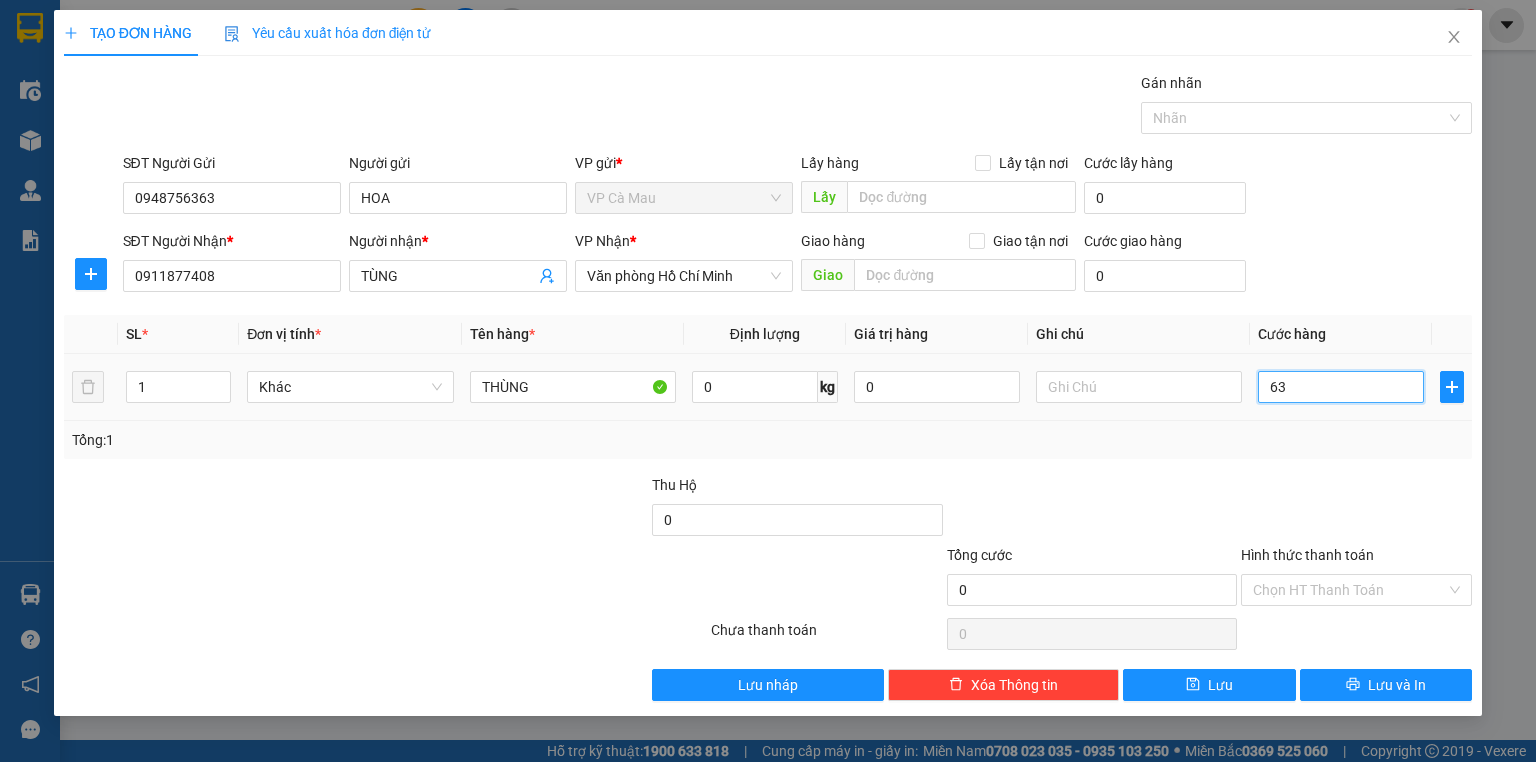 type on "63" 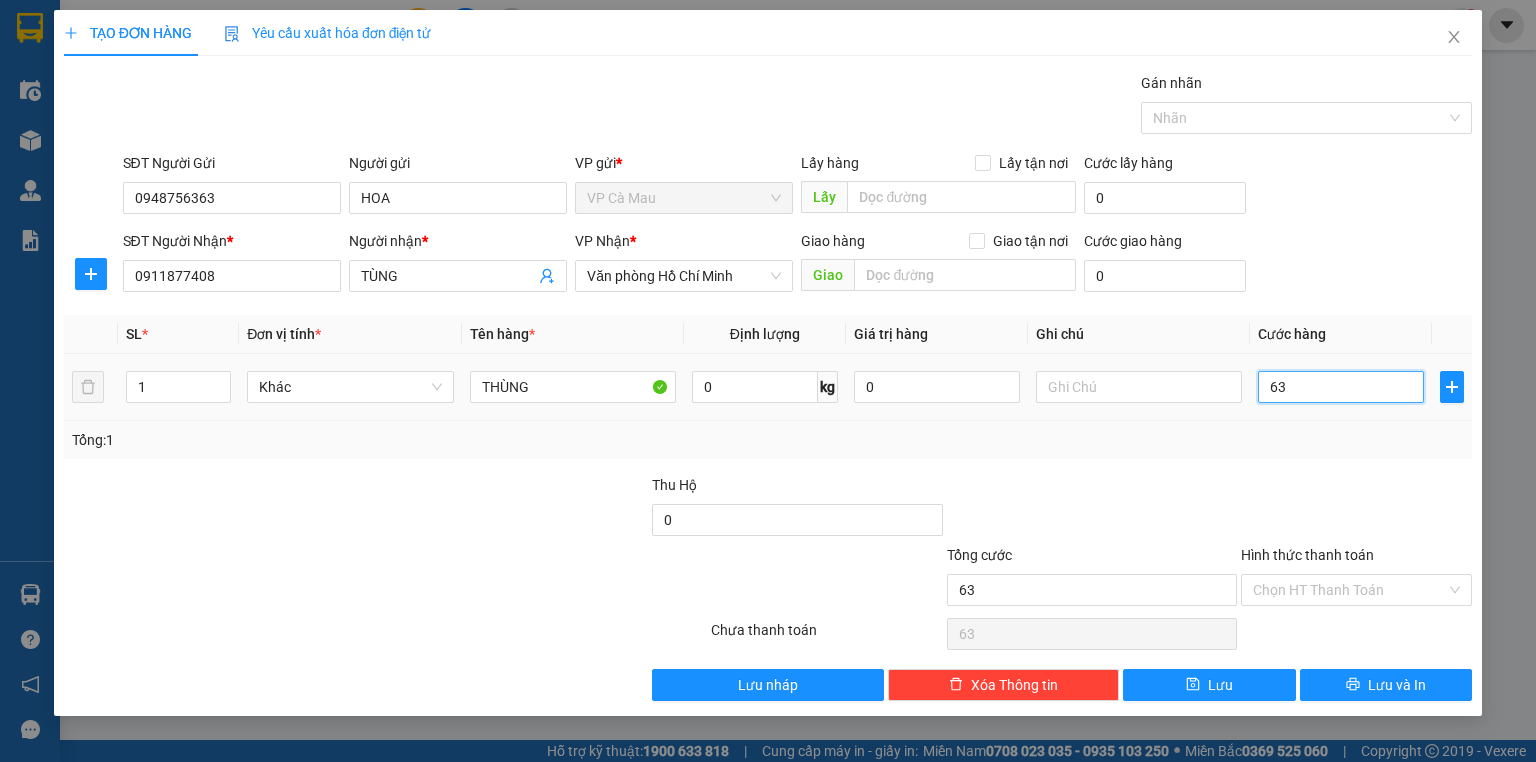 type on "630" 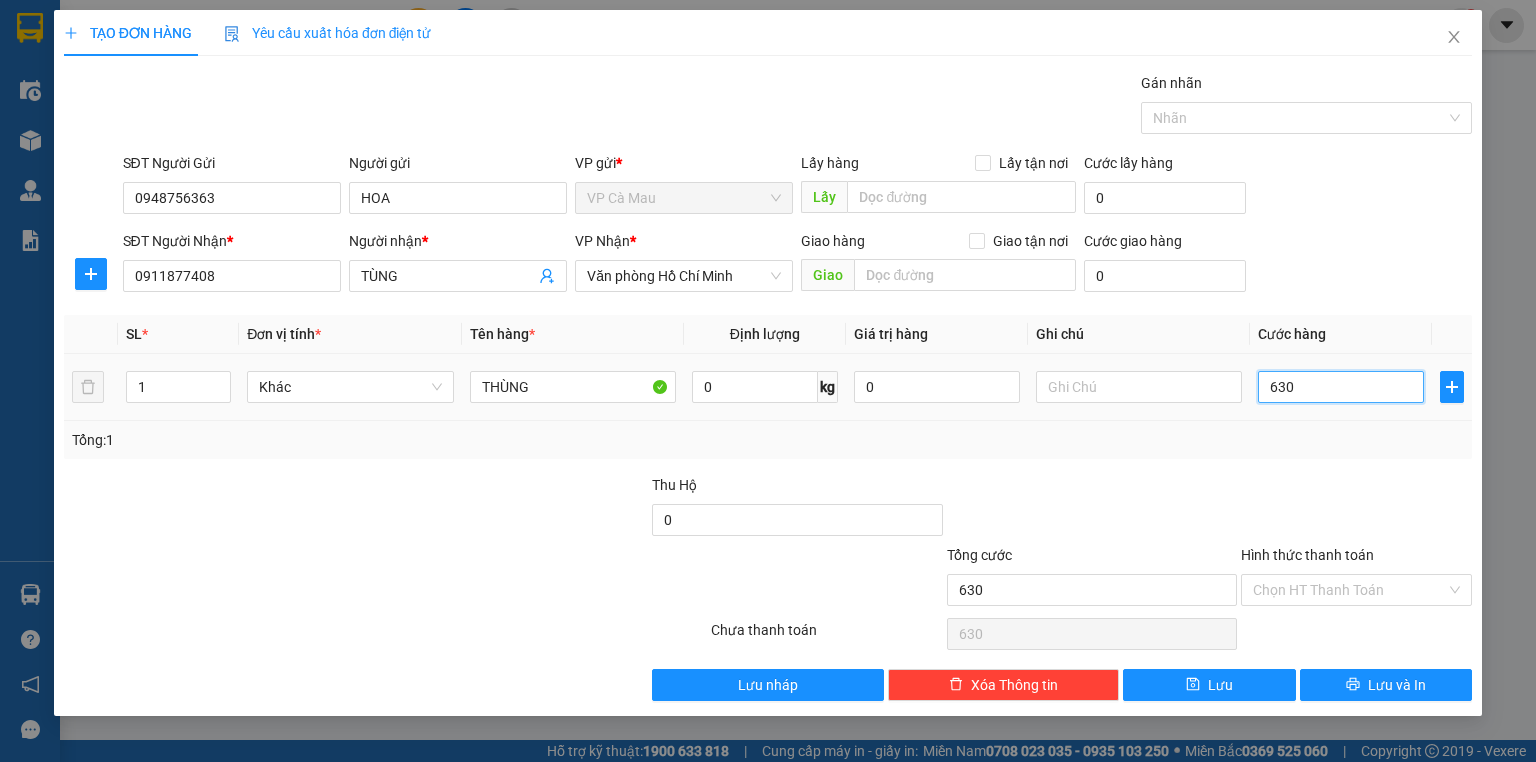 type on "30" 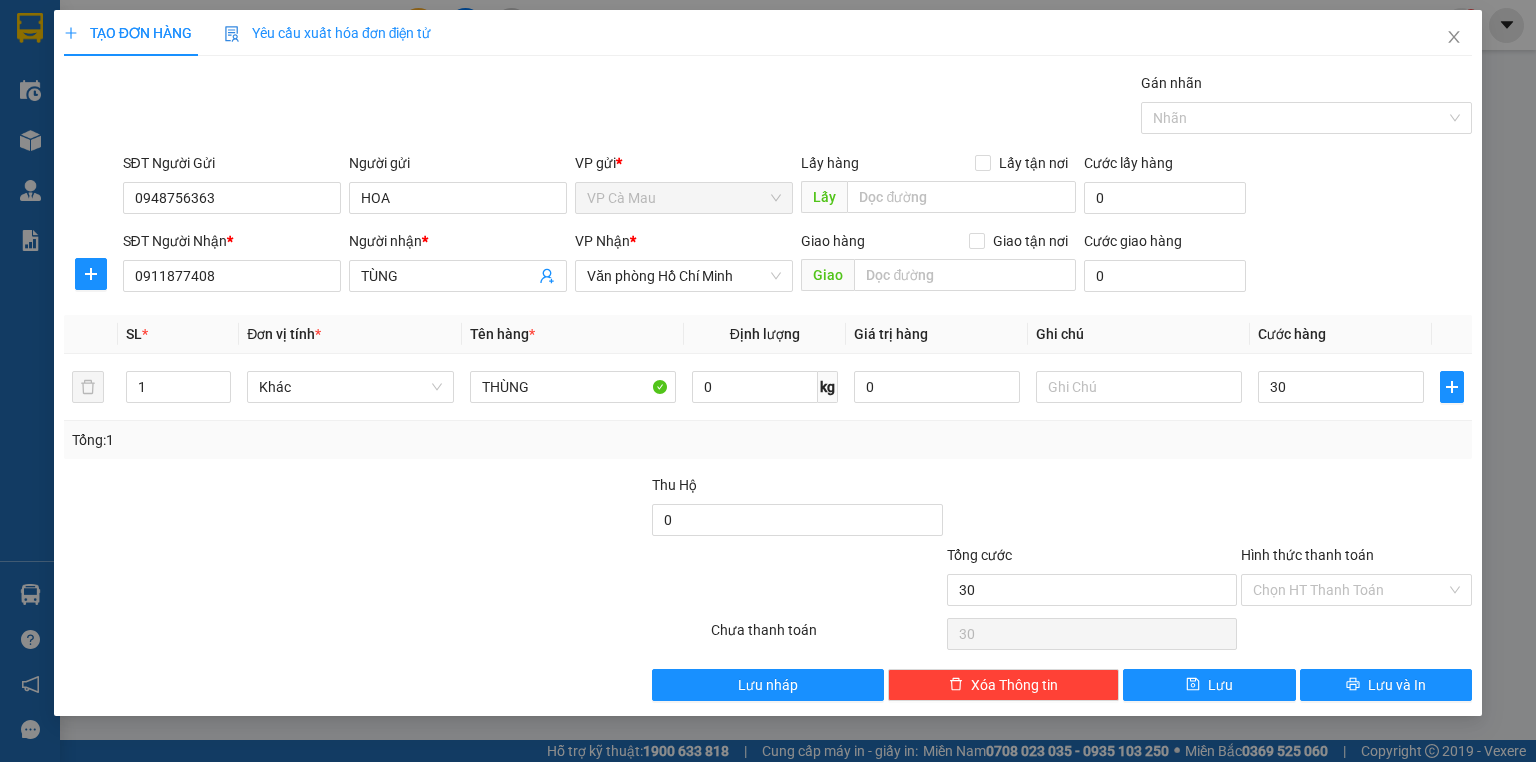 type on "30.000" 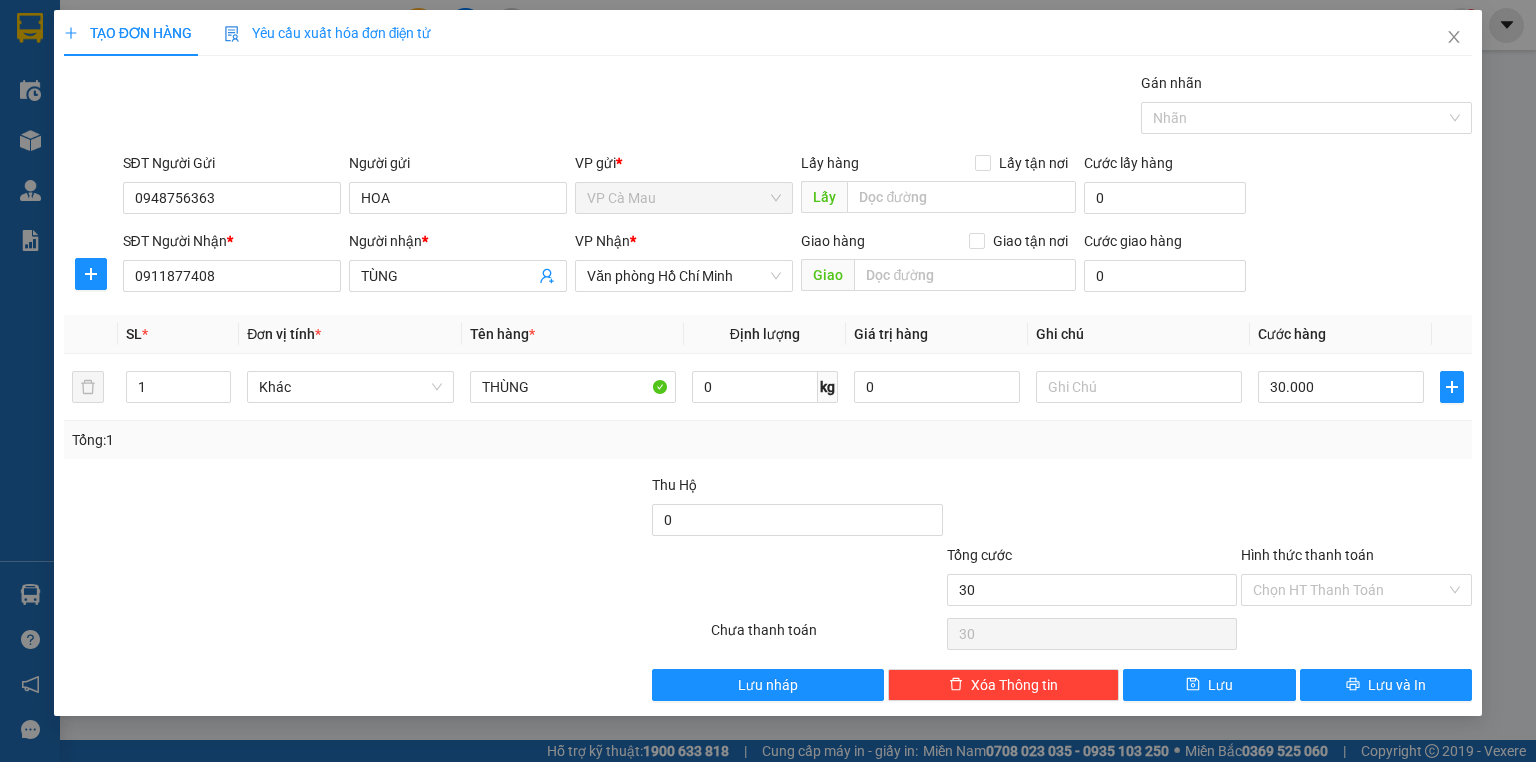 type on "30.000" 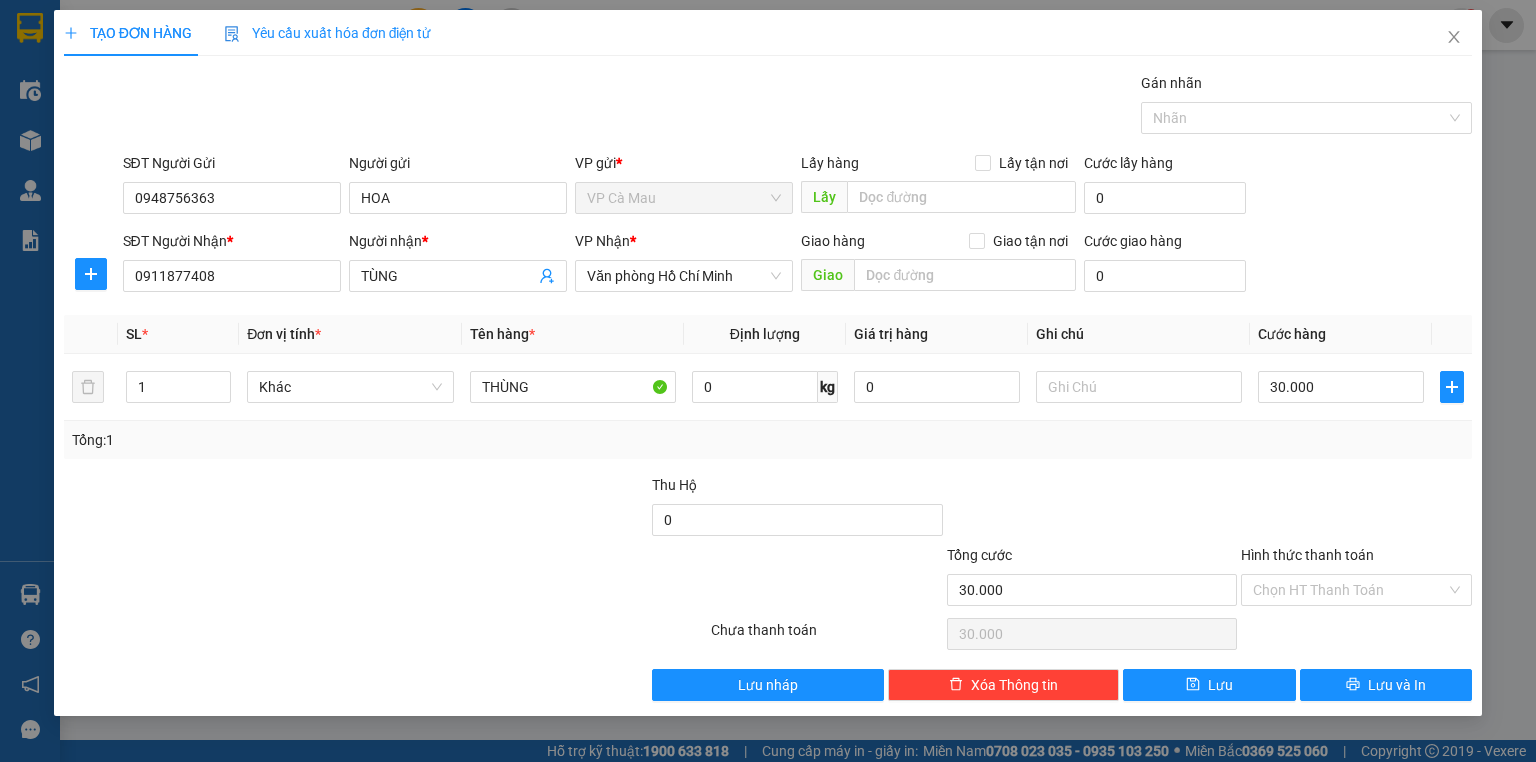 click on "Transit Pickup Surcharge Ids Transit Deliver Surcharge Ids Transit Deliver Surcharge Transit Deliver Surcharge Gói vận chuyển  * Tiêu chuẩn Gán nhãn   Nhãn SĐT Người Gửi [PHONE] Người gửi [NAME] VP gửi  * VP Cà Mau Lấy hàng Lấy tận nơi Lấy Cước lấy hàng 0 SĐT Người Nhận  * [PHONE] Người nhận  * [NAME] VP Nhận  * Văn phòng Hồ Chí Minh Giao hàng Giao tận nơi Giao Cước giao hàng 0 SL  * Đơn vị tính  * Tên hàng  * Định lượng Giá trị hàng Ghi chú Cước hàng                   1 Khác THÙNG 0 kg 0 30.000 Tổng:  1 Thu Hộ 0 Tổng cước 30.000 Hình thức thanh toán Chọn HT Thanh Toán Số tiền thu trước 0 Chưa thanh toán 30.000 Chọn HT Thanh Toán Lưu nháp Xóa Thông tin Lưu Lưu và In" at bounding box center [768, 386] 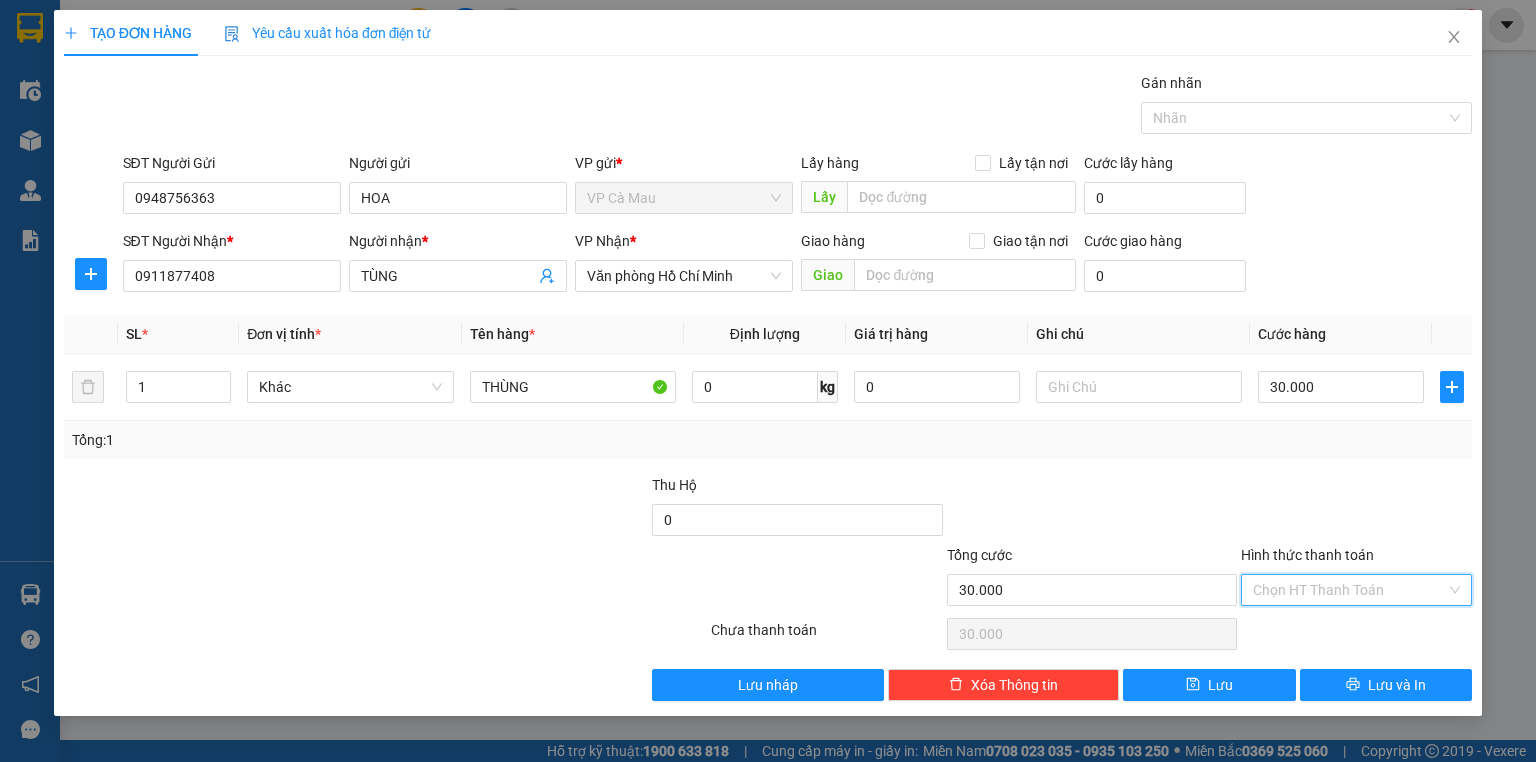 click on "Hình thức thanh toán" at bounding box center [1349, 590] 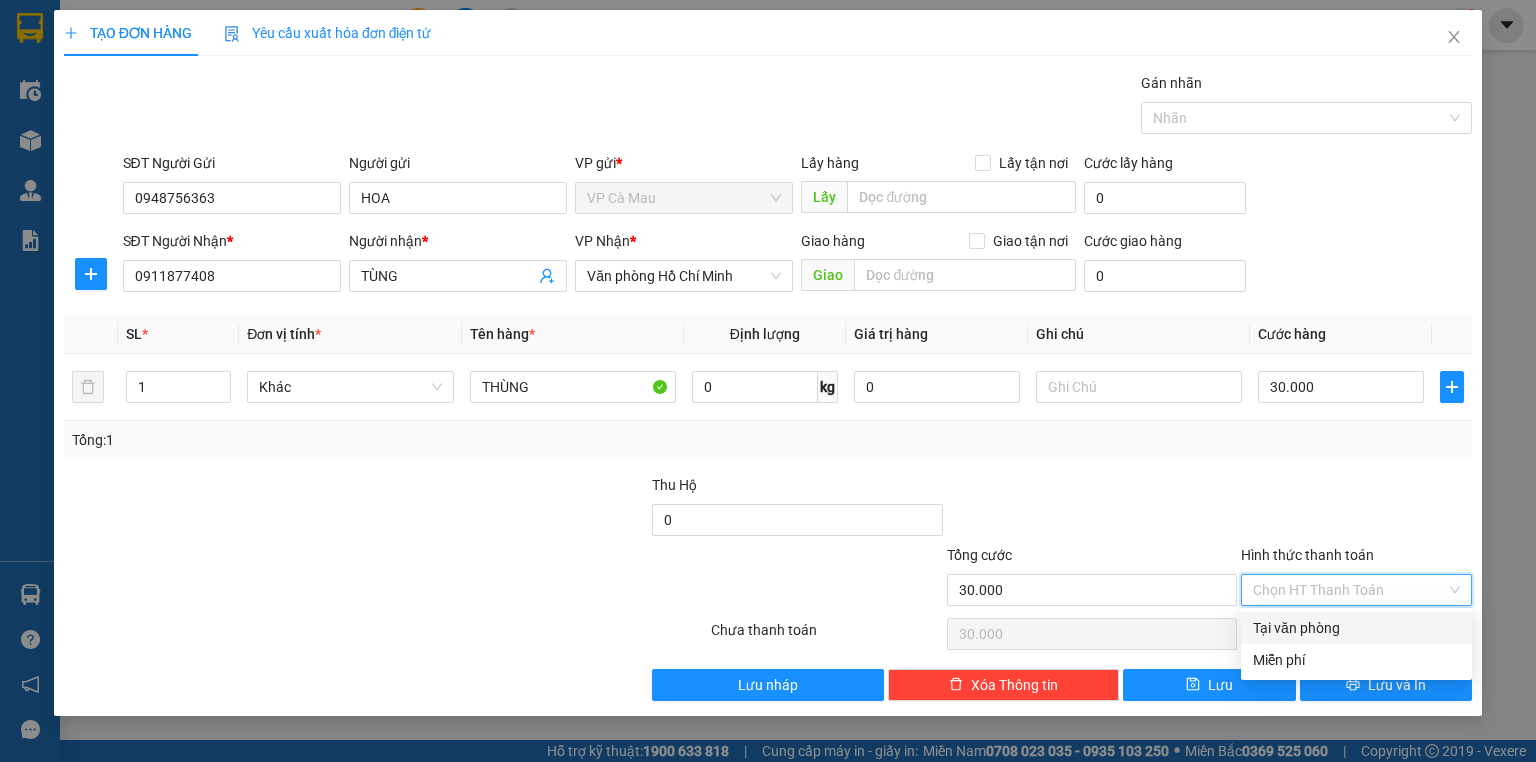 click on "Tại văn phòng" at bounding box center (1356, 628) 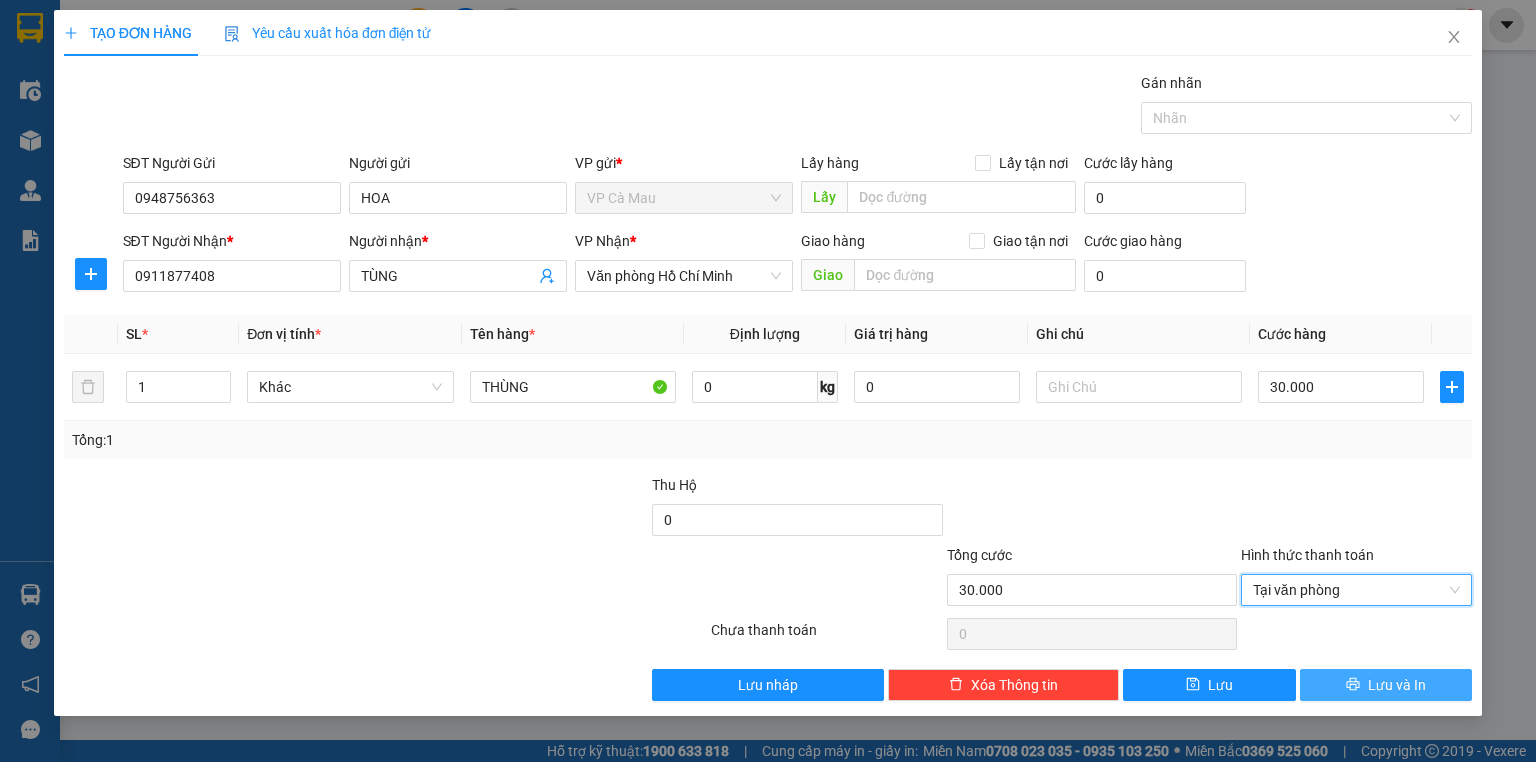 click on "Lưu và In" at bounding box center [1397, 685] 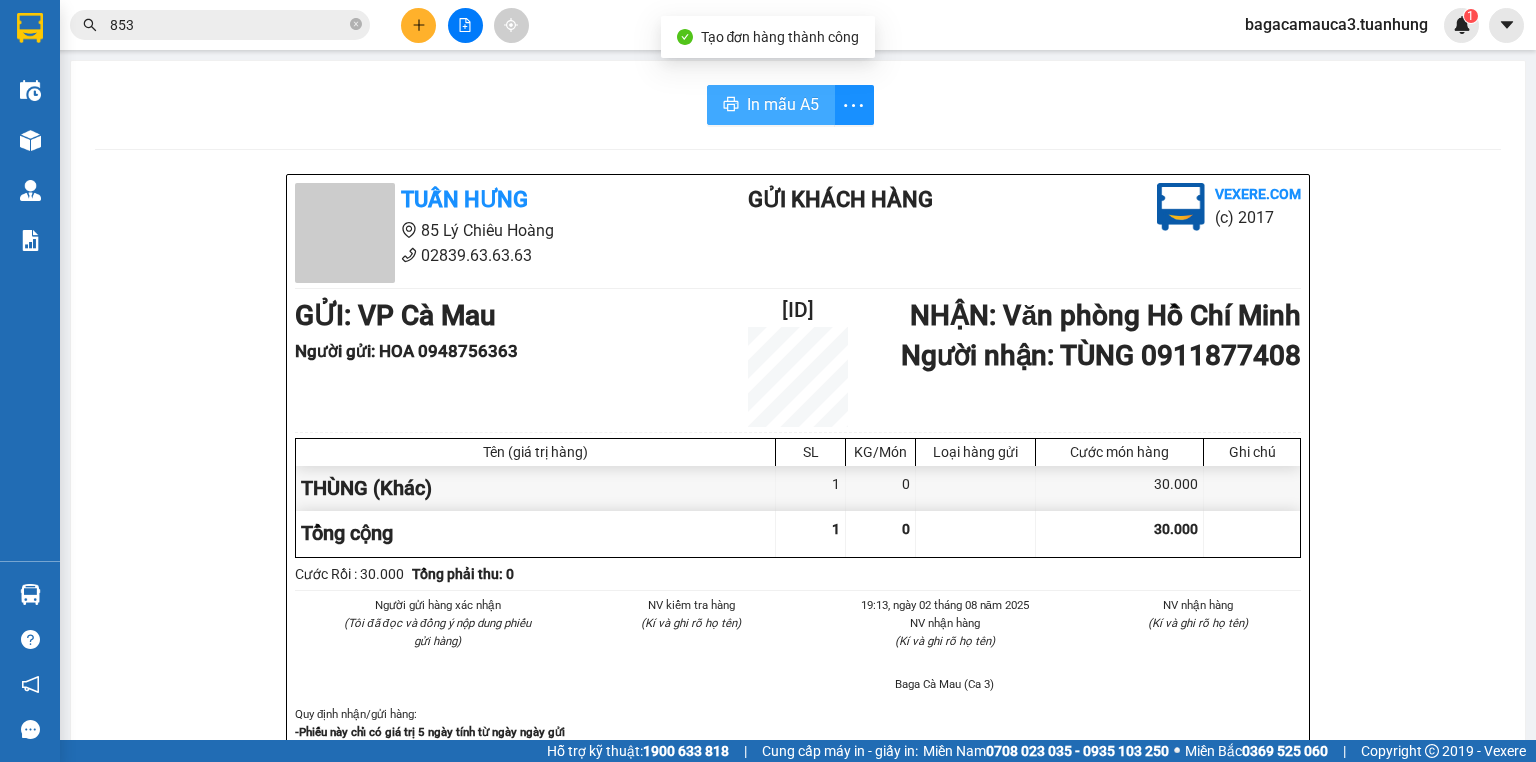 click on "In mẫu A5" at bounding box center (783, 104) 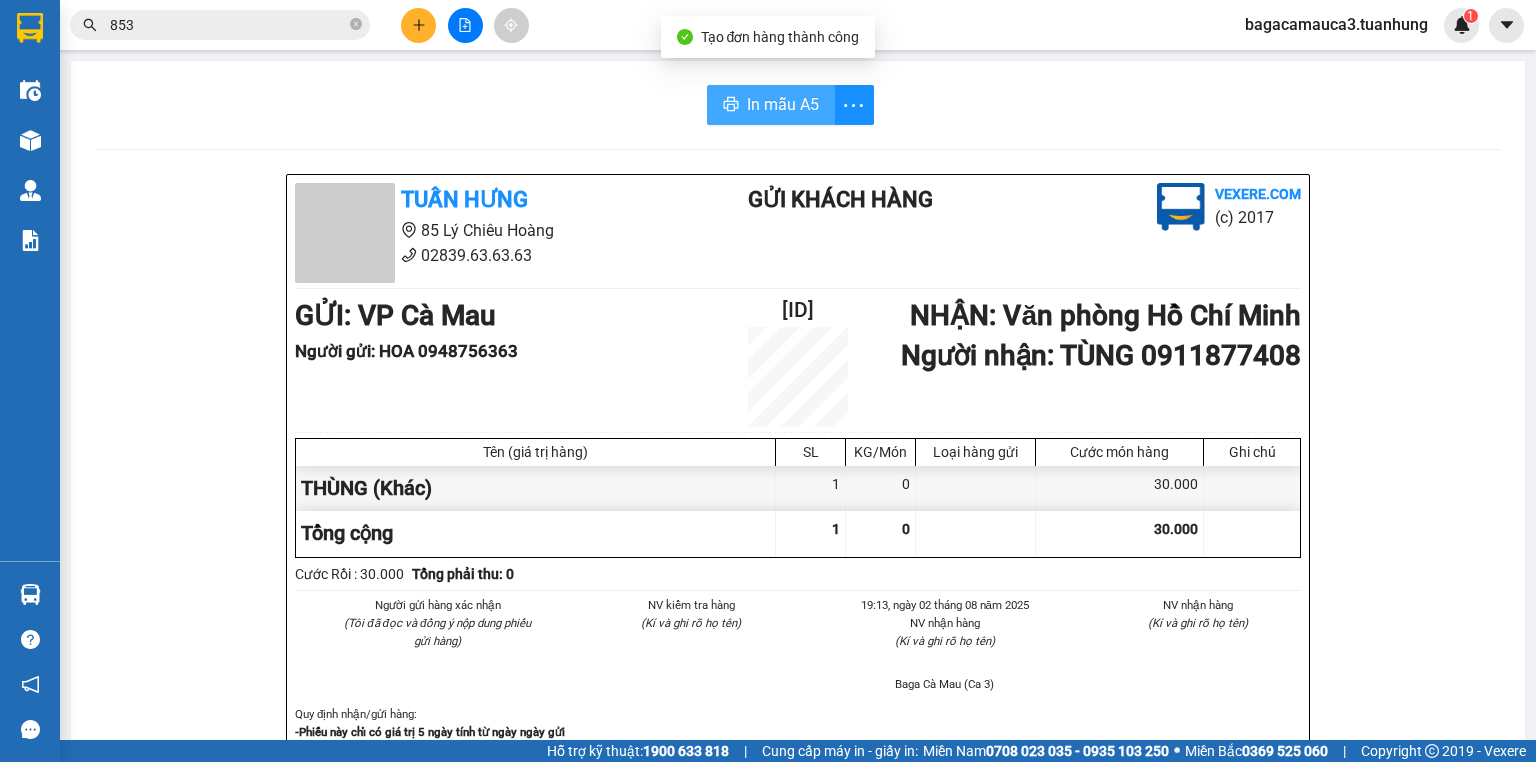 scroll, scrollTop: 0, scrollLeft: 0, axis: both 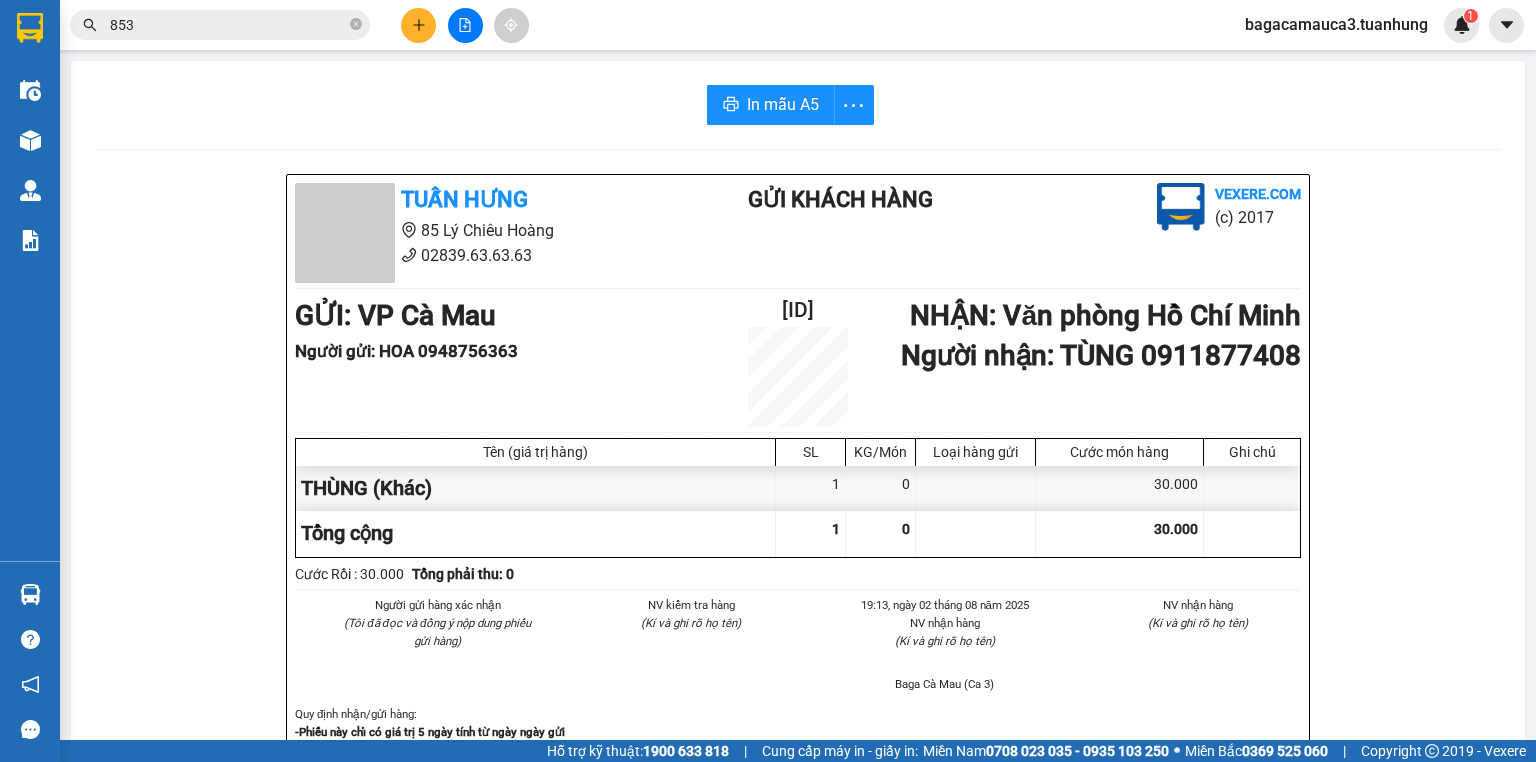 click at bounding box center [418, 25] 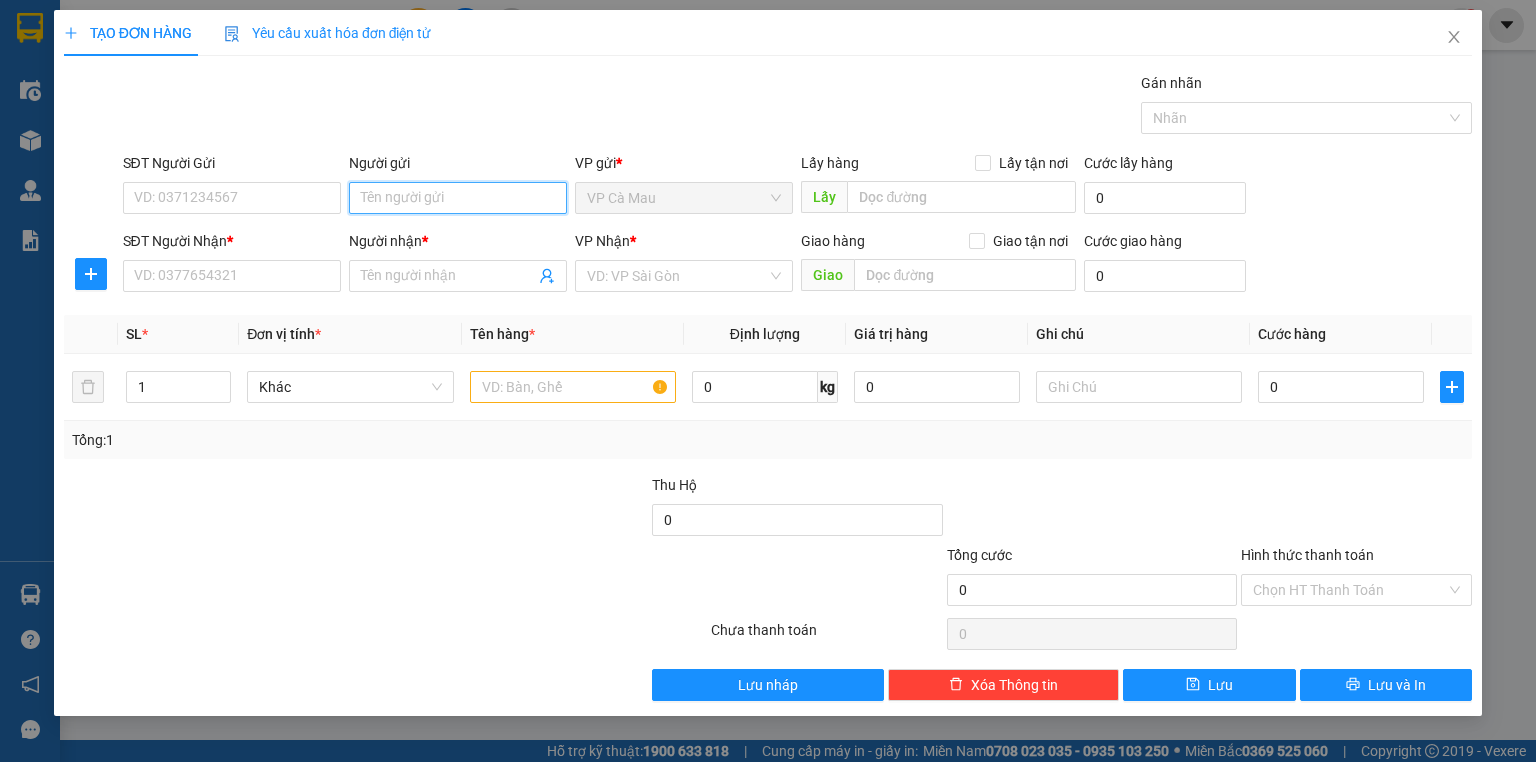click on "Người gửi" at bounding box center (458, 198) 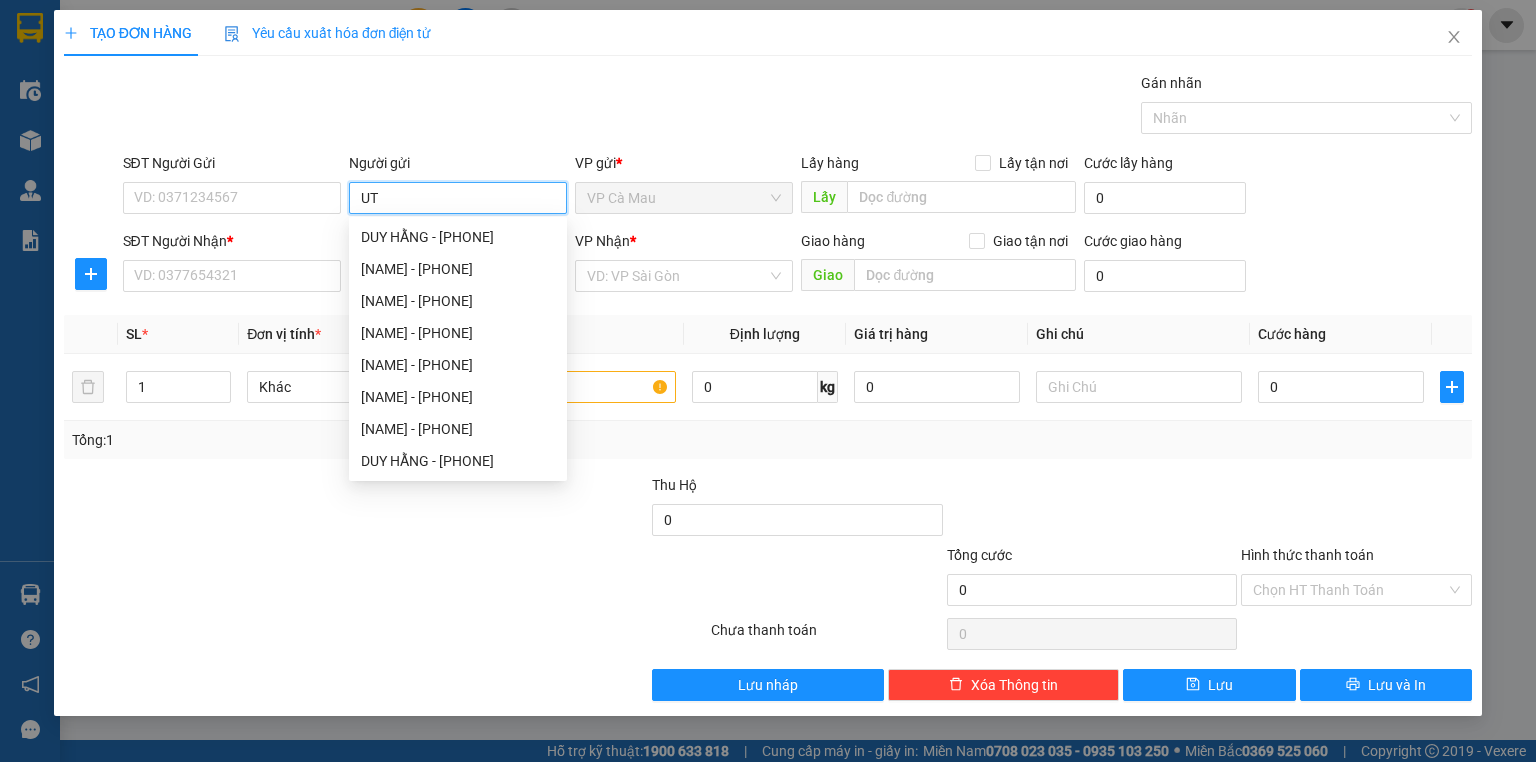 type on "U" 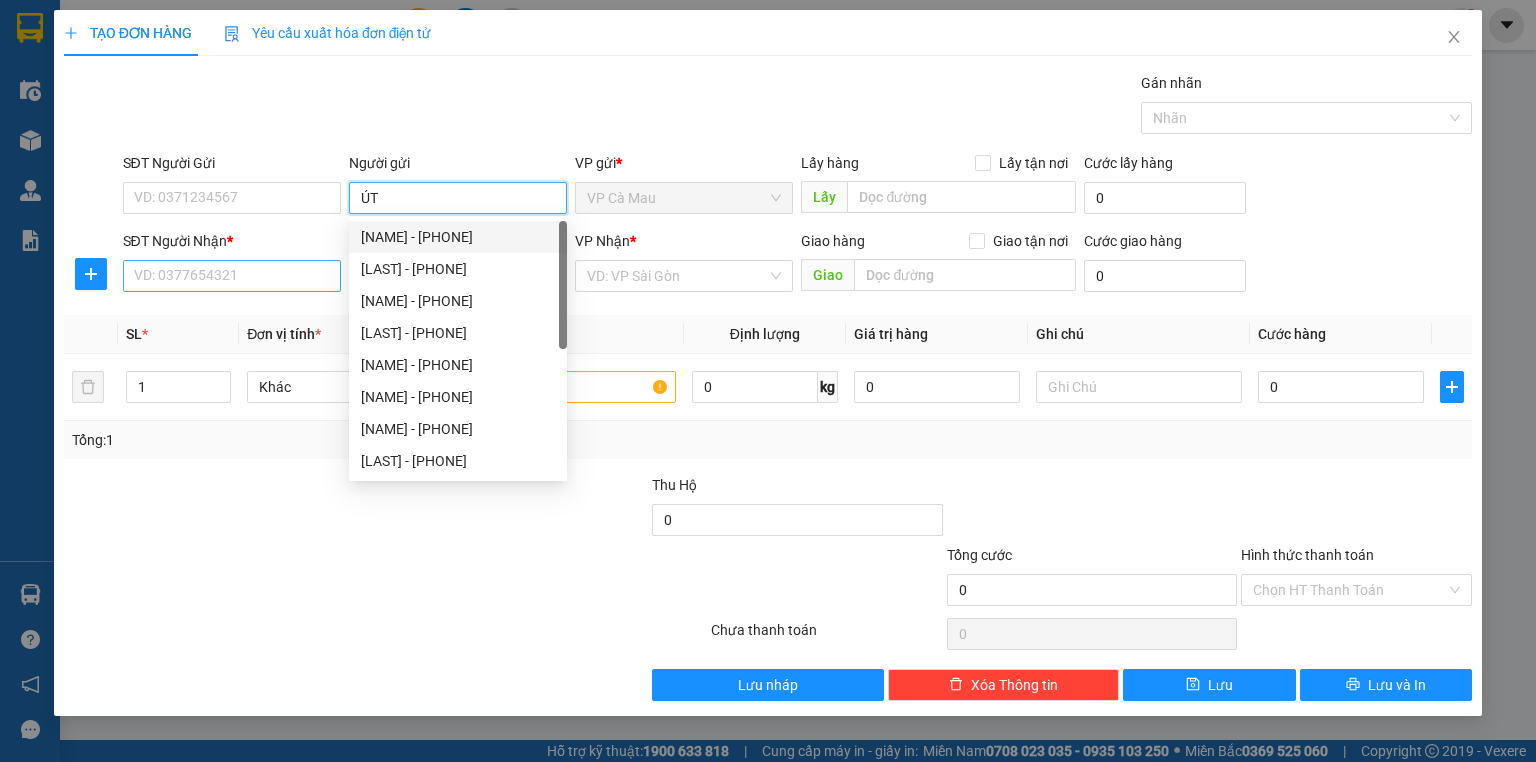 type on "ÚT" 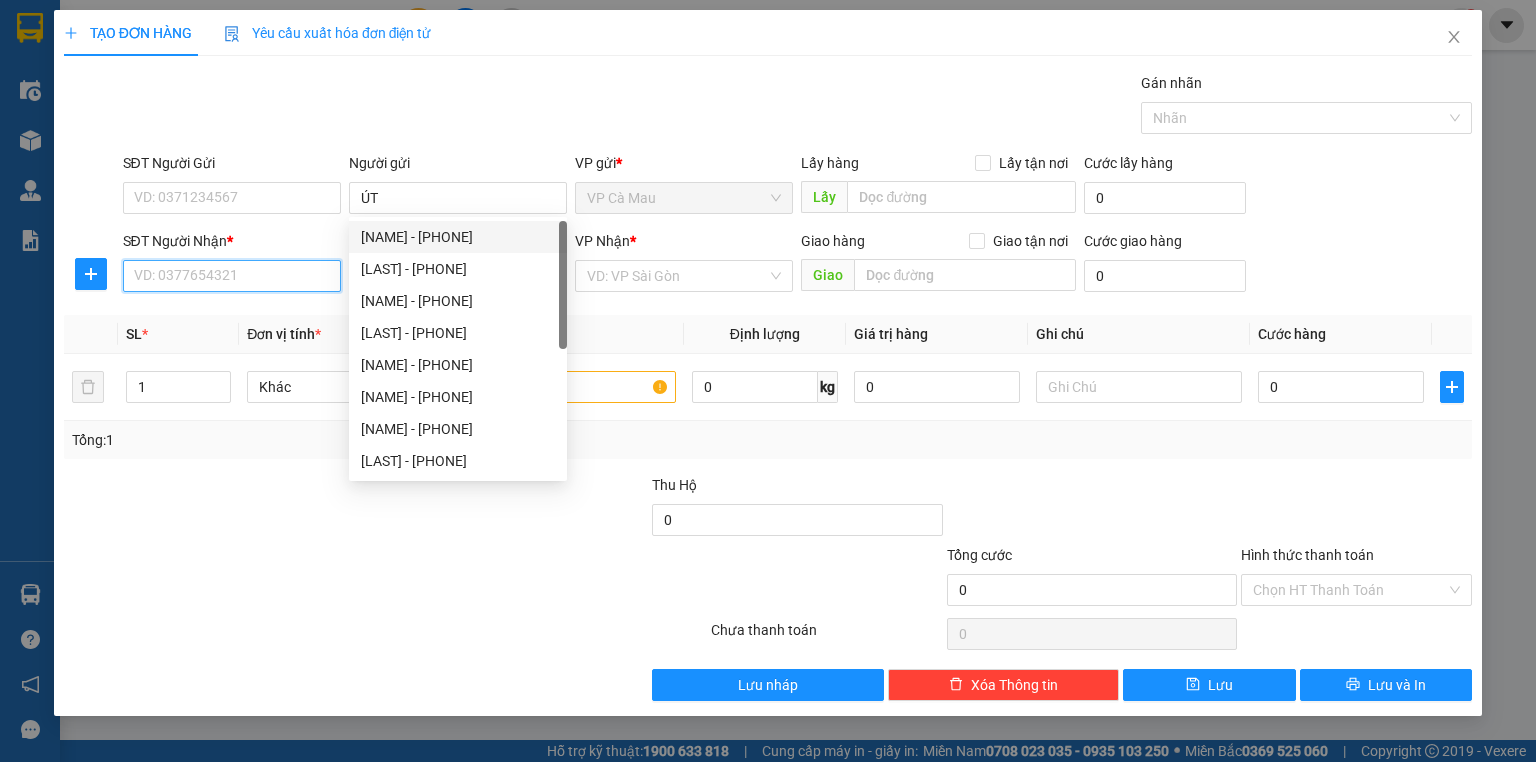 click on "SĐT Người Nhận  *" at bounding box center (232, 276) 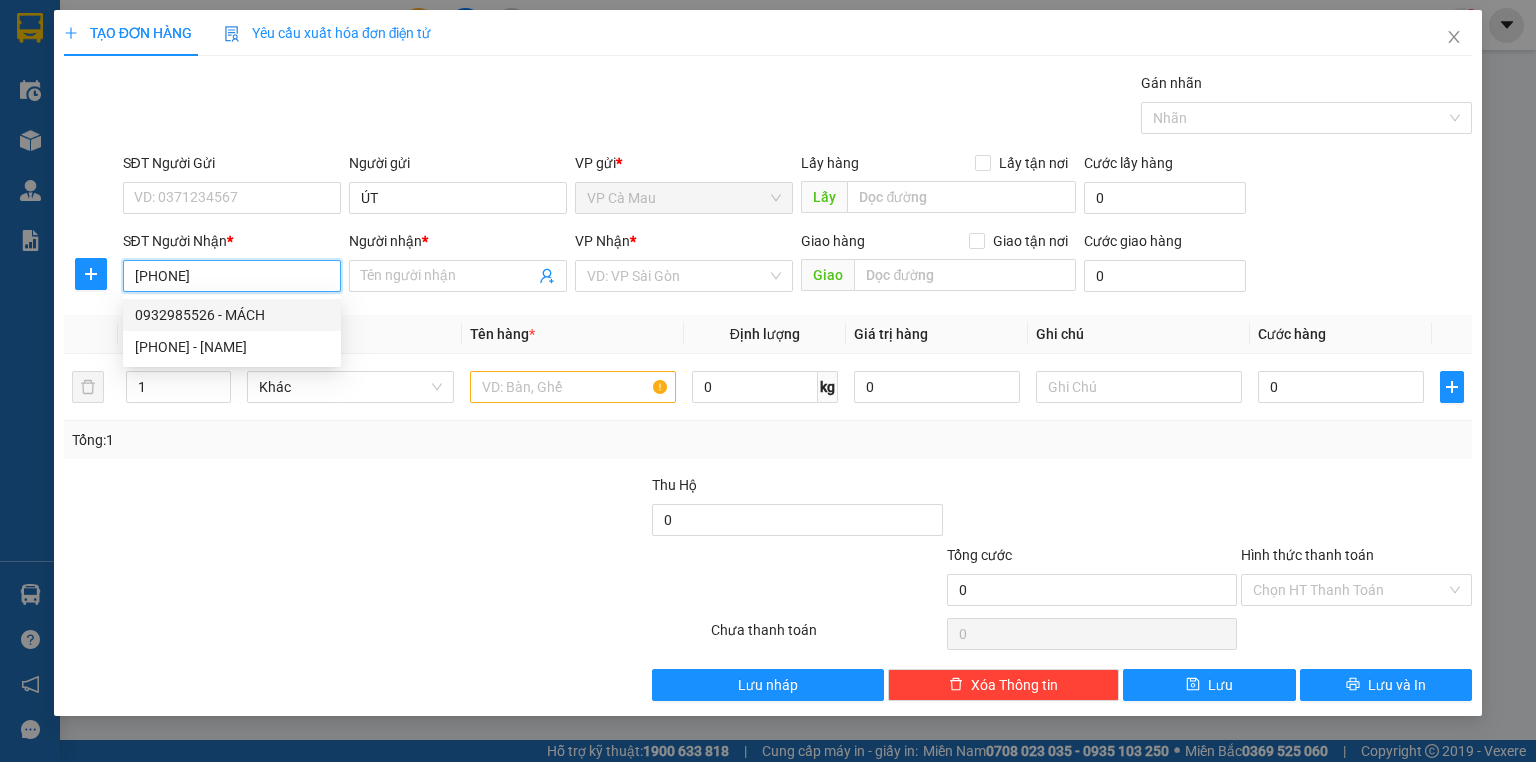 click on "0932985526 - MÁCH" at bounding box center [232, 315] 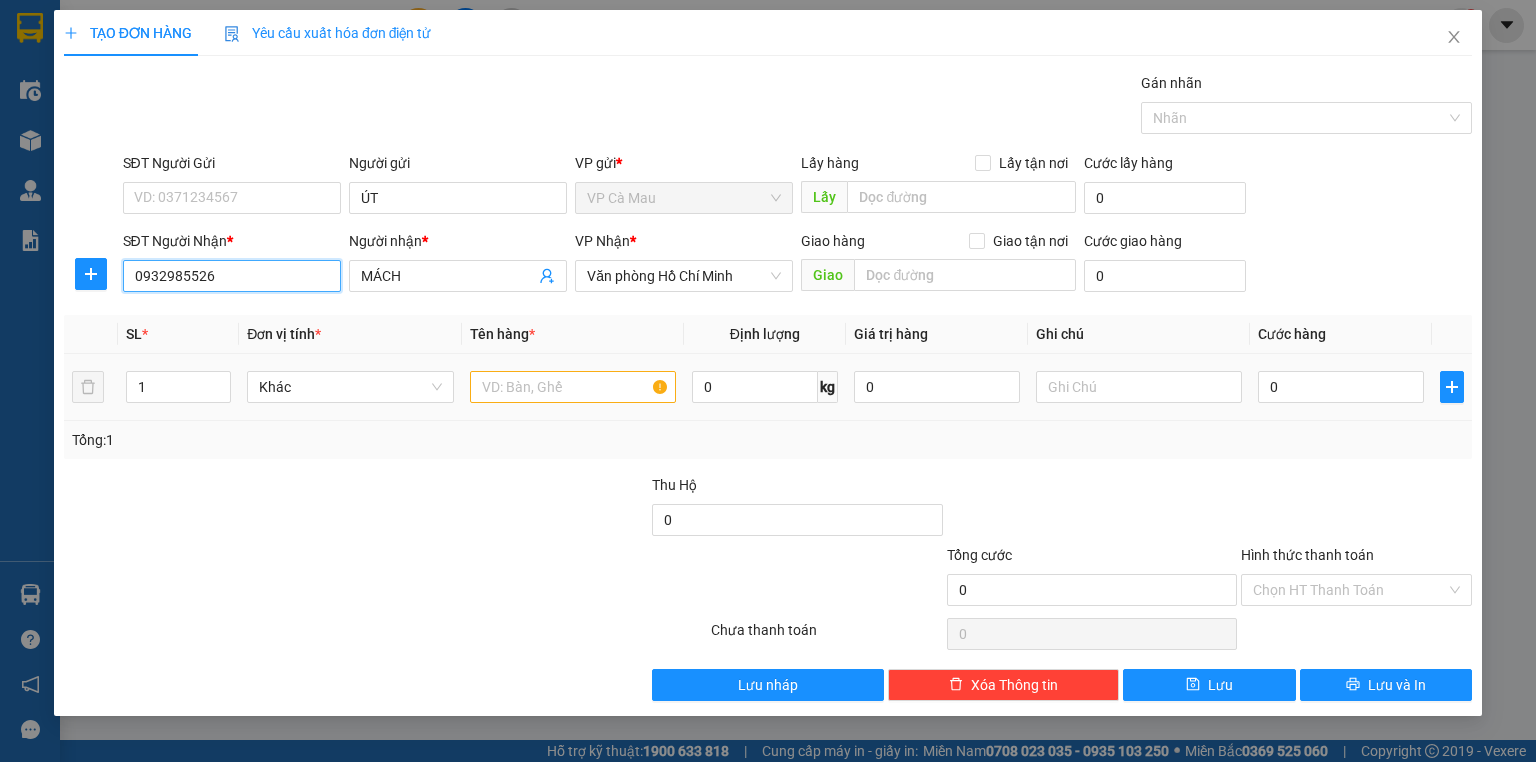 type on "0932985526" 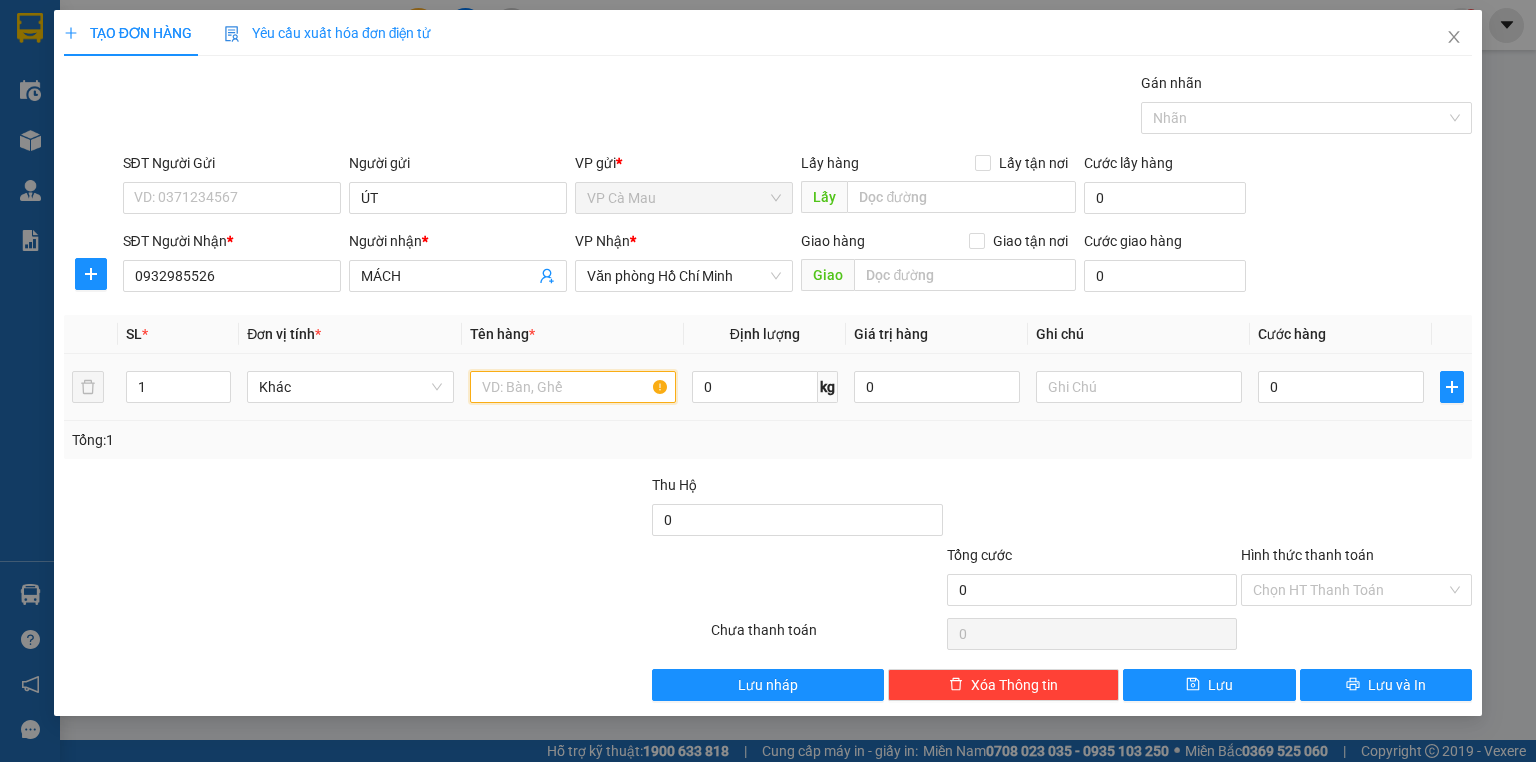 click at bounding box center [573, 387] 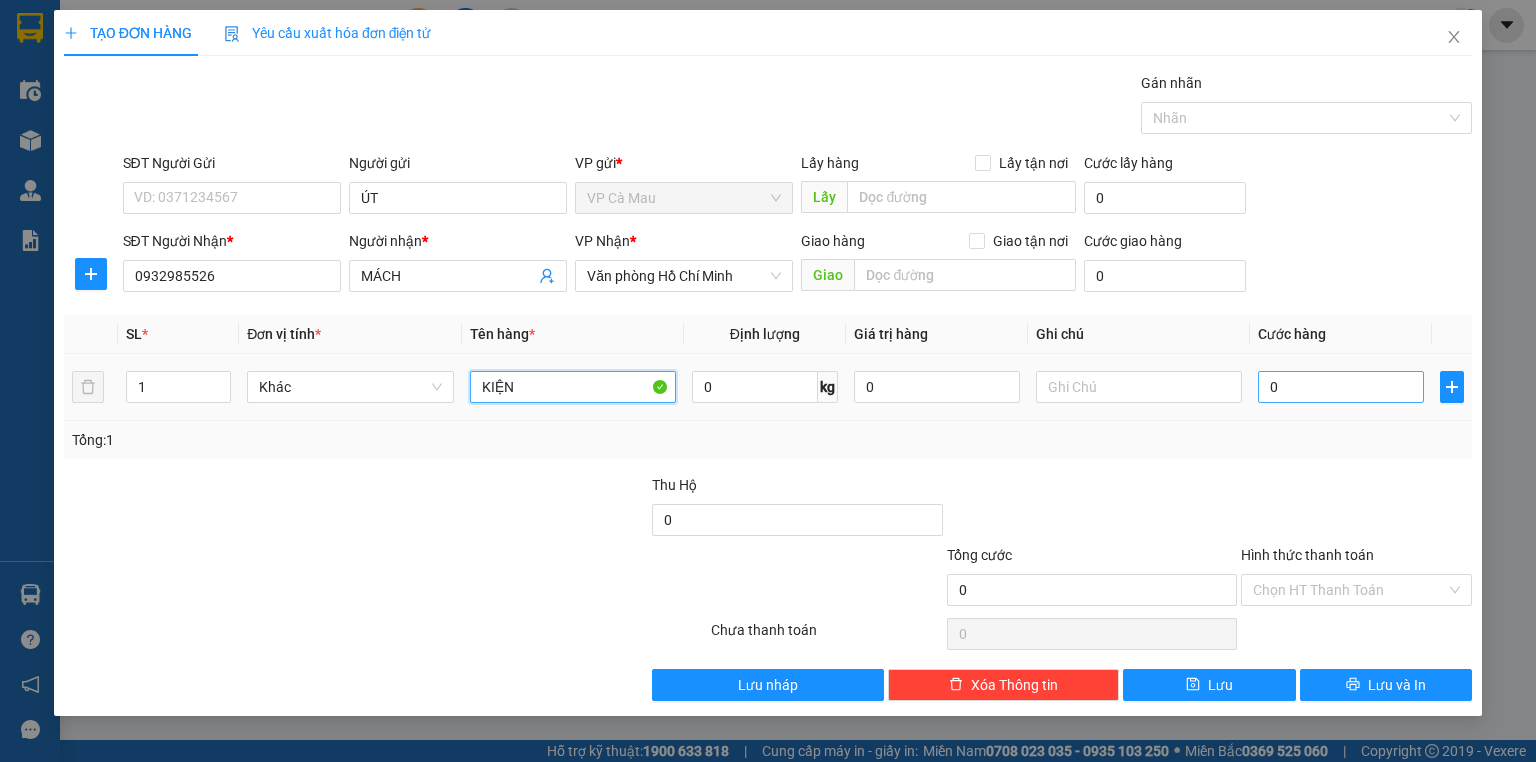 type on "KIỆN" 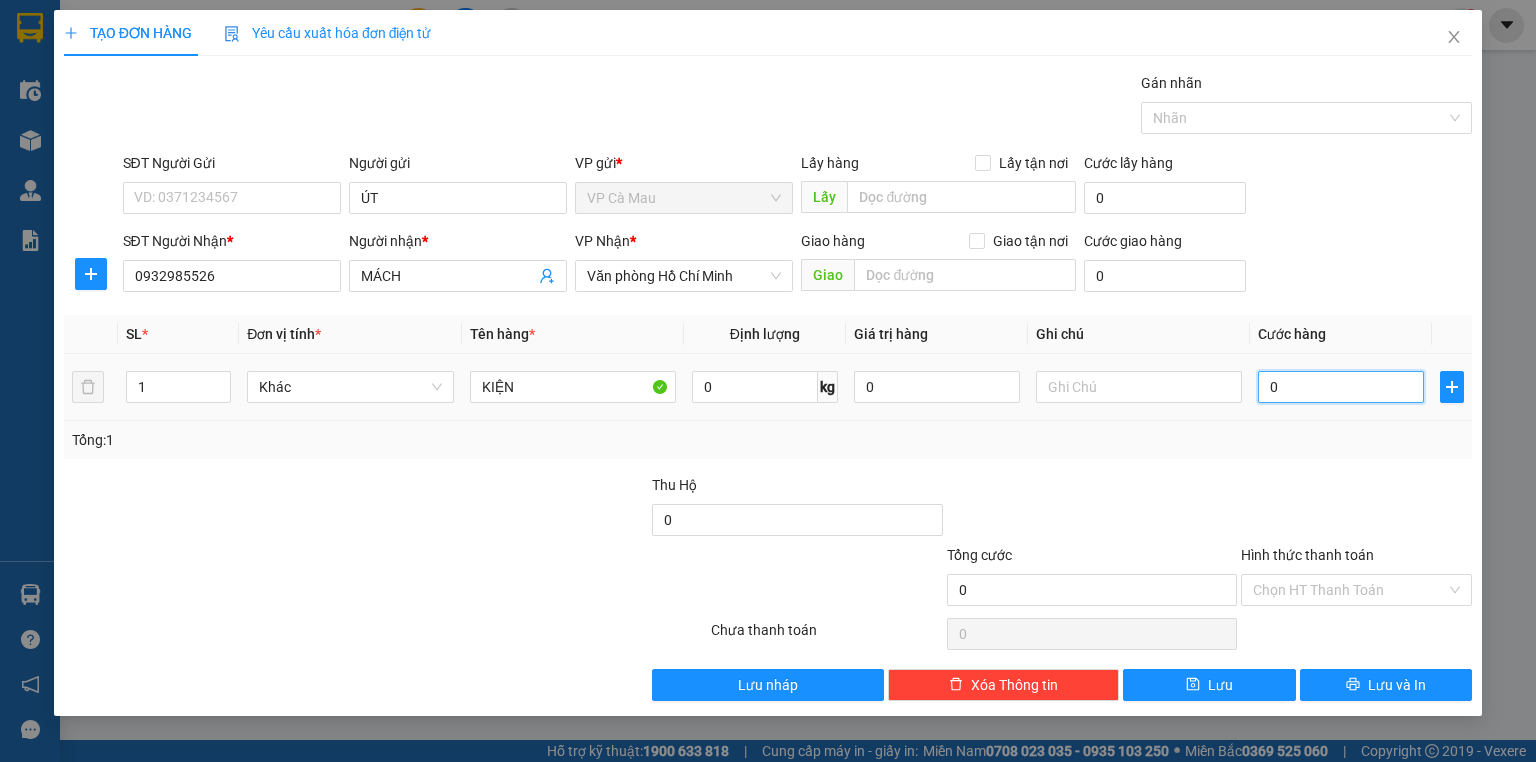 click on "0" at bounding box center (1341, 387) 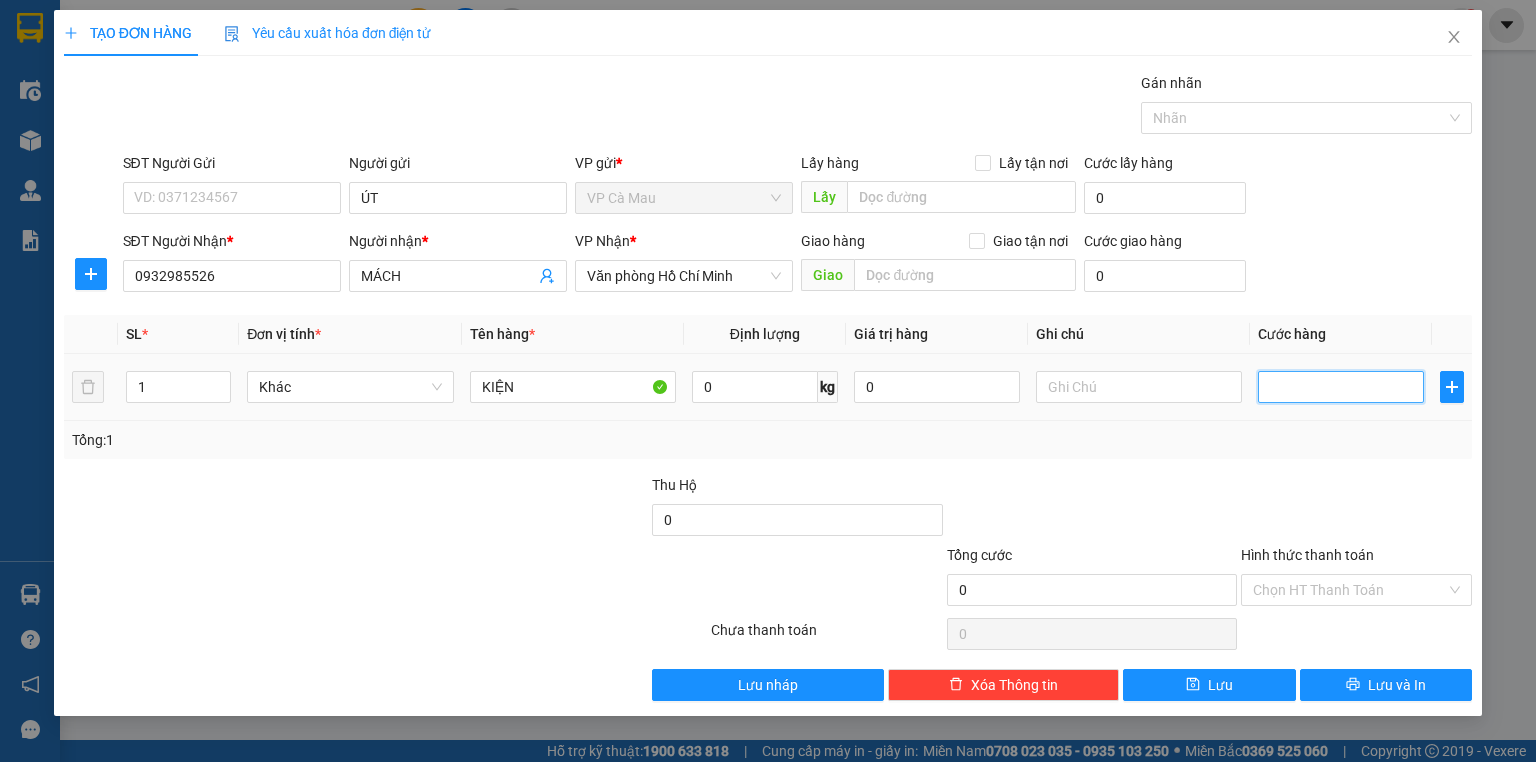 type on "4" 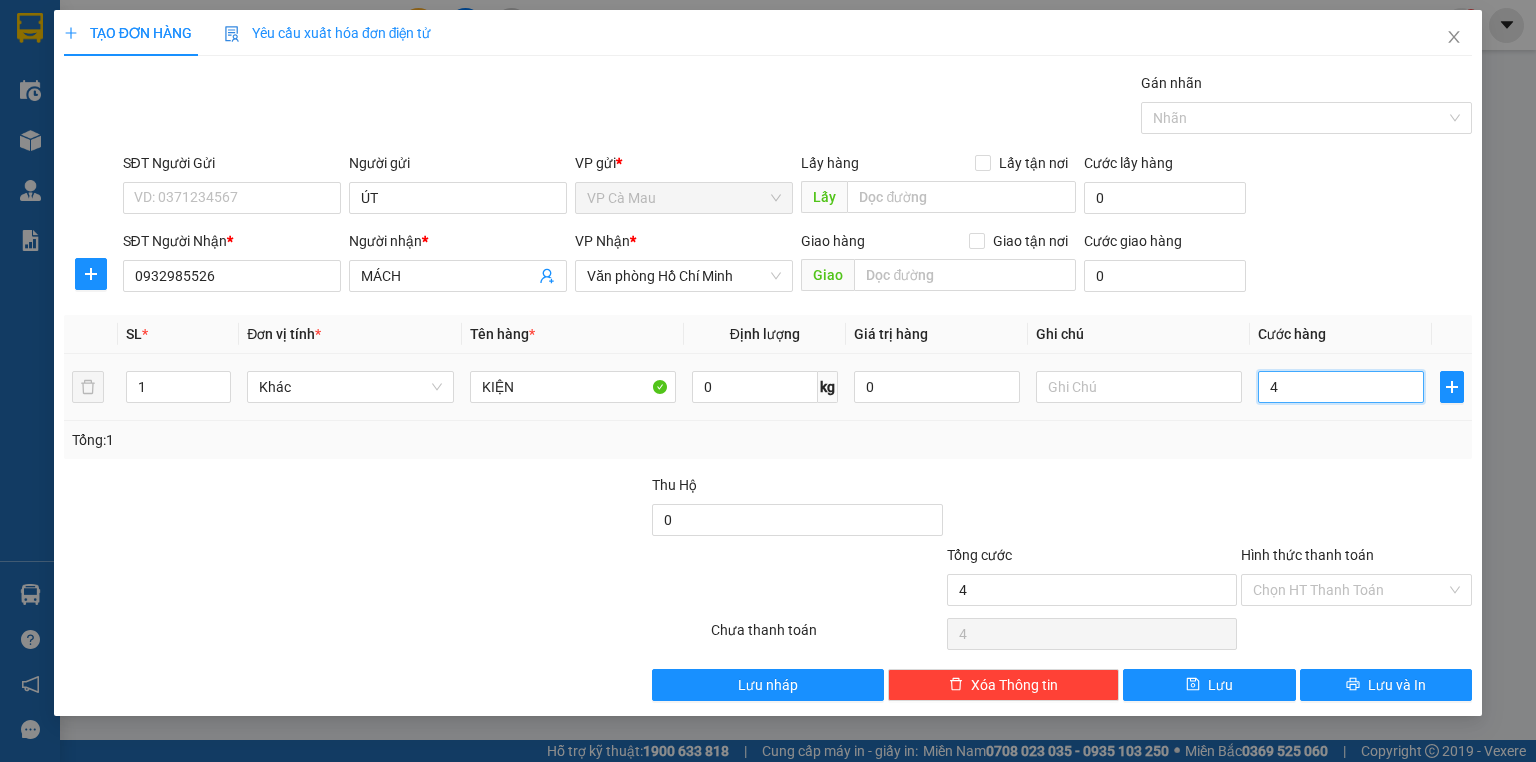type on "40" 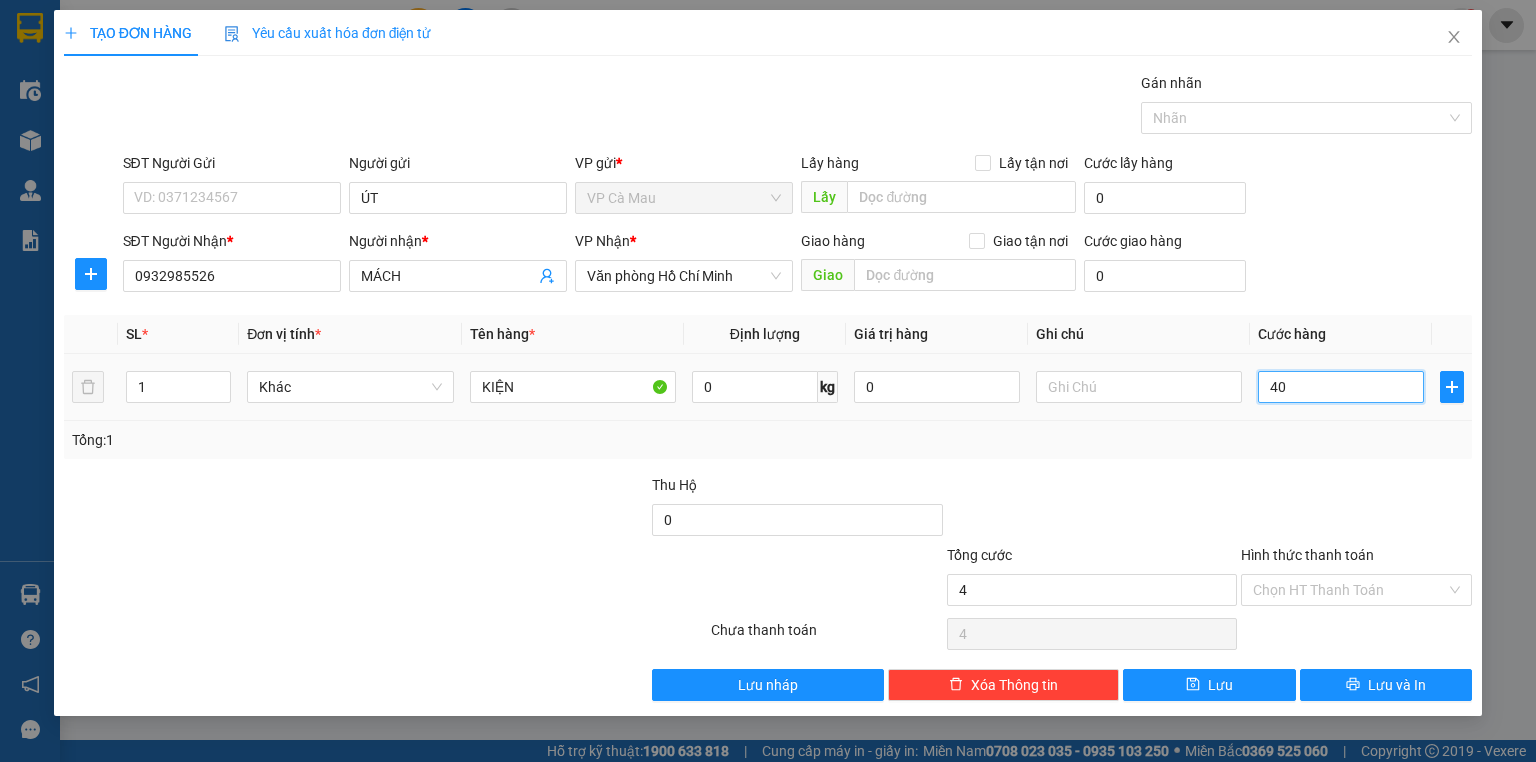 type on "40" 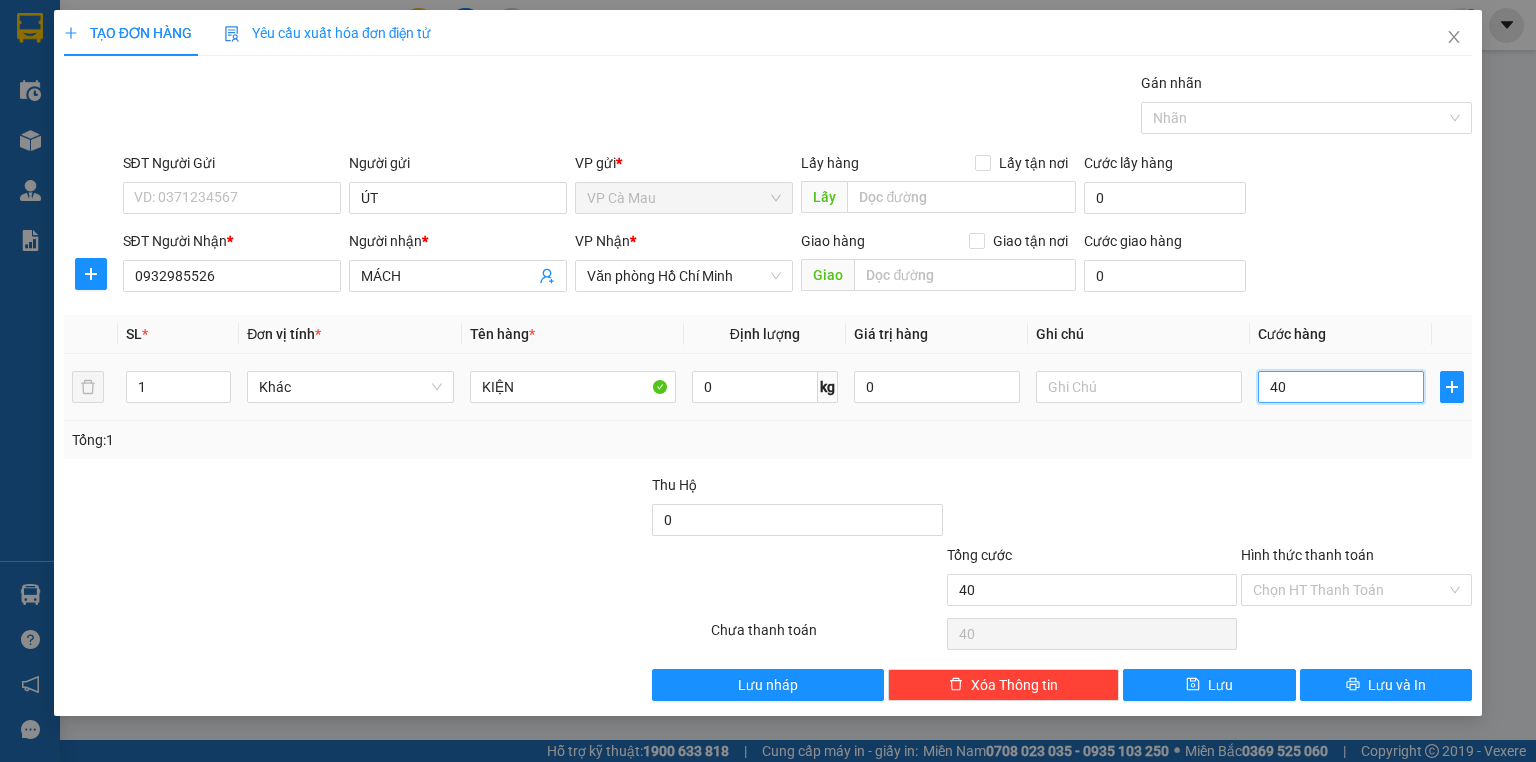 type on "4" 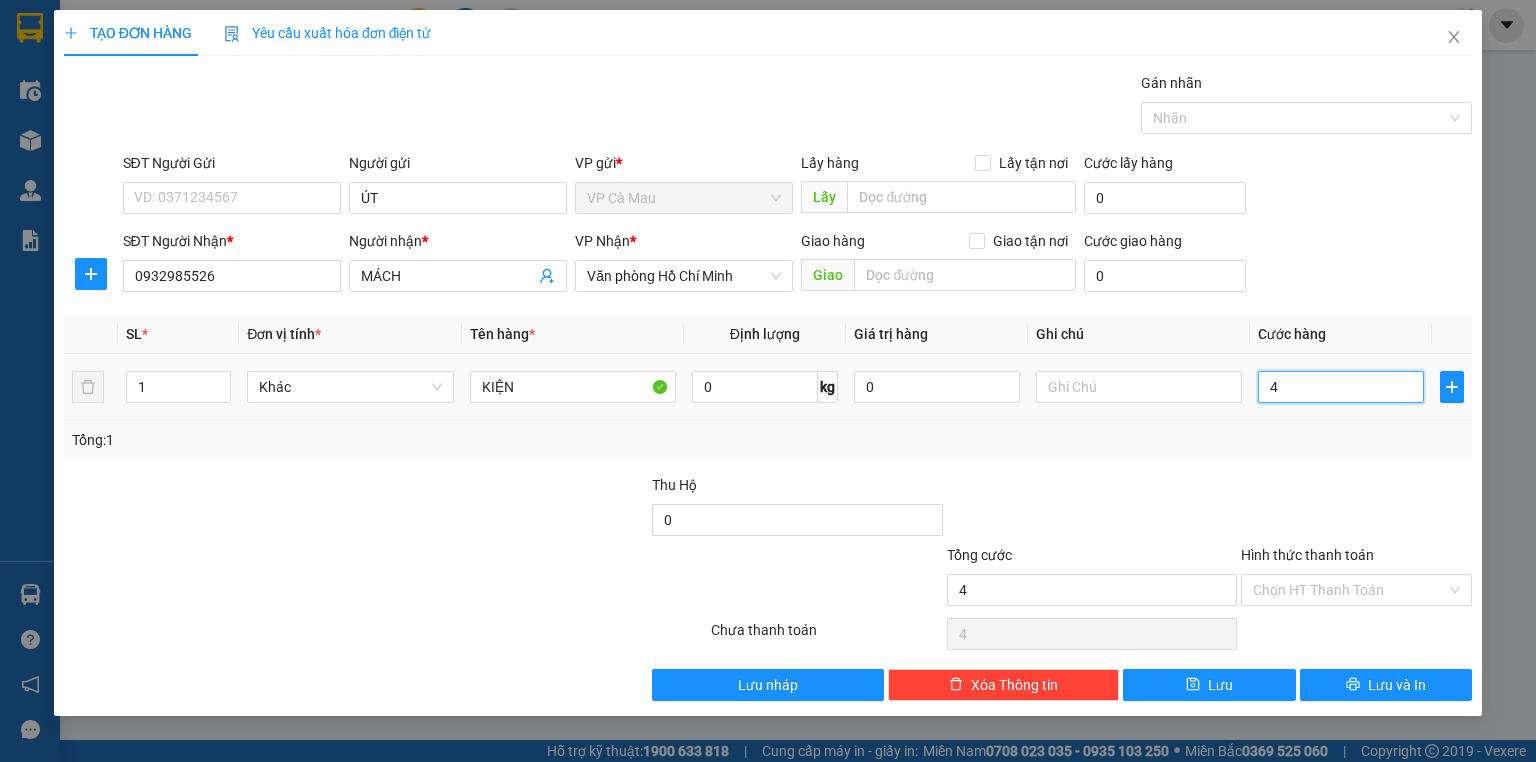 type 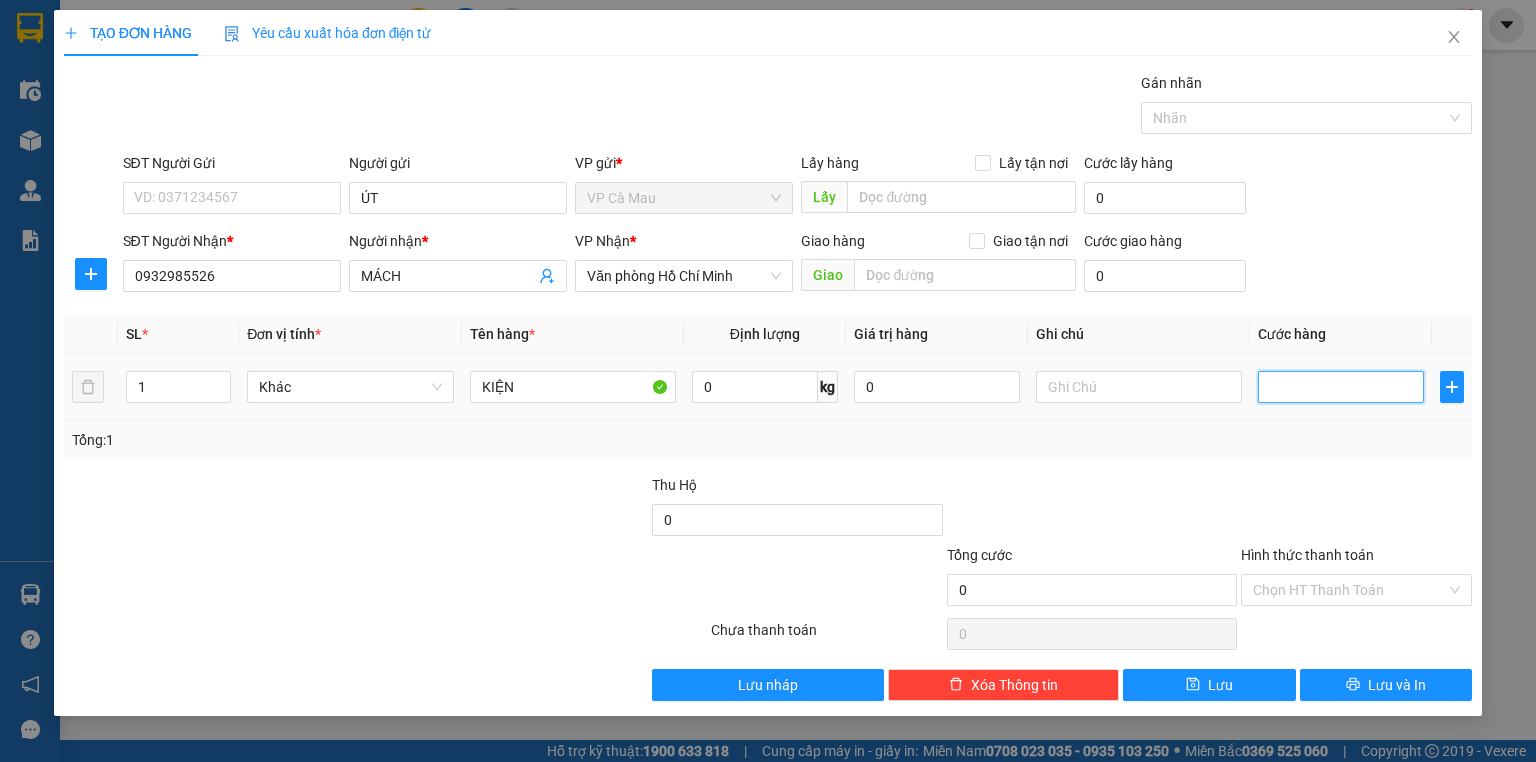 type on "3" 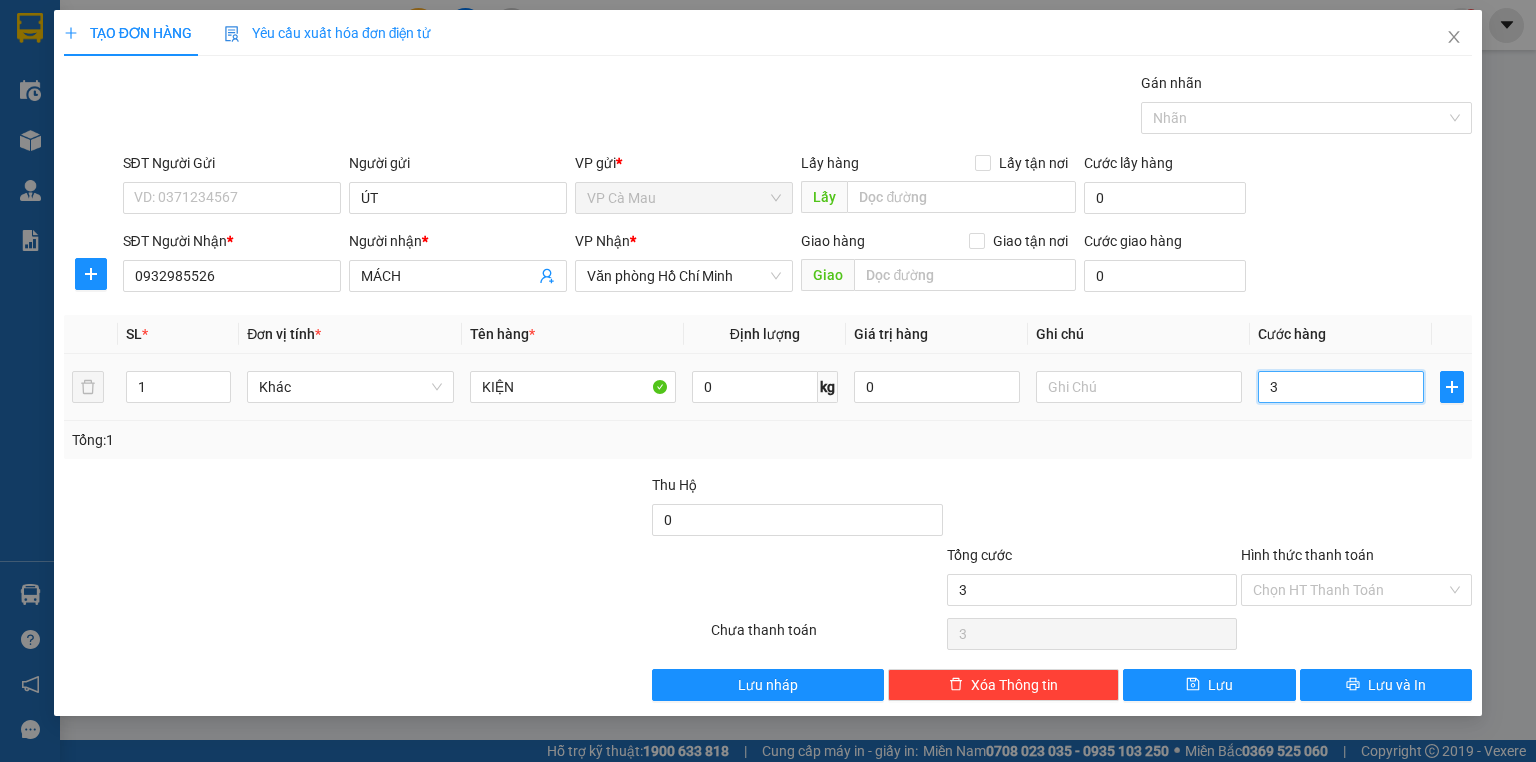 type on "30" 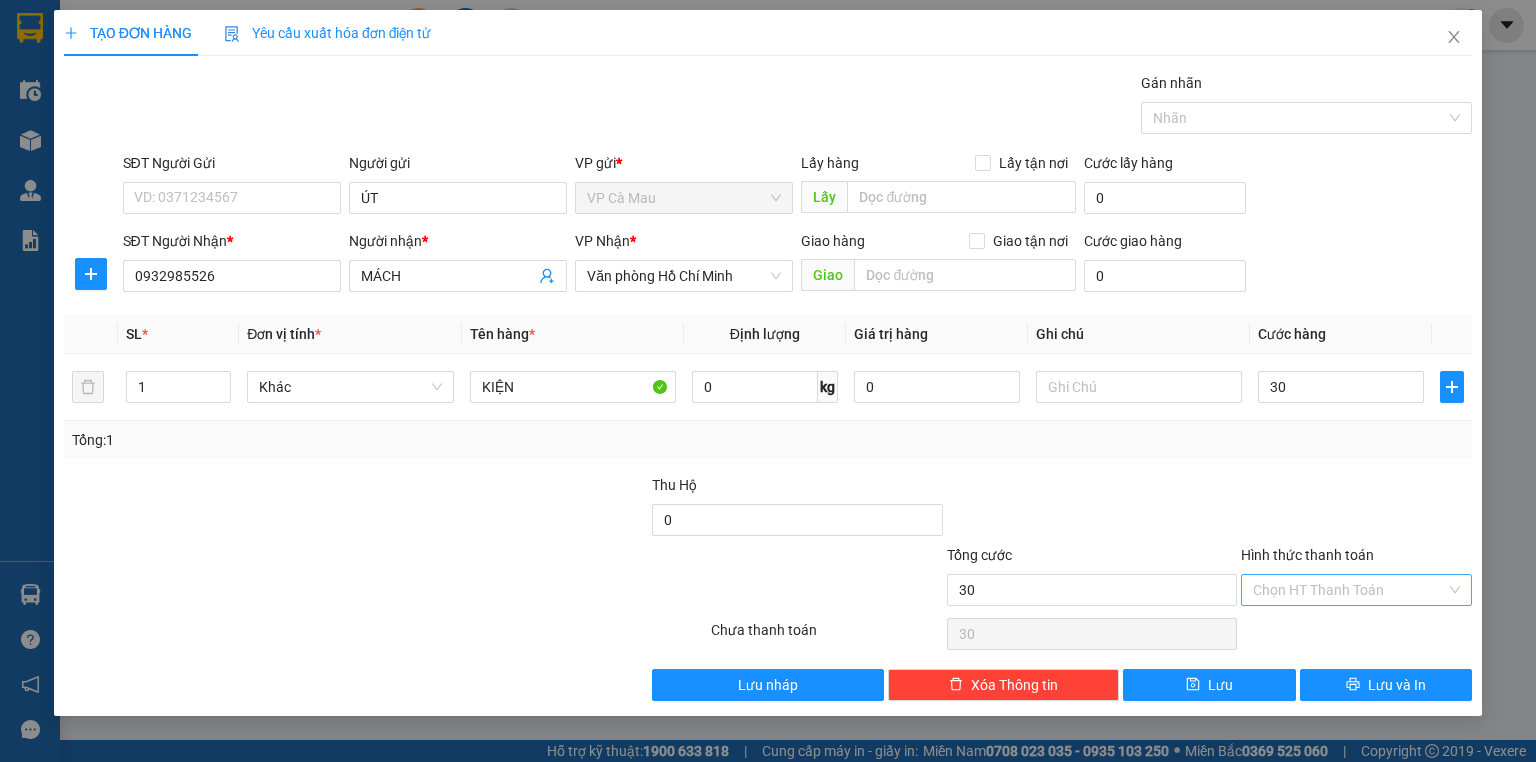 click on "Hình thức thanh toán" at bounding box center (1349, 590) 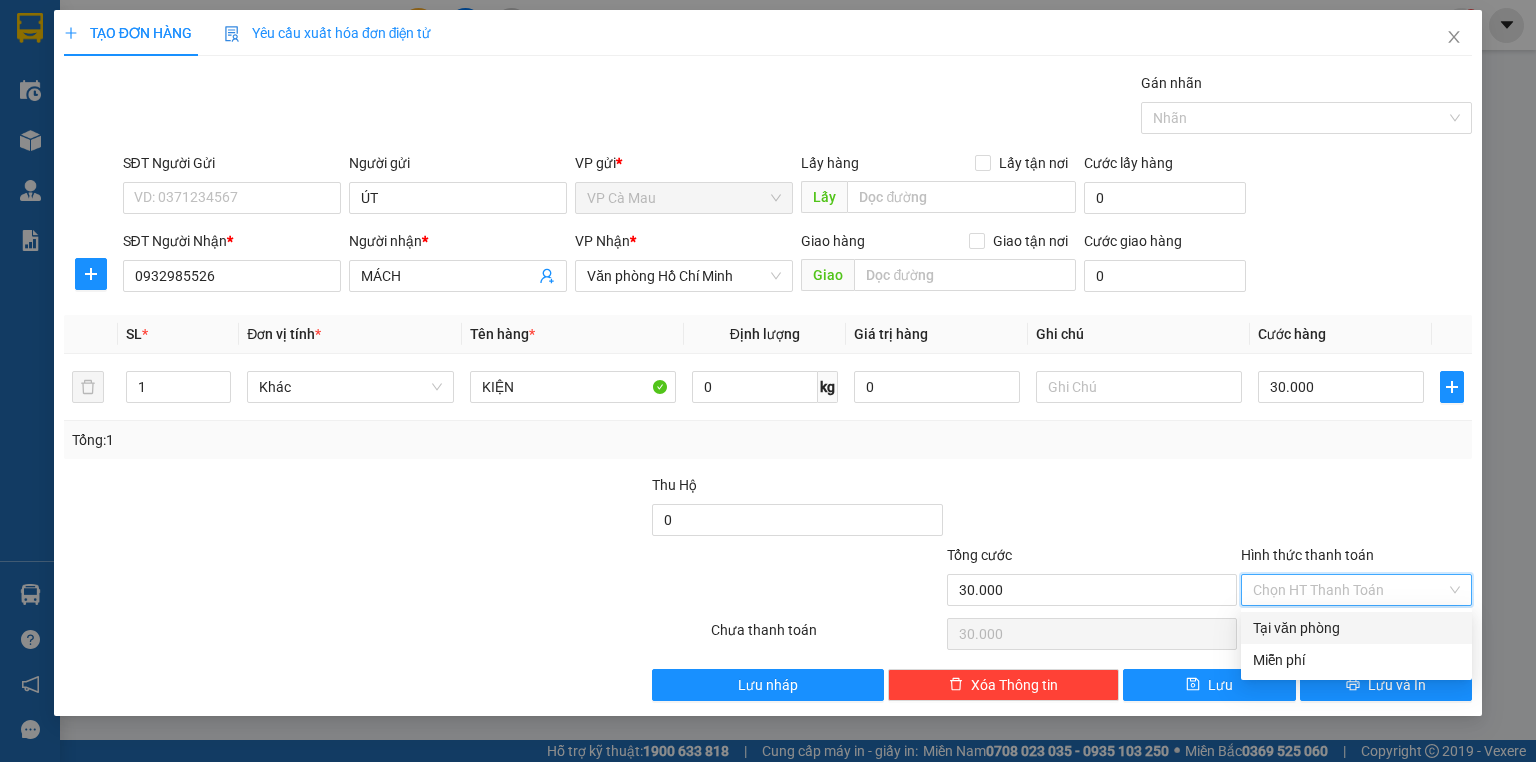 click on "Tại văn phòng" at bounding box center (1356, 628) 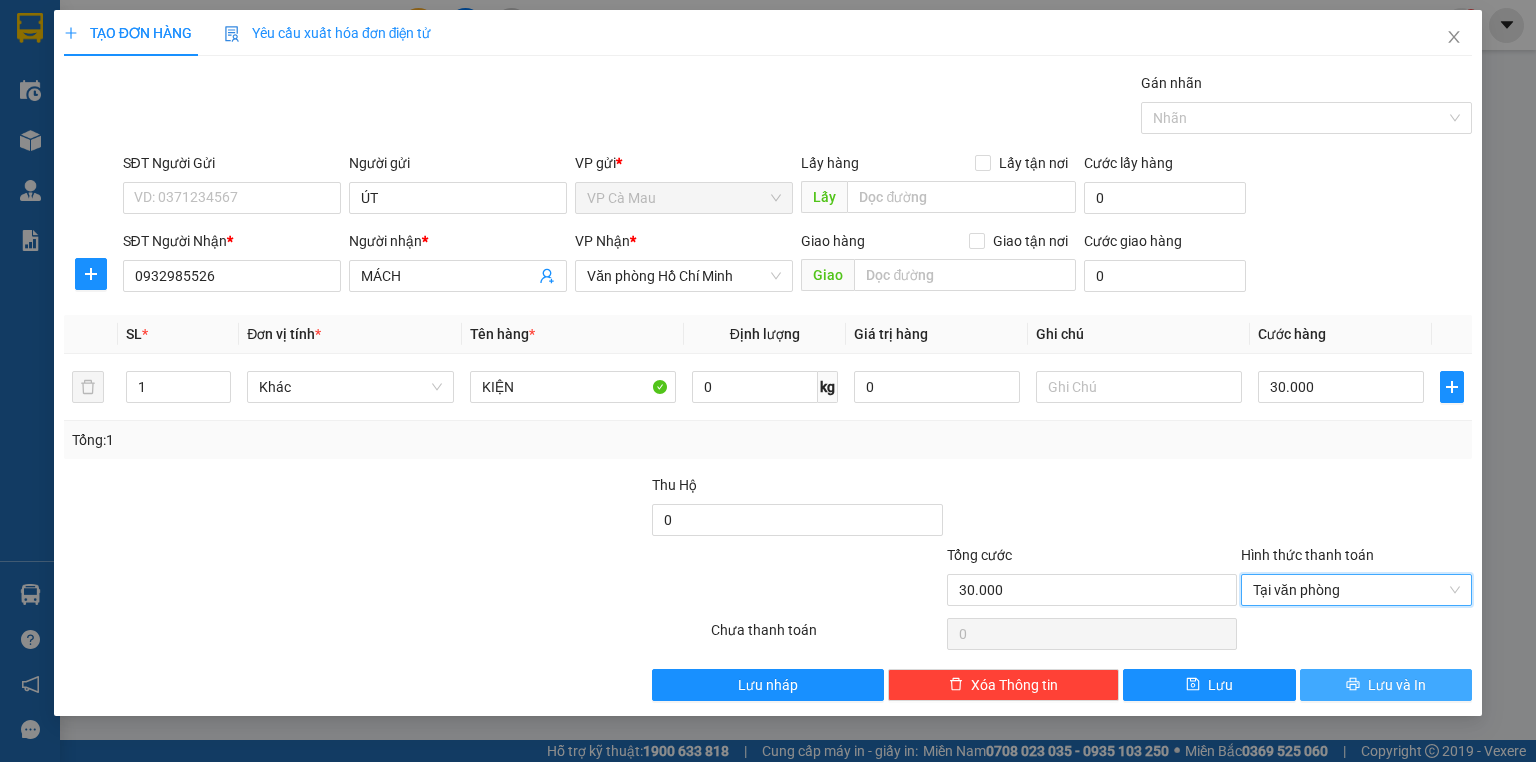click on "Lưu và In" at bounding box center (1397, 685) 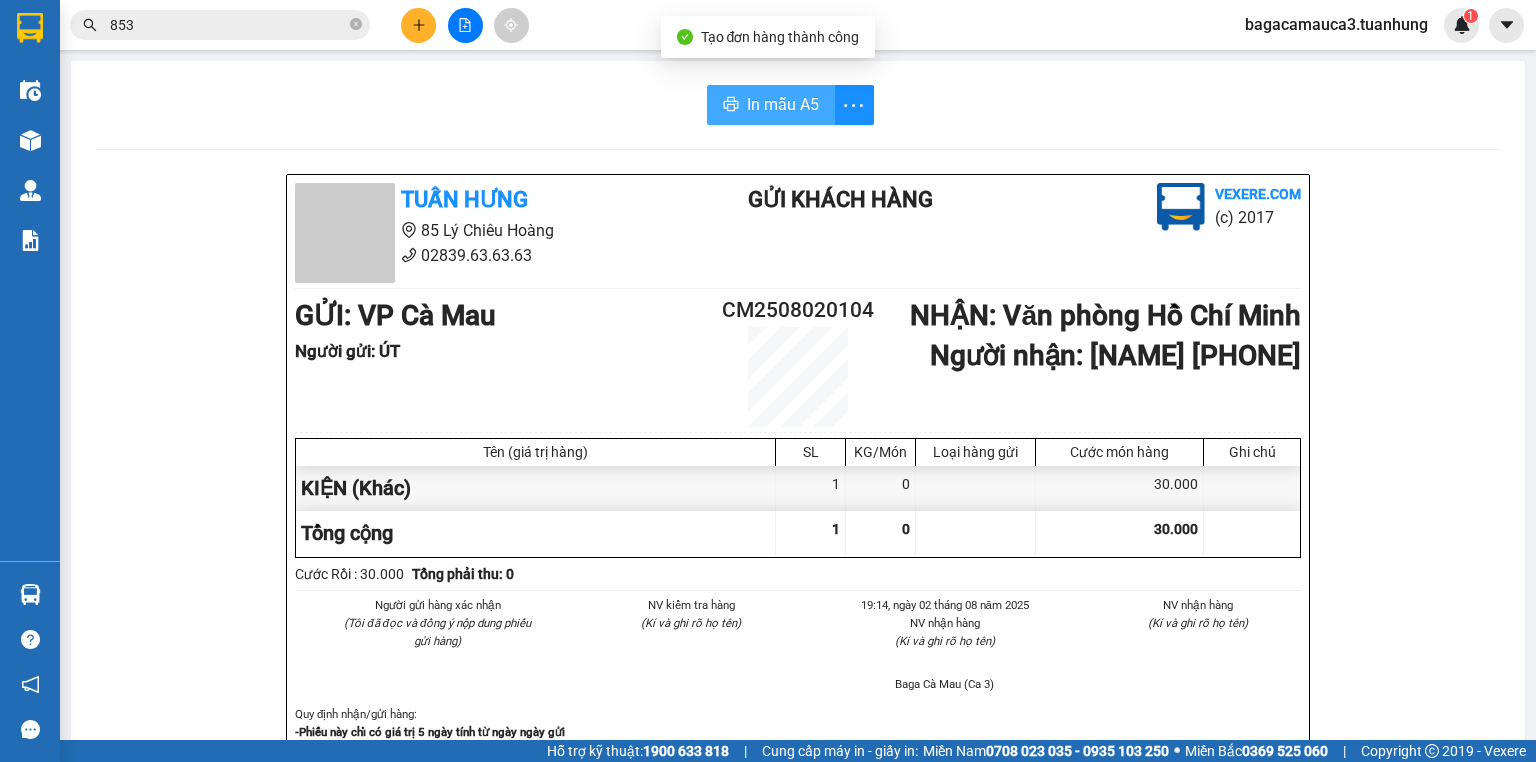 click on "In mẫu A5" at bounding box center [771, 105] 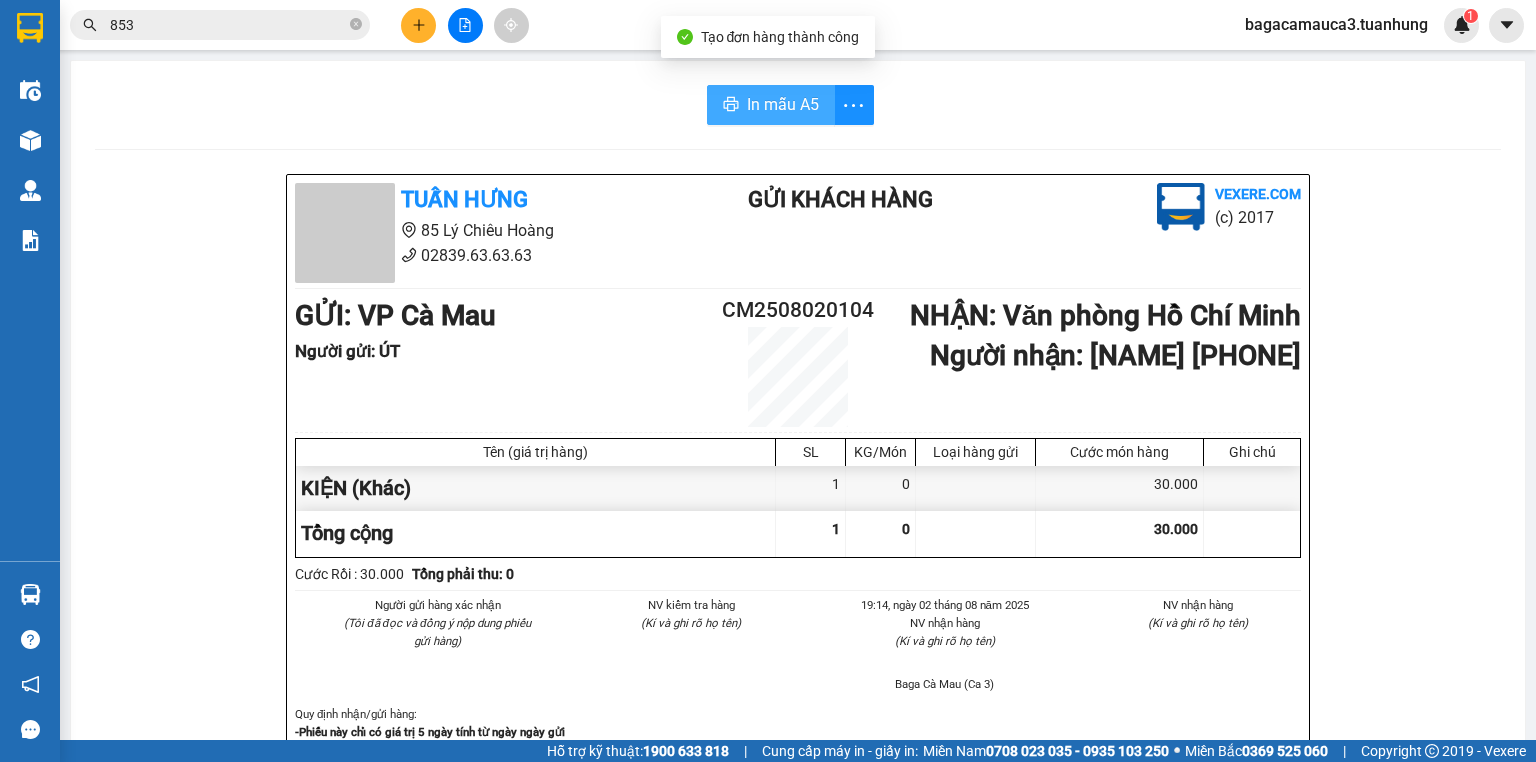 scroll, scrollTop: 0, scrollLeft: 0, axis: both 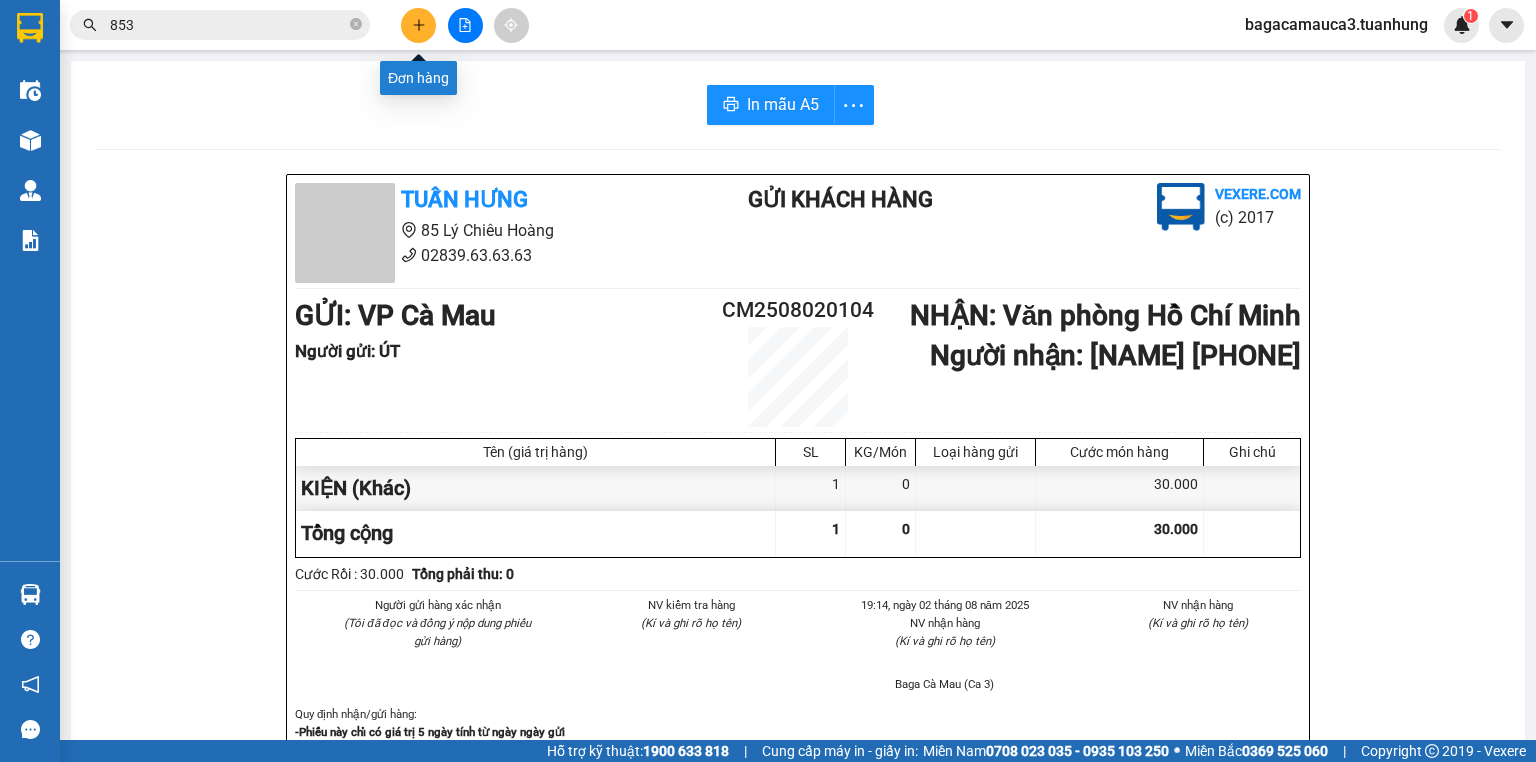 click 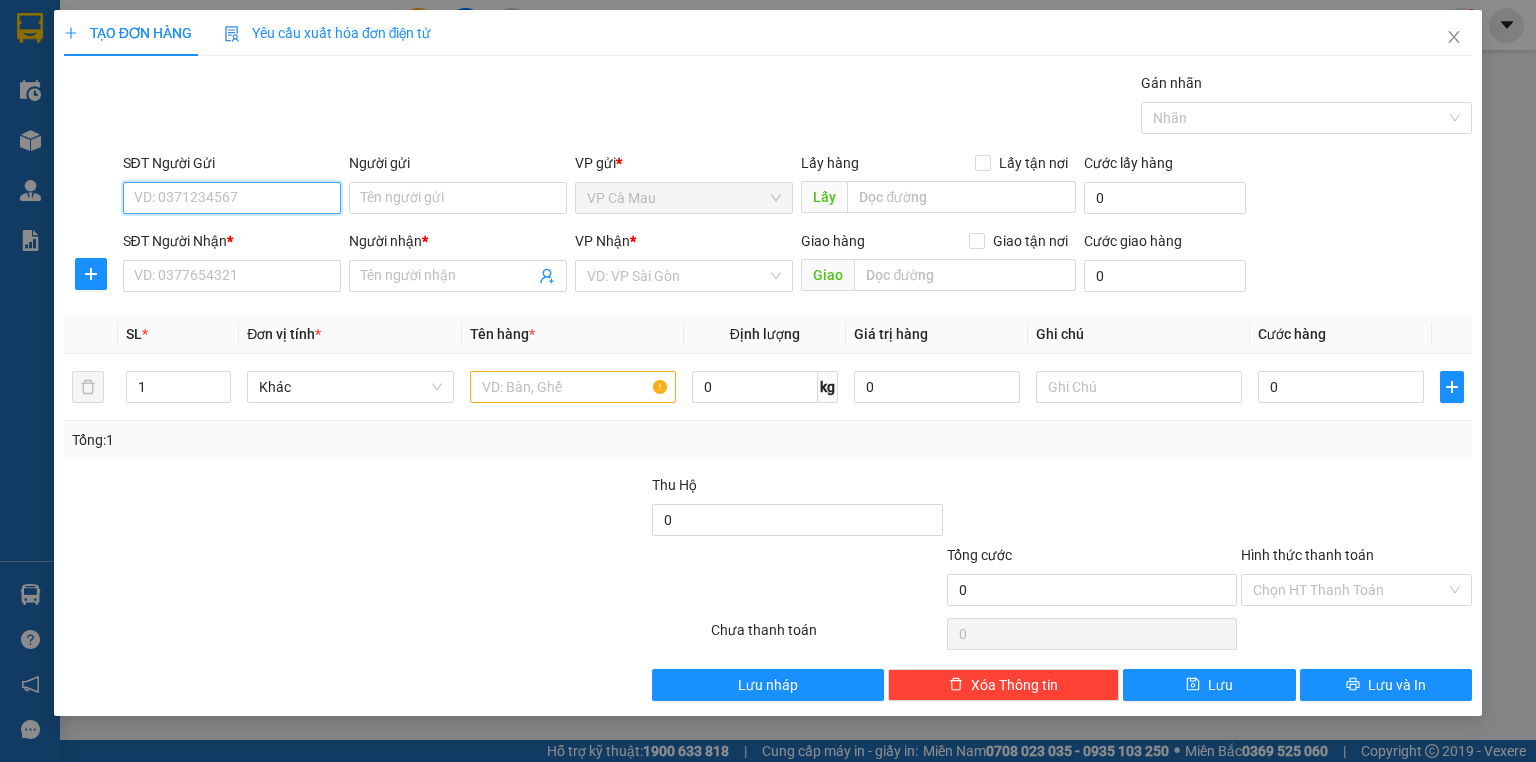 click on "SĐT Người Gửi" at bounding box center (232, 198) 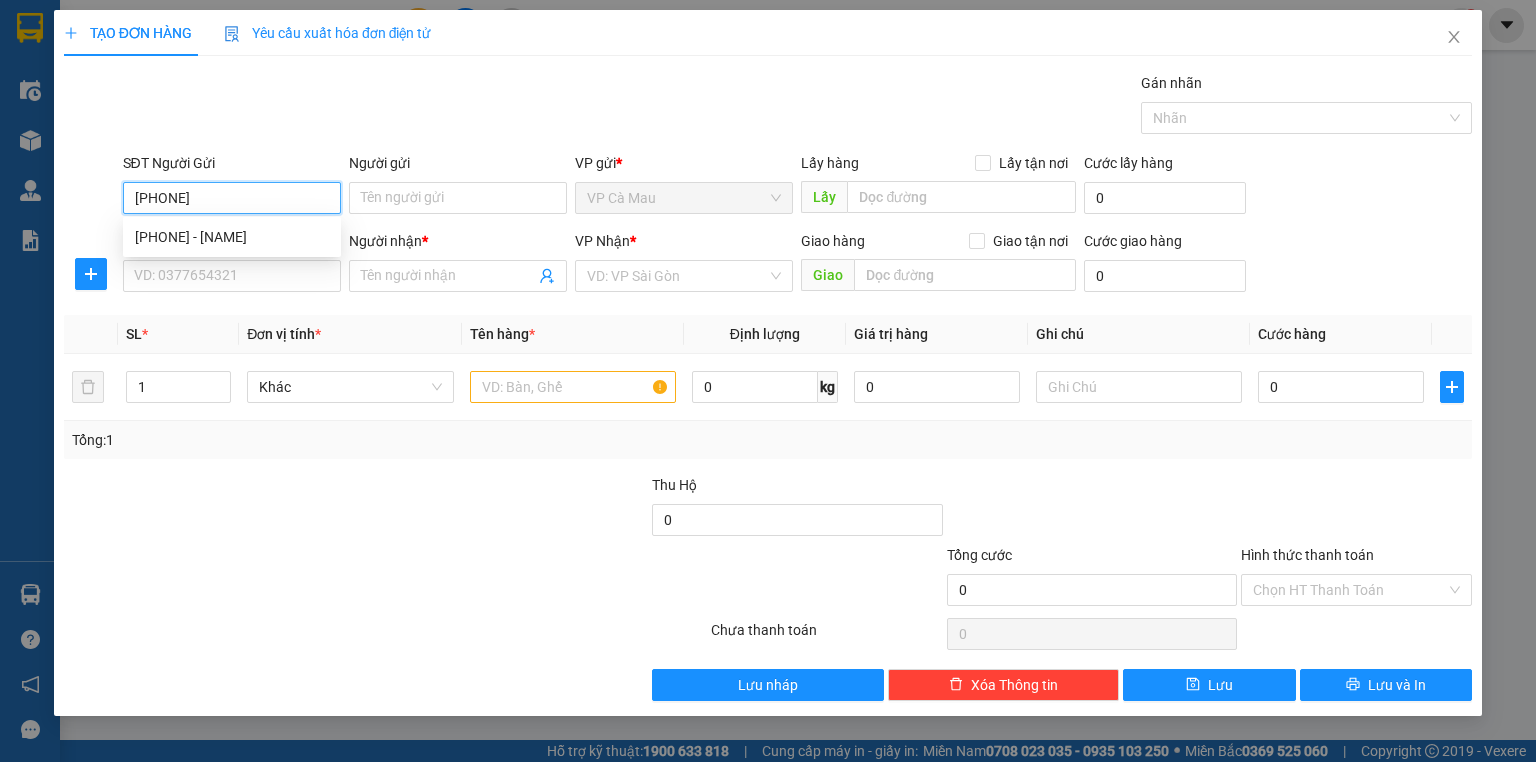 type 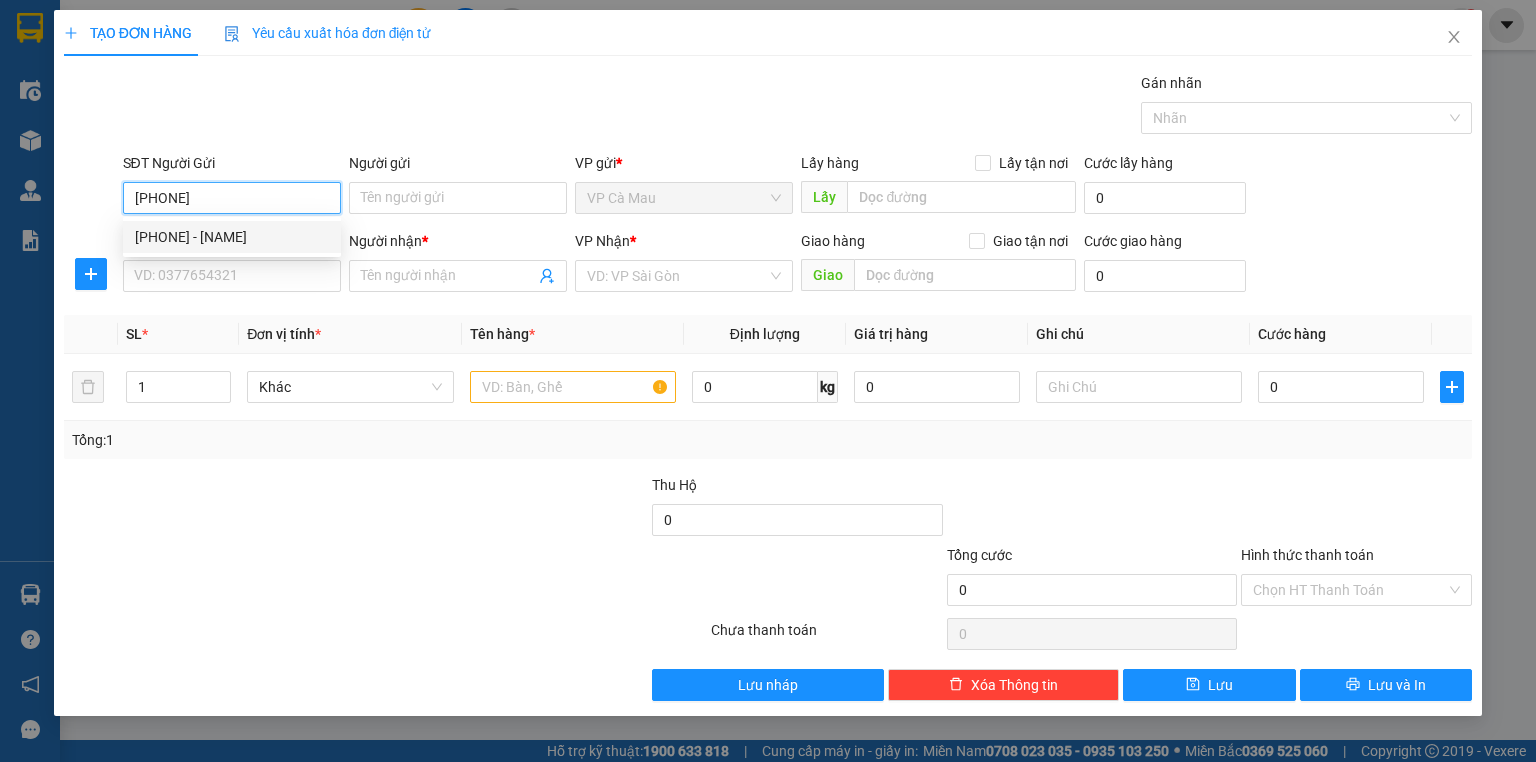 click on "[PHONE] - [NAME]" at bounding box center [232, 237] 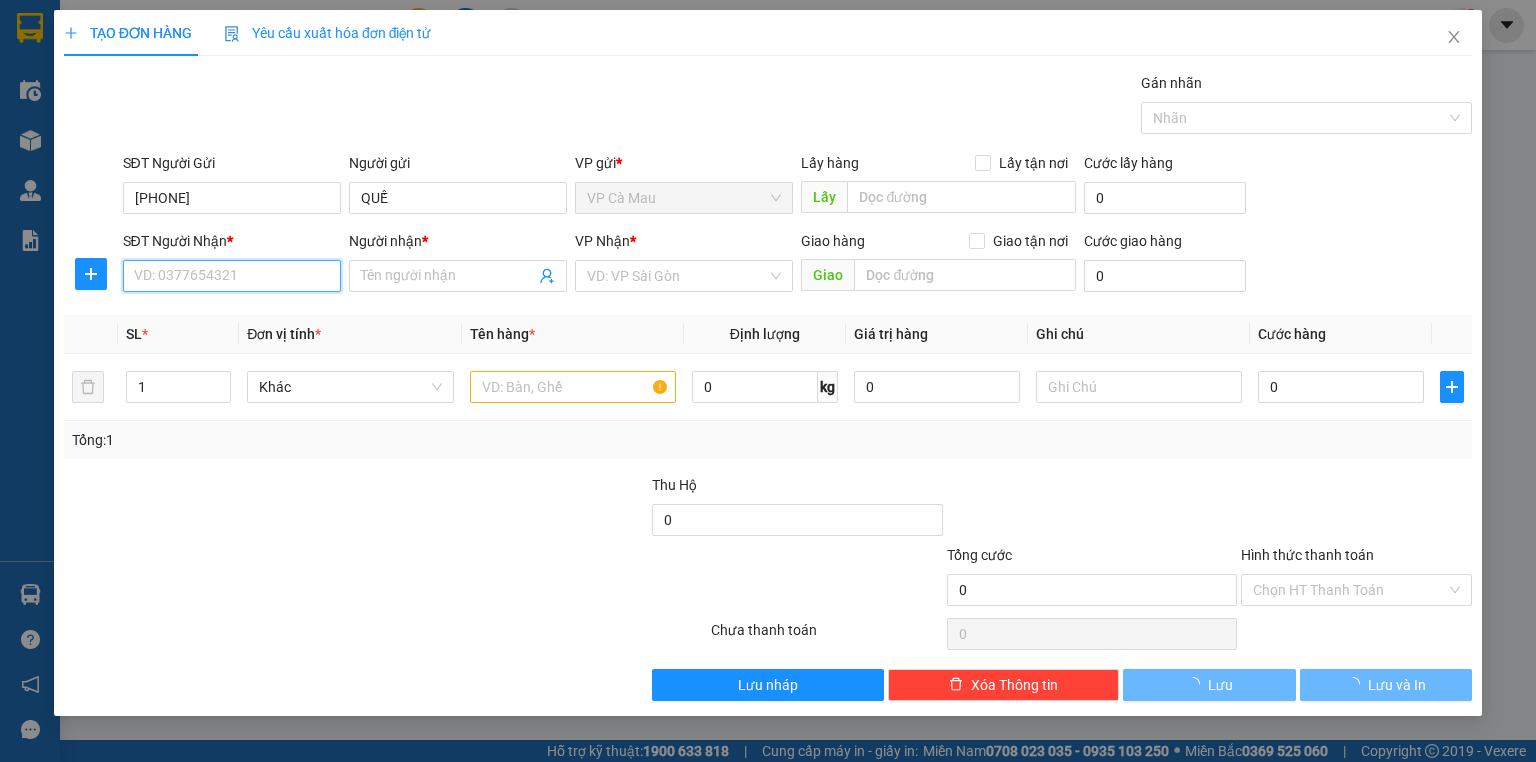 click on "SĐT Người Nhận  *" at bounding box center (232, 276) 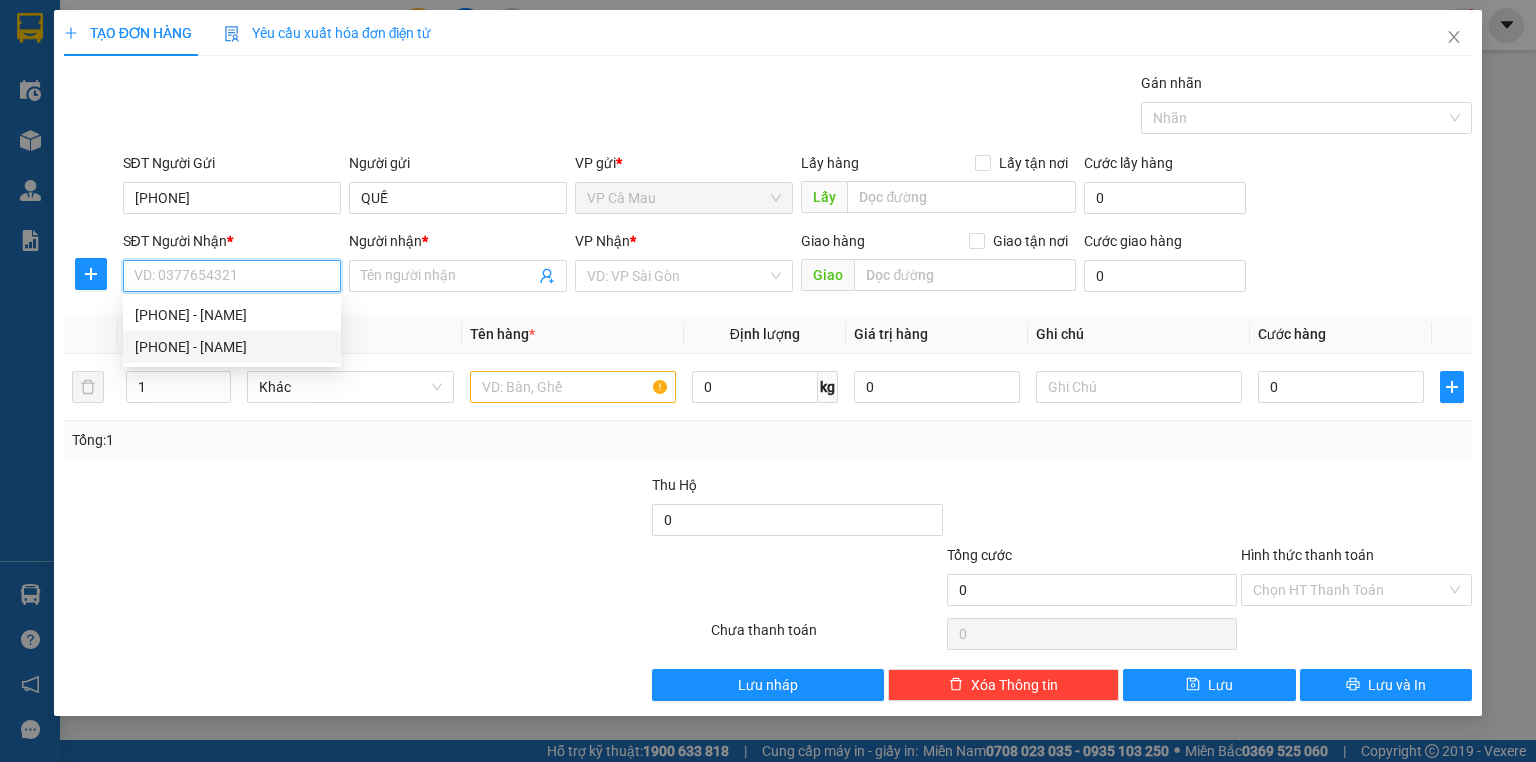 click on "[PHONE] - [NAME]" at bounding box center (232, 347) 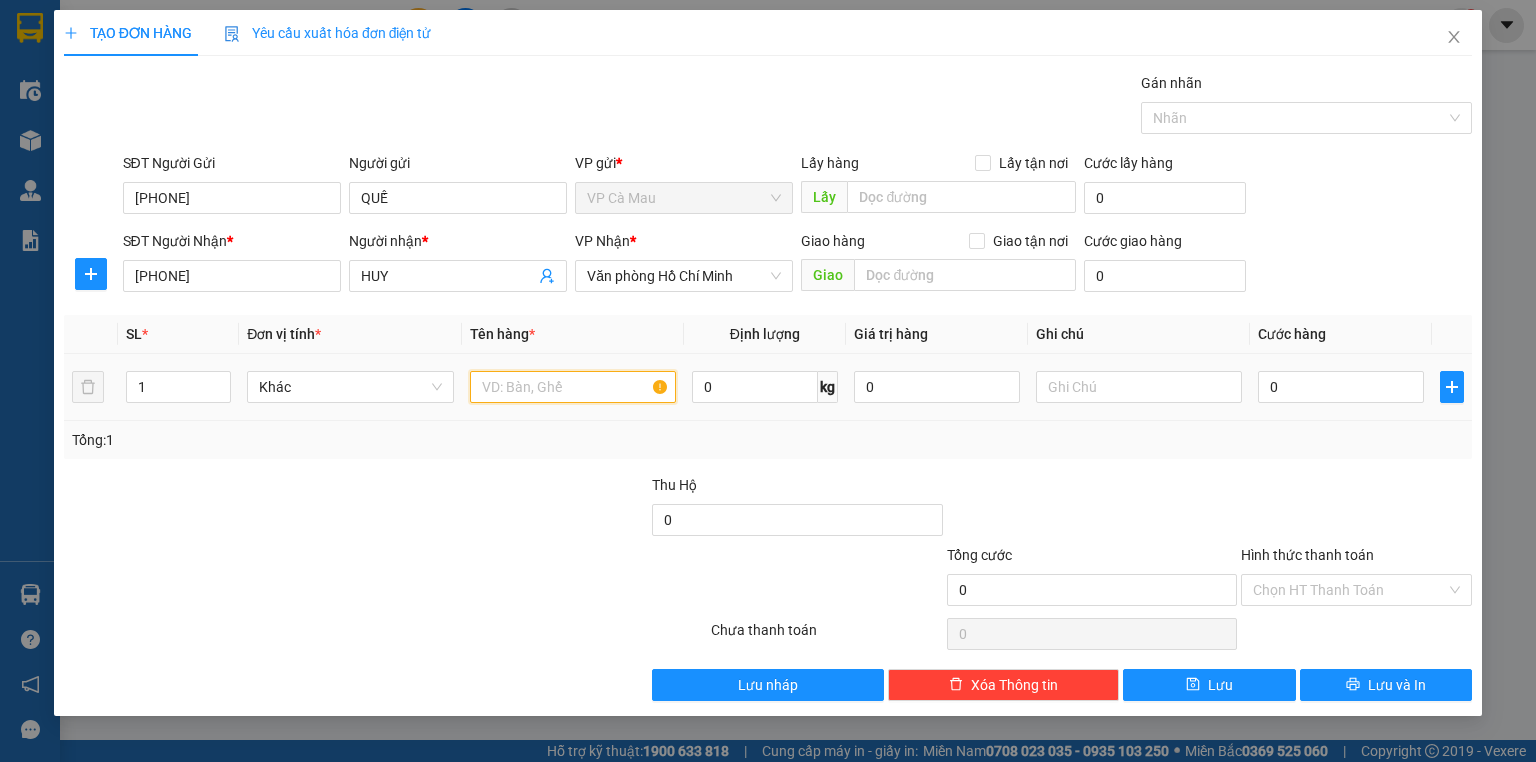 click at bounding box center (573, 387) 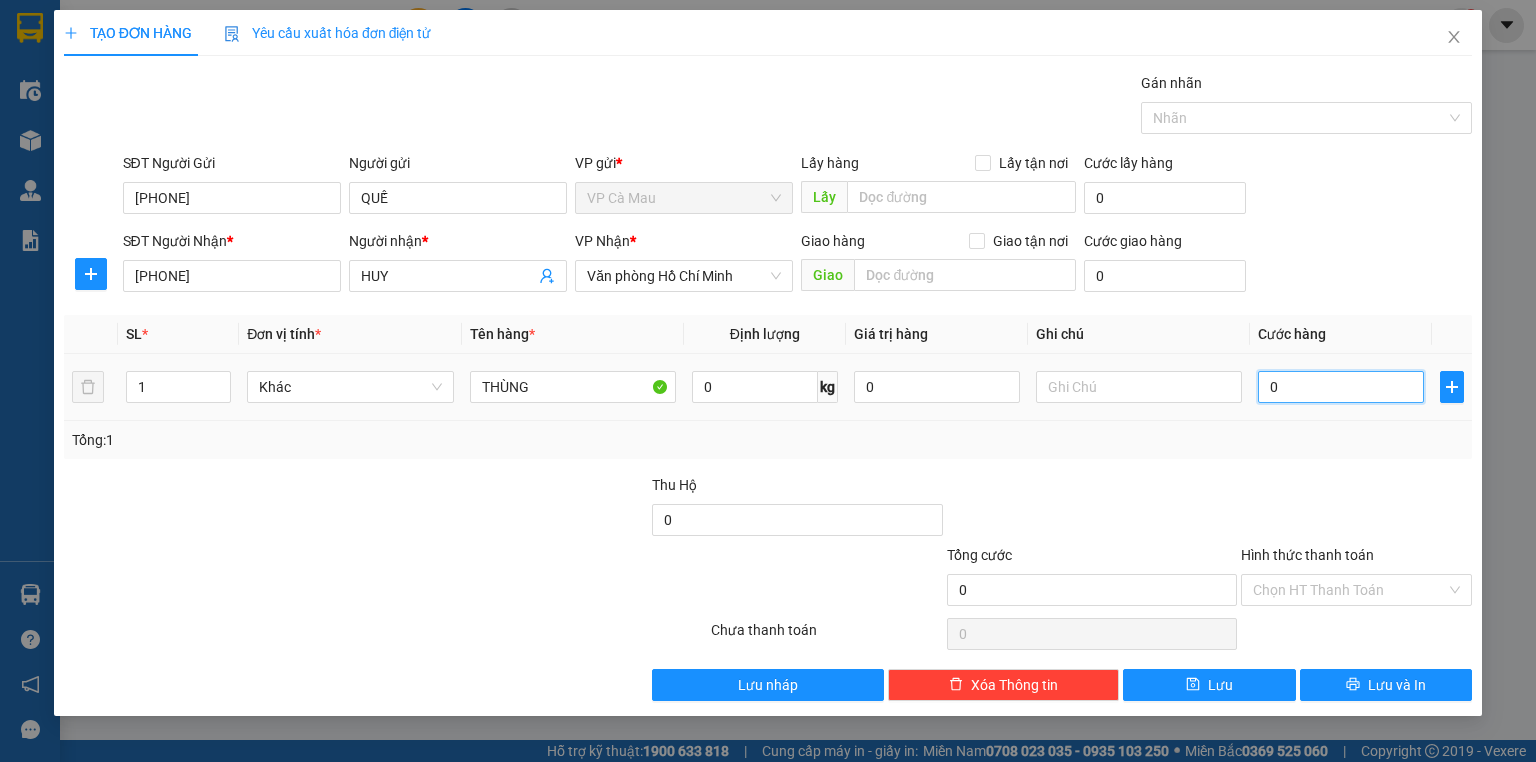 click on "0" at bounding box center [1341, 387] 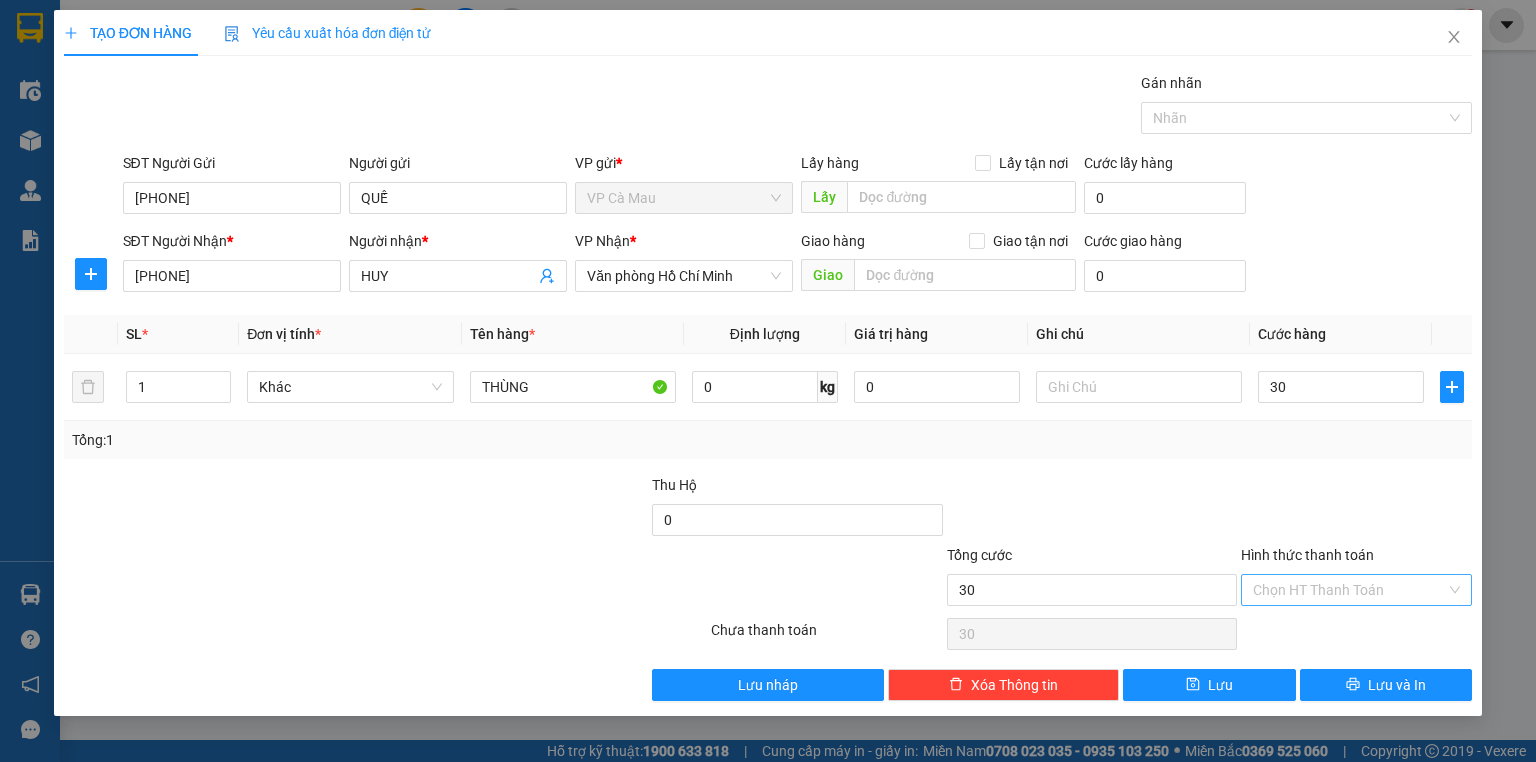 click on "Hình thức thanh toán" at bounding box center (1349, 590) 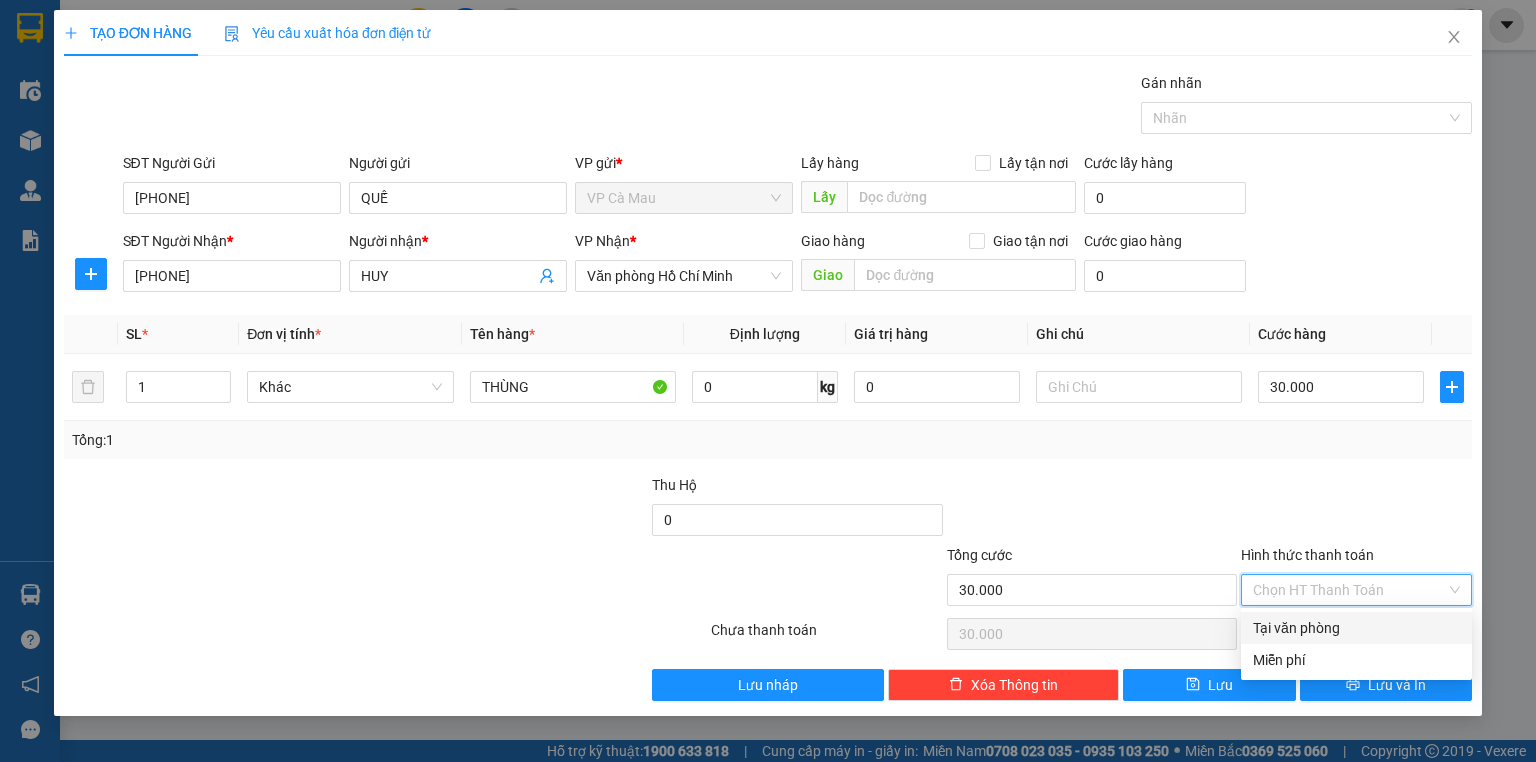 click on "Tại văn phòng" at bounding box center [1356, 628] 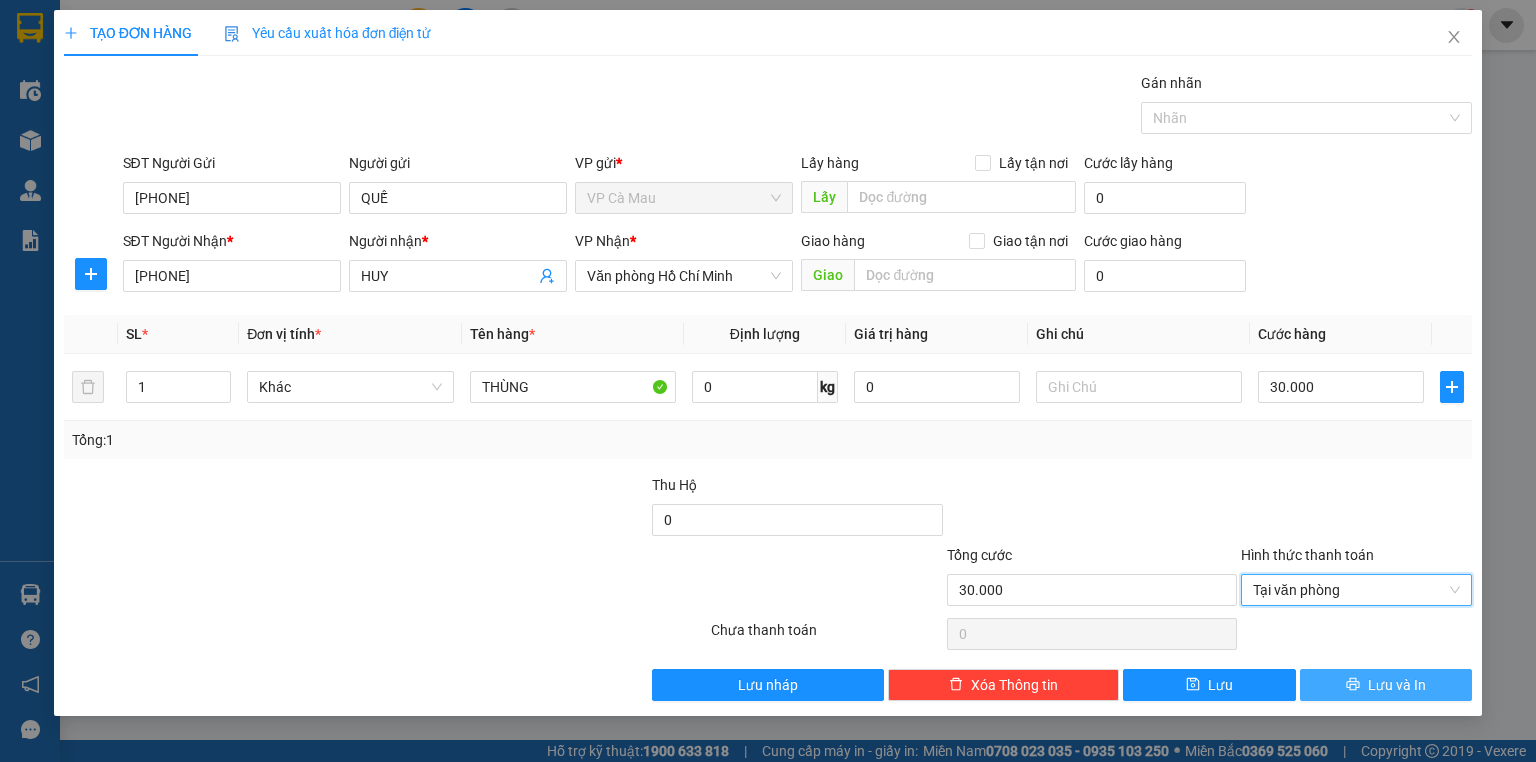 drag, startPoint x: 1428, startPoint y: 664, endPoint x: 1428, endPoint y: 675, distance: 11 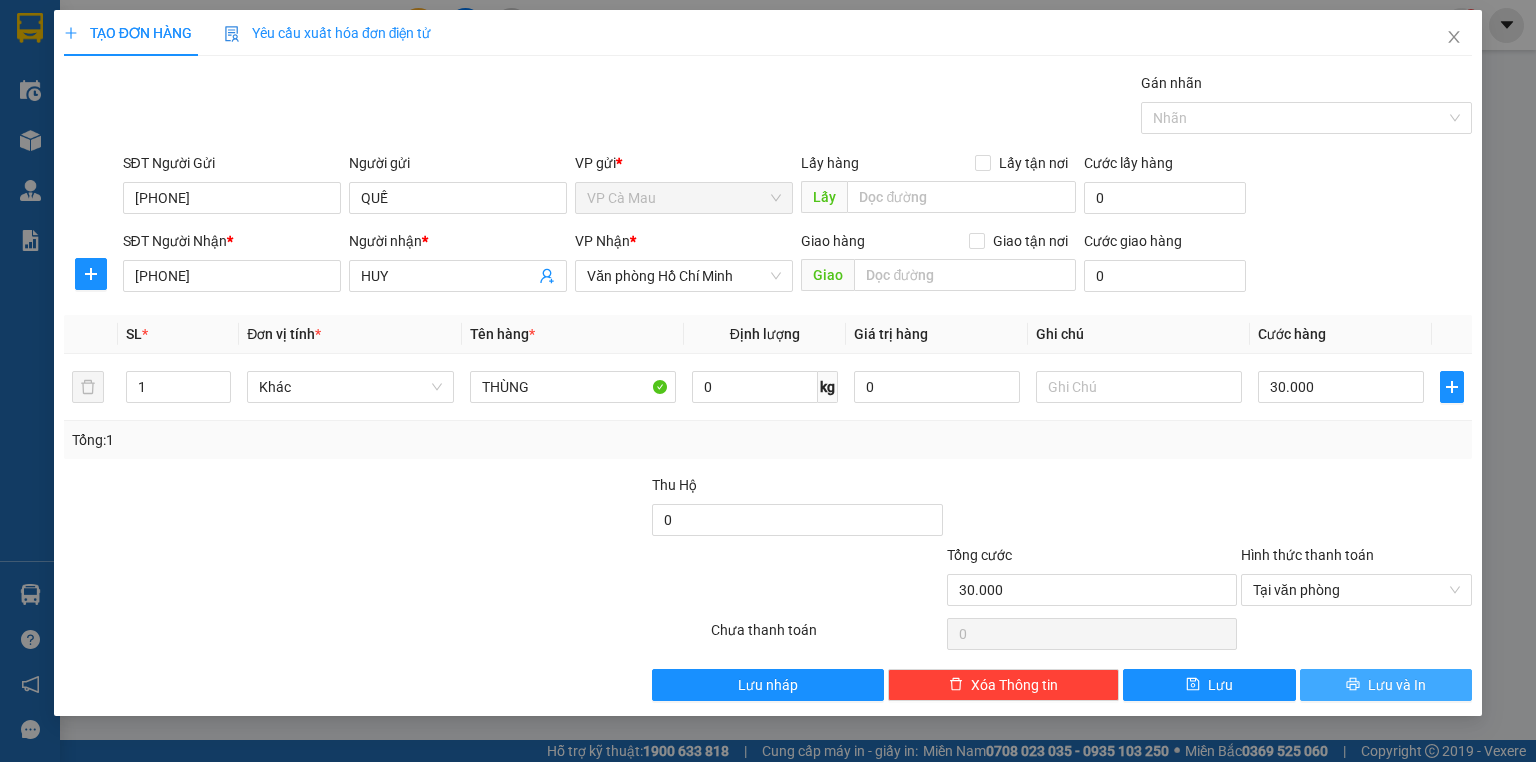 click on "Lưu và In" at bounding box center (1386, 685) 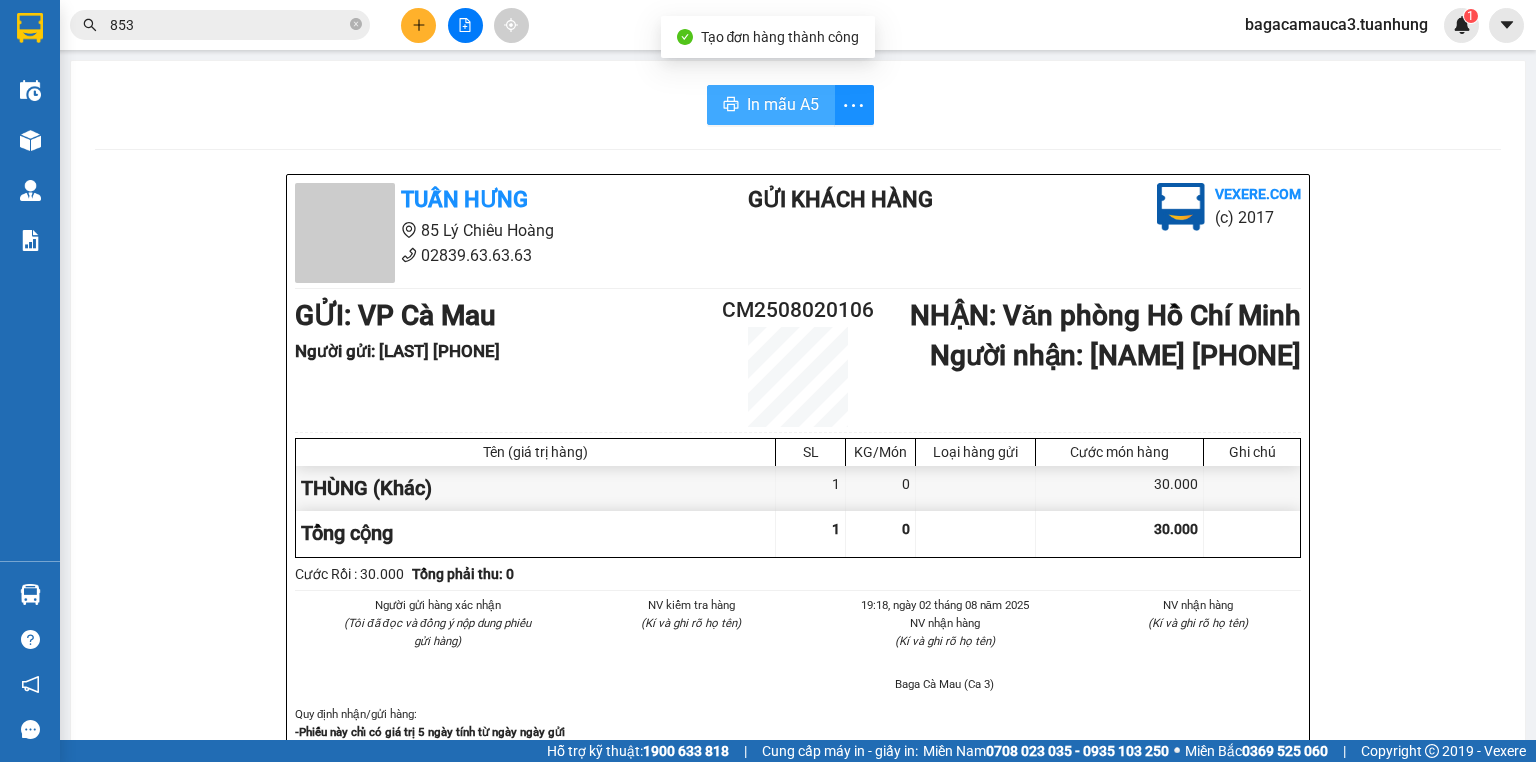 click on "In mẫu A5" at bounding box center [783, 104] 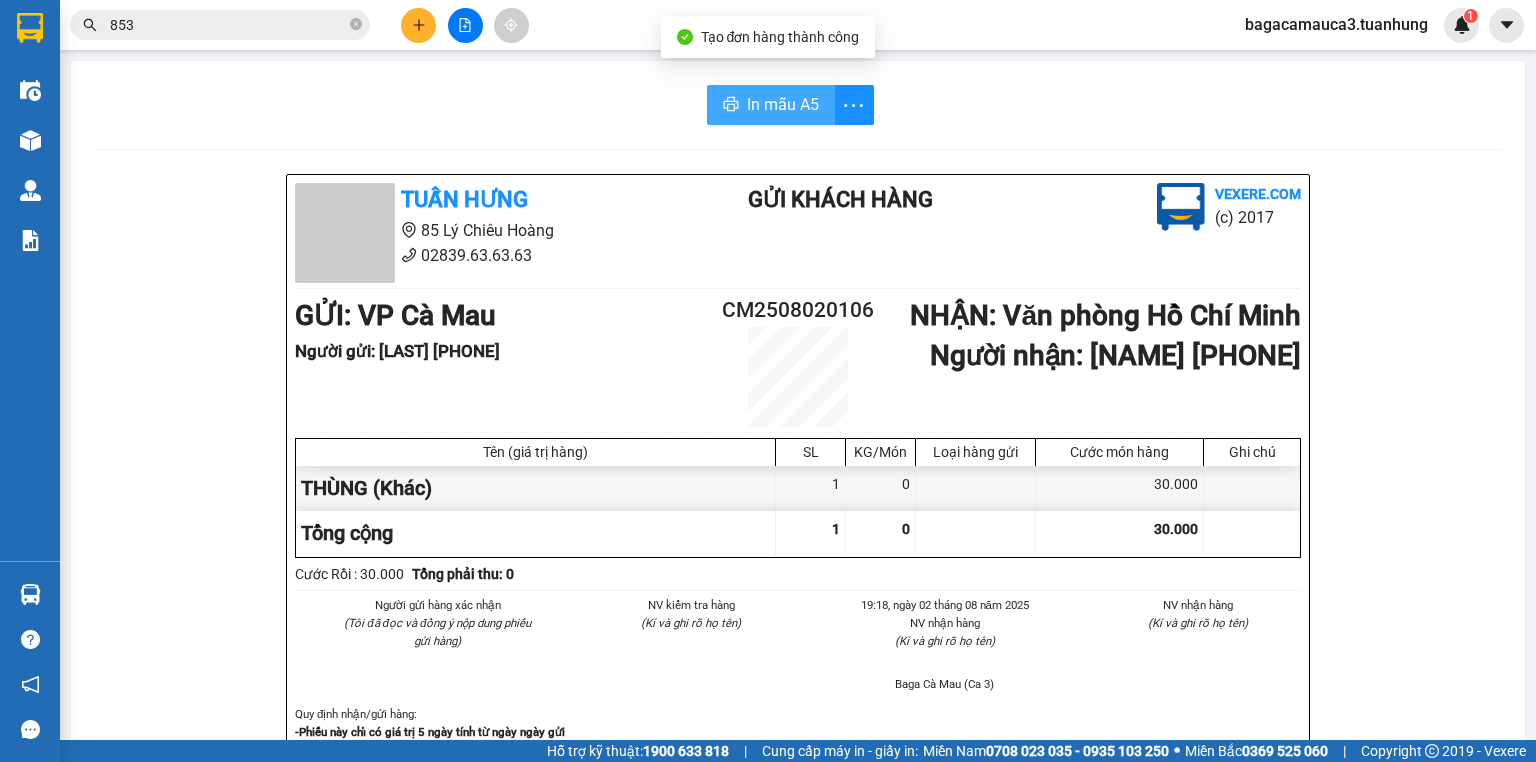 scroll, scrollTop: 0, scrollLeft: 0, axis: both 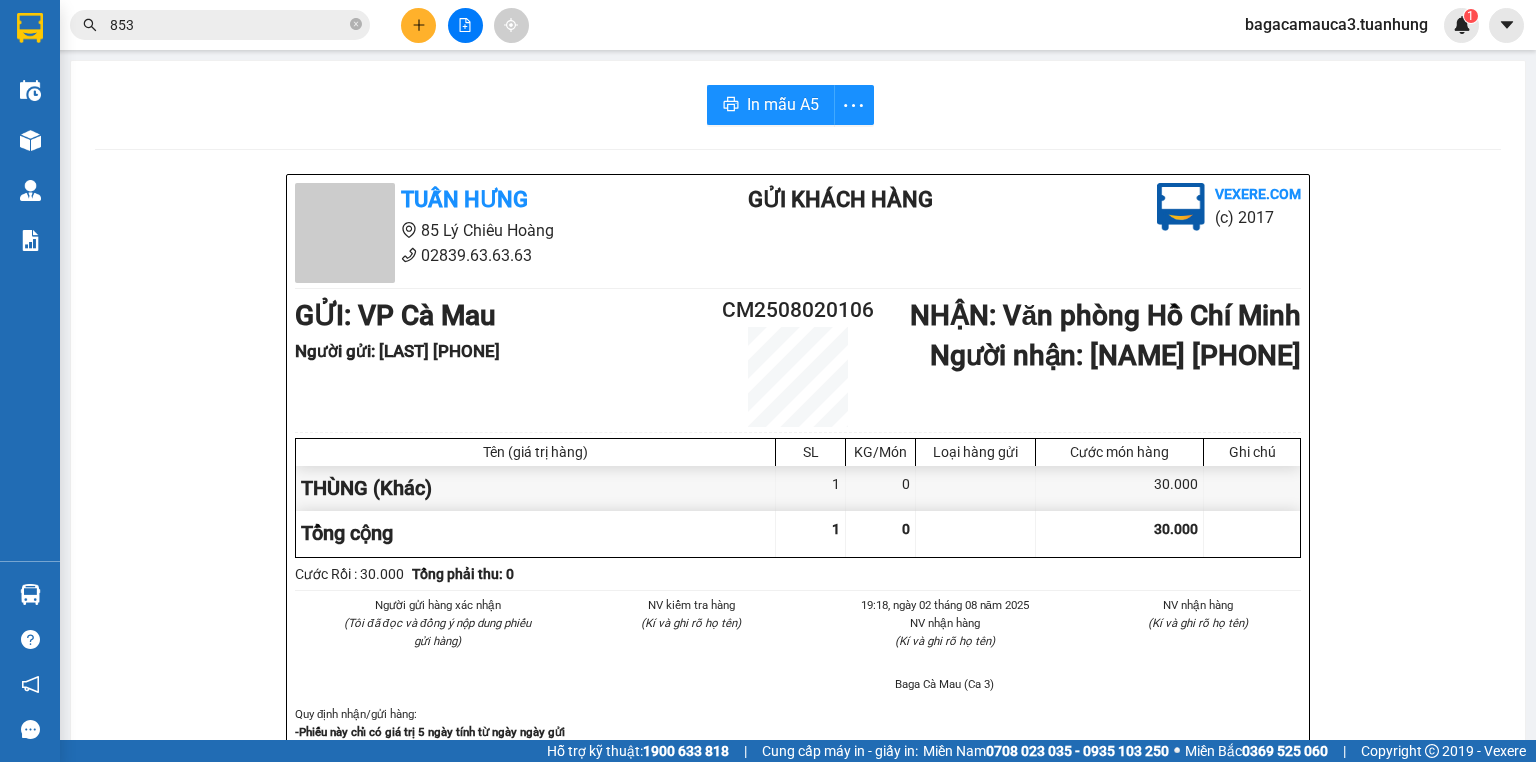 click 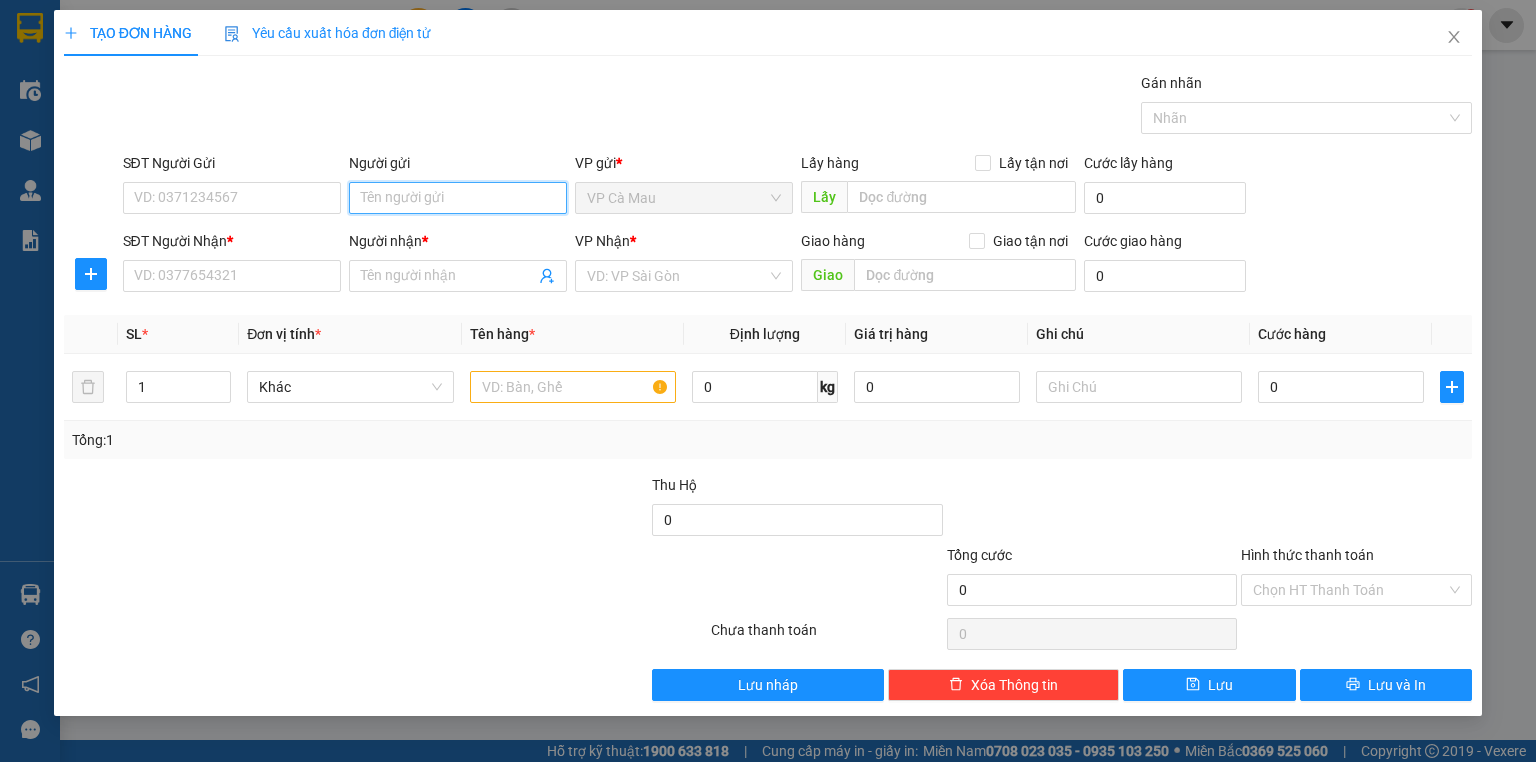 click on "Người gửi" at bounding box center [458, 198] 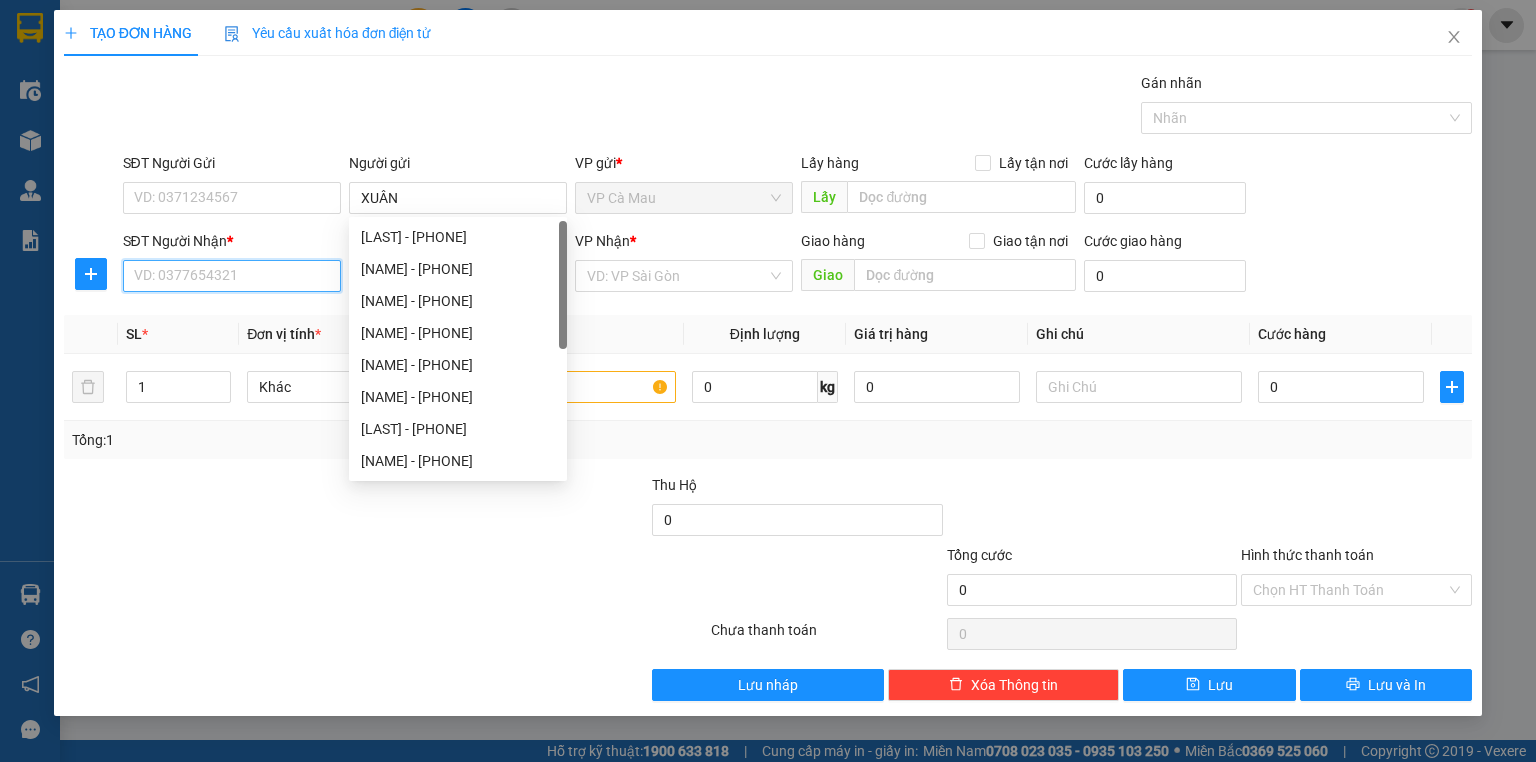 click on "SĐT Người Nhận  *" at bounding box center [232, 276] 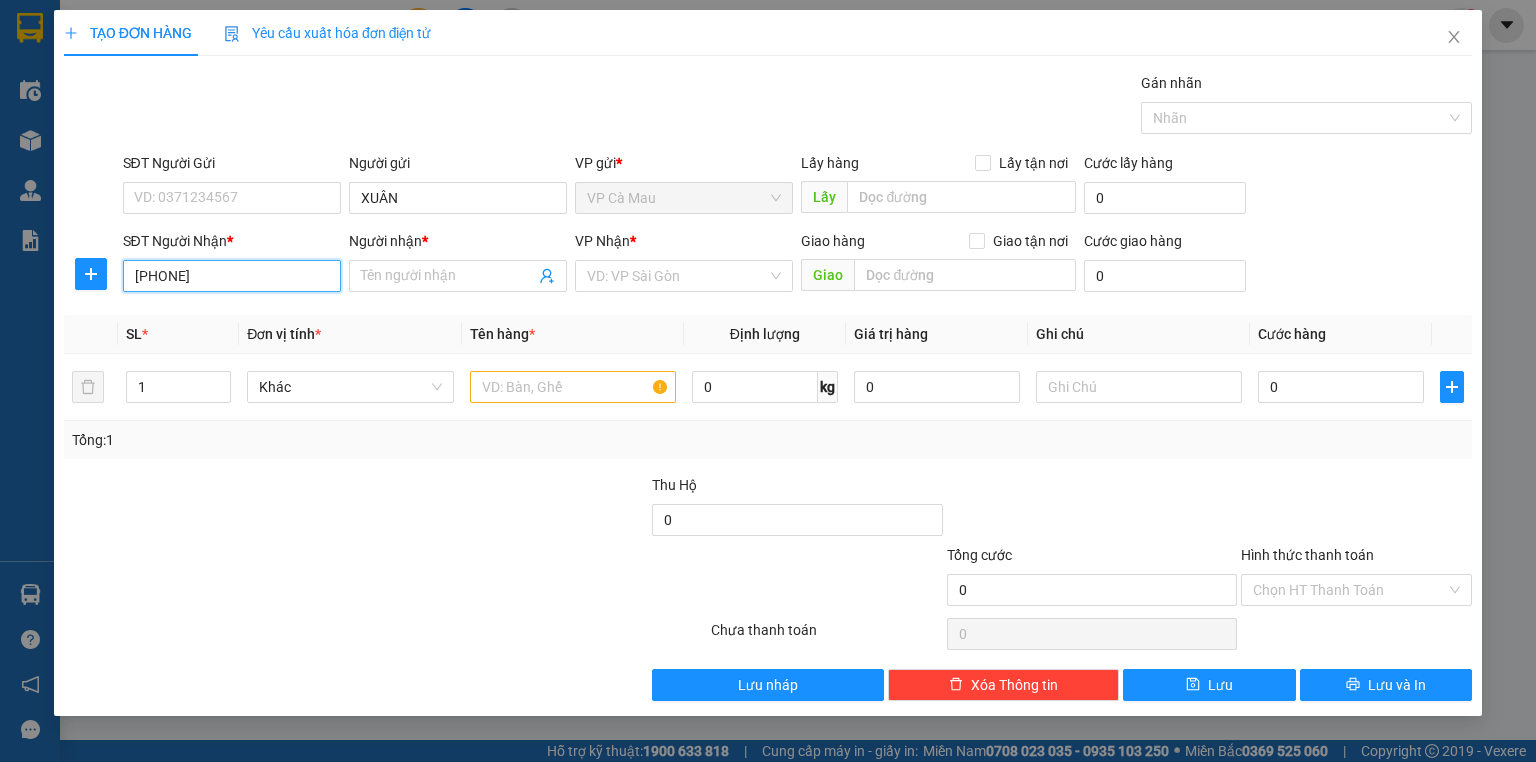 click on "[PHONE]" at bounding box center (232, 276) 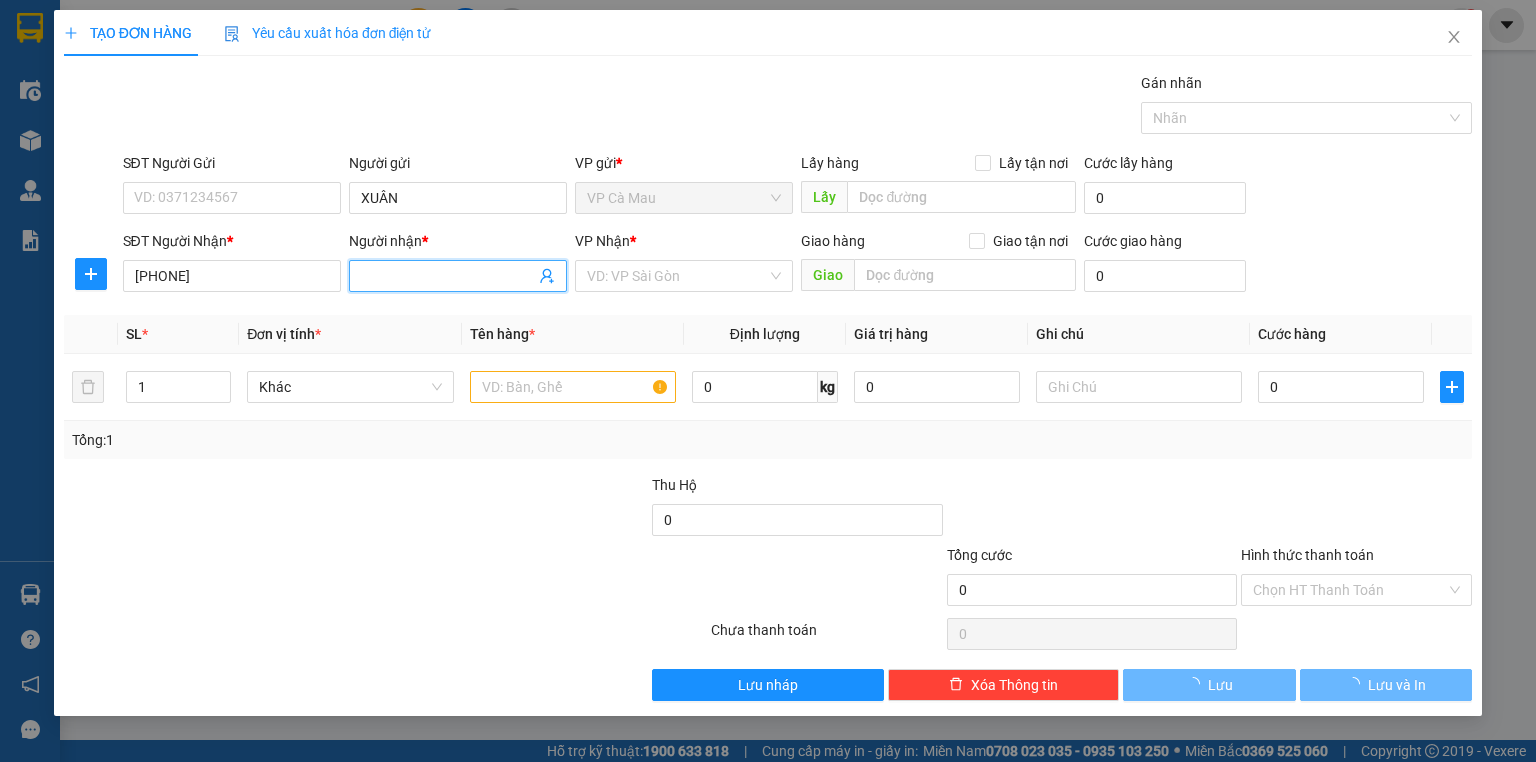 click on "Người nhận  *" at bounding box center (448, 276) 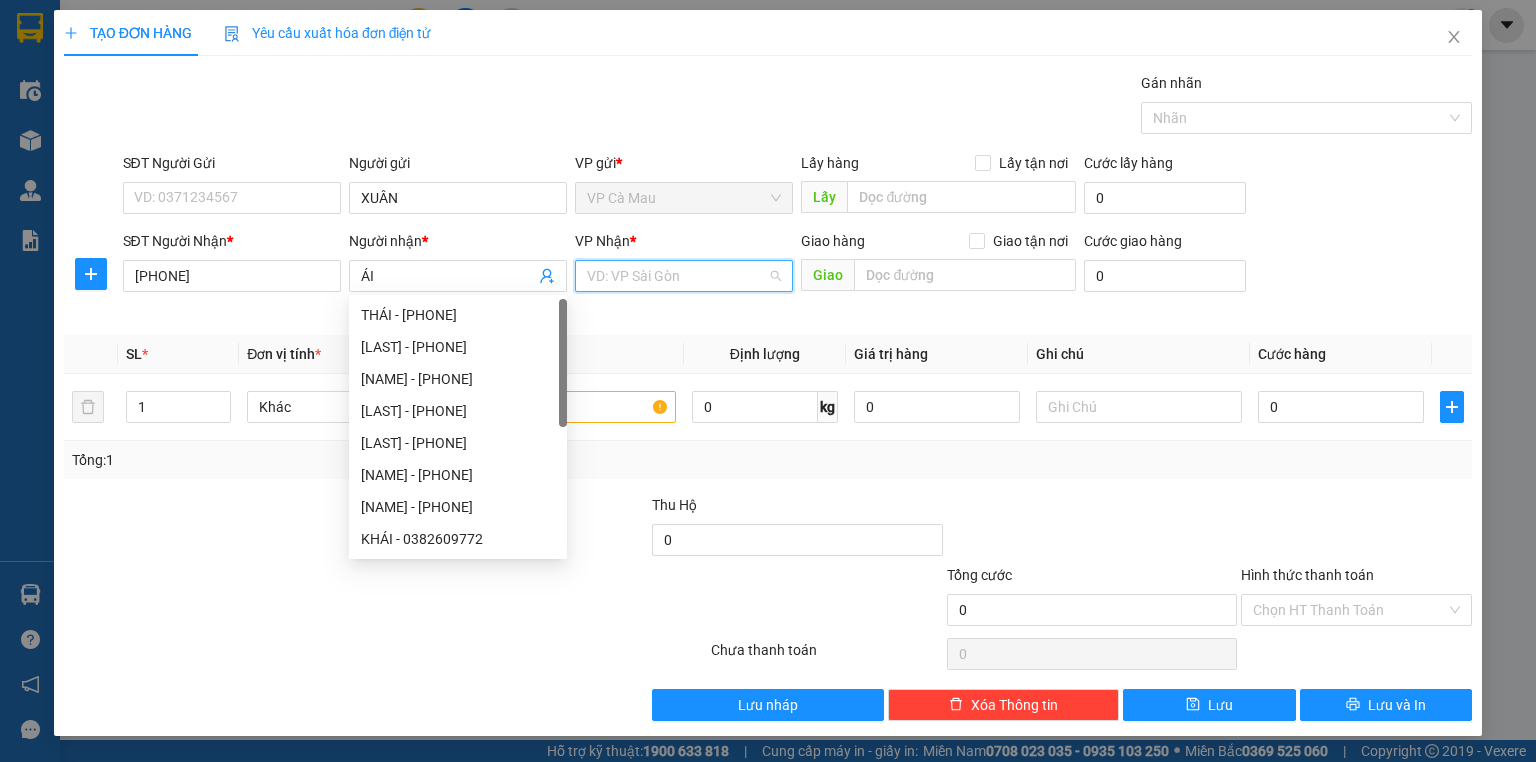click at bounding box center [677, 276] 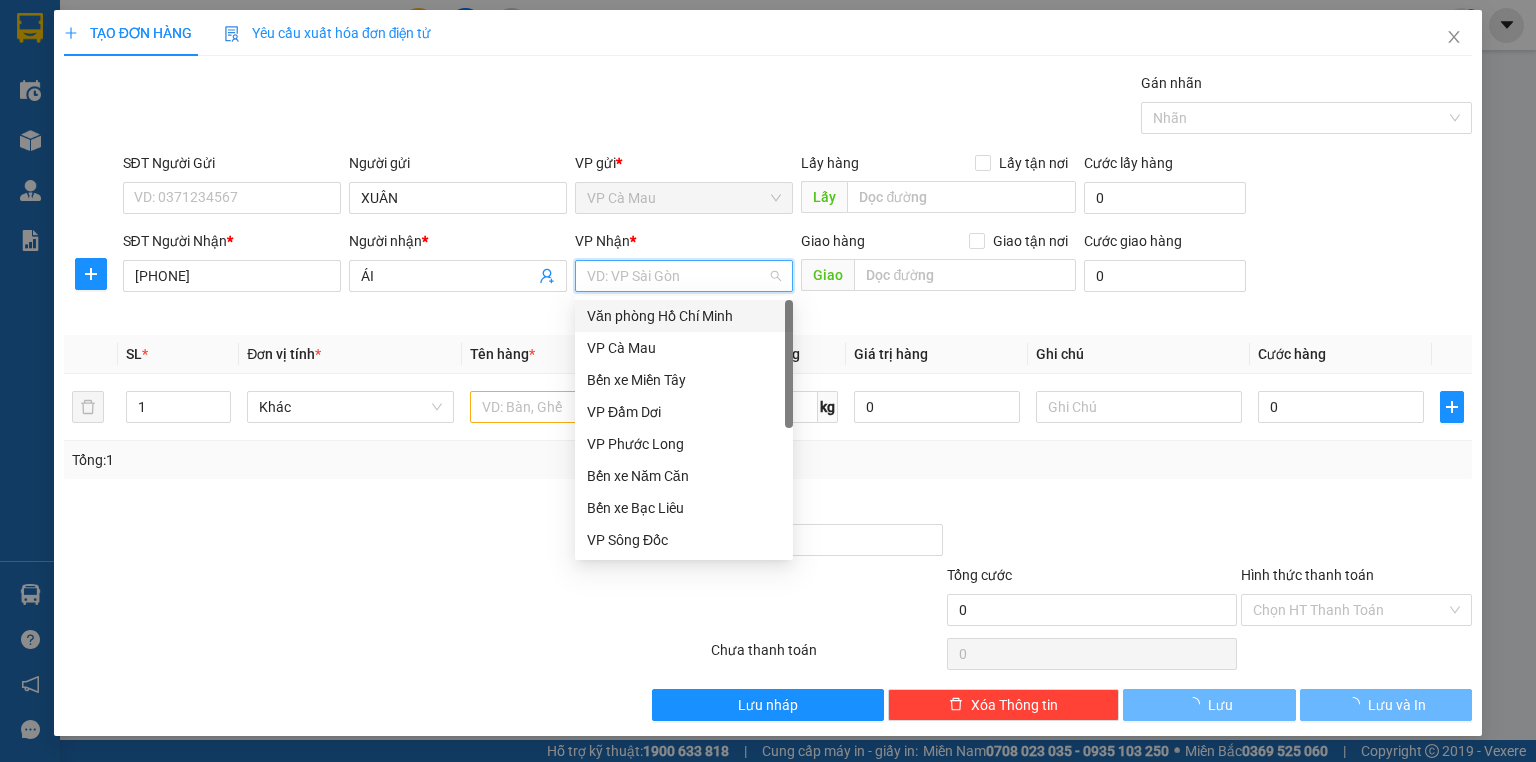 click on "Văn phòng Hồ Chí Minh" at bounding box center [684, 316] 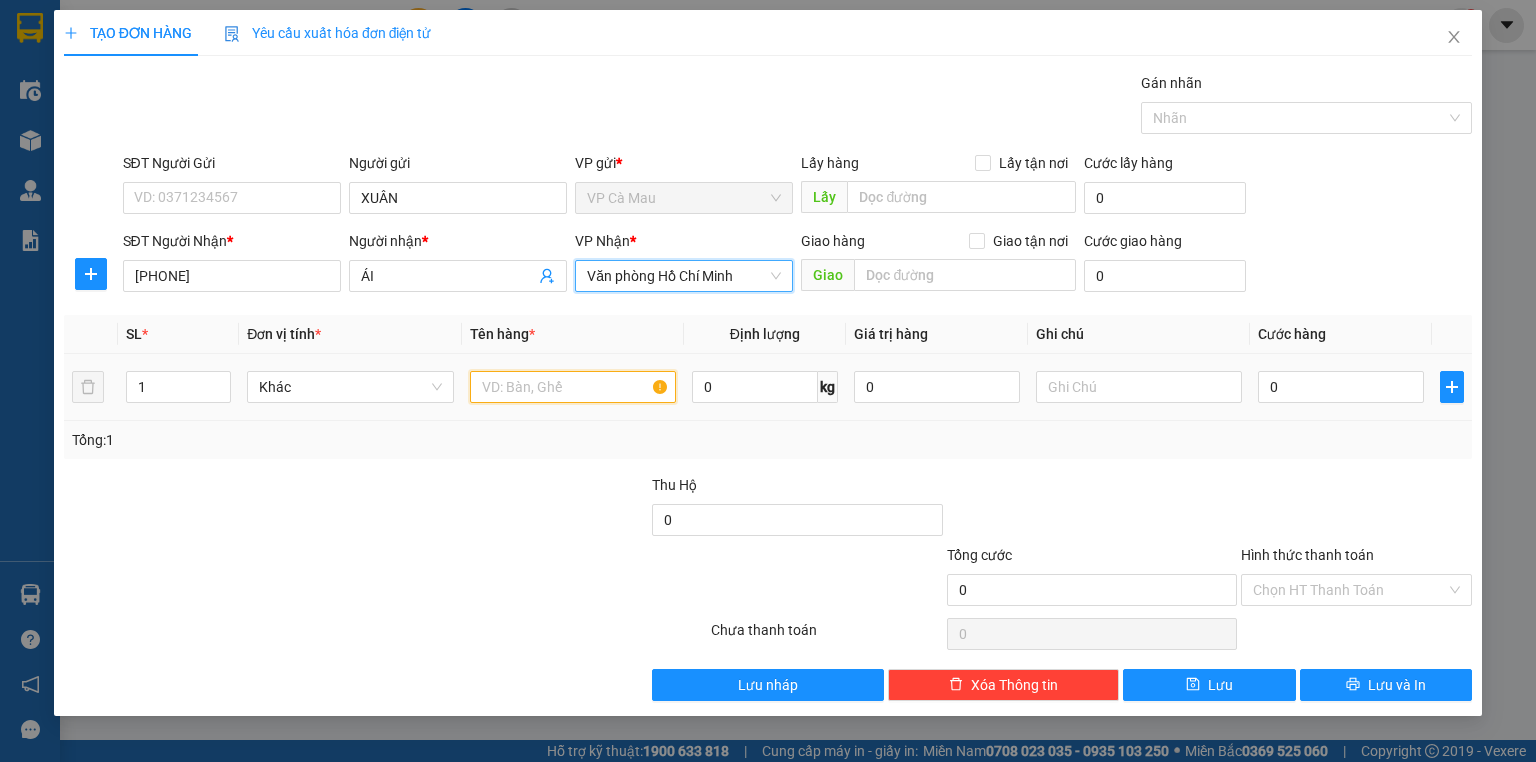 click at bounding box center [573, 387] 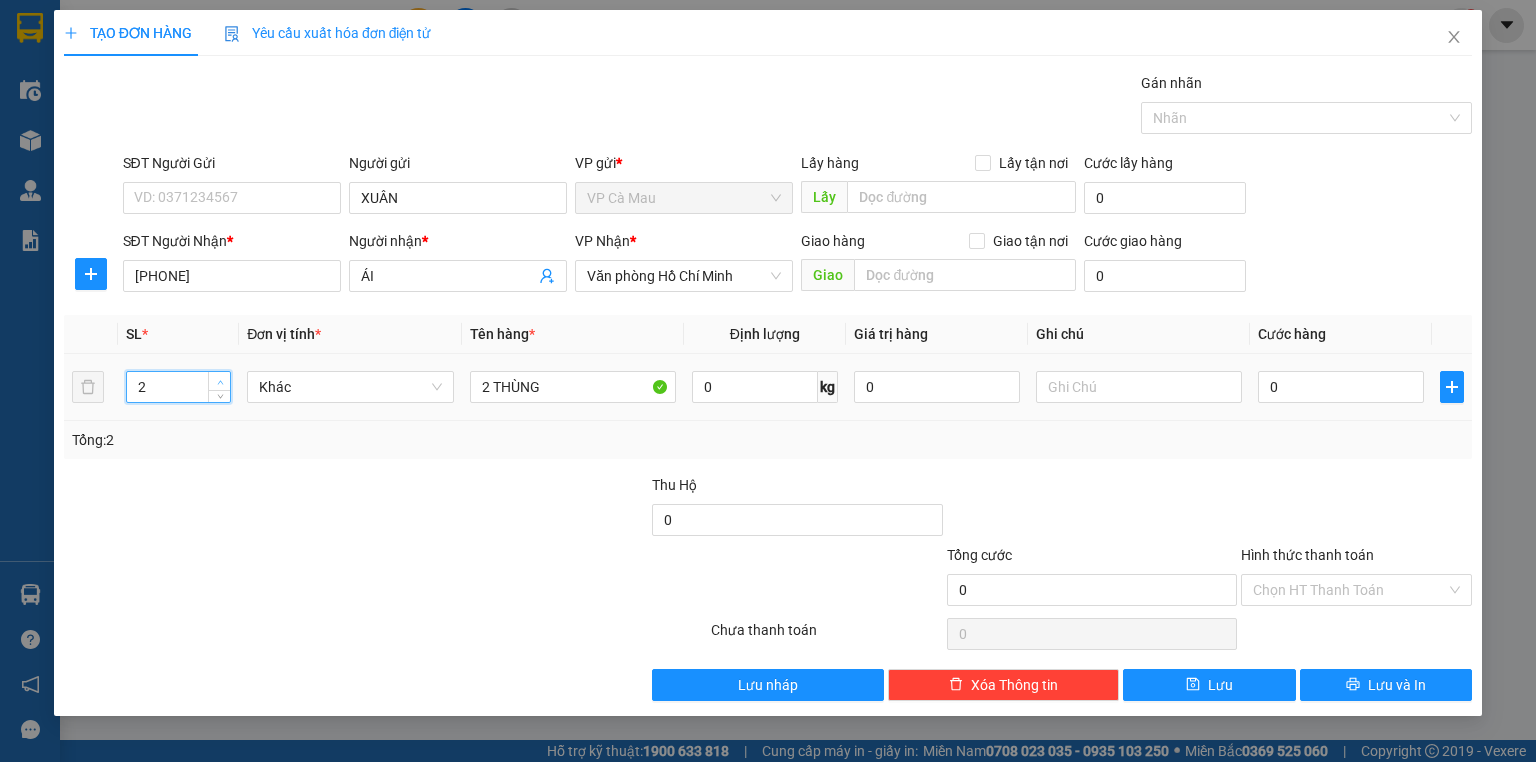 click at bounding box center (220, 382) 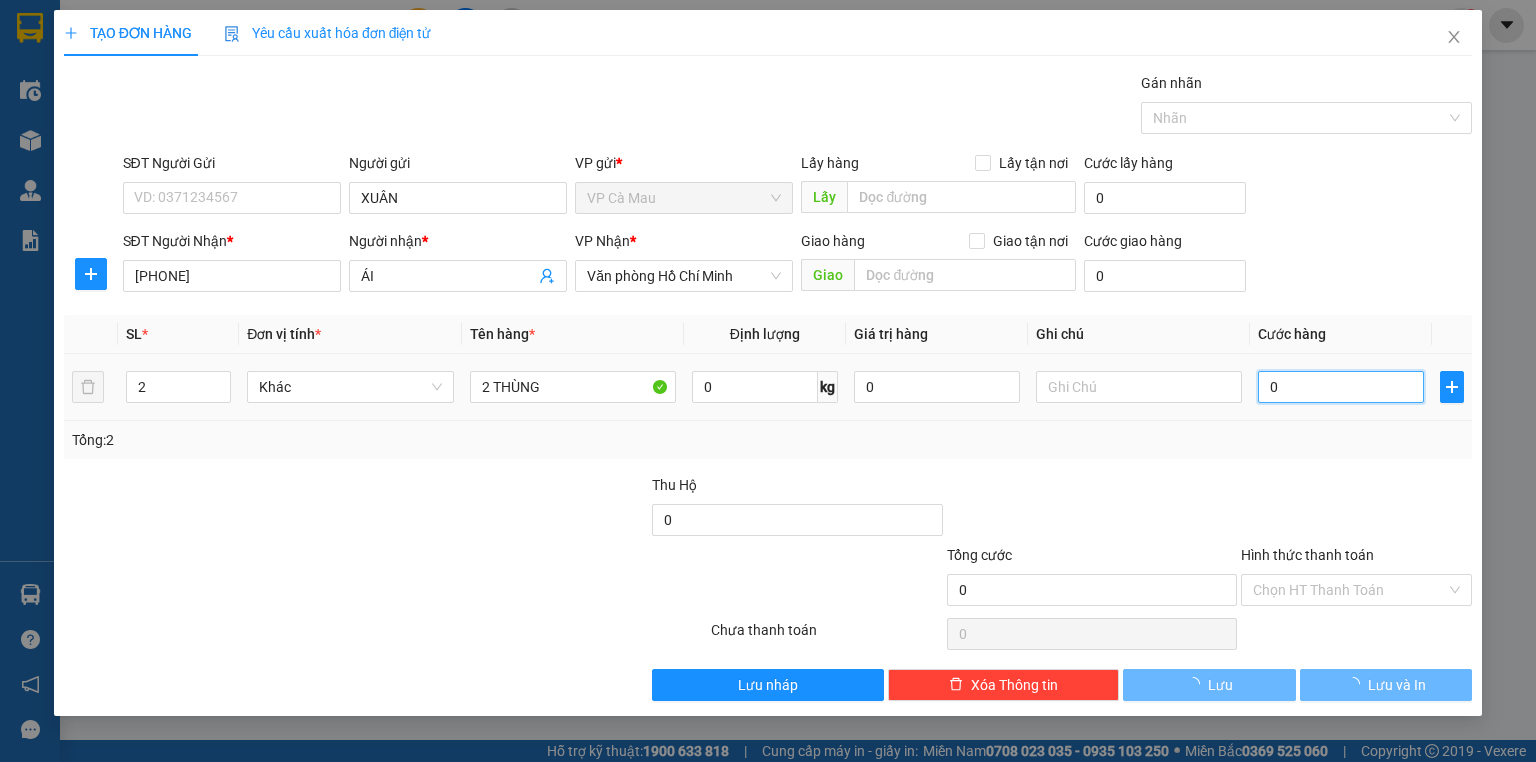 click on "0" at bounding box center (1341, 387) 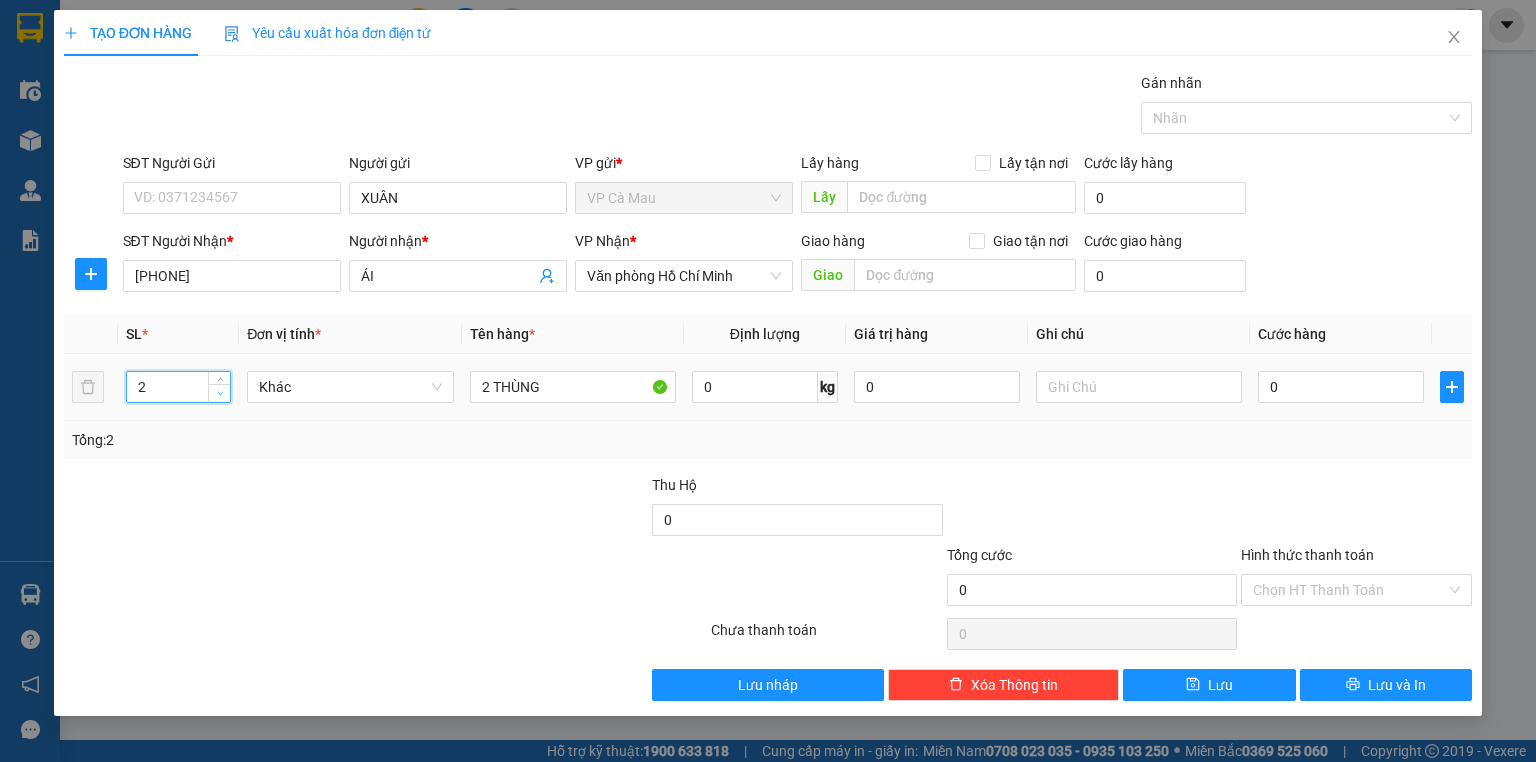 click at bounding box center [220, 394] 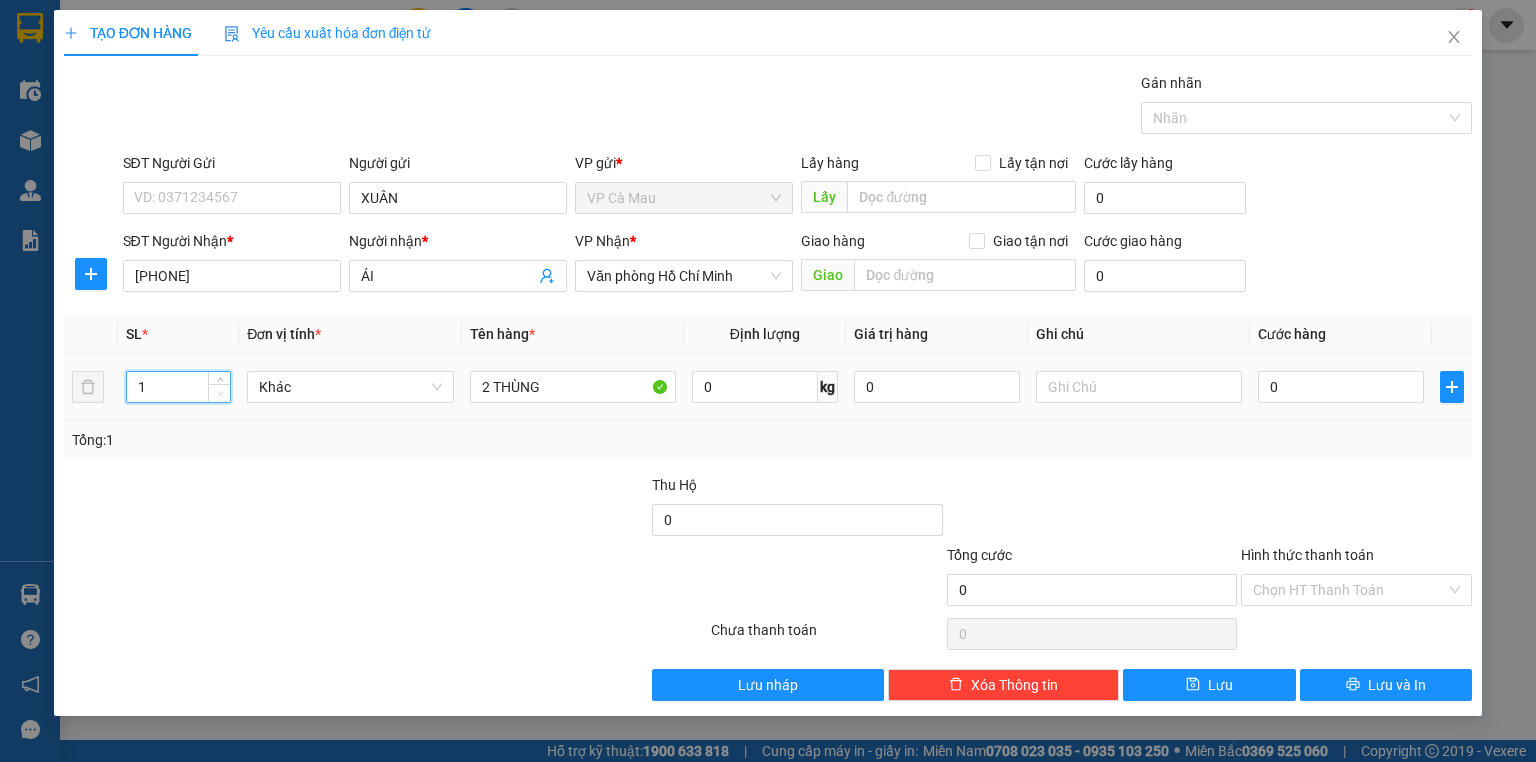 click 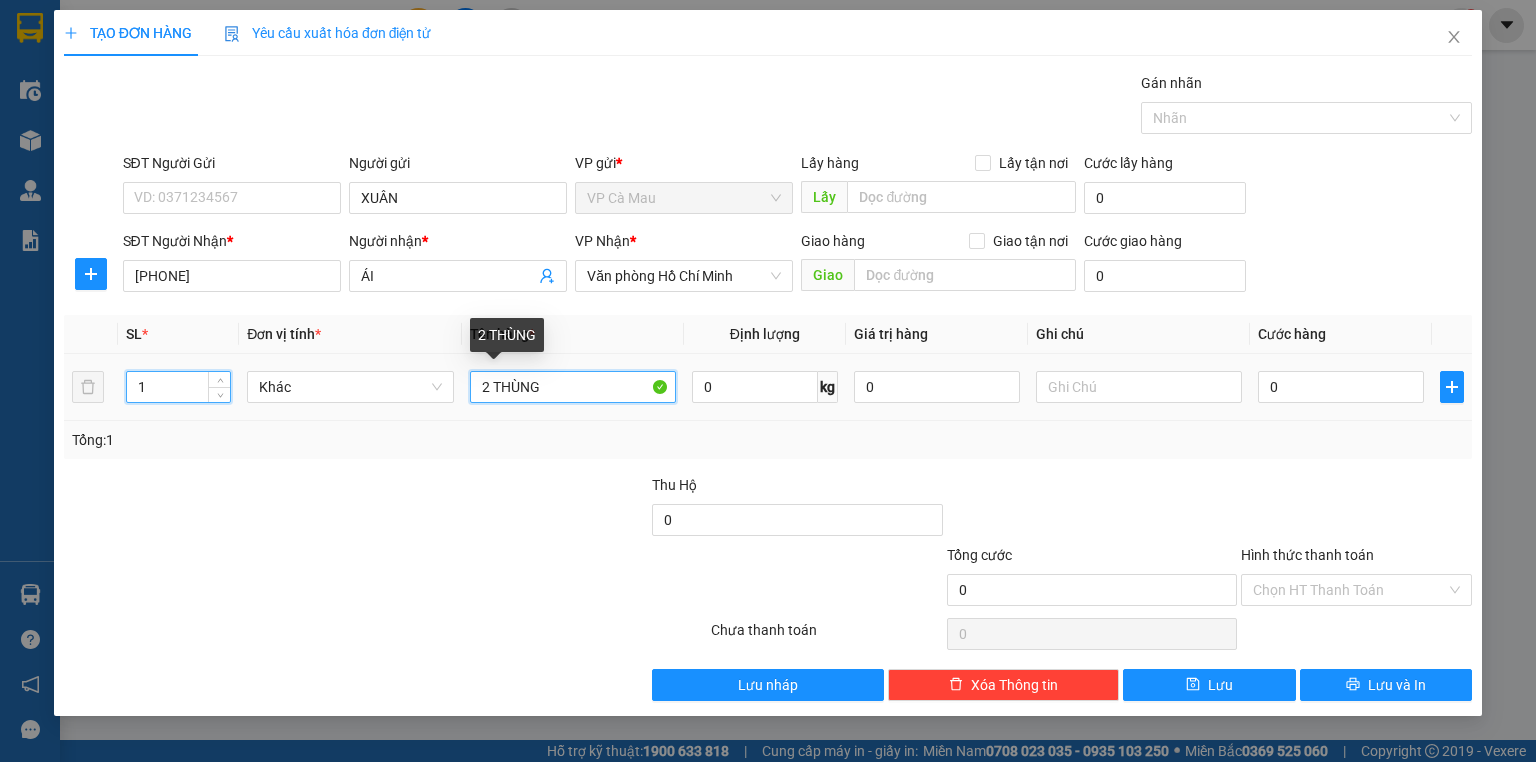 click on "2 THÙNG" at bounding box center [573, 387] 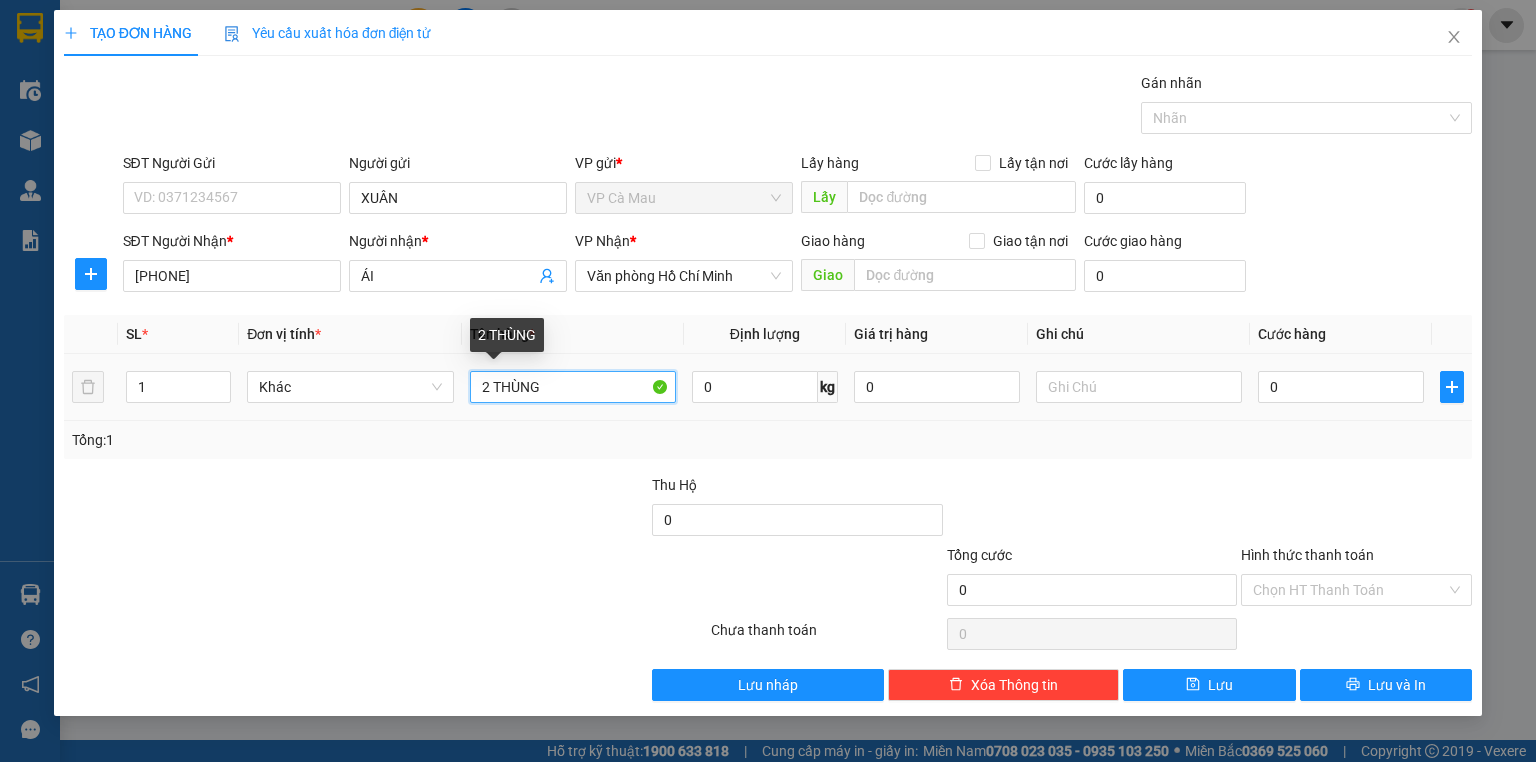 click on "2 THÙNG" at bounding box center (573, 387) 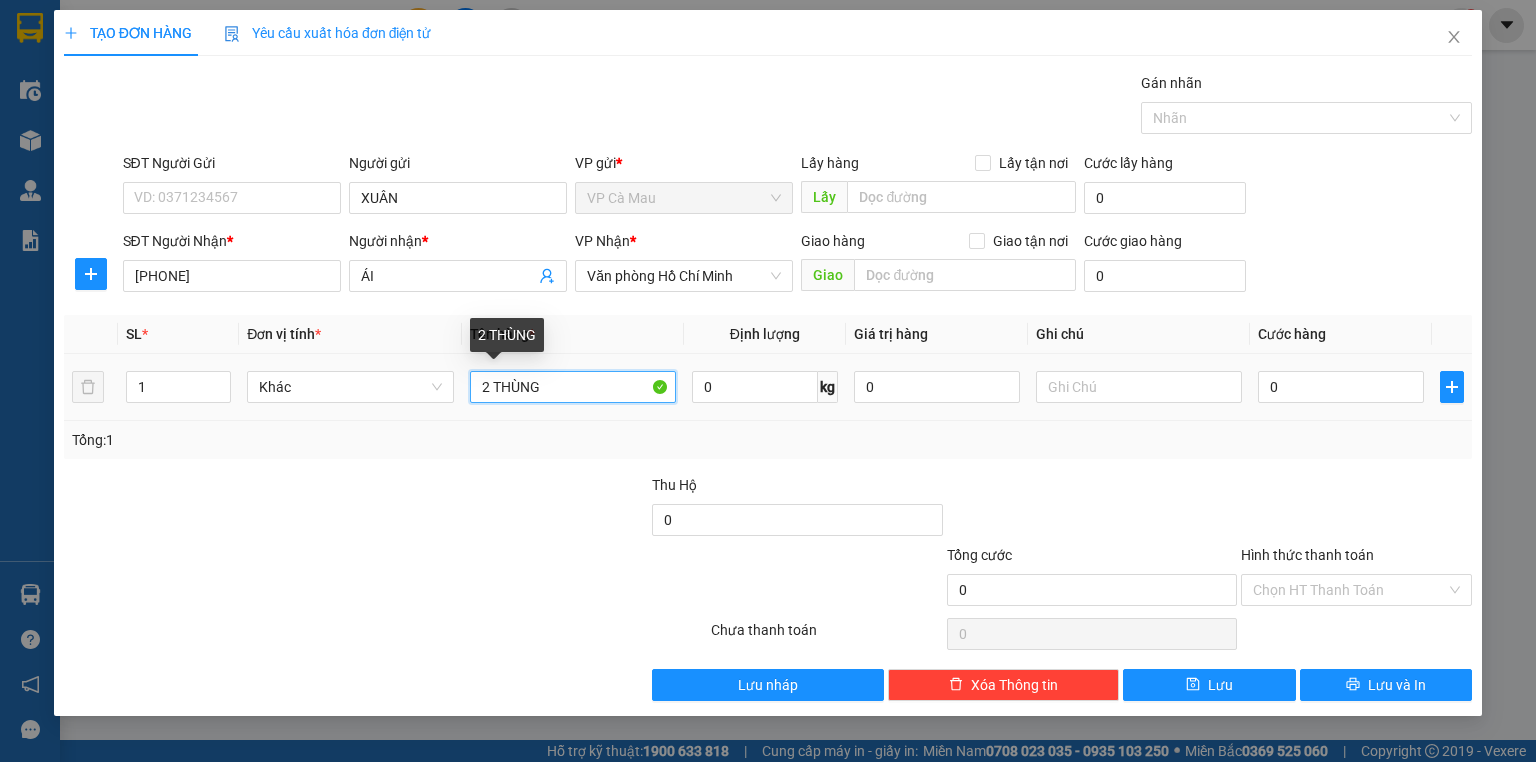 click on "2 THÙNG" at bounding box center [573, 387] 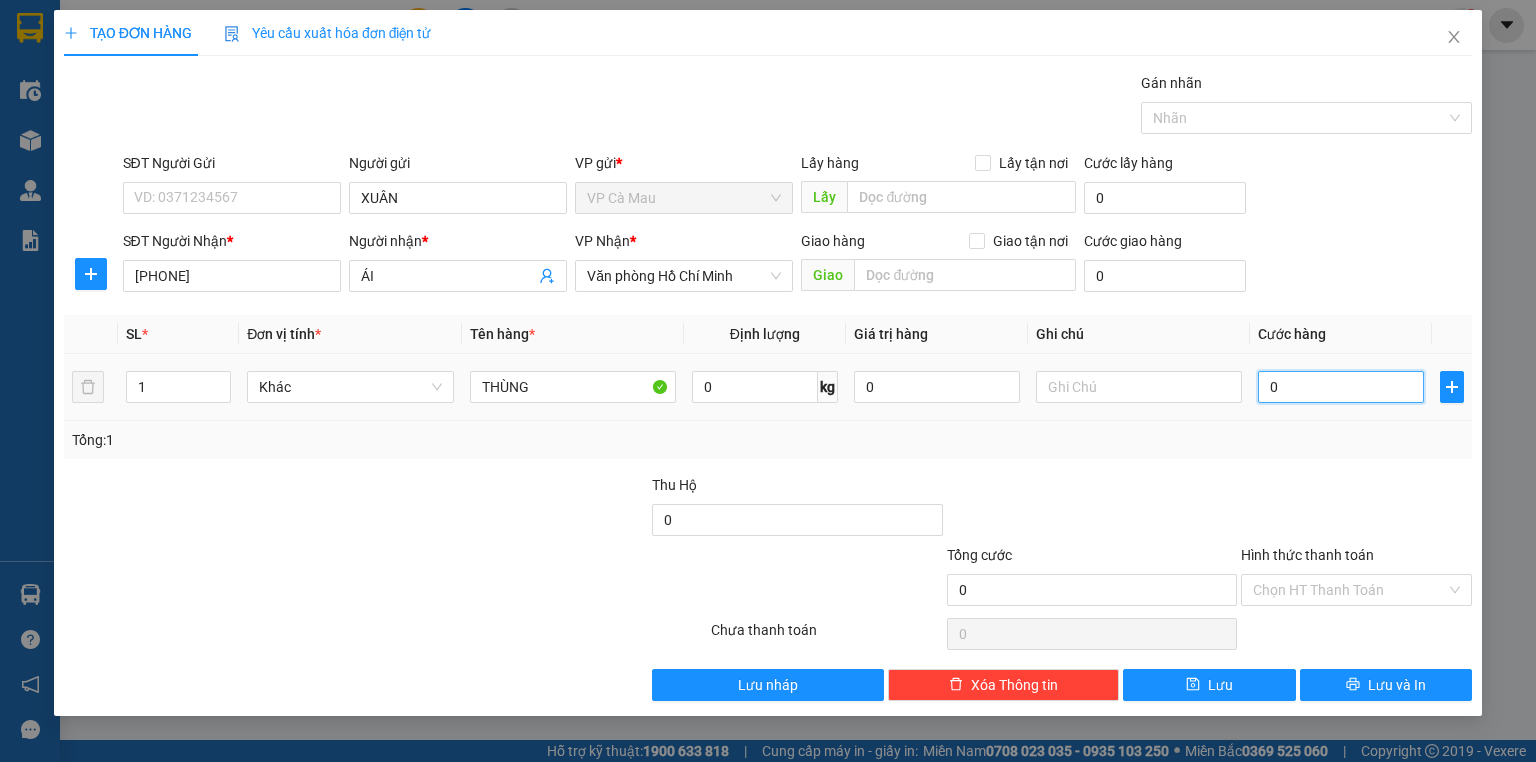 click on "0" at bounding box center (1341, 387) 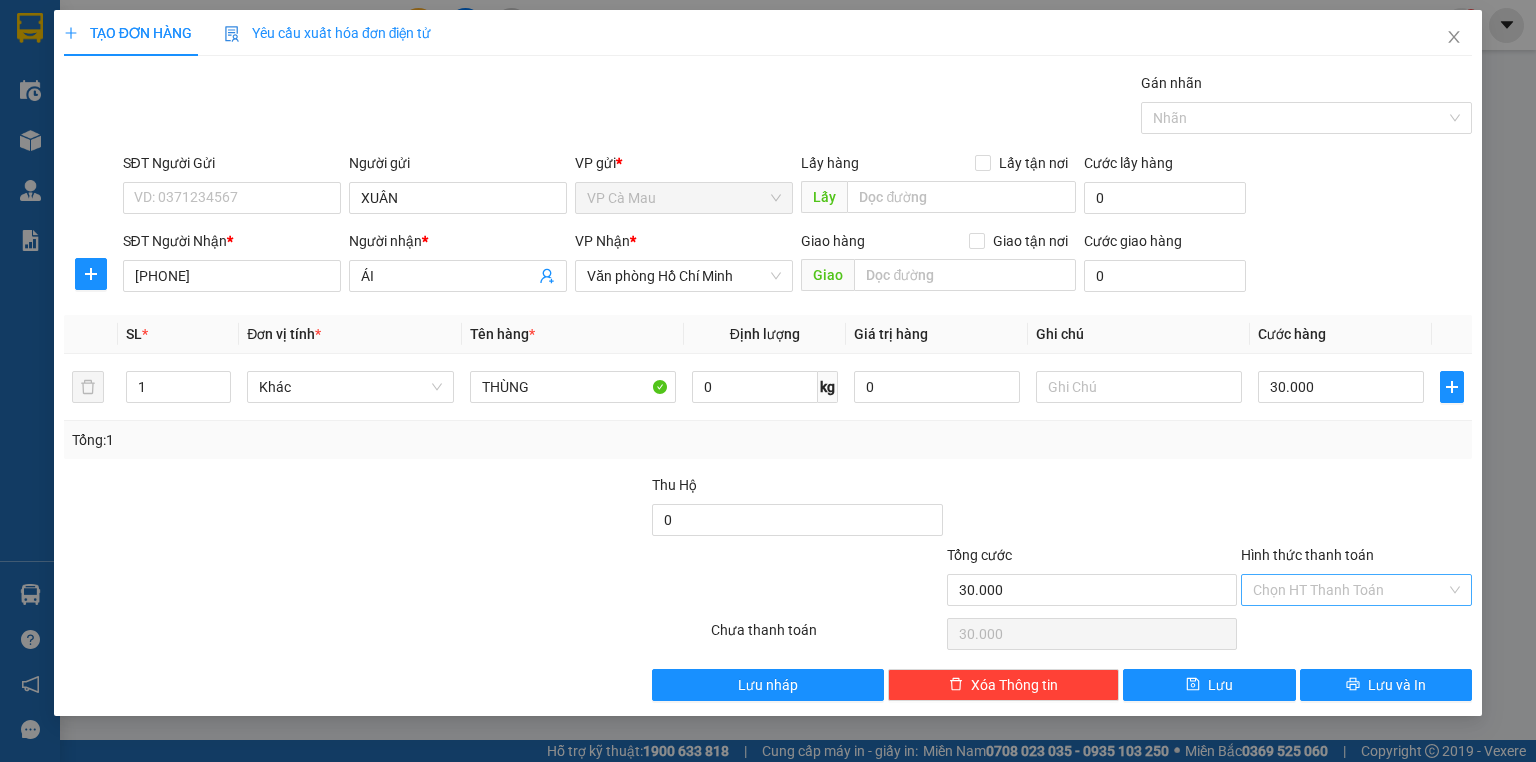 click on "Hình thức thanh toán" at bounding box center [1349, 590] 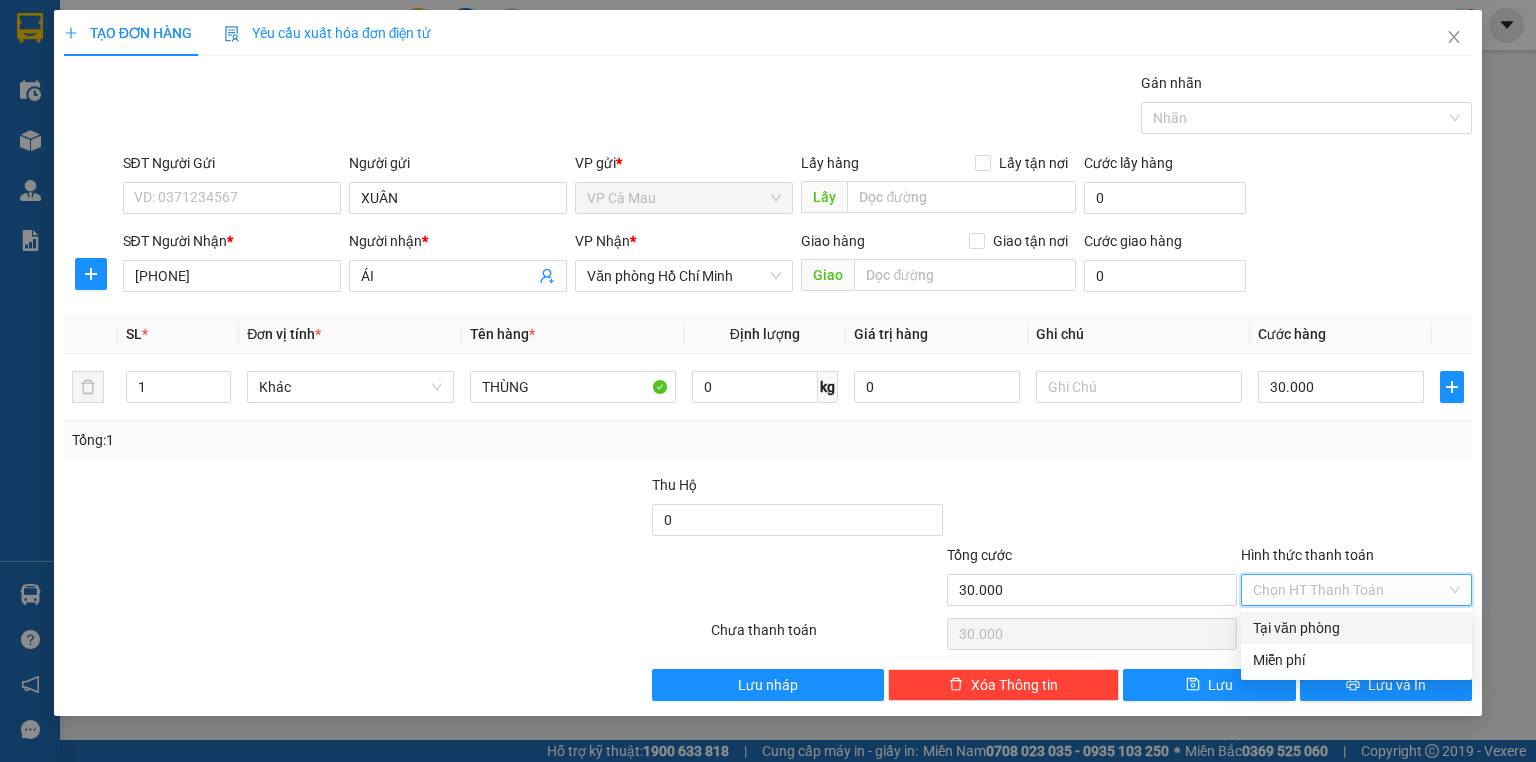 click on "Tại văn phòng" at bounding box center (1356, 628) 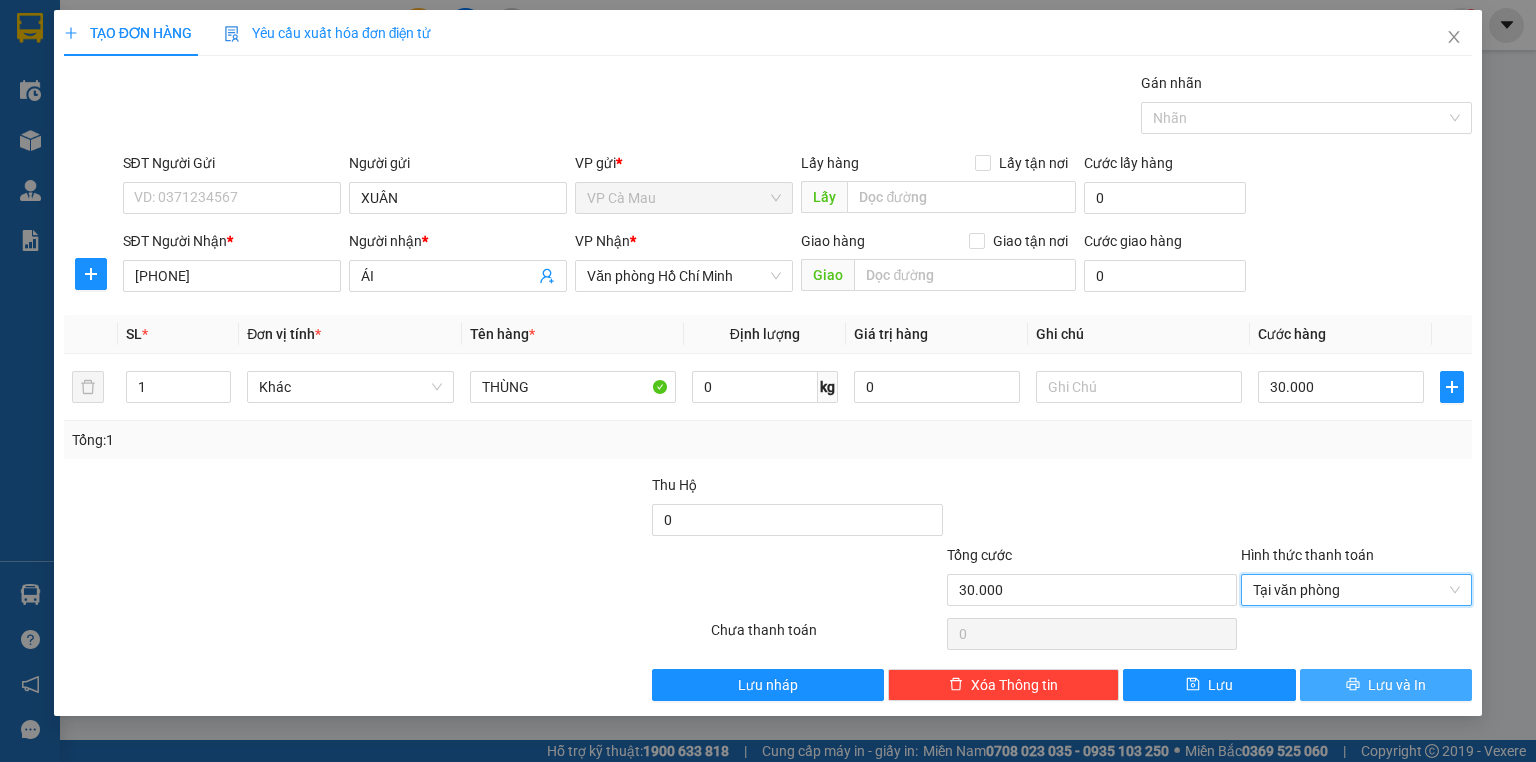 click on "Lưu và In" at bounding box center (1386, 685) 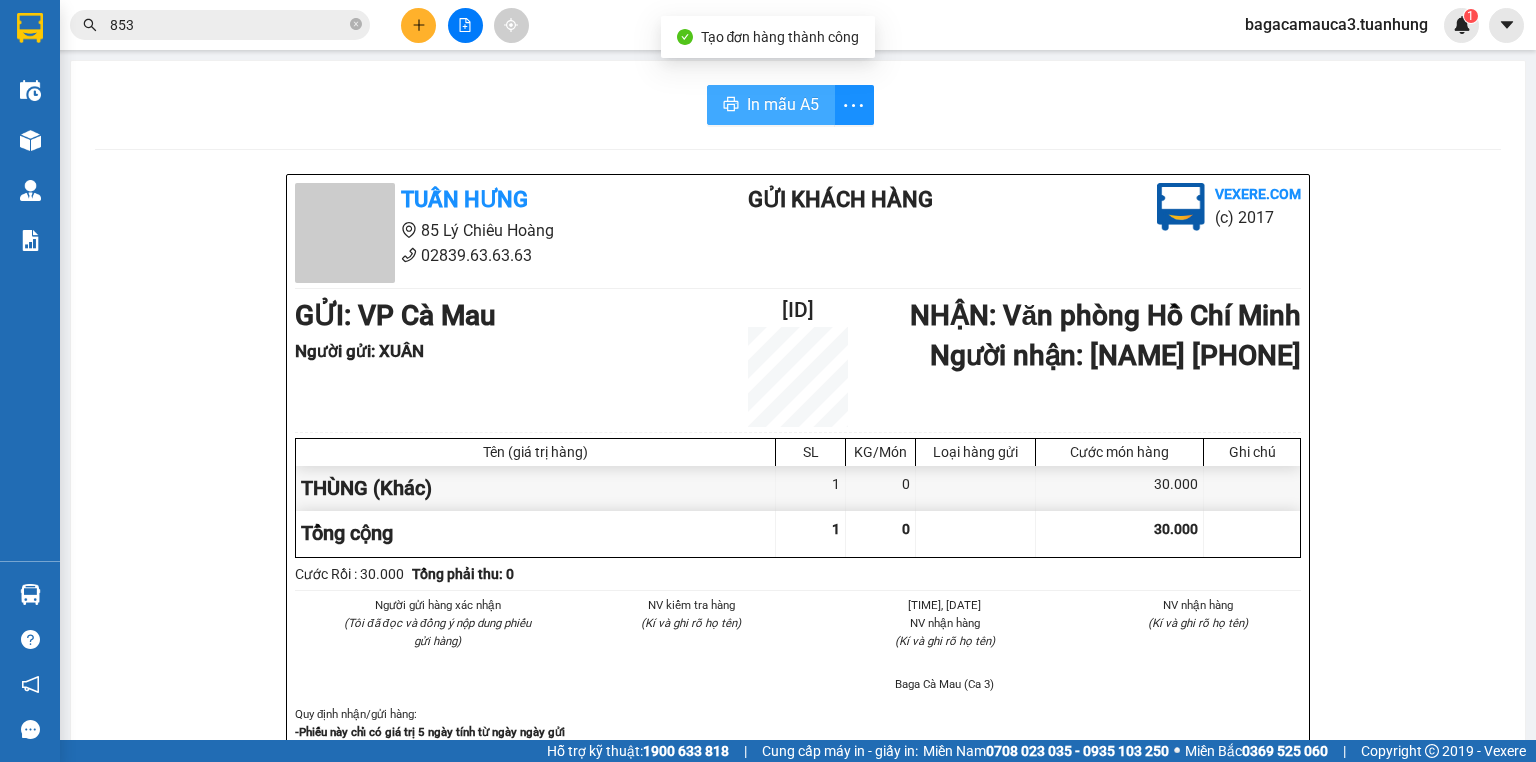 click on "In mẫu A5" at bounding box center [771, 105] 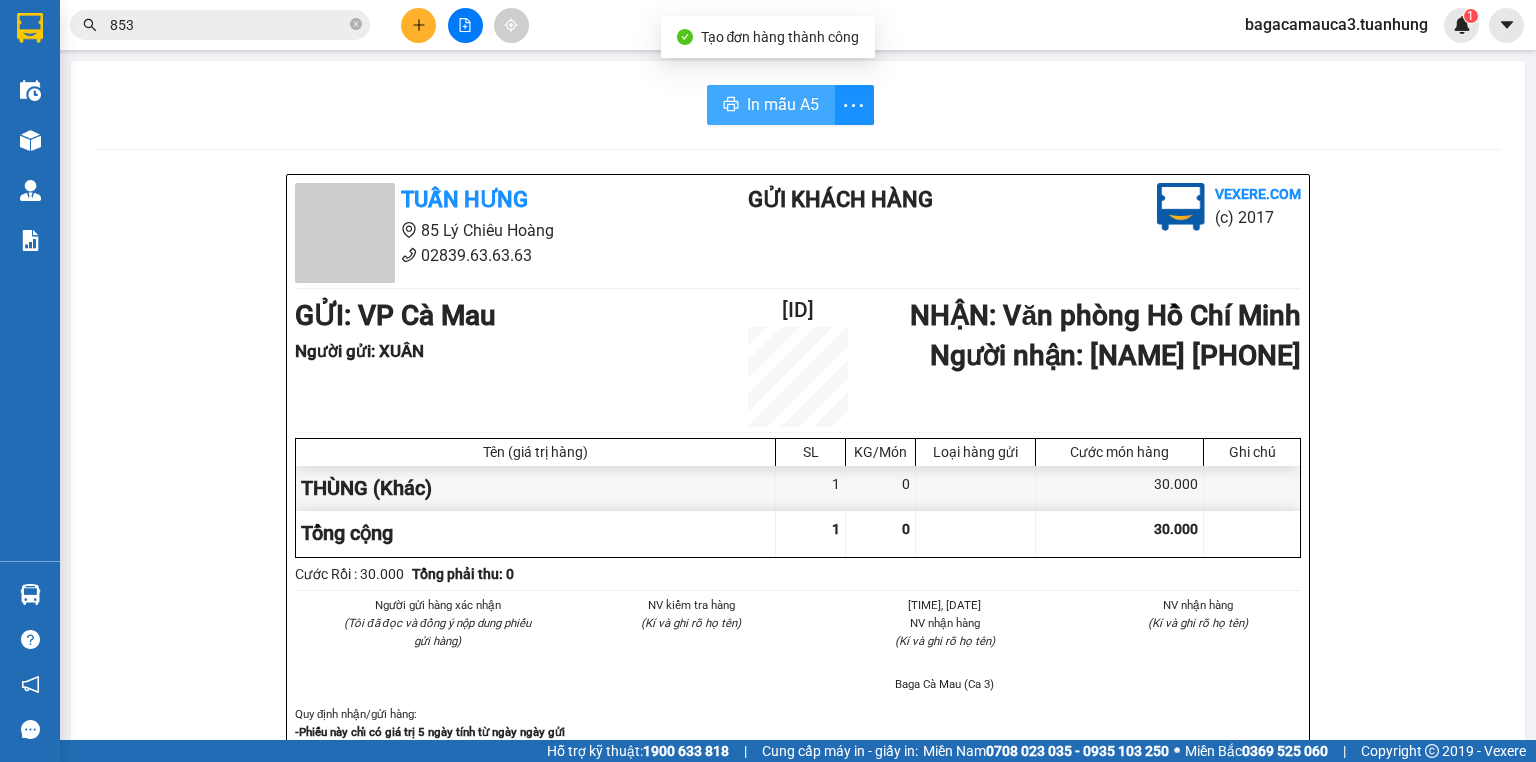 scroll, scrollTop: 0, scrollLeft: 0, axis: both 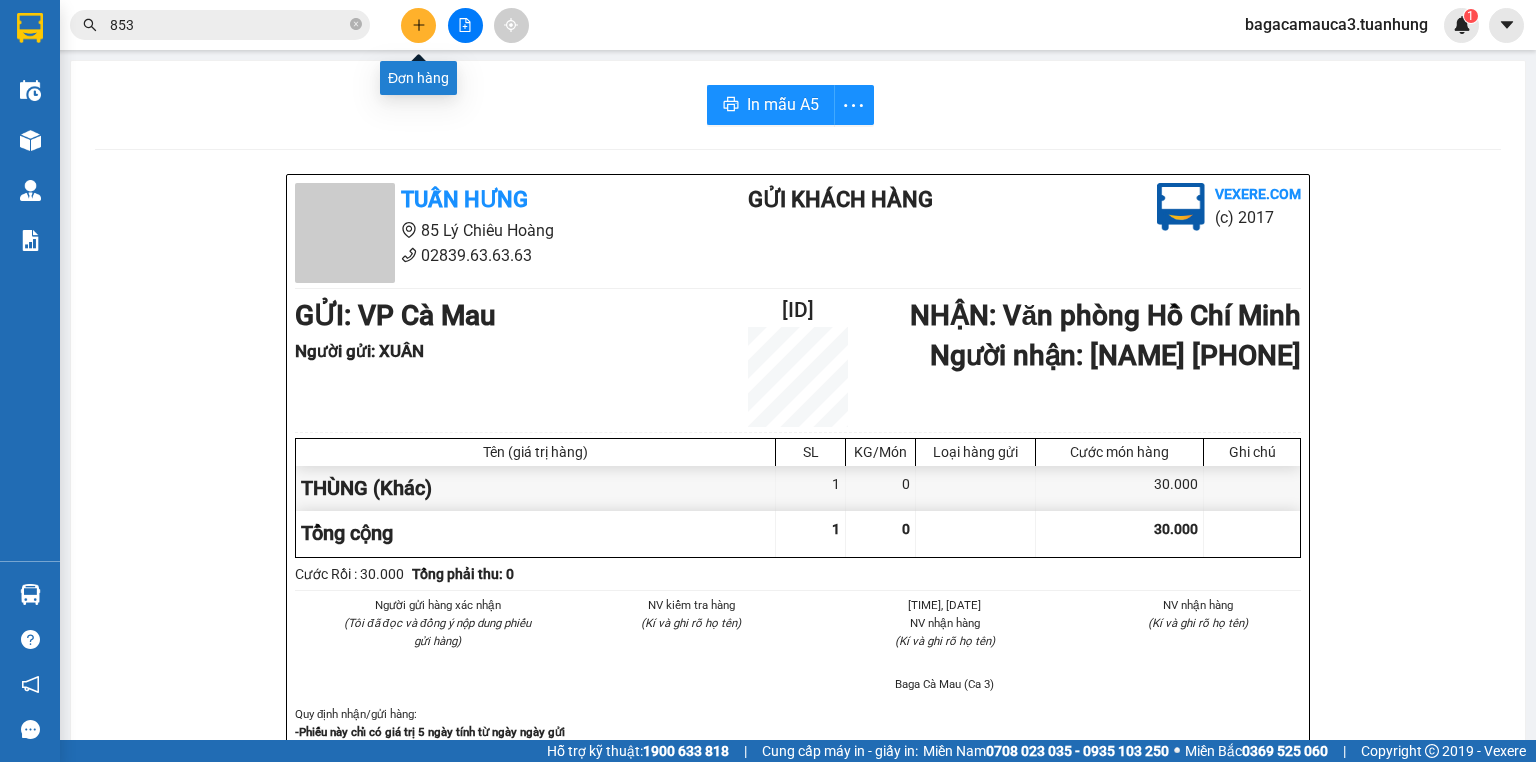 click at bounding box center (418, 25) 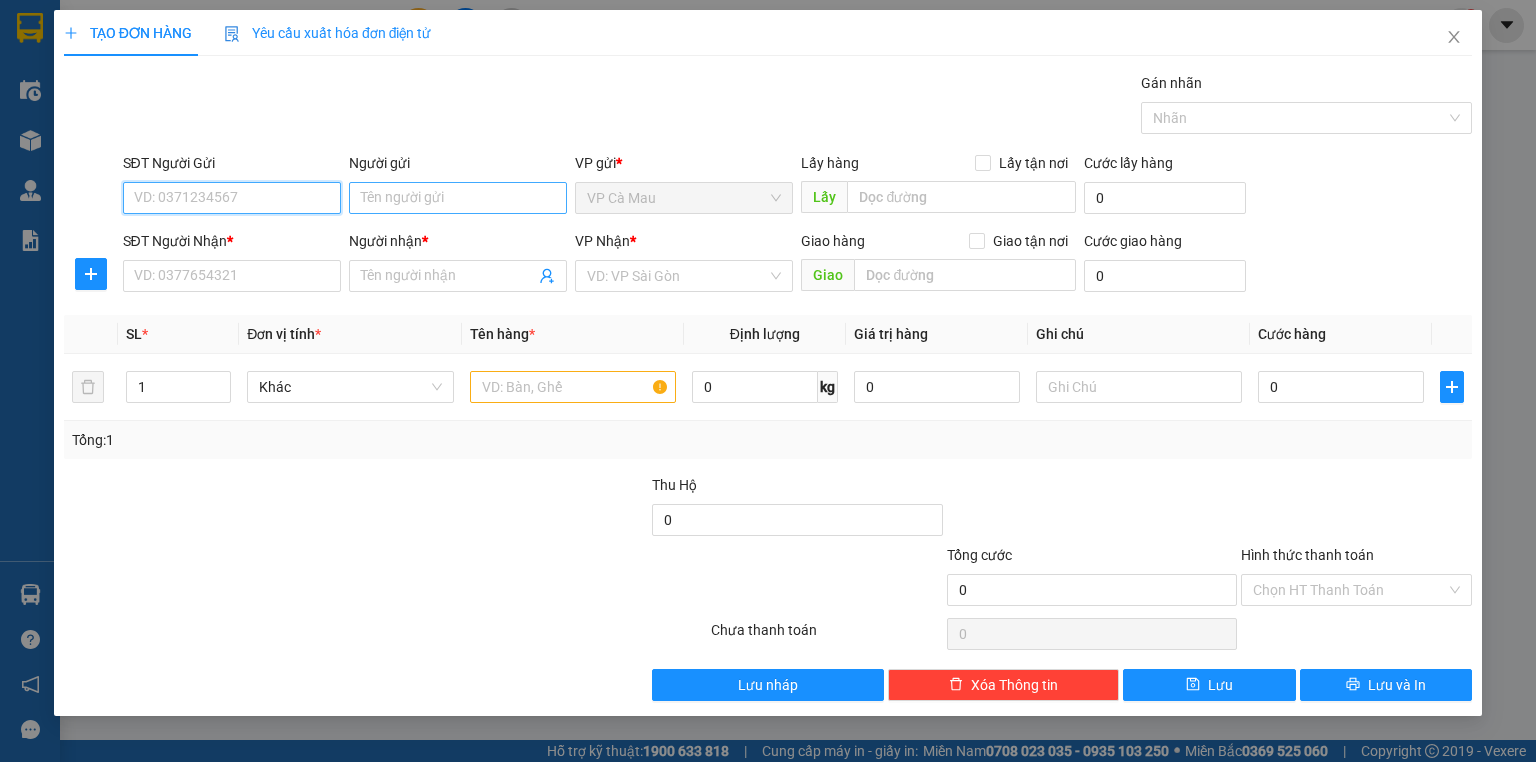 click on "Người gửi" at bounding box center (458, 198) 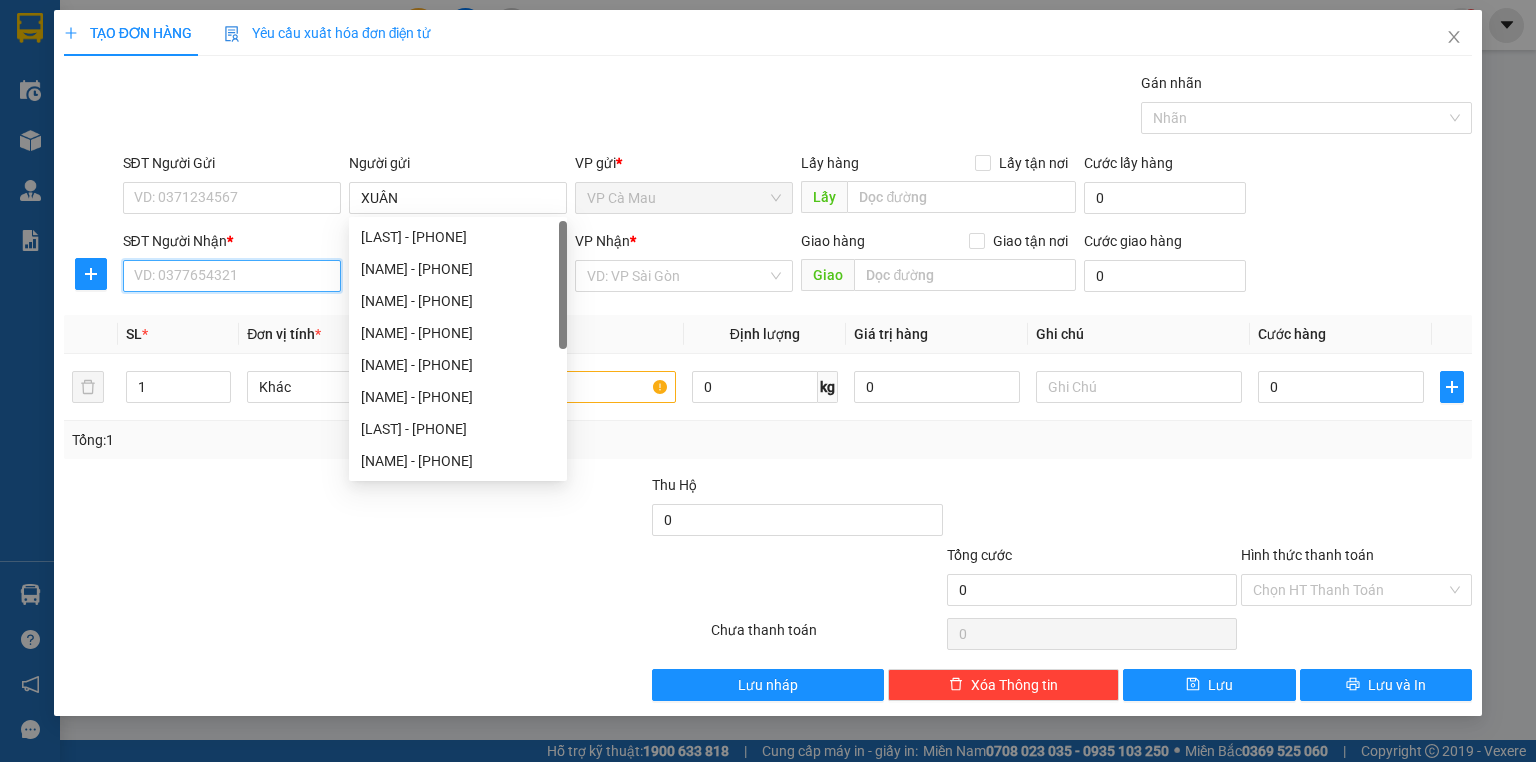 click on "SĐT Người Nhận  *" at bounding box center (232, 276) 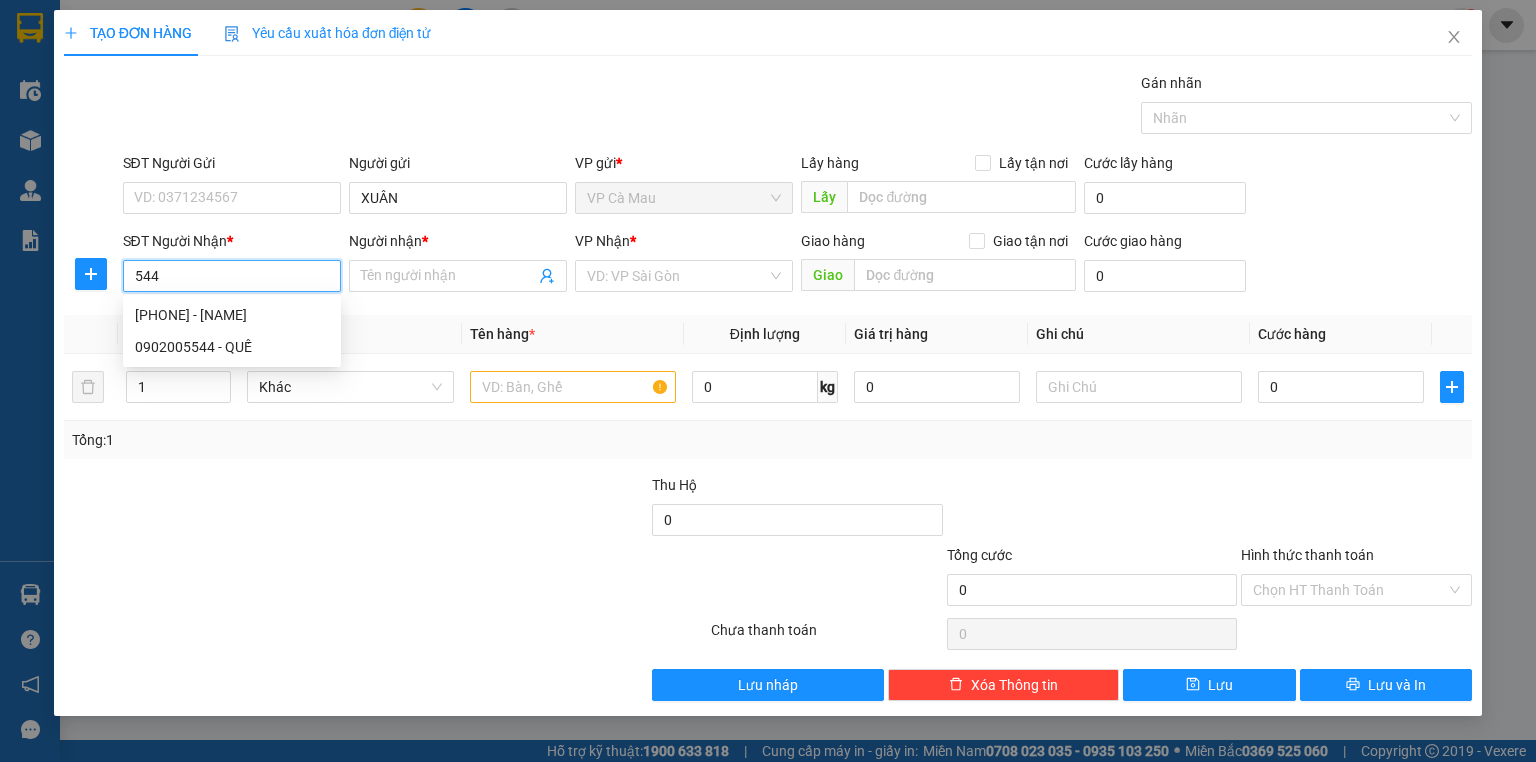 click on "[PHONE] - [NAME]" at bounding box center (232, 315) 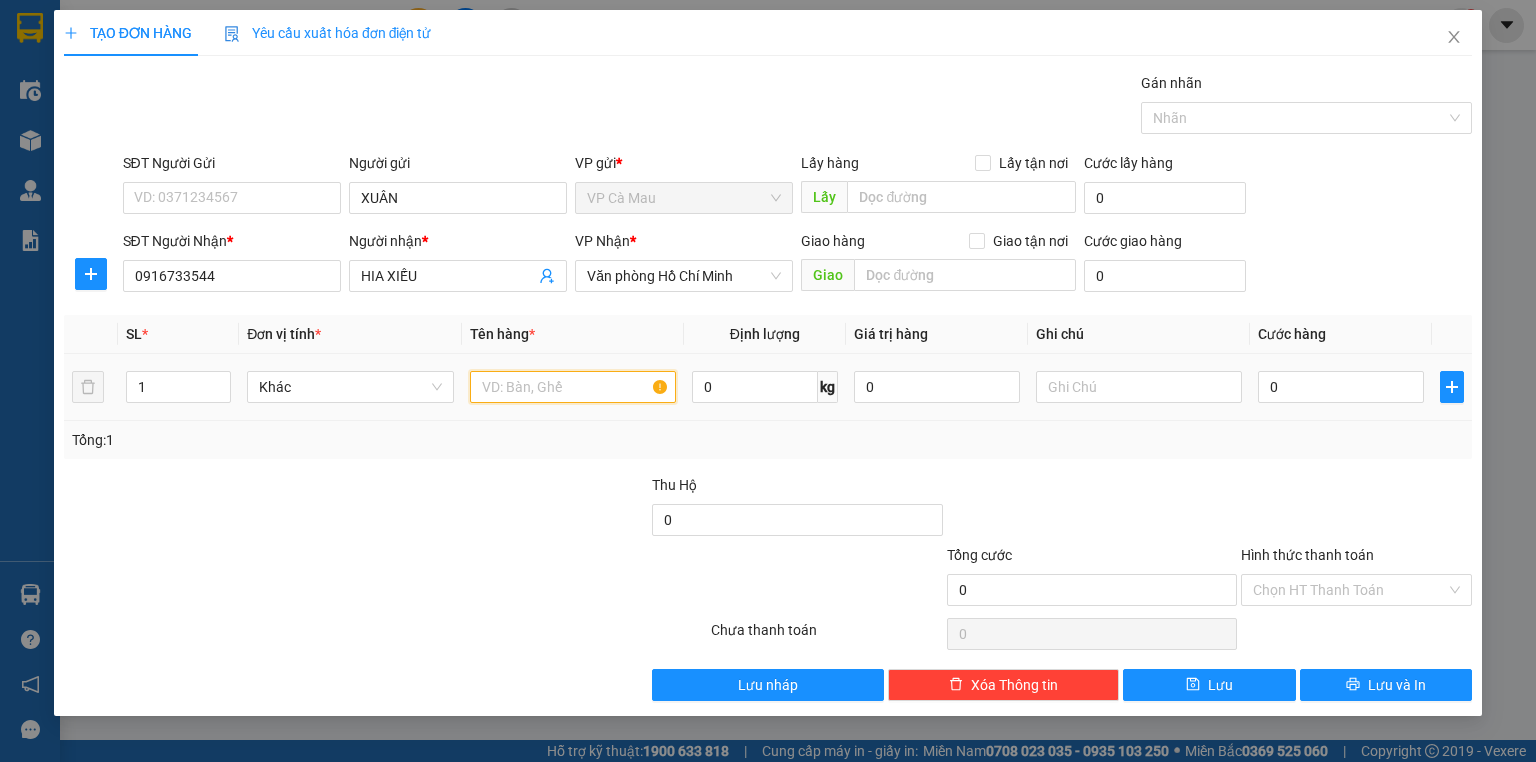 click at bounding box center (573, 387) 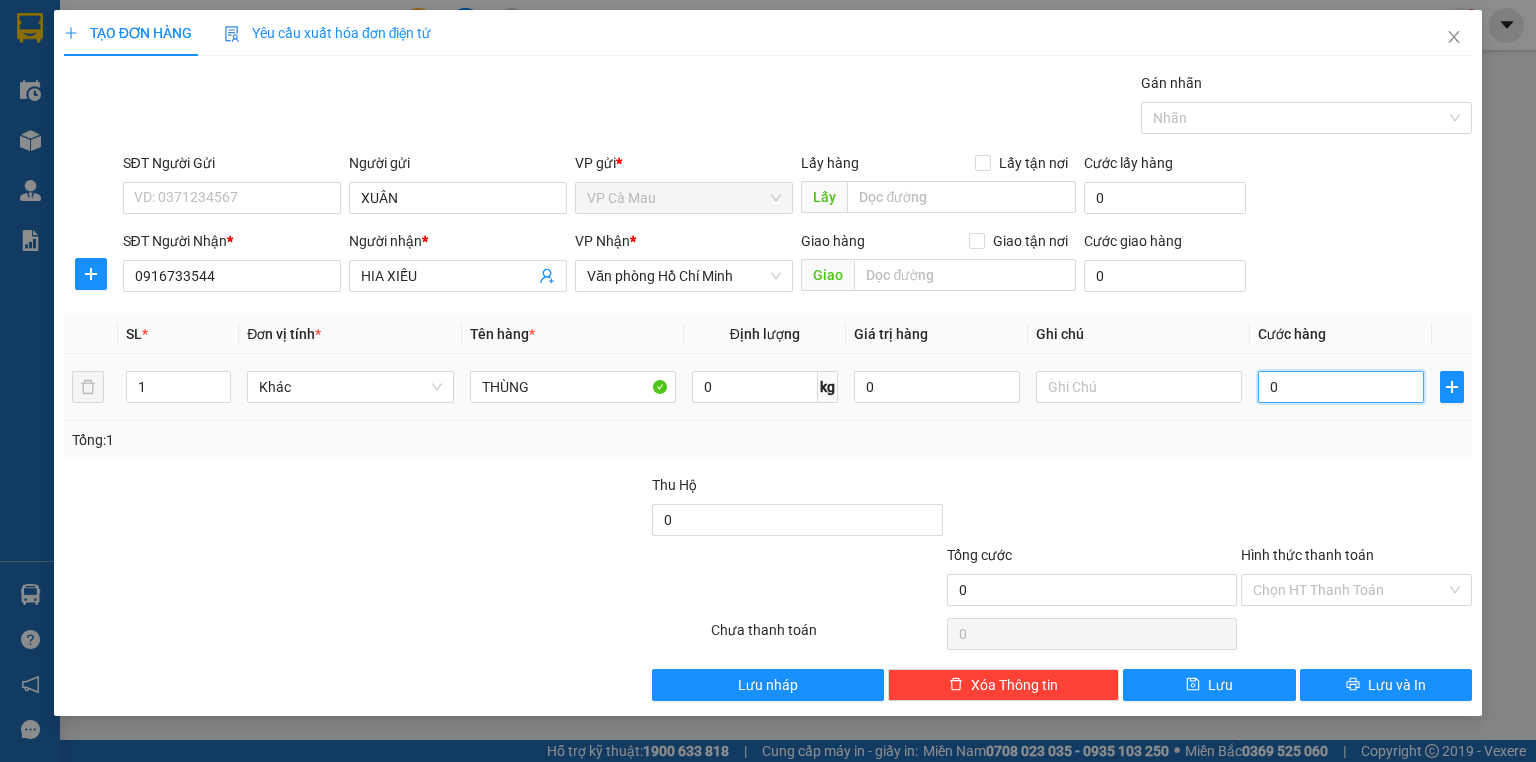 click on "0" at bounding box center [1341, 387] 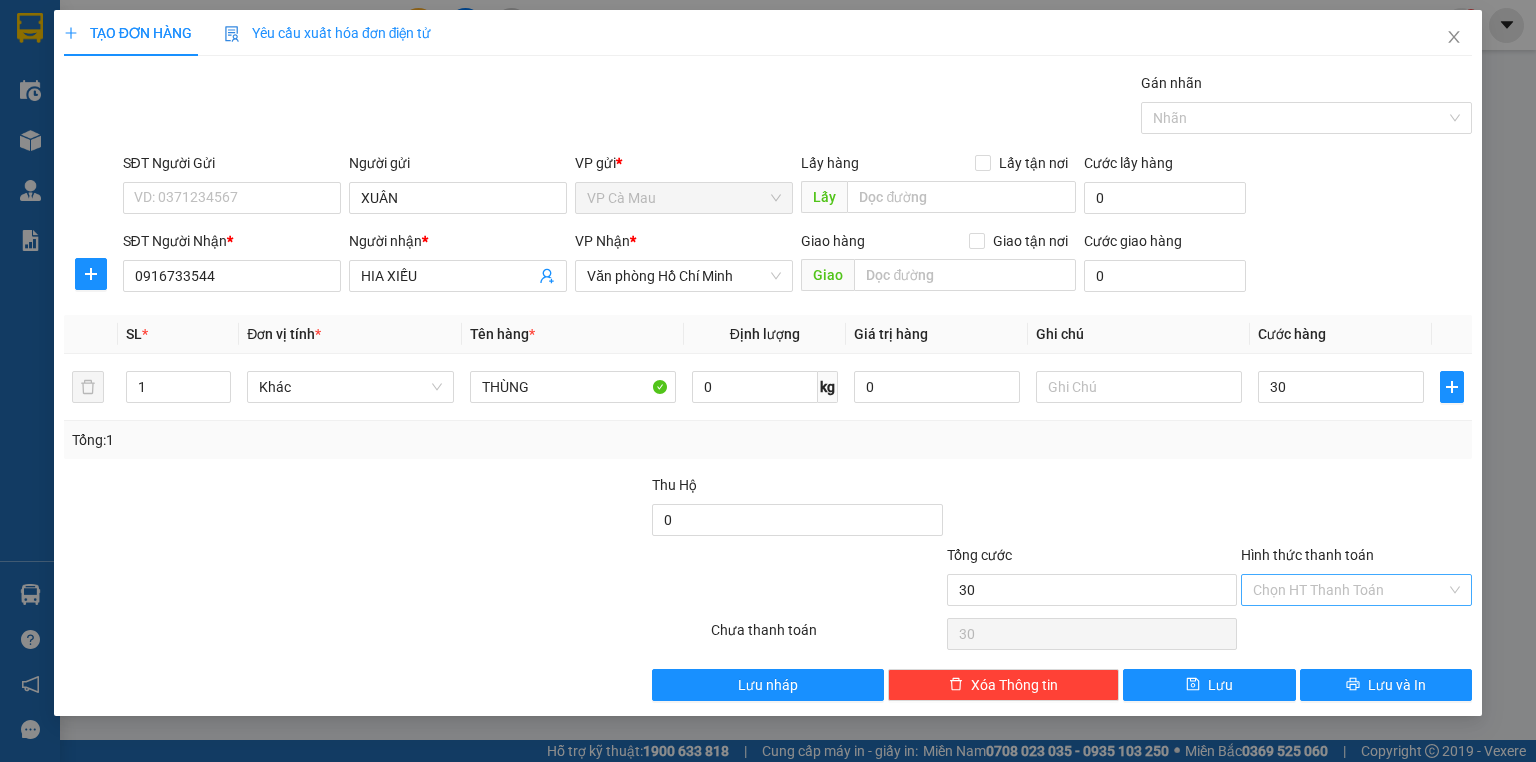 click on "Hình thức thanh toán" at bounding box center (1349, 590) 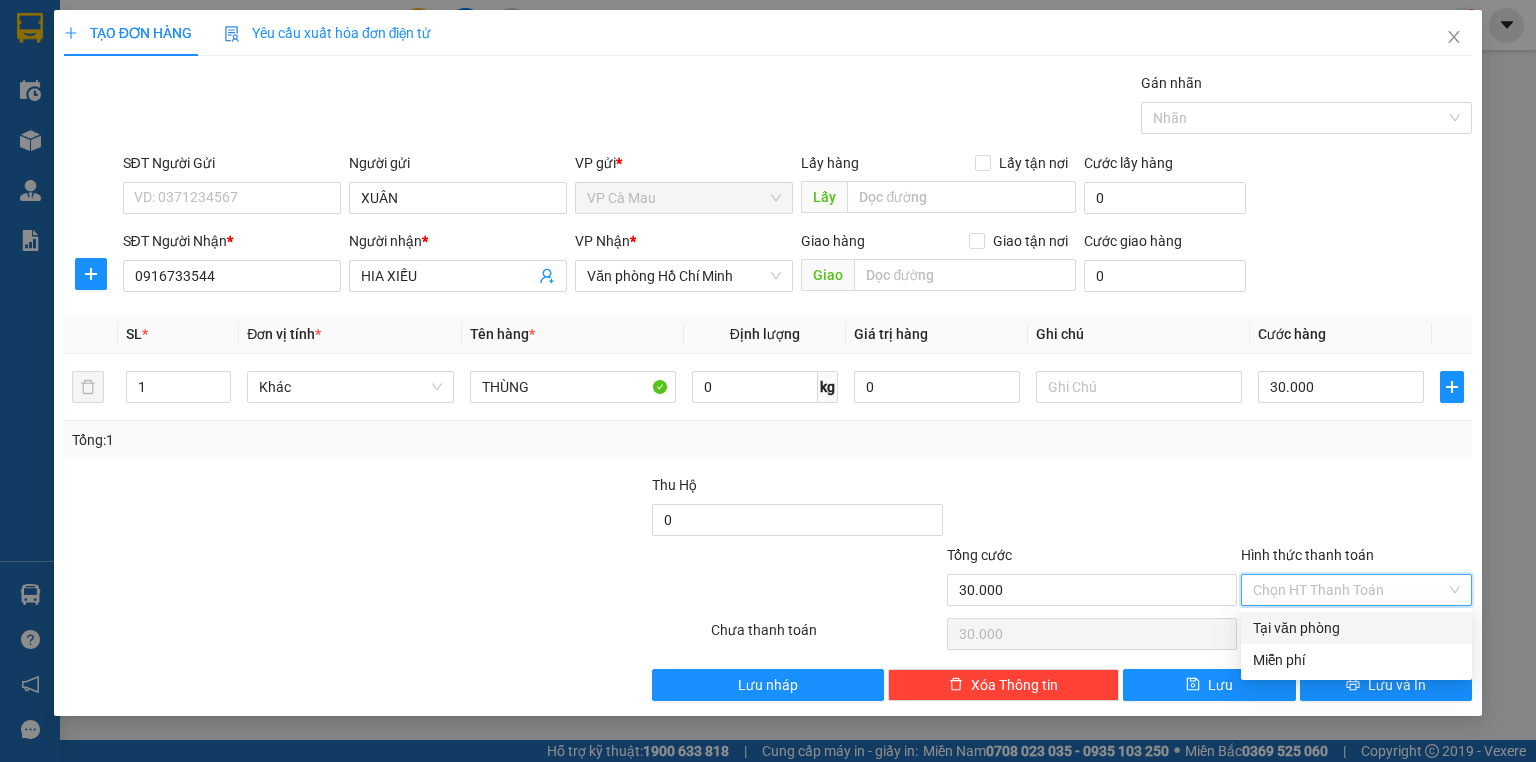 click on "Tại văn phòng" at bounding box center [1356, 628] 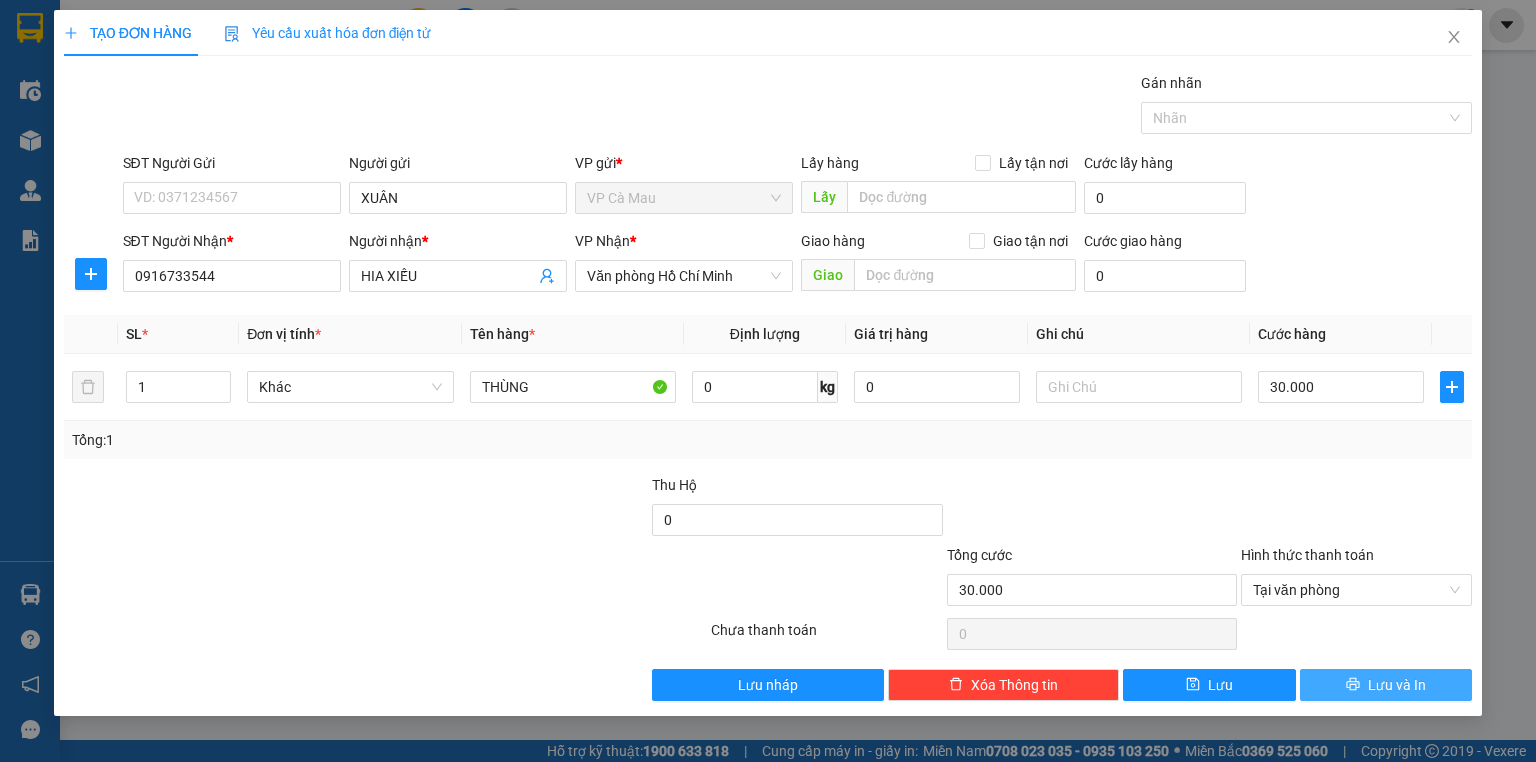 click on "Lưu và In" at bounding box center [1397, 685] 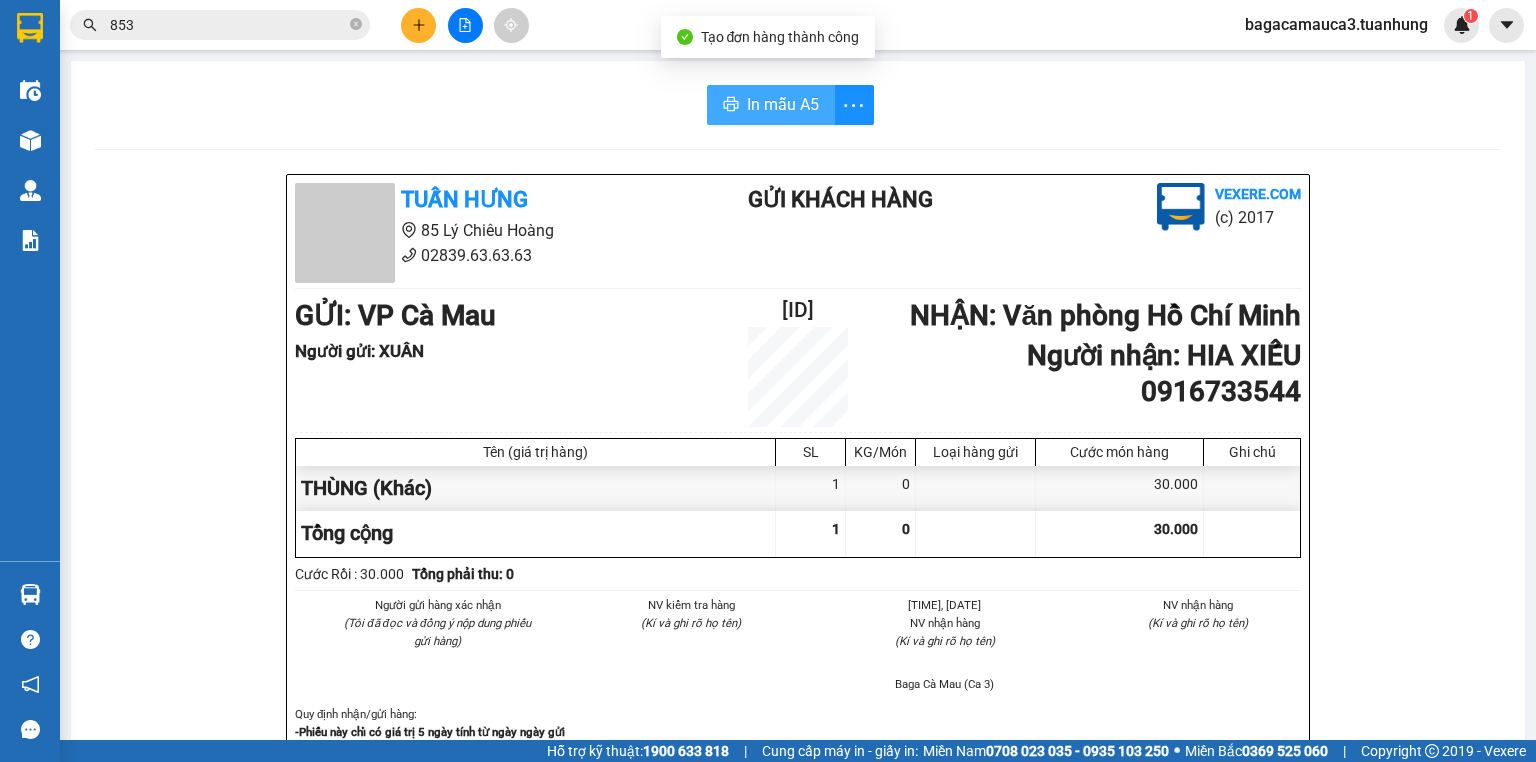 click on "In mẫu A5" at bounding box center (783, 104) 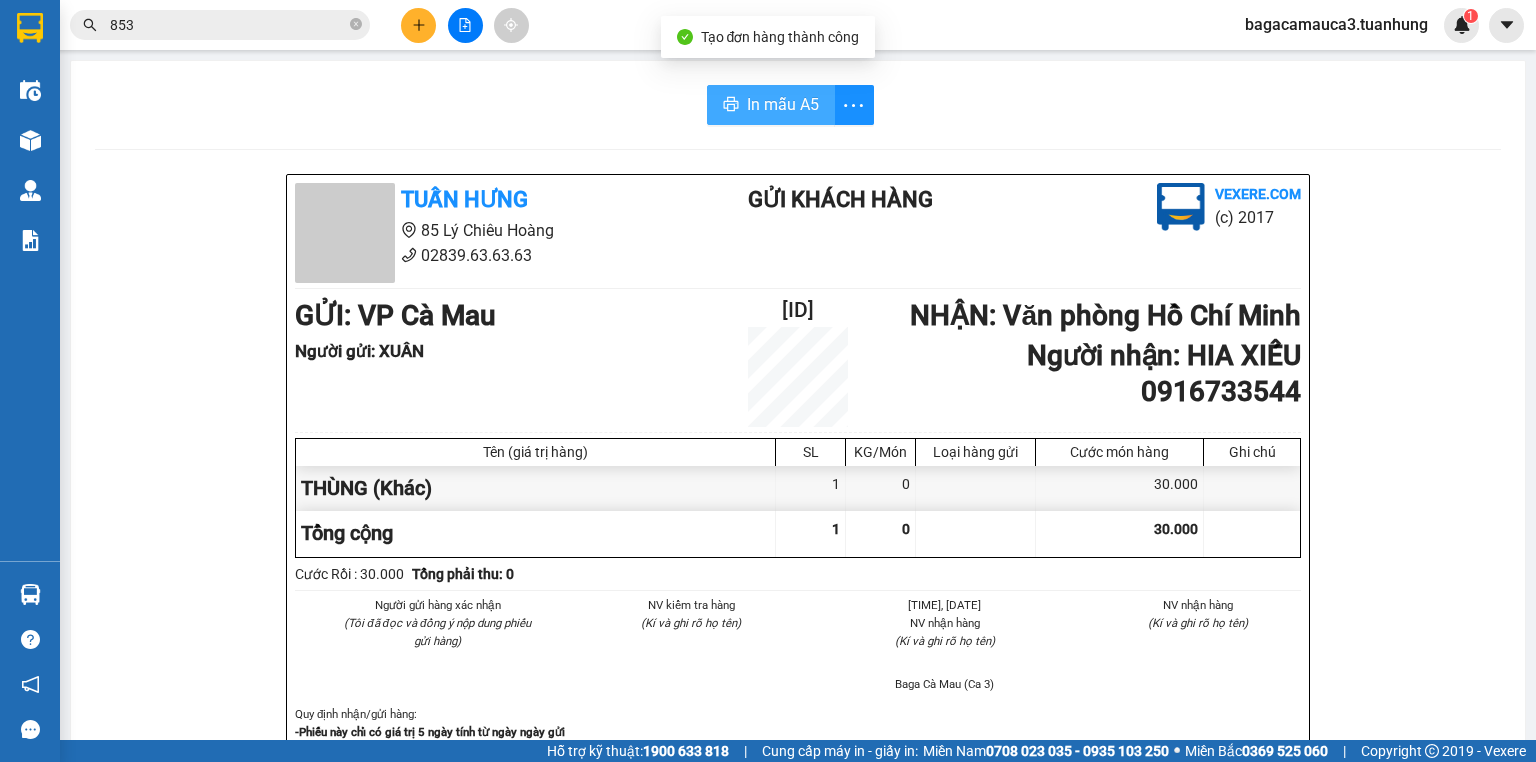 scroll, scrollTop: 0, scrollLeft: 0, axis: both 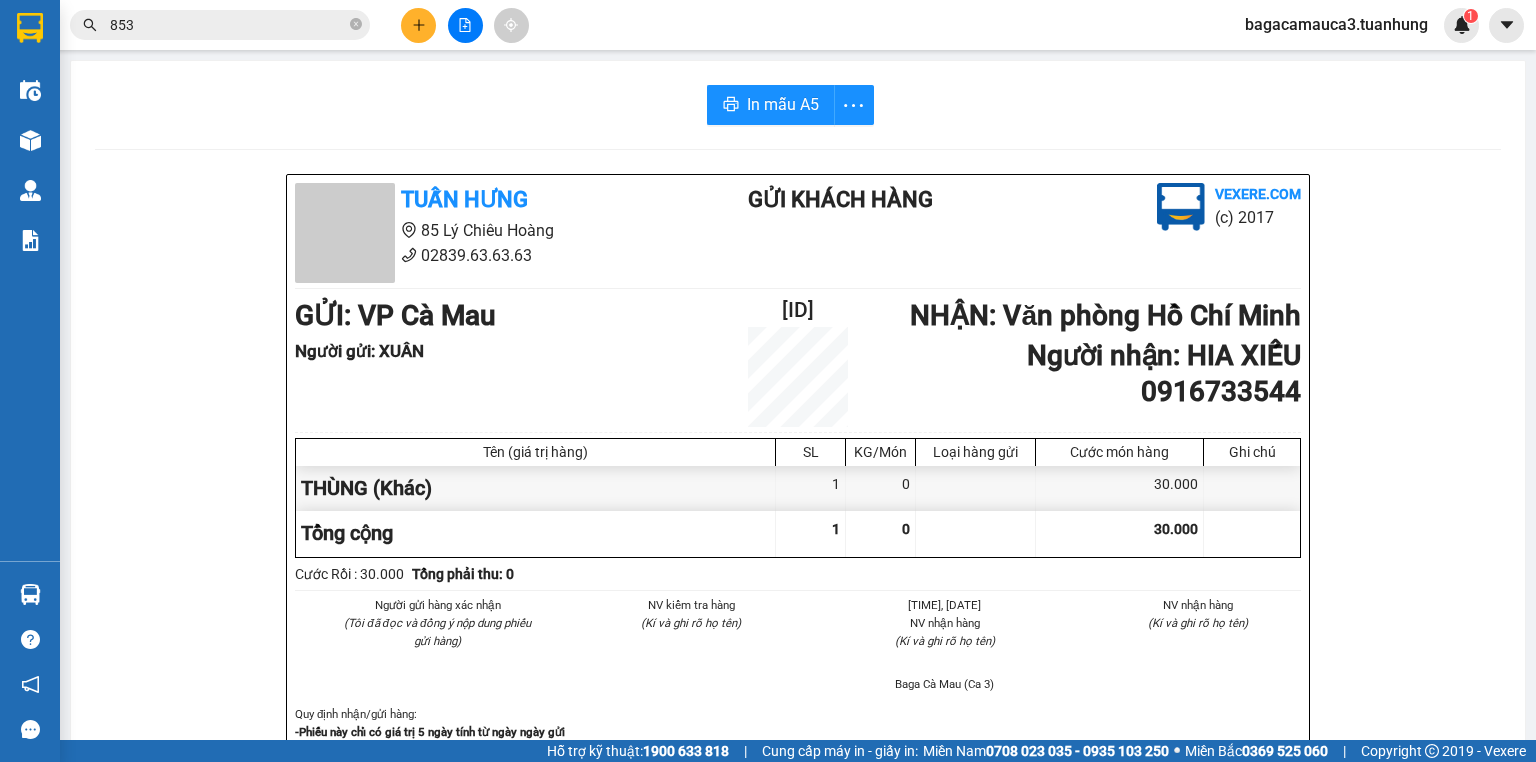 click 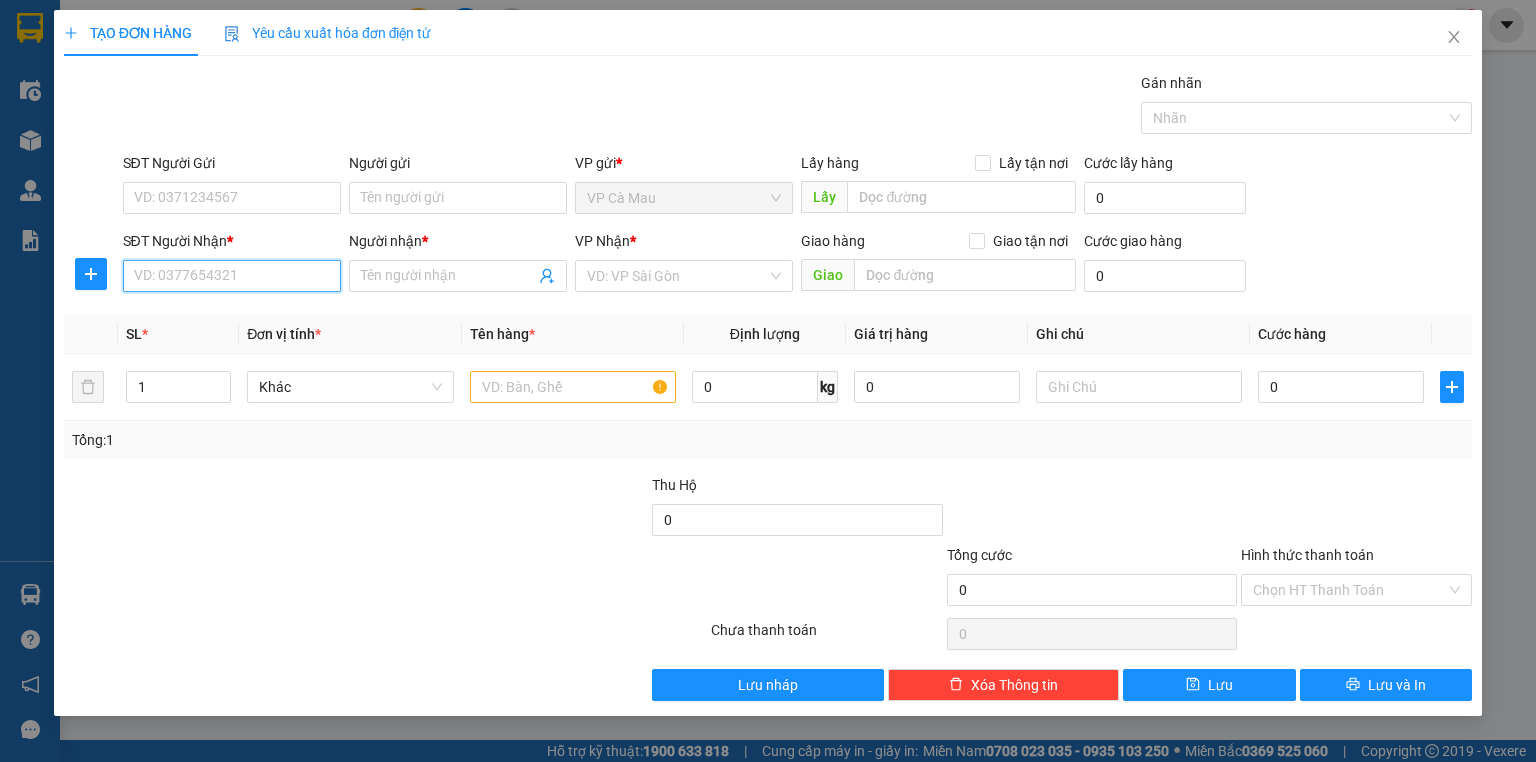 click on "SĐT Người Nhận  *" at bounding box center (232, 276) 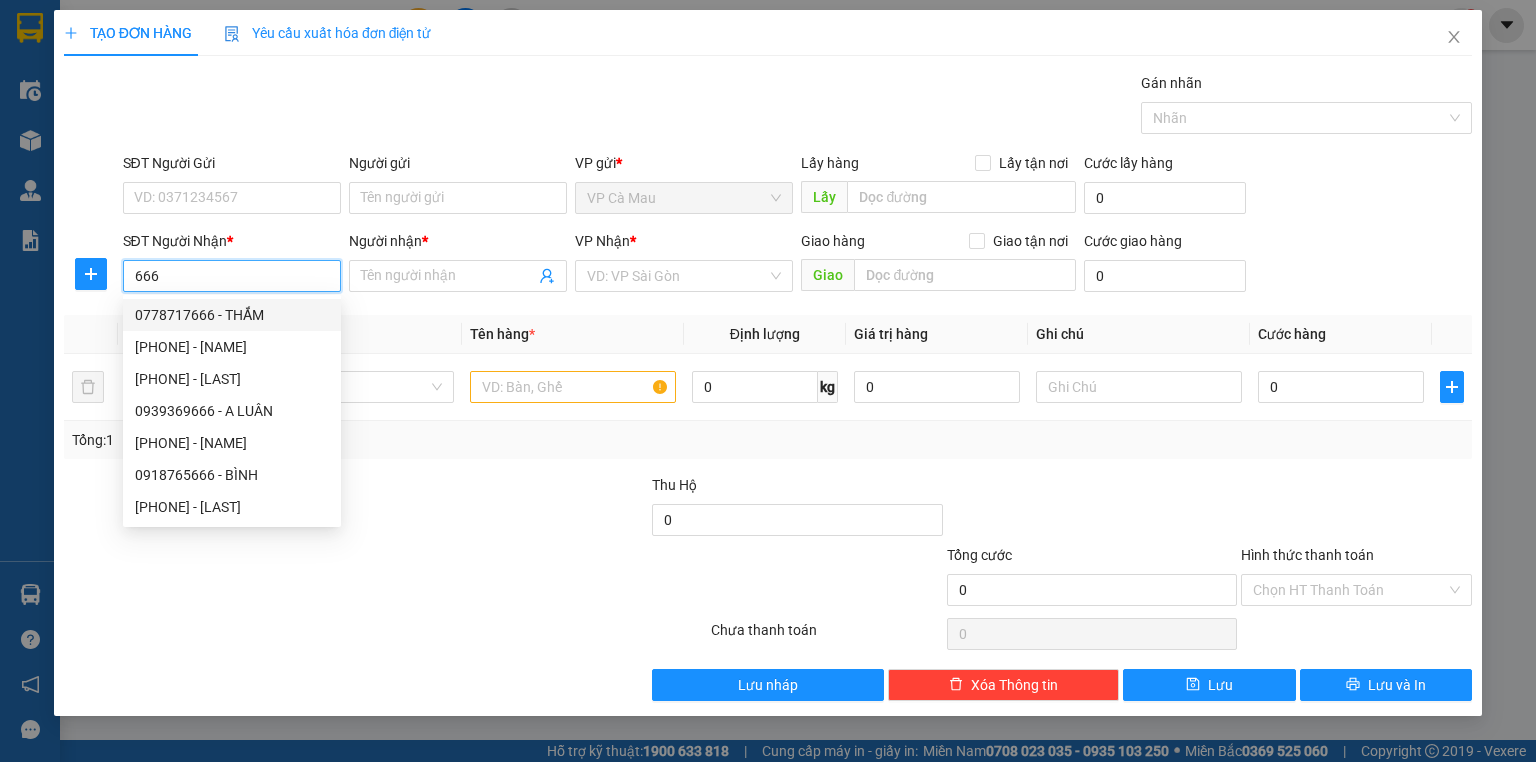 click on "0778717666 - THẮM" at bounding box center [232, 315] 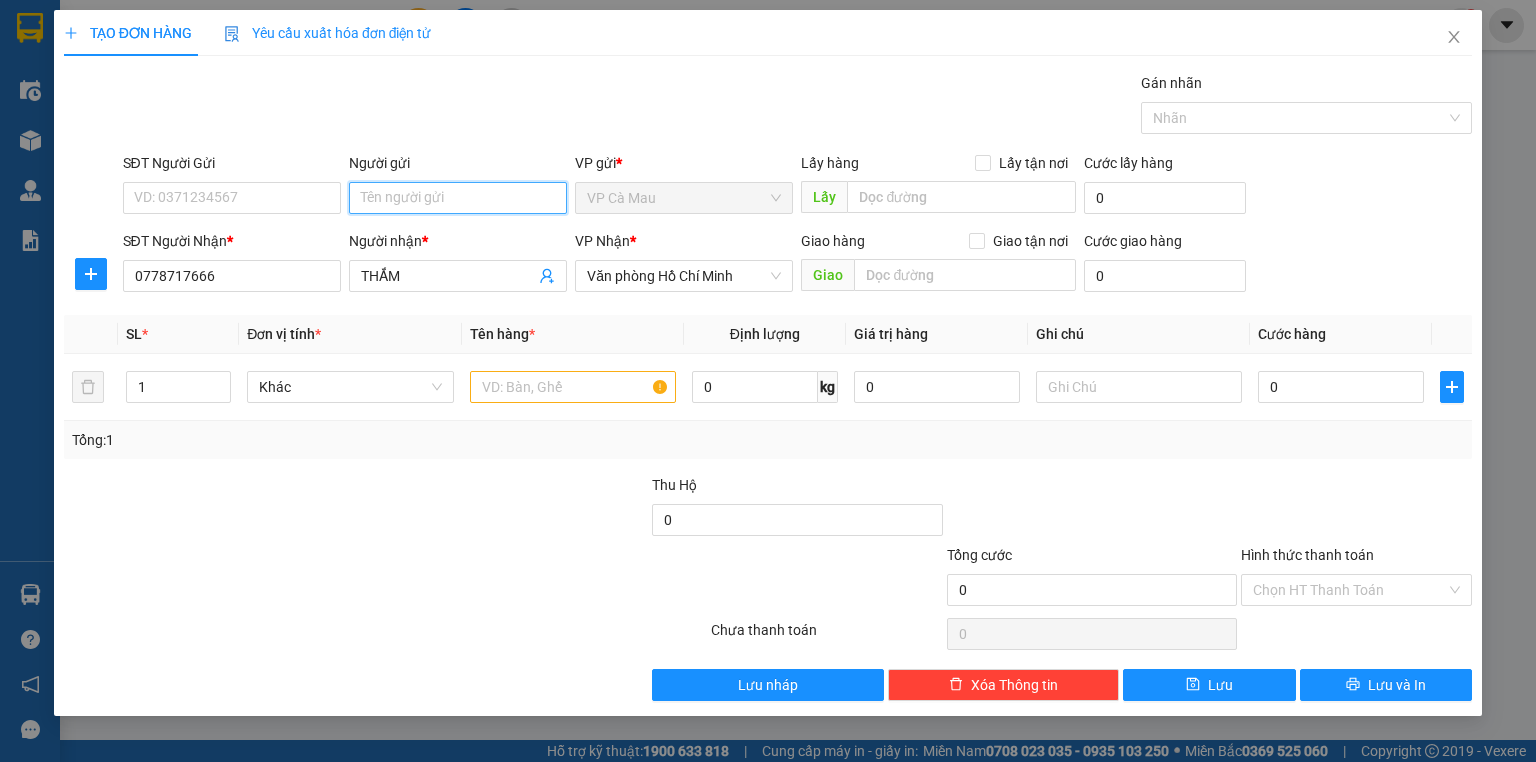 click on "Người gửi" at bounding box center [458, 198] 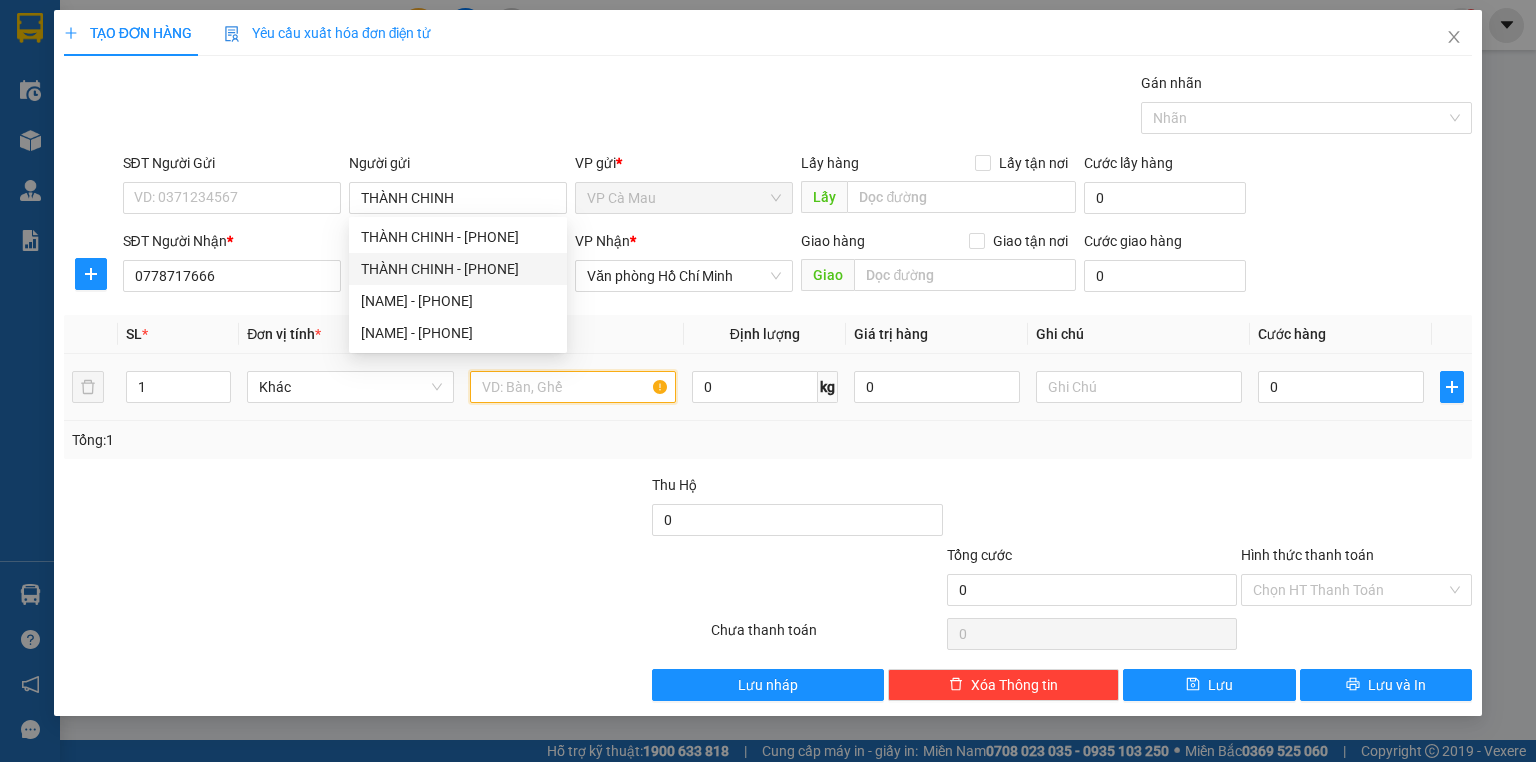 click at bounding box center (573, 387) 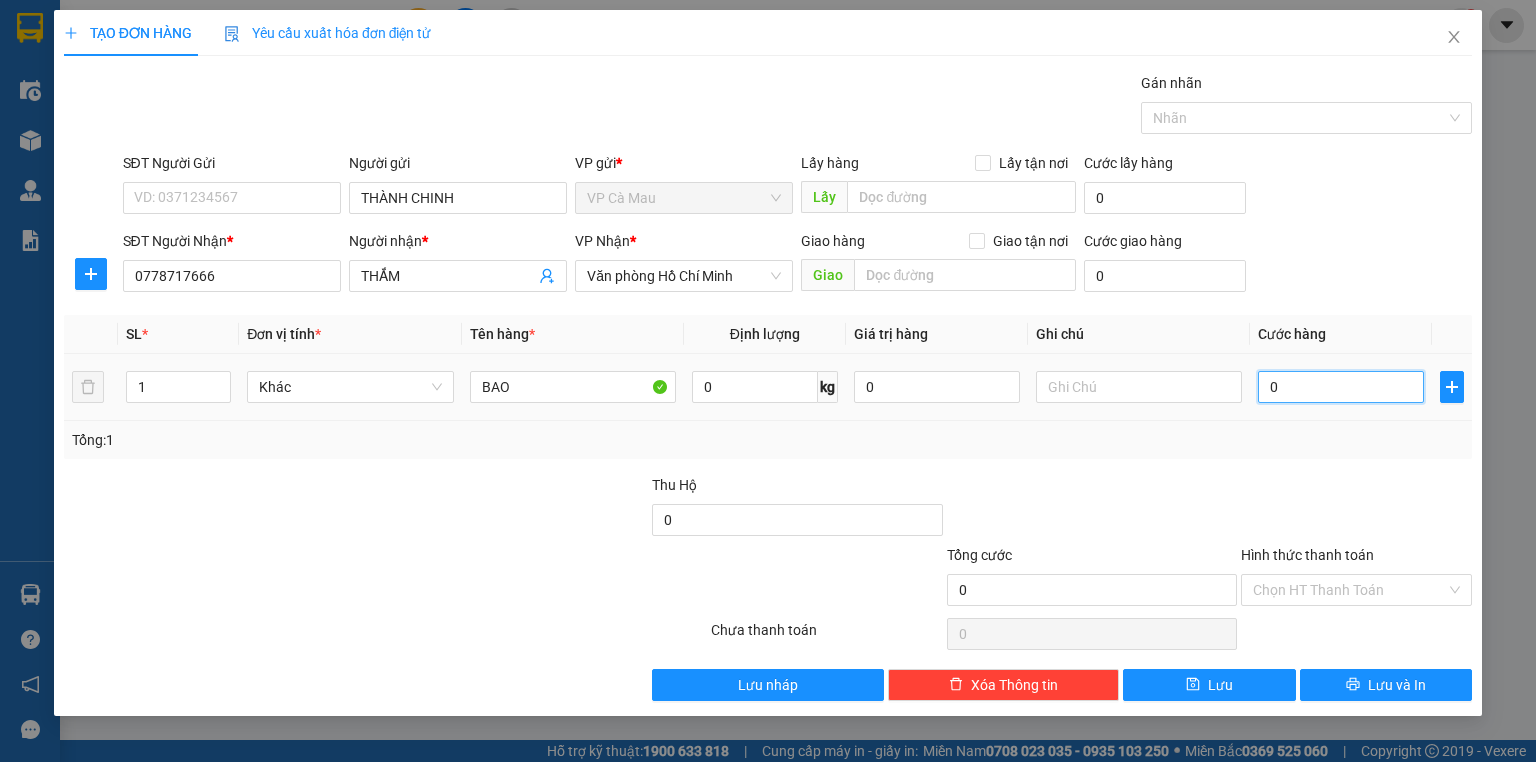 click on "0" at bounding box center [1341, 387] 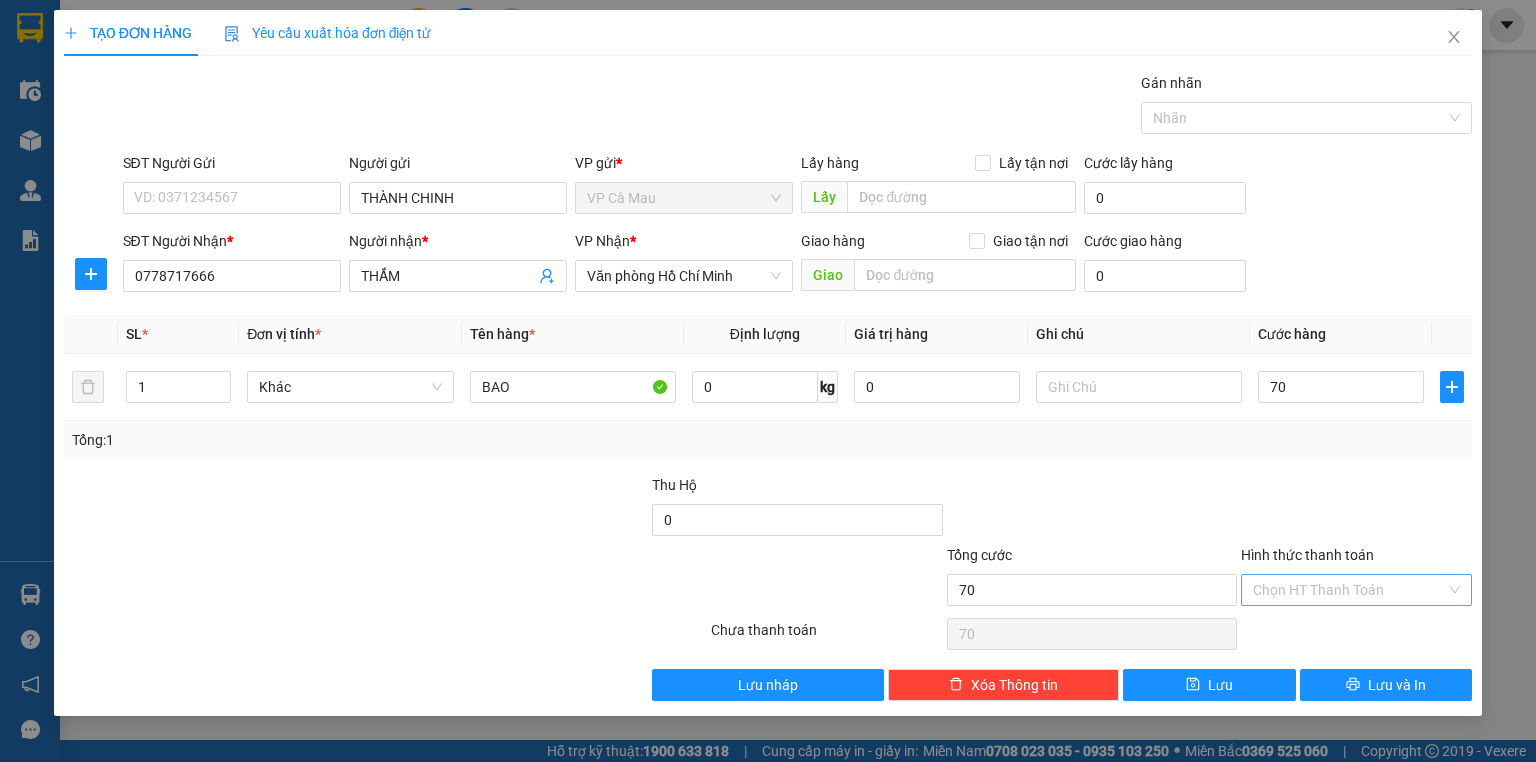 click on "Hình thức thanh toán" at bounding box center (1349, 590) 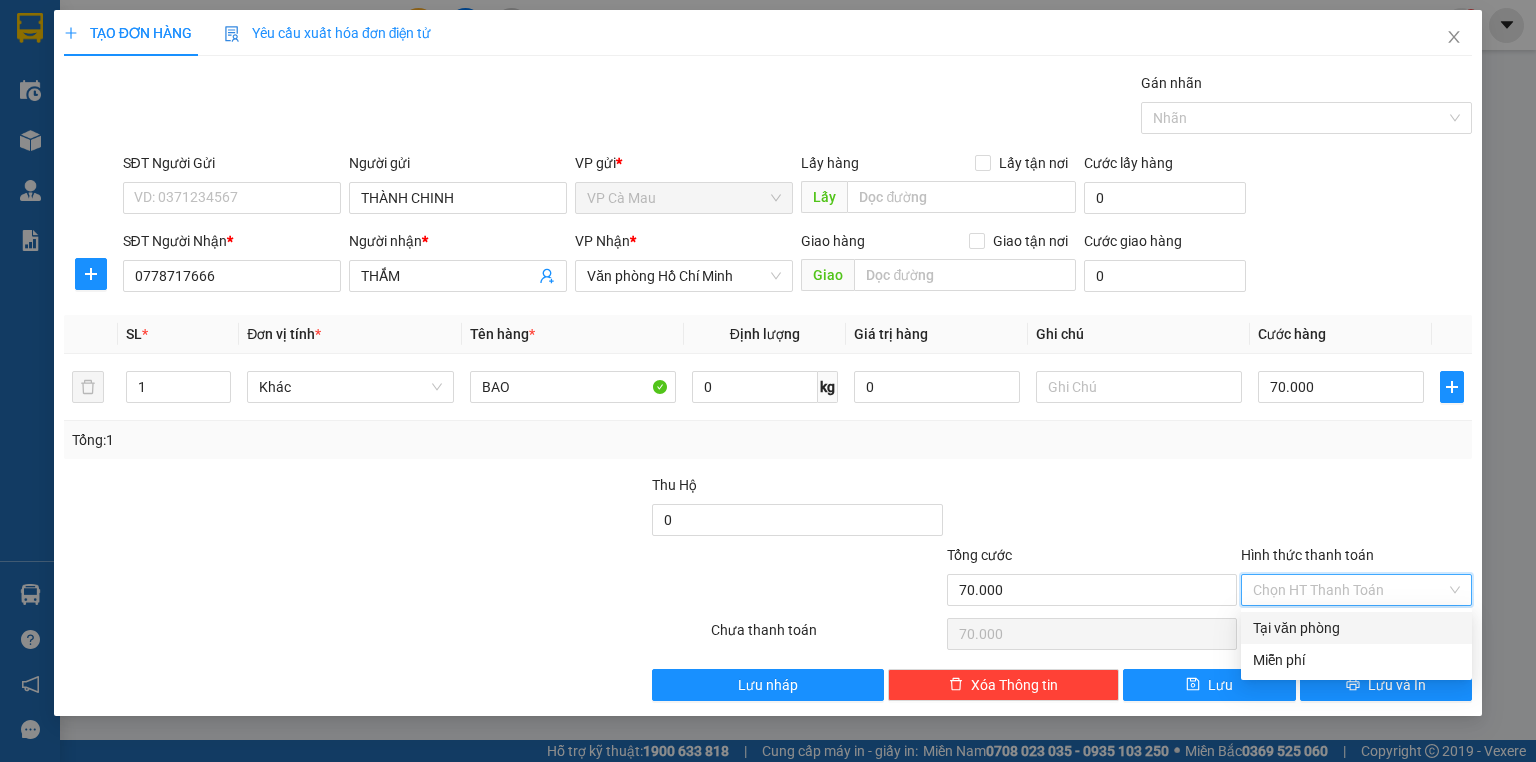 click on "Tại văn phòng" at bounding box center [1356, 628] 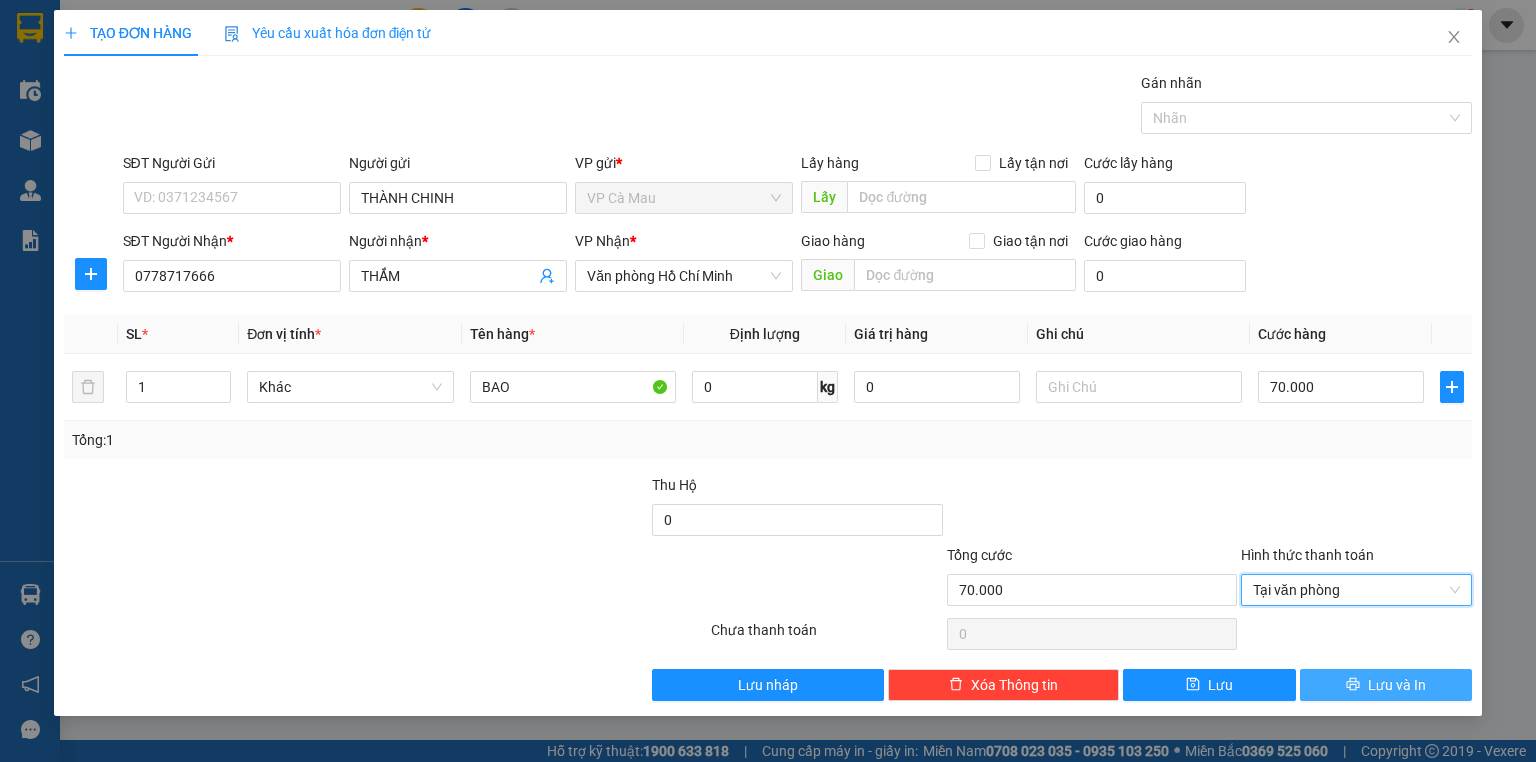 click on "Lưu và In" at bounding box center (1397, 685) 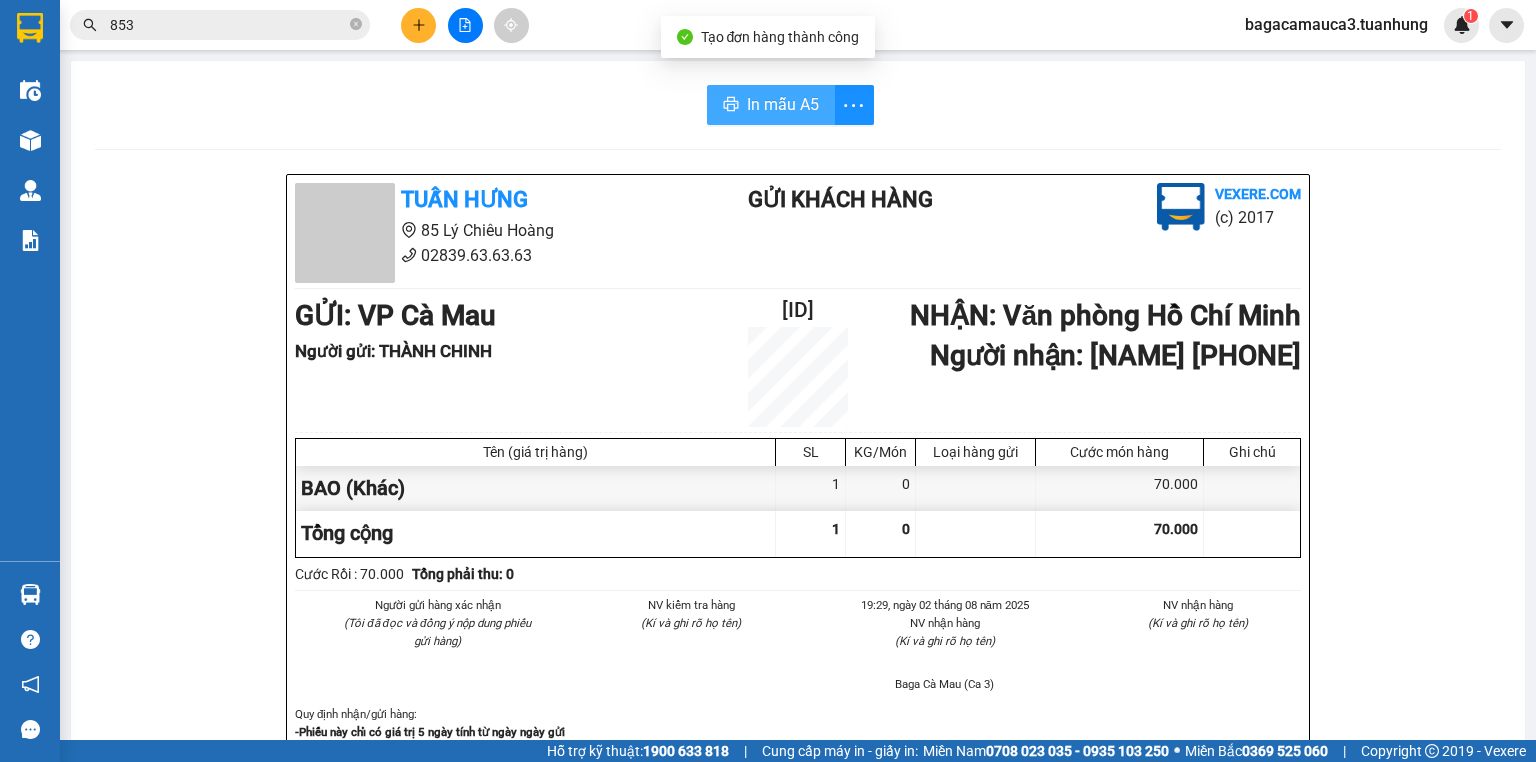 click on "In mẫu A5" at bounding box center (783, 104) 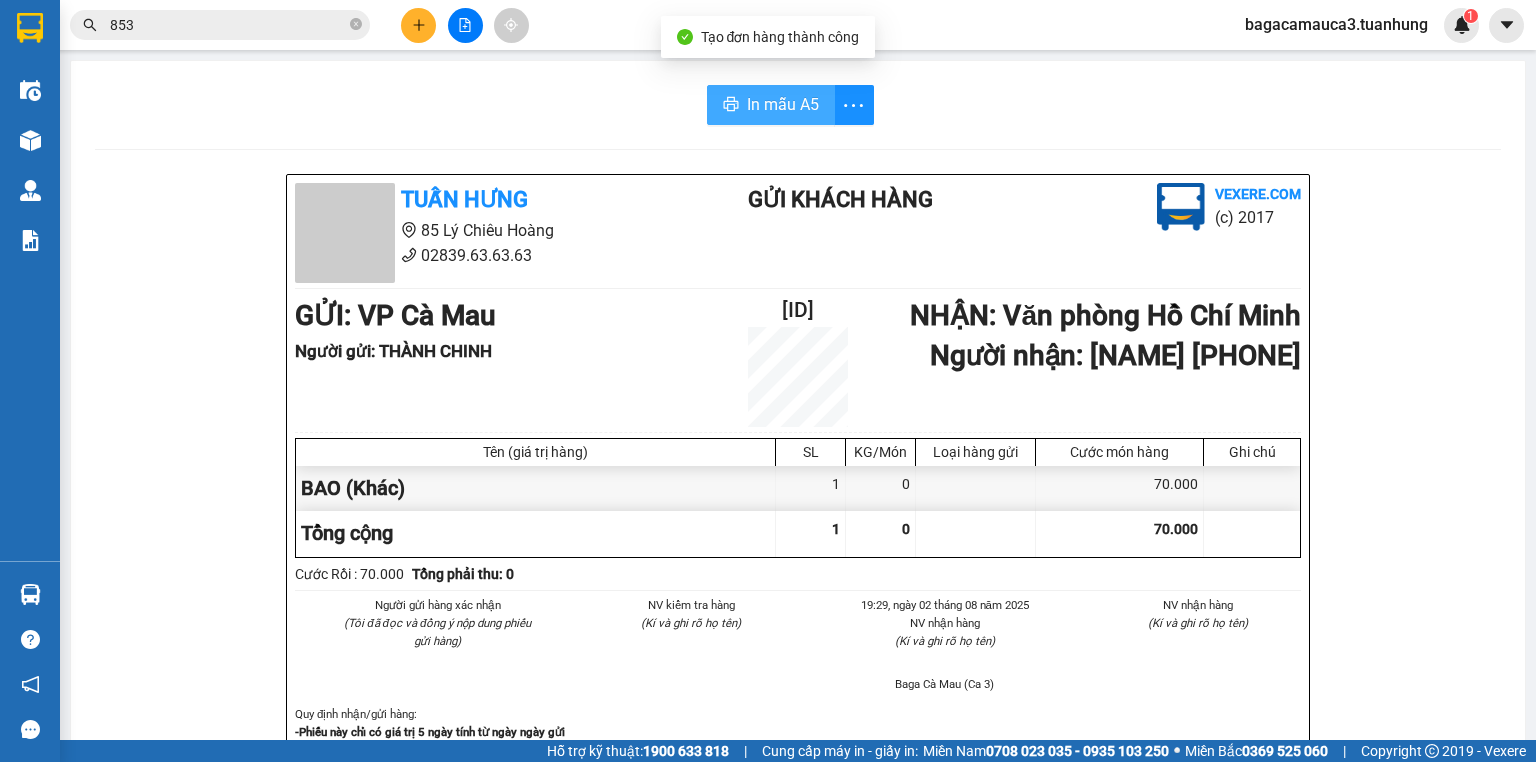 scroll, scrollTop: 0, scrollLeft: 0, axis: both 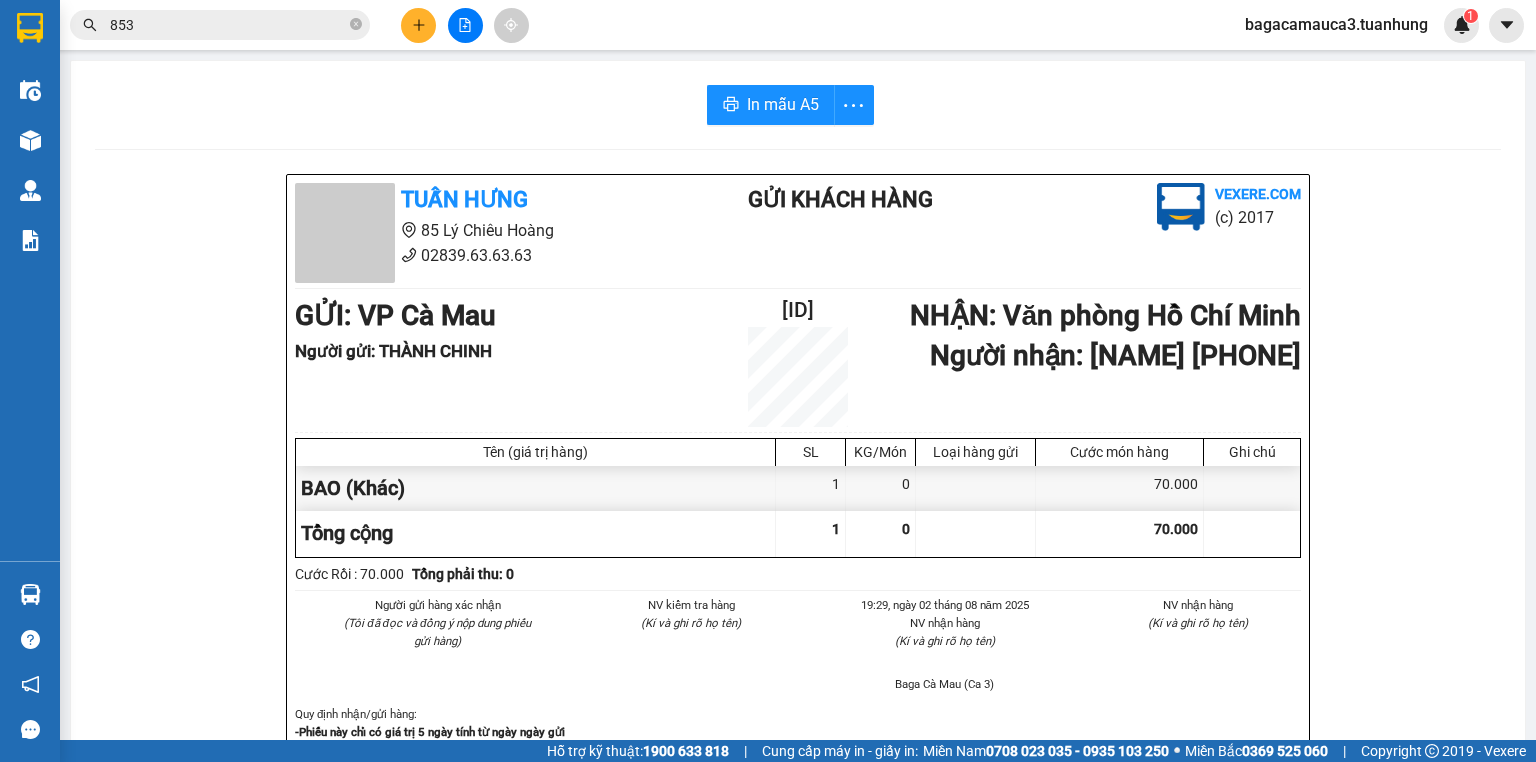 click 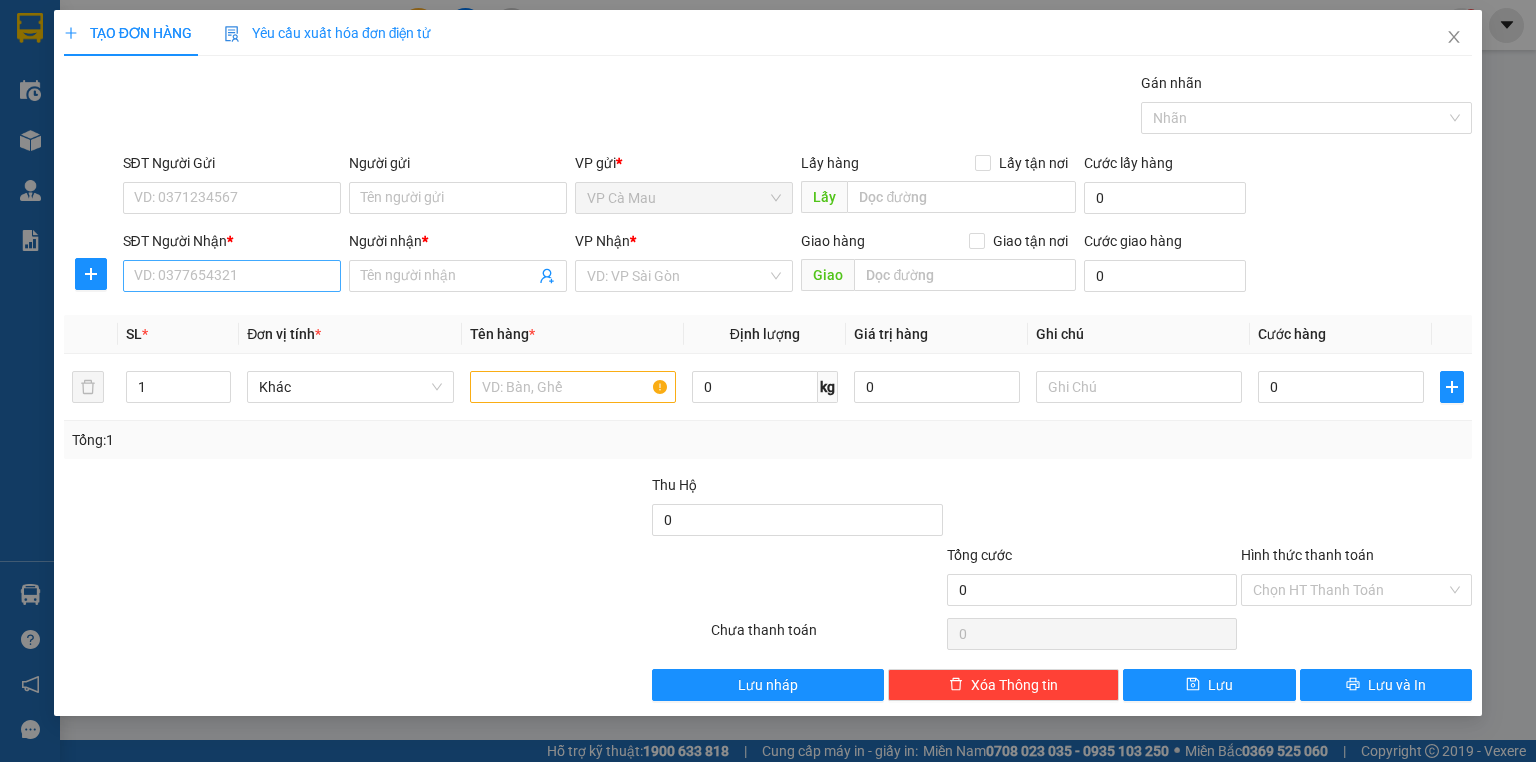 click on "SĐT Người Nhận  * VD: 0377654321" at bounding box center [232, 265] 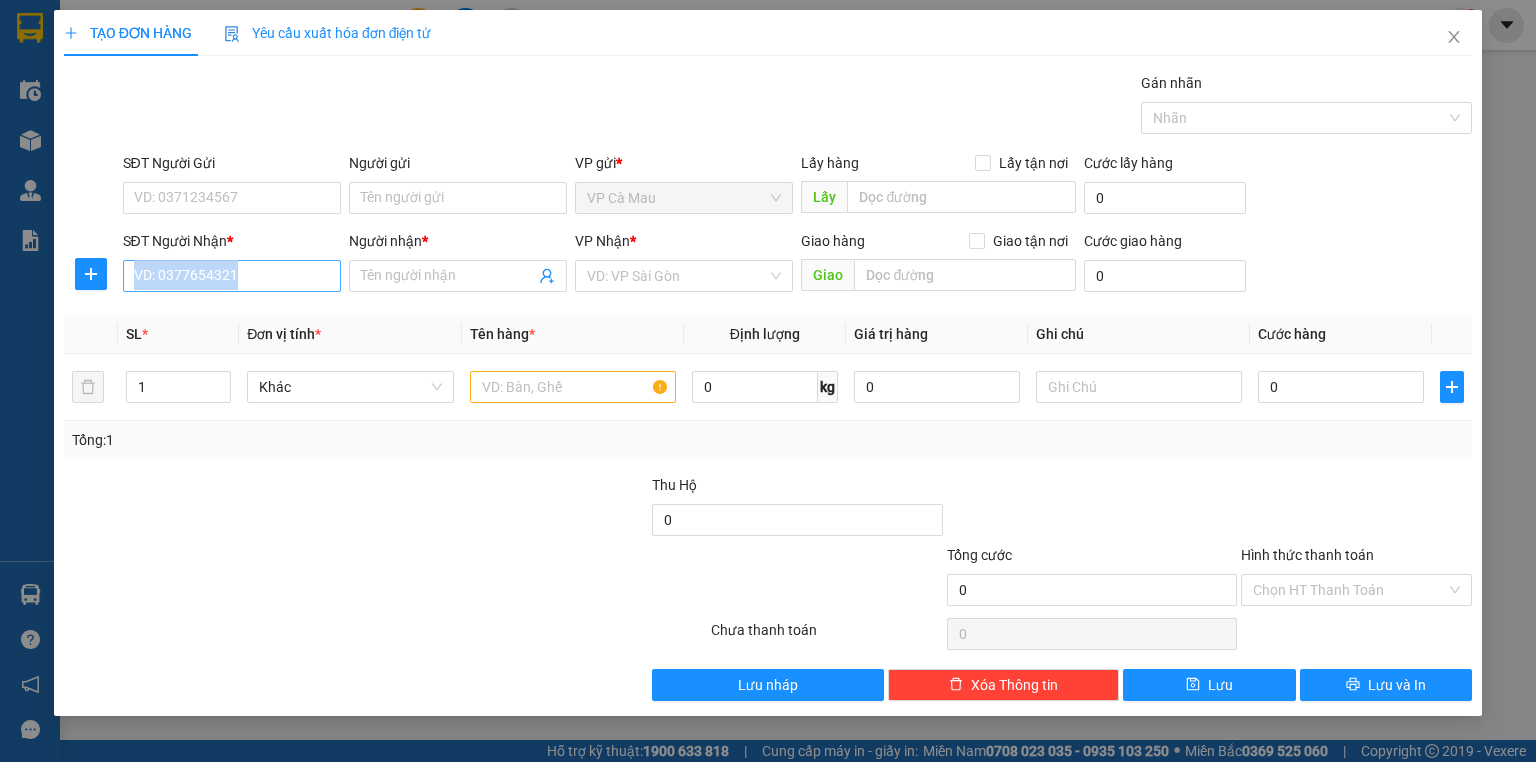 click on "SĐT Người Nhận  *" at bounding box center (232, 276) 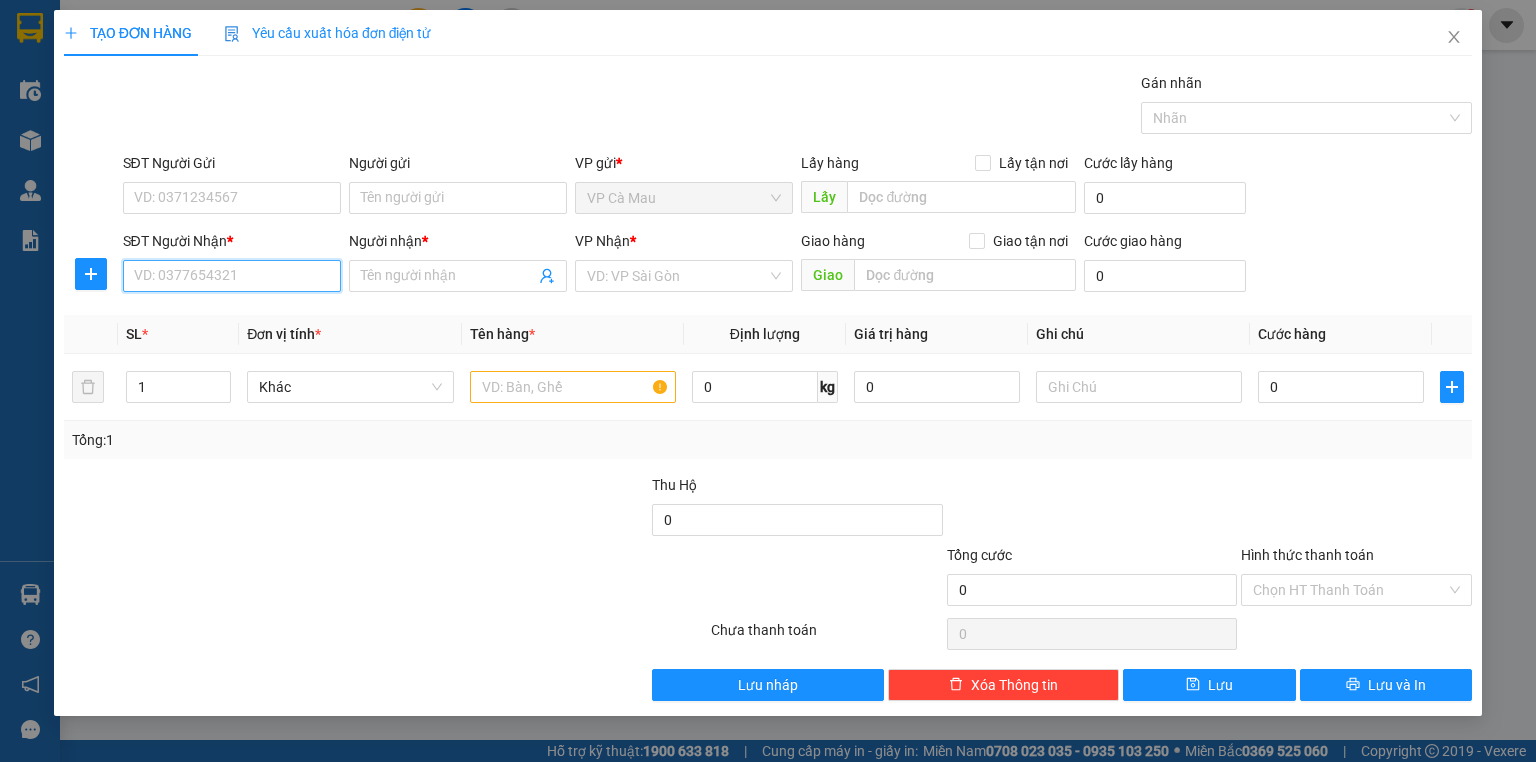 click on "SĐT Người Nhận  *" at bounding box center [232, 276] 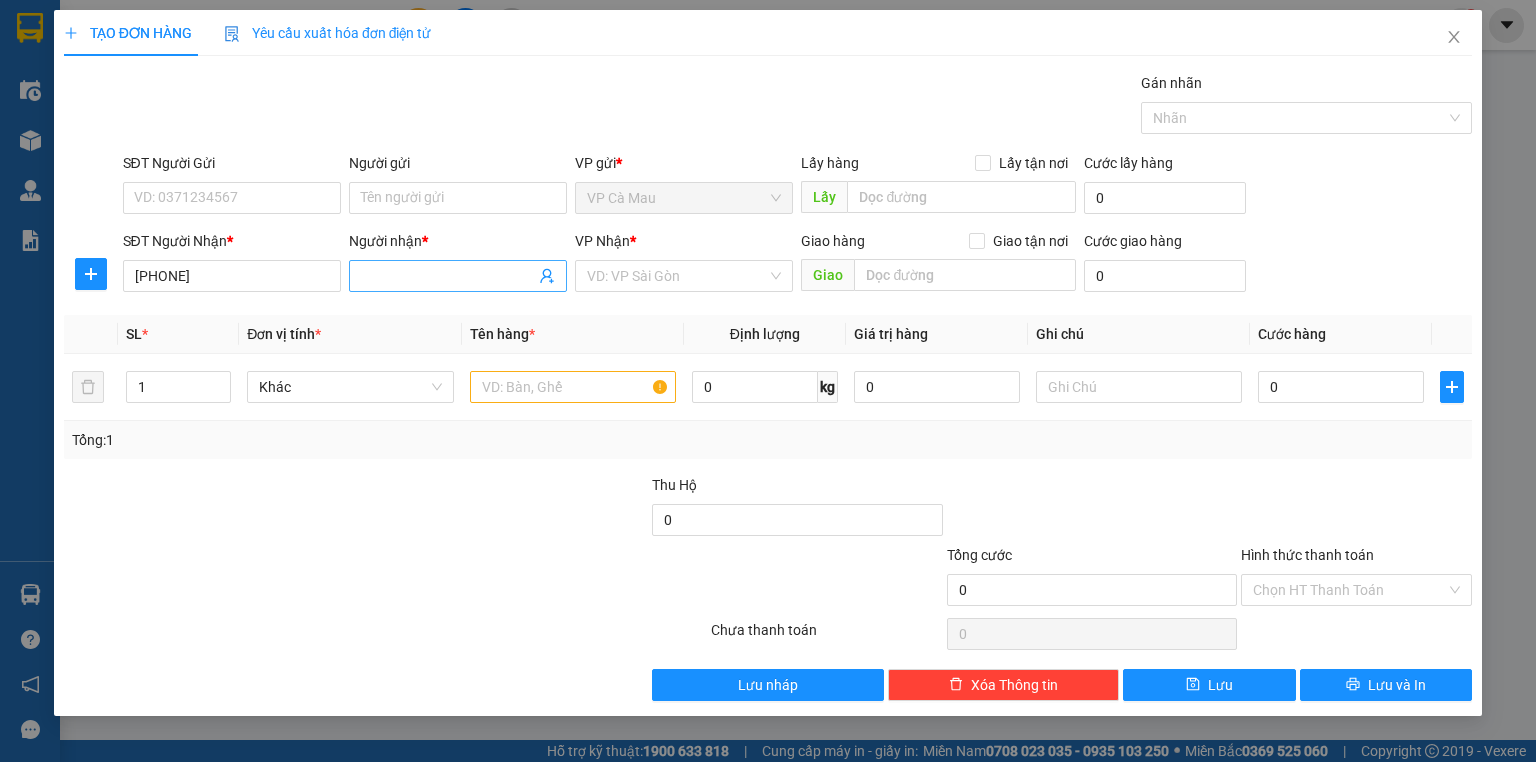 click on "Người nhận  *" at bounding box center [448, 276] 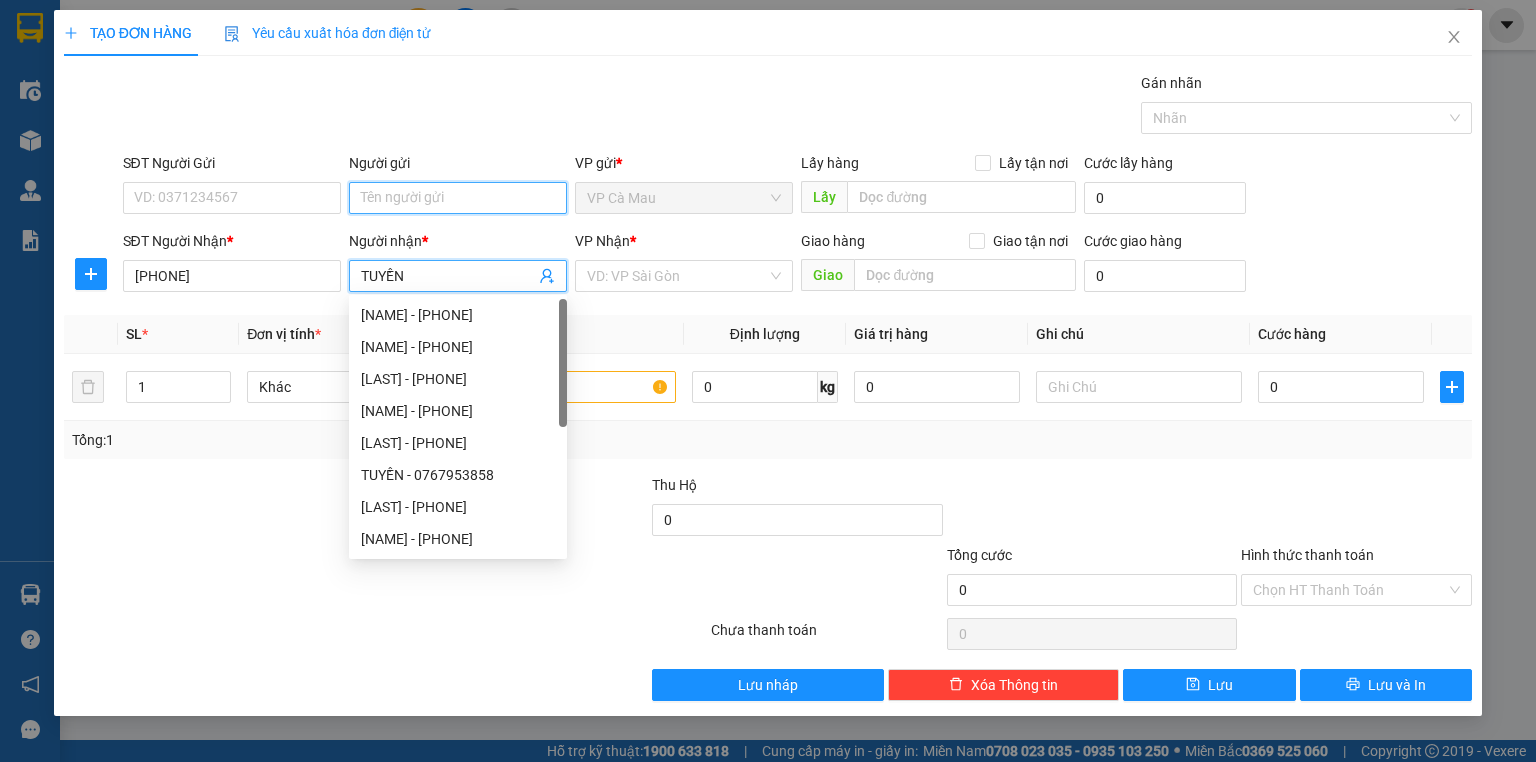 click on "Người gửi" at bounding box center (458, 198) 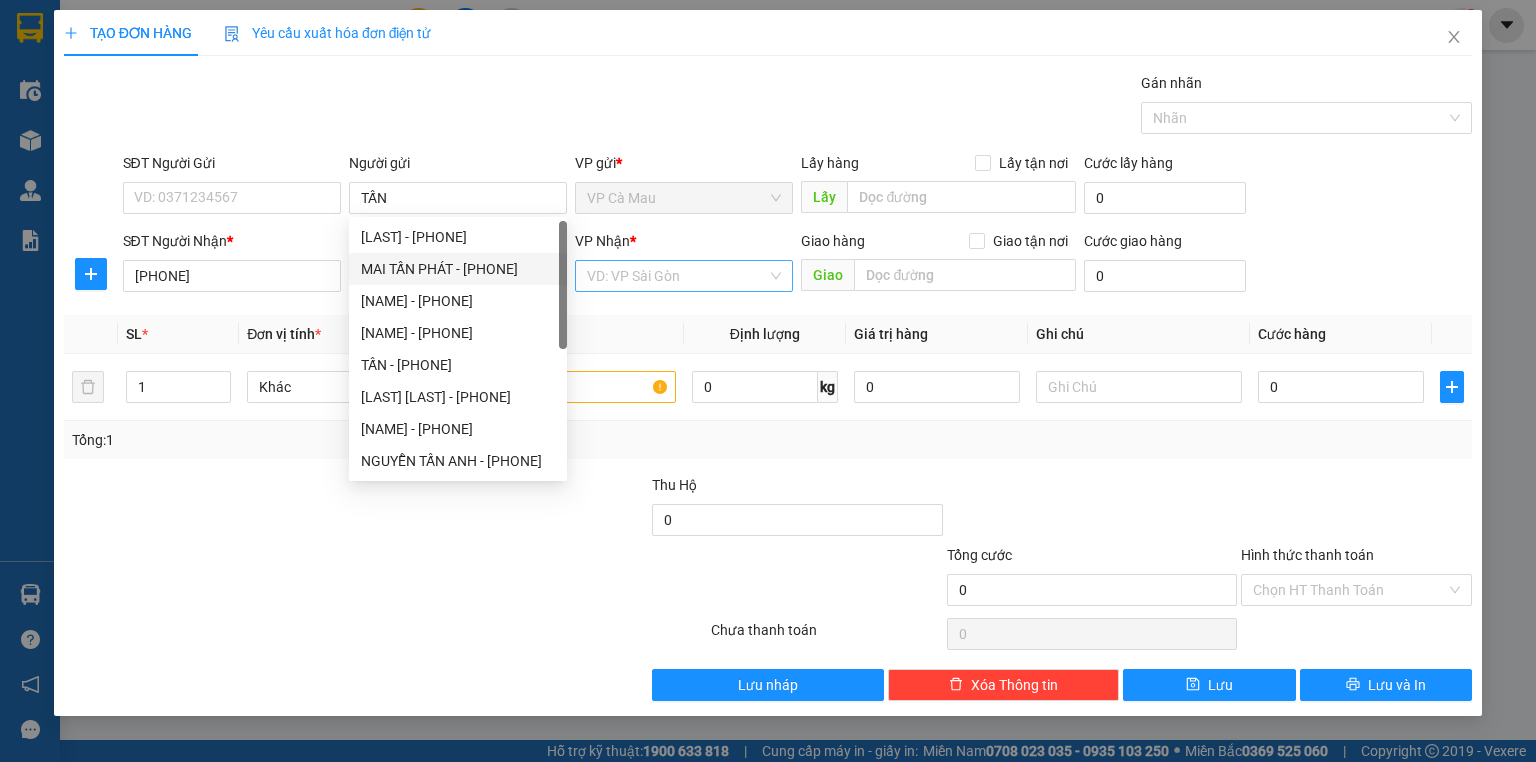 click at bounding box center (677, 276) 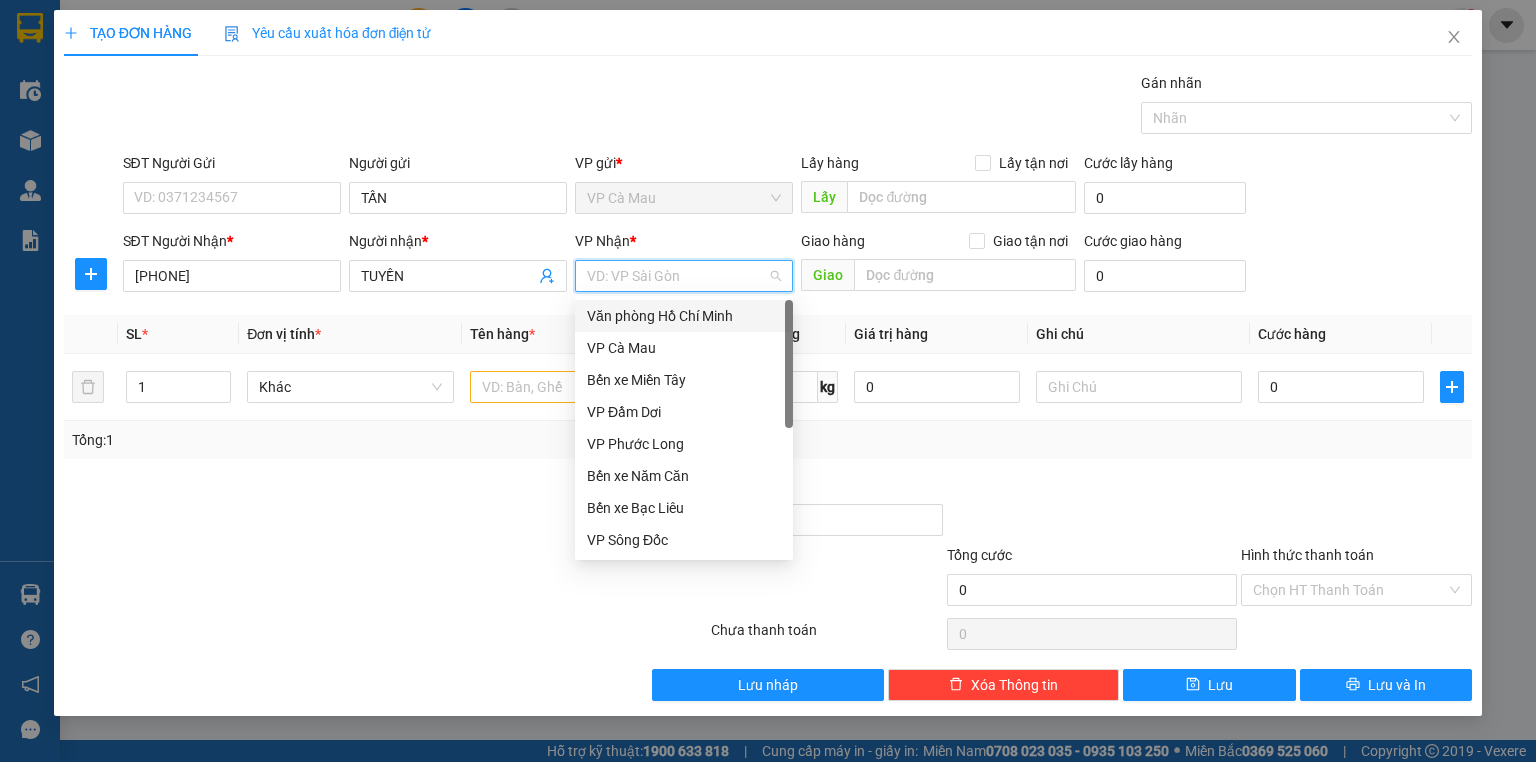 click on "Văn phòng Hồ Chí Minh" at bounding box center [684, 316] 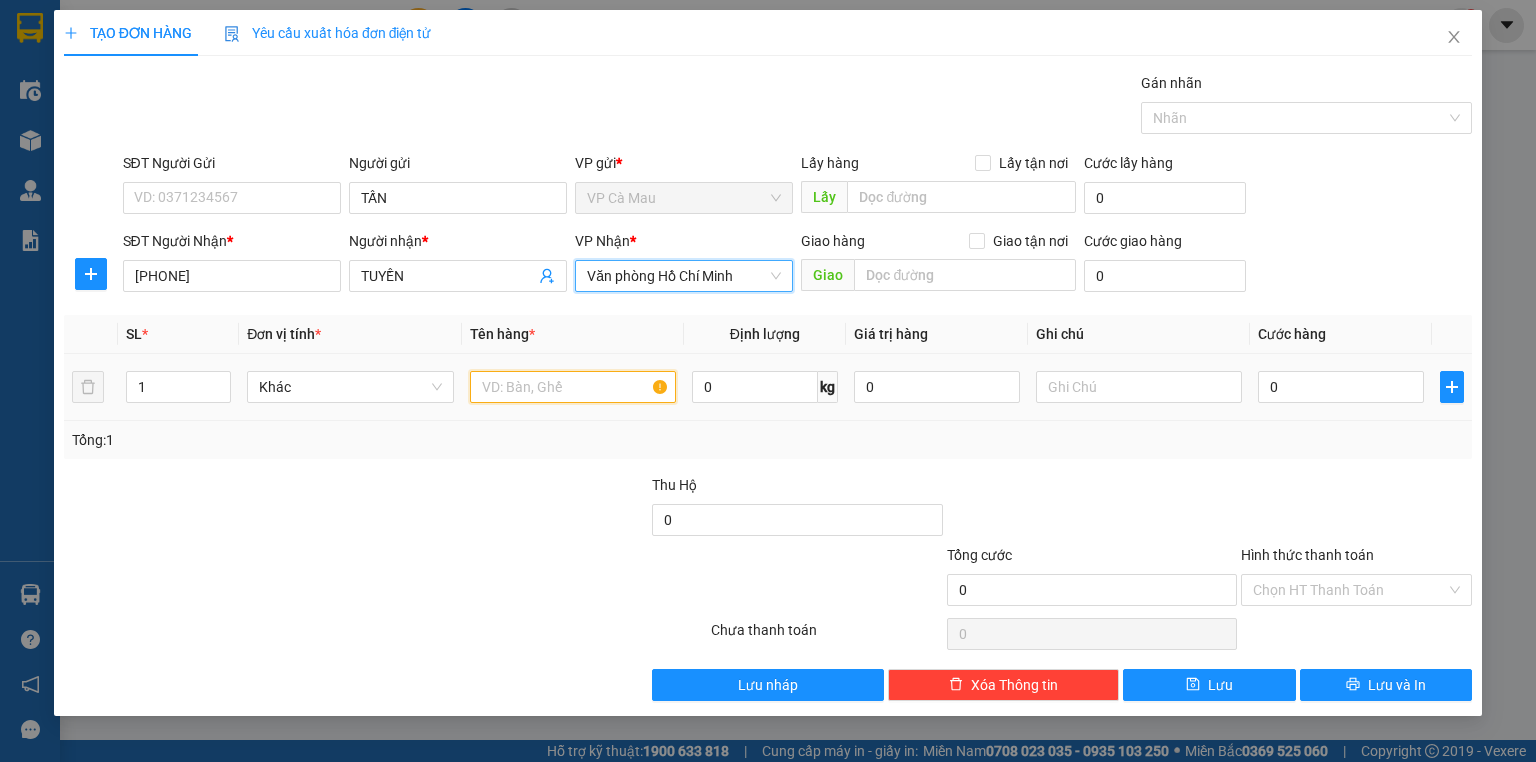 click at bounding box center (573, 387) 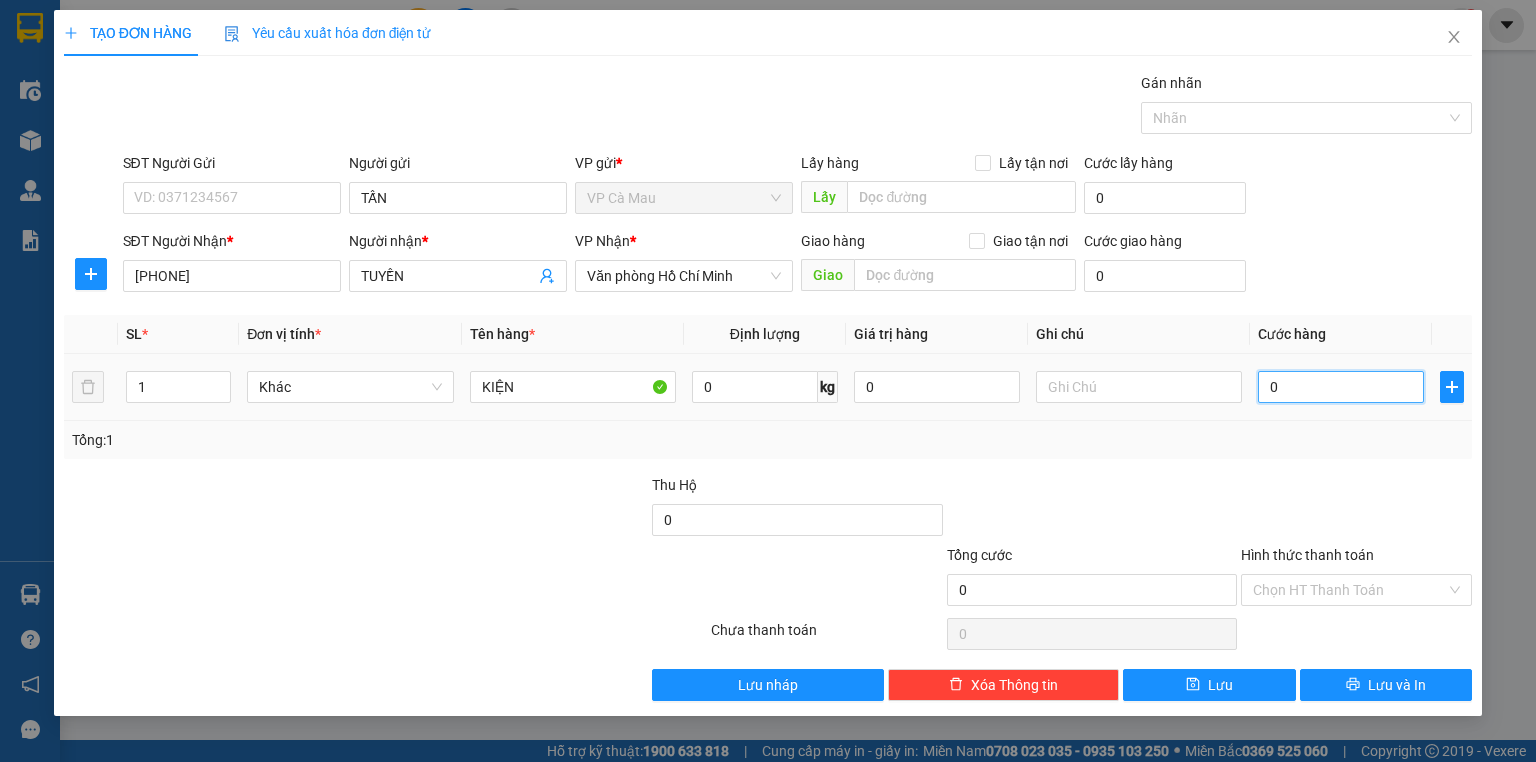 click on "0" at bounding box center [1341, 387] 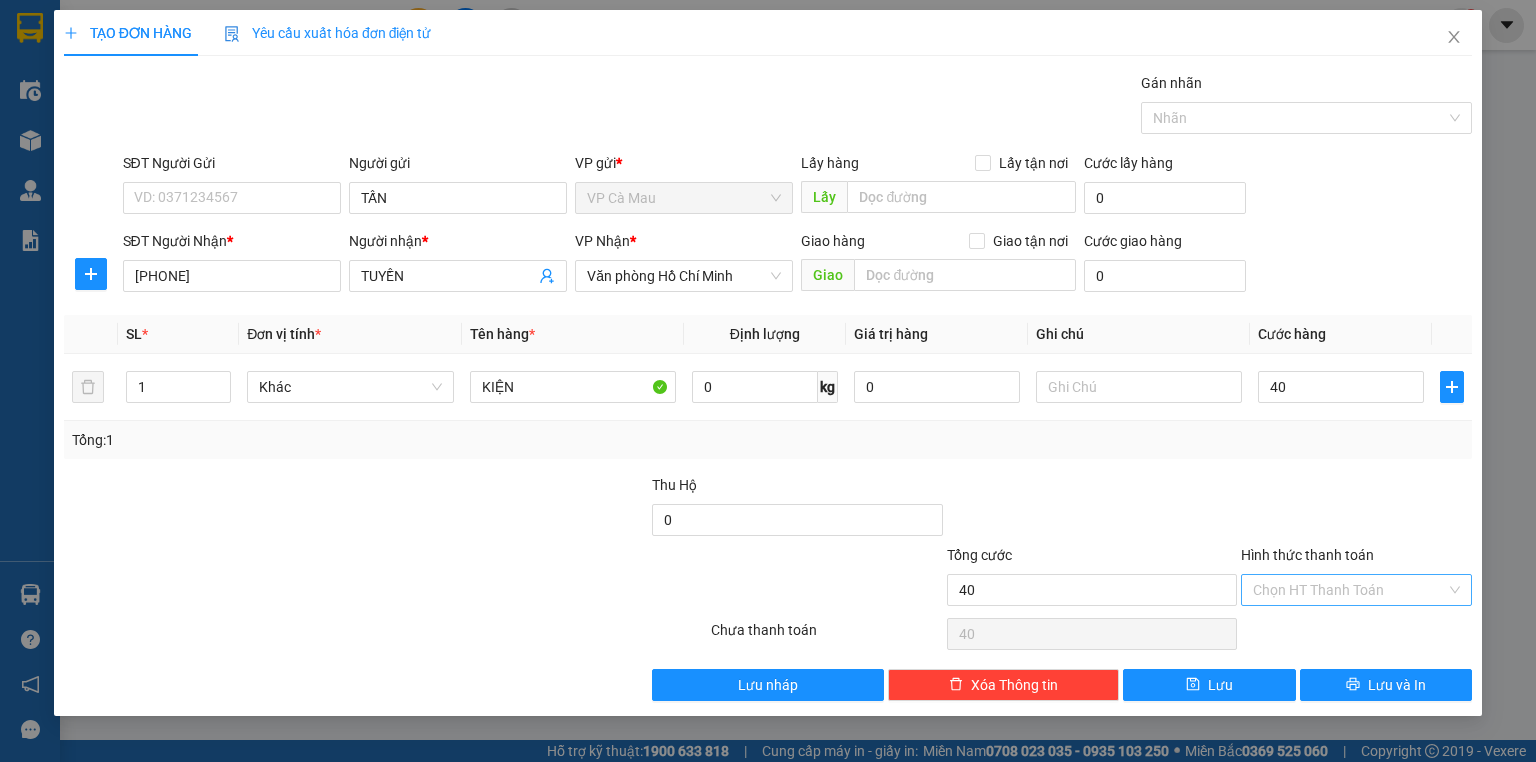 click on "Hình thức thanh toán" at bounding box center (1349, 590) 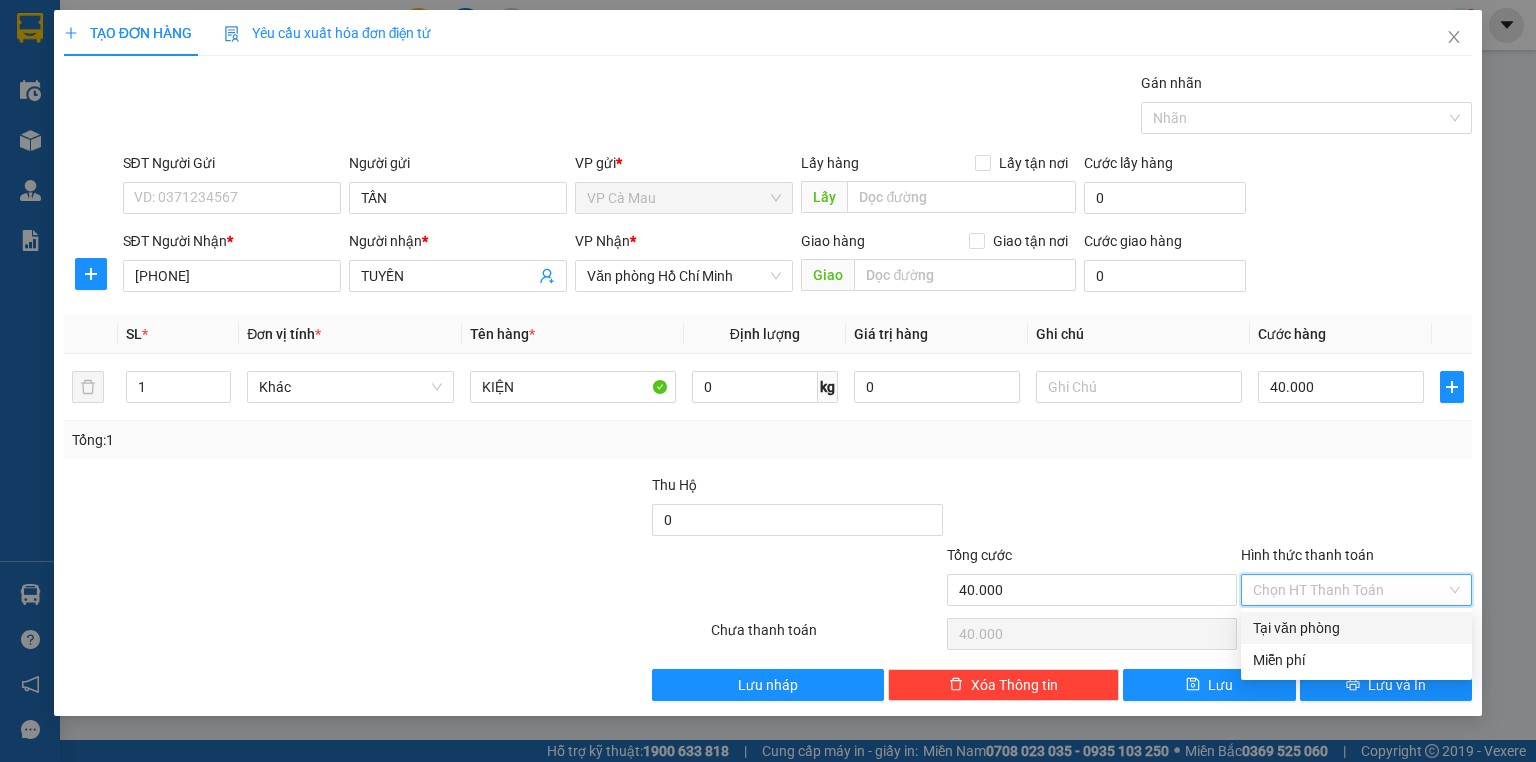 click on "Tại văn phòng" at bounding box center [1356, 628] 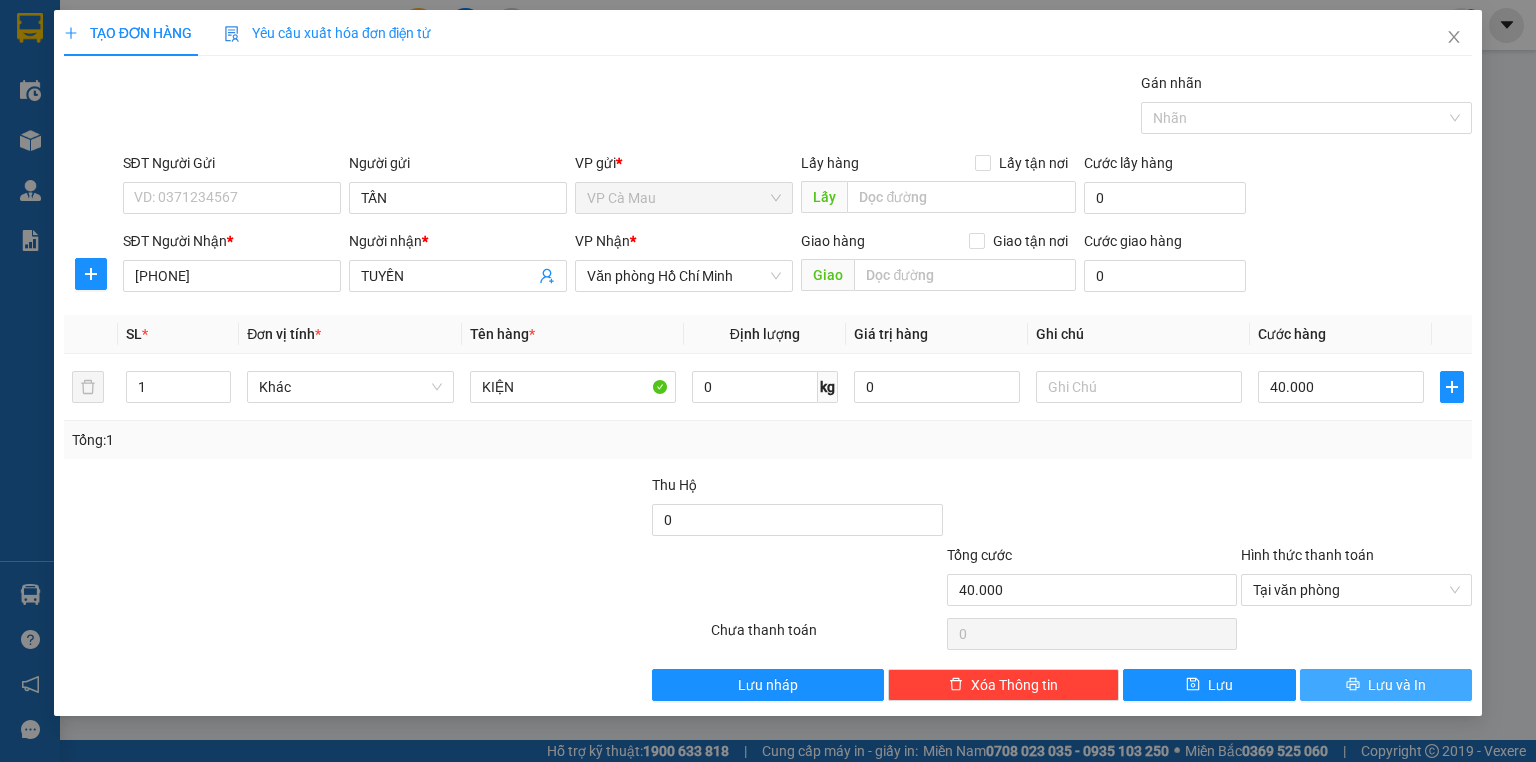 click on "Lưu và In" at bounding box center (1386, 685) 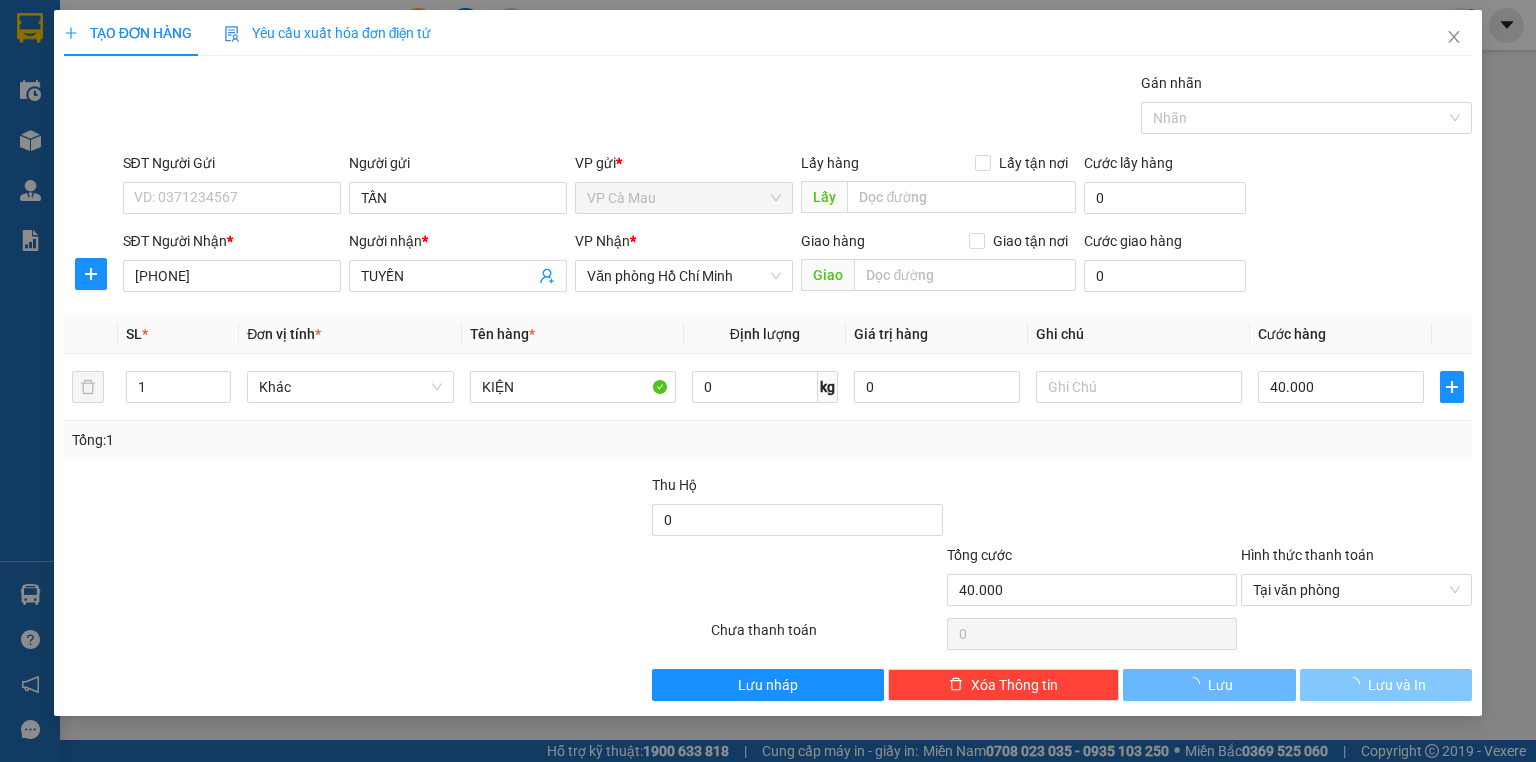 click on "Lưu và In" at bounding box center [1397, 685] 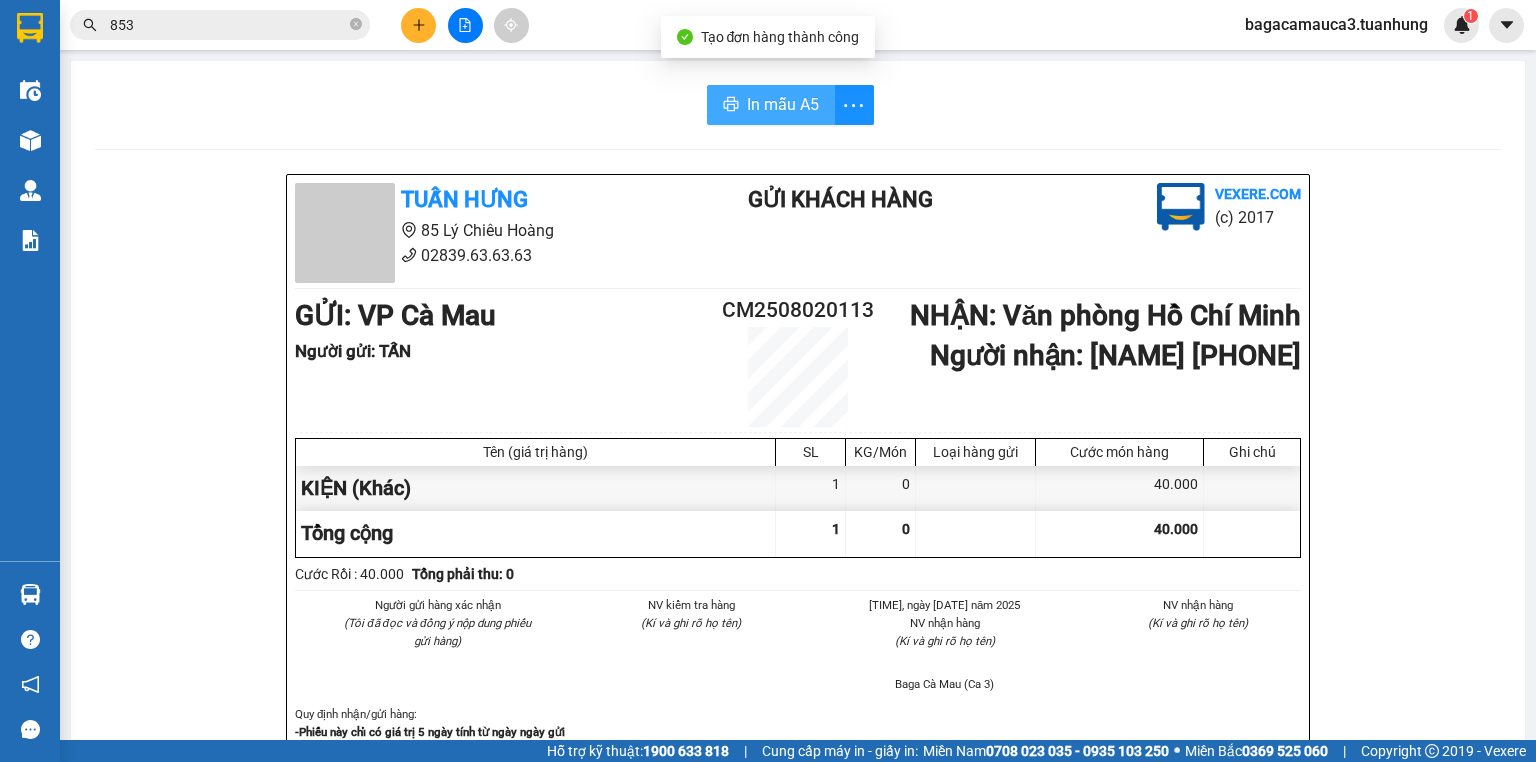 click on "In mẫu A5" at bounding box center (771, 105) 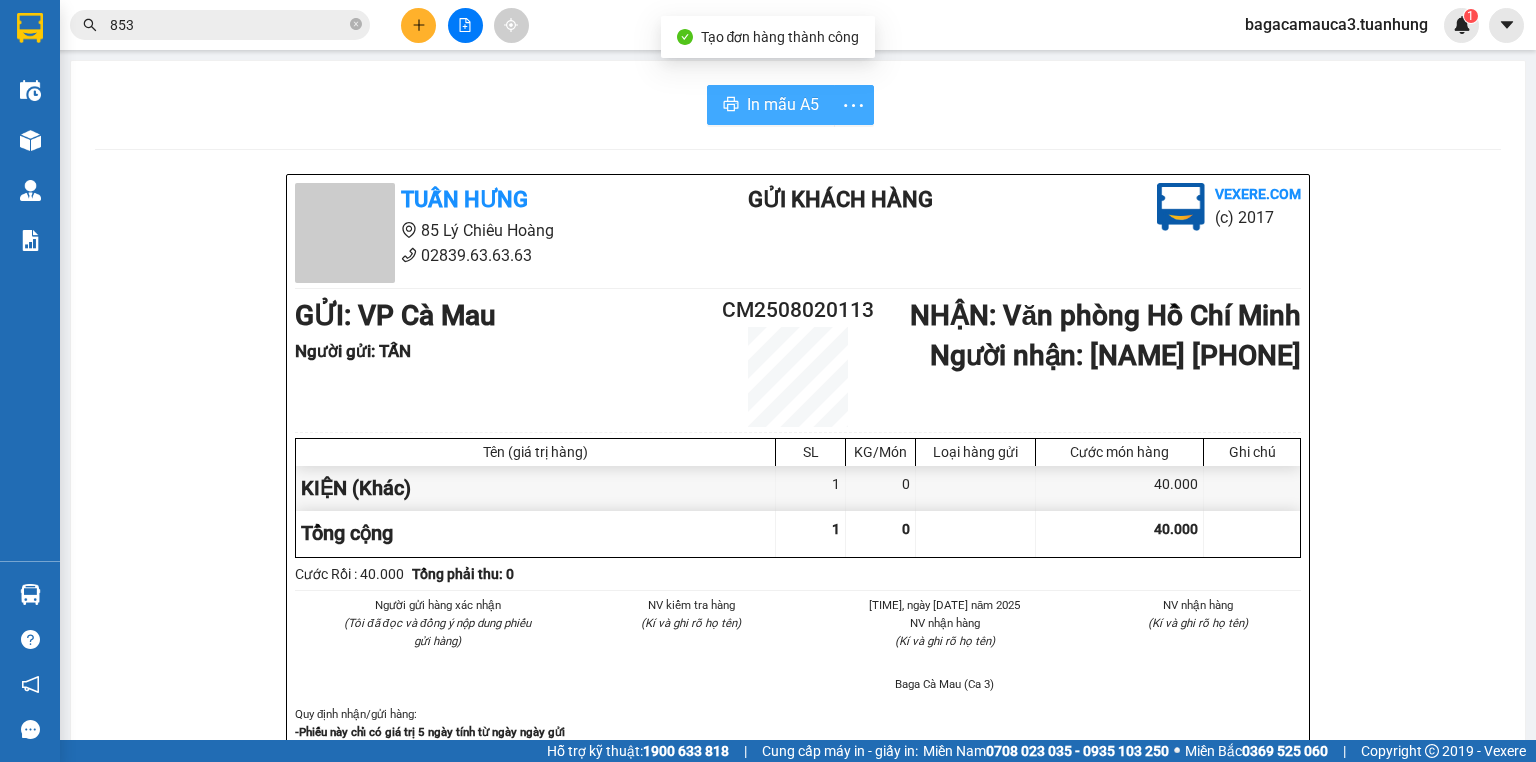 scroll, scrollTop: 0, scrollLeft: 0, axis: both 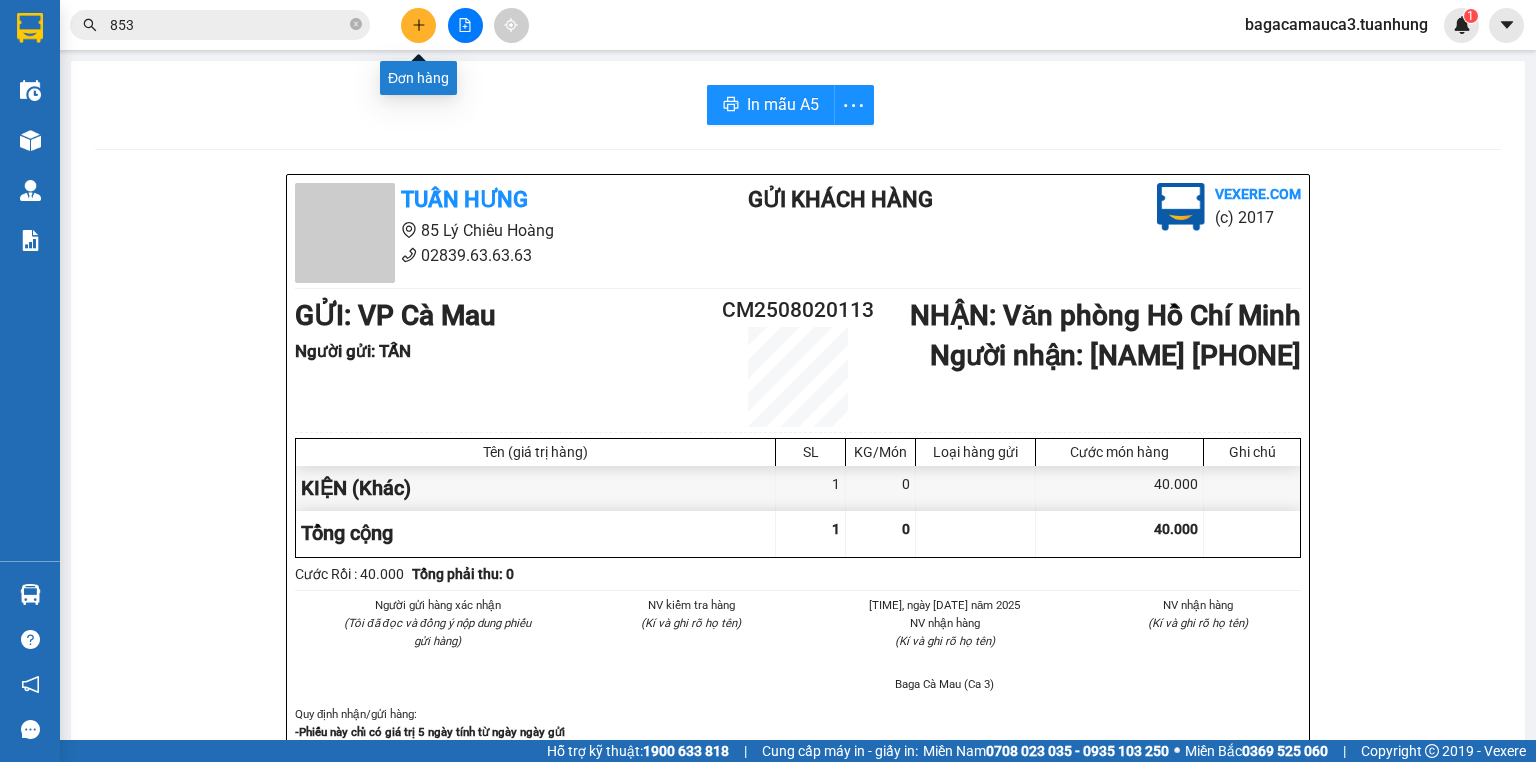 click at bounding box center [418, 25] 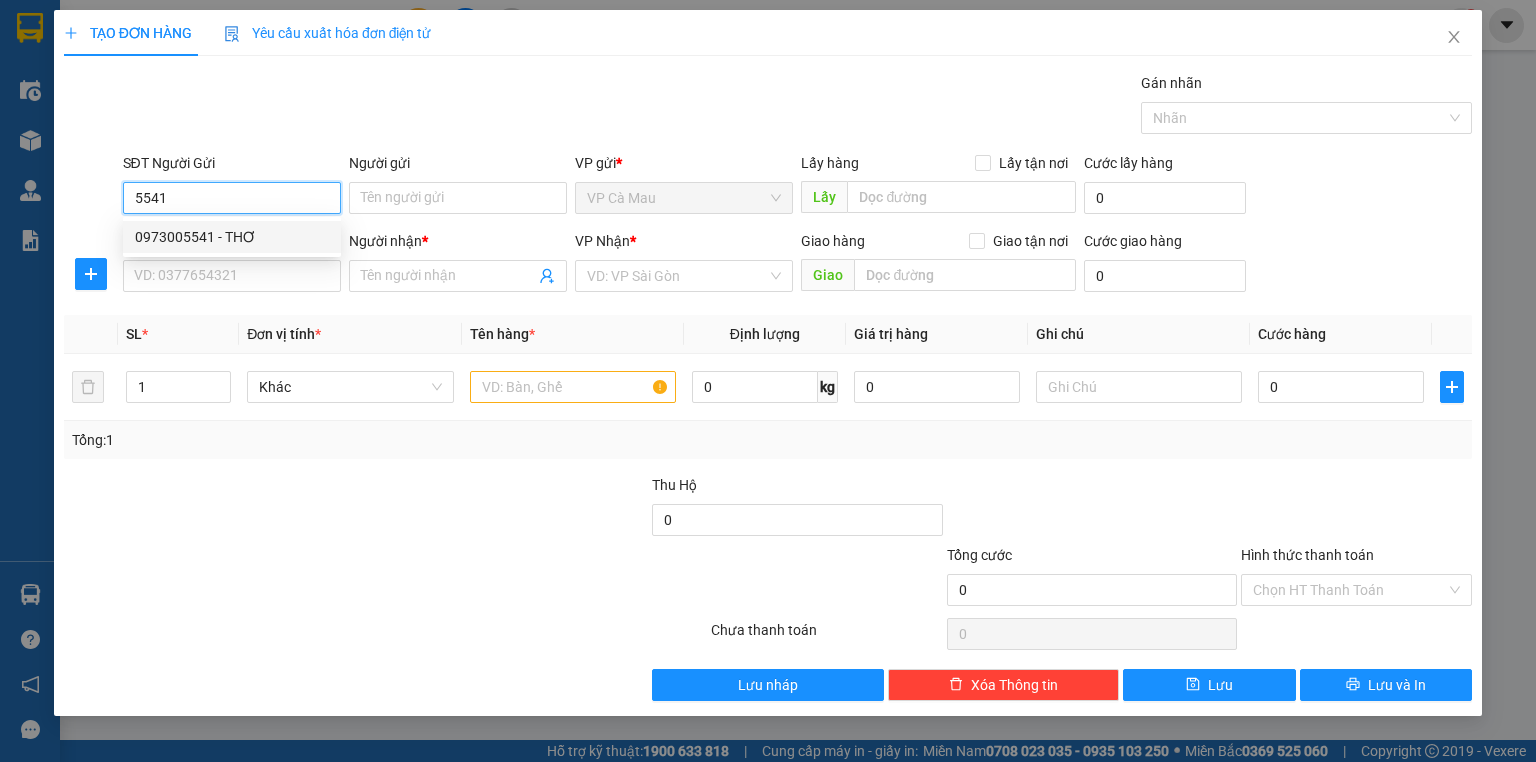click on "0973005541 - THƠ" at bounding box center (232, 237) 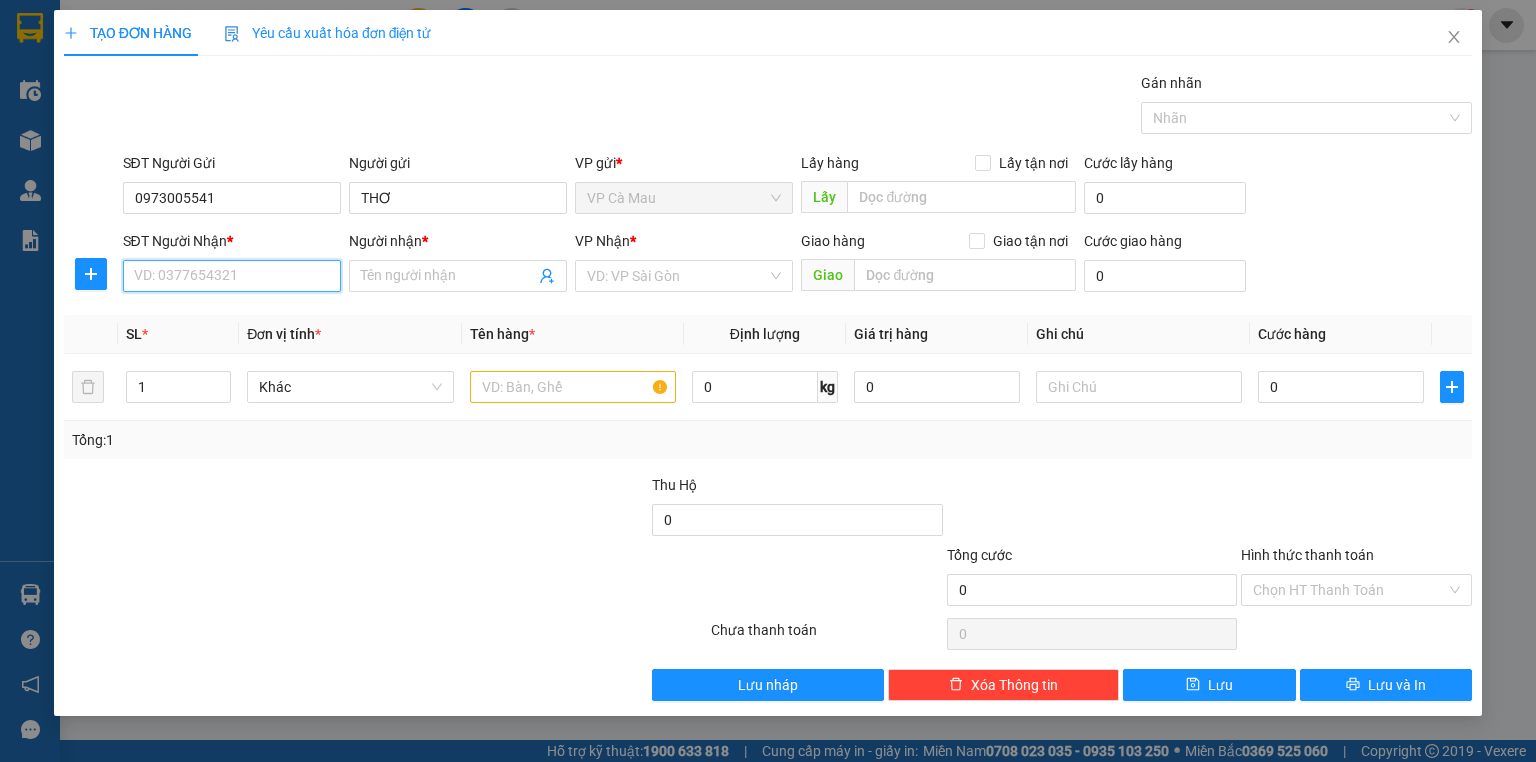click on "SĐT Người Nhận  *" at bounding box center [232, 276] 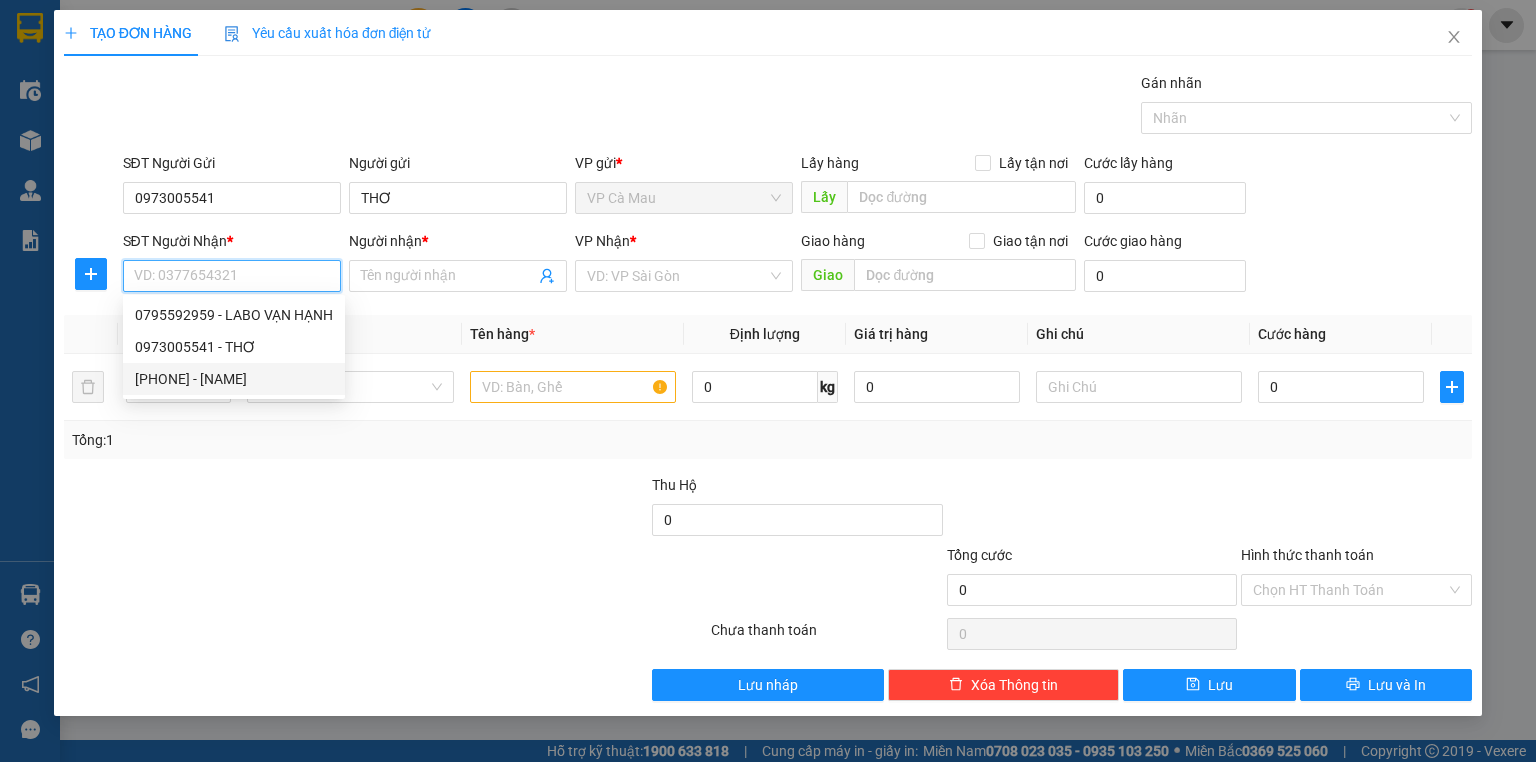 click on "[PHONE] - [NAME]" at bounding box center [234, 379] 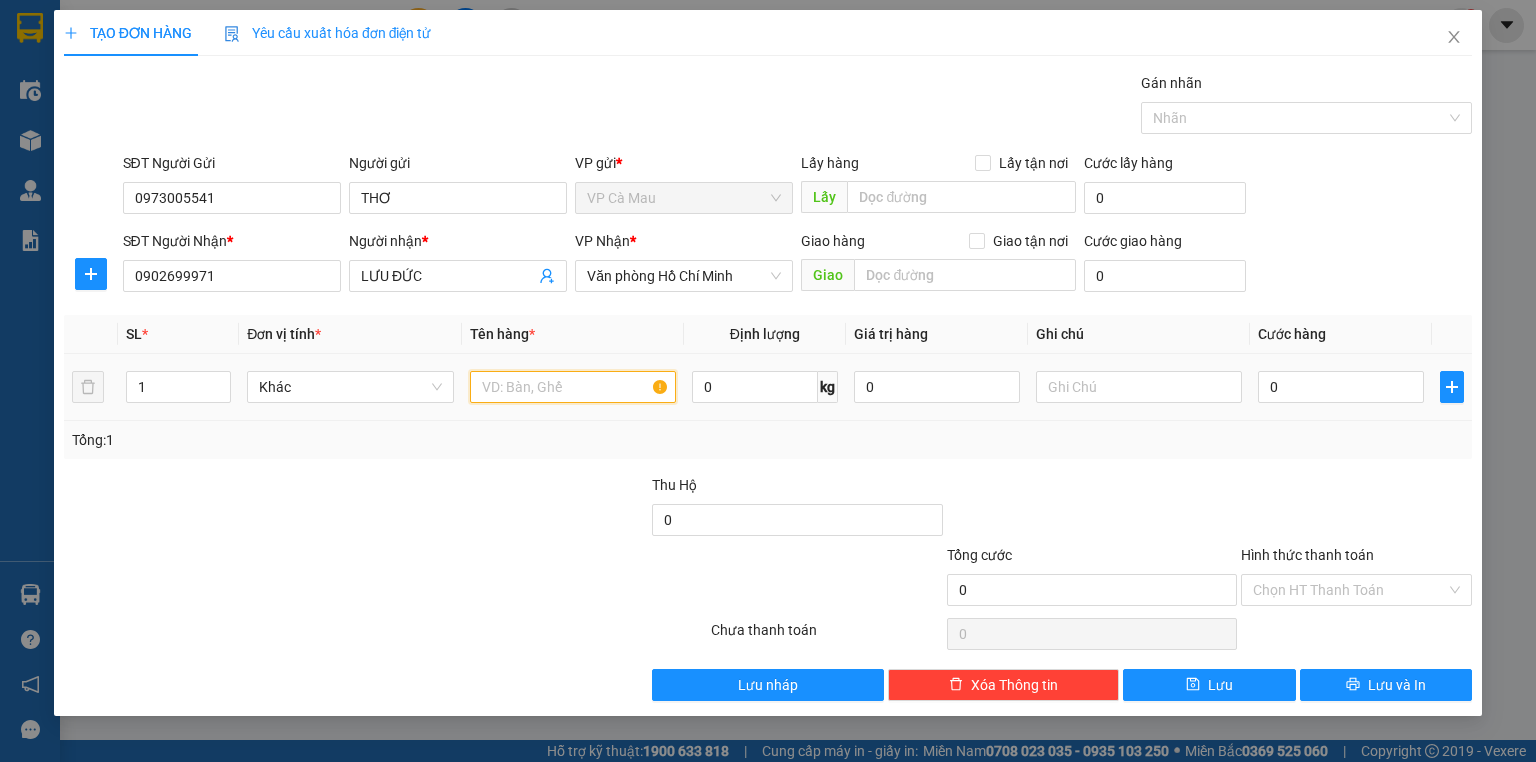 click at bounding box center (573, 387) 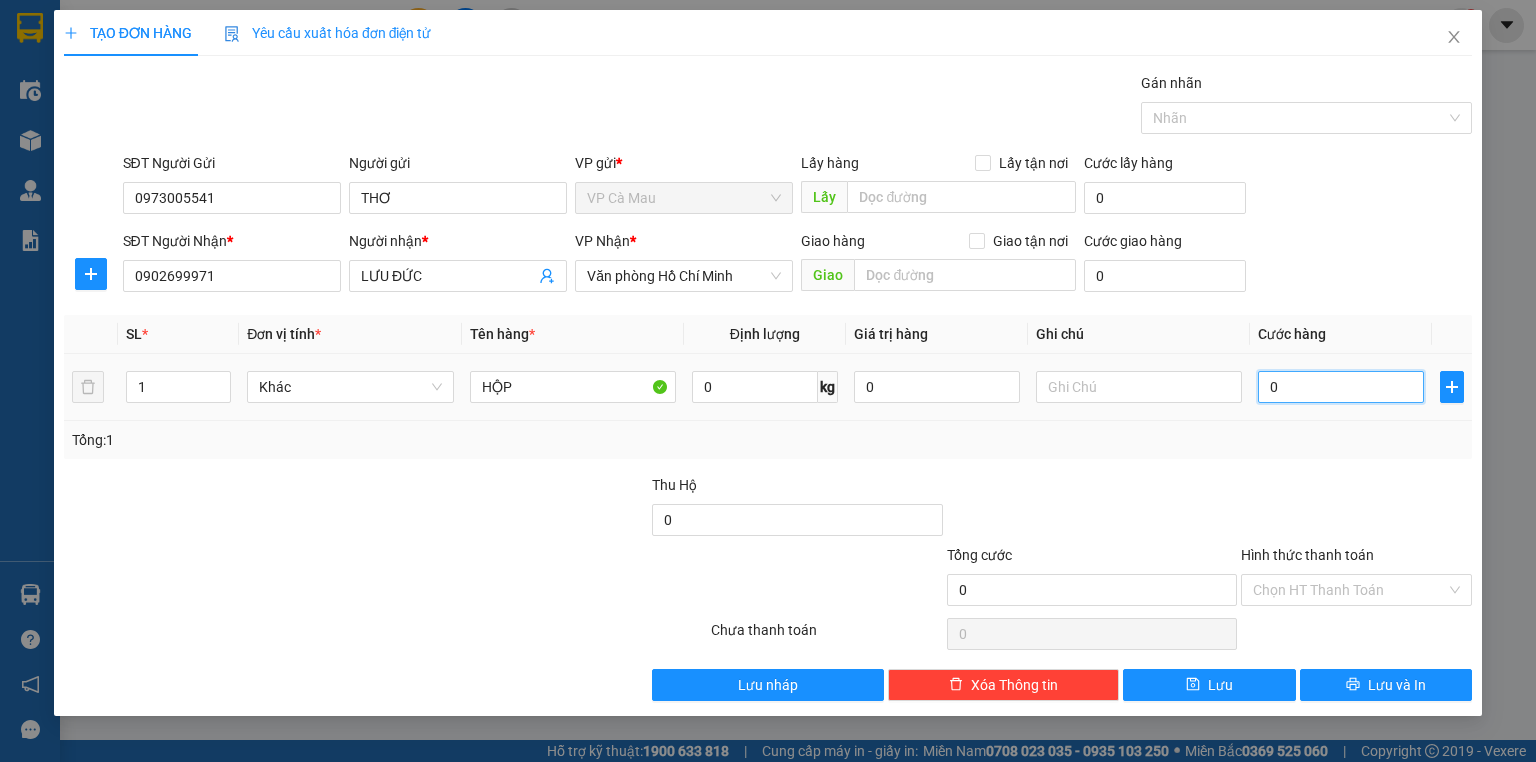 click on "0" at bounding box center [1341, 387] 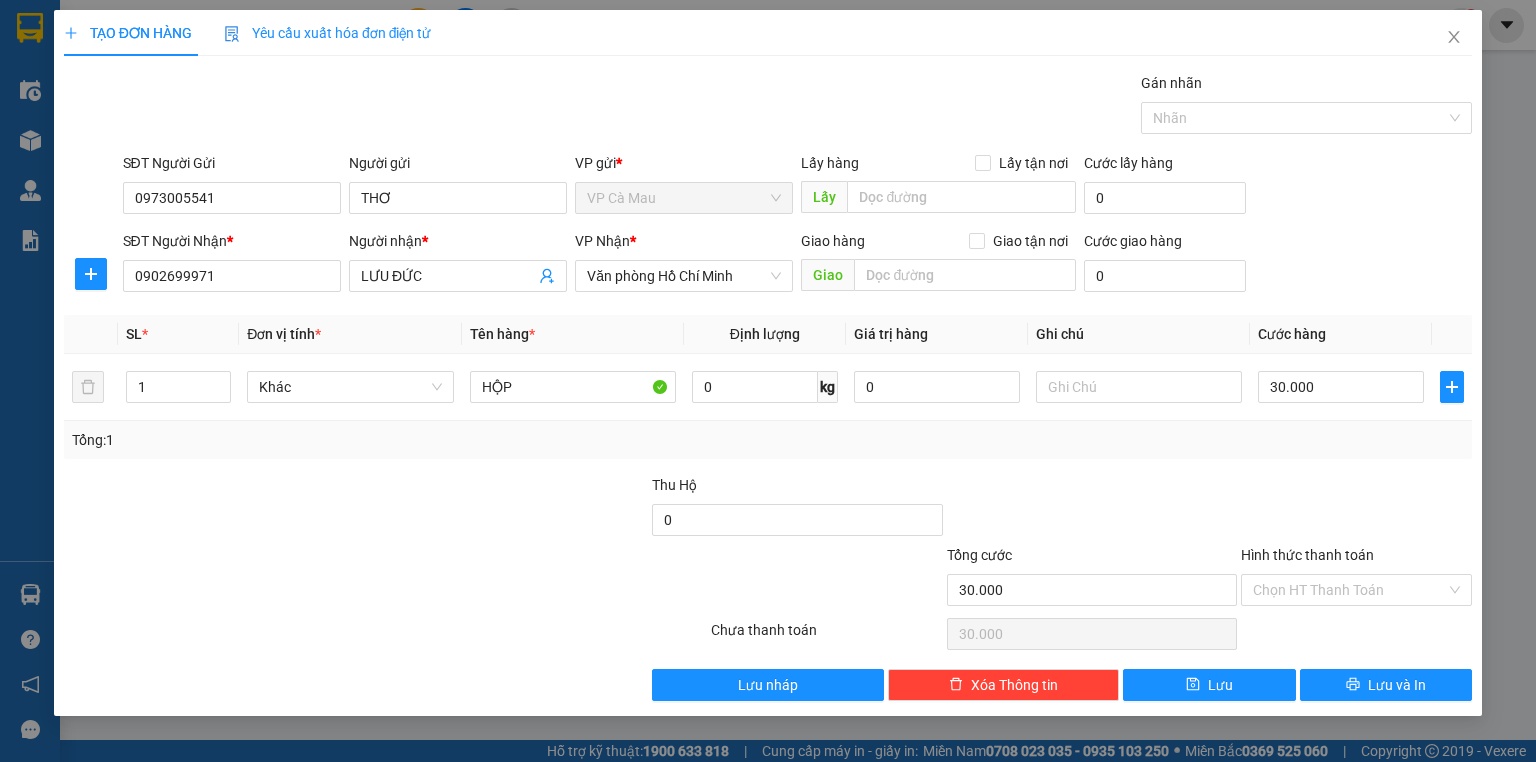drag, startPoint x: 1358, startPoint y: 492, endPoint x: 1340, endPoint y: 493, distance: 18.027756 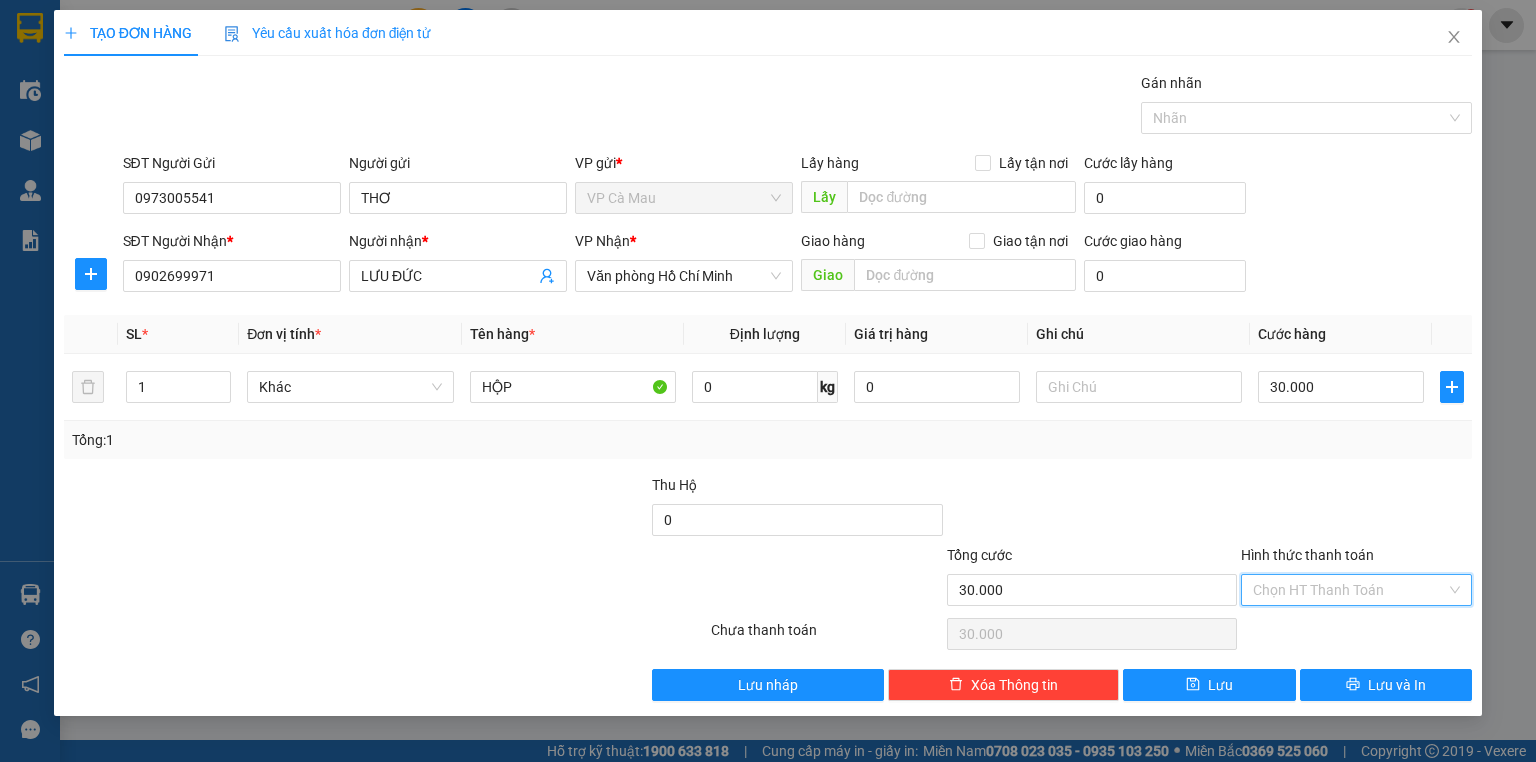 click on "Hình thức thanh toán" at bounding box center (1349, 590) 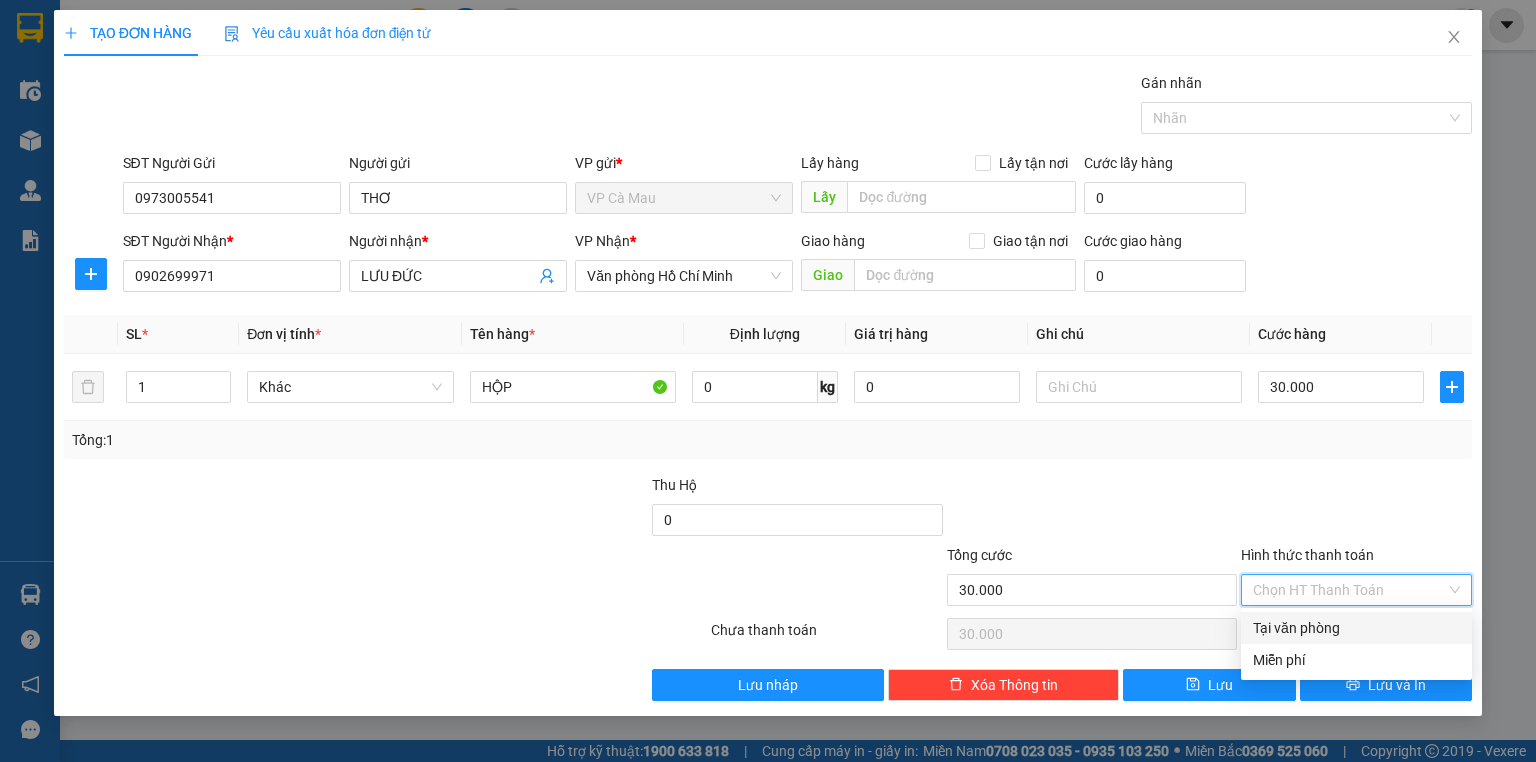click on "Tại văn phòng" at bounding box center (1356, 628) 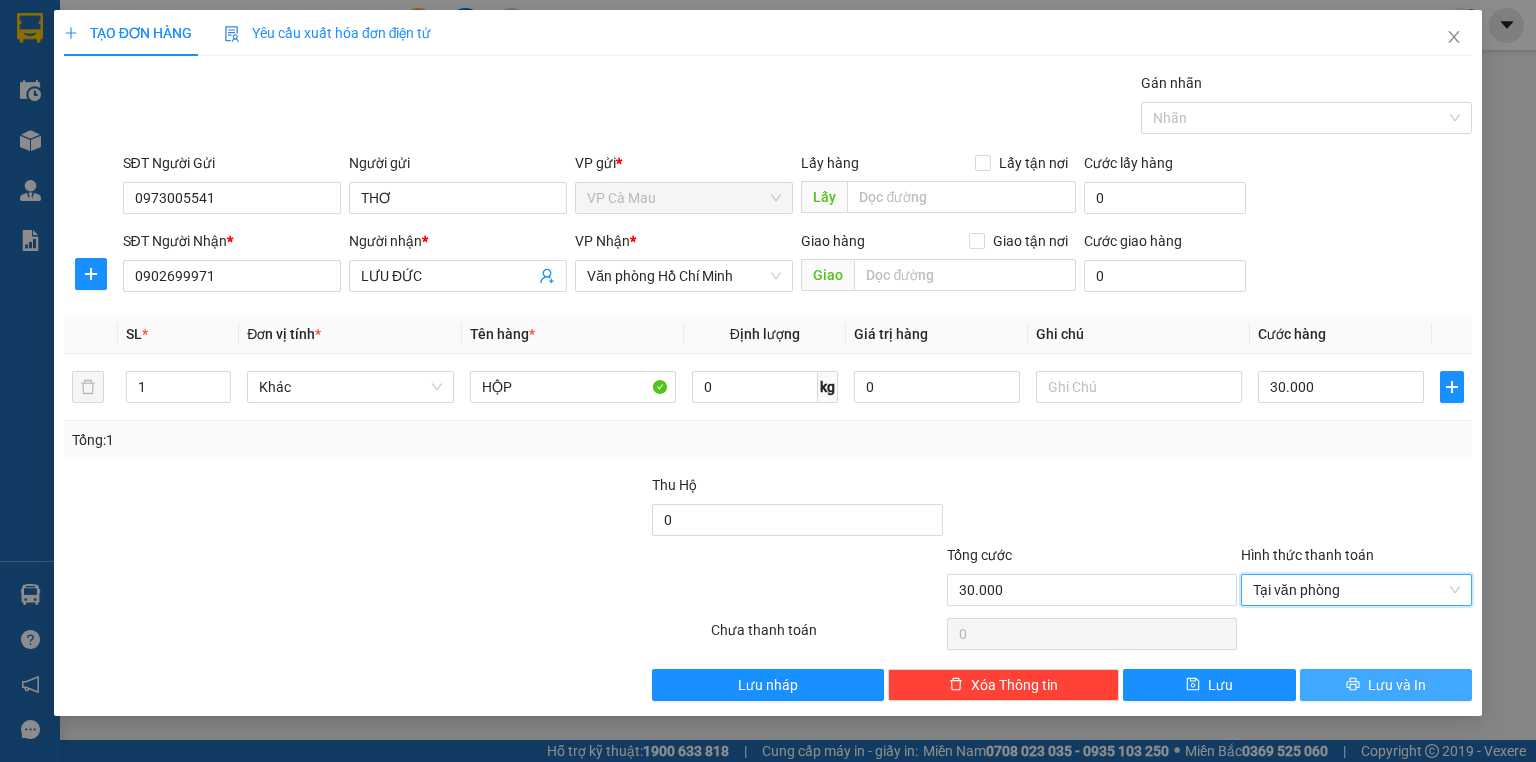 click 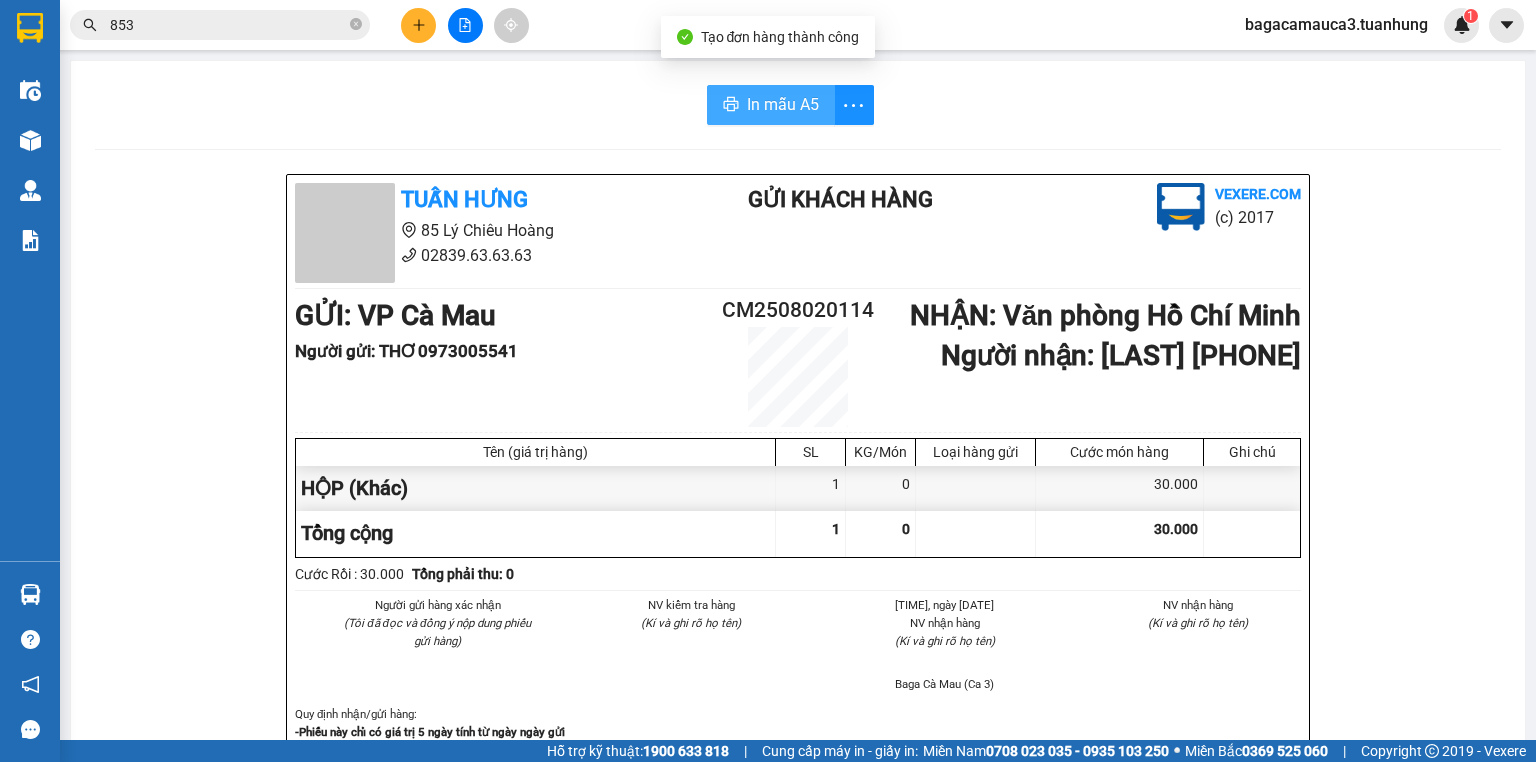 click on "In mẫu A5" at bounding box center [783, 104] 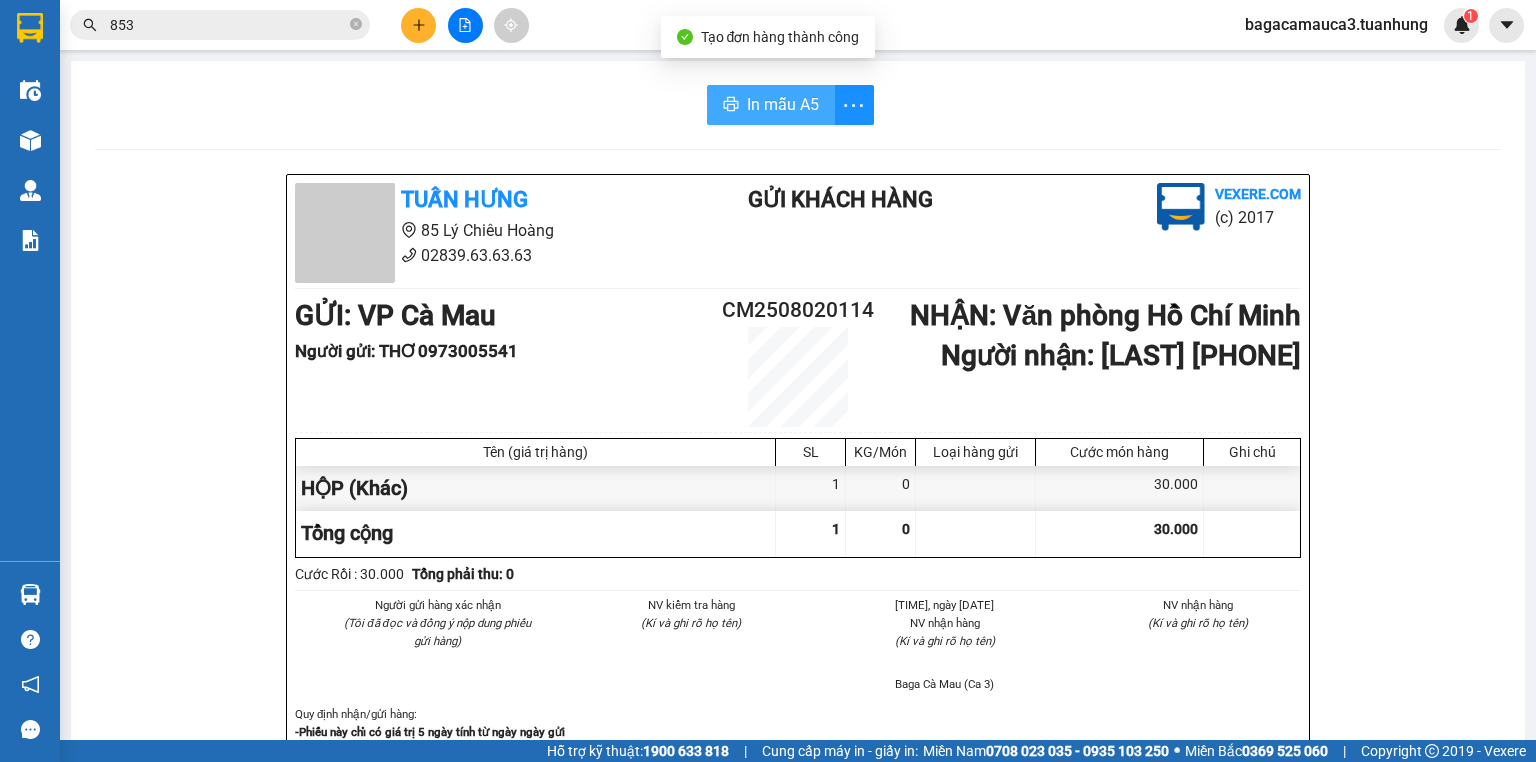 scroll, scrollTop: 0, scrollLeft: 0, axis: both 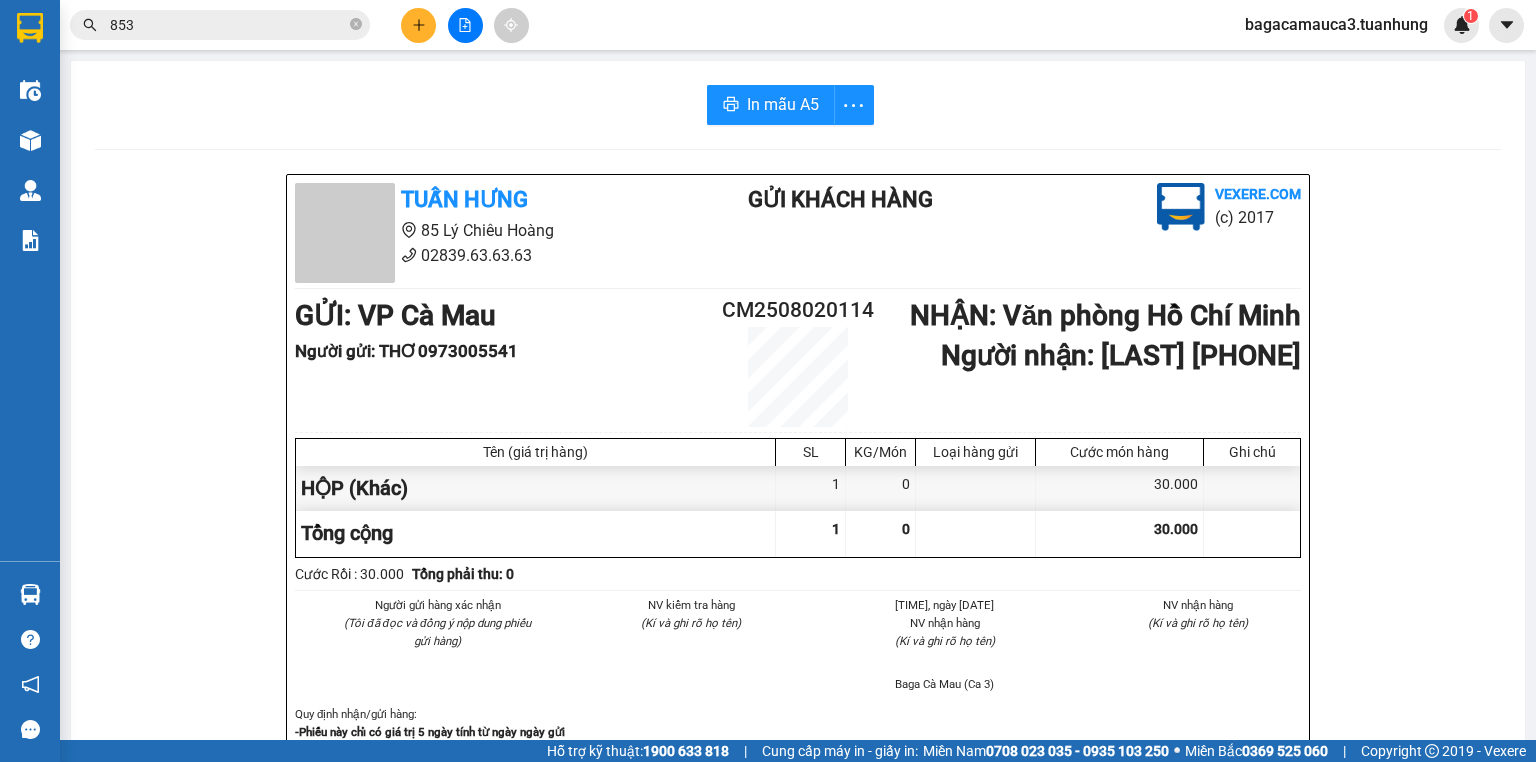 click on "NHẬN :   Văn phòng Hồ Chí Minh" at bounding box center [1105, 315] 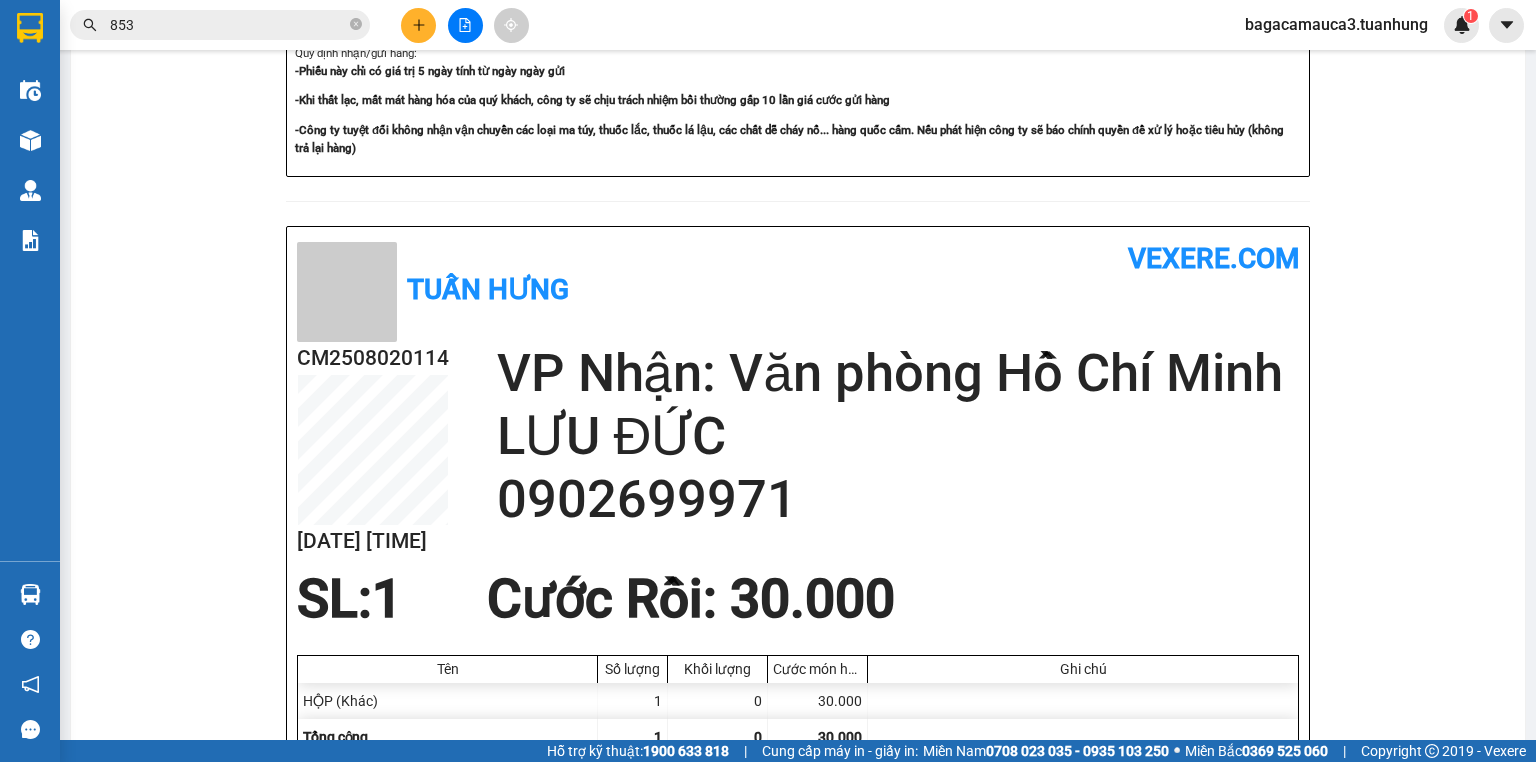 scroll, scrollTop: 890, scrollLeft: 0, axis: vertical 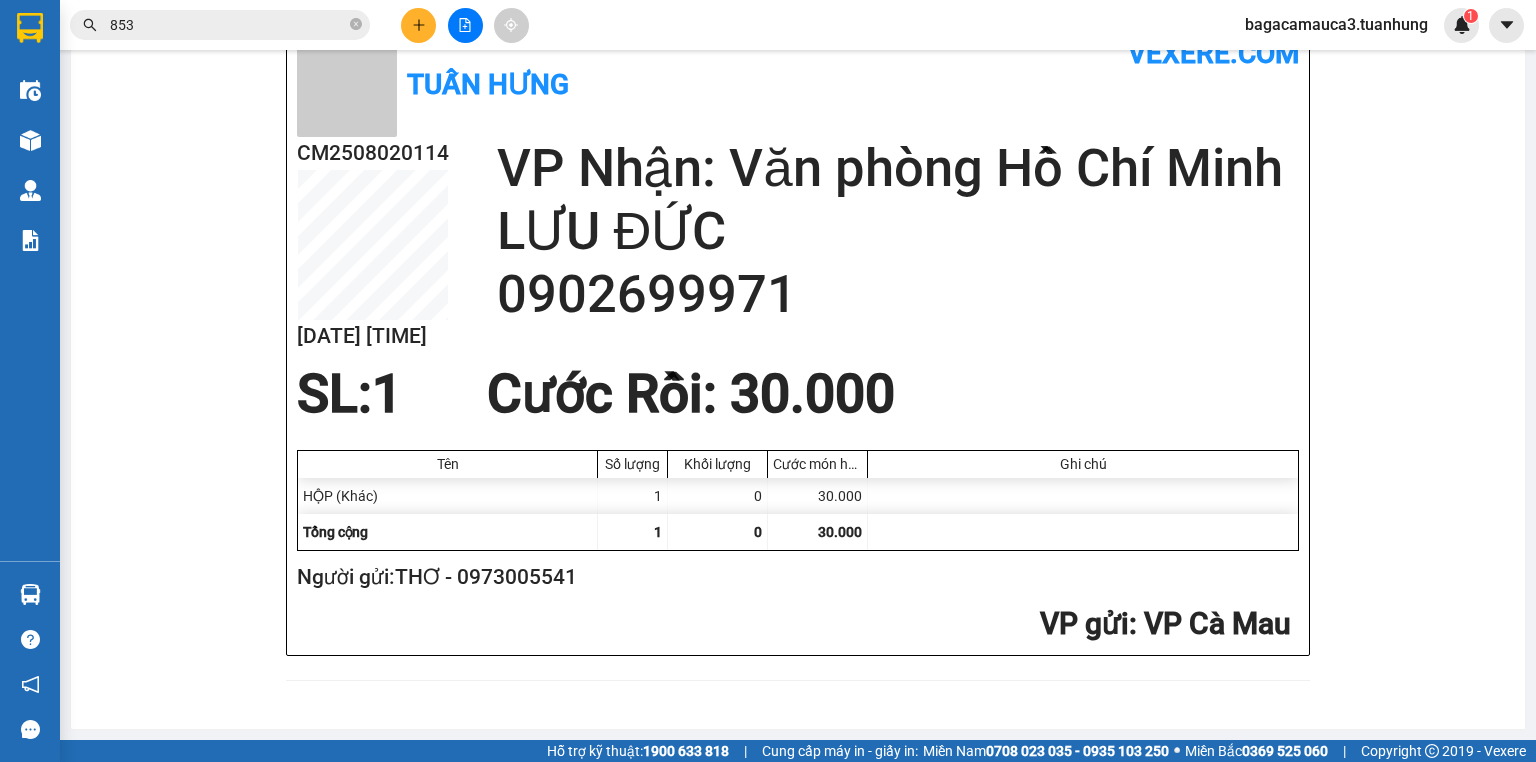 click 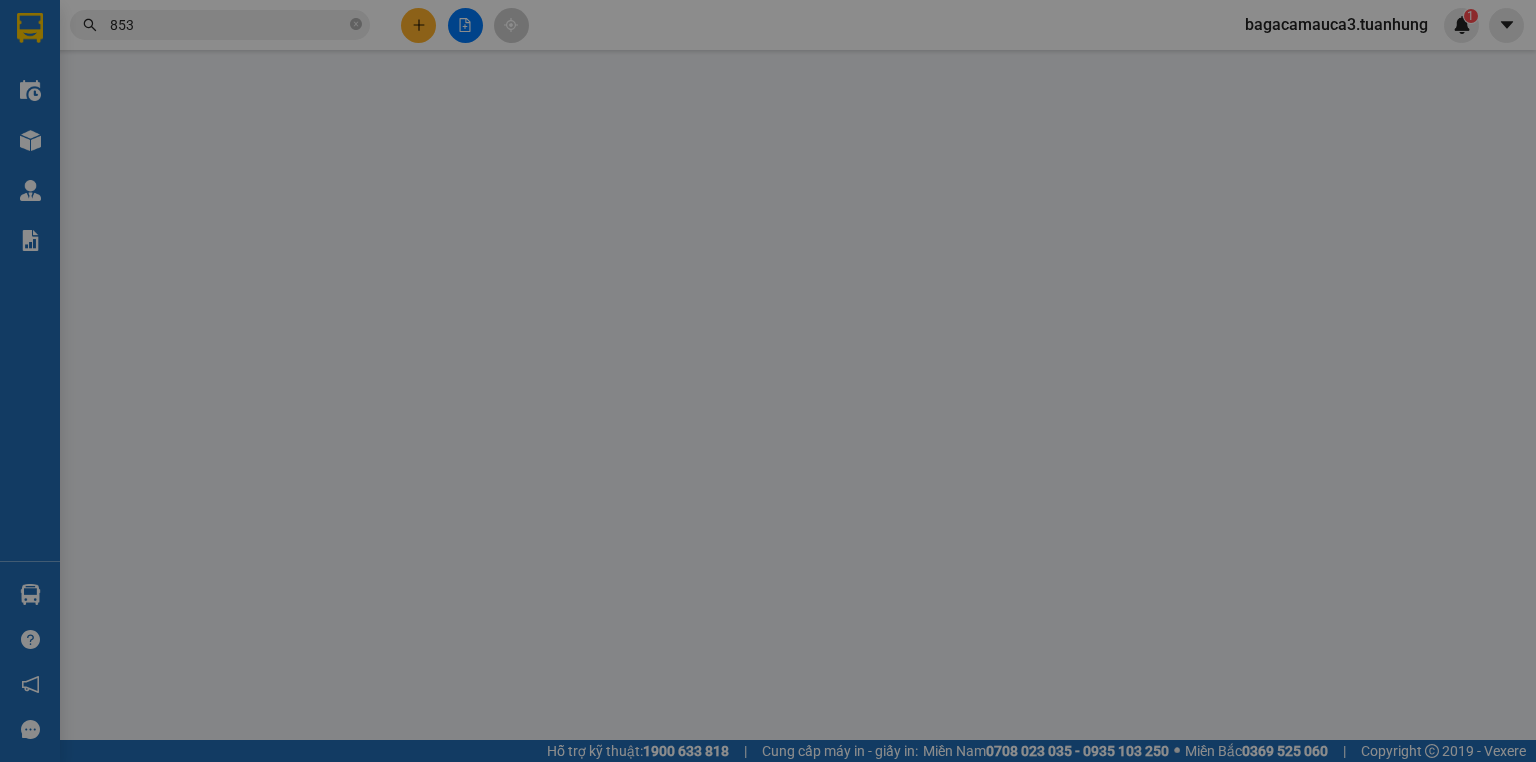 scroll, scrollTop: 0, scrollLeft: 0, axis: both 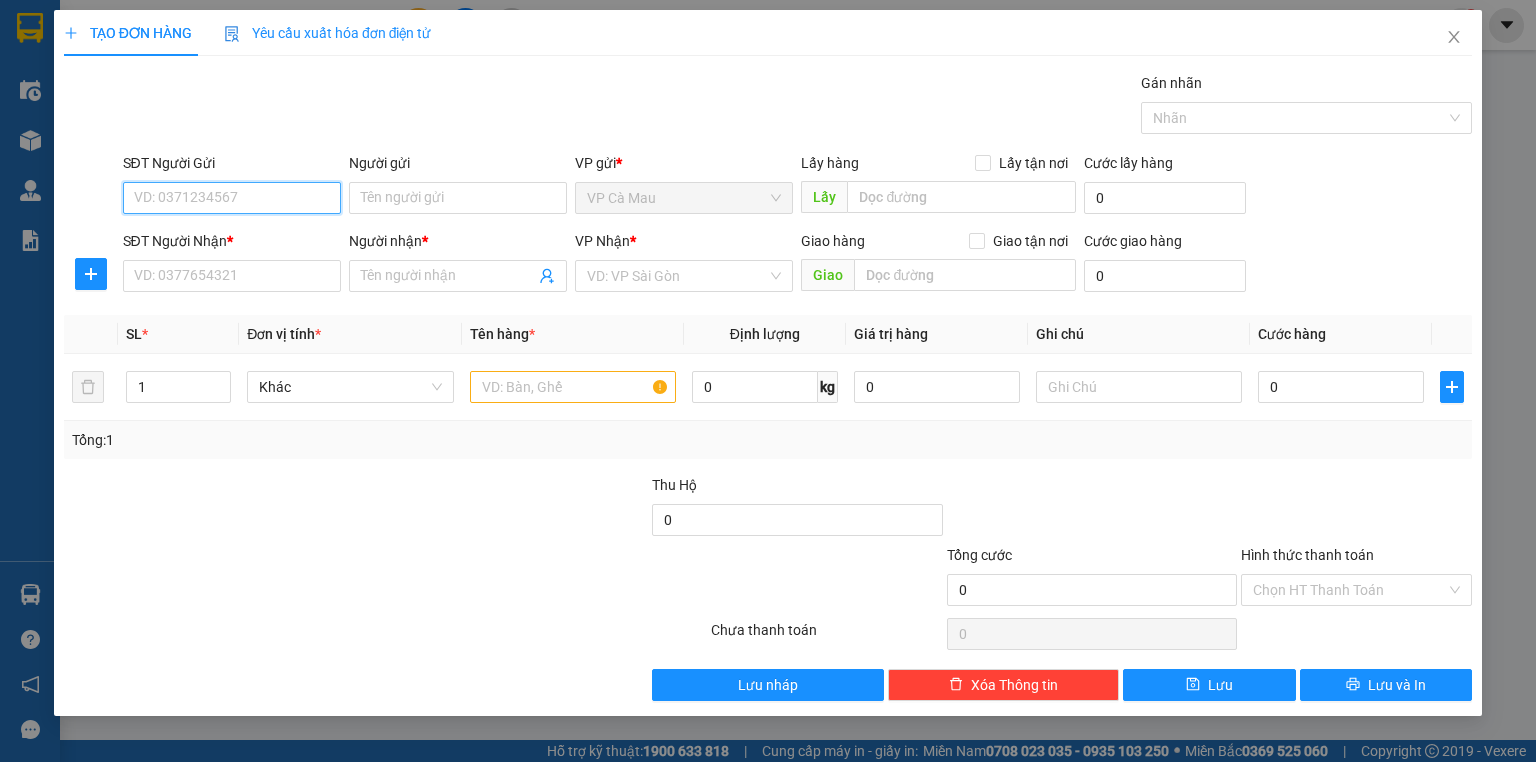click on "SĐT Người Gửi" at bounding box center (232, 198) 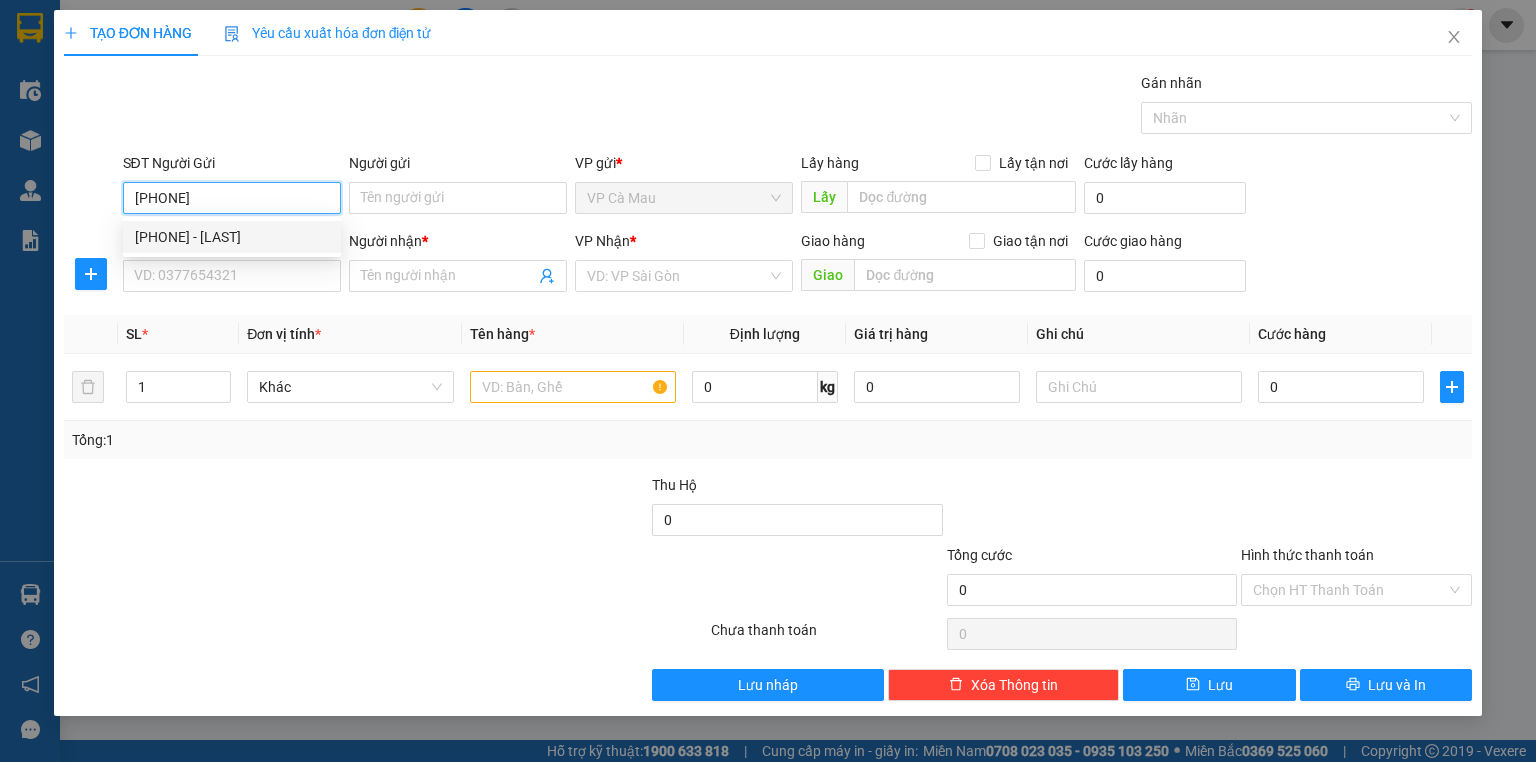 click on "[PHONE] - [LAST]" at bounding box center (232, 237) 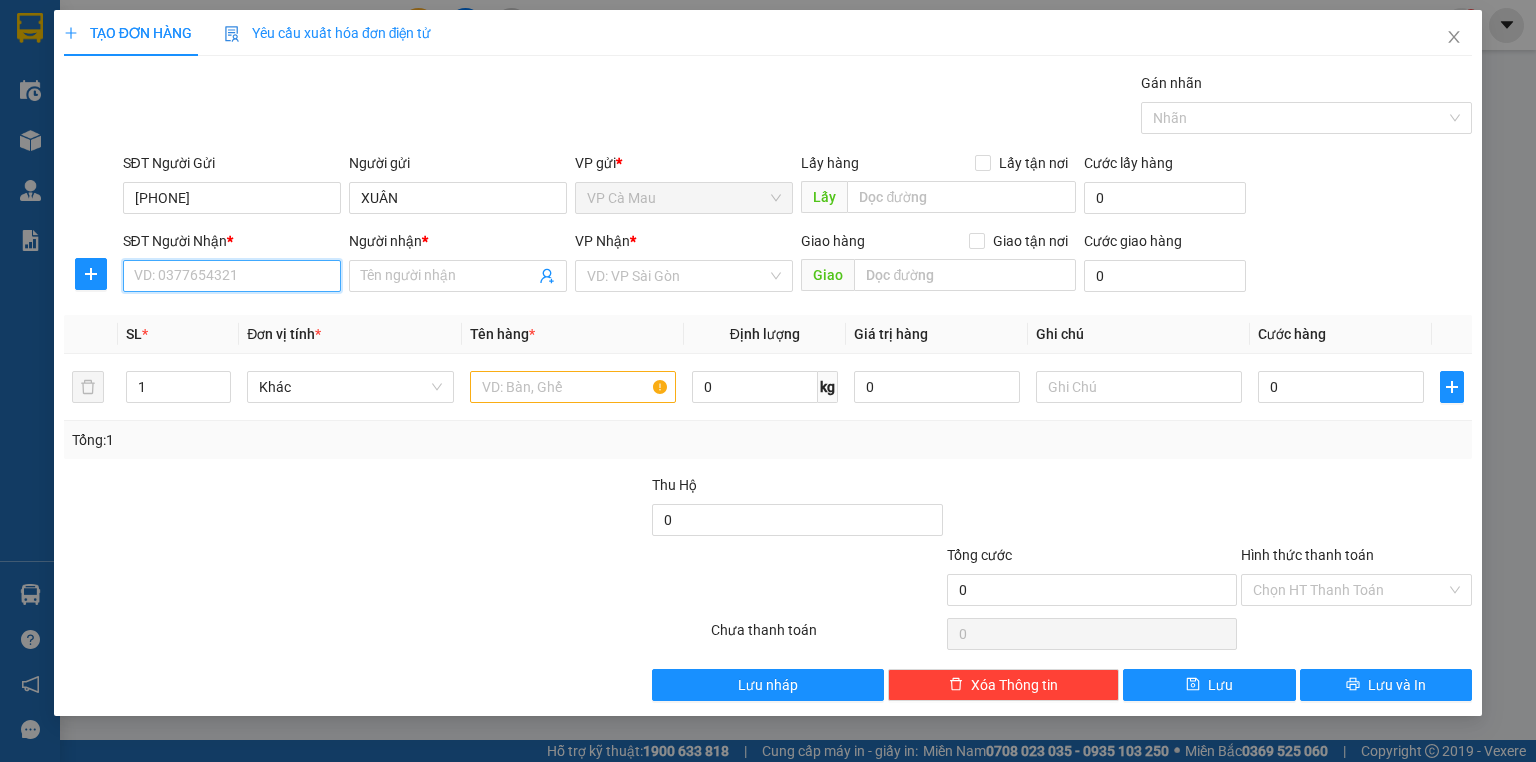 click on "SĐT Người Nhận  *" at bounding box center (232, 276) 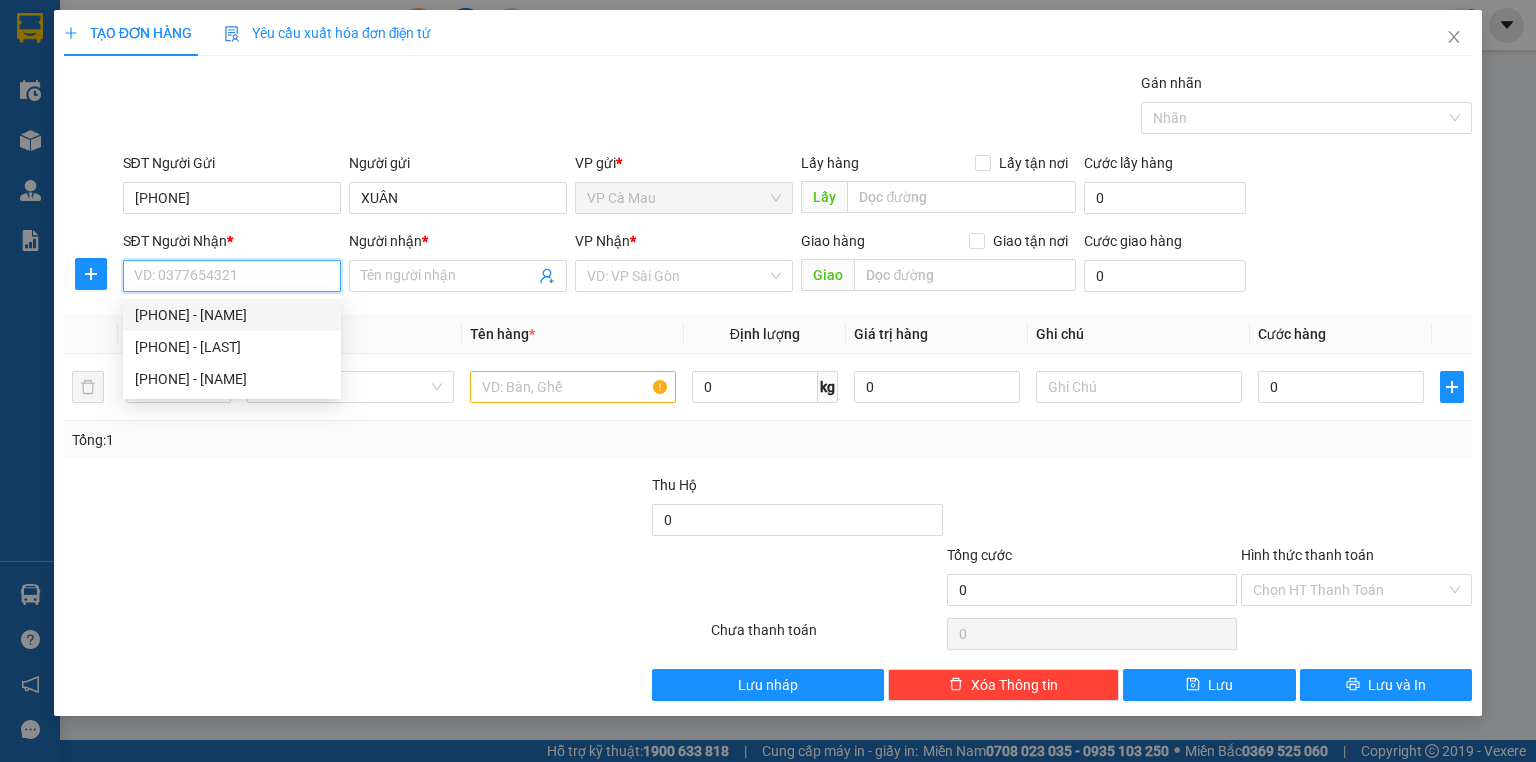 click on "[PHONE] - [NAME]" at bounding box center [232, 315] 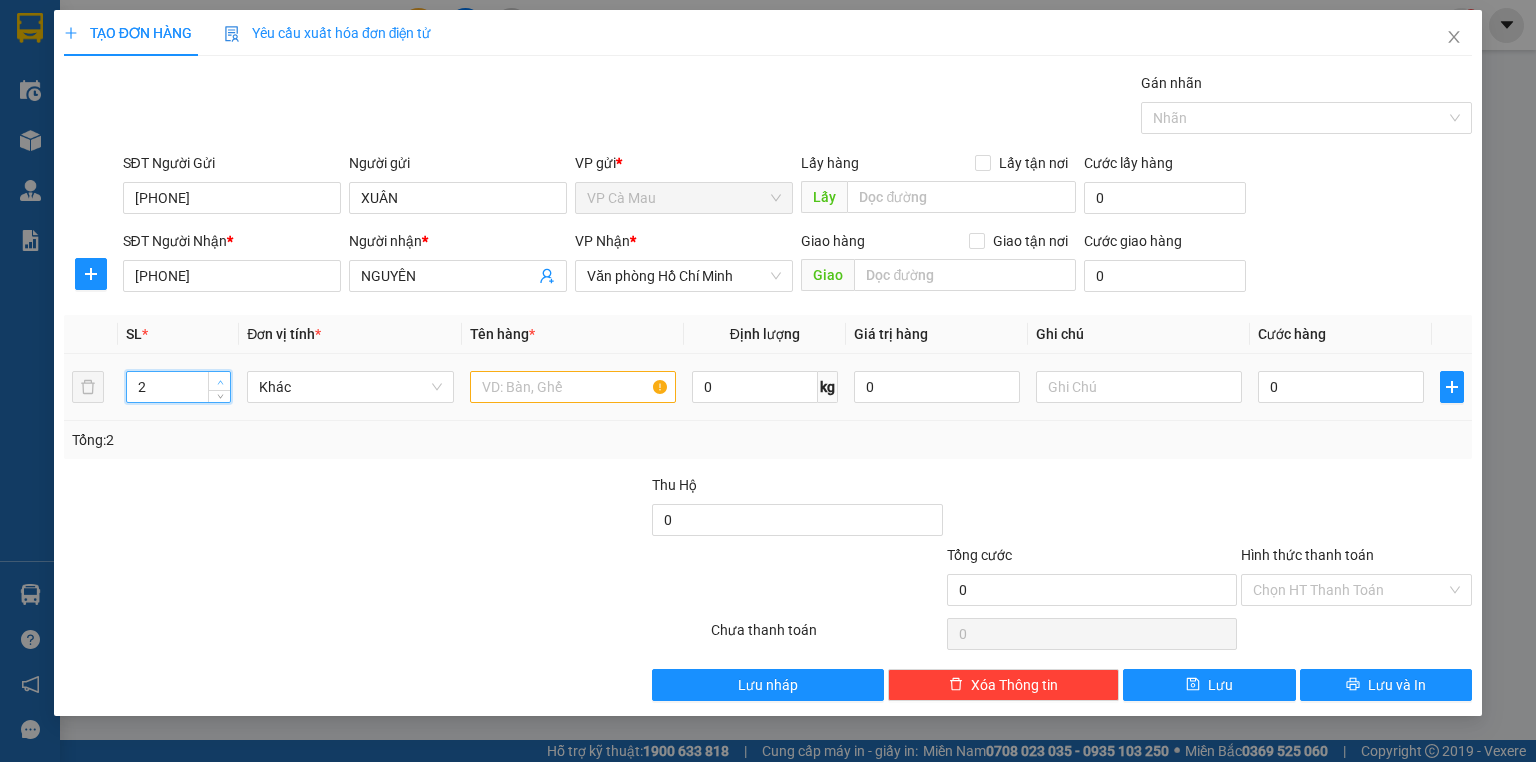 click 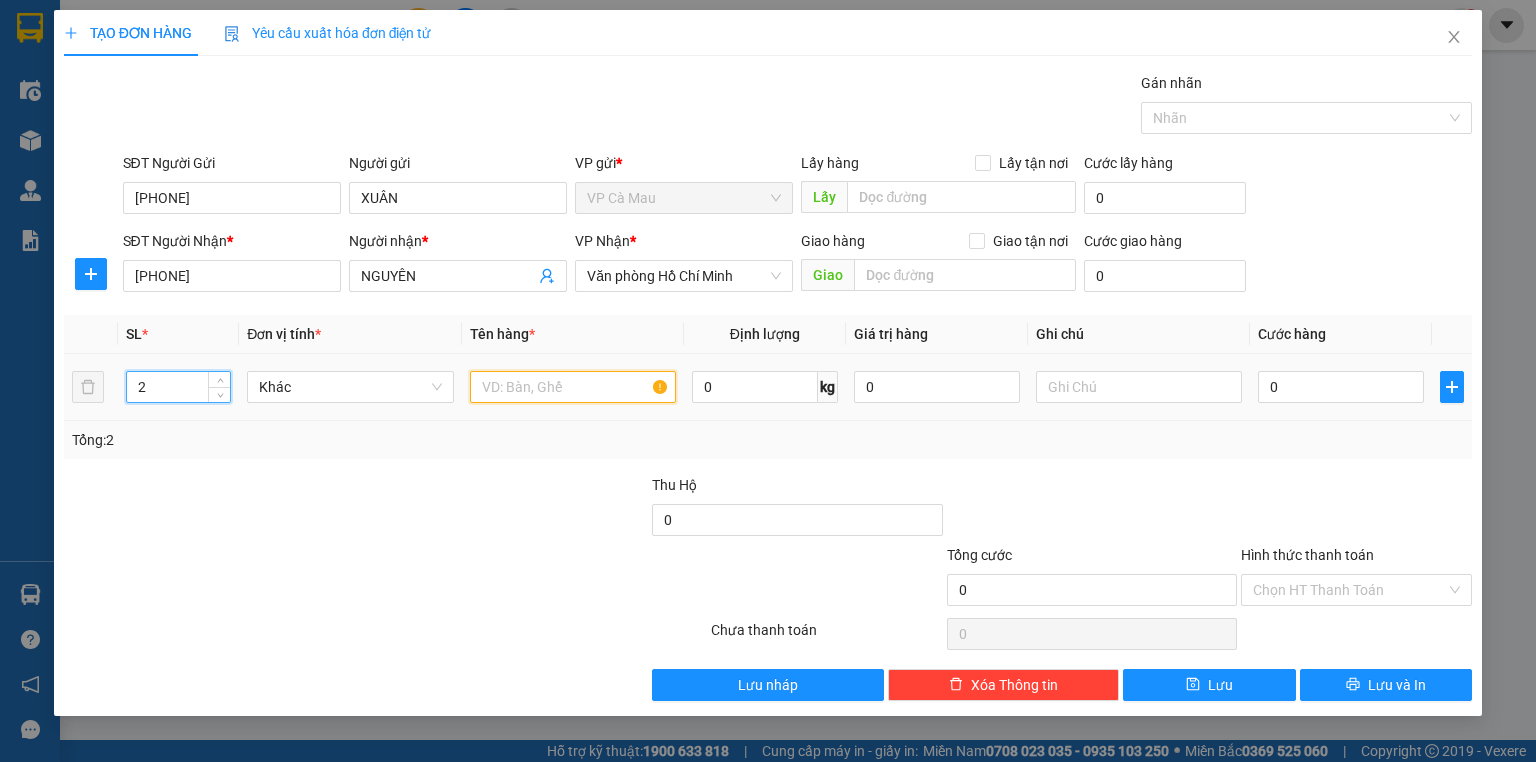 click at bounding box center [573, 387] 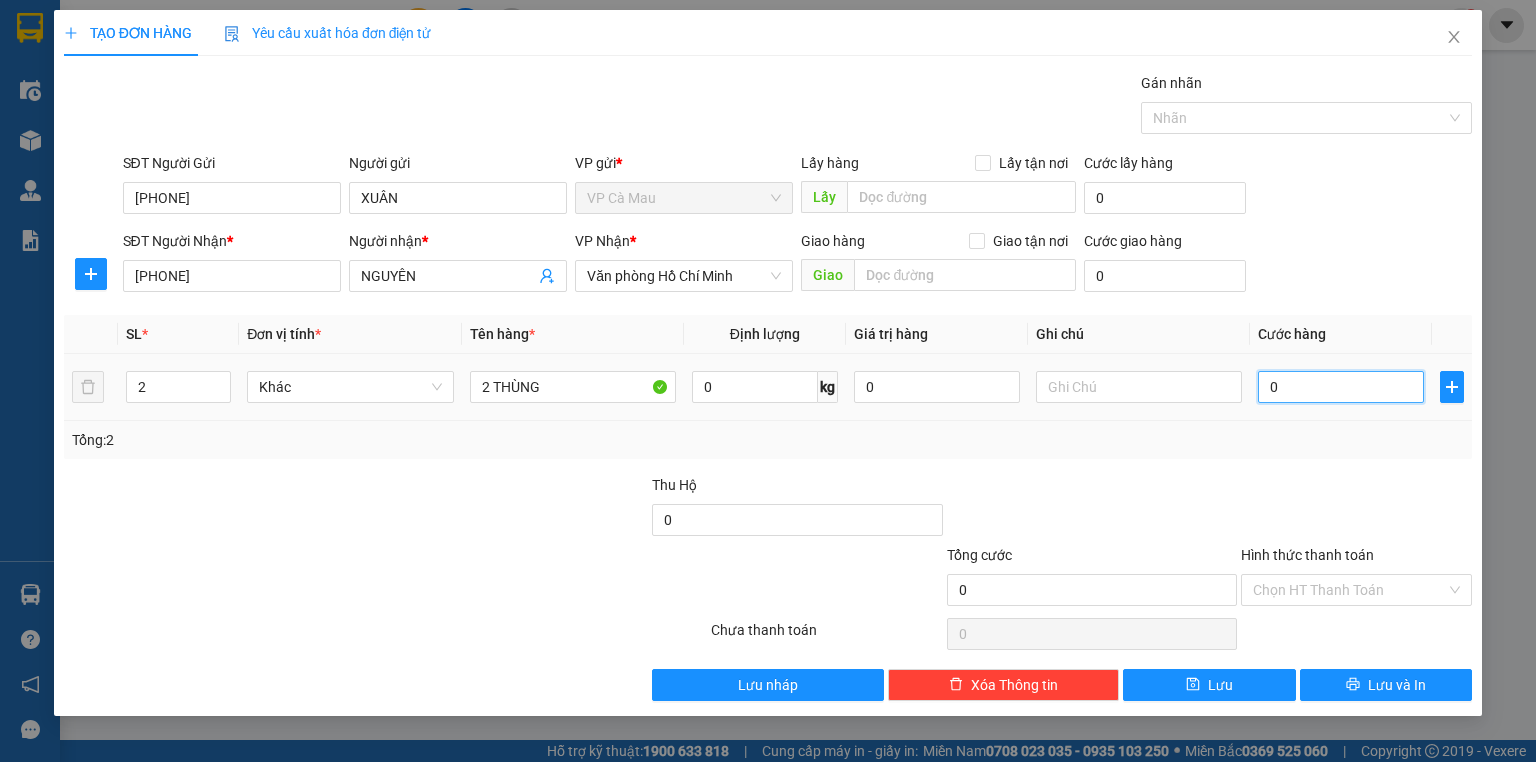 click on "0" at bounding box center [1341, 387] 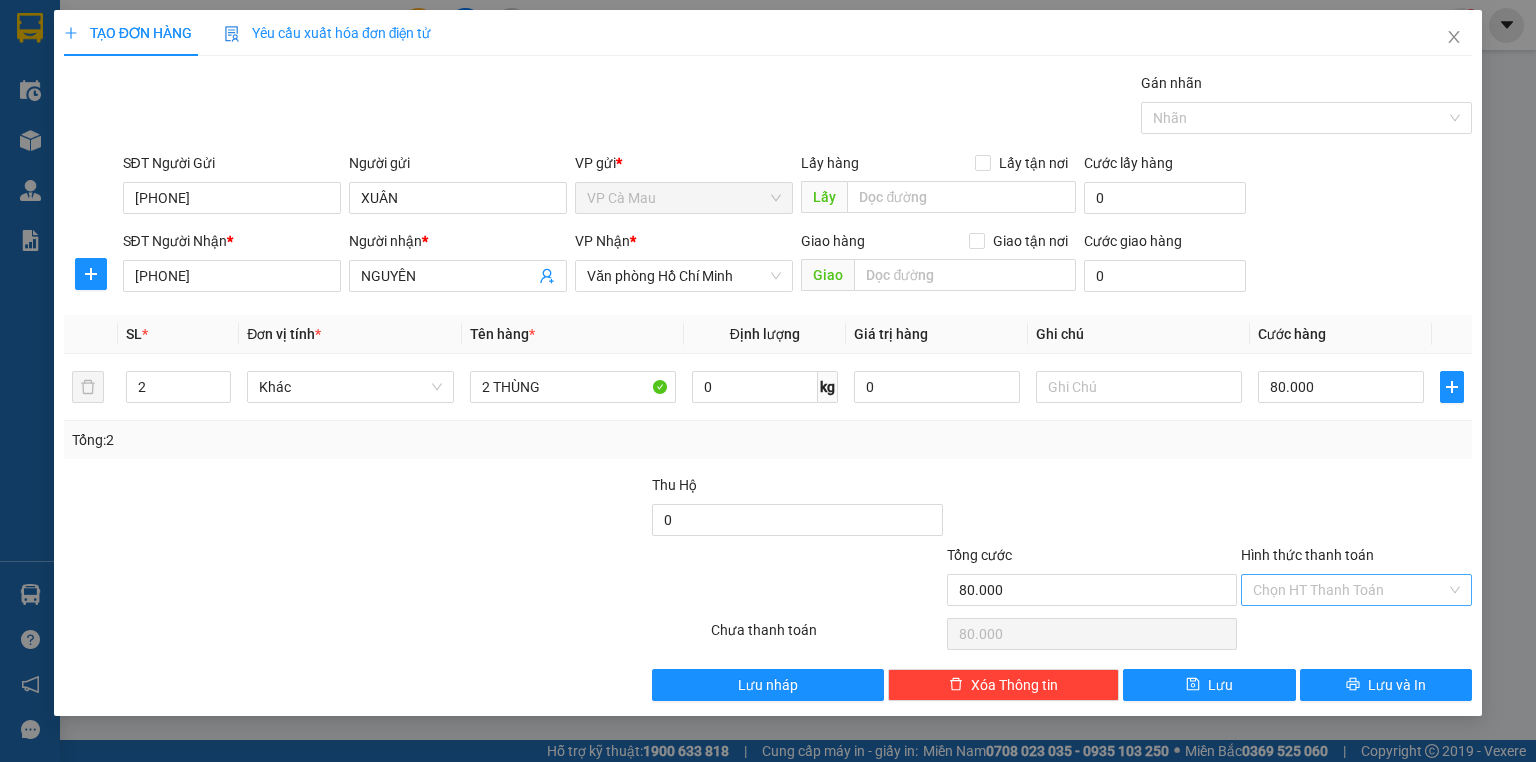 click on "Hình thức thanh toán" at bounding box center (1349, 590) 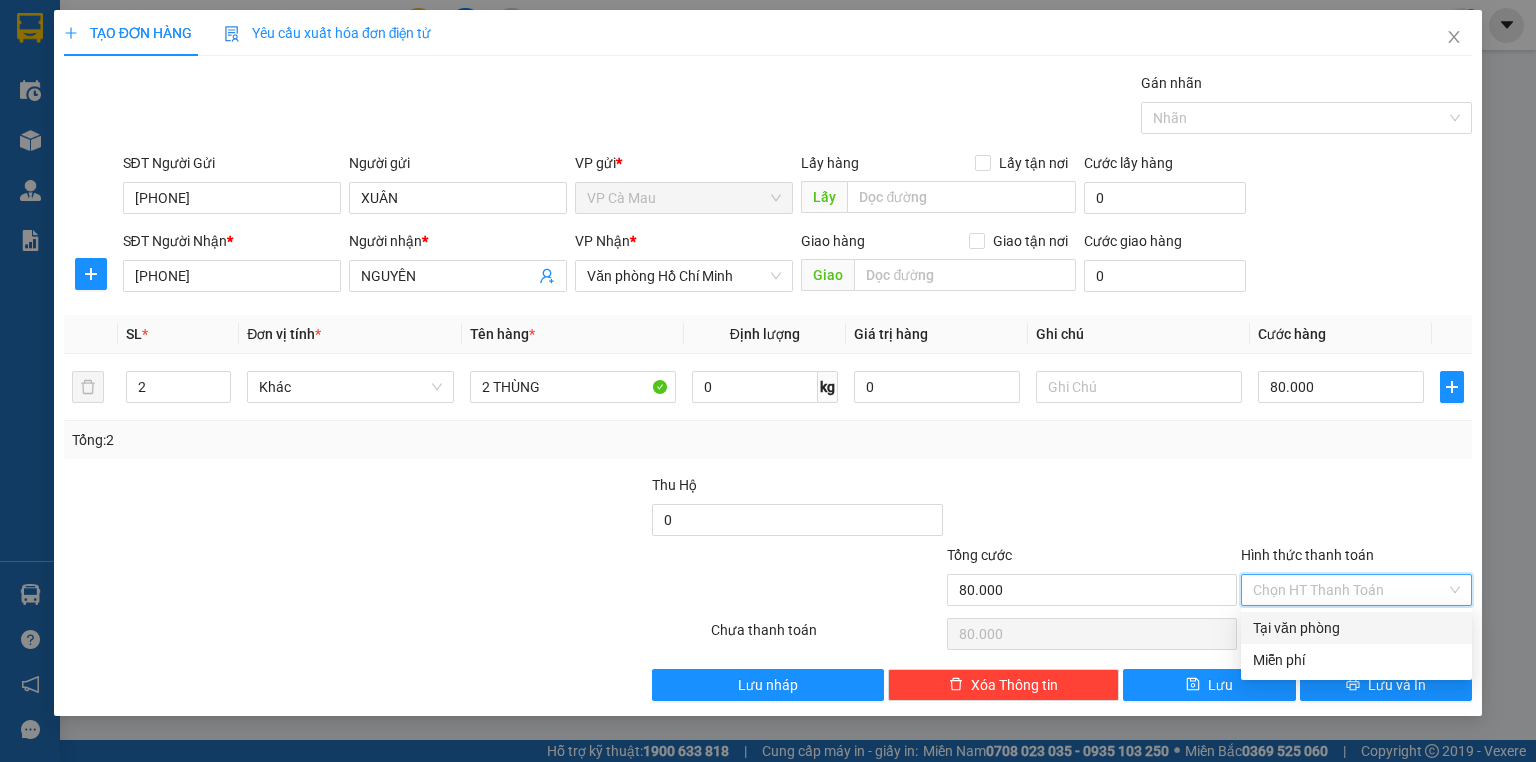 click on "Tại văn phòng" at bounding box center [1356, 628] 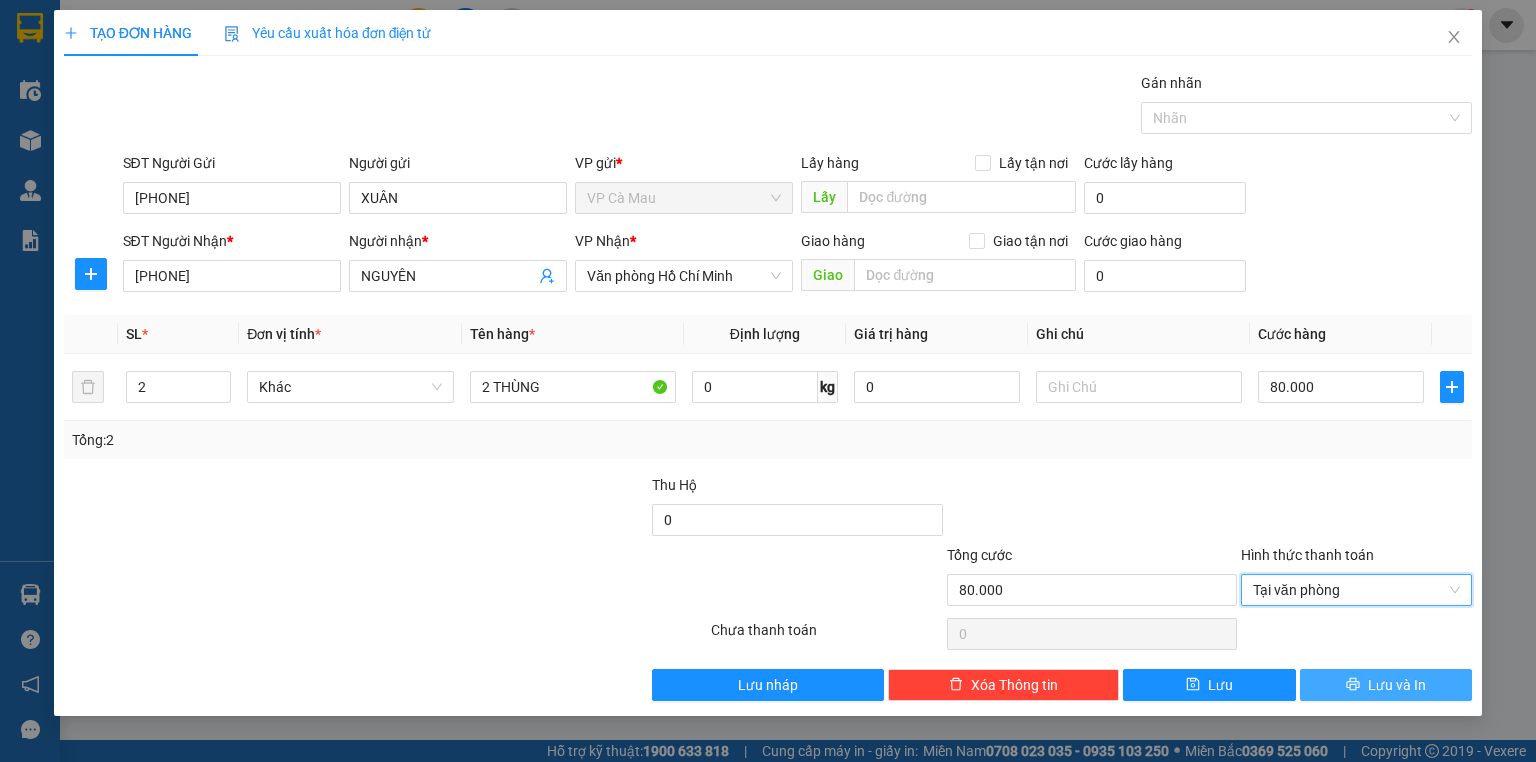 drag, startPoint x: 1364, startPoint y: 691, endPoint x: 1347, endPoint y: 667, distance: 29.410883 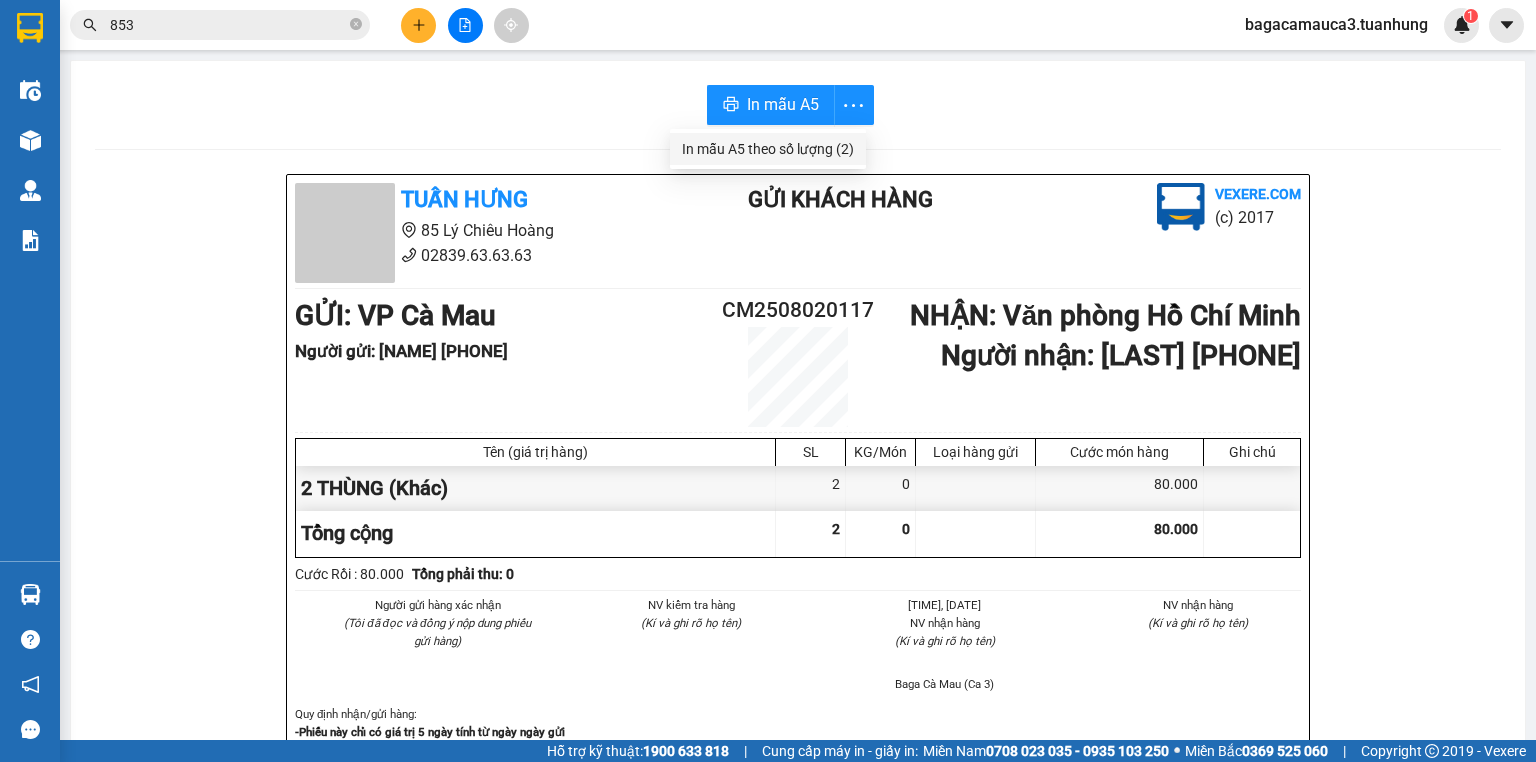 click on "In mẫu A5 theo số lượng   (2)" at bounding box center (768, 149) 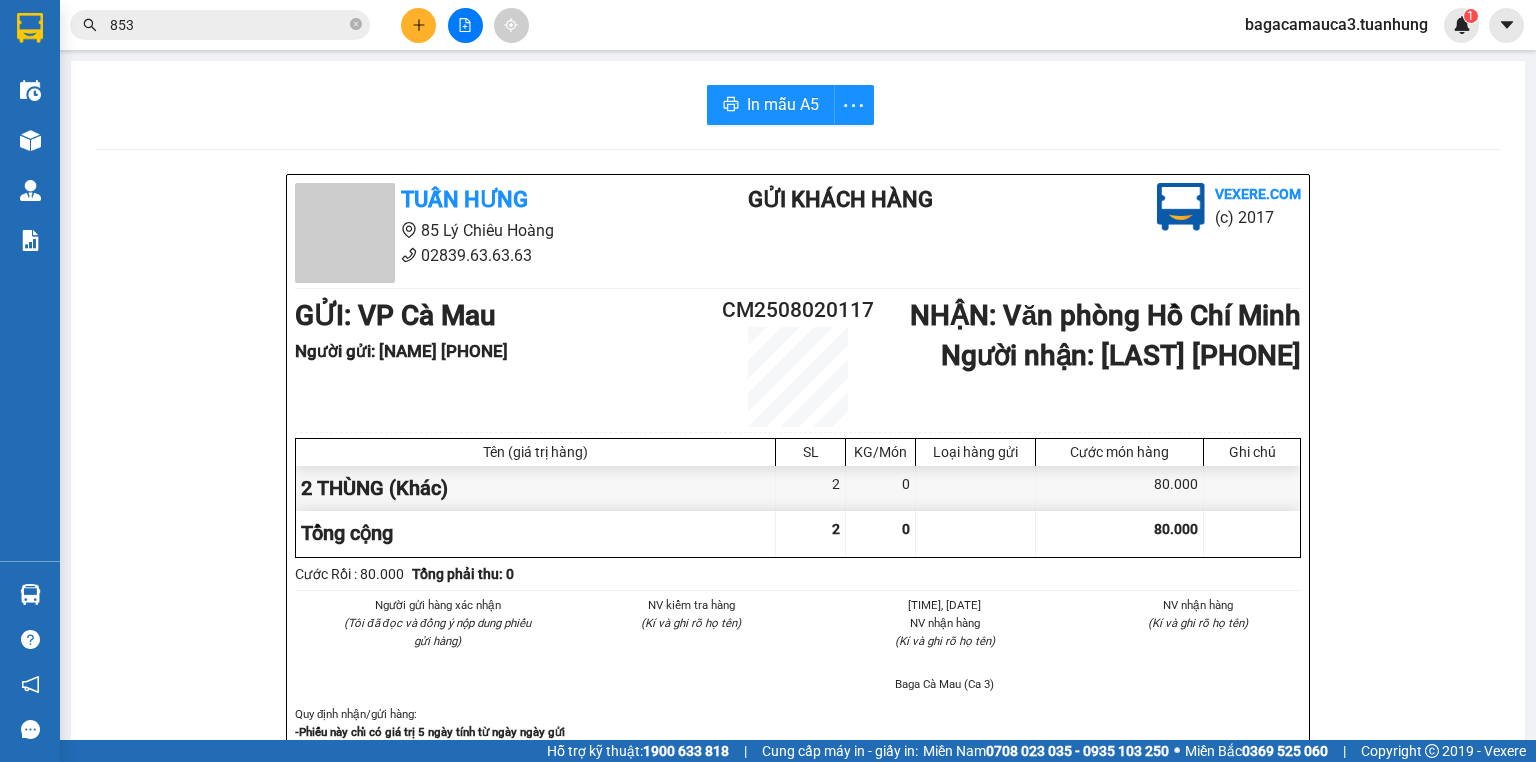 scroll, scrollTop: 0, scrollLeft: 0, axis: both 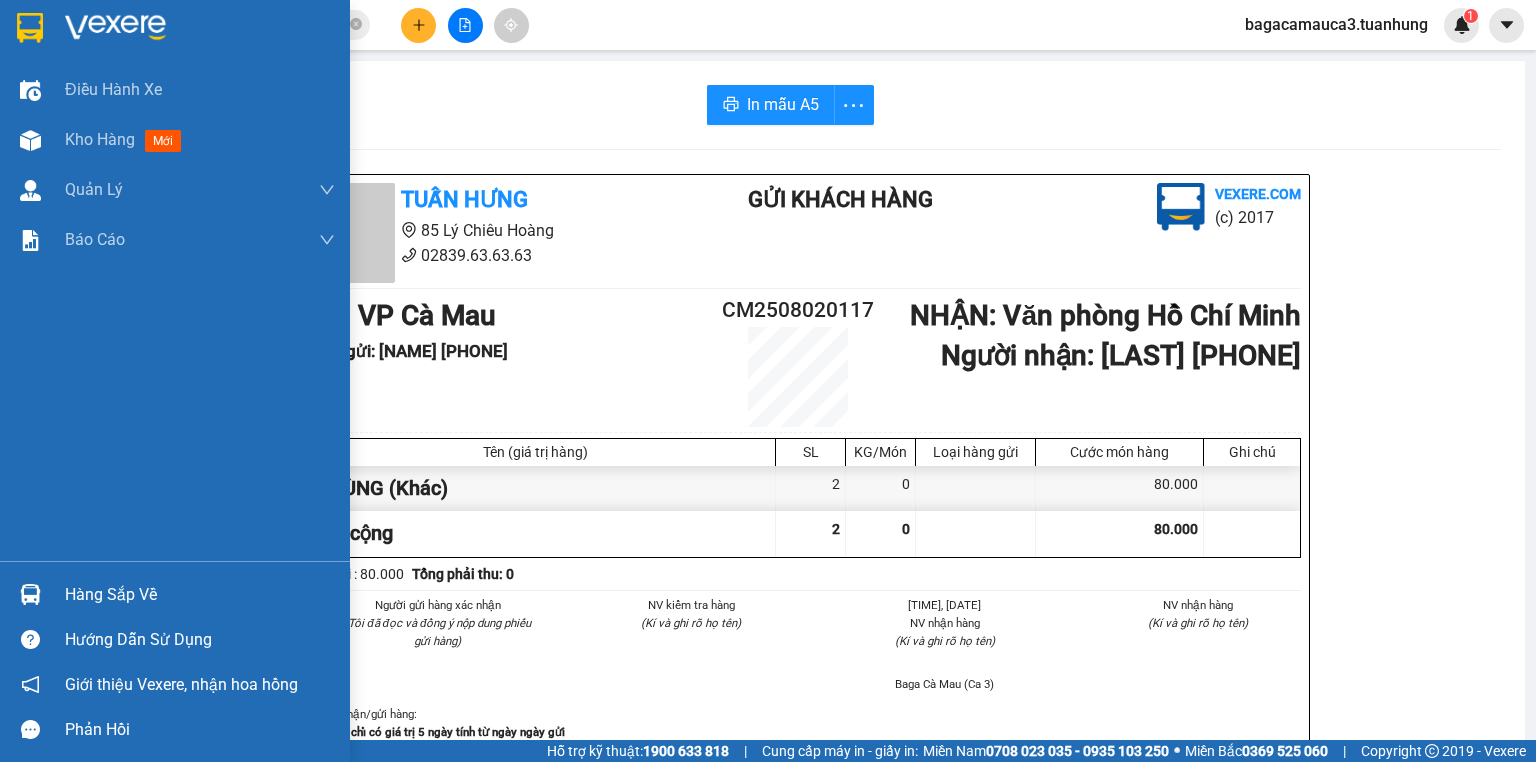 click on "Hàng sắp về" at bounding box center [200, 595] 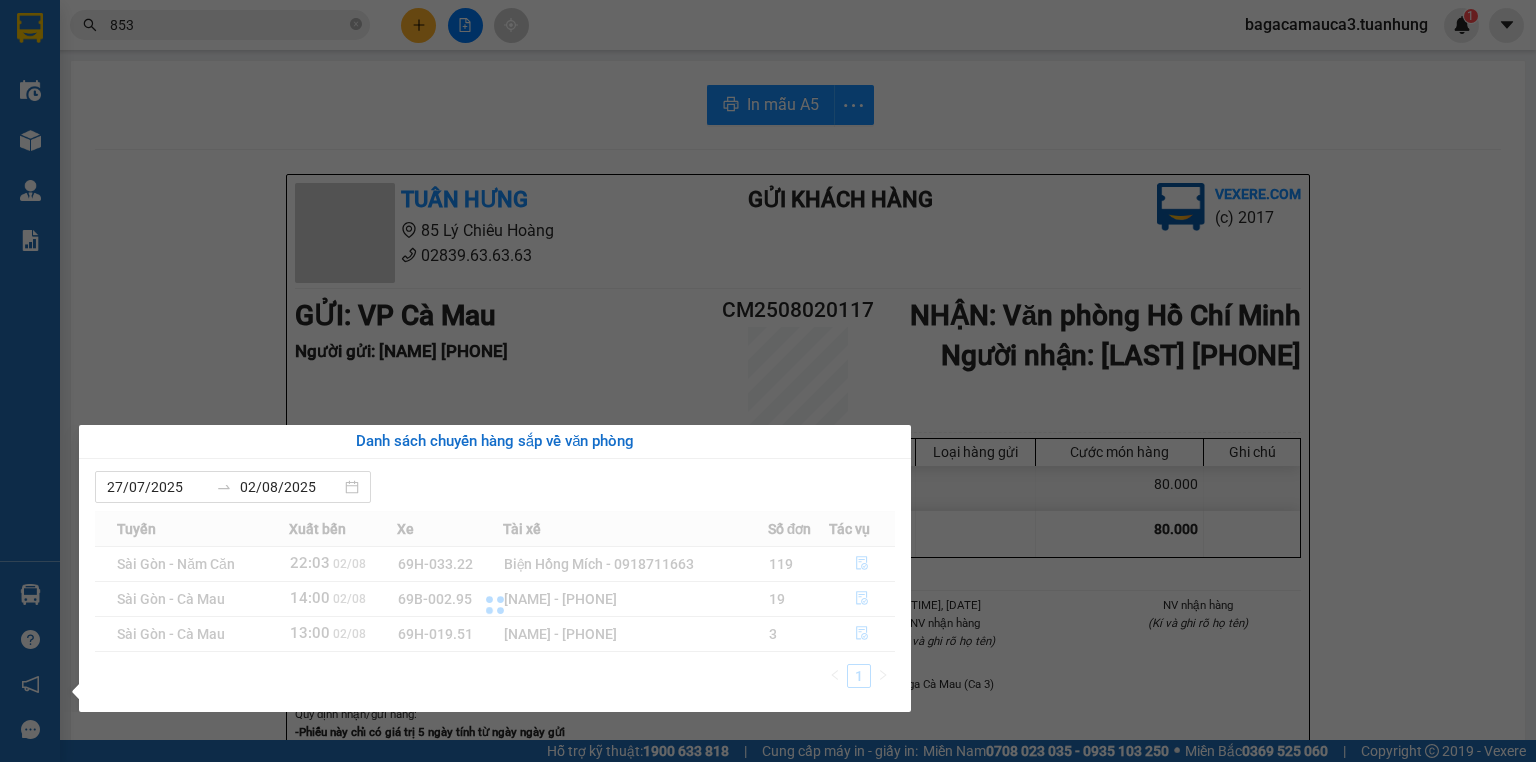 click at bounding box center [495, 605] 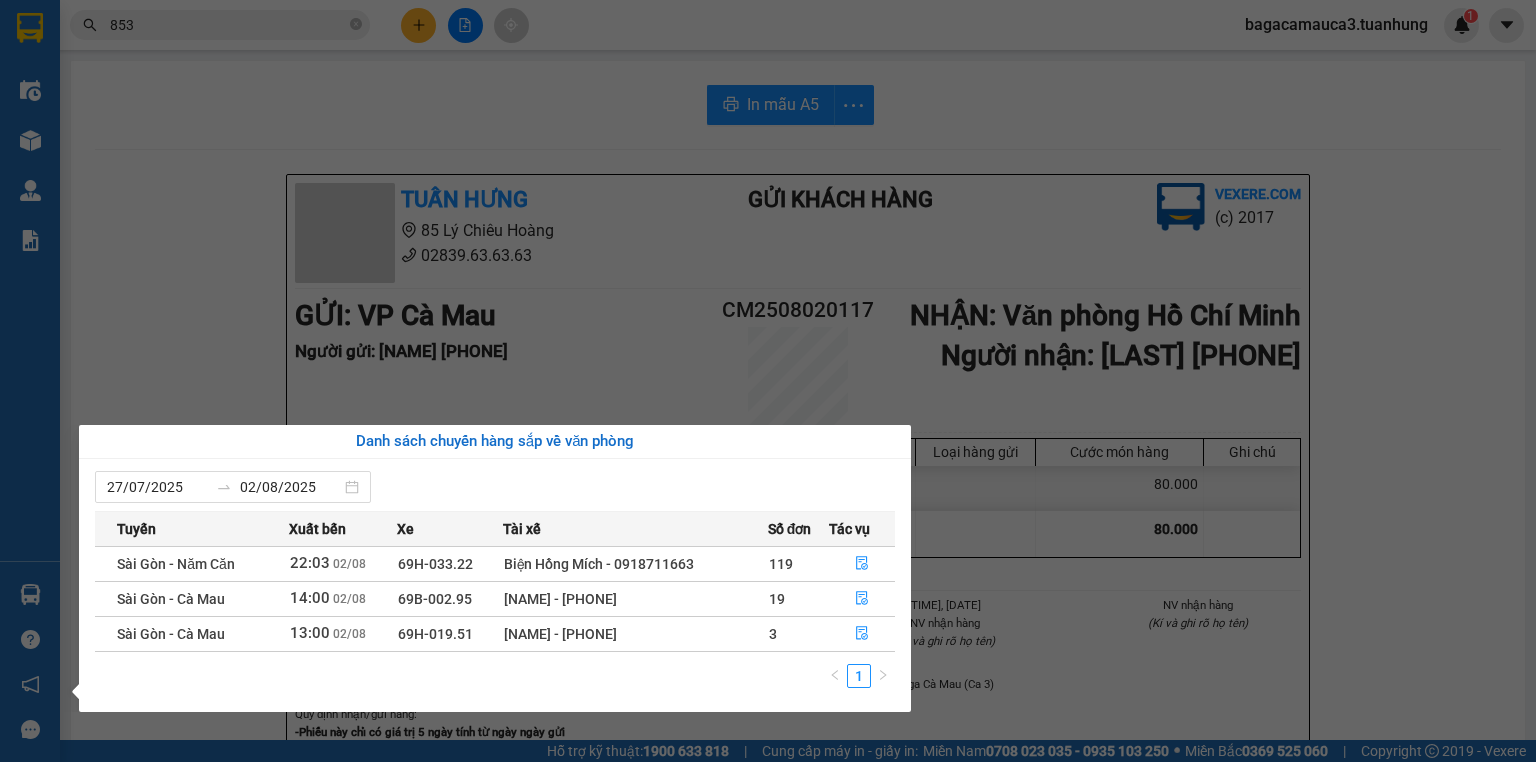 click on "Kết quả tìm kiếm ( 1270 )  Bộ lọc  Mã ĐH Trạng thái Món hàng Thu hộ Tổng cước Chưa cước Nhãn Người gửi VP Gửi Người nhận VP Nhận HCM2404170277 20:44 - 17/04 VP Nhận   69B-001.62 05:28 - 18/04 2 KIỆN SL:  2 60.000 60.000 [PHONE] P  [LAST] ( Bỏ ) Văn phòng Hồ Chí Minh [PHONE] [LAST] ( Bỏ ) VP Cà Mau HCM2310280016 08:43 - 28/10 VP Nhận   69B-000.65 17:10 - 28/10 1 THÙNG SL:  1 40.000 40.000 [PHONE] [LAST] Văn phòng Hồ Chí Minh [PHONE] [LAST] VP Cà Mau HCM2310260012 08:33 - 26/10 VP Nhận   69B-001.90 17:32 - 26/10 1 THÙNG SL:  1 40.000 40.000 [PHONE] [LAST] Văn phòng Hồ Chí Minh [PHONE] [LAST] VP Cà Mau CM2310130002 07:25 - 13/10 VP Nhận   69B-006.45 15:52 - 13/10 THÙNG SL:  1 30.000 30.000 [PHONE] [LAST] VP Cà Mau [PHONE] [LAST] Văn phòng Hồ Chí Minh CM2507220021 11:51 - 22/07 Trên xe   69H-019.54 12:00  -   22/07 1 THÙNG+ 1BAO SL:  2 60.000 [PHONE] [LAST] VP Cà Mau [PHONE] [LAST]" at bounding box center [768, 381] 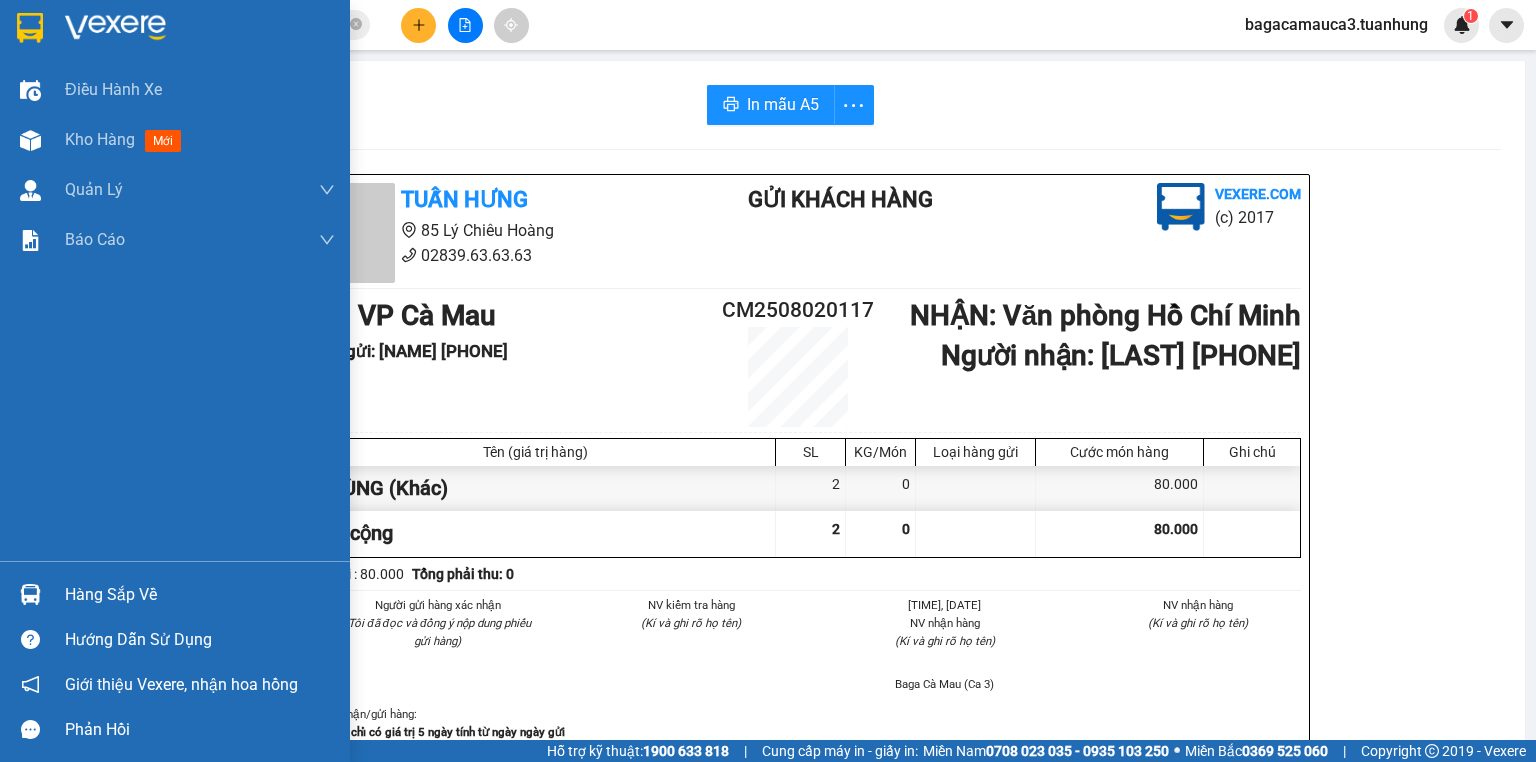 click on "Hàng sắp về" at bounding box center (200, 595) 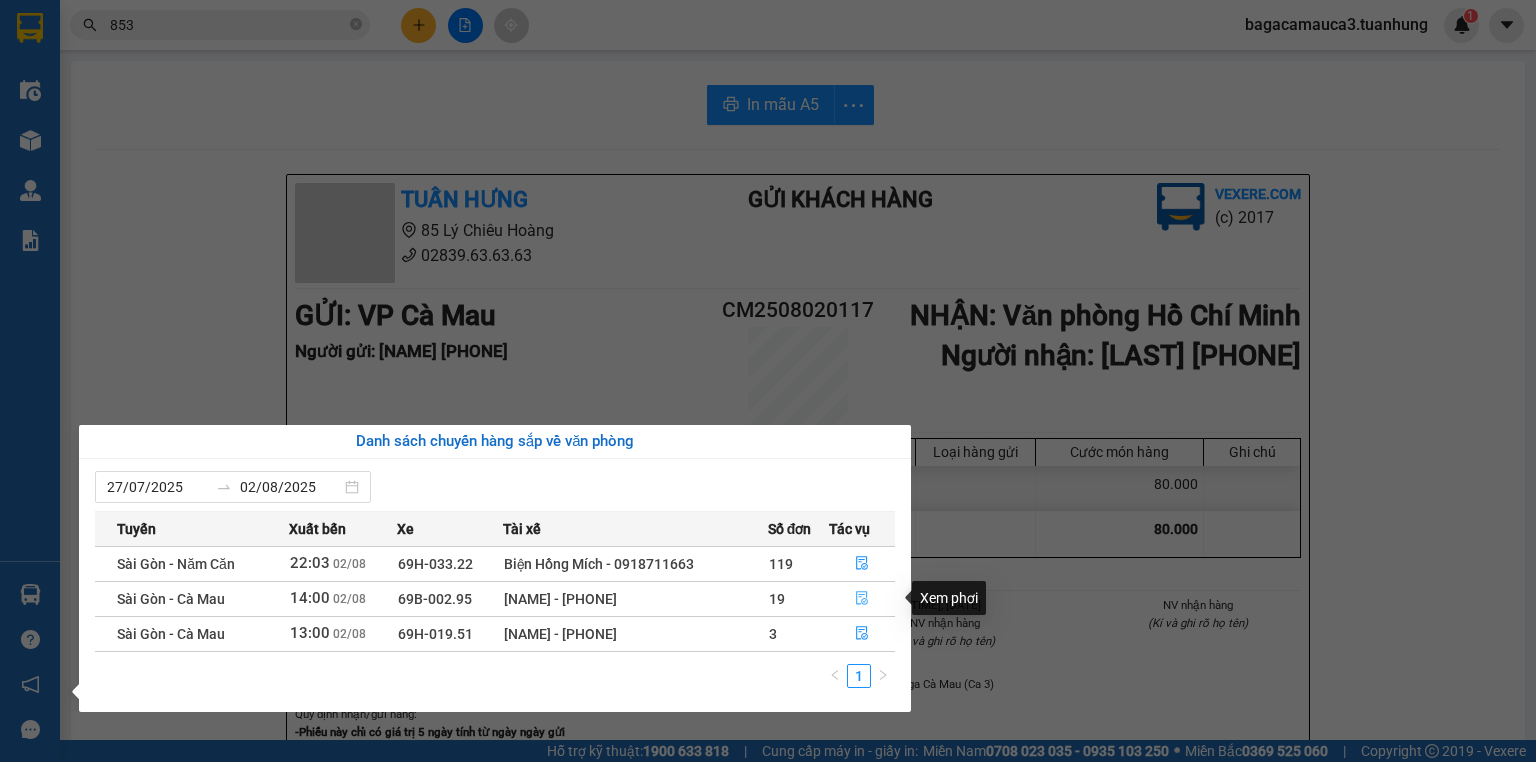 click 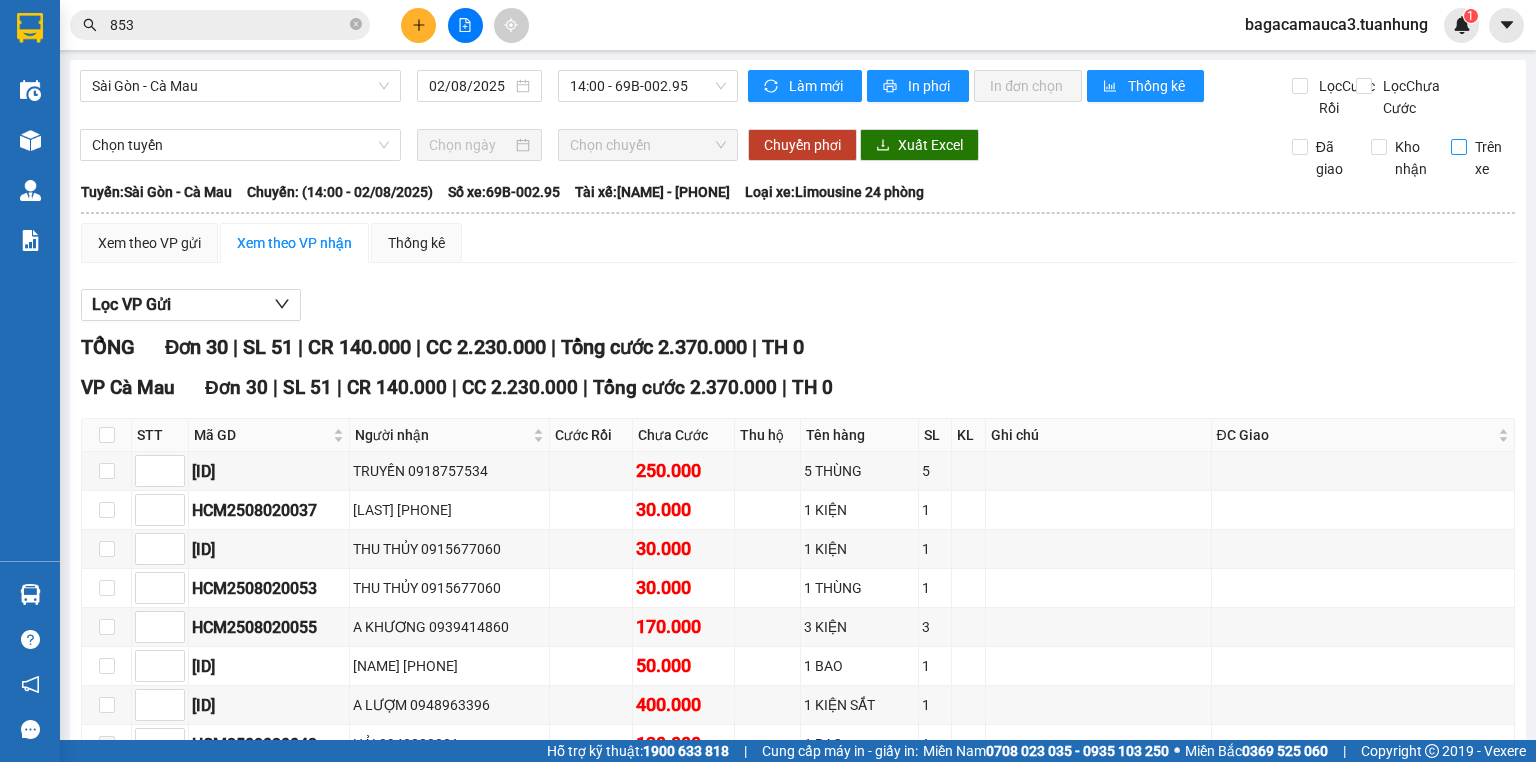 click on "Trên xe" at bounding box center (1459, 147) 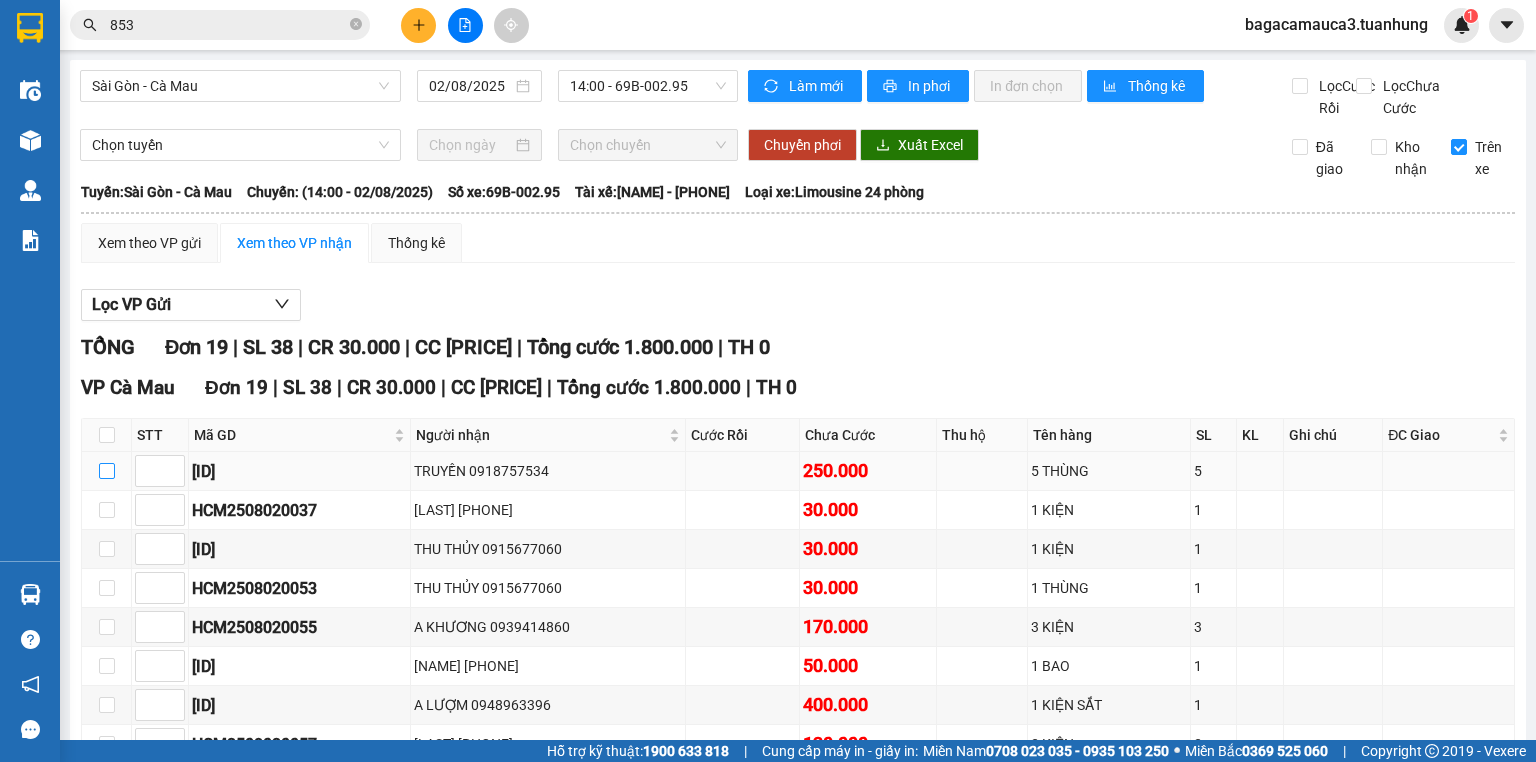 click at bounding box center [107, 471] 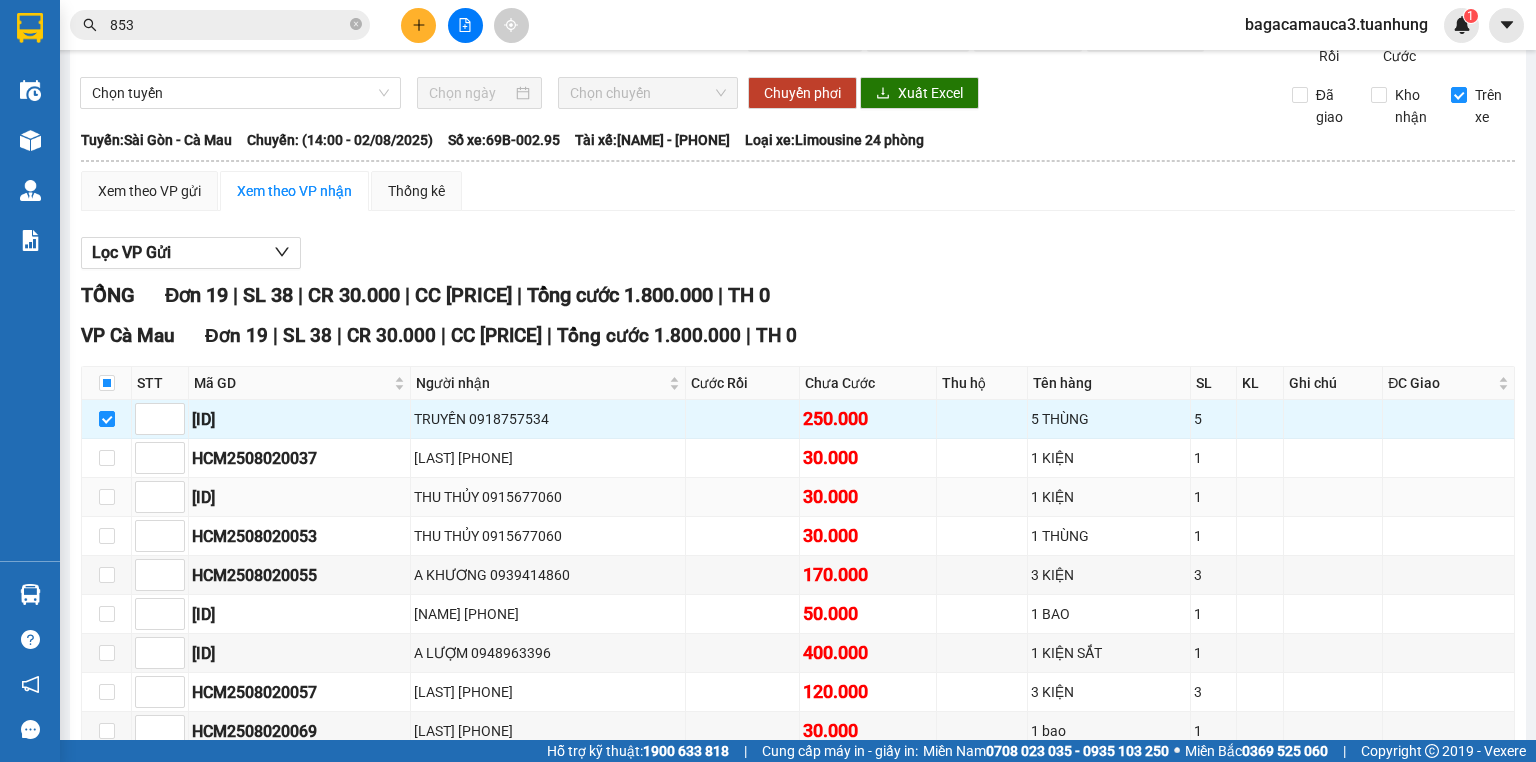 scroll, scrollTop: 80, scrollLeft: 0, axis: vertical 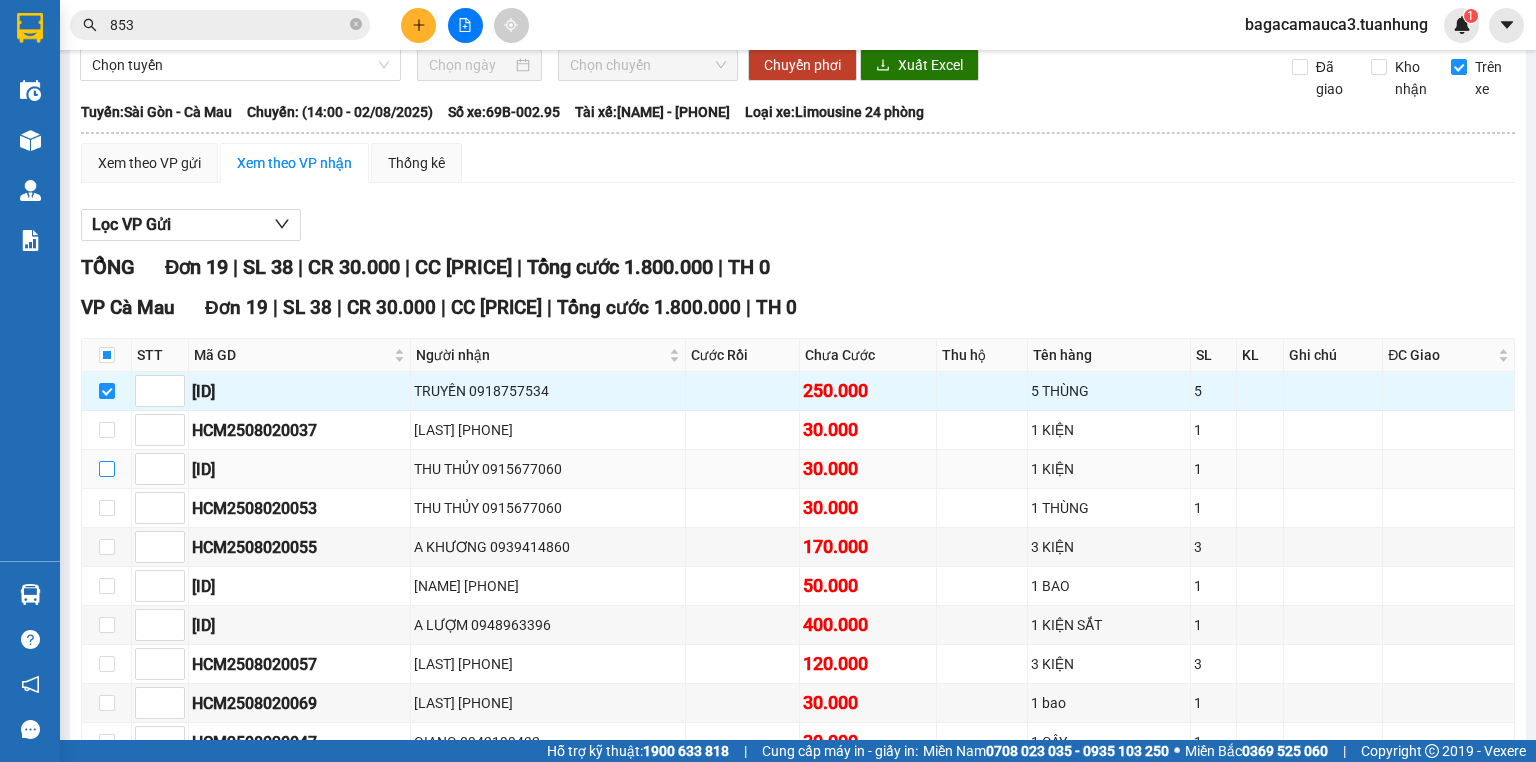 click at bounding box center [107, 469] 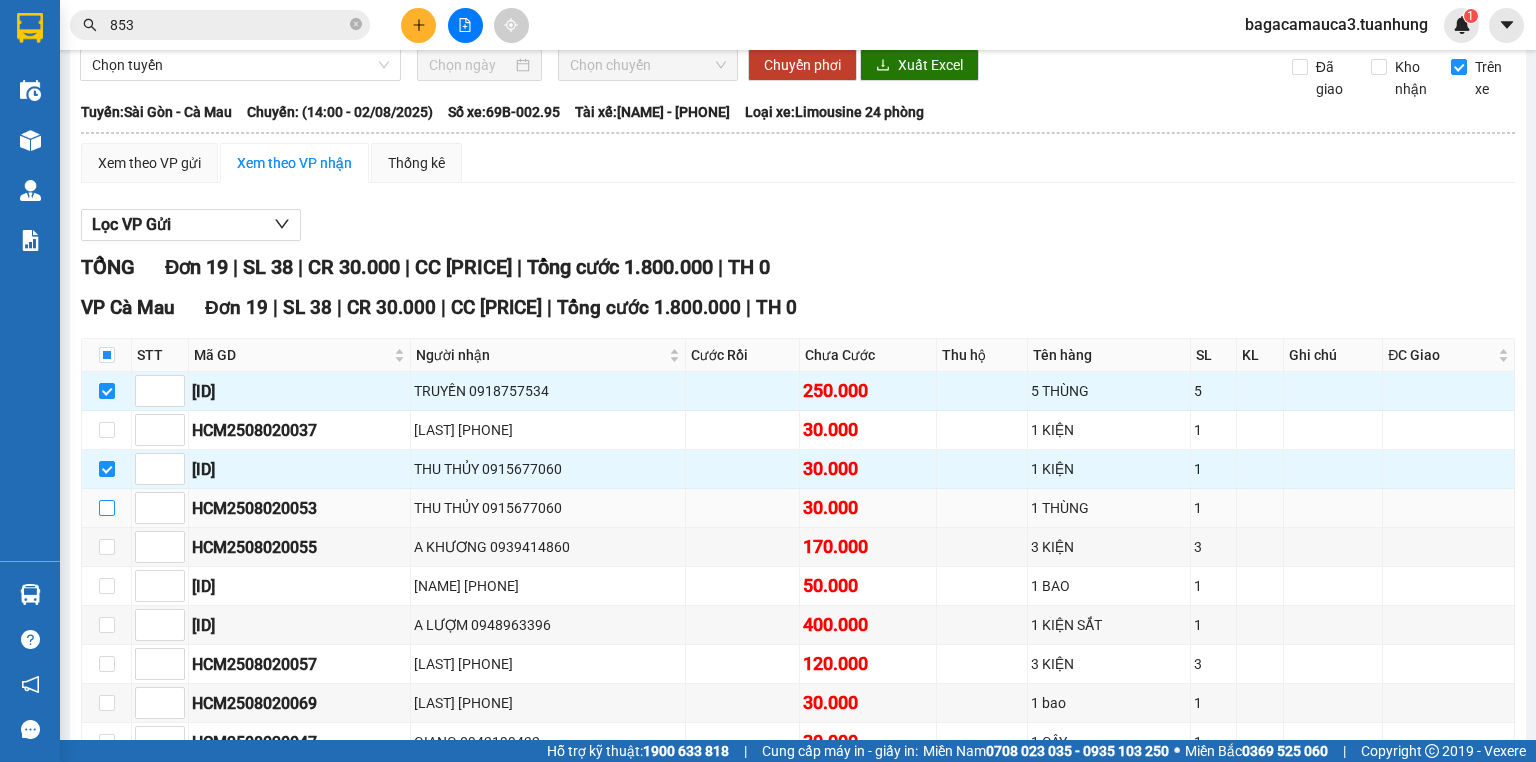 click at bounding box center (107, 508) 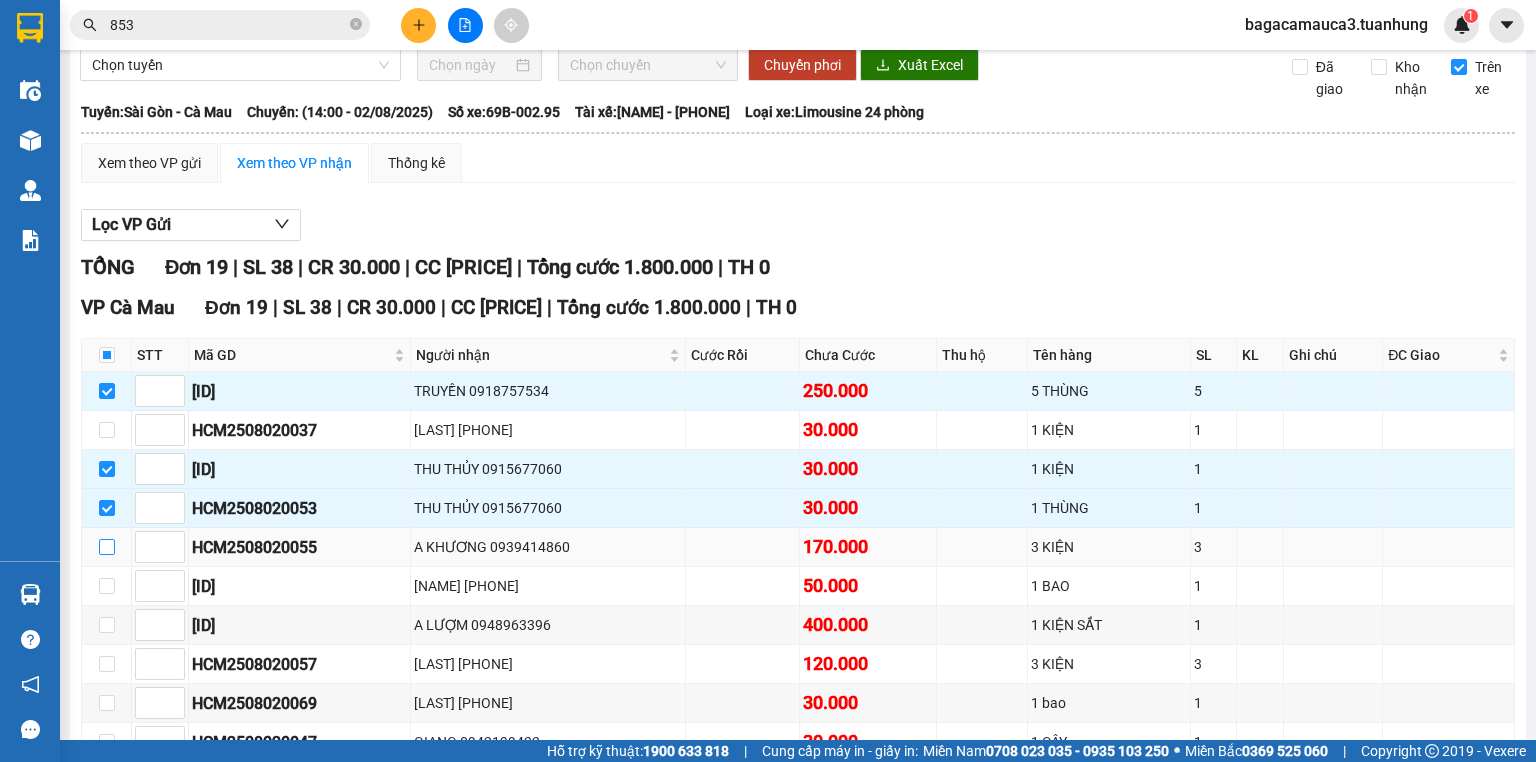 click at bounding box center (107, 547) 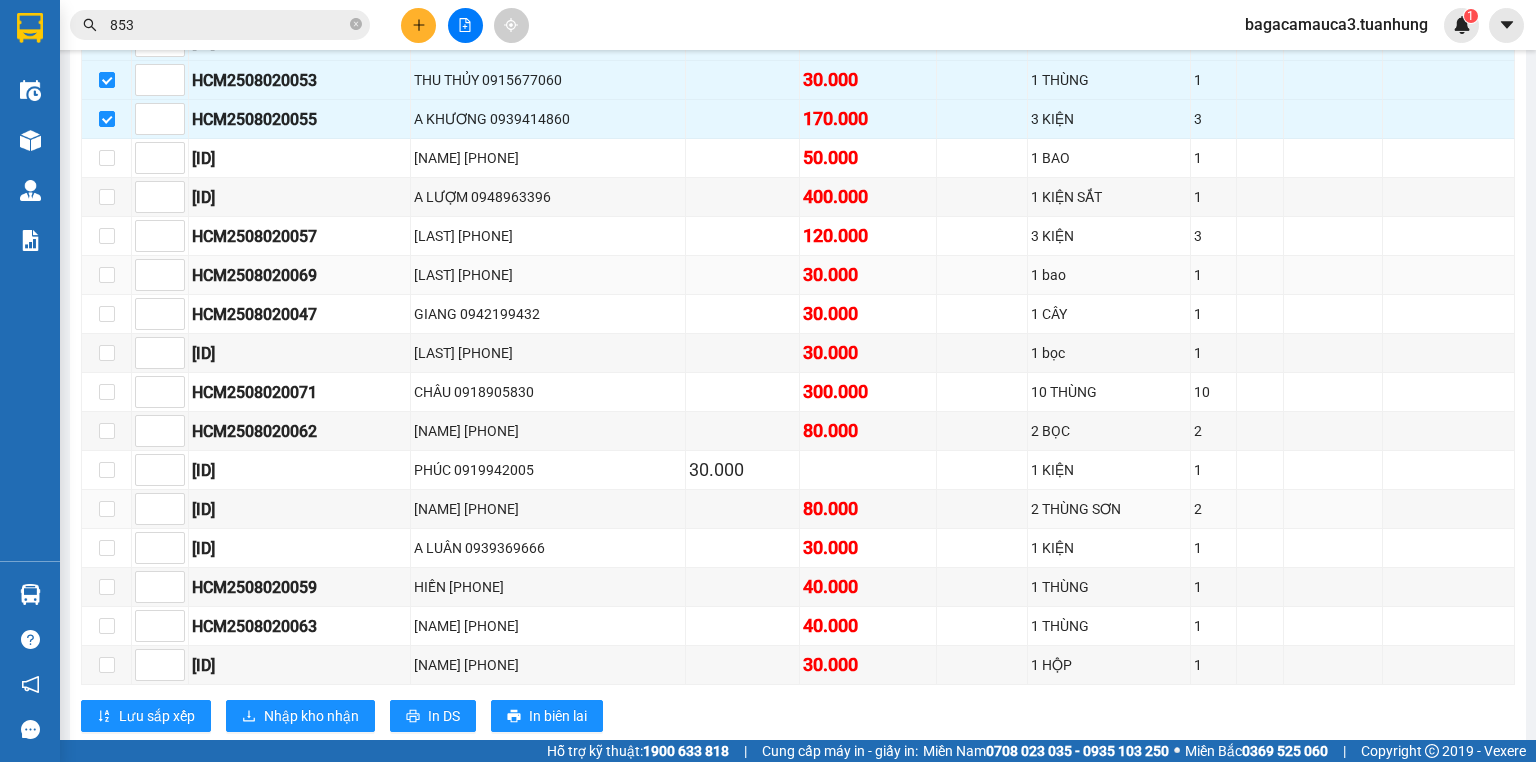 scroll, scrollTop: 480, scrollLeft: 0, axis: vertical 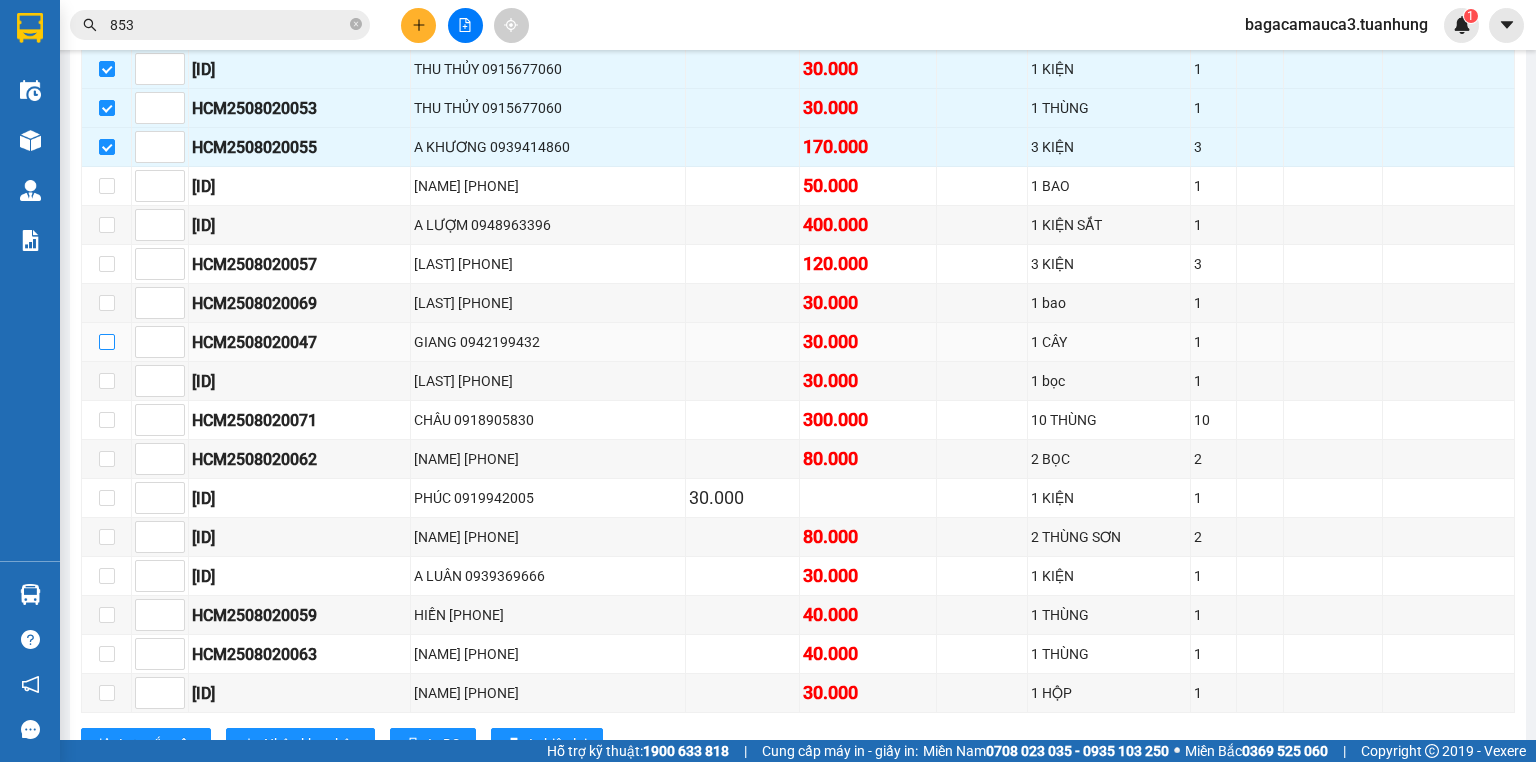 click at bounding box center [107, 342] 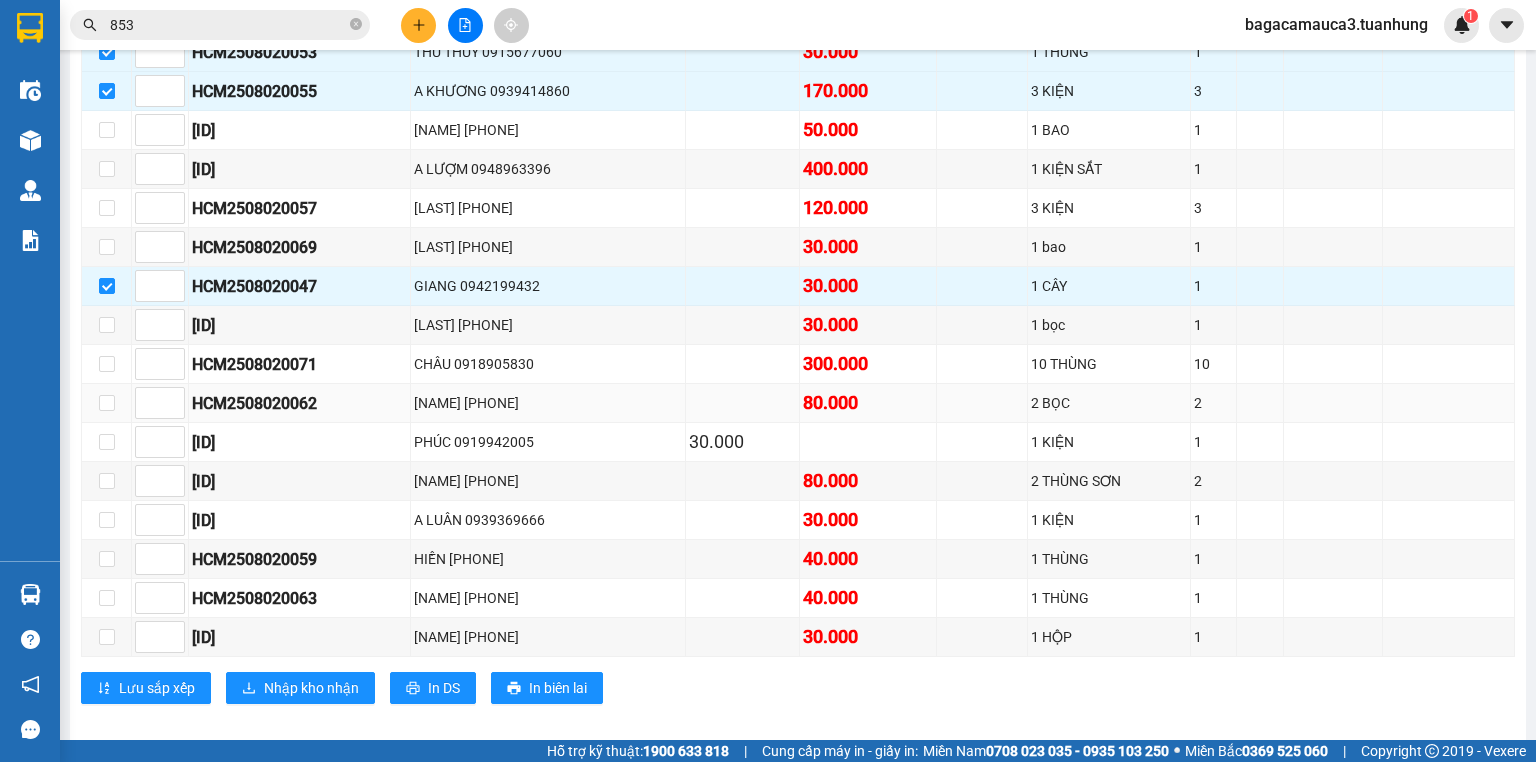 scroll, scrollTop: 560, scrollLeft: 0, axis: vertical 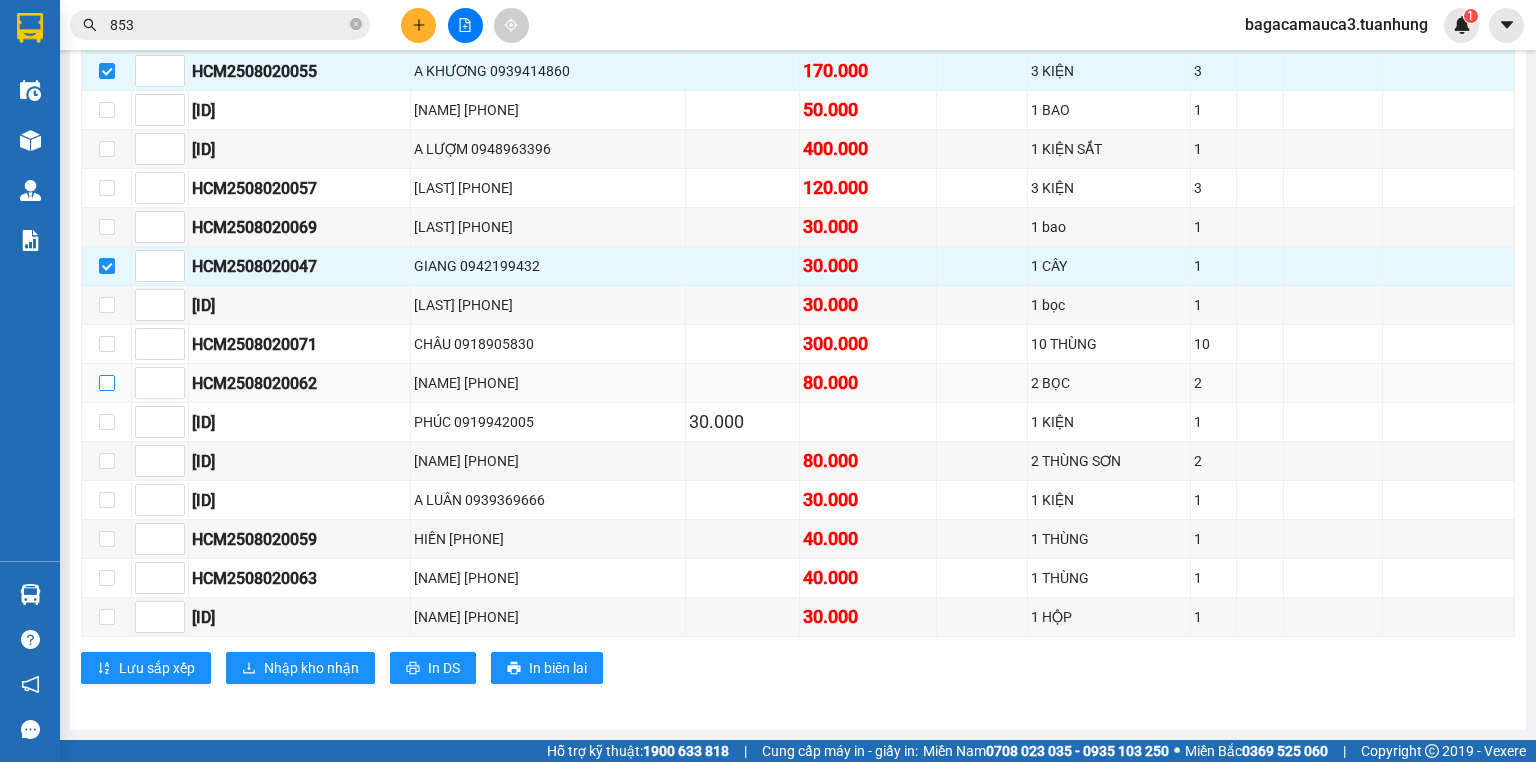 click at bounding box center [107, 383] 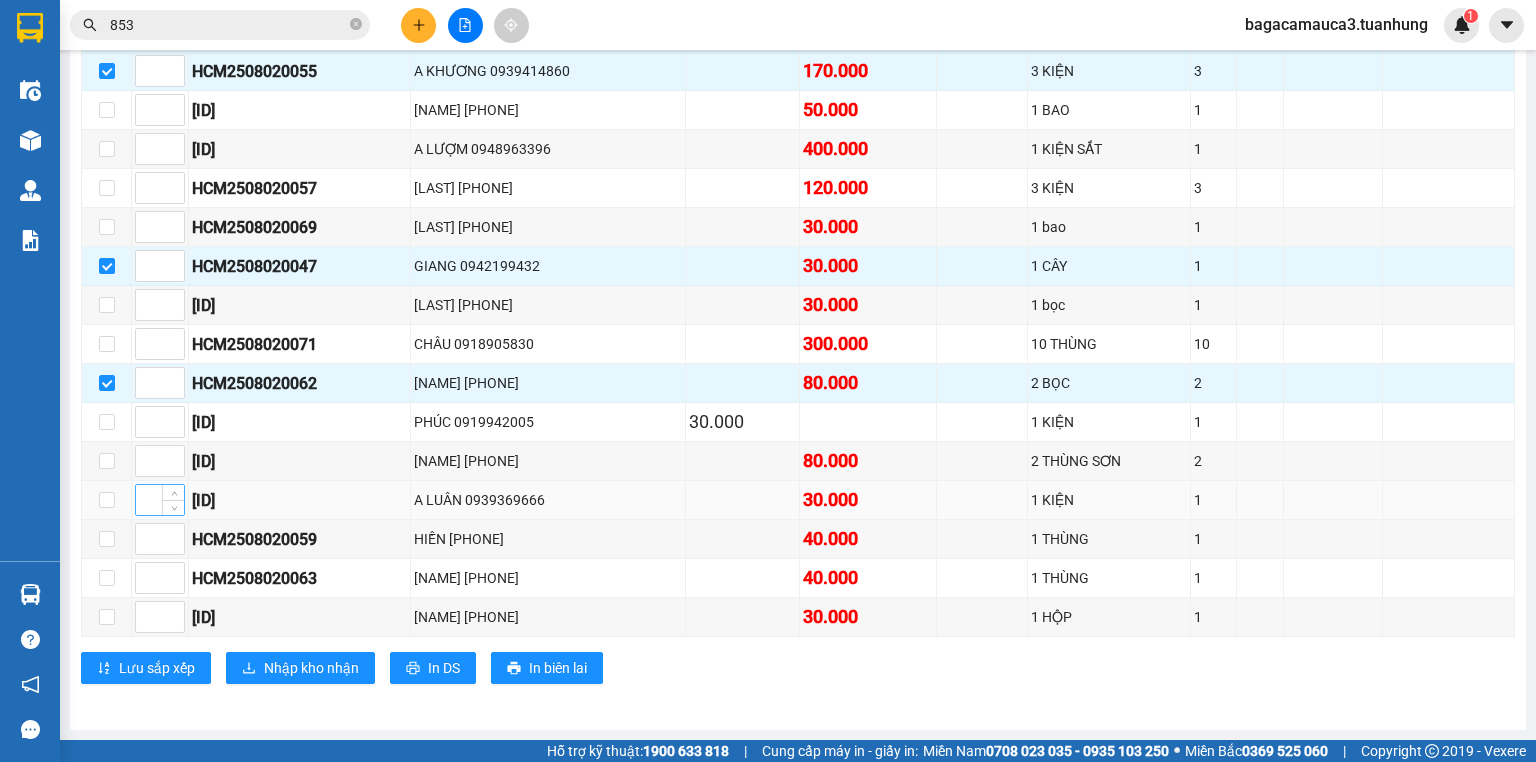 scroll, scrollTop: 564, scrollLeft: 0, axis: vertical 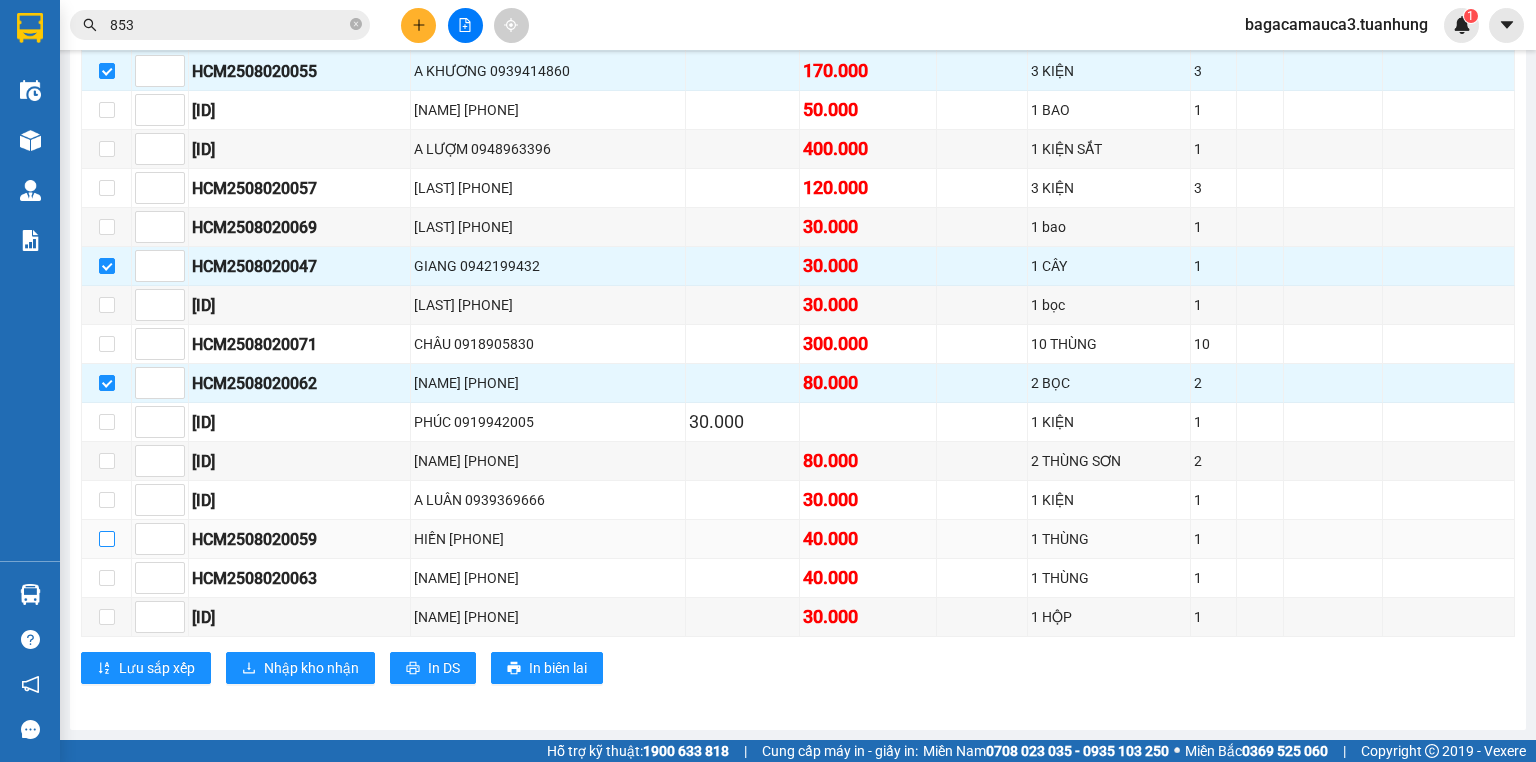 click at bounding box center (107, 539) 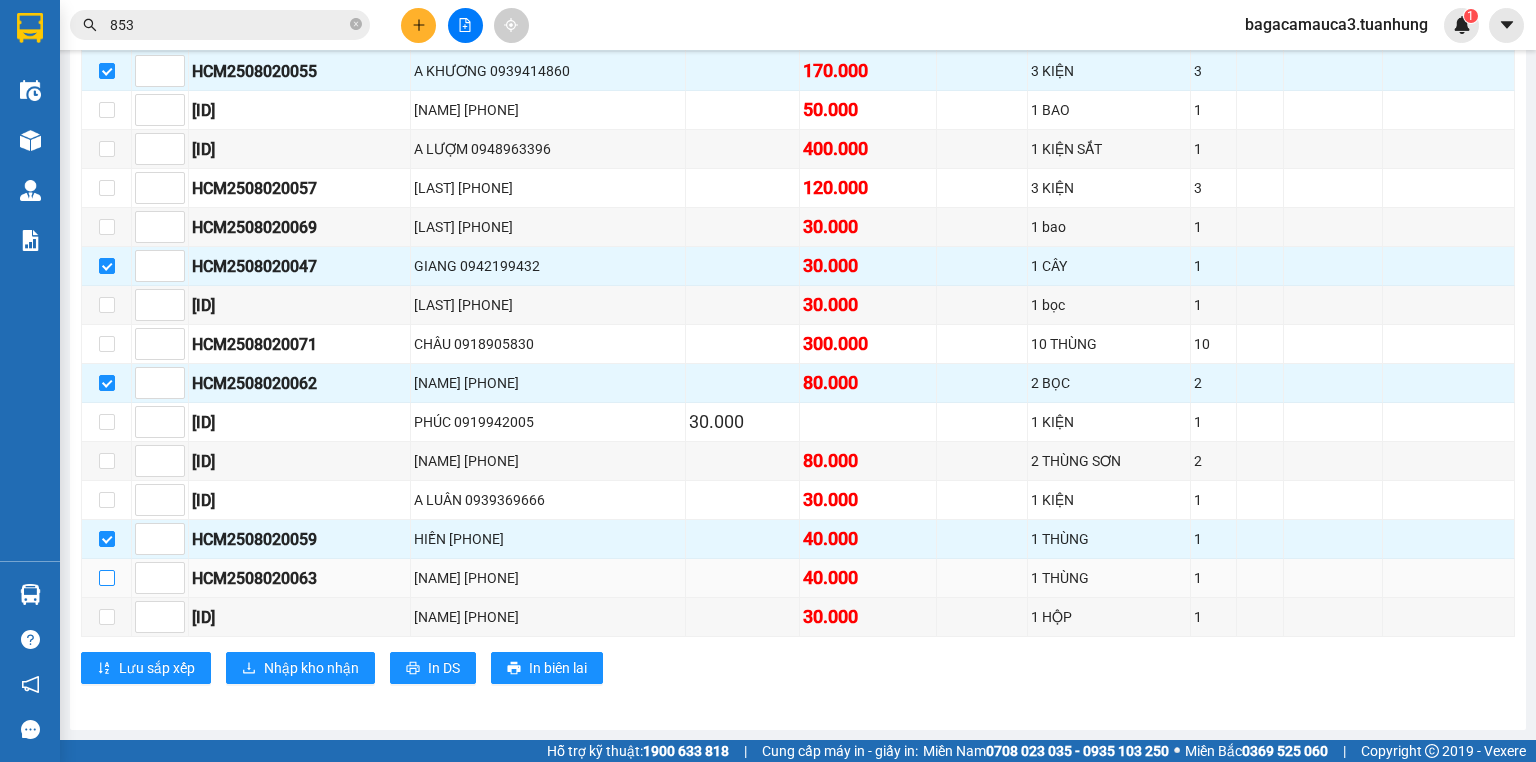 click at bounding box center (107, 578) 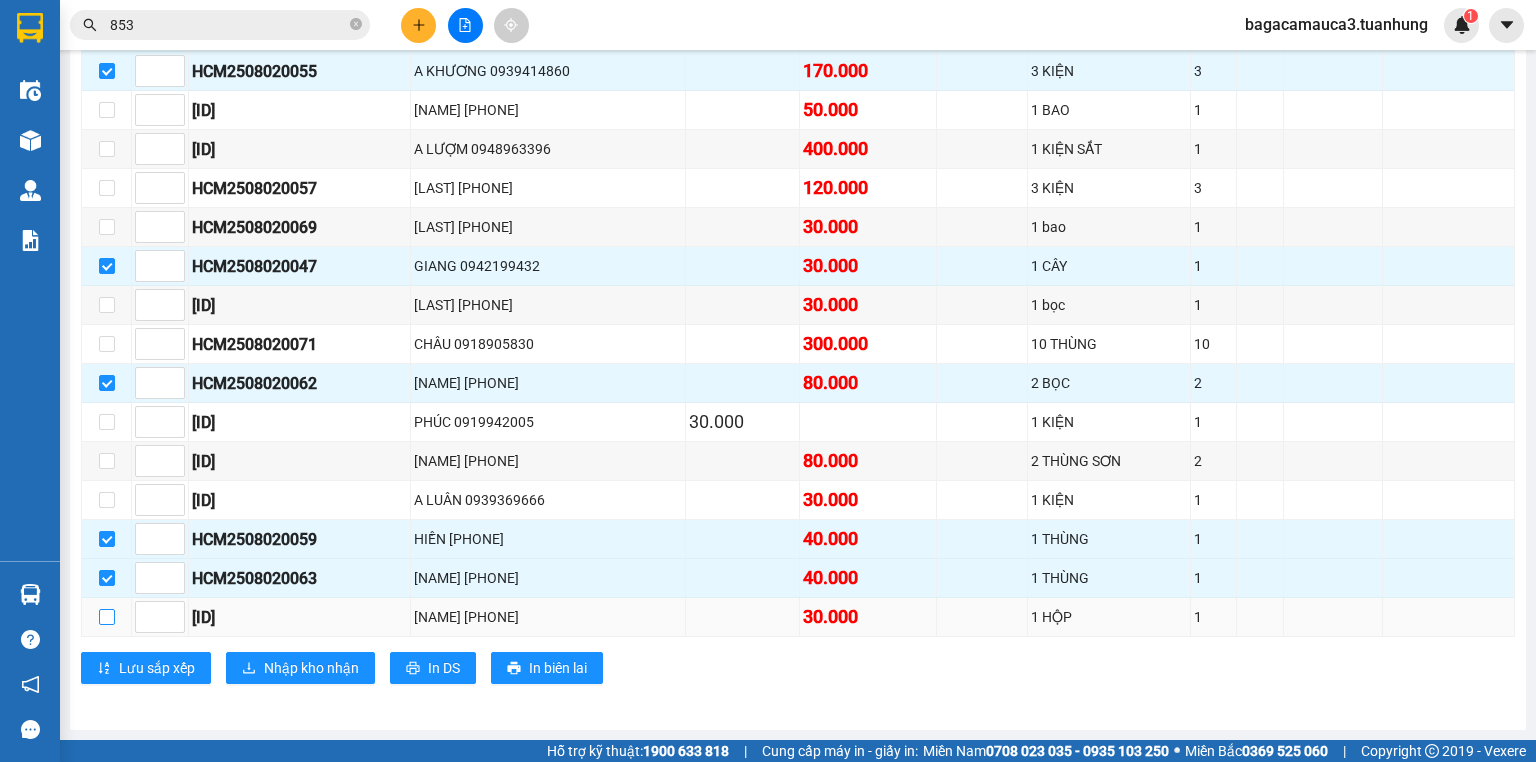 click at bounding box center (107, 617) 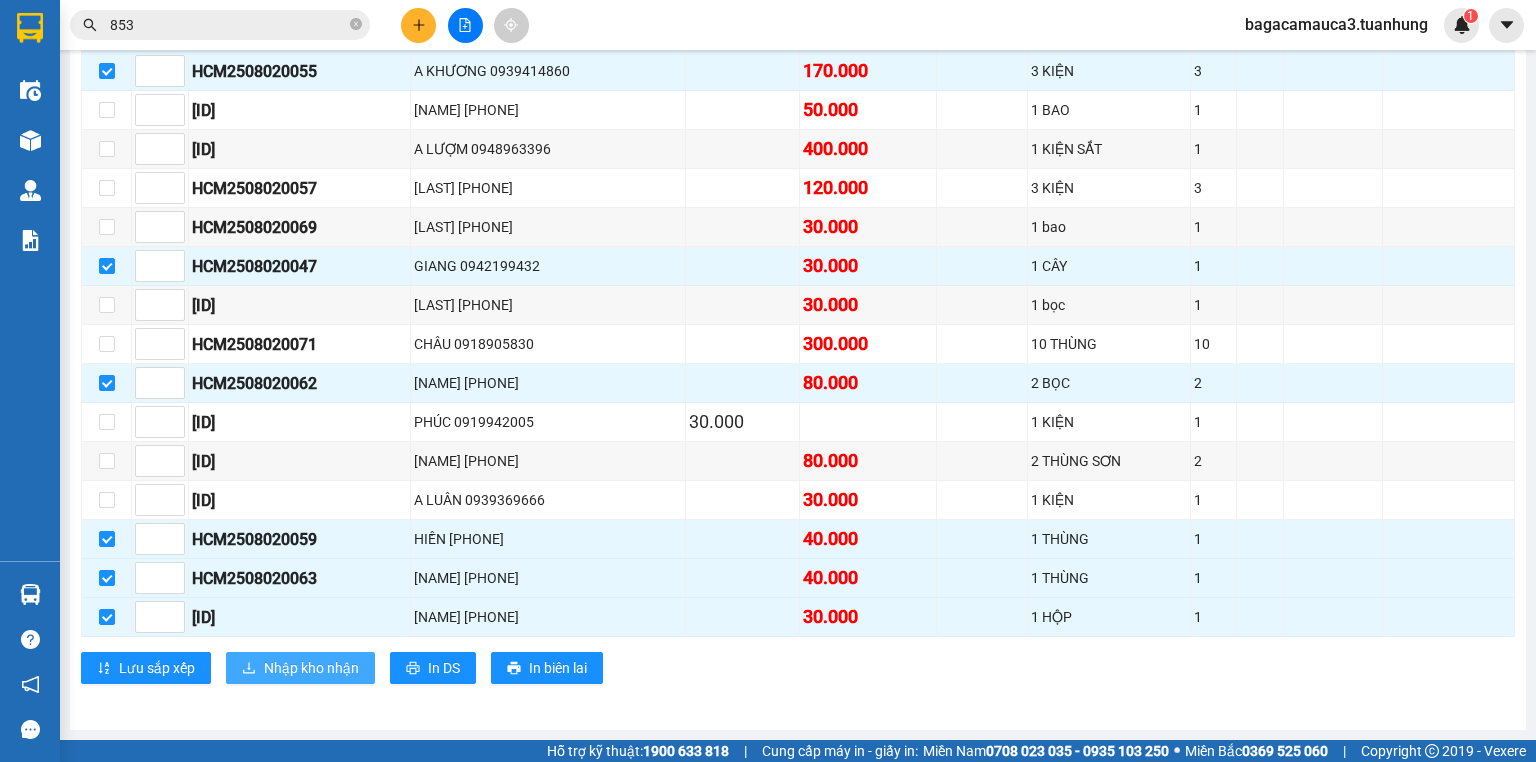 click on "Nhập kho nhận" at bounding box center (311, 668) 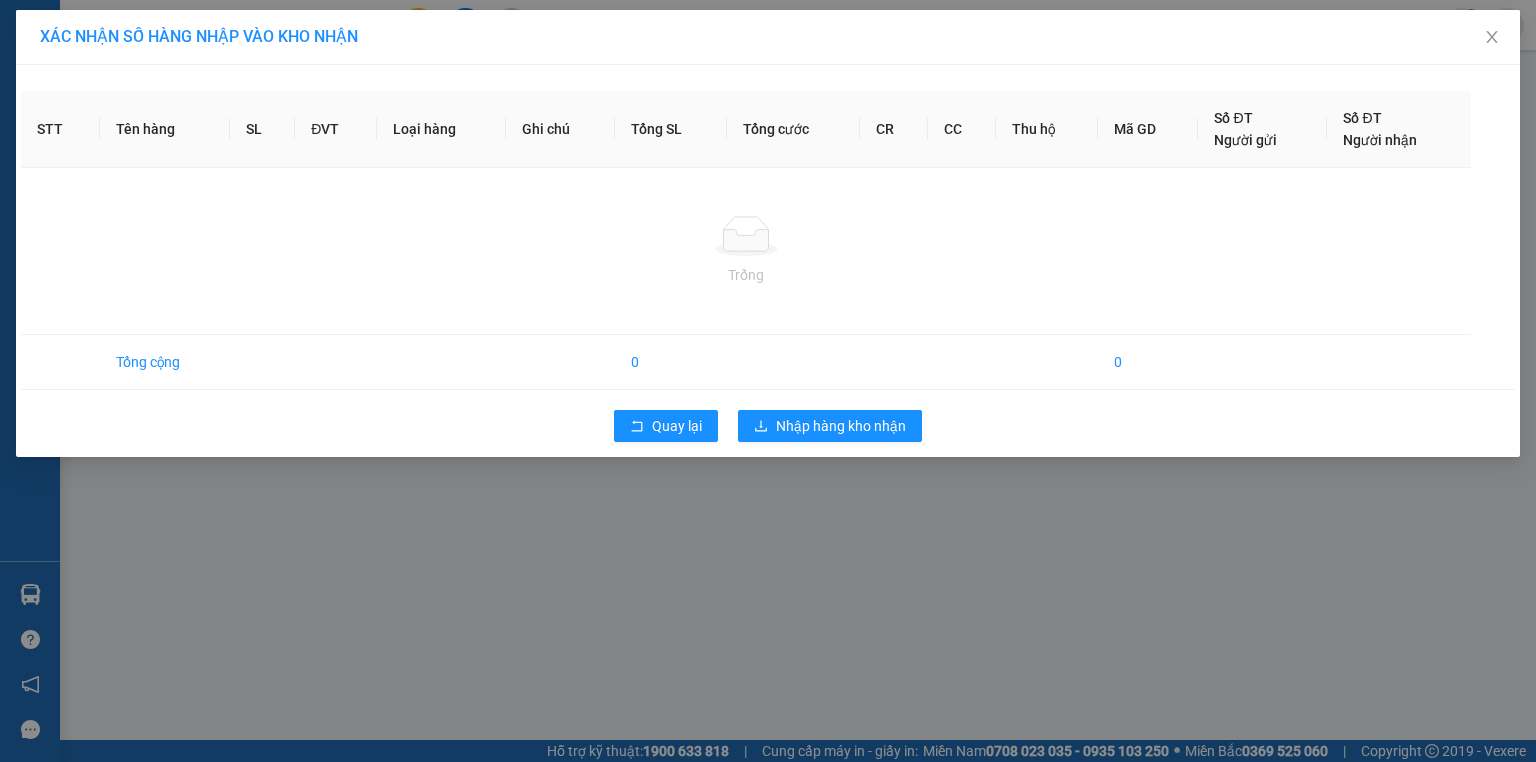 scroll, scrollTop: 0, scrollLeft: 0, axis: both 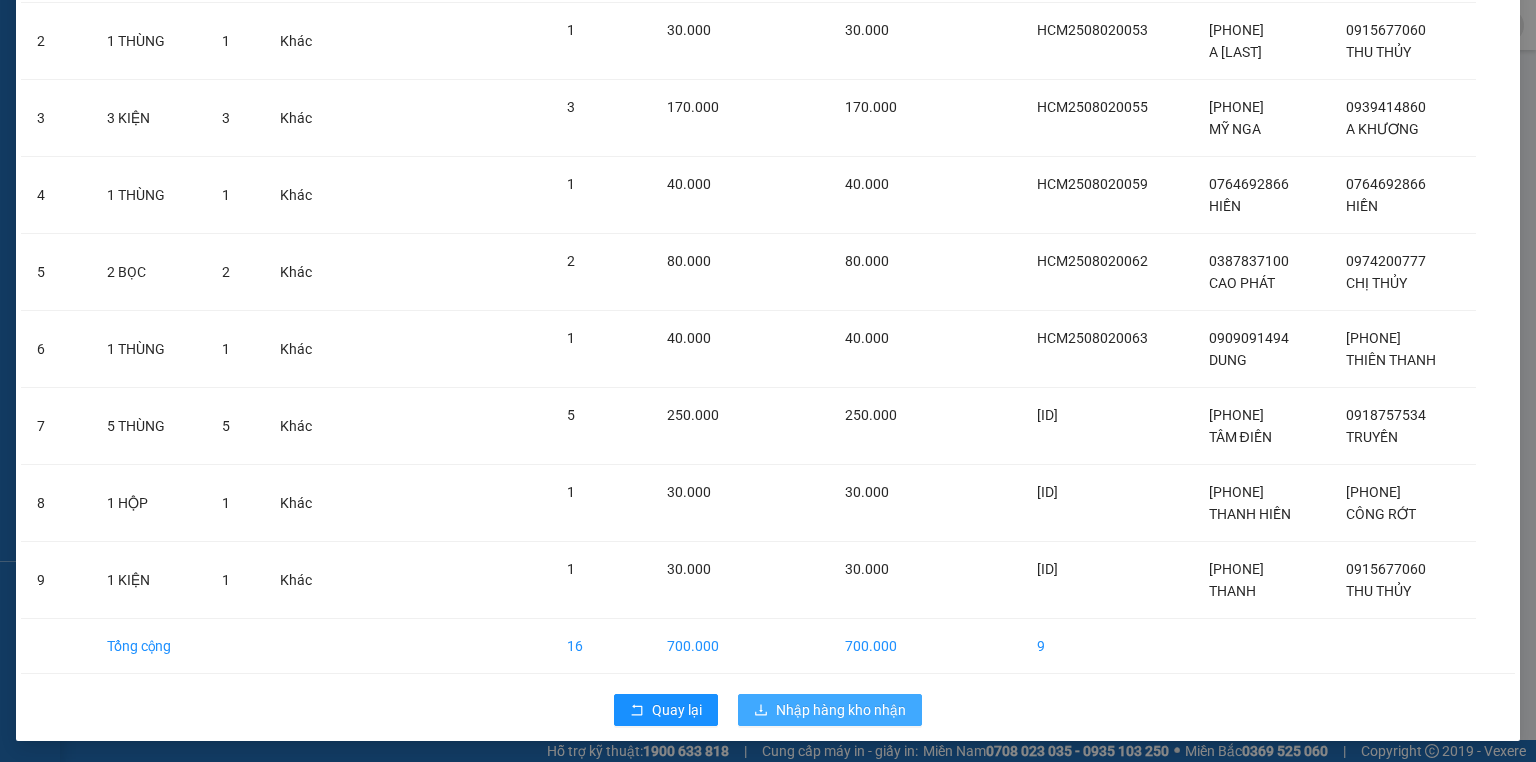 click on "Nhập hàng kho nhận" at bounding box center [841, 710] 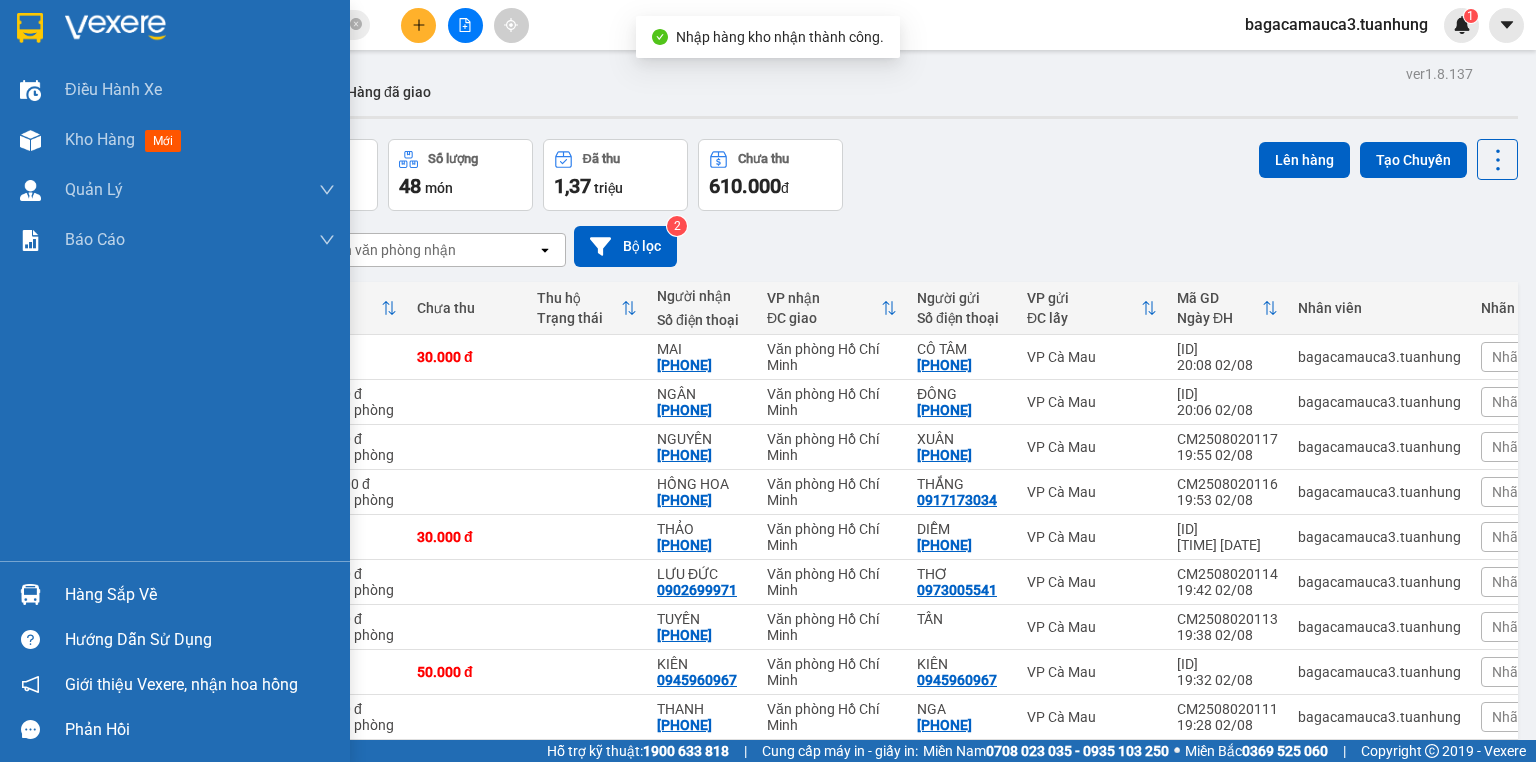 click on "Hàng sắp về" at bounding box center [200, 595] 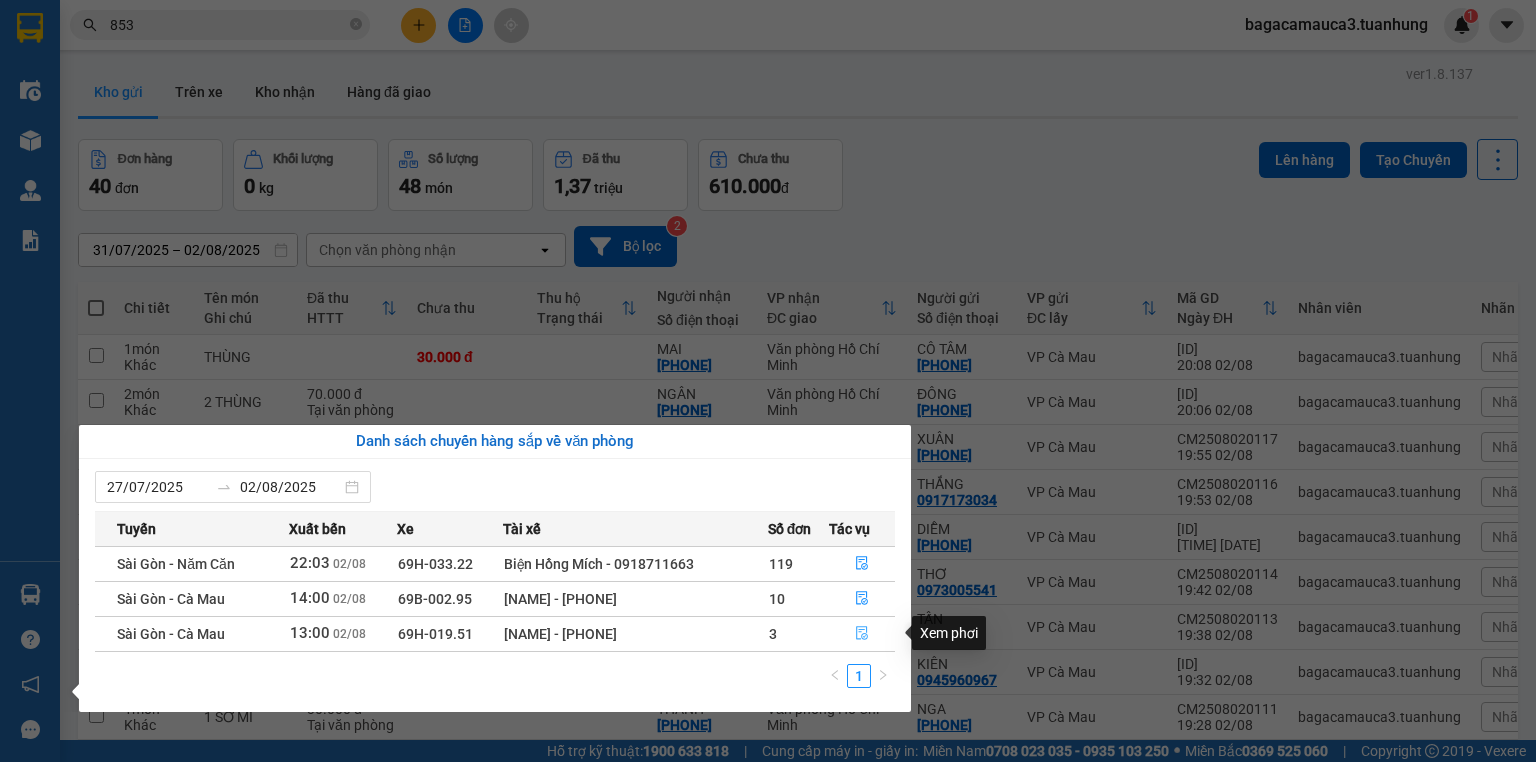 click 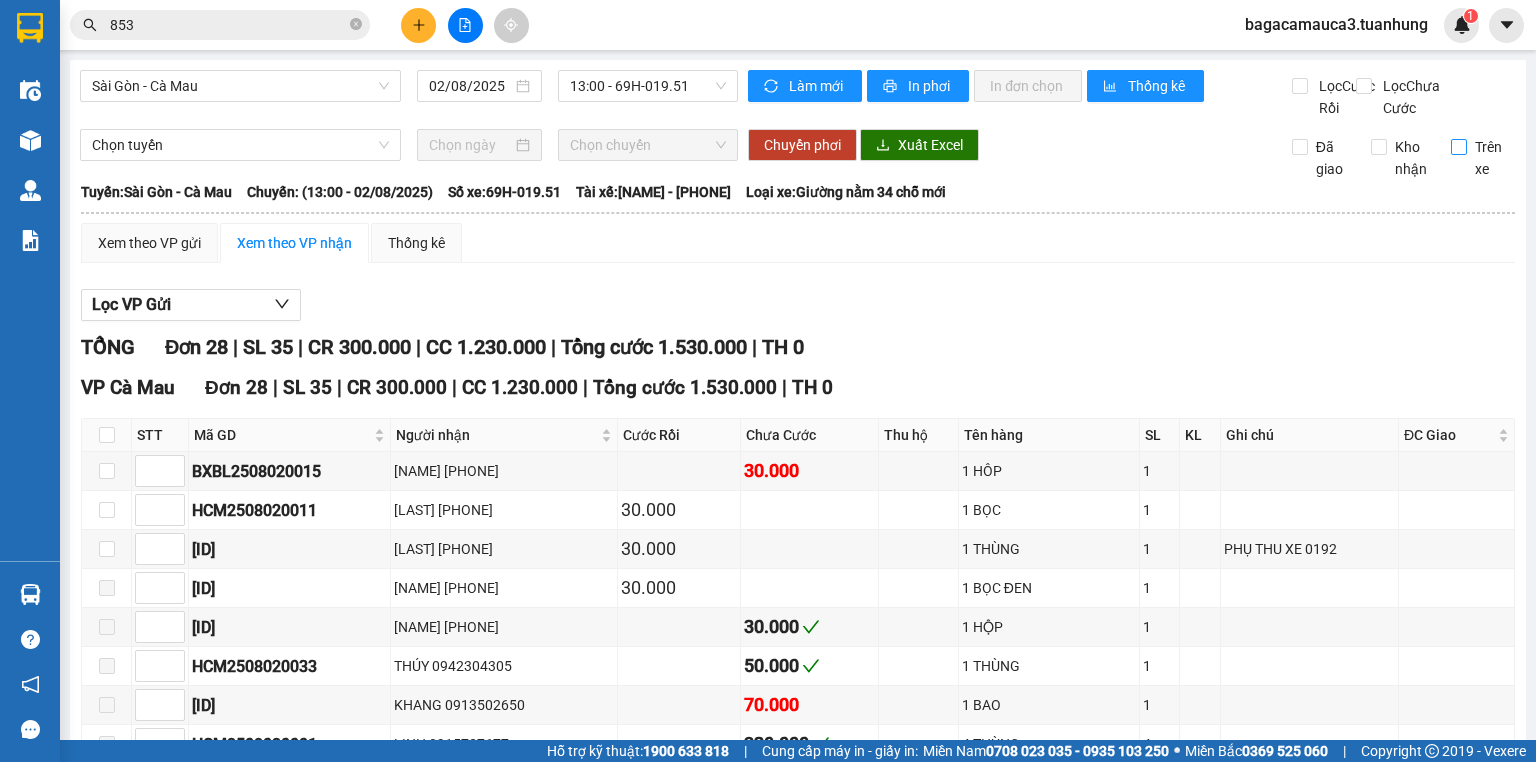 click on "Trên xe" at bounding box center (1459, 147) 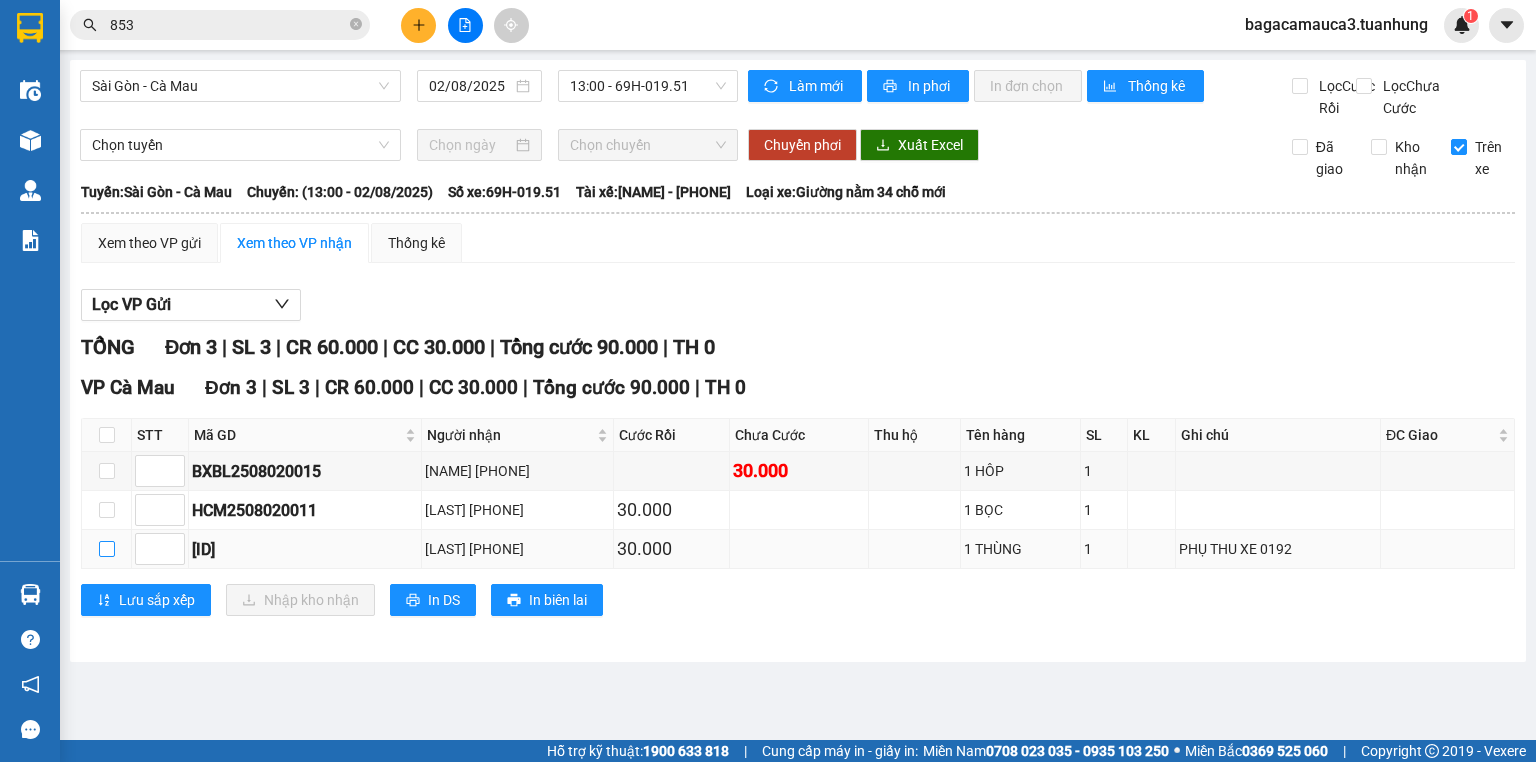 click at bounding box center [107, 549] 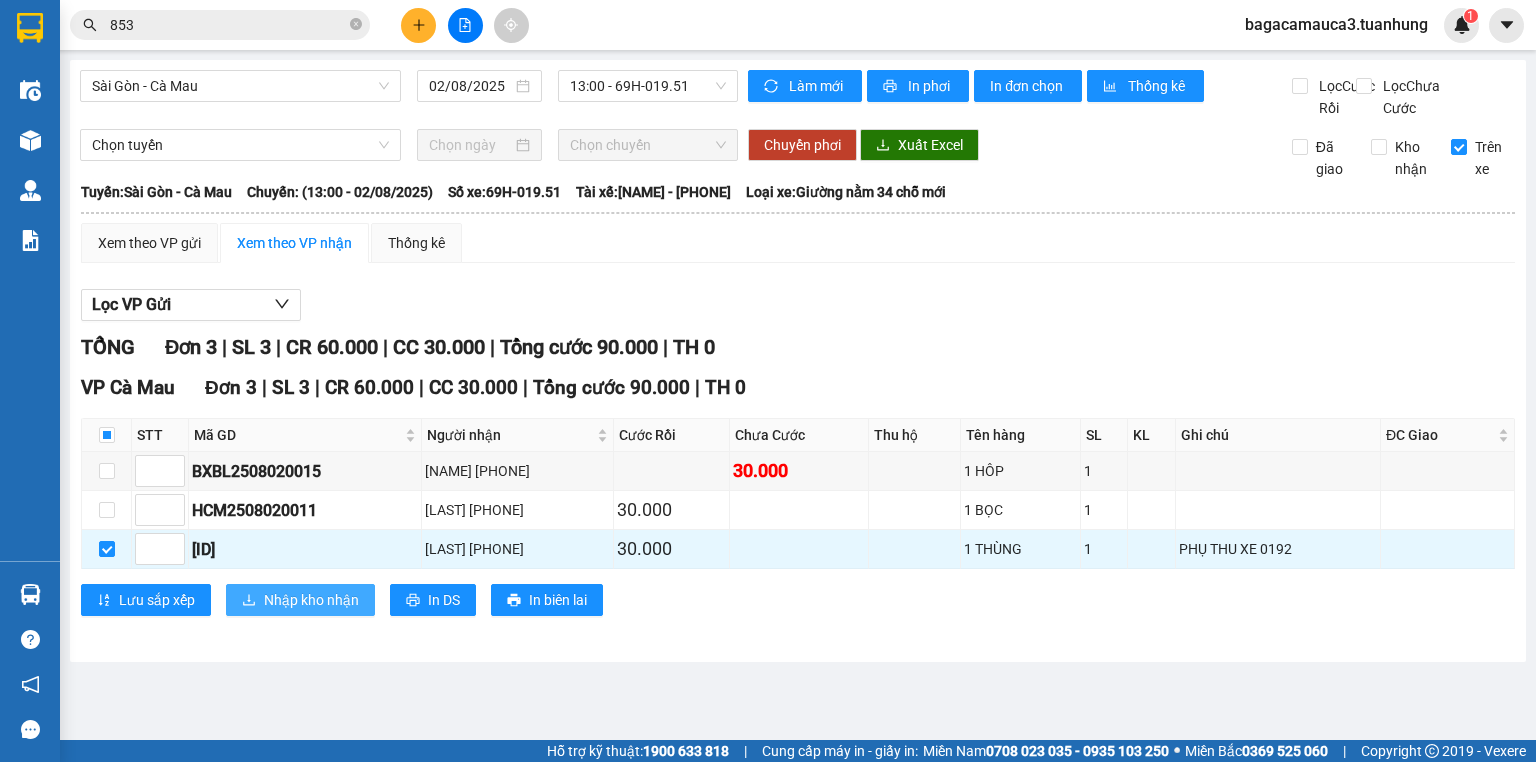 click on "Nhập kho nhận" at bounding box center [311, 600] 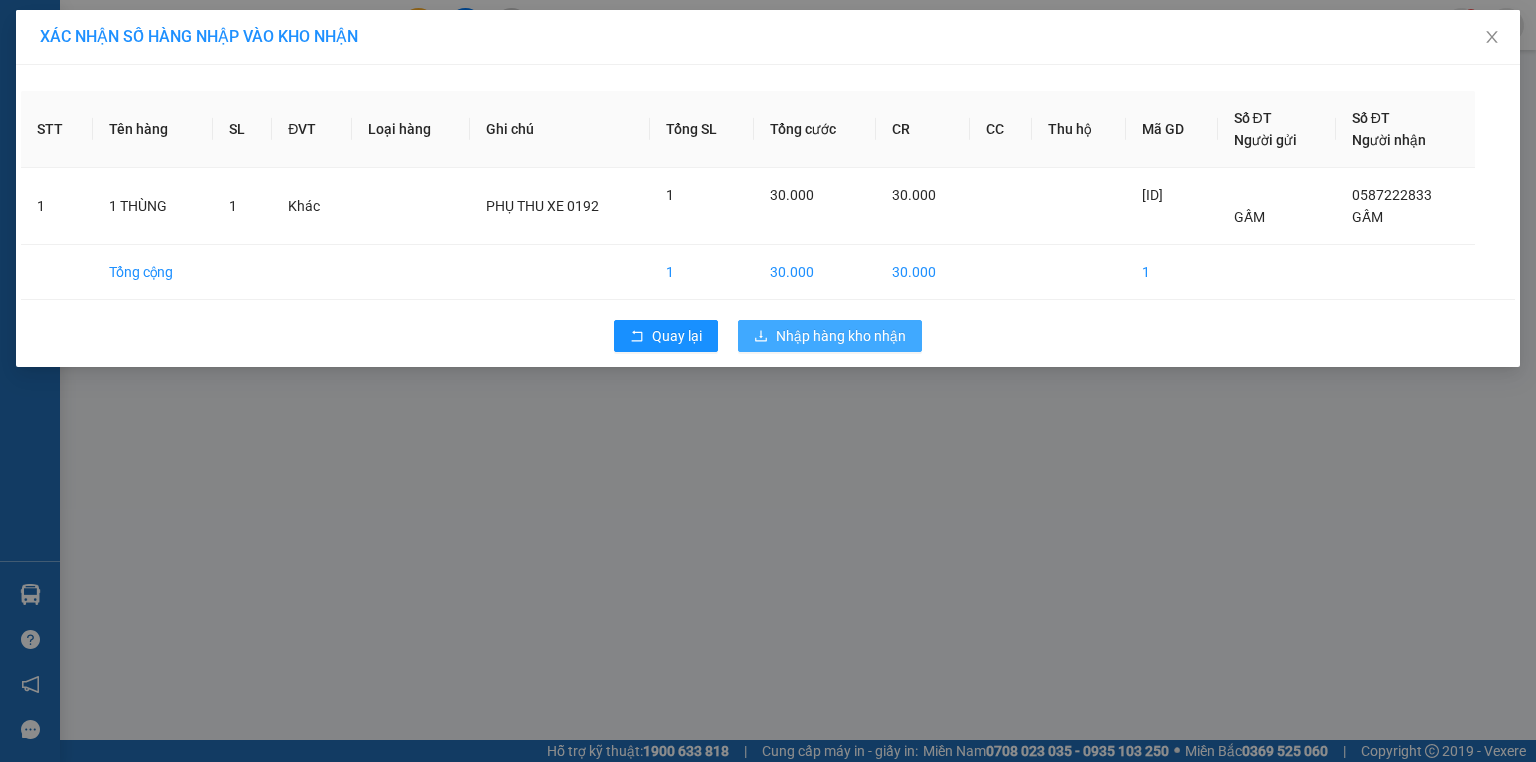 click on "Nhập hàng kho nhận" at bounding box center [841, 336] 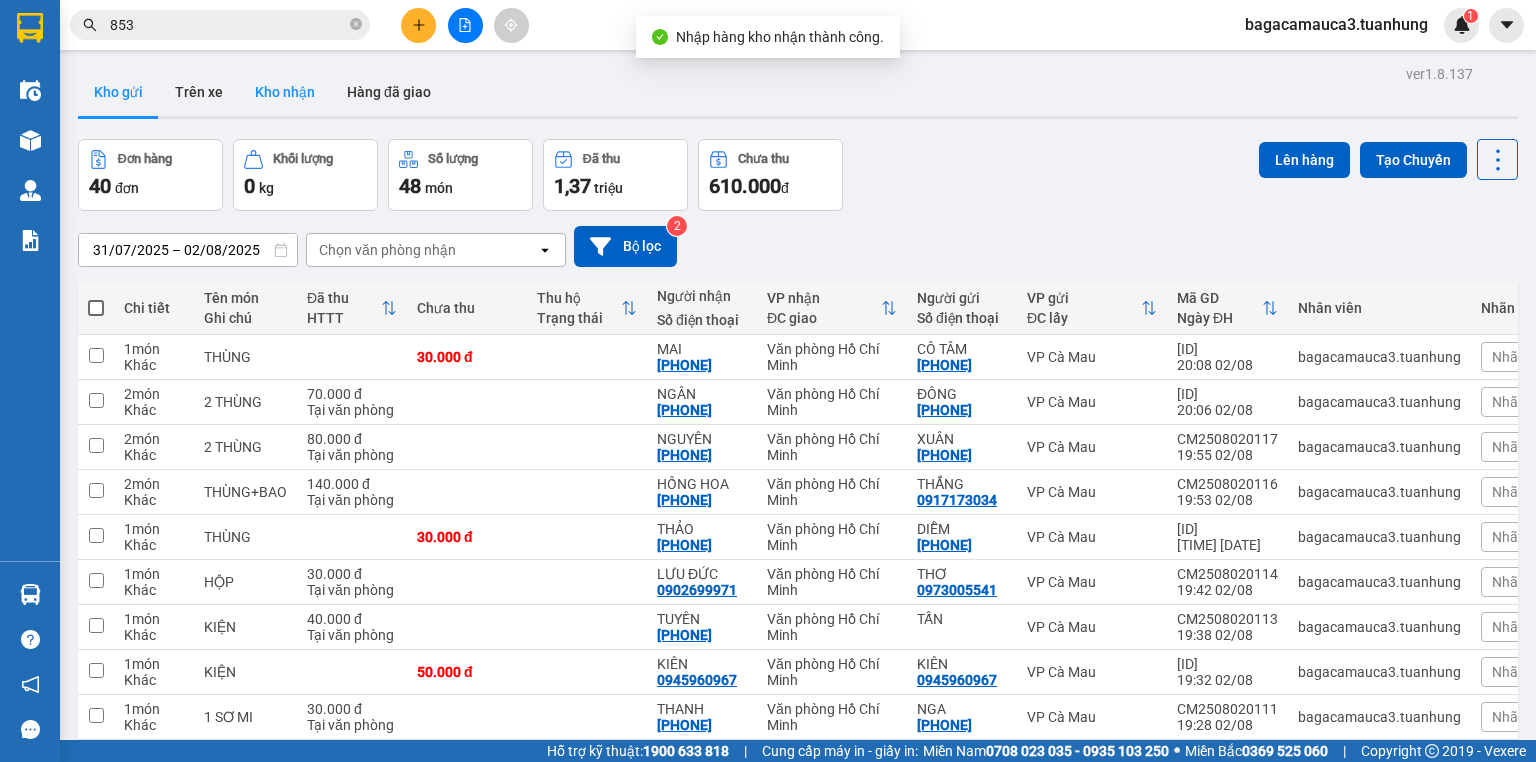 click on "Kho nhận" at bounding box center (285, 92) 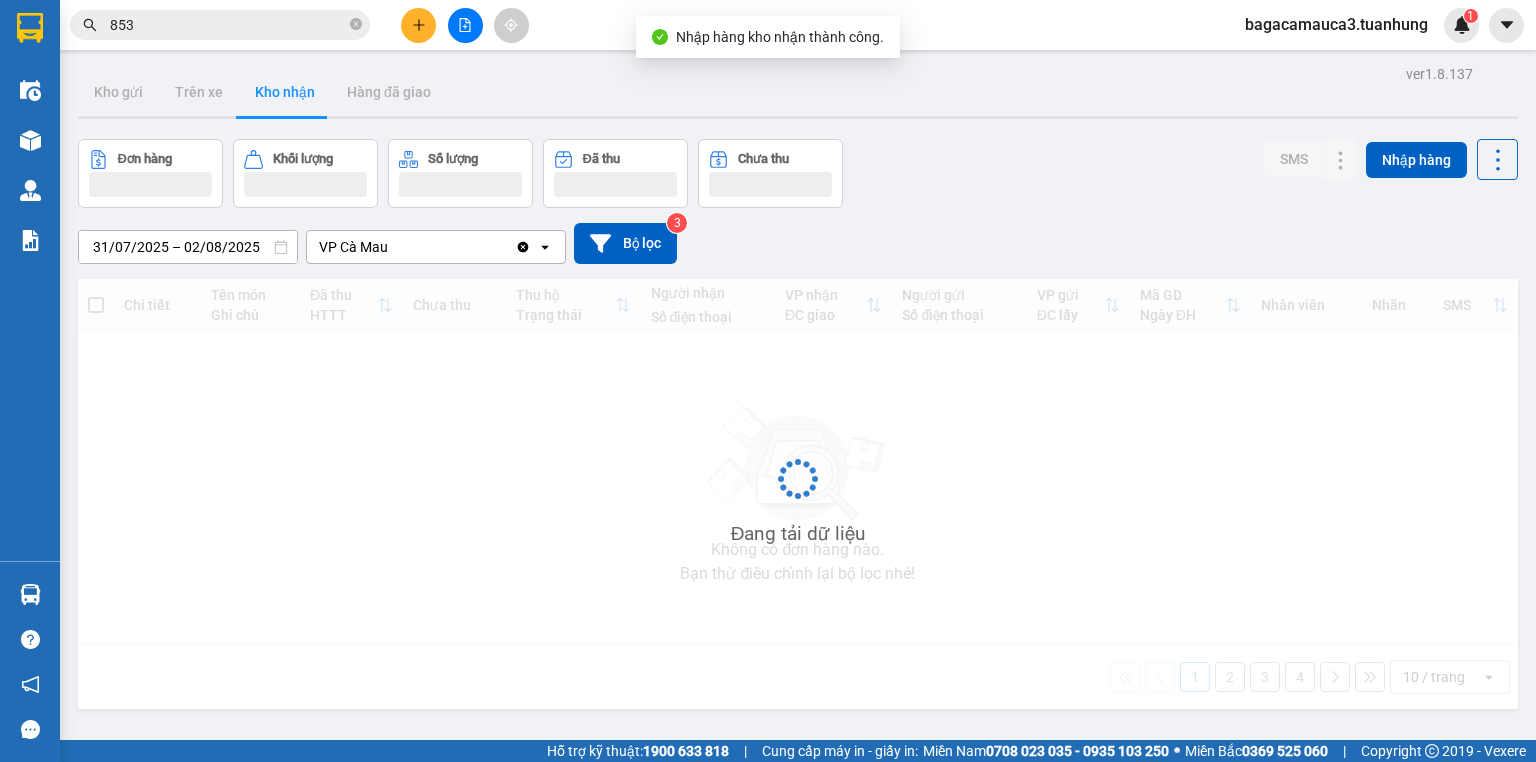 click on "Kho nhận" at bounding box center (285, 92) 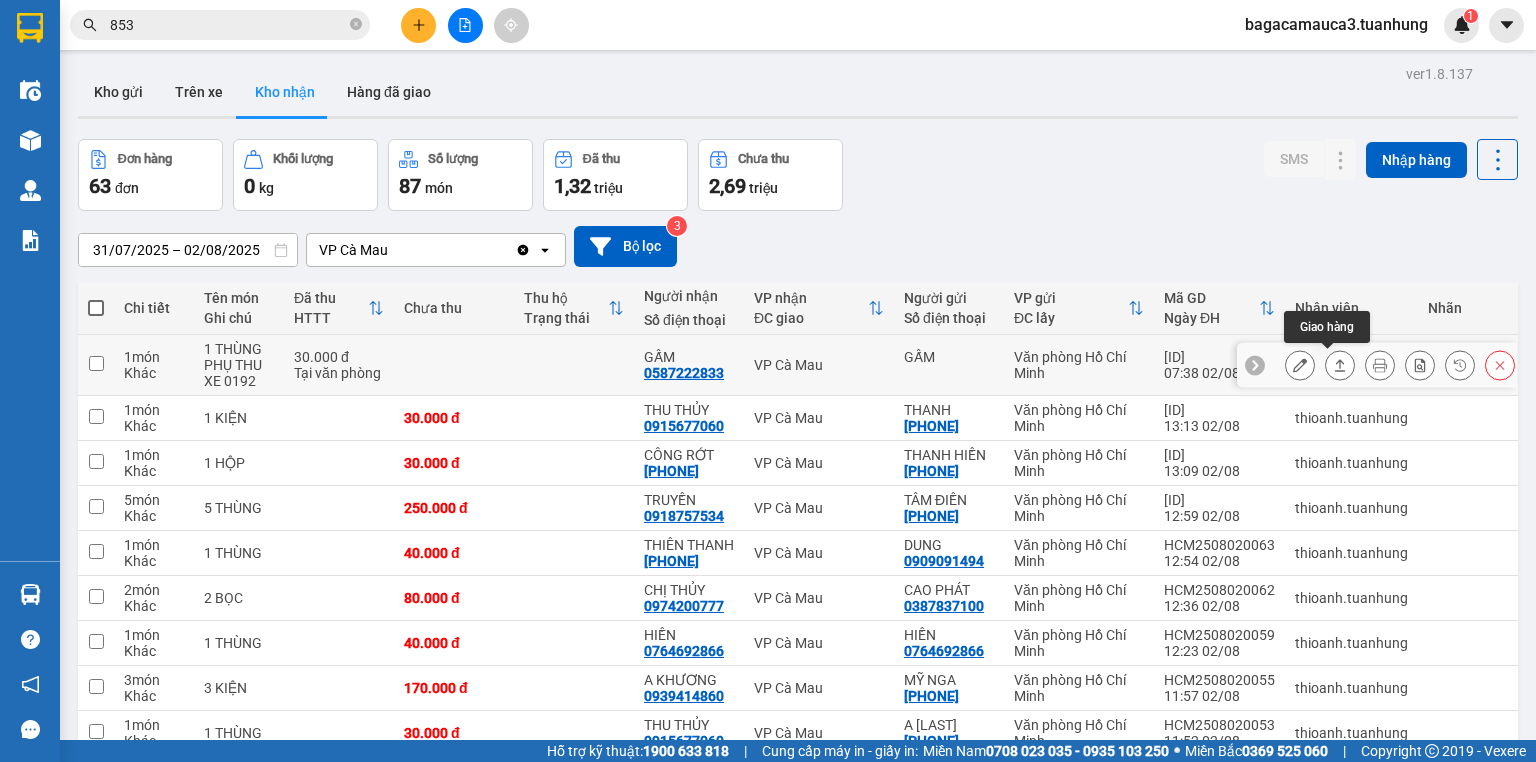click at bounding box center (1340, 365) 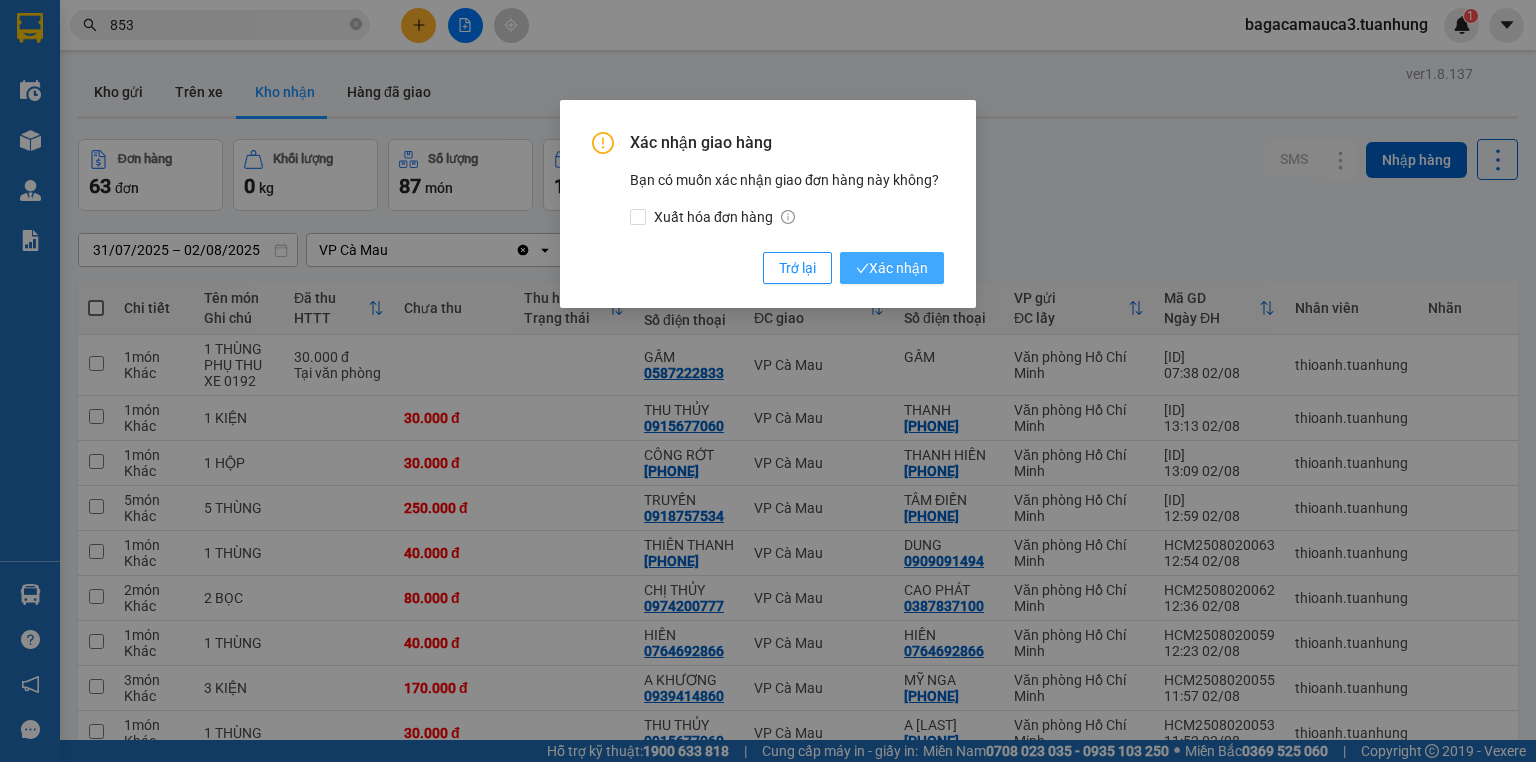 click on "Xác nhận" at bounding box center [892, 268] 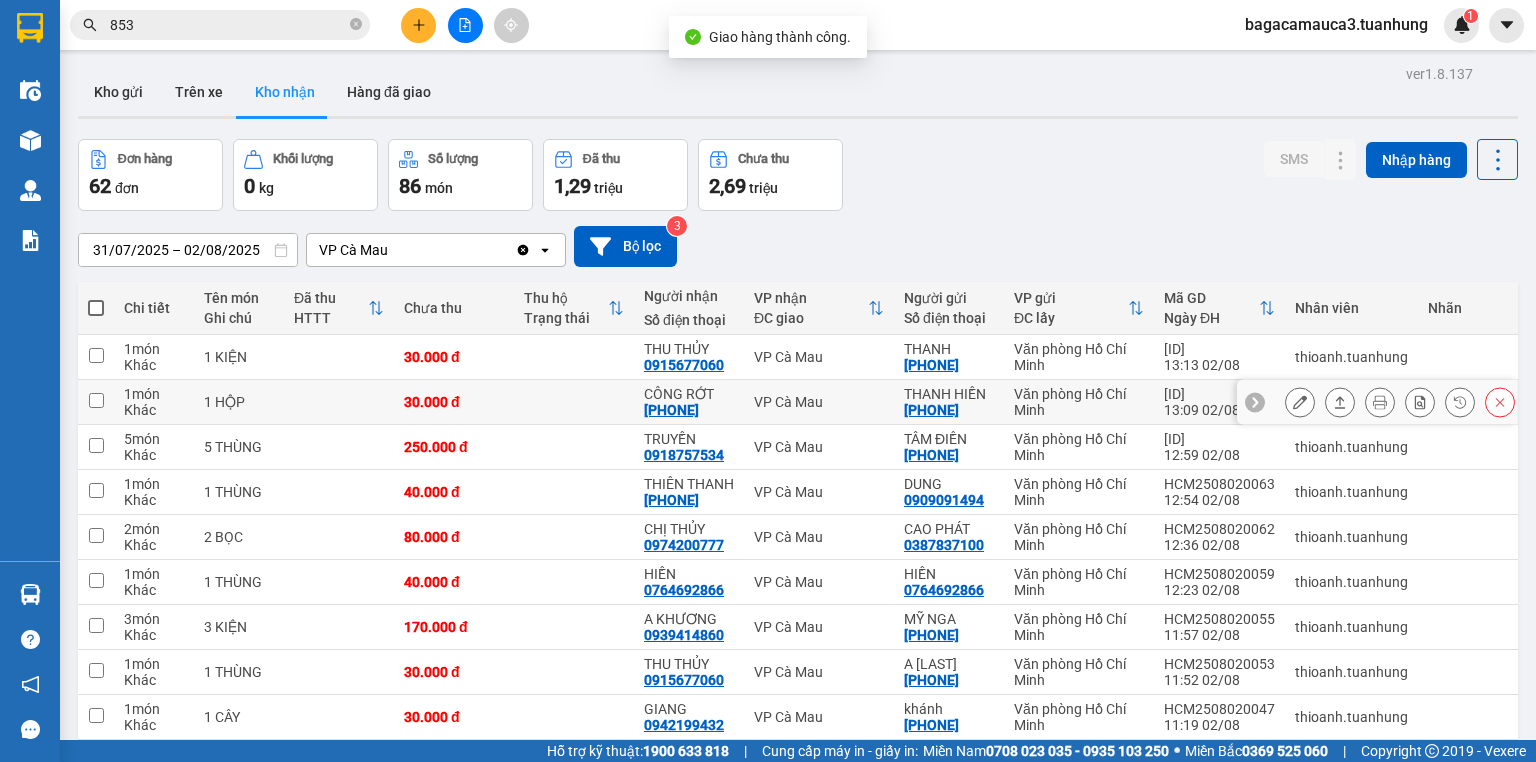 scroll, scrollTop: 131, scrollLeft: 0, axis: vertical 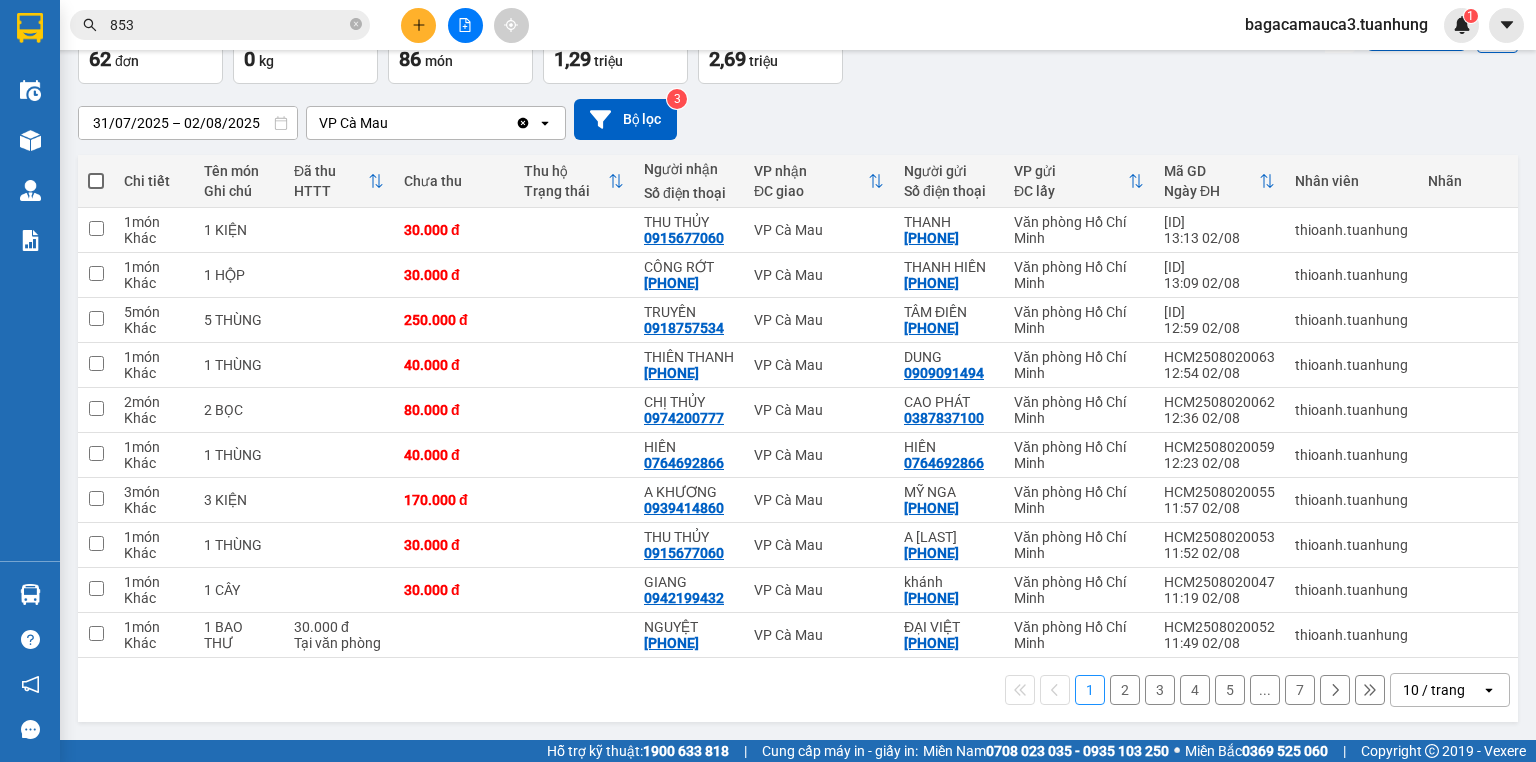 click 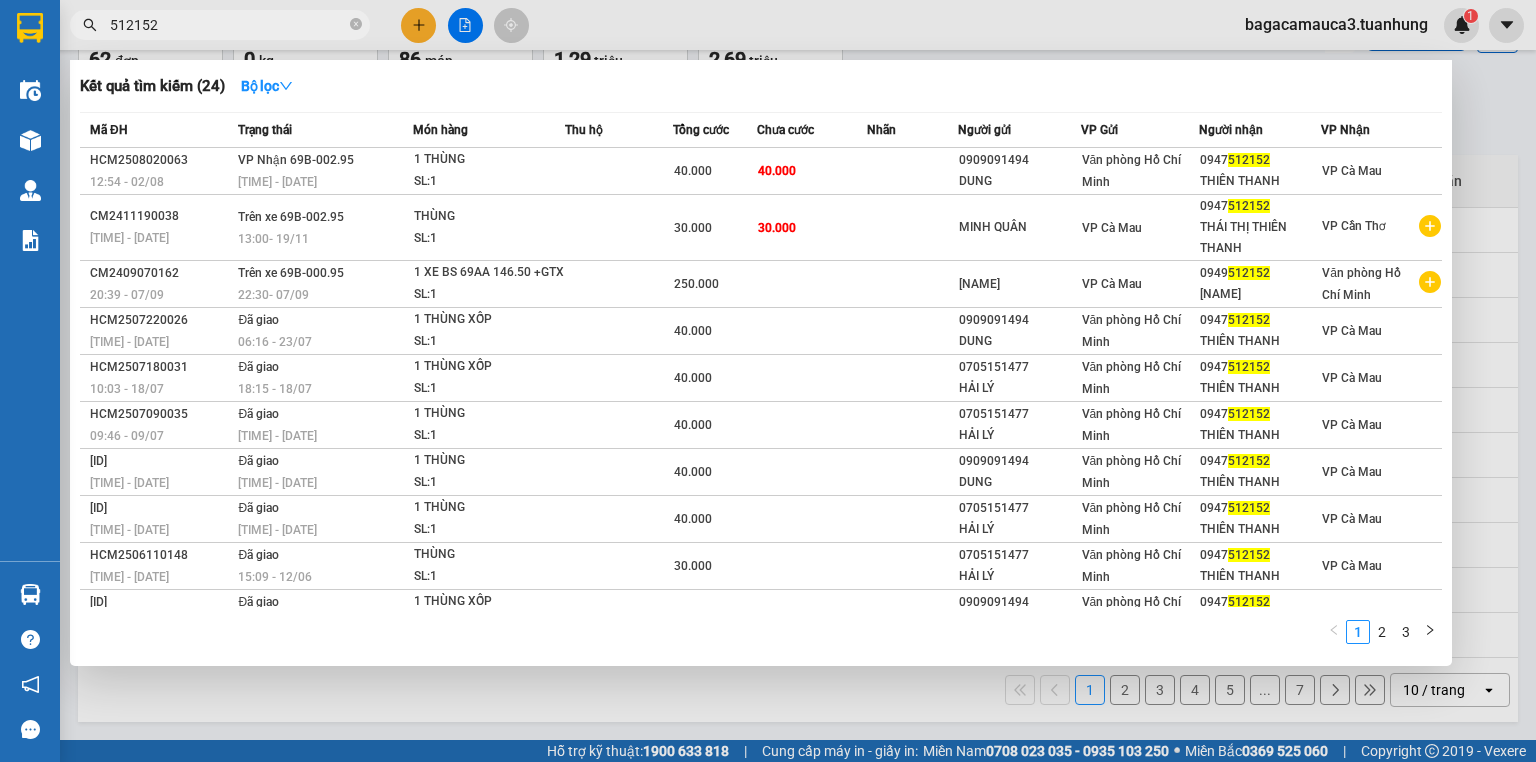 click on "Văn phòng Hồ Chí Minh" at bounding box center (1132, 171) 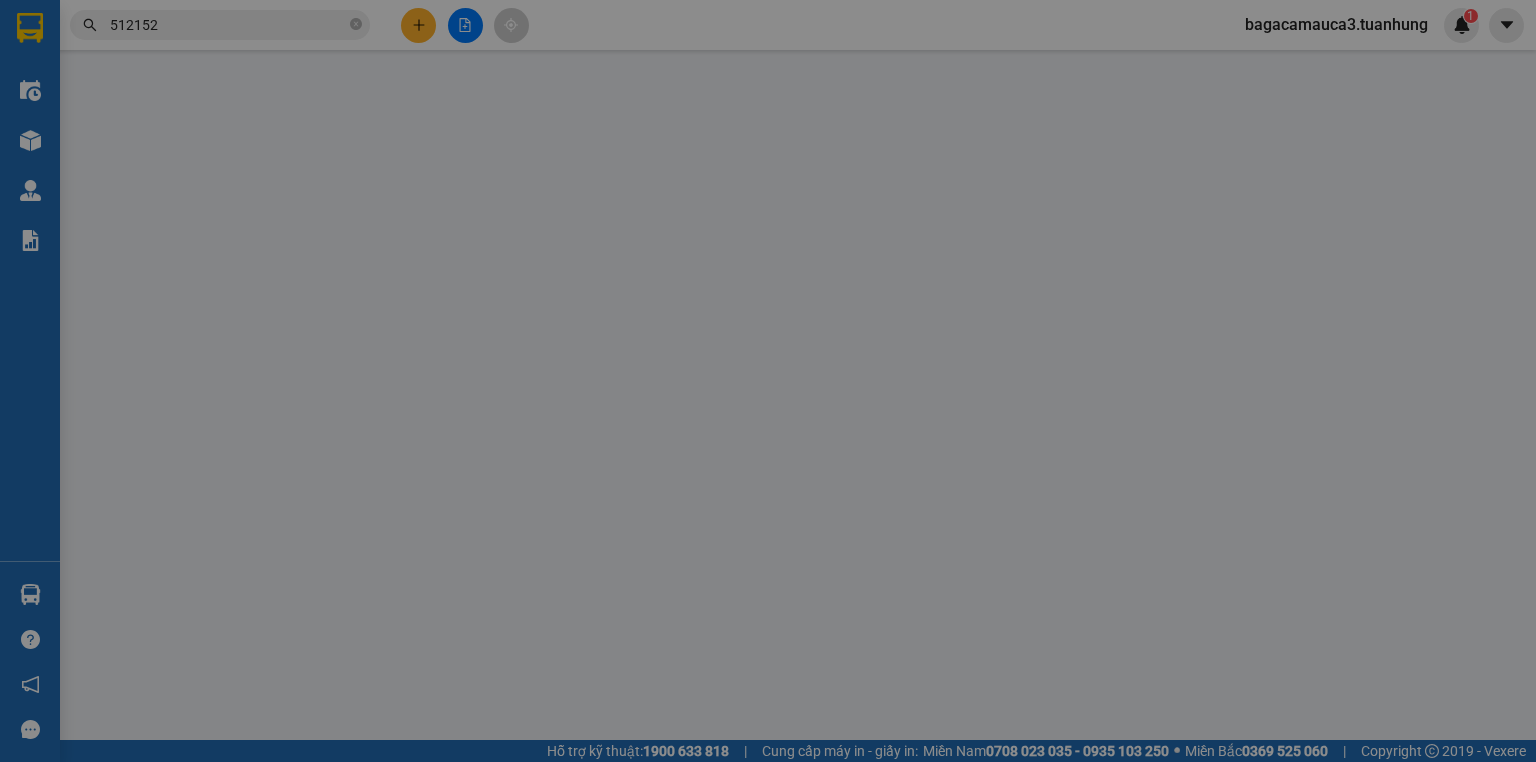 scroll, scrollTop: 0, scrollLeft: 0, axis: both 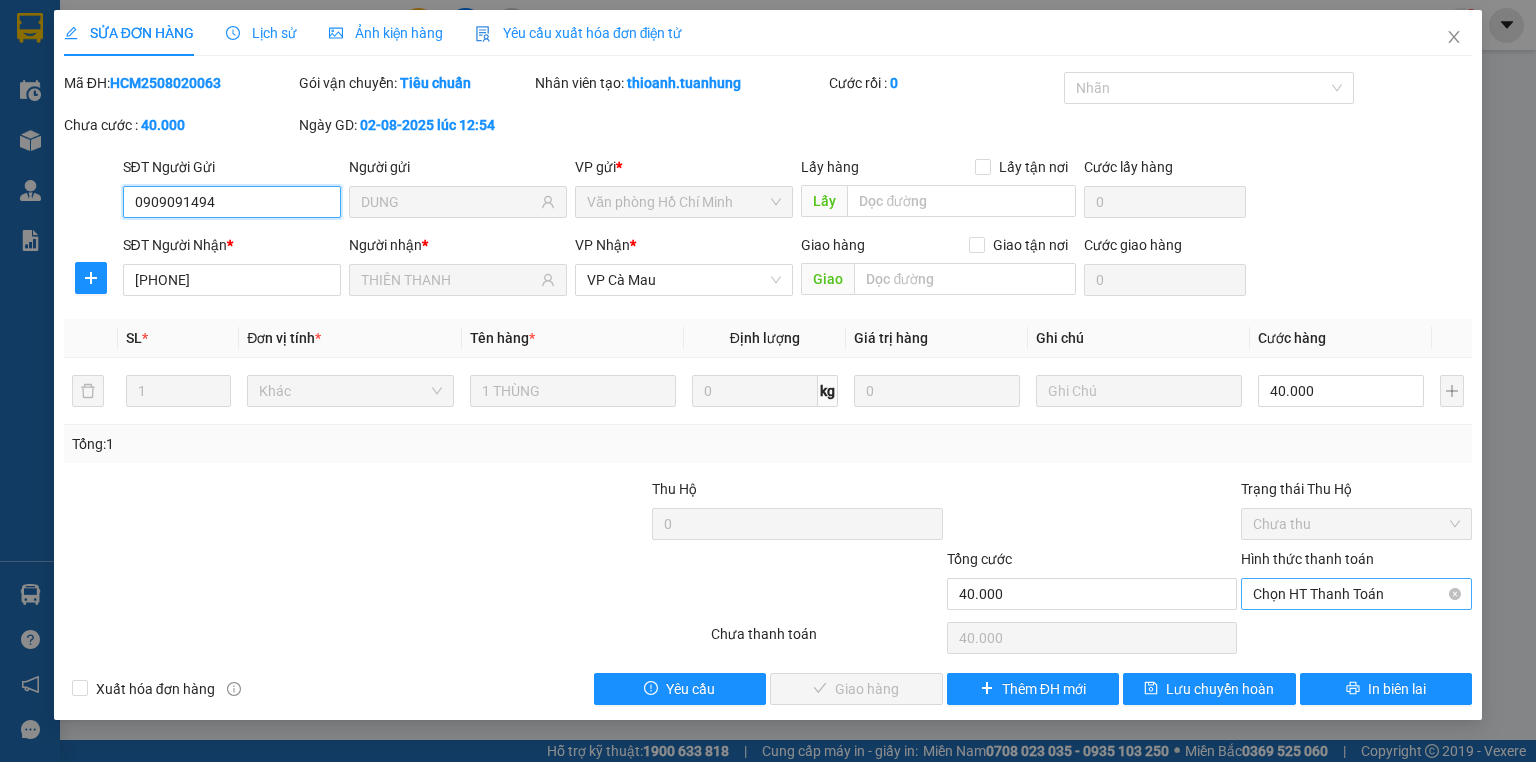 click on "Chọn HT Thanh Toán" at bounding box center (1356, 594) 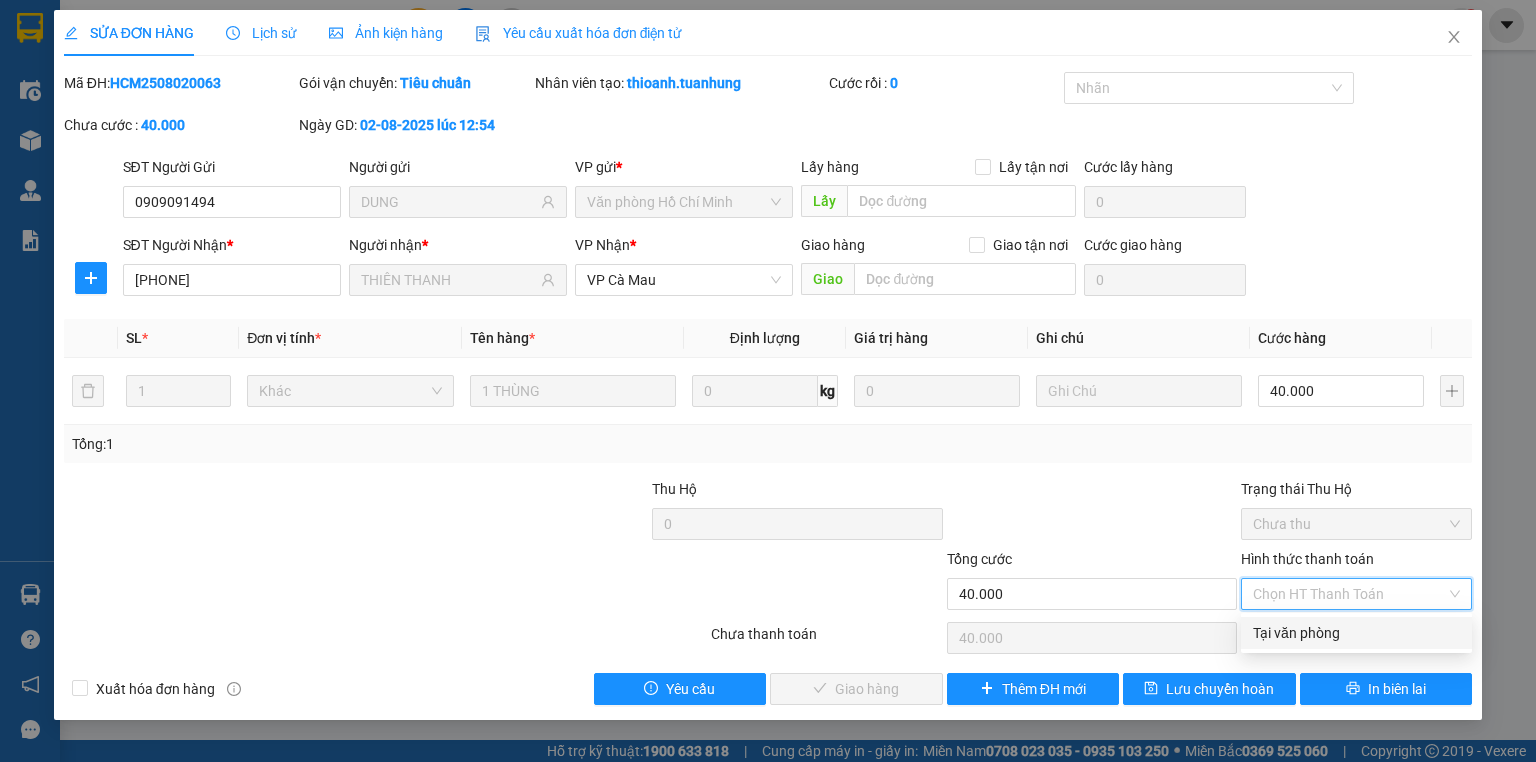 click on "Tại văn phòng" at bounding box center [1356, 633] 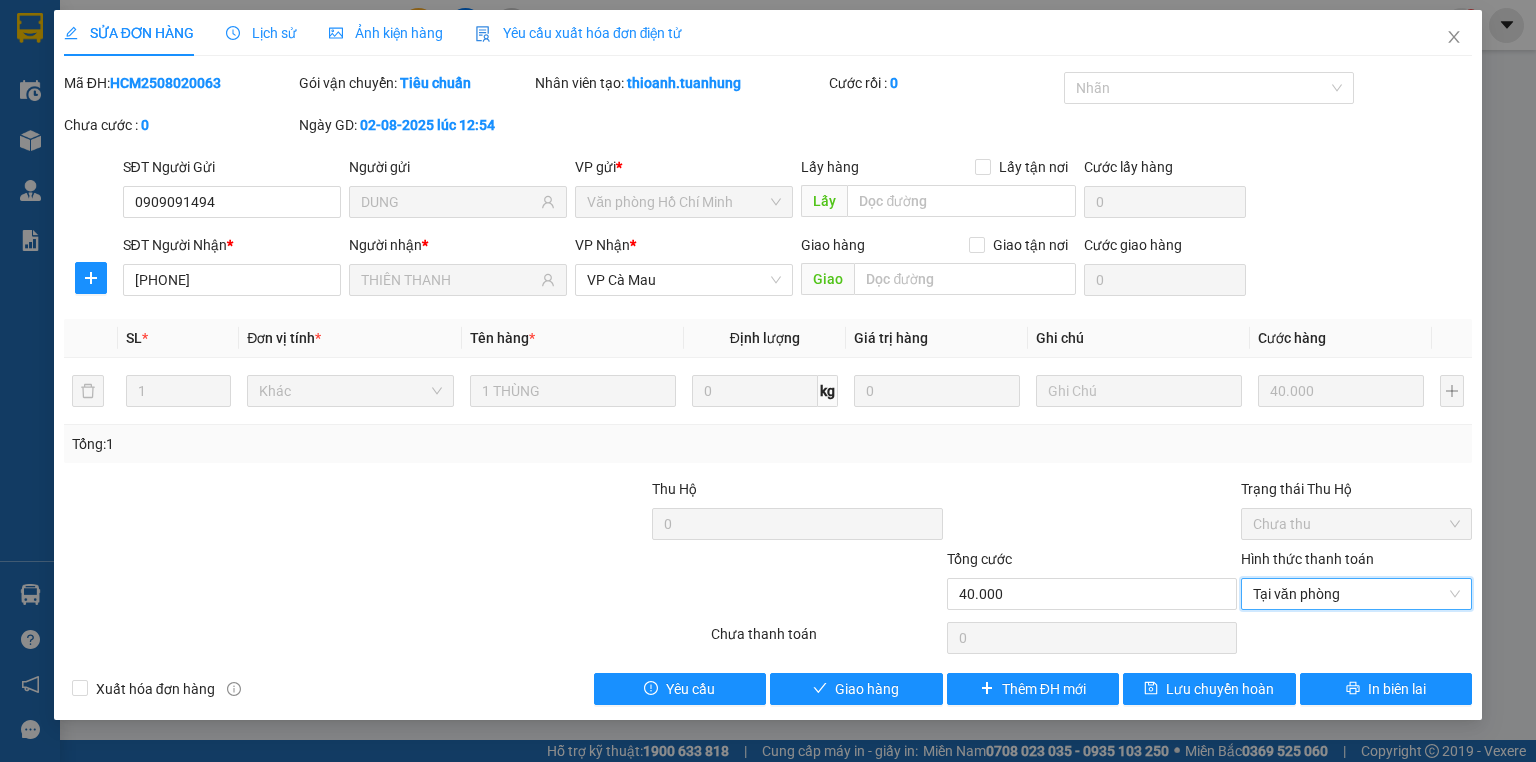 click on "SỬA ĐƠN HÀNG Lịch sử Ảnh kiện hàng Yêu cầu xuất hóa đơn điện tử Total Paid Fee 0 Total UnPaid Fee 40.000 Cash Collection Total Fee Mã ĐH:  [ID] Gói vận chuyển:   Tiêu chuẩn Nhân viên tạo:   [NAME] Cước rồi :   0   Nhãn Chưa cước :   0 Ngày GD:   [DATE] lúc [TIME] SĐT Người Gửi [PHONE] Người gửi [NAME] VP gửi  * Văn phòng Hồ Chí Minh Lấy hàng Lấy tận nơi Lấy Cước lấy hàng 0 SĐT Người Nhận  * [PHONE] Người nhận  * [NAME] VP Nhận  * VP Cà Mau Giao hàng Giao tận nơi Giao Cước giao hàng 0 SL  * Đơn vị tính  * Tên hàng  * Định lượng Giá trị hàng Ghi chú Cước hàng                   1 Khác 1 THÙNG 0 kg 0 40.000 Tổng:  1 Thu Hộ 0 Trạng thái Thu Hộ   Chưa thu Tổng cước 40.000 Hình thức thanh toán Tại văn phòng Tại văn phòng Số tiền thu trước 0 Tại văn phòng Chưa thanh toán 0 Xuất hóa đơn hàng" at bounding box center [768, 365] 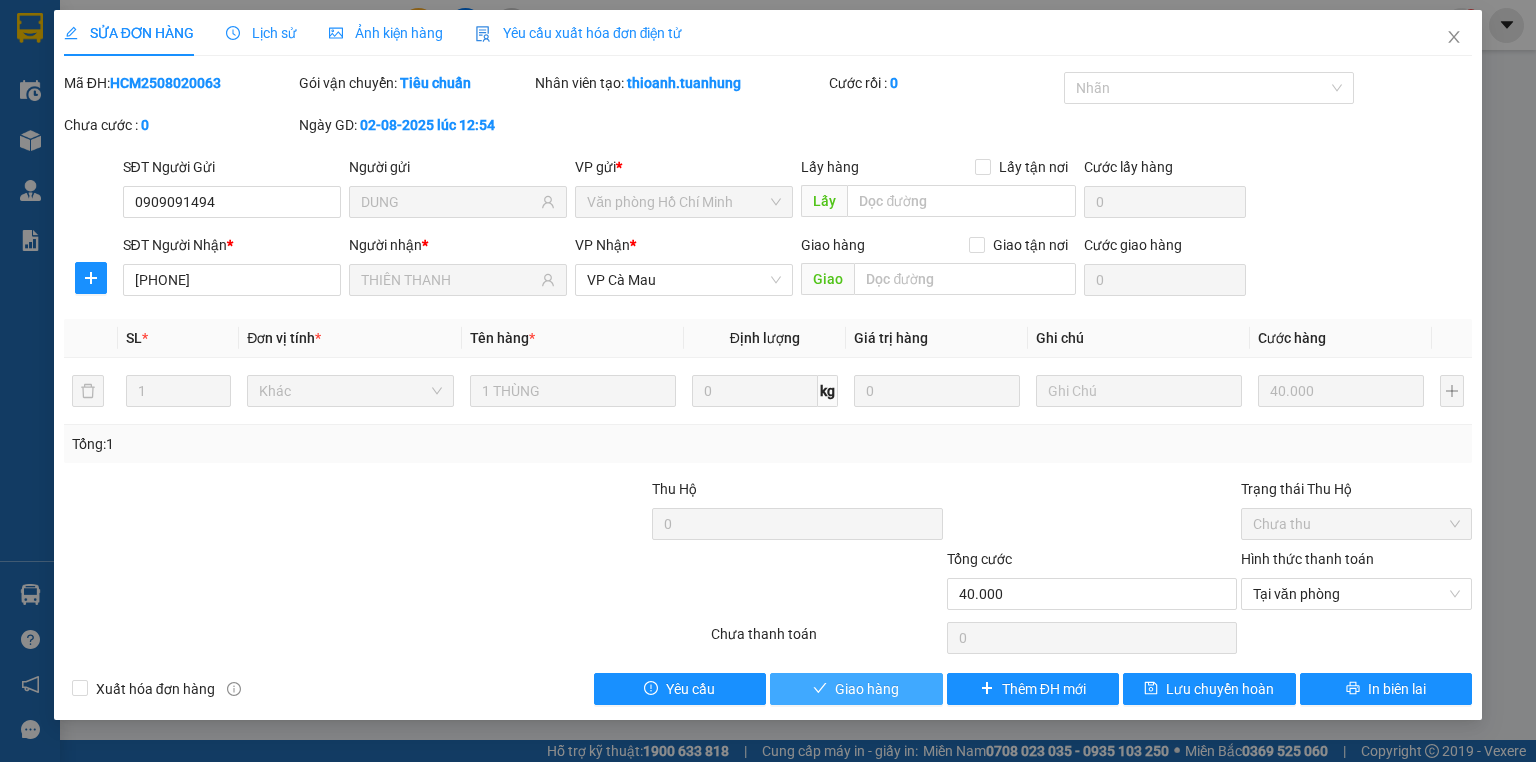 click on "Giao hàng" at bounding box center (856, 689) 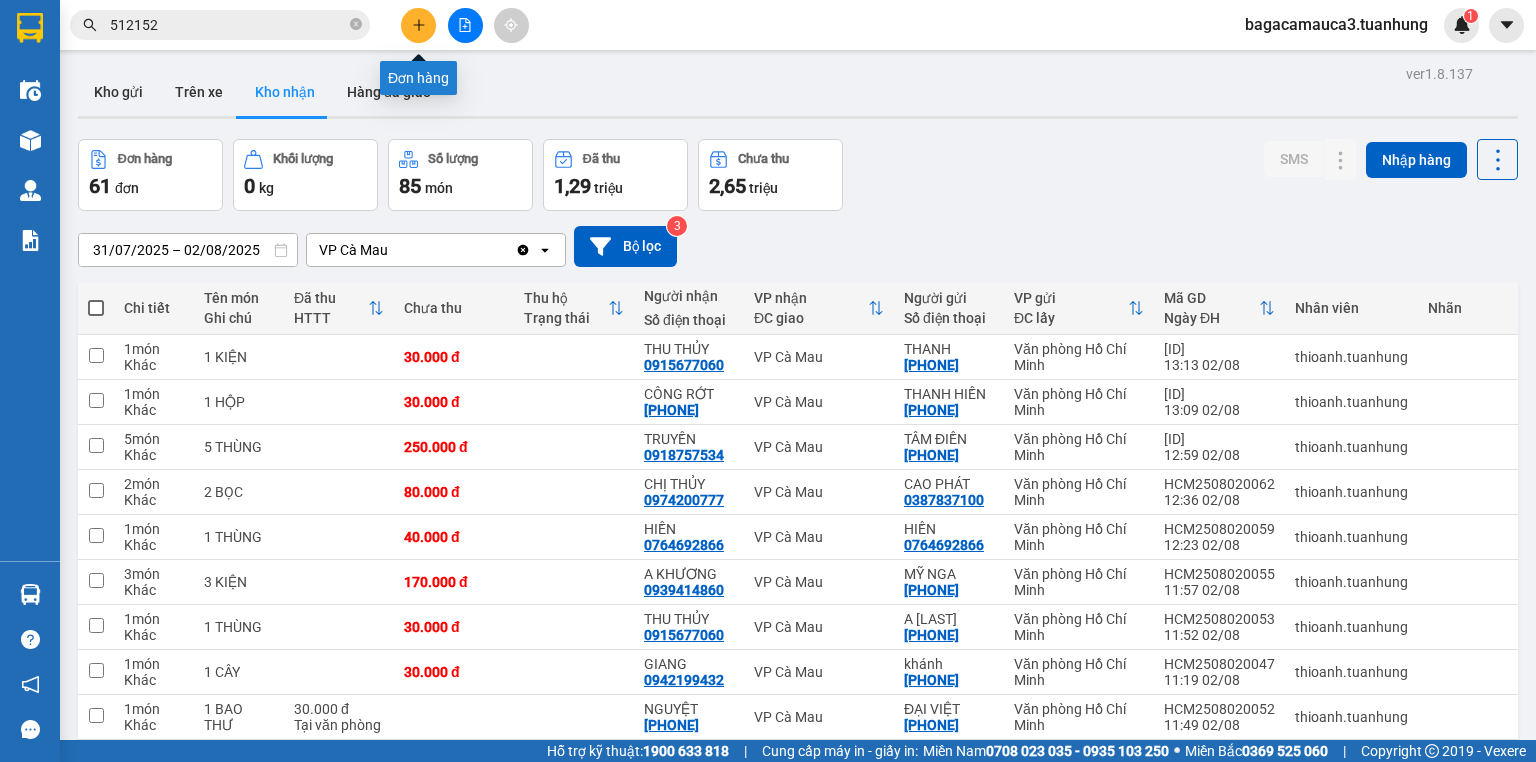 click 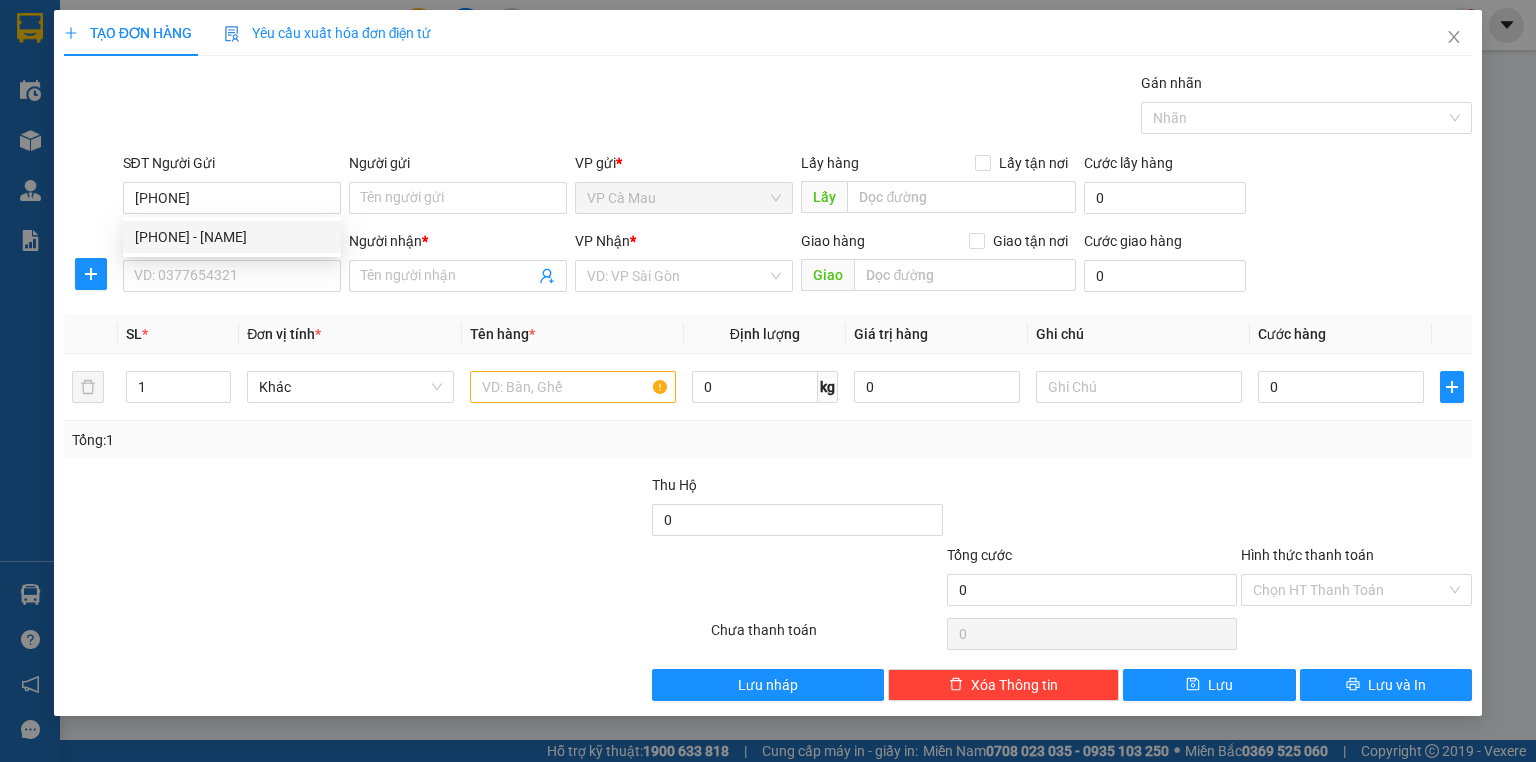 drag, startPoint x: 204, startPoint y: 216, endPoint x: 211, endPoint y: 242, distance: 26.925823 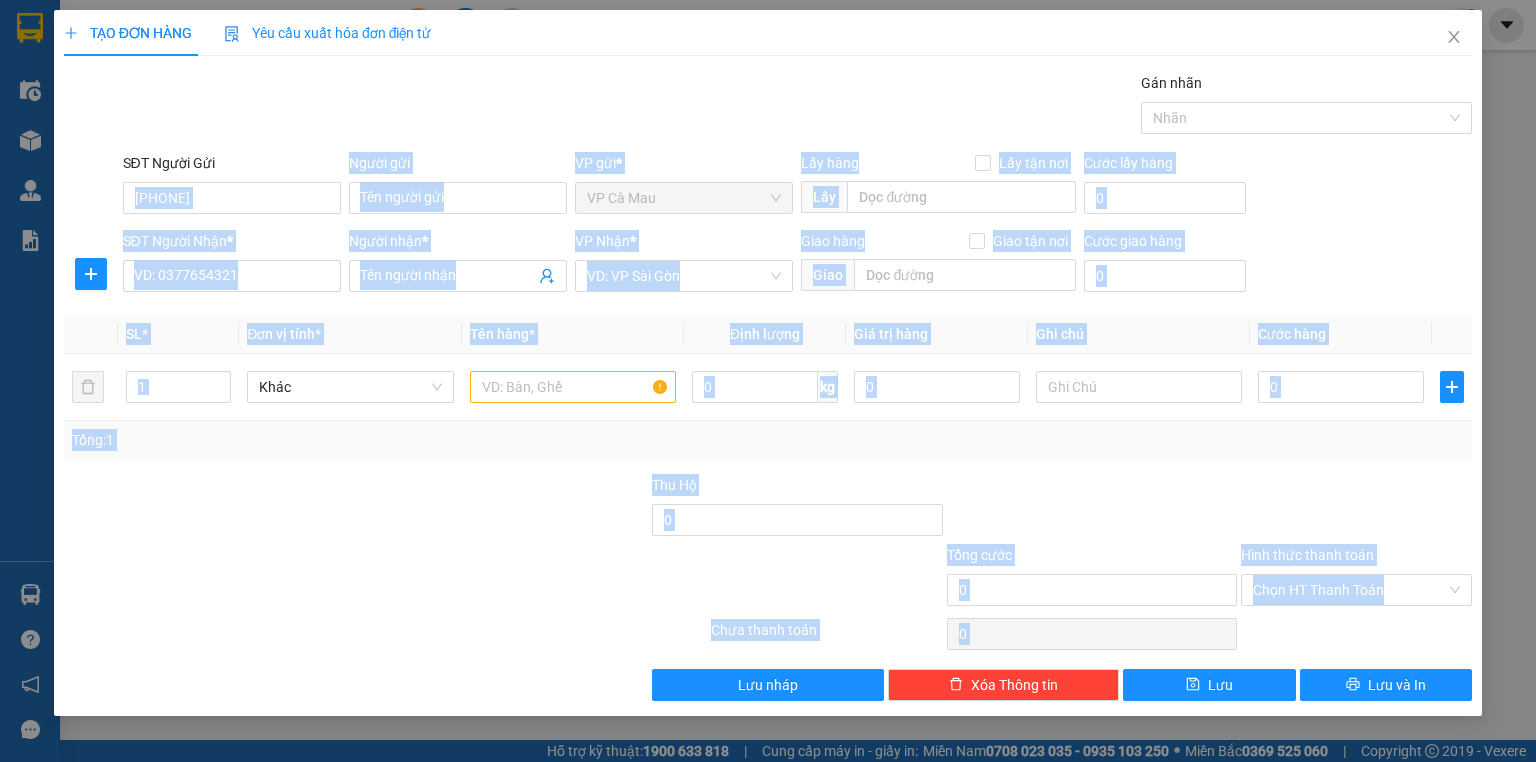 click on "SĐT Người Nhận  *" at bounding box center (232, 241) 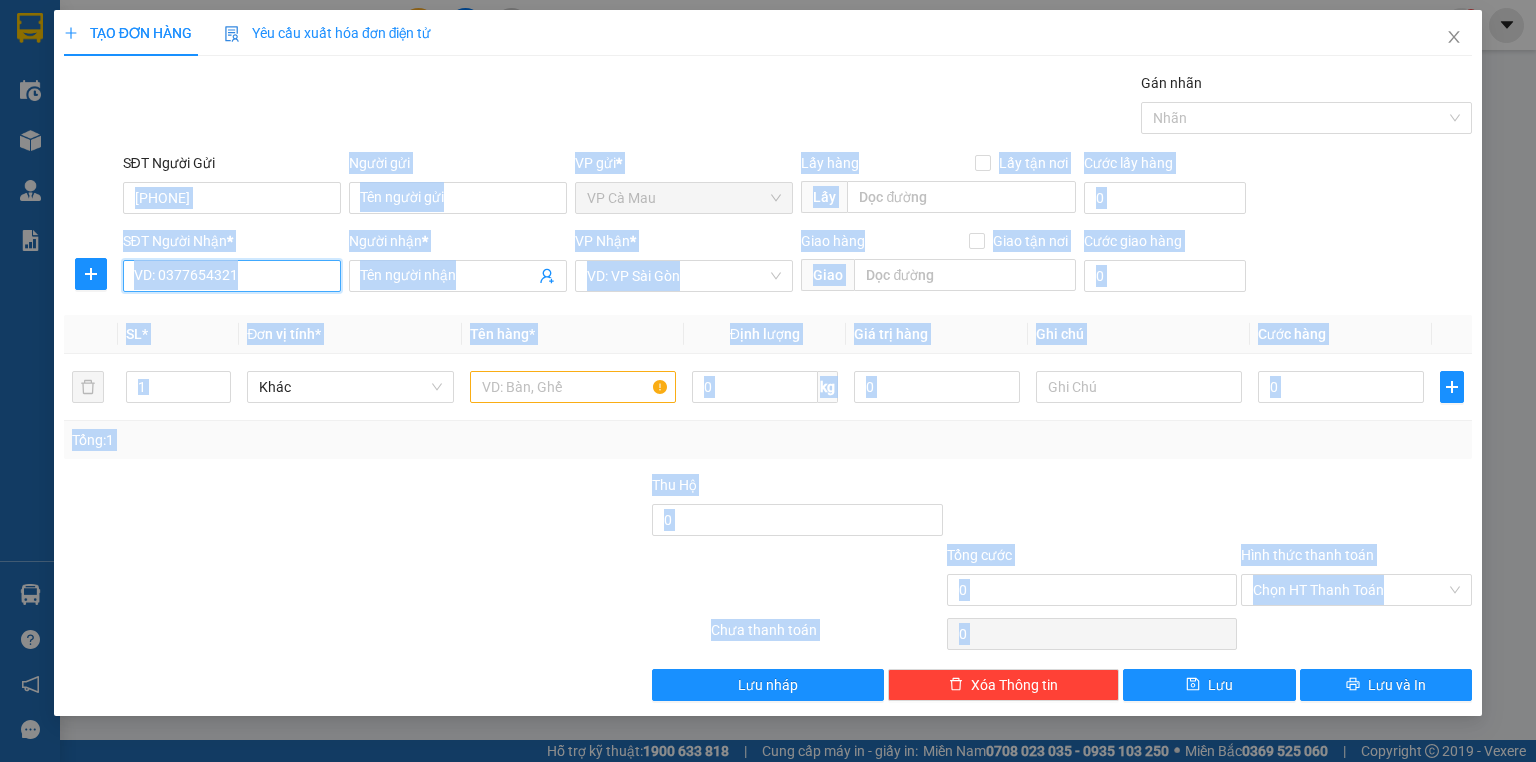 click on "SĐT Người Nhận  *" at bounding box center (232, 276) 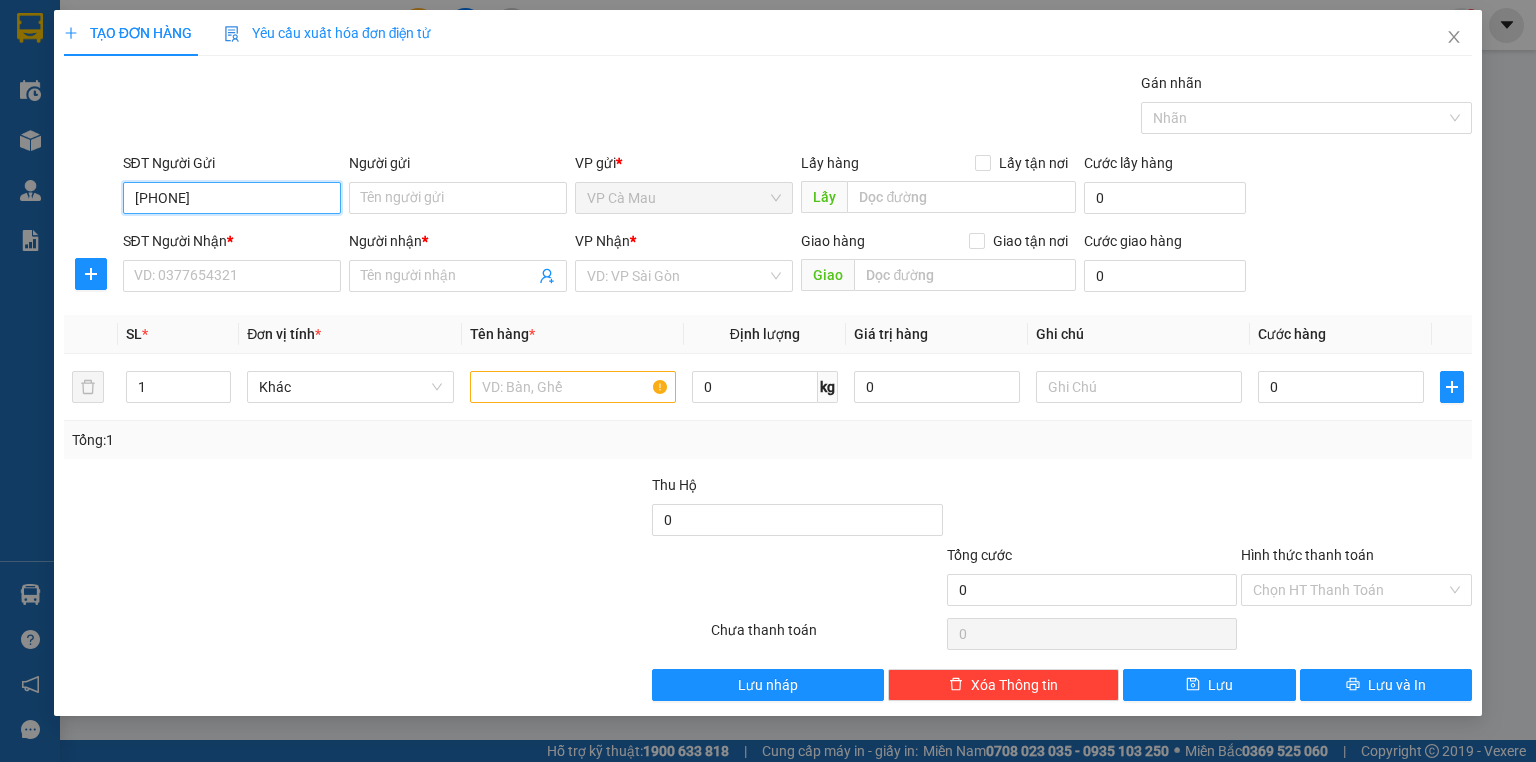 click on "[PHONE]" at bounding box center (232, 198) 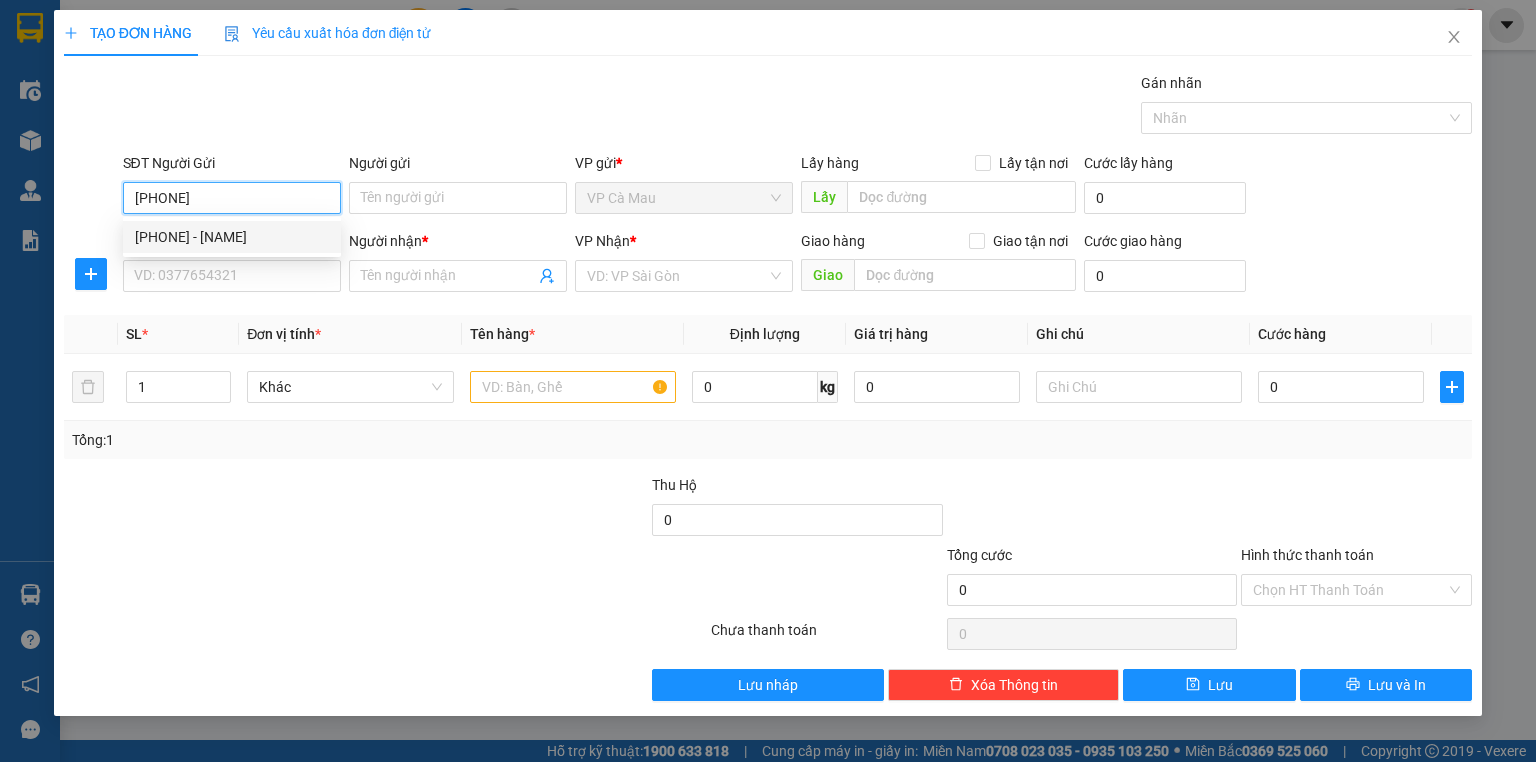 click on "[PHONE] - [NAME]" at bounding box center (232, 237) 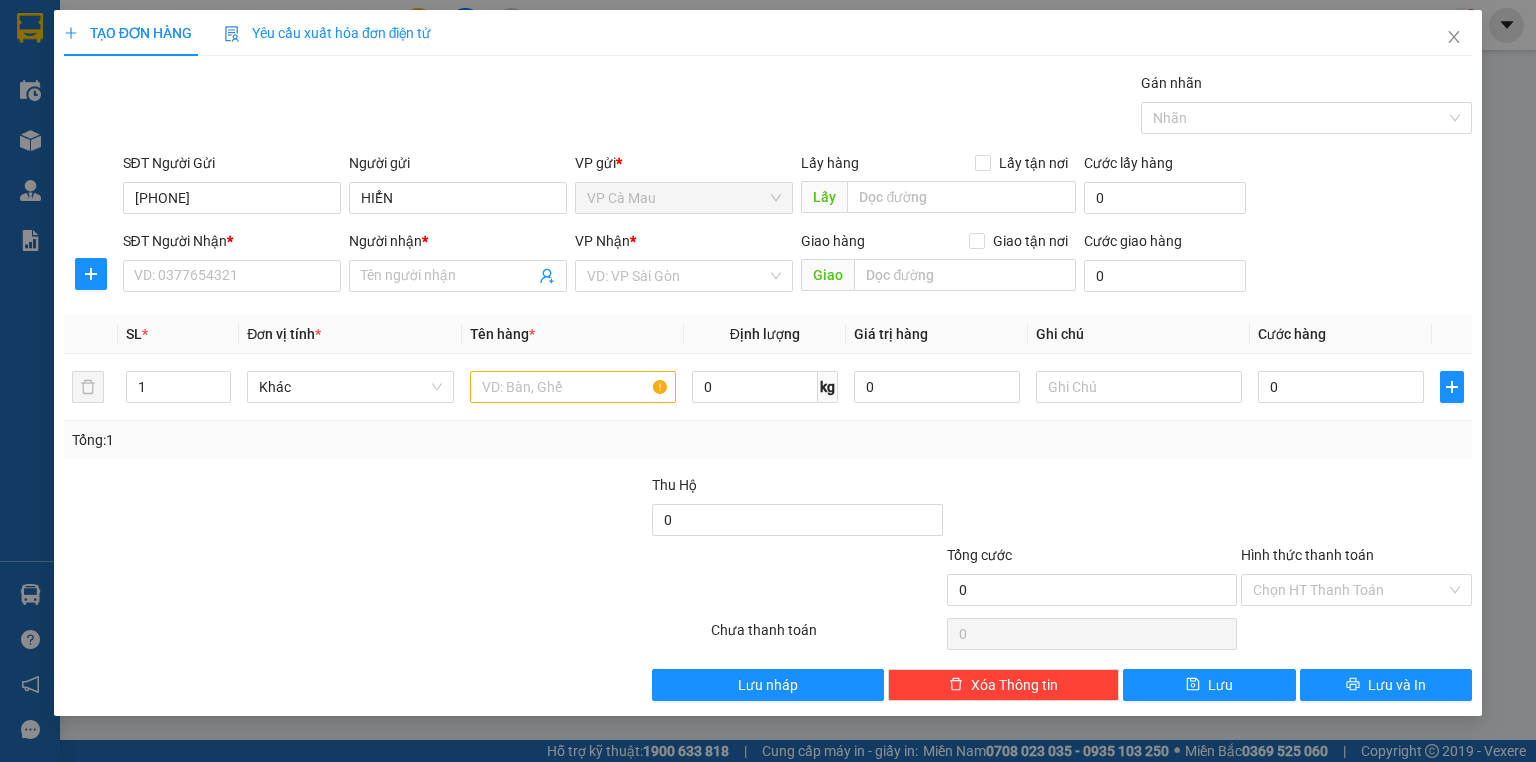 click on "SĐT Người Nhận  *" at bounding box center [232, 245] 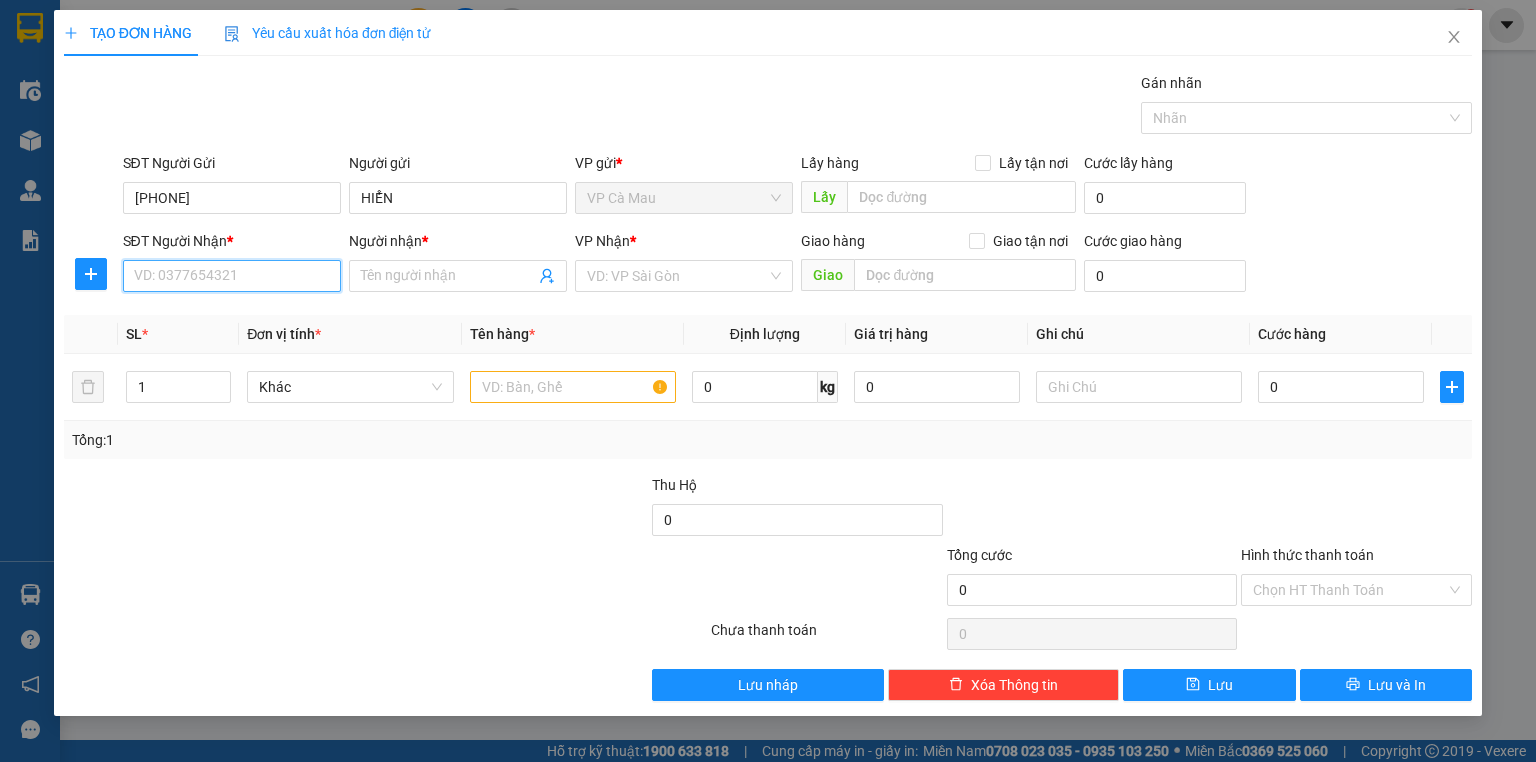 click on "SĐT Người Nhận  *" at bounding box center (232, 276) 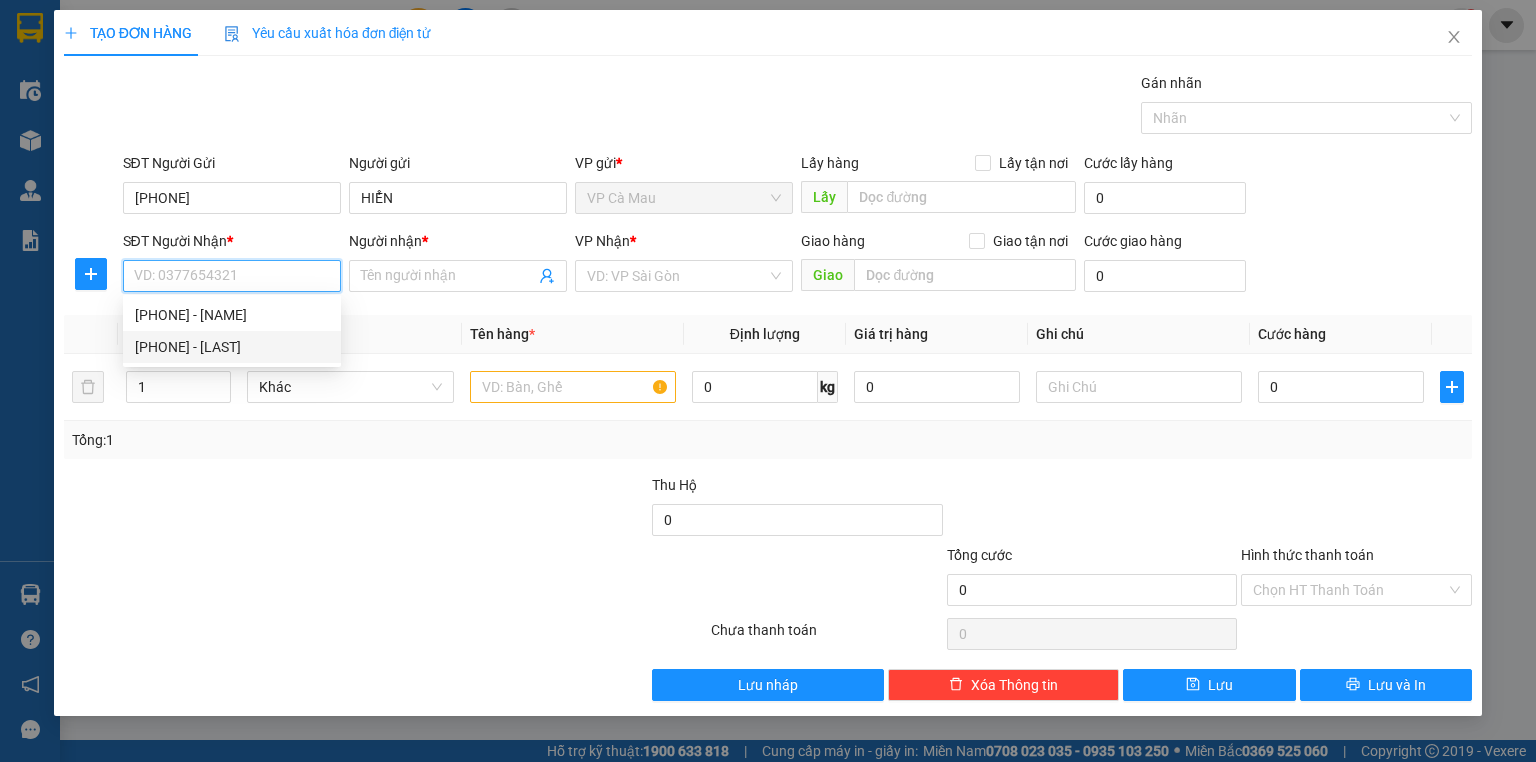 click on "[PHONE] - [LAST]" at bounding box center [232, 347] 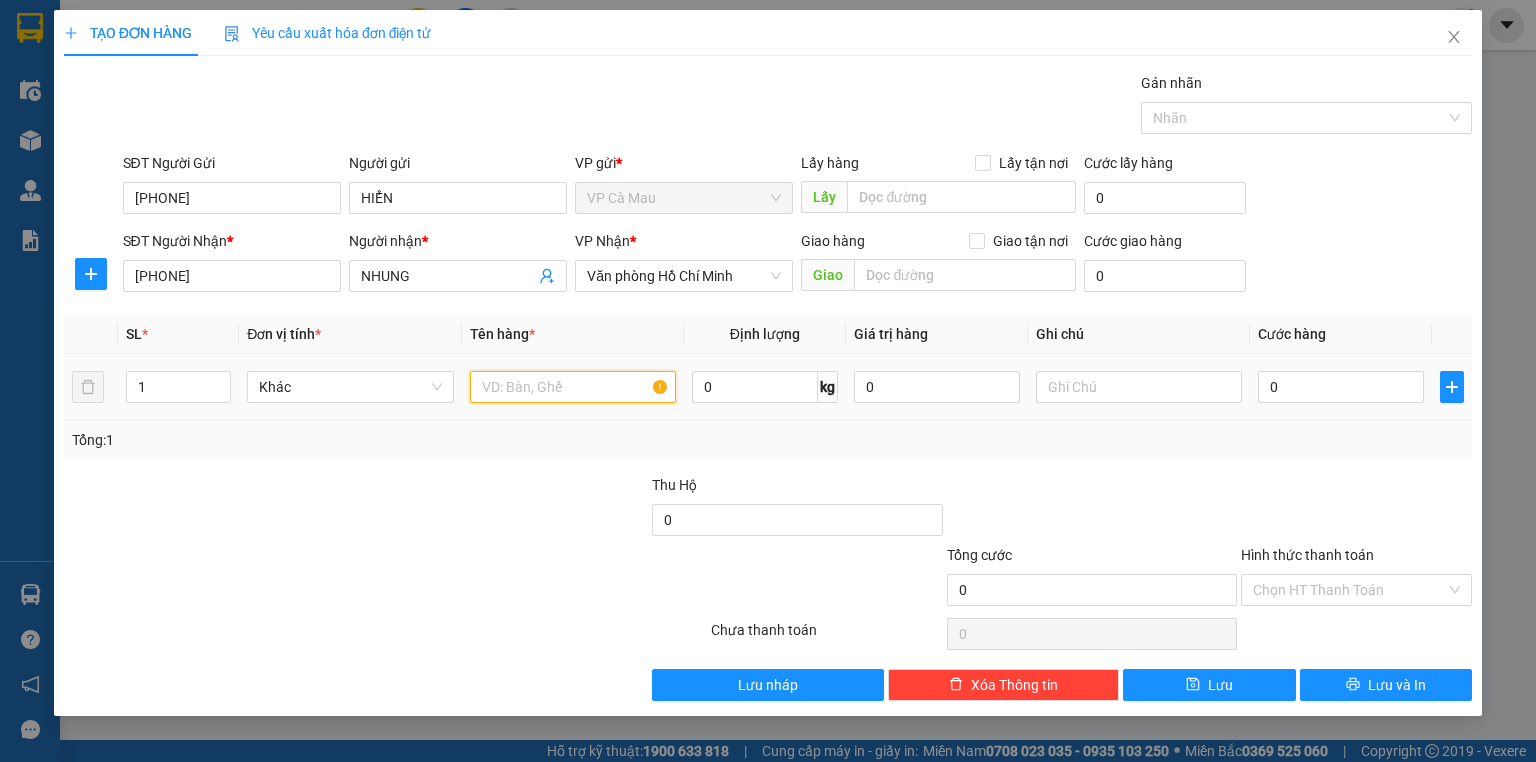 click at bounding box center (573, 387) 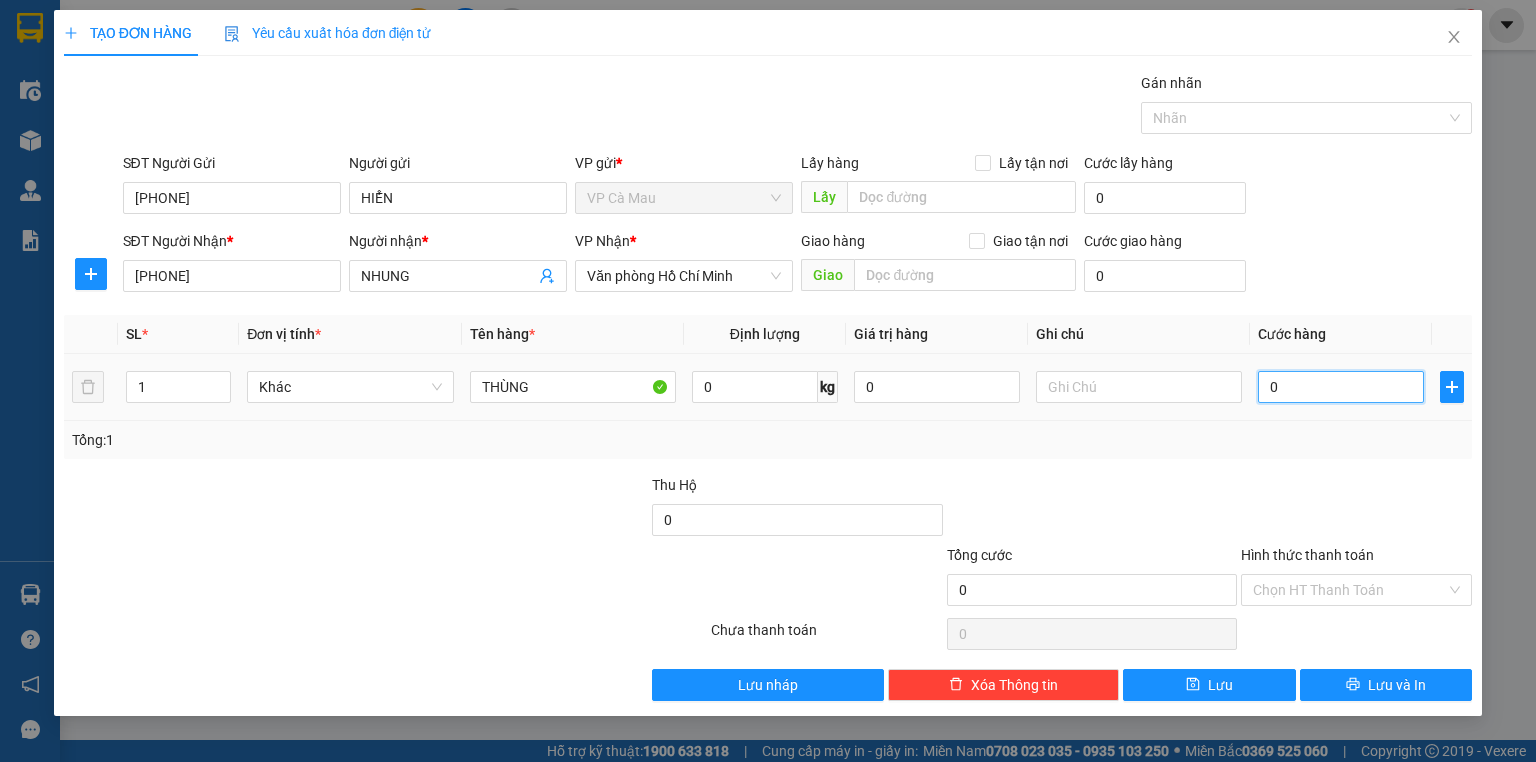 click on "0" at bounding box center (1341, 387) 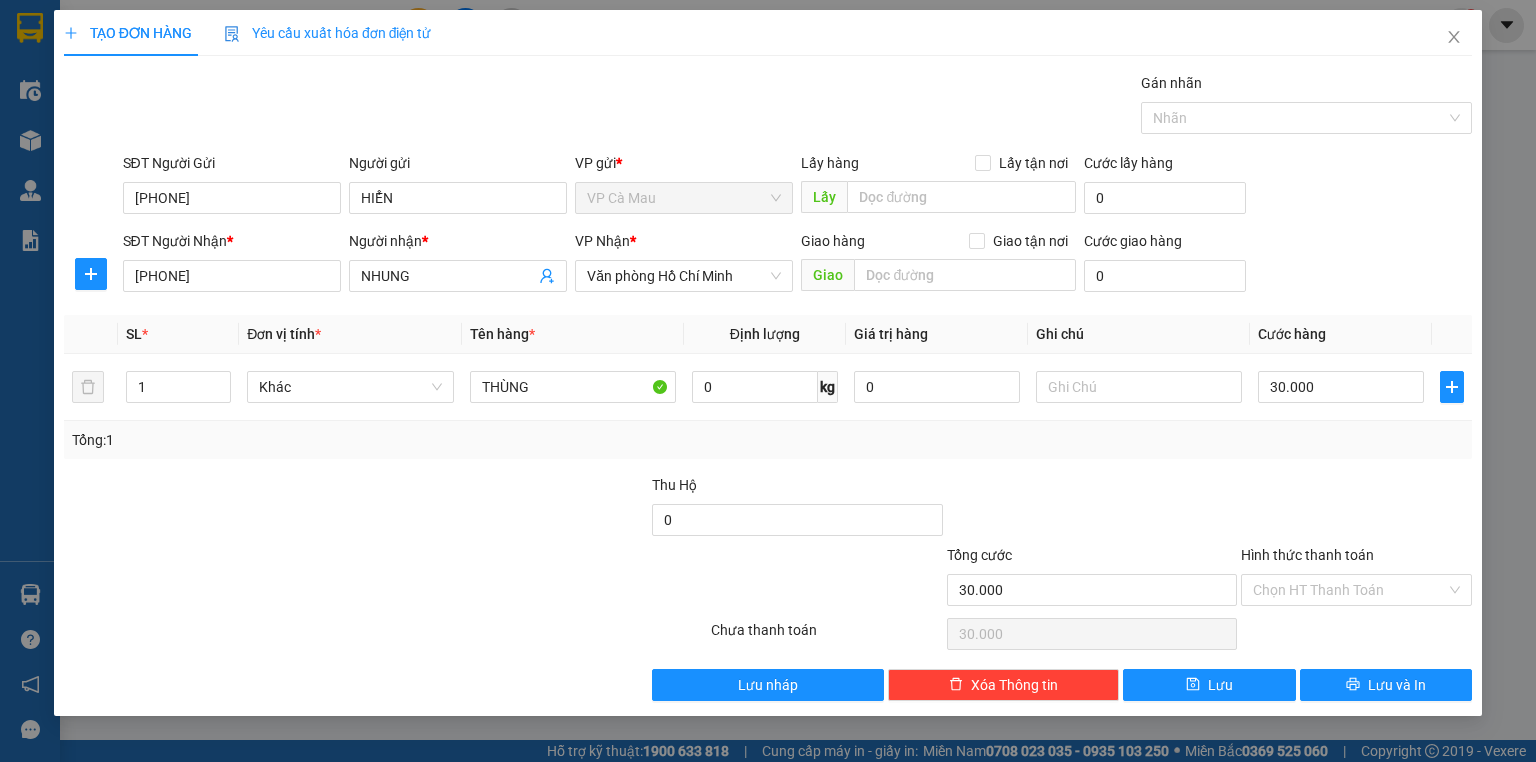 drag, startPoint x: 1293, startPoint y: 456, endPoint x: 1307, endPoint y: 512, distance: 57.72348 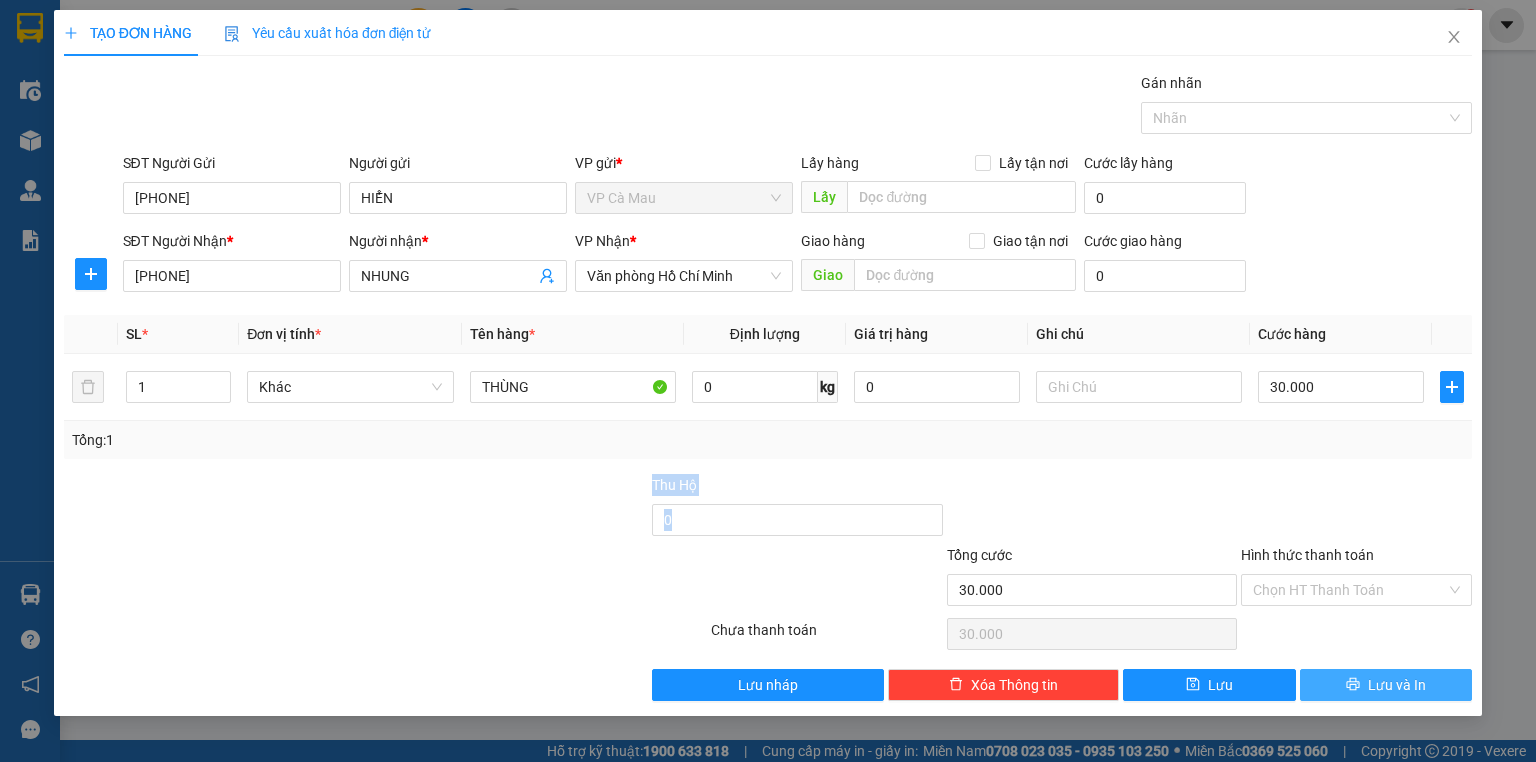 click on "Lưu và In" at bounding box center (1386, 685) 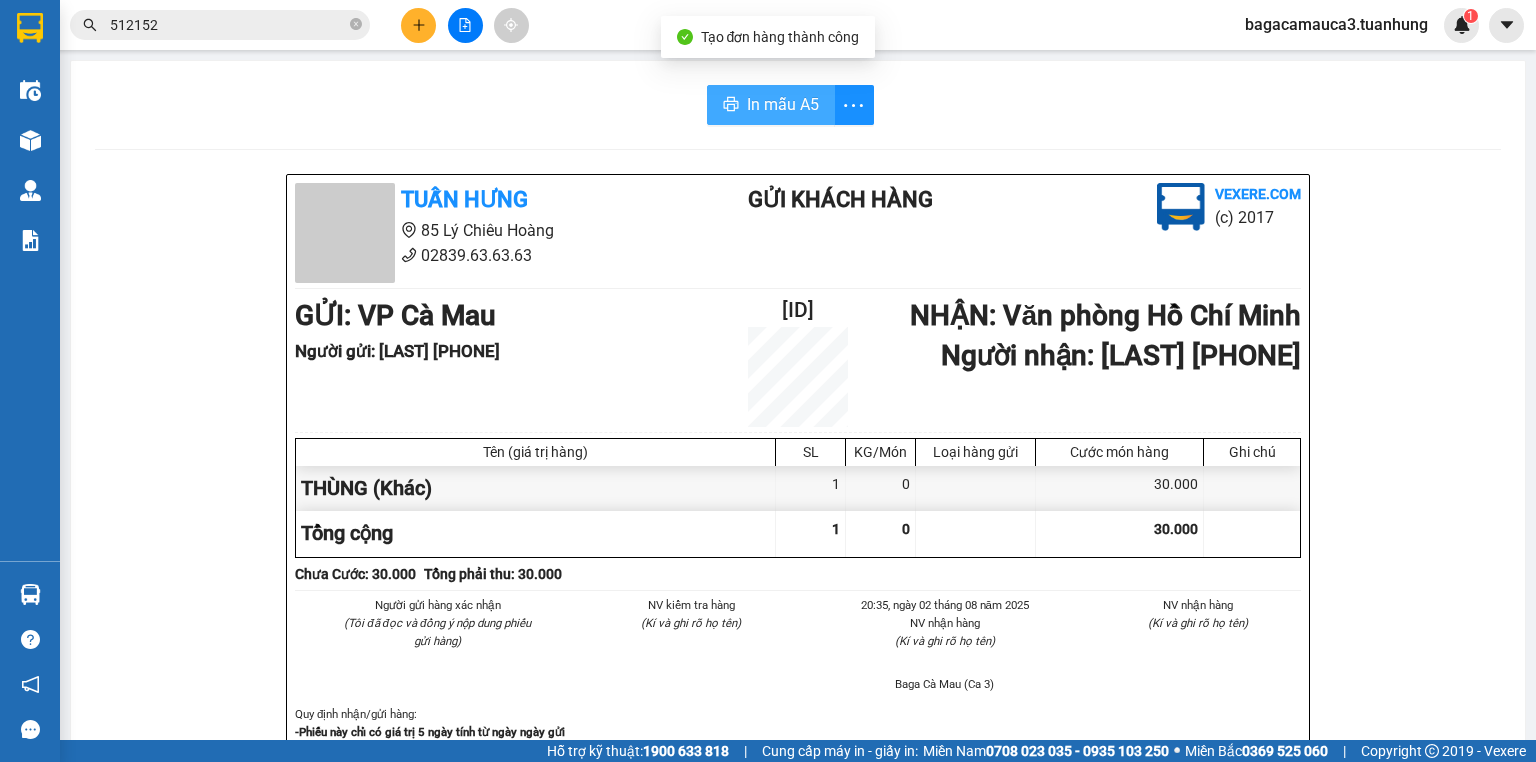 click on "In mẫu A5" at bounding box center (783, 104) 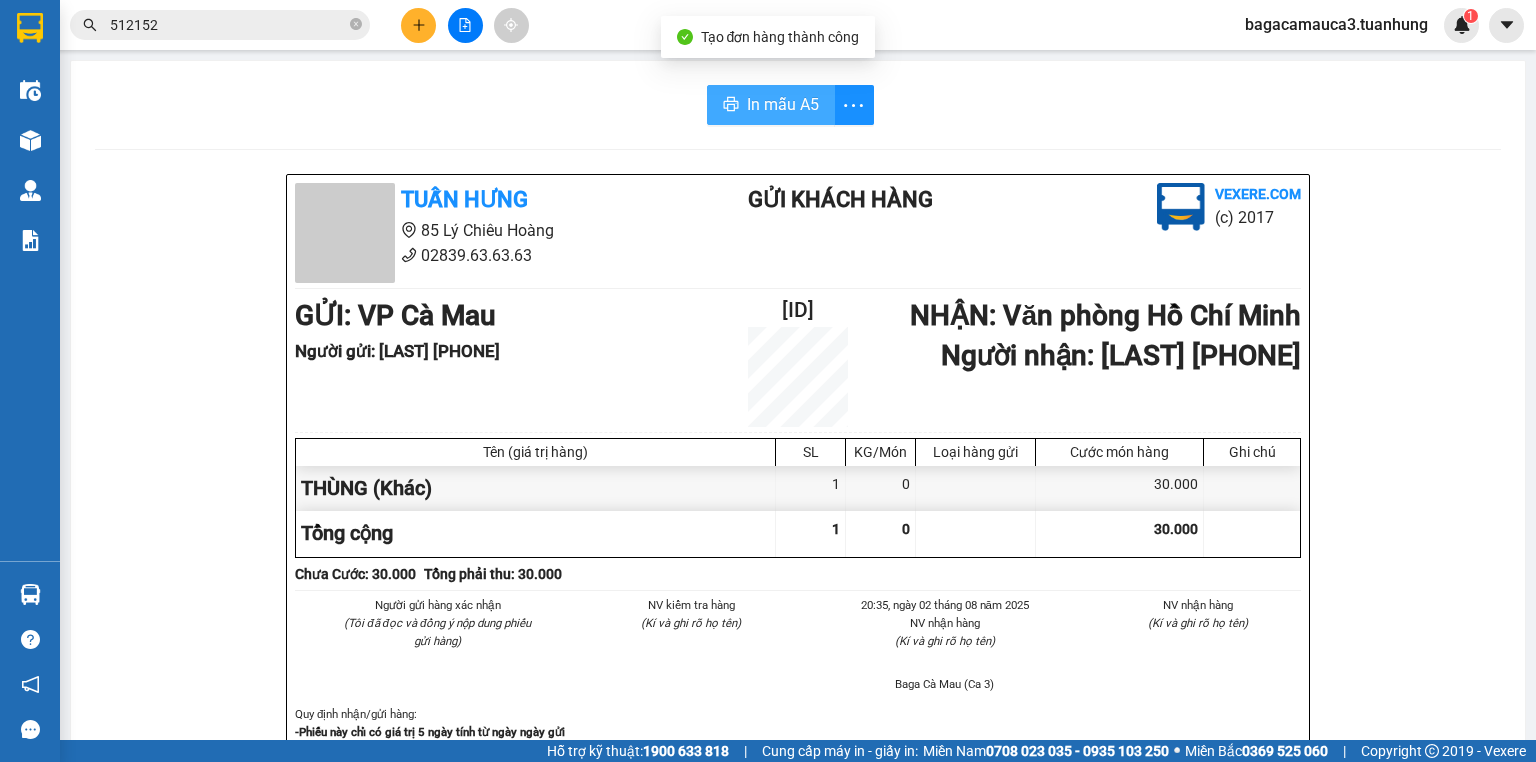 scroll, scrollTop: 0, scrollLeft: 0, axis: both 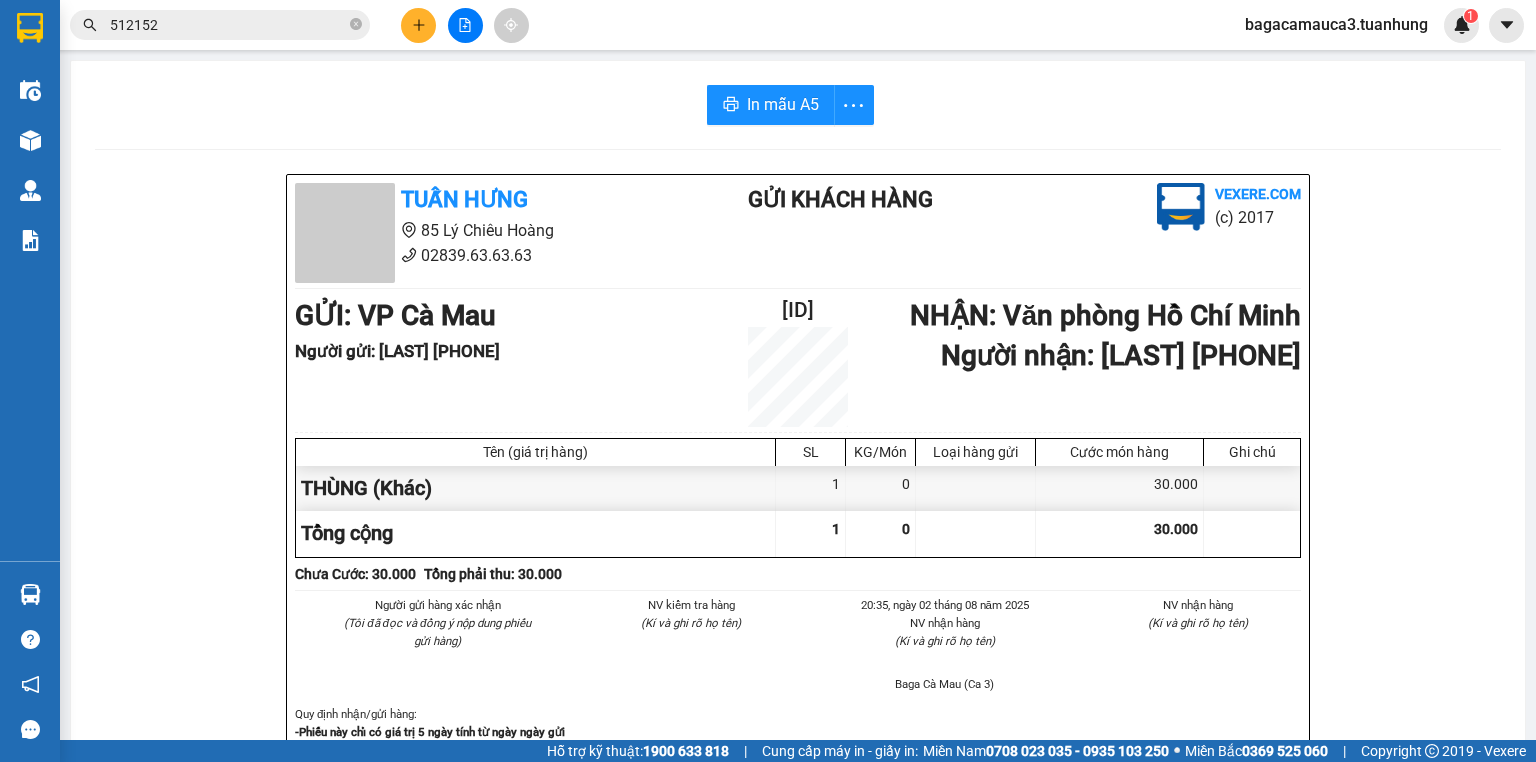 click on "Người gửi :   HIỂN  [PHONE]" at bounding box center (504, 351) 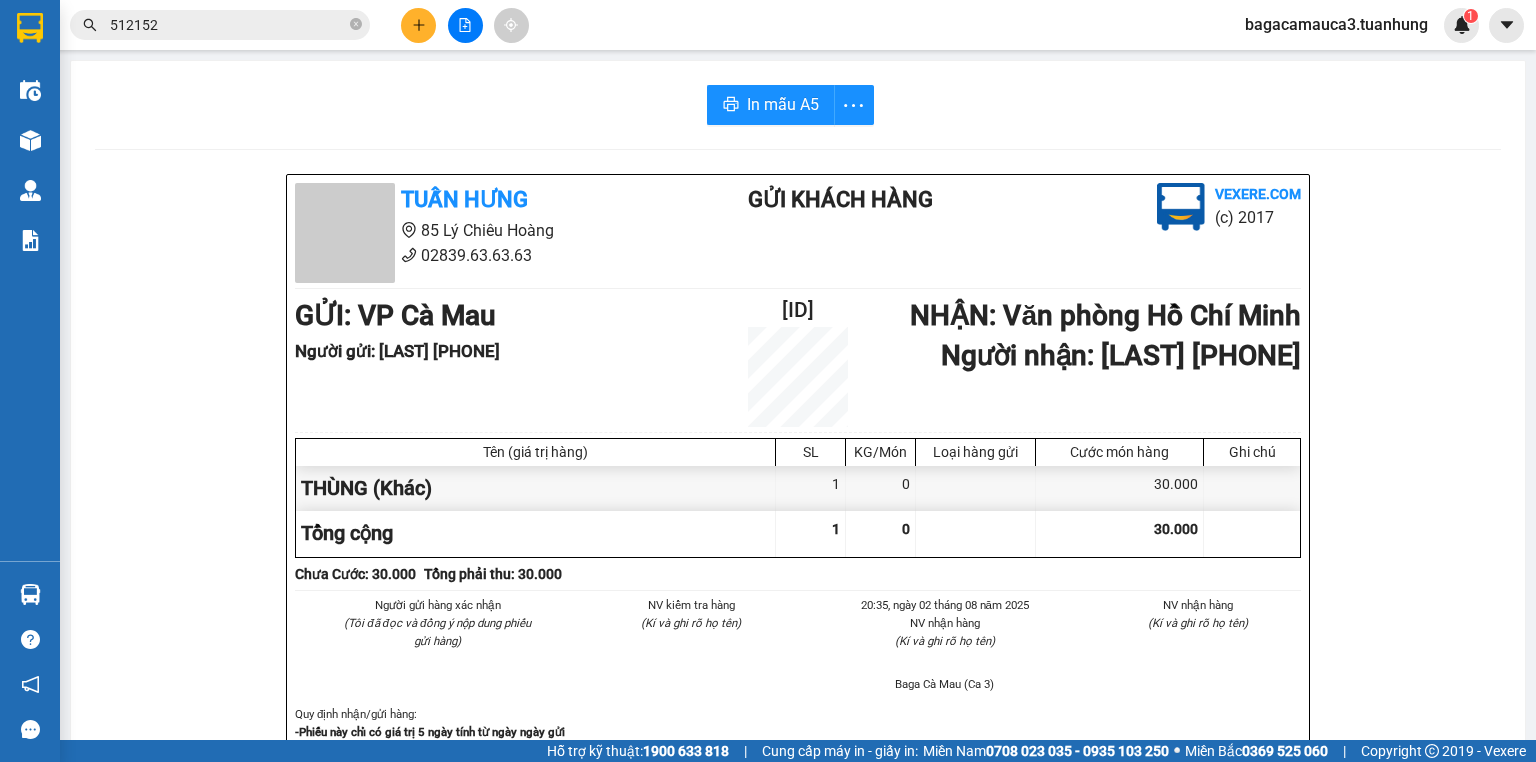 click 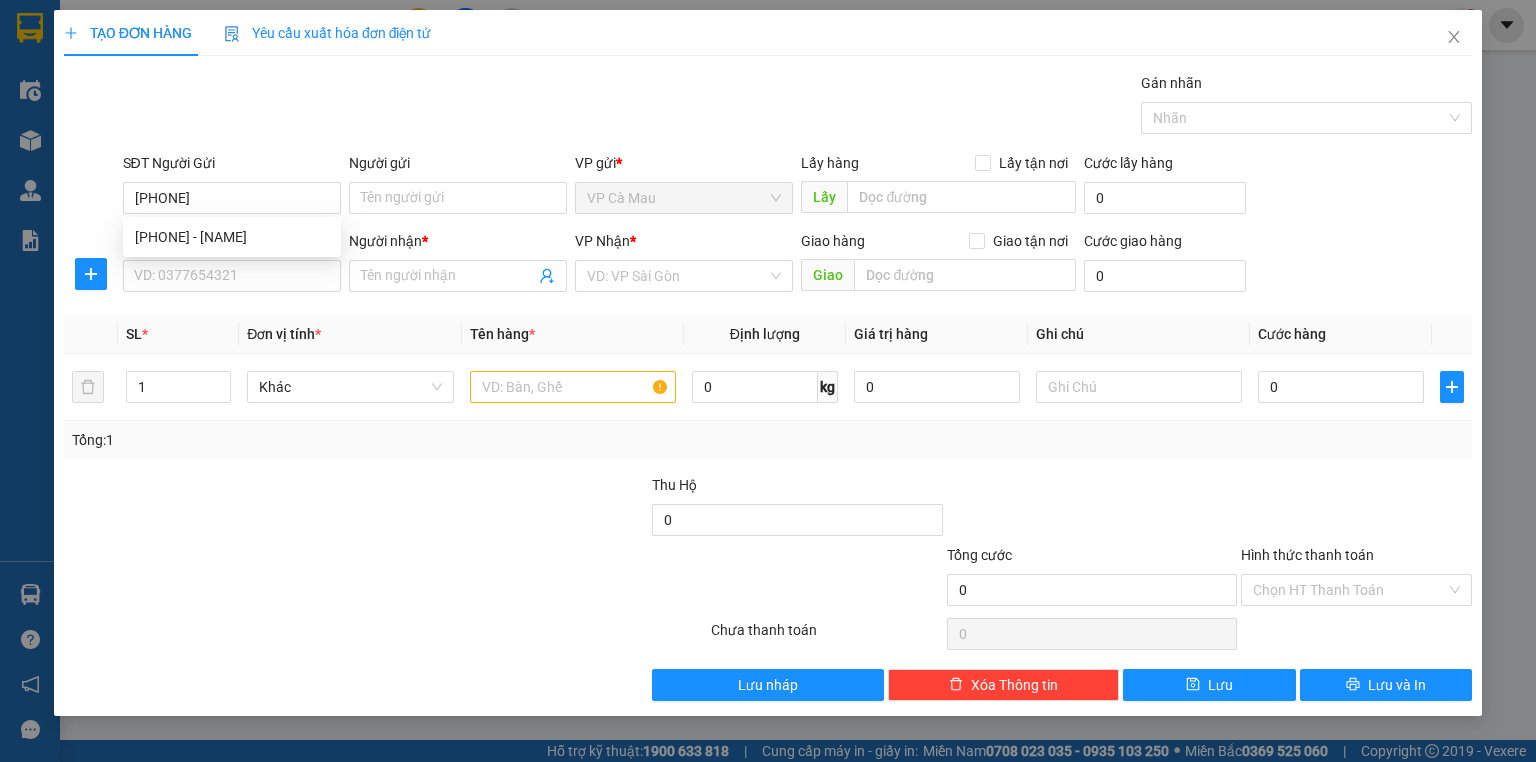 click on "[PHONE] [PHONE] - [NAME]" at bounding box center [232, 237] 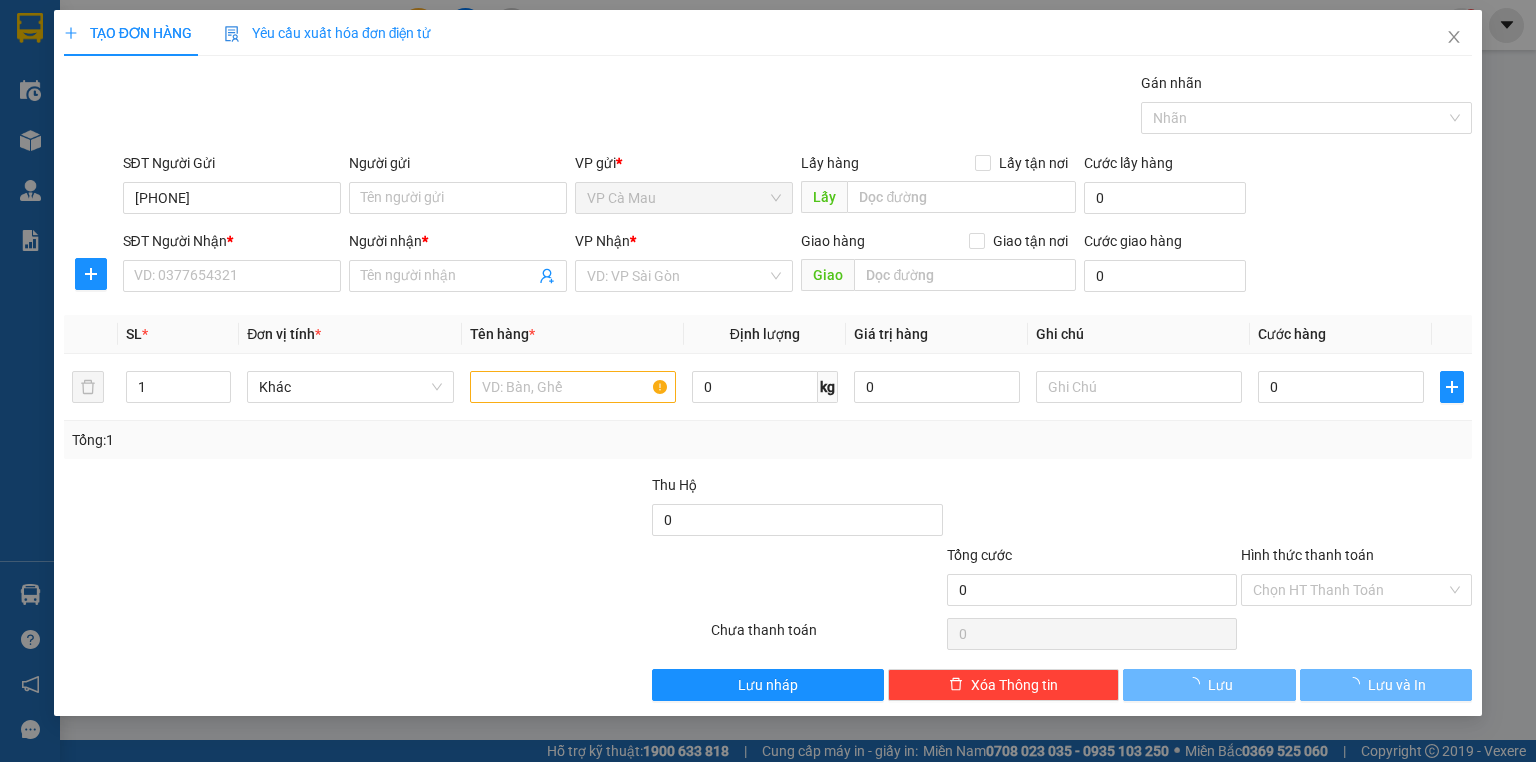 drag, startPoint x: 229, startPoint y: 228, endPoint x: 236, endPoint y: 200, distance: 28.86174 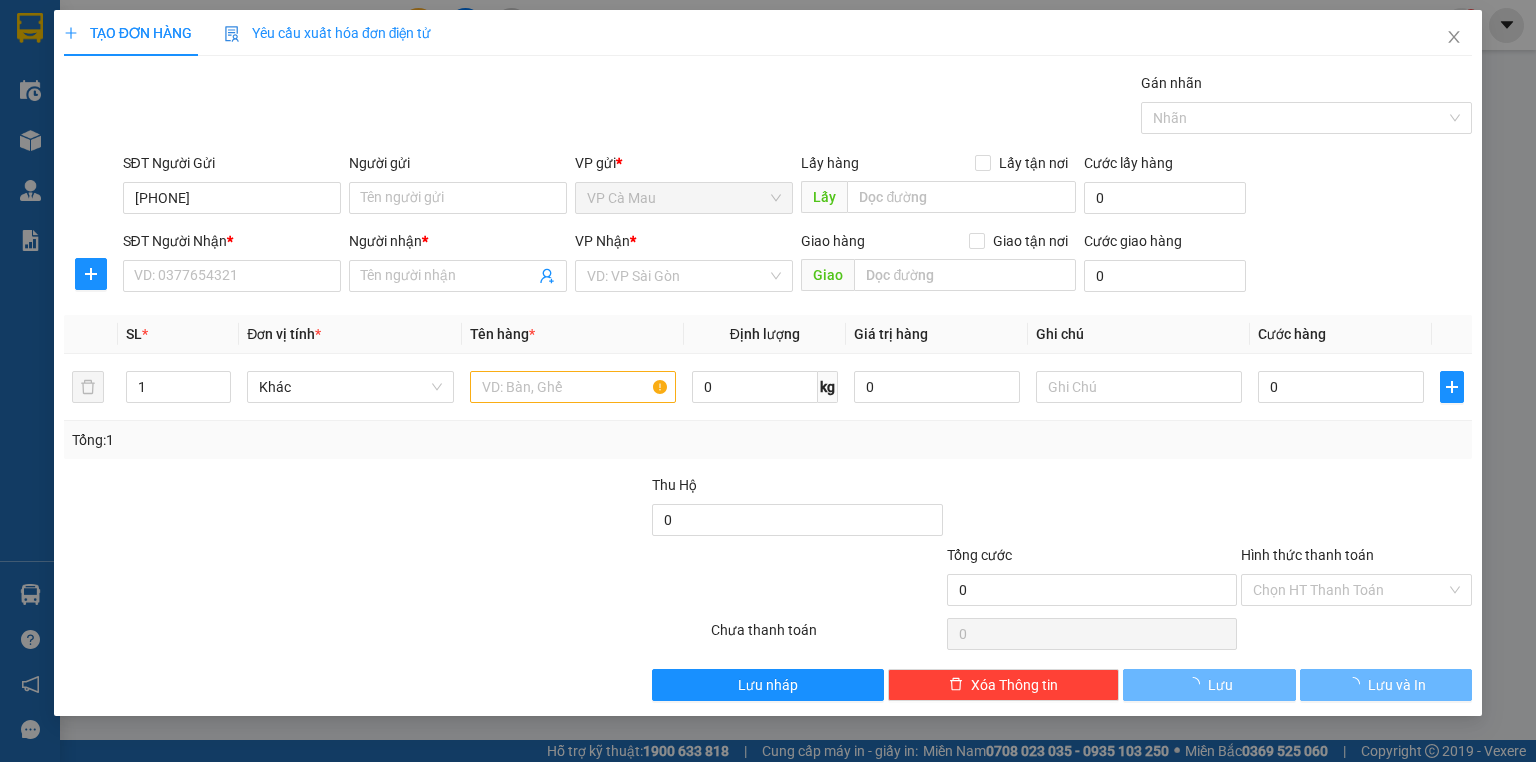 click on "SĐT Người Gửi [PHONE] Người gửi Tên người gửi VP gửi  * VP Cà Mau Lấy hàng Lấy tận nơi Lấy Cước lấy hàng 0 SĐT Người Nhận  * VD: [PHONE] Người nhận  * Tên người nhận VP Nhận  * VD: VP Sài Gòn Giao hàng Giao tận nơi Giao Cước giao hàng 0" at bounding box center (768, 226) 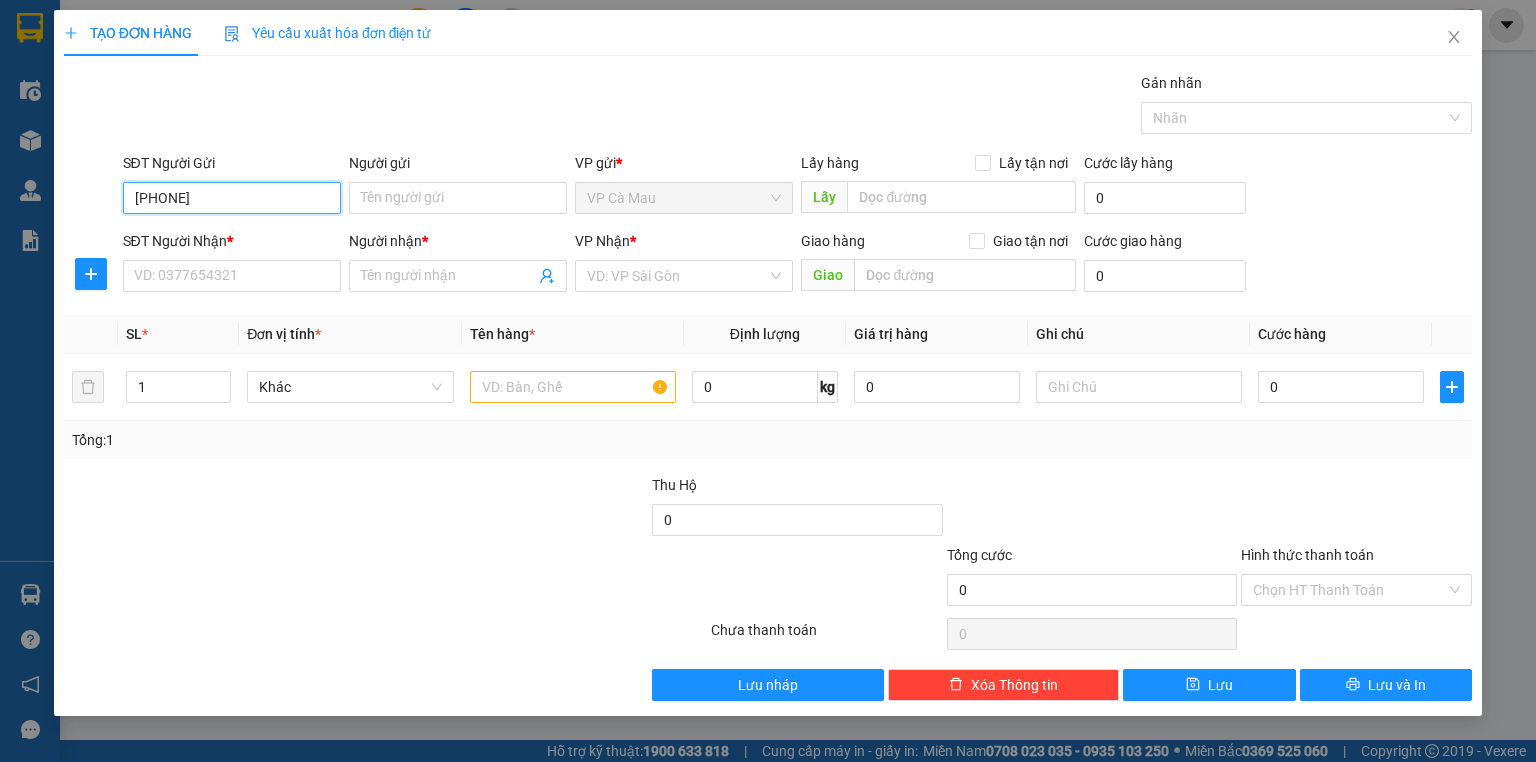 click on "[PHONE]" at bounding box center [232, 198] 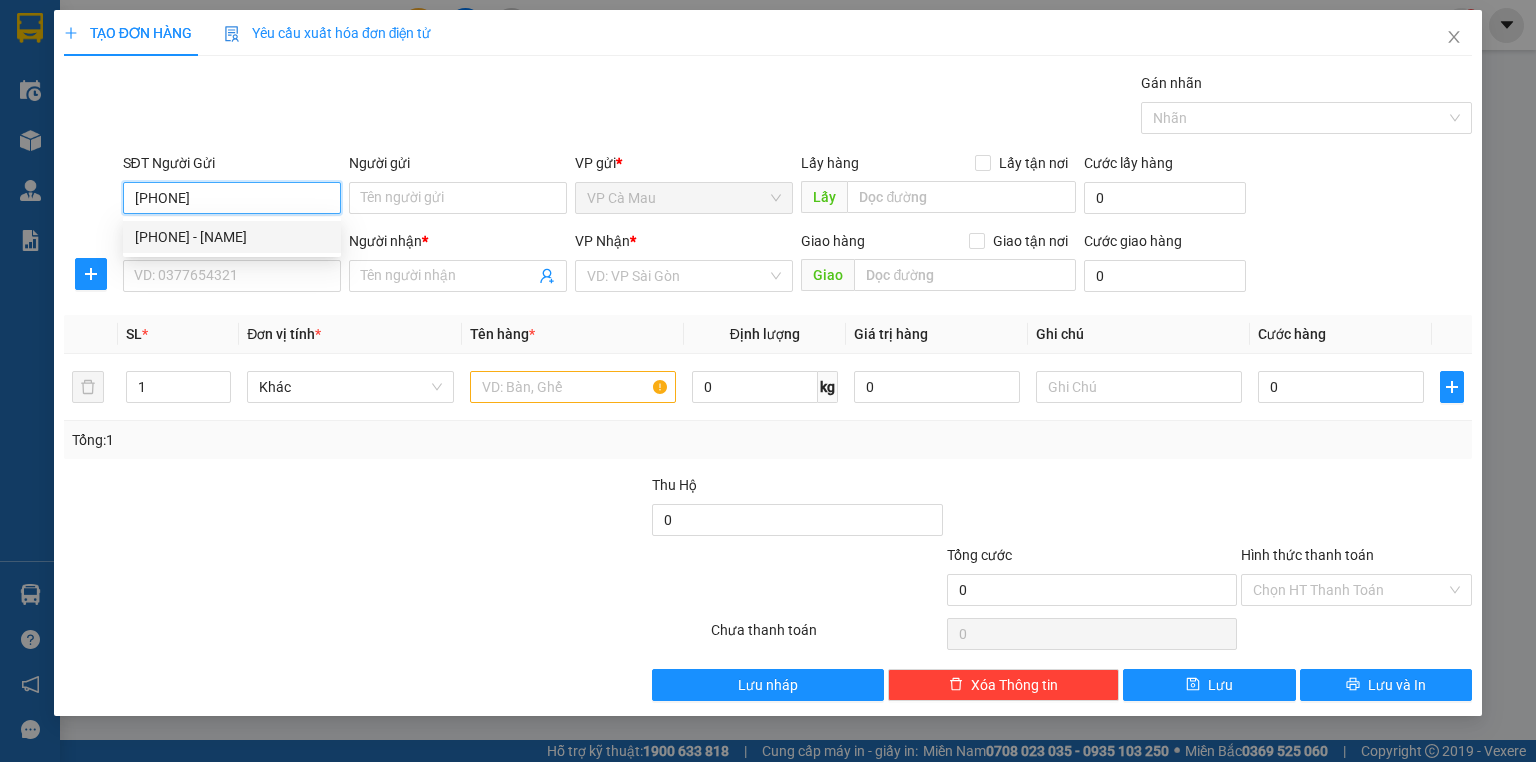click on "[PHONE] - [NAME]" at bounding box center (232, 237) 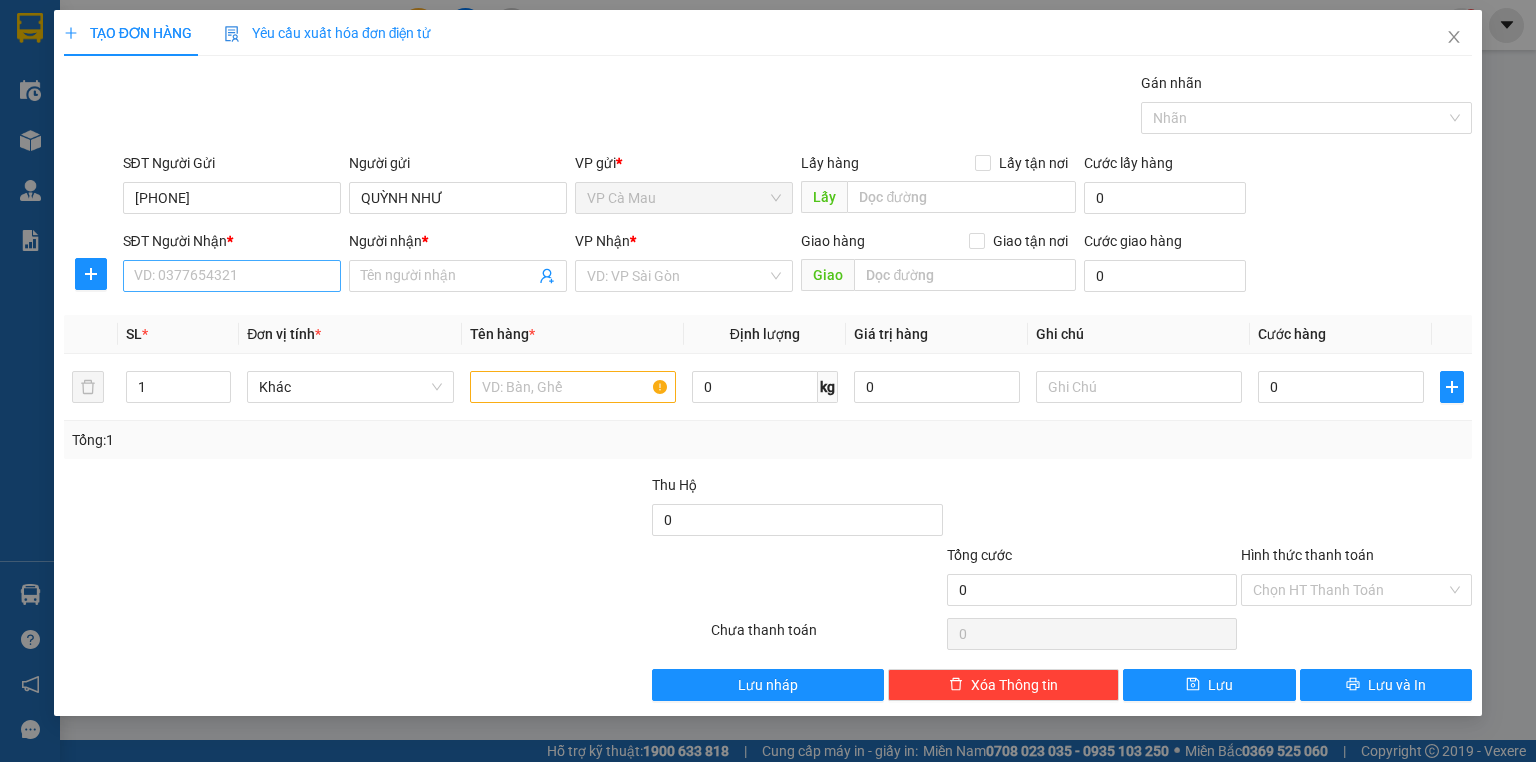 drag, startPoint x: 219, startPoint y: 299, endPoint x: 217, endPoint y: 264, distance: 35.057095 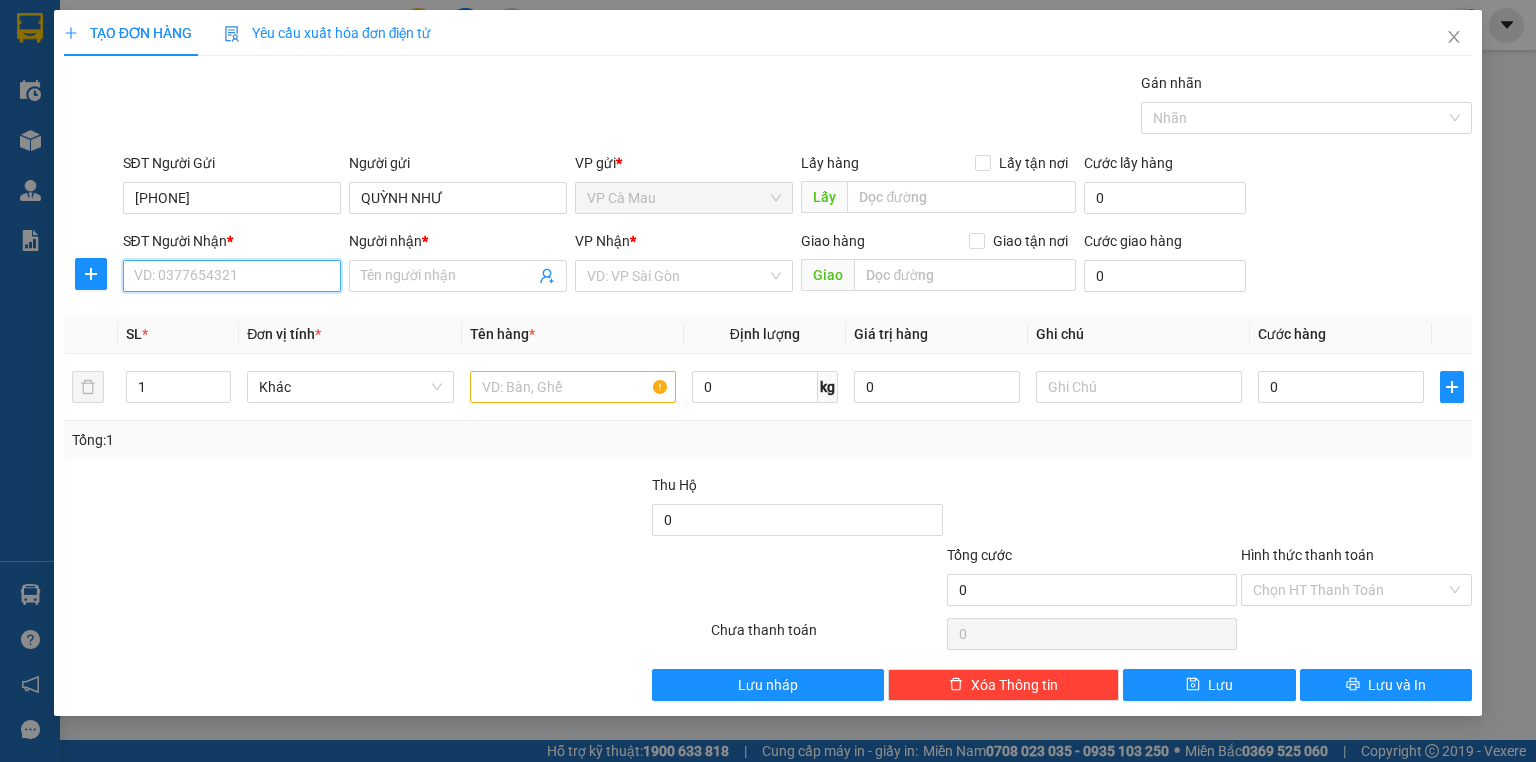 click on "SĐT Người Nhận  *" at bounding box center [232, 276] 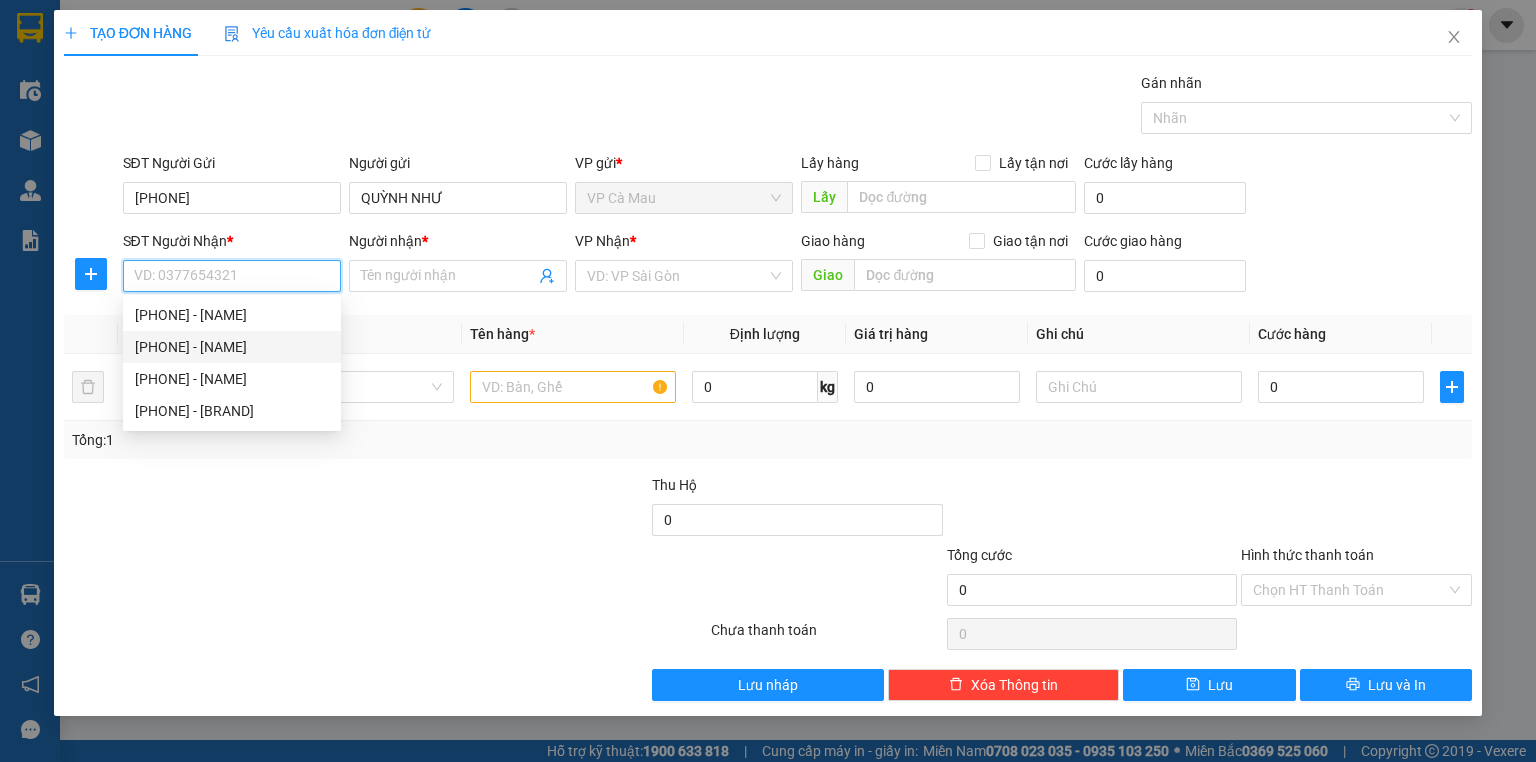 click on "[PHONE] - [NAME]" at bounding box center (232, 347) 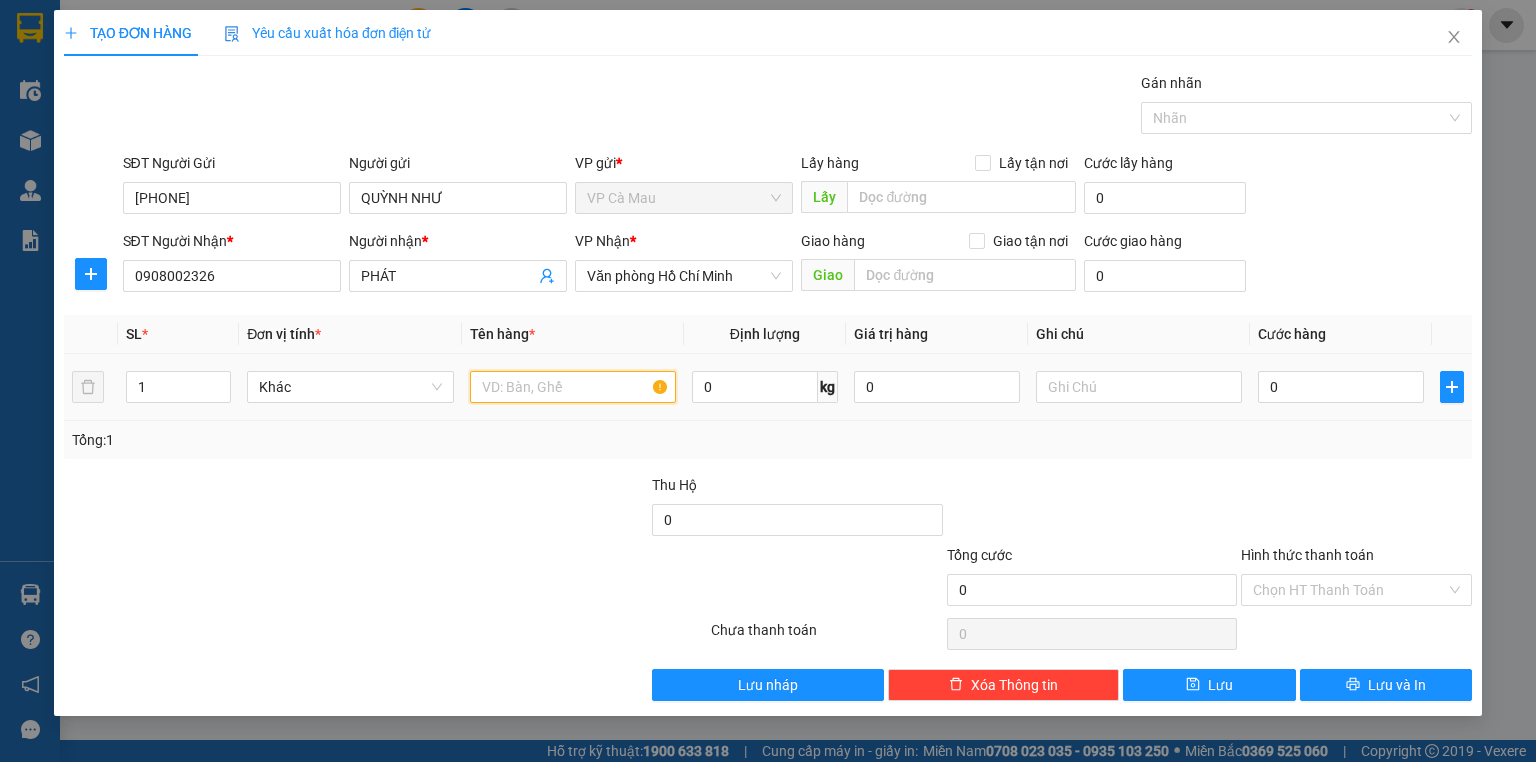 click at bounding box center [573, 387] 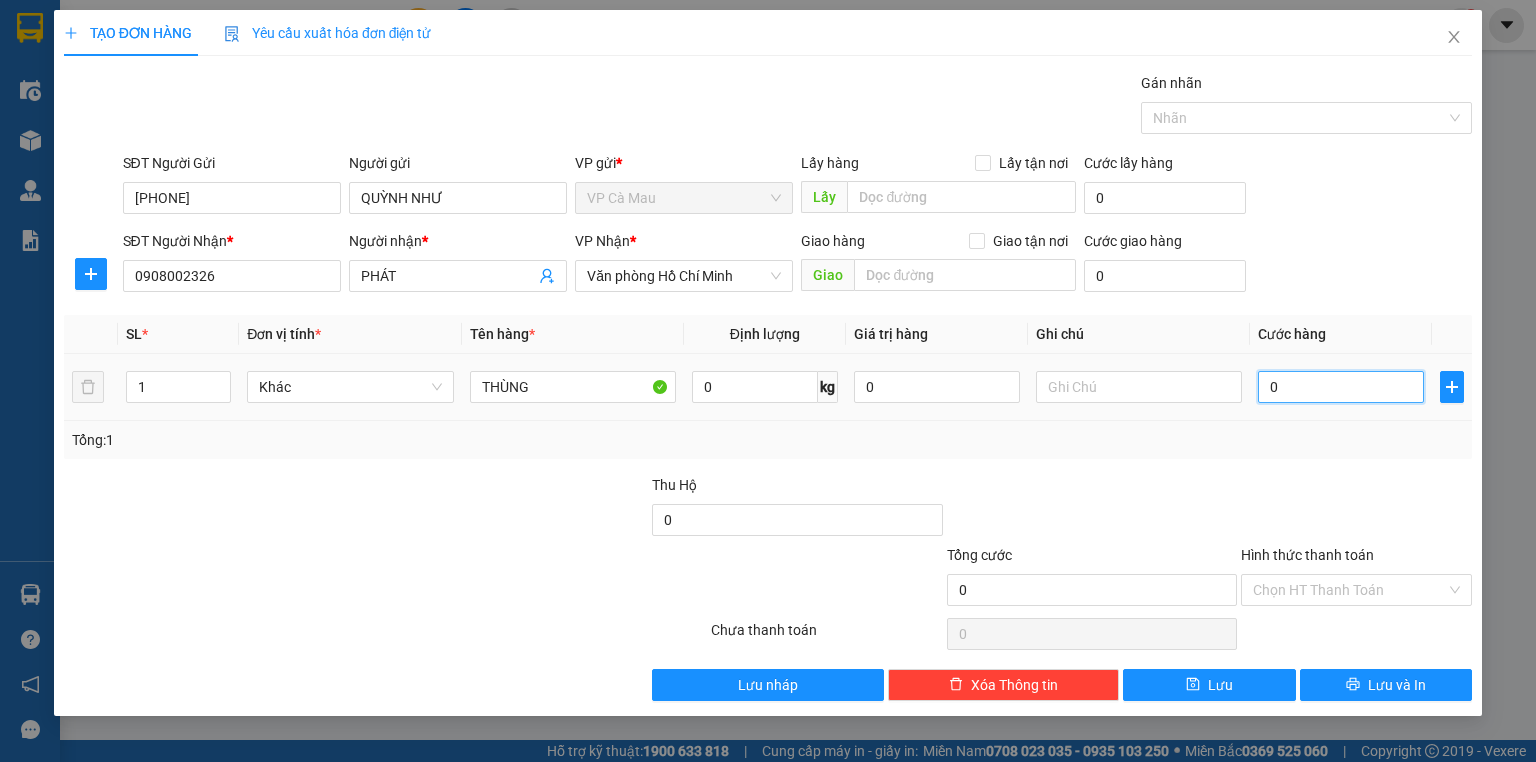 click on "0" at bounding box center (1341, 387) 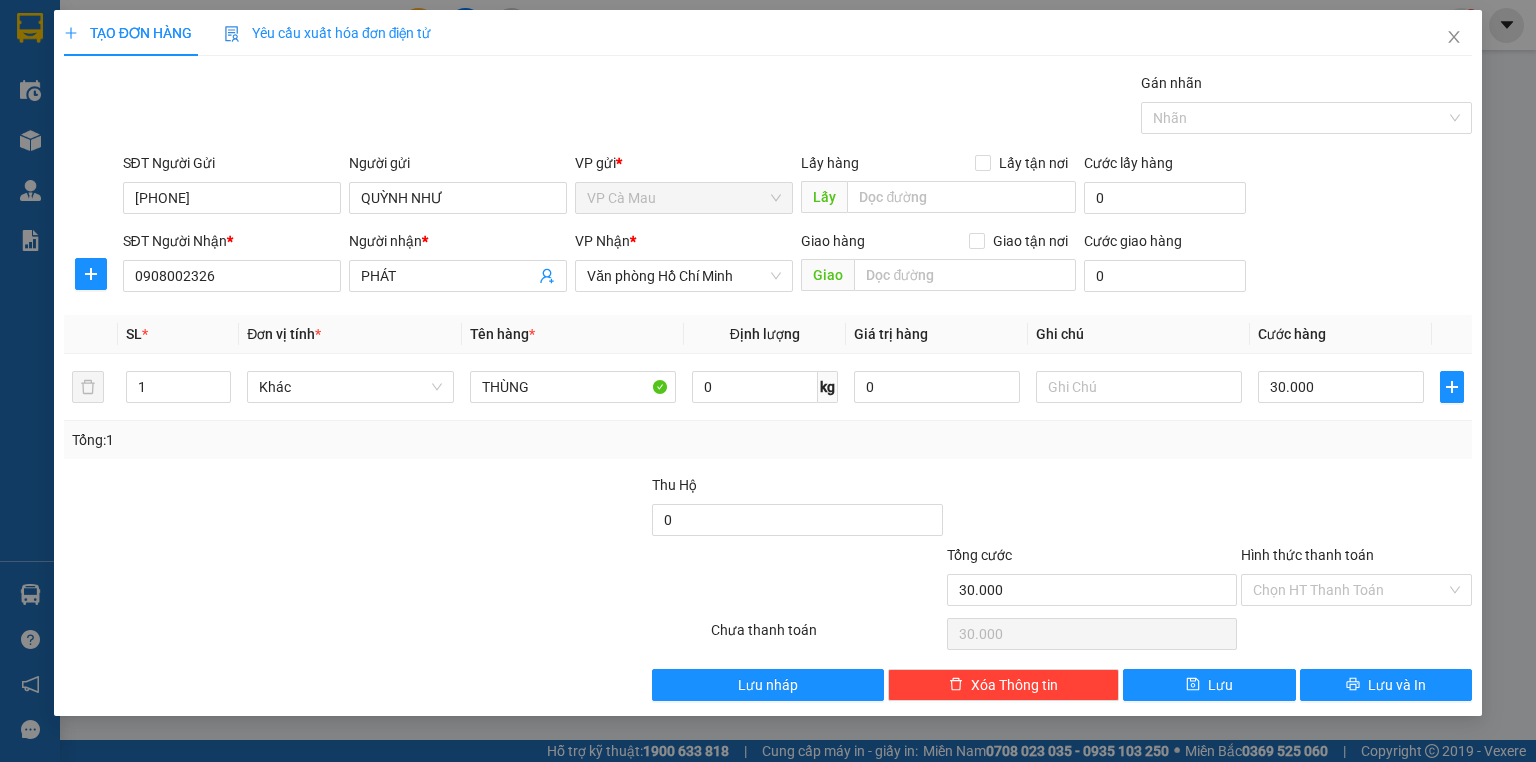 click on "Hình thức thanh toán" at bounding box center (1356, 559) 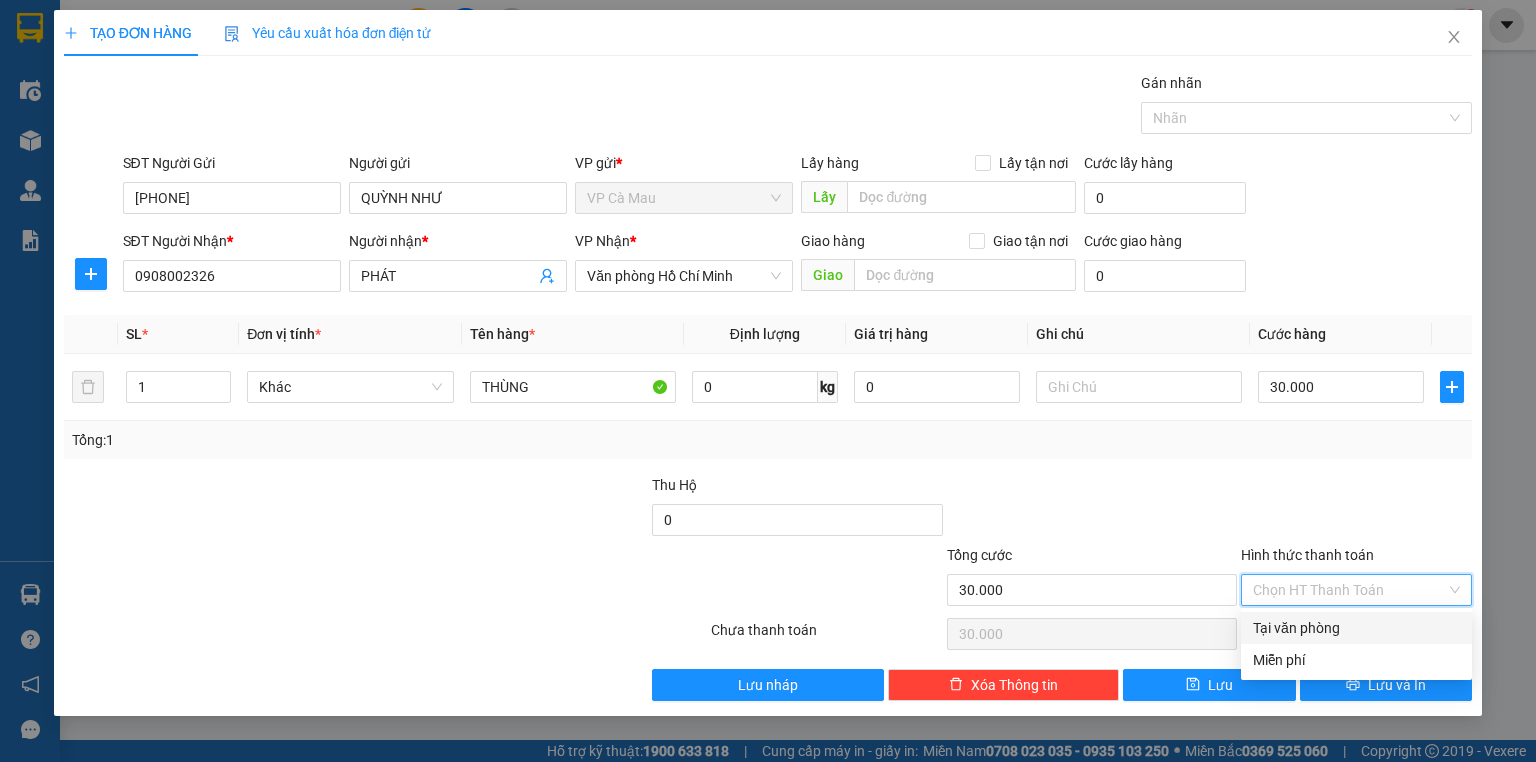 click on "Hình thức thanh toán" at bounding box center [1349, 590] 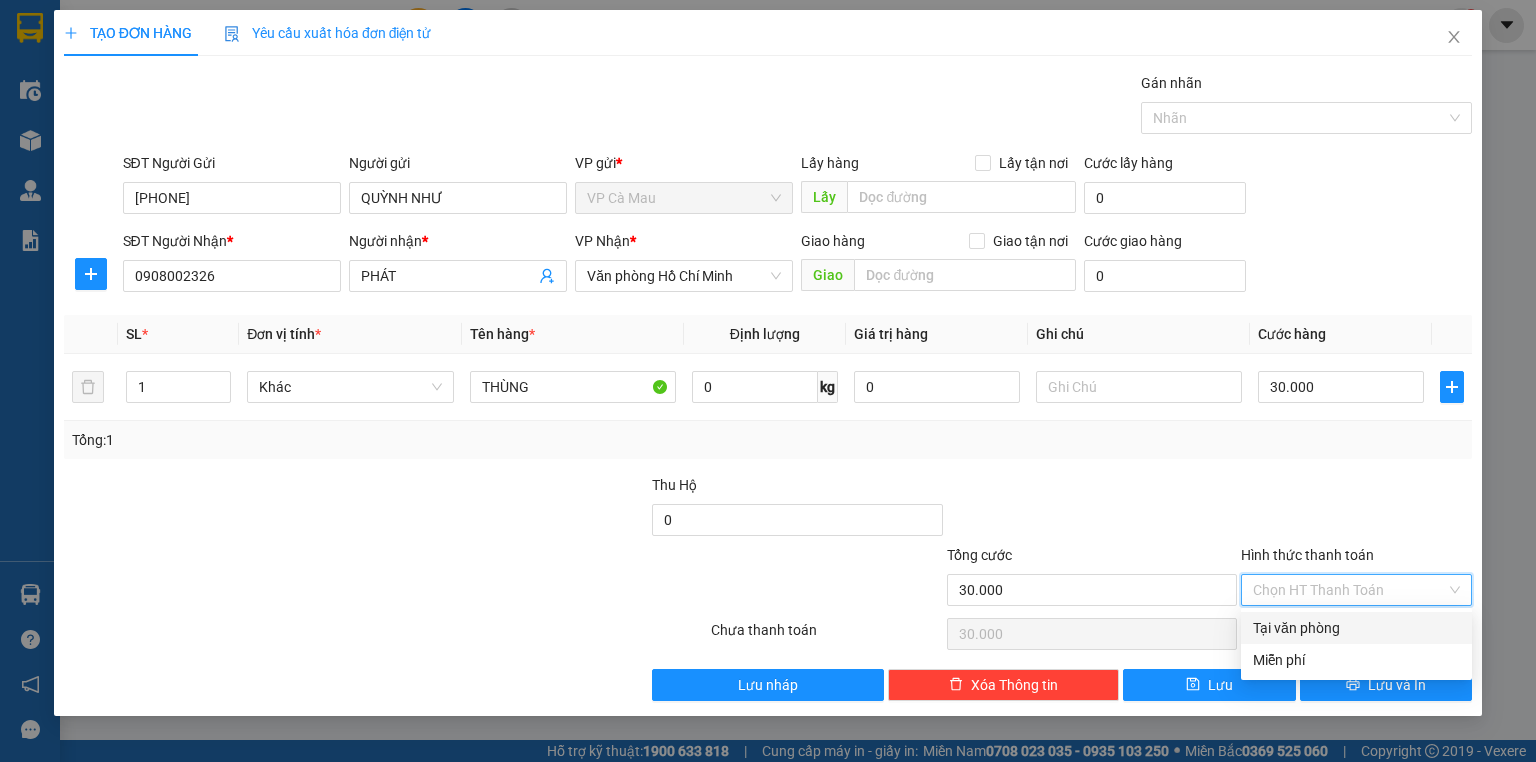 click on "Transit Pickup Surcharge Ids Transit Deliver Surcharge Ids Transit Deliver Surcharge Transit Deliver Surcharge Gói vận chuyển  * Tiêu chuẩn Gán nhãn   Nhãn SĐT Người Gửi [PHONE] Người gửi [NAME] VP gửi  * VP Cà Mau Lấy hàng Lấy tận nơi Lấy Cước lấy hàng 0 SĐT Người Nhận  * [PHONE] Người nhận  * [NAME] VP Nhận  * Văn phòng Hồ Chí Minh Giao hàng Giao tận nơi Giao Cước giao hàng 0 SL  * Đơn vị tính  * Tên hàng  * Định lượng Giá trị hàng Ghi chú Cước hàng                   1 Khác THÙNG 0 kg 0 0 30.000 Tổng:  1 Thu Hộ 0 Tổng cước 30.000 Hình thức thanh toán Chọn HT Thanh Toán Số tiền thu trước 0 Chưa thanh toán 30.000 Chọn HT Thanh Toán Lưu nháp Xóa Thông tin Lưu Lưu và In Tại văn phòng Miễn phí Tại văn phòng Miễn phí" at bounding box center [768, 386] 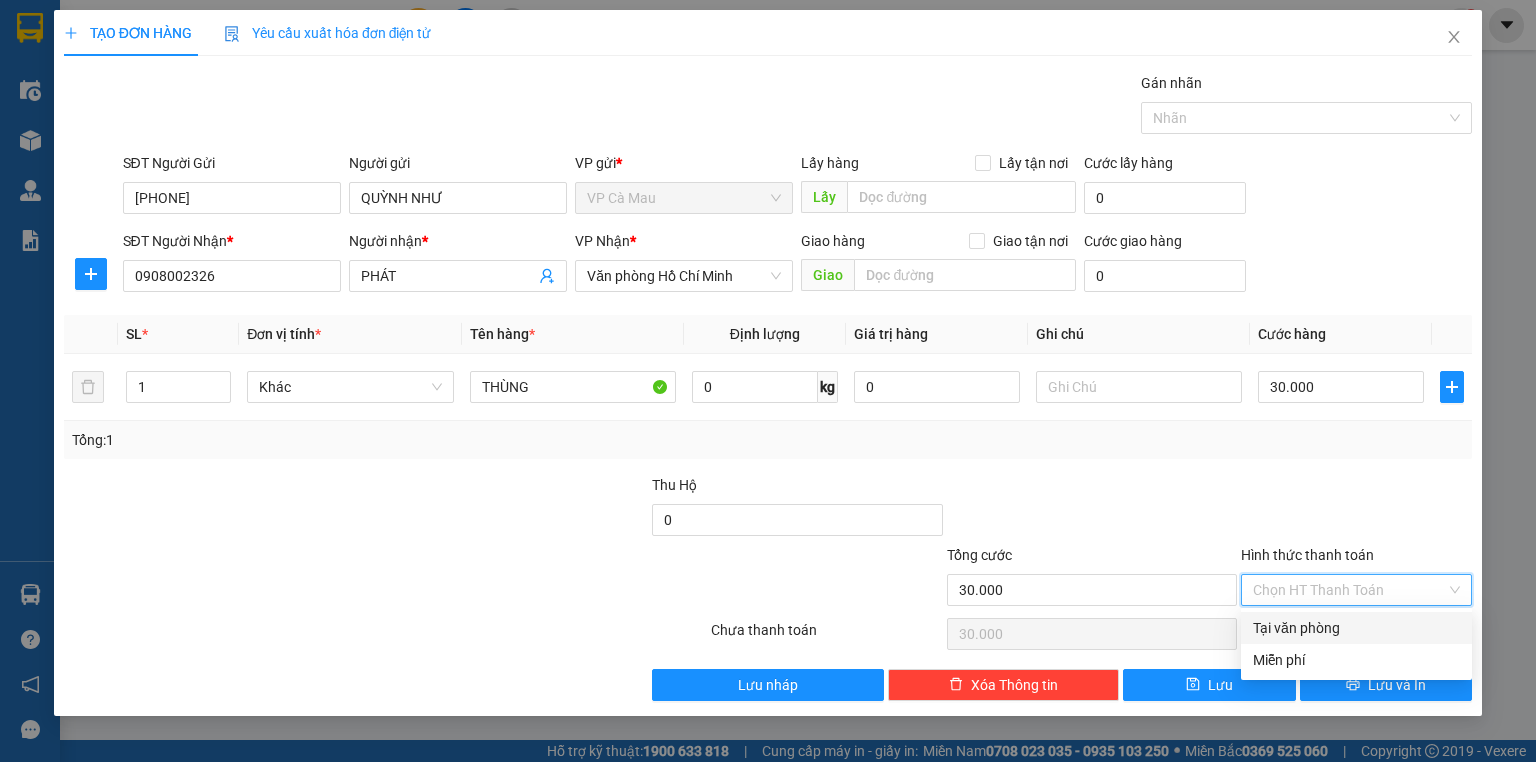 click on "Hình thức thanh toán" at bounding box center (1349, 590) 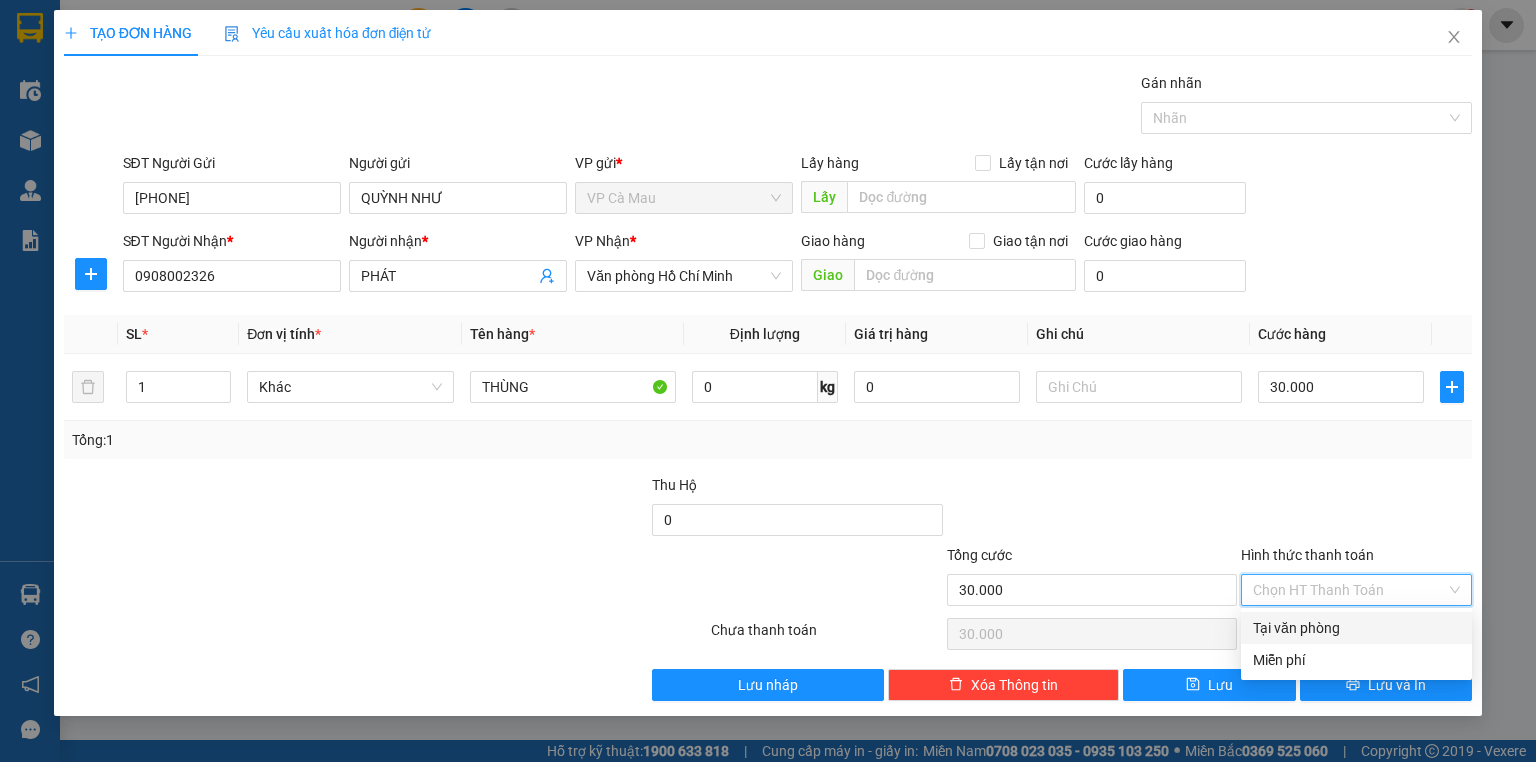 click on "Tại văn phòng" at bounding box center [1356, 628] 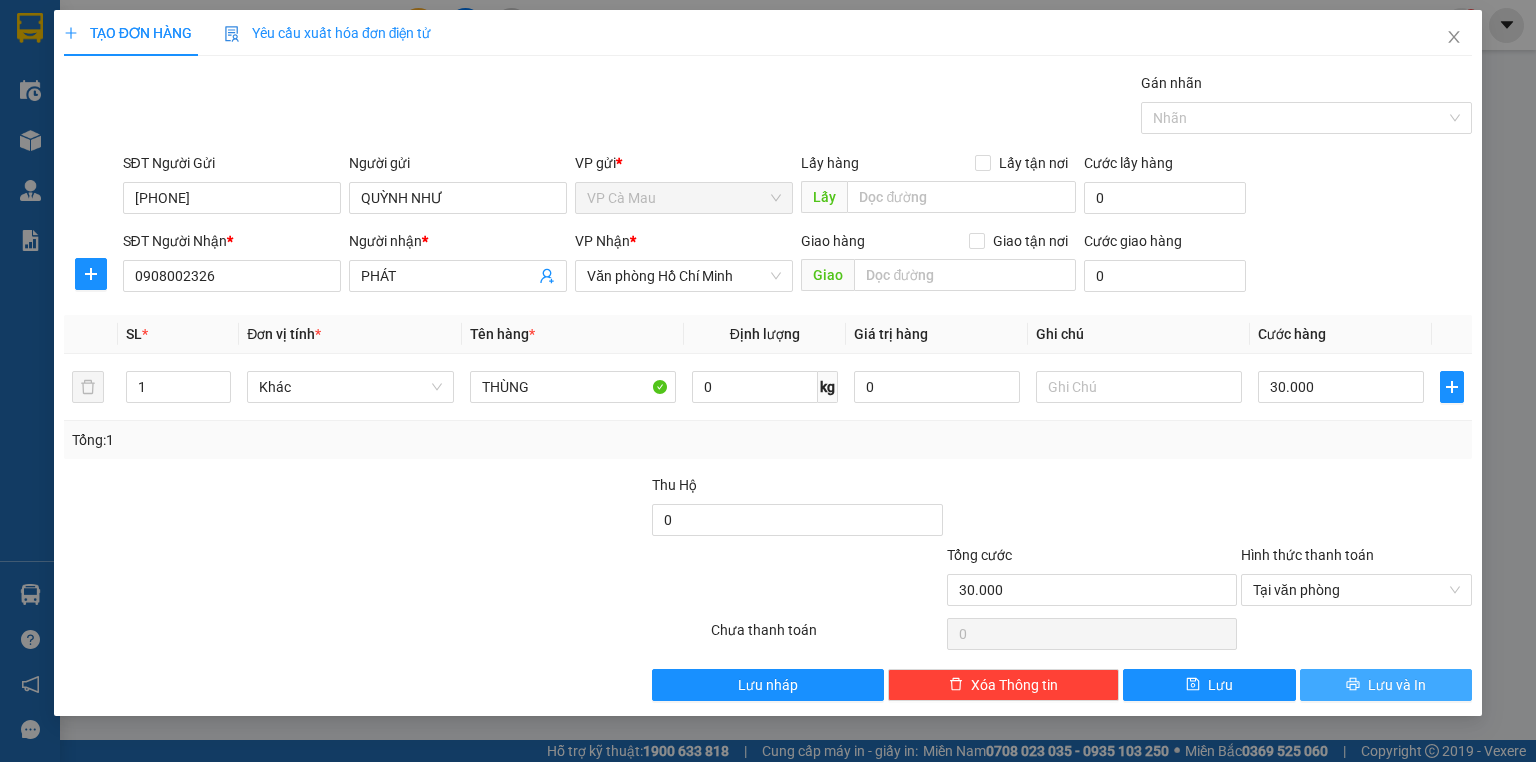 click on "Lưu và In" at bounding box center [1386, 685] 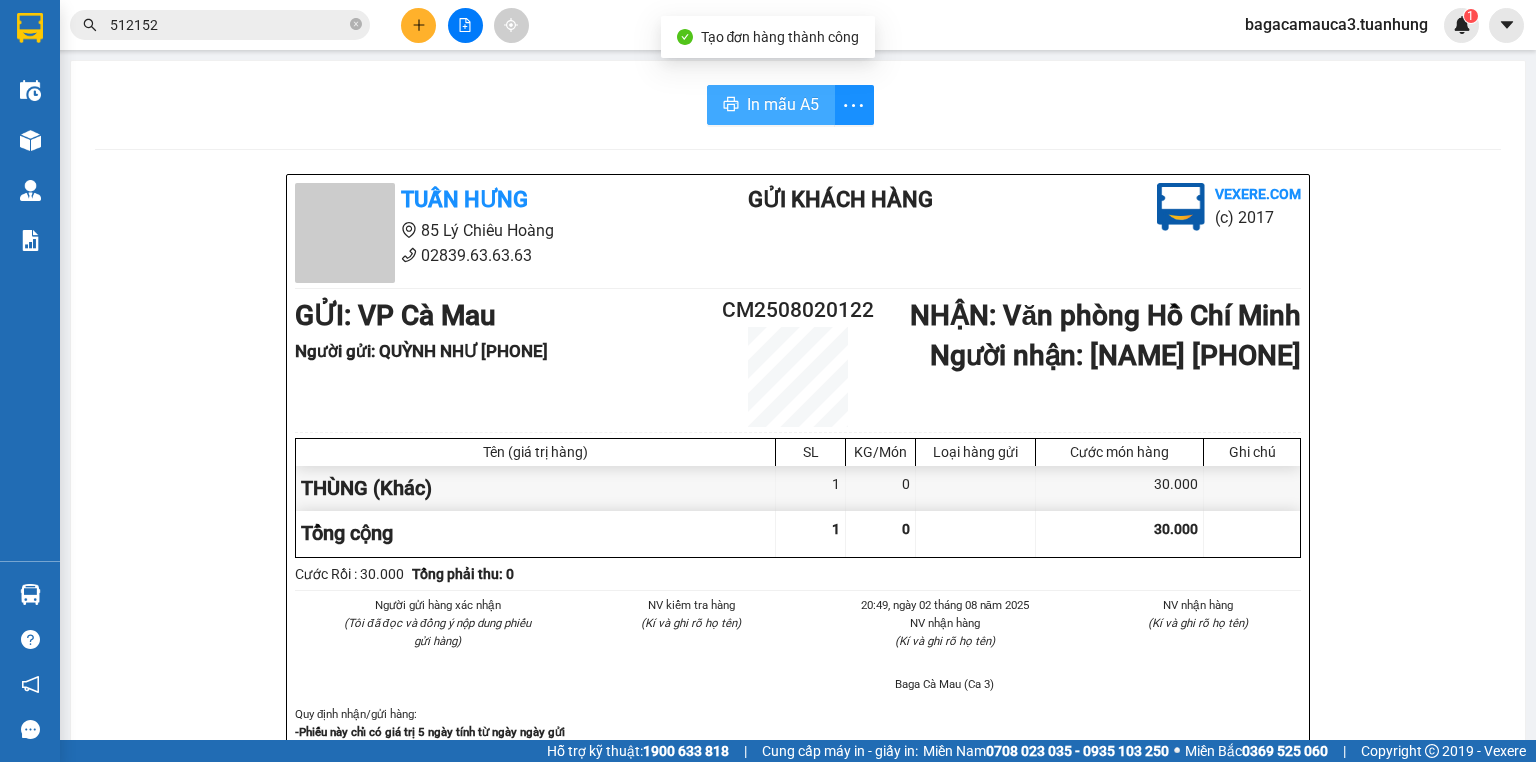 click on "In mẫu A5" at bounding box center [783, 104] 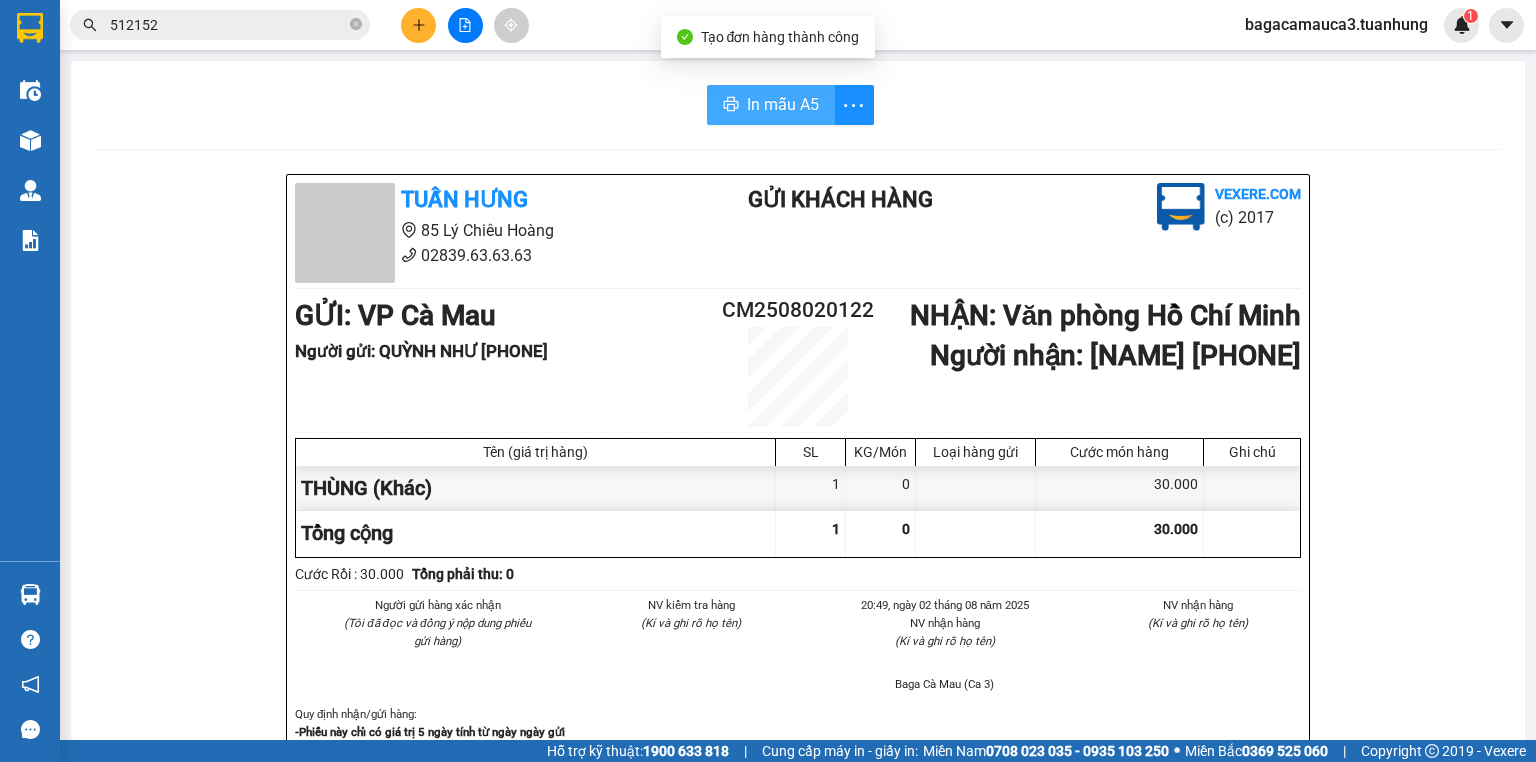 scroll, scrollTop: 0, scrollLeft: 0, axis: both 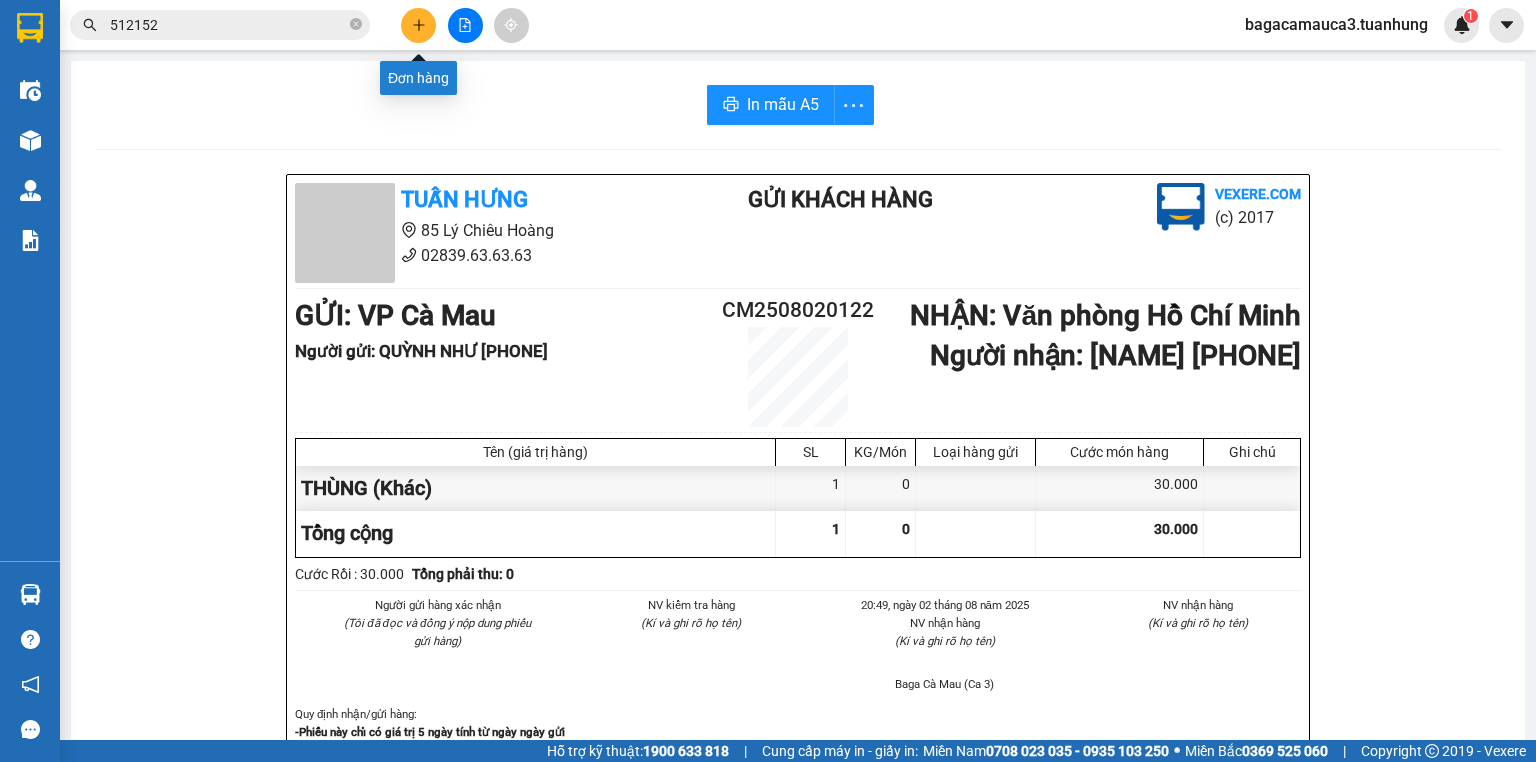 click at bounding box center (418, 25) 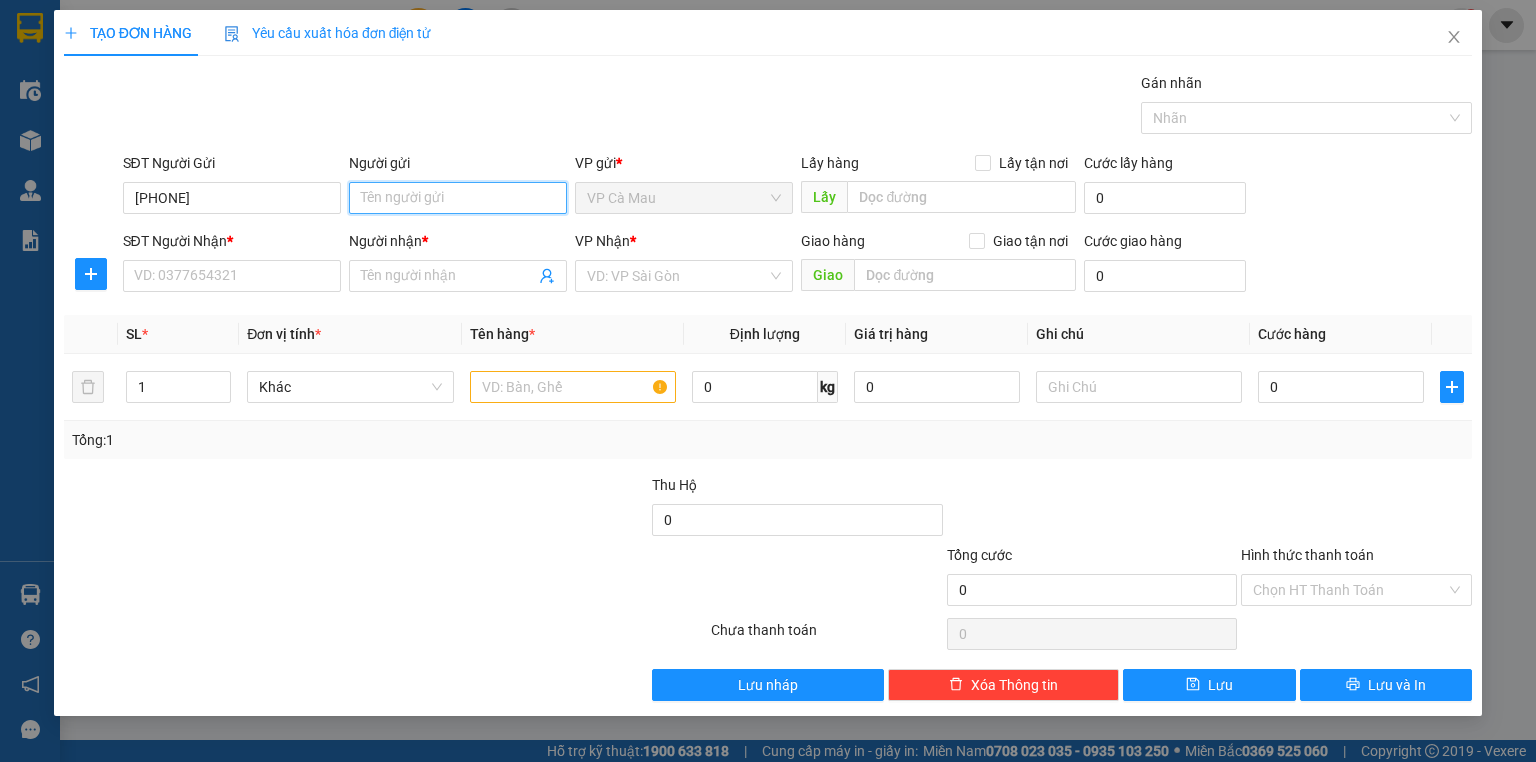 click on "Người gửi" at bounding box center (458, 198) 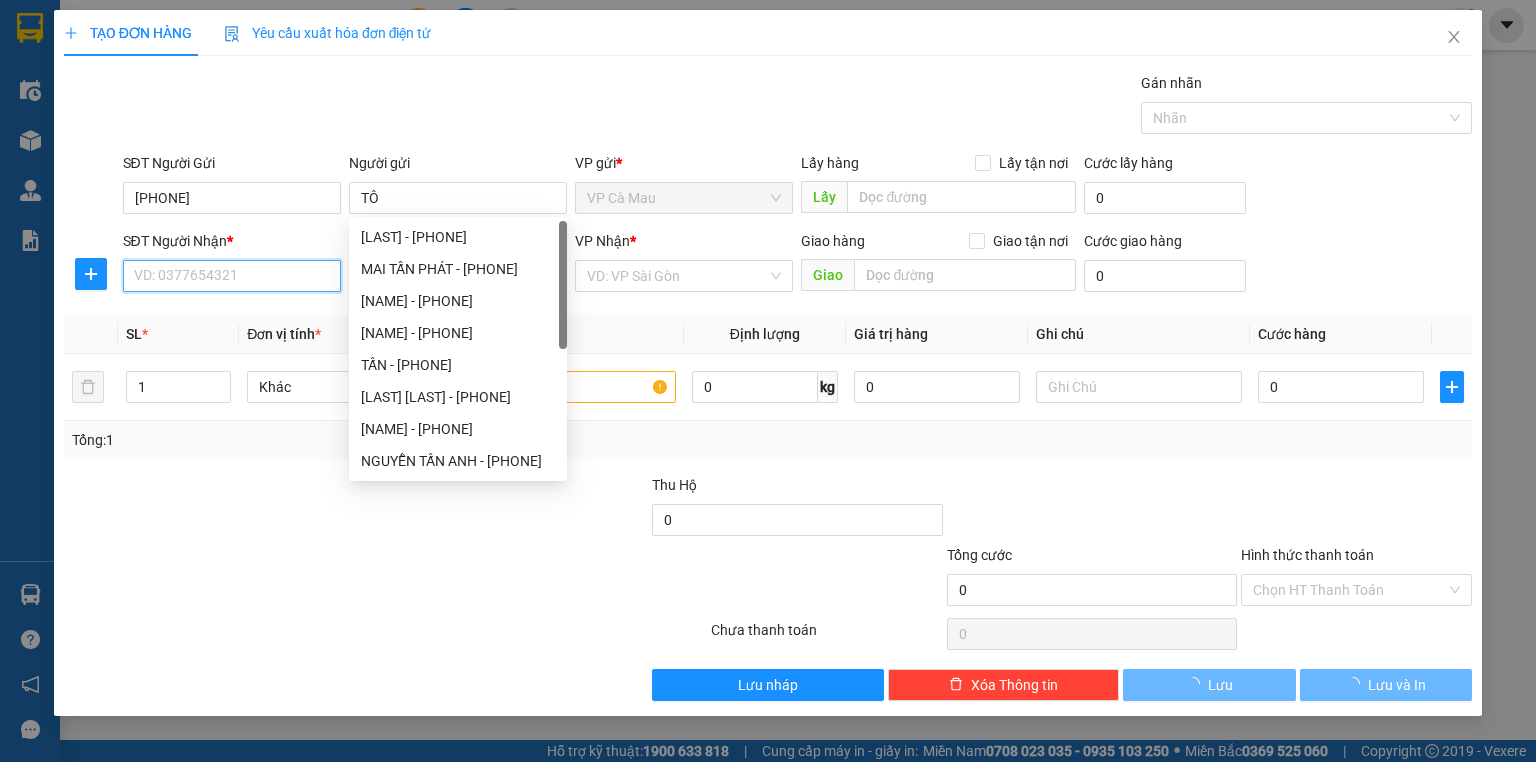click on "SĐT Người Nhận  *" at bounding box center (232, 276) 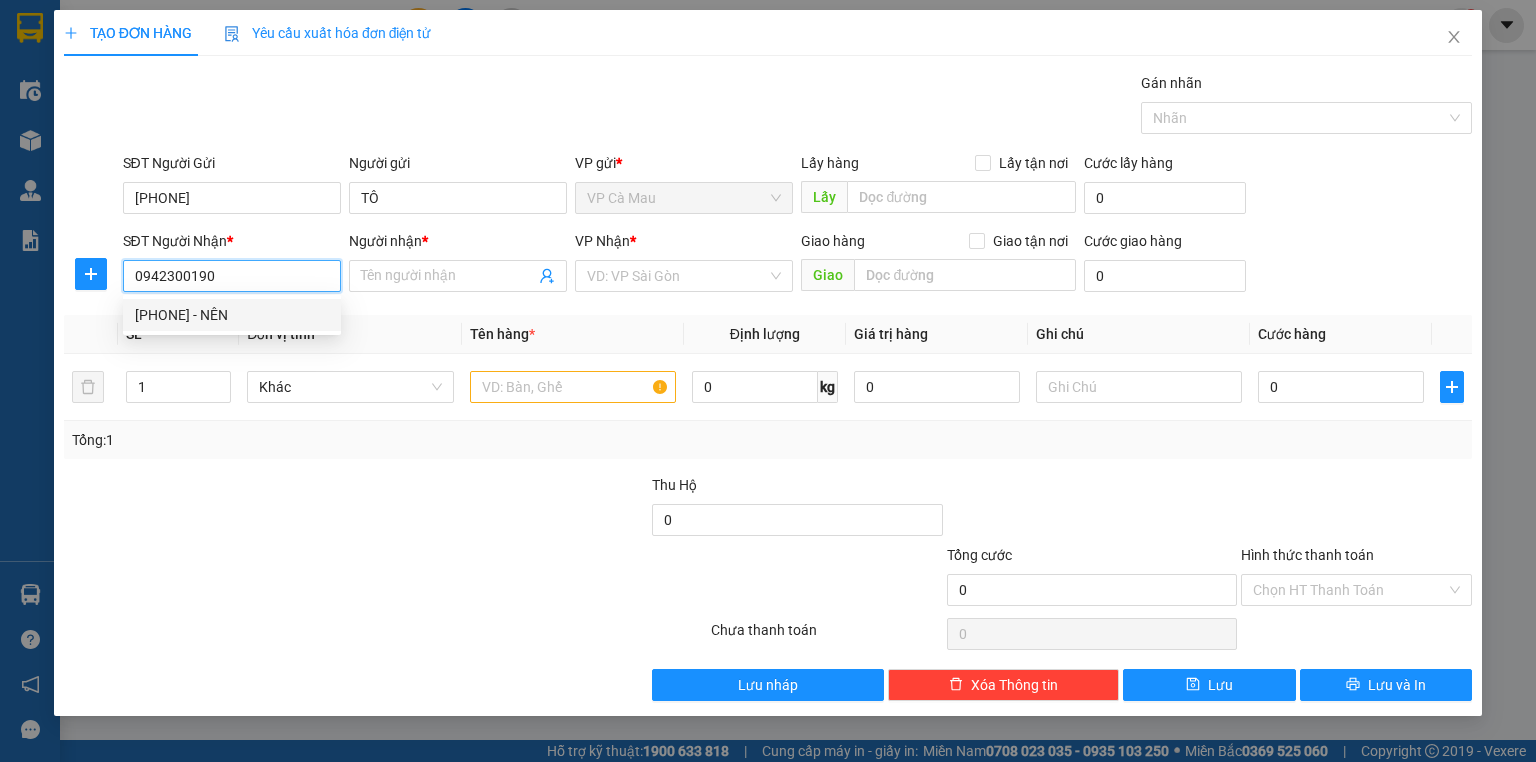 click on "[PHONE] - NÊN" at bounding box center [232, 315] 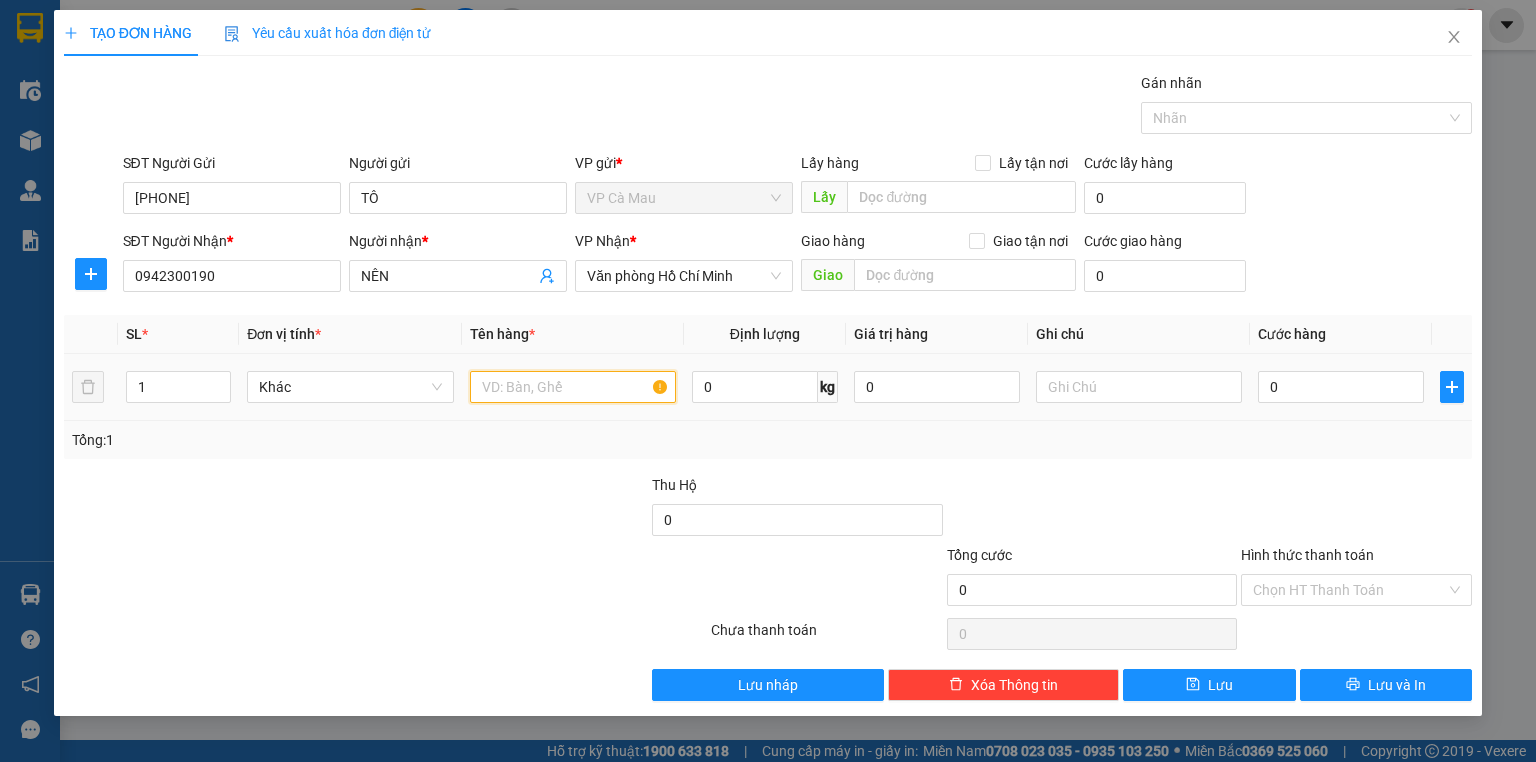 click at bounding box center (573, 387) 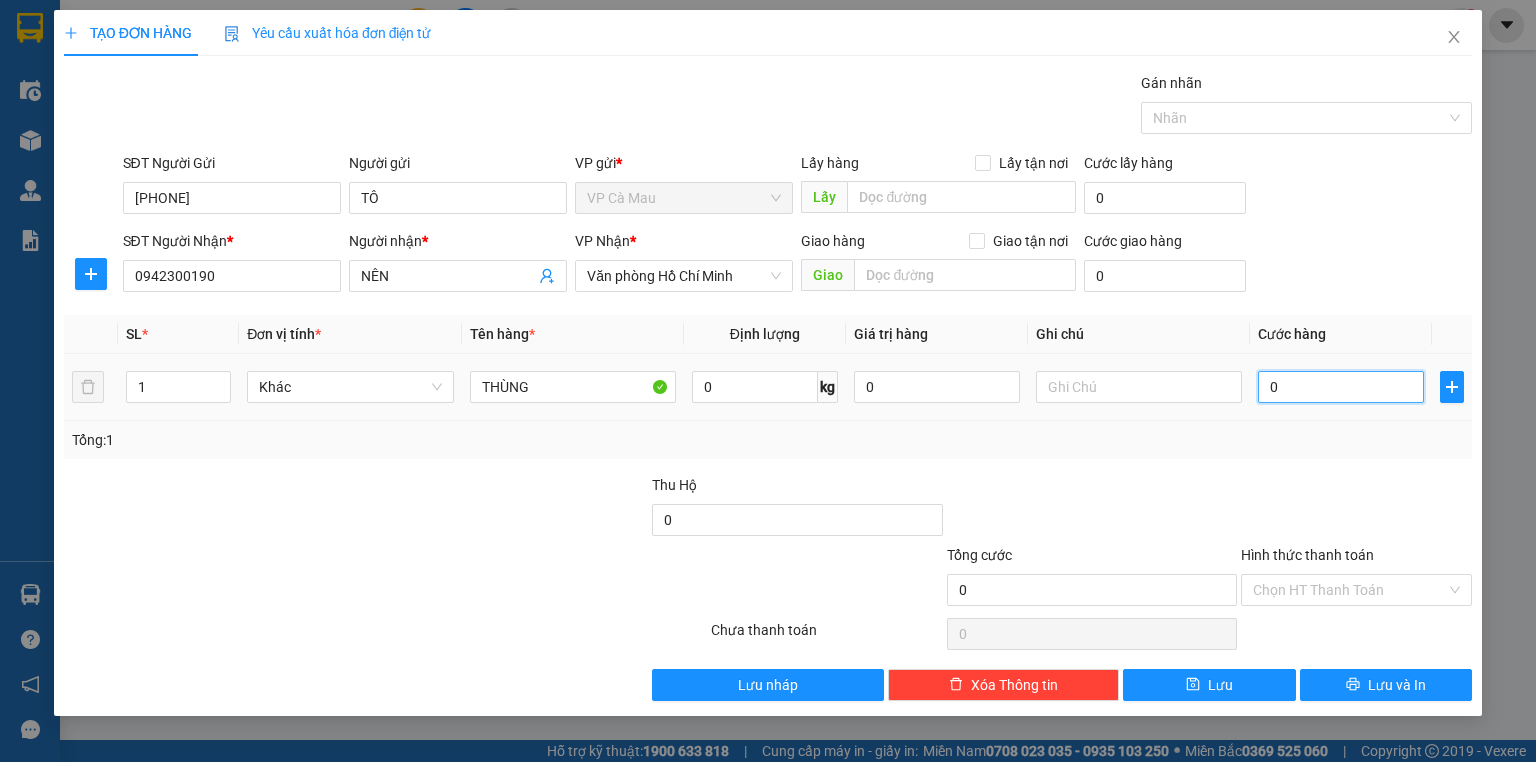 click on "0" at bounding box center [1341, 387] 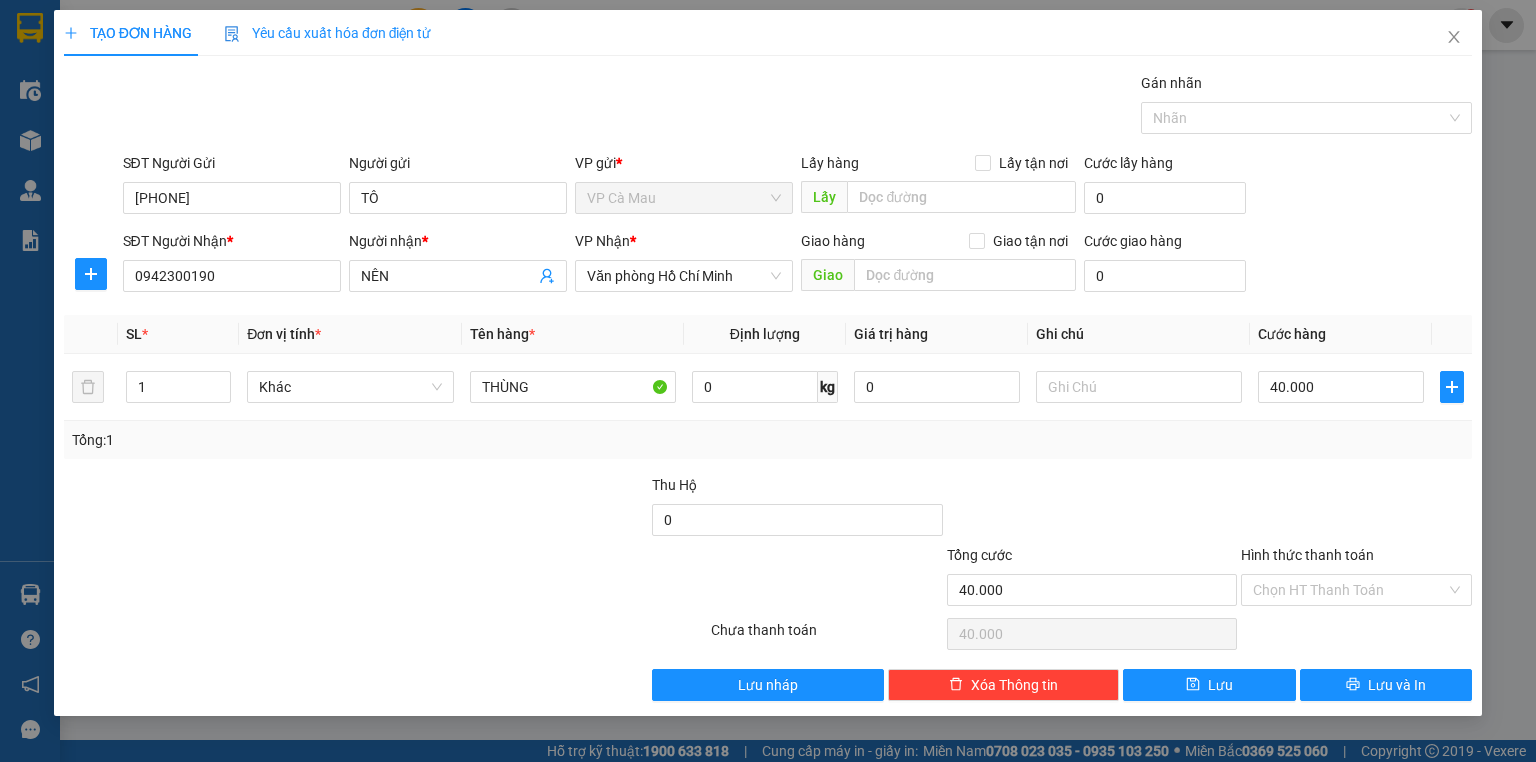 drag, startPoint x: 1302, startPoint y: 436, endPoint x: 1334, endPoint y: 553, distance: 121.29716 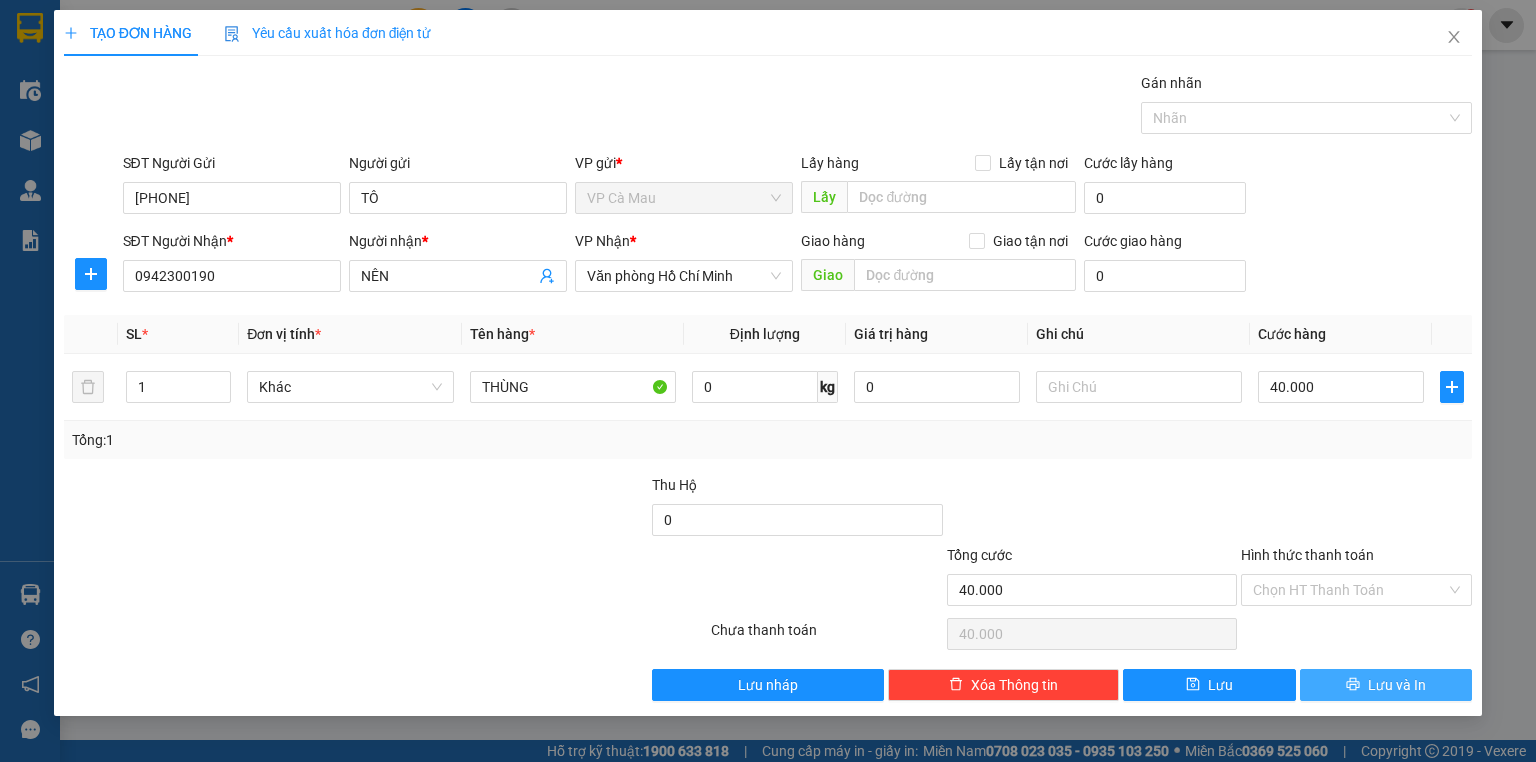 click on "Lưu và In" at bounding box center [1397, 685] 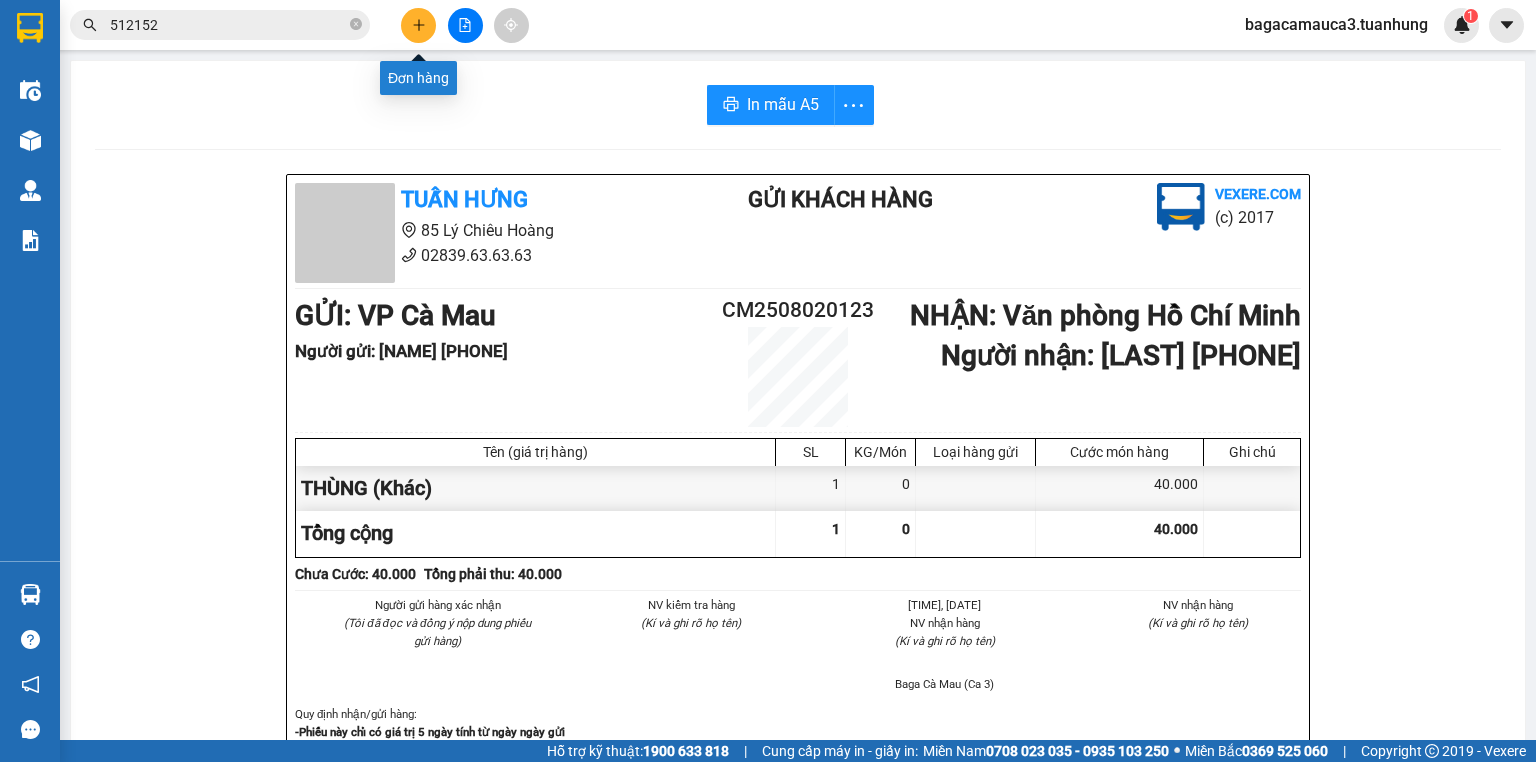 click 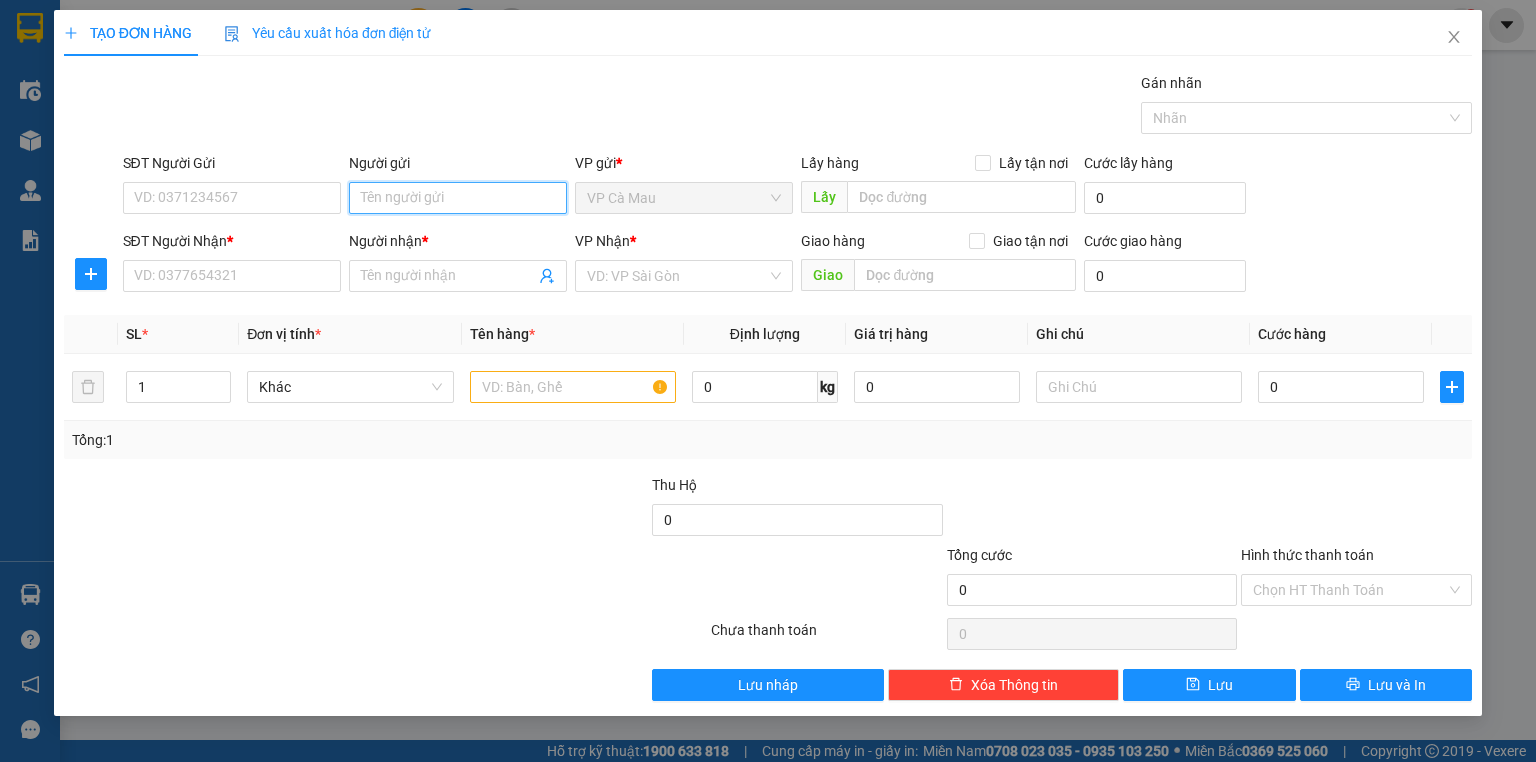 click on "Người gửi" at bounding box center (458, 198) 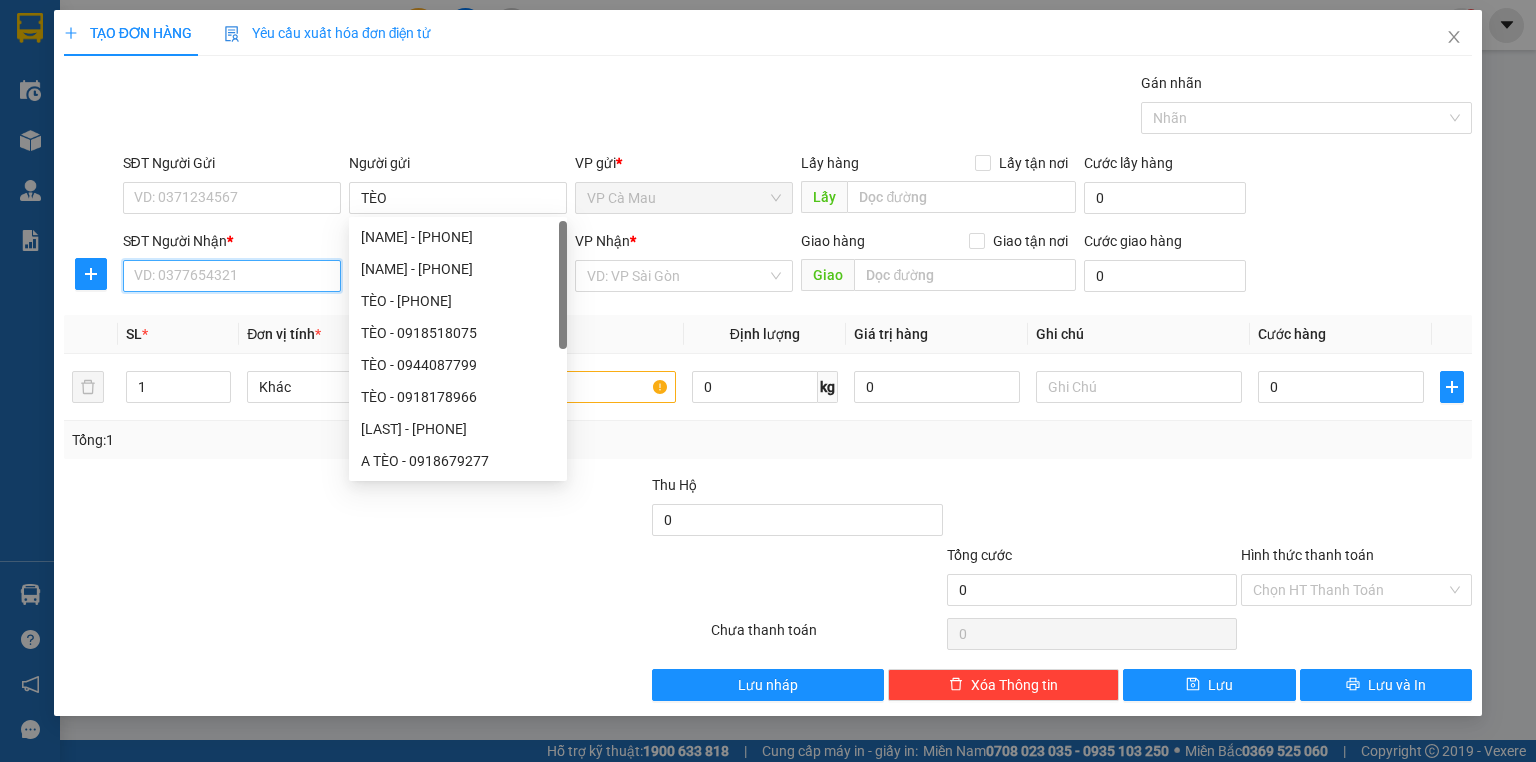 click on "SĐT Người Nhận  *" at bounding box center [232, 276] 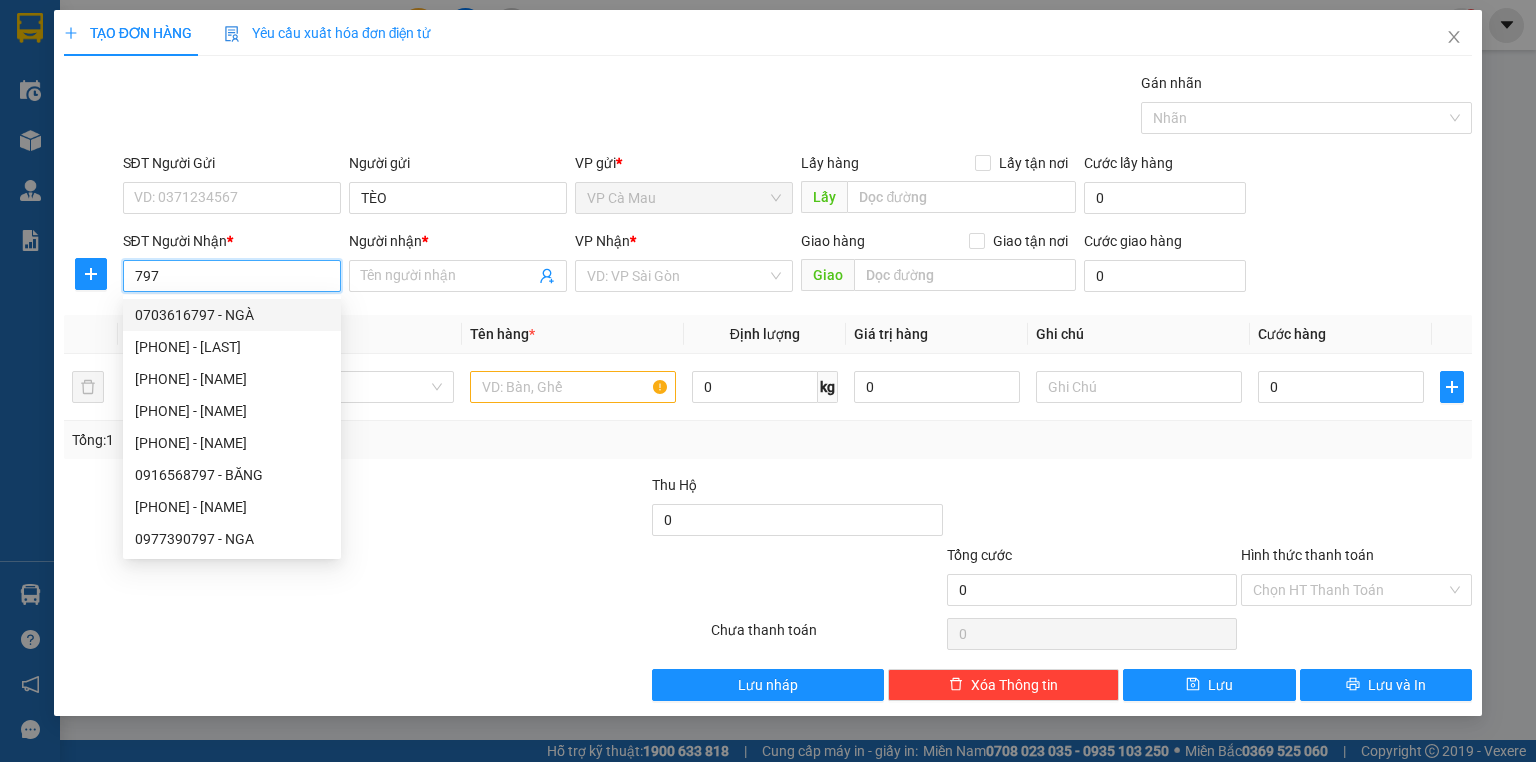 click on "0703616797 - NGÀ" at bounding box center [232, 315] 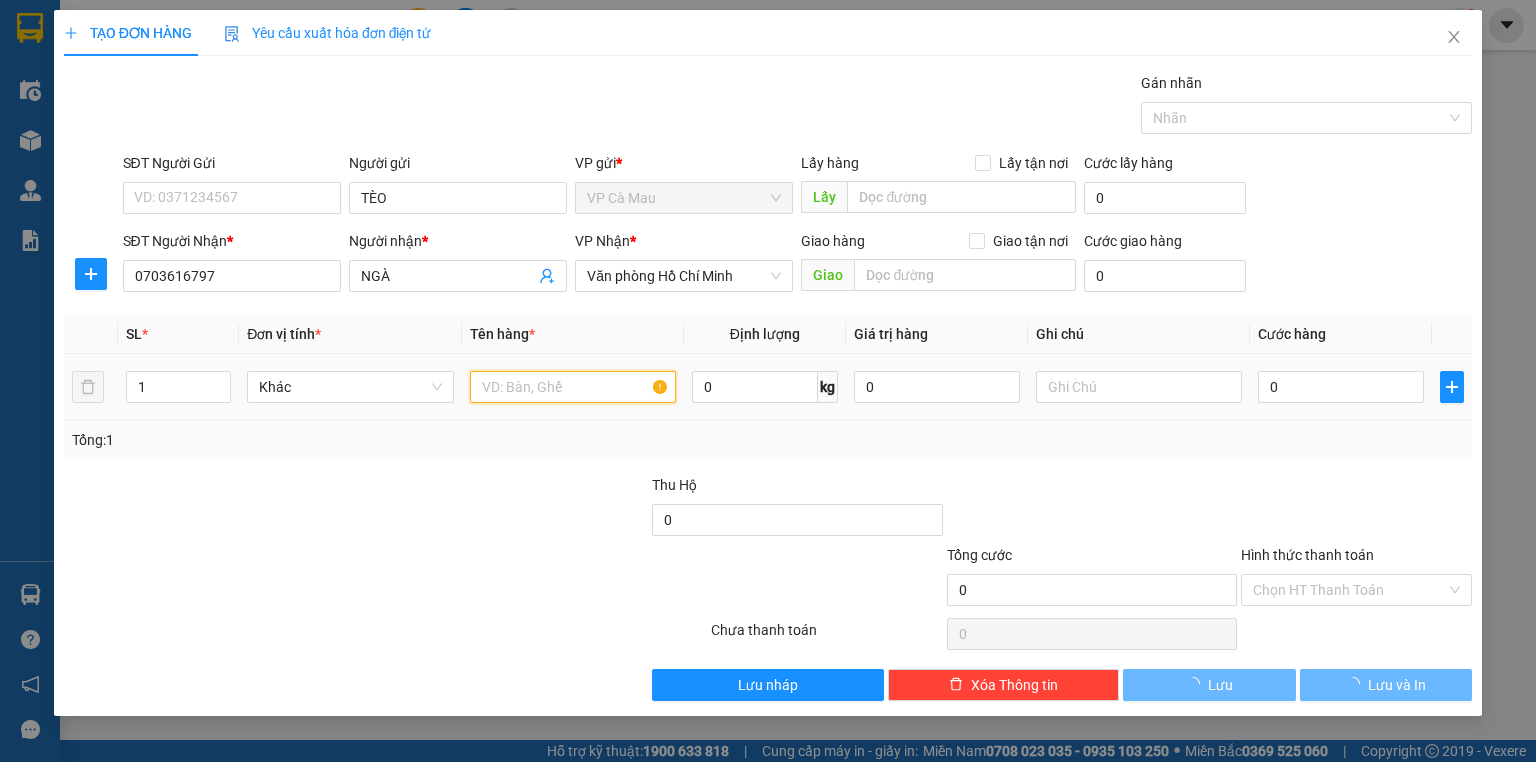 click at bounding box center [573, 387] 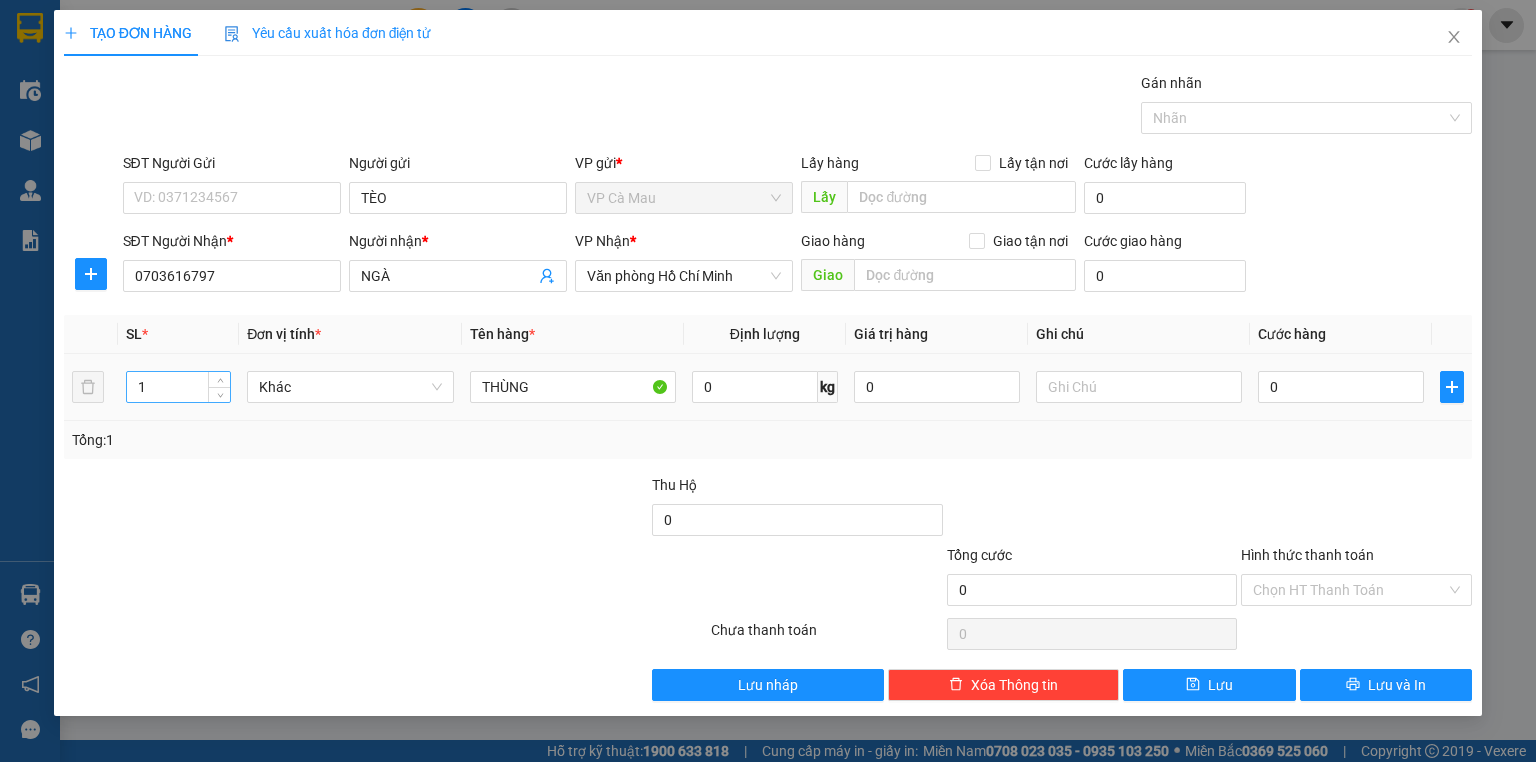click on "1" at bounding box center (178, 387) 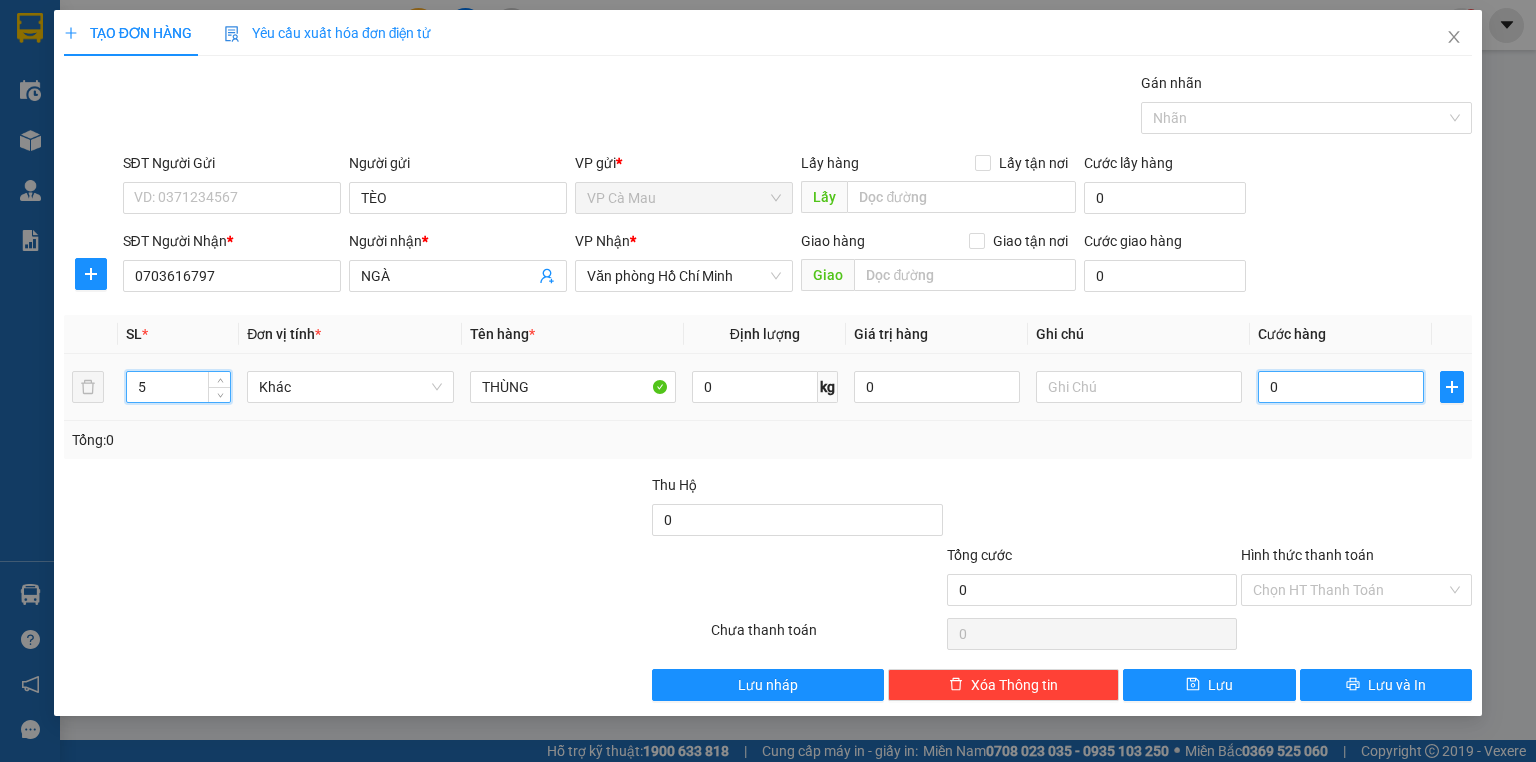 click on "0" at bounding box center (1341, 387) 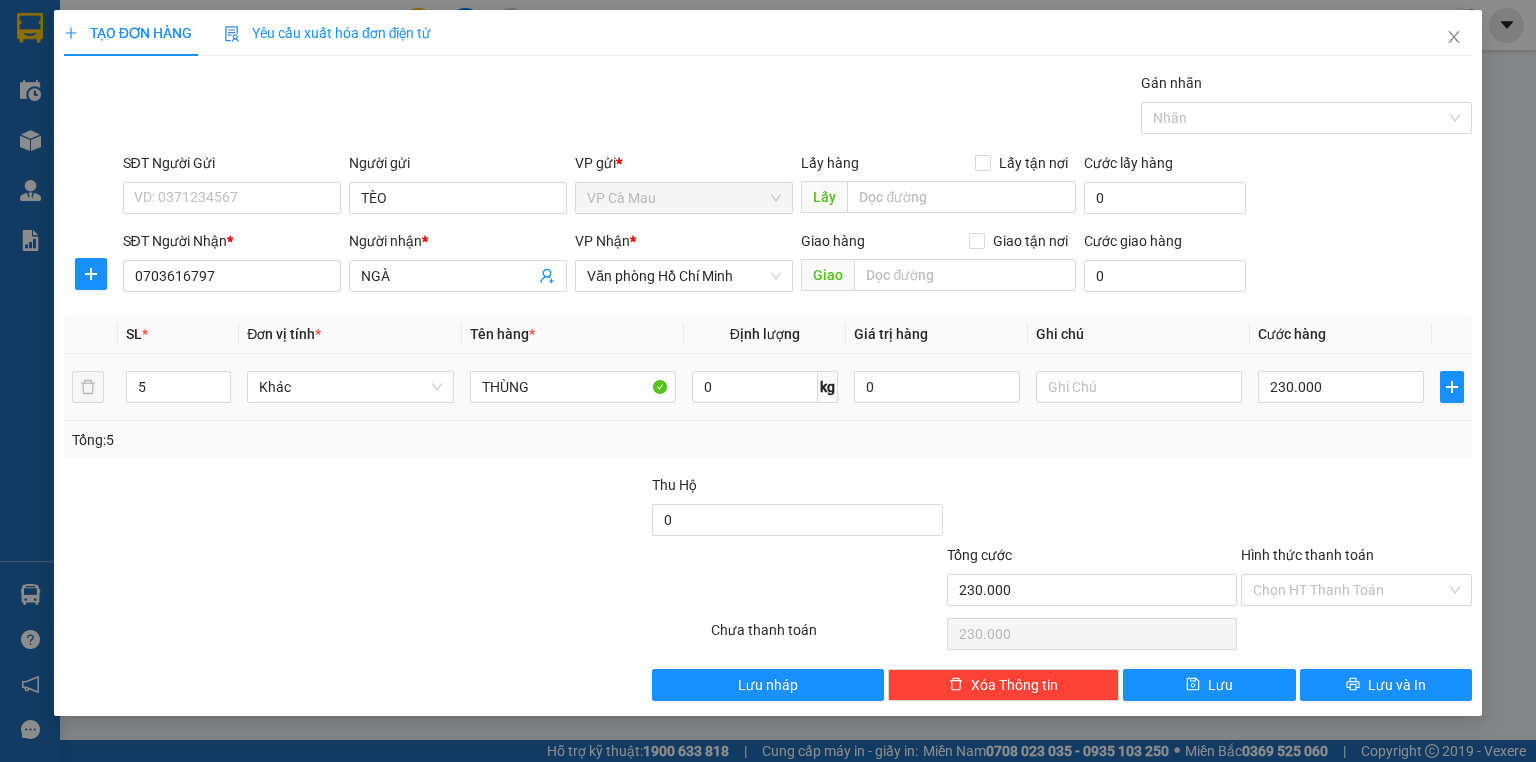 click on "230.000" at bounding box center (1341, 387) 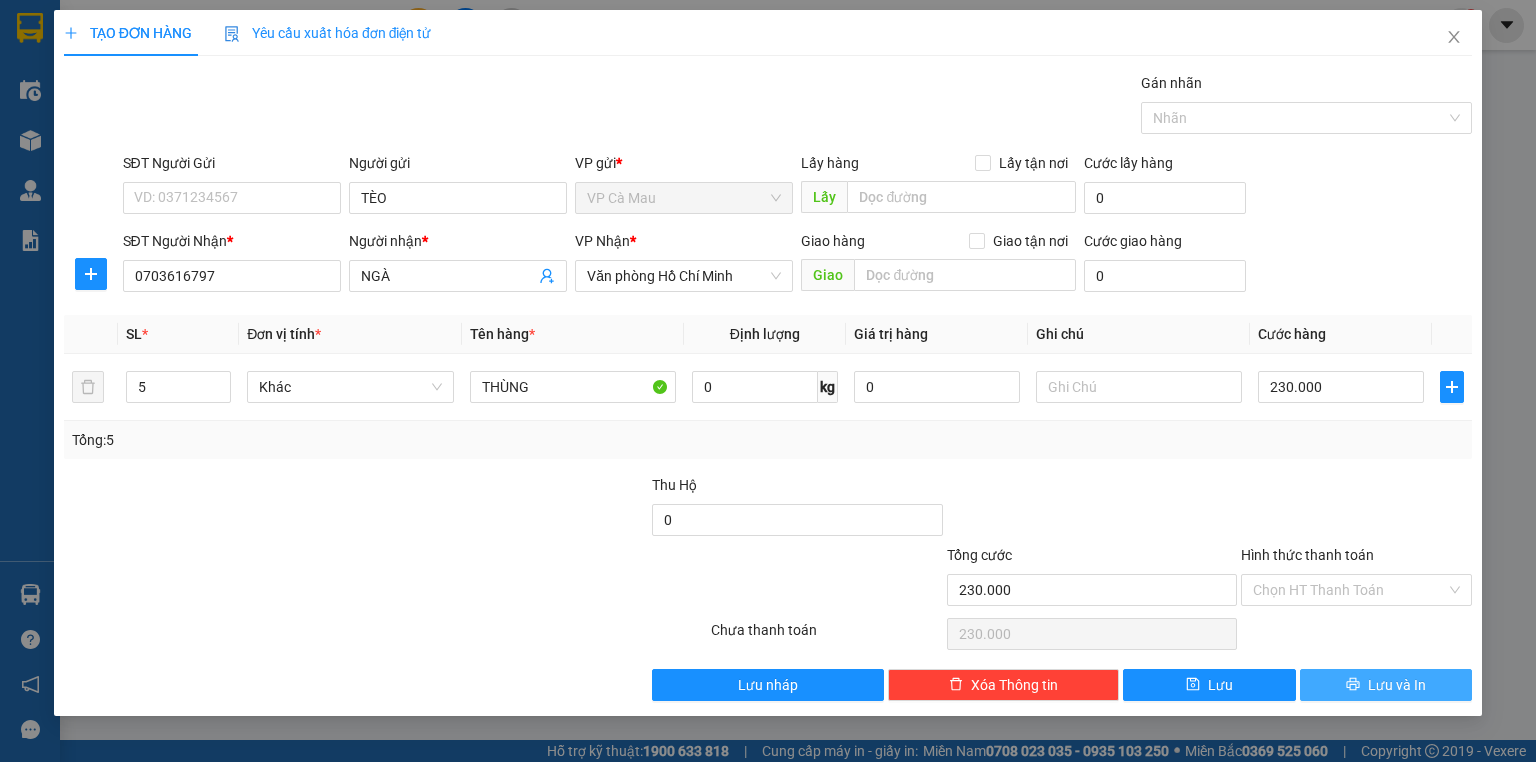 click on "Lưu và In" at bounding box center (1397, 685) 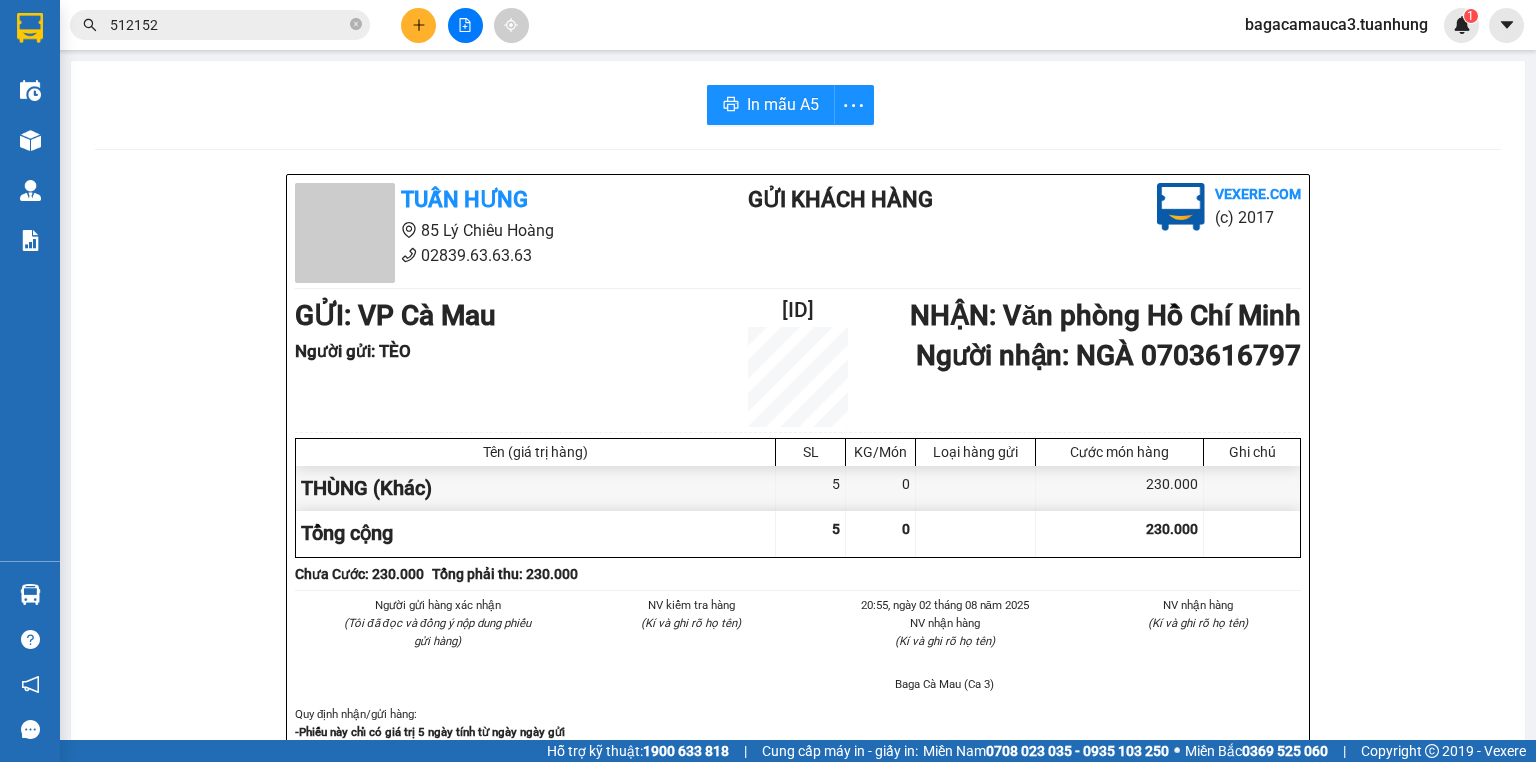 click at bounding box center [418, 25] 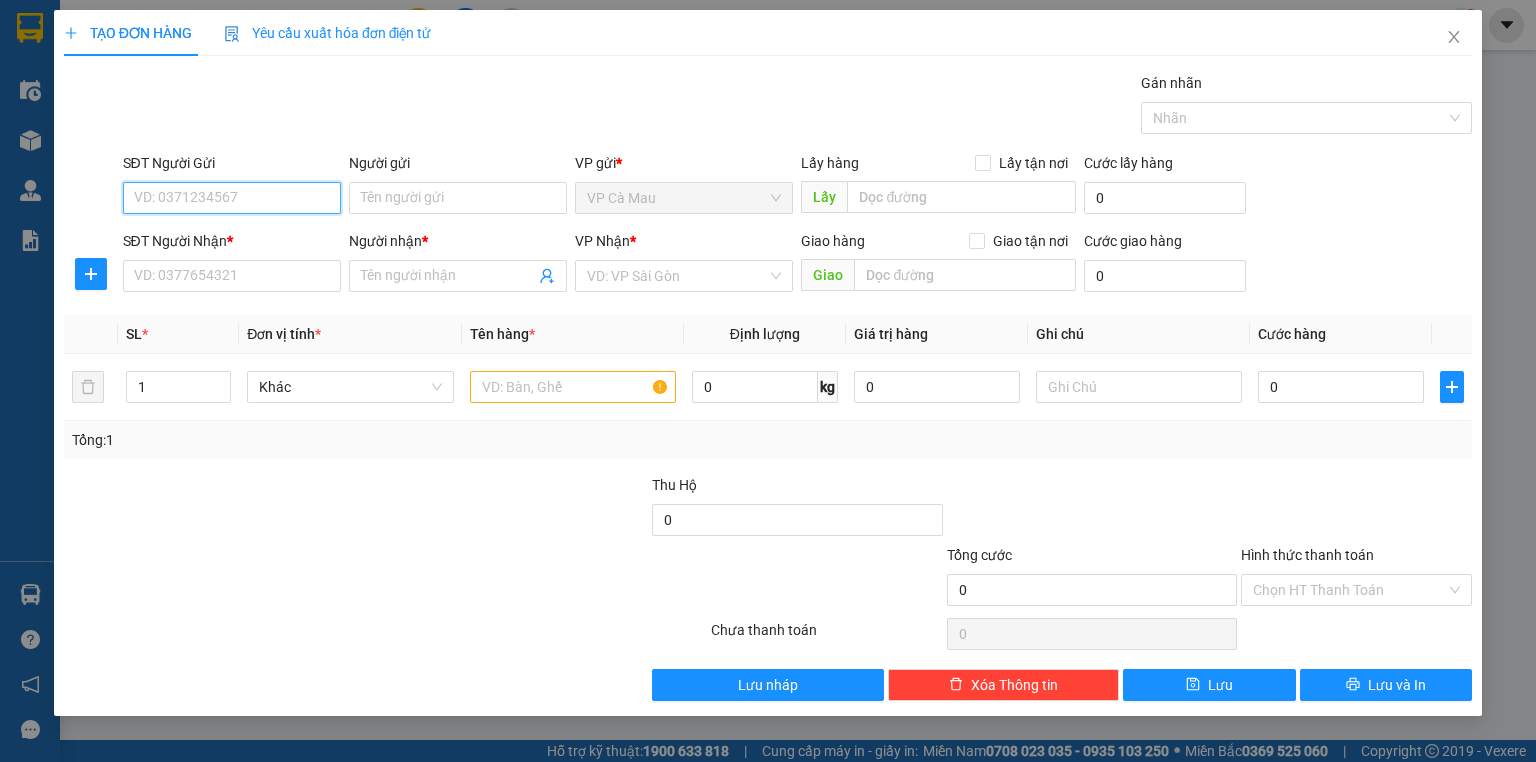 click on "SĐT Người Gửi" at bounding box center (232, 198) 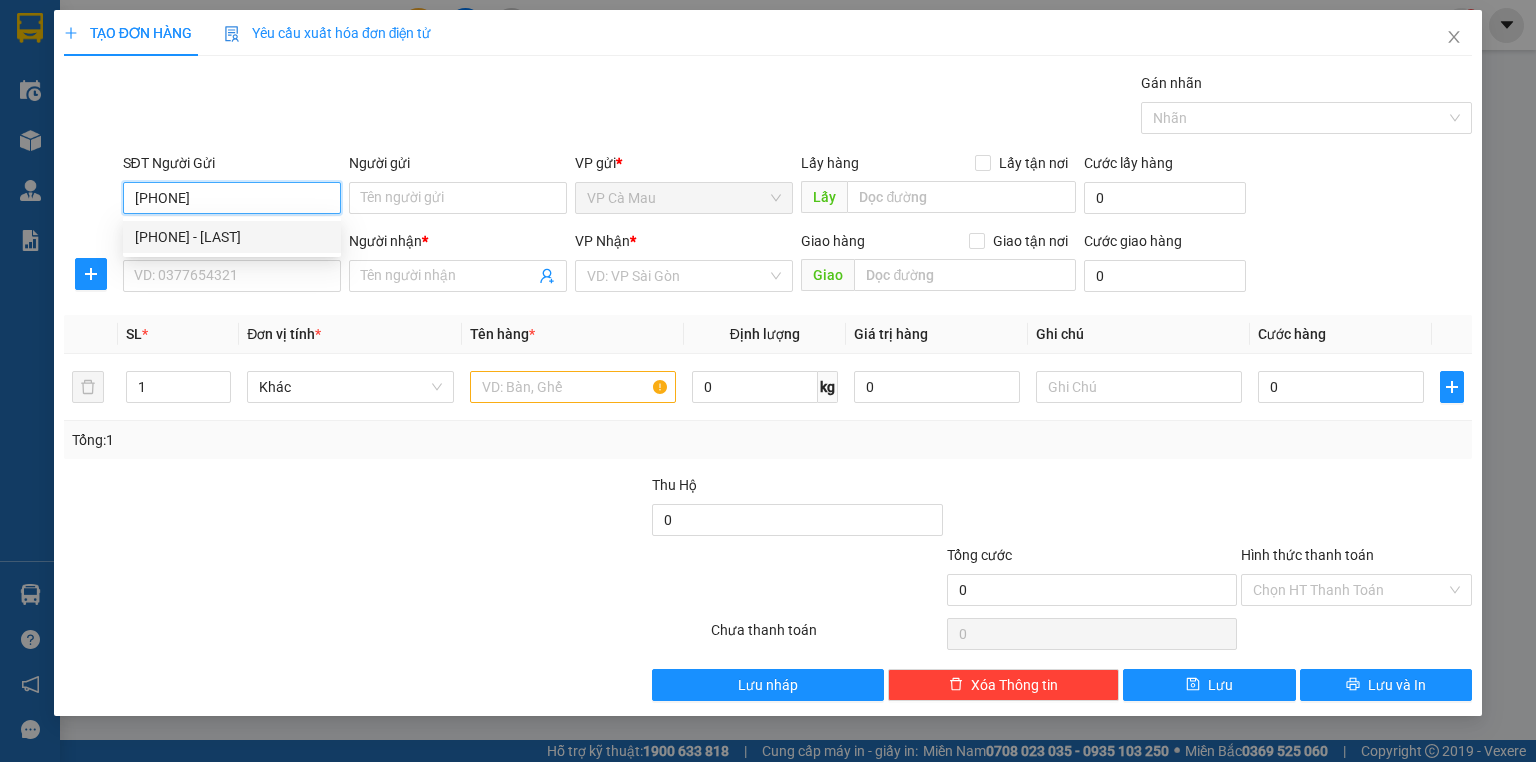 click on "[PHONE] - [LAST]" at bounding box center [232, 237] 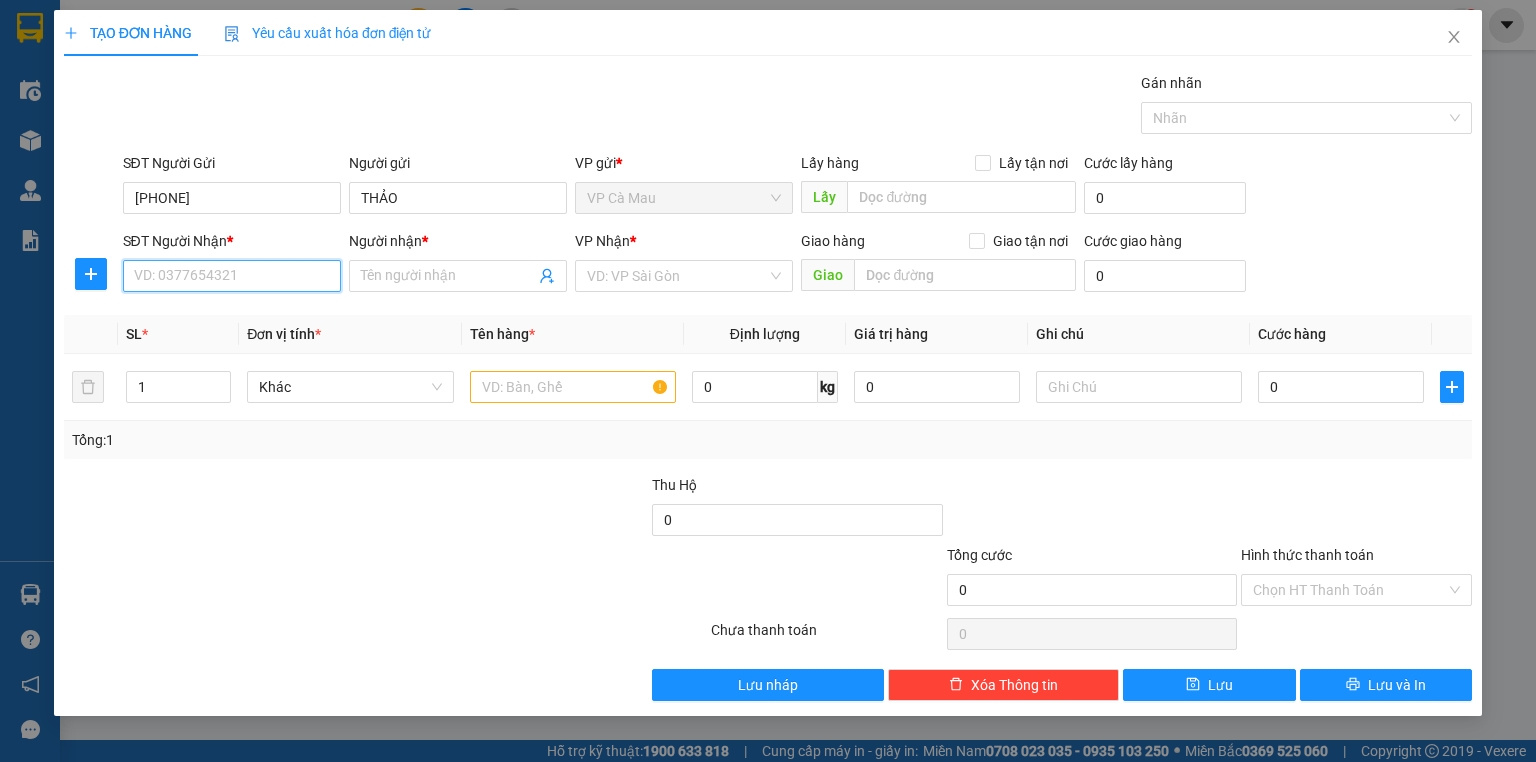 click on "SĐT Người Nhận  *" at bounding box center [232, 276] 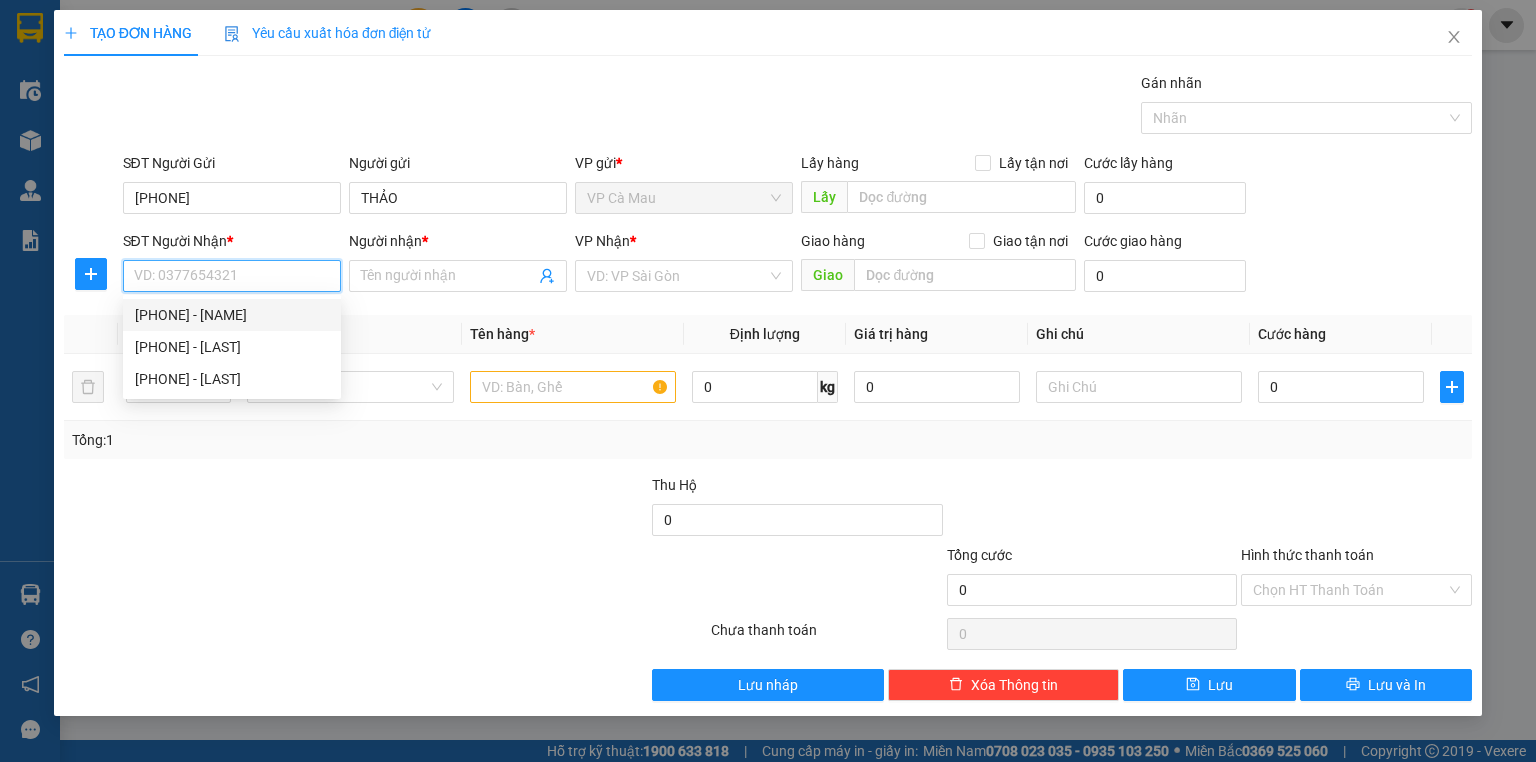 click on "[PHONE] - [NAME]" at bounding box center [232, 315] 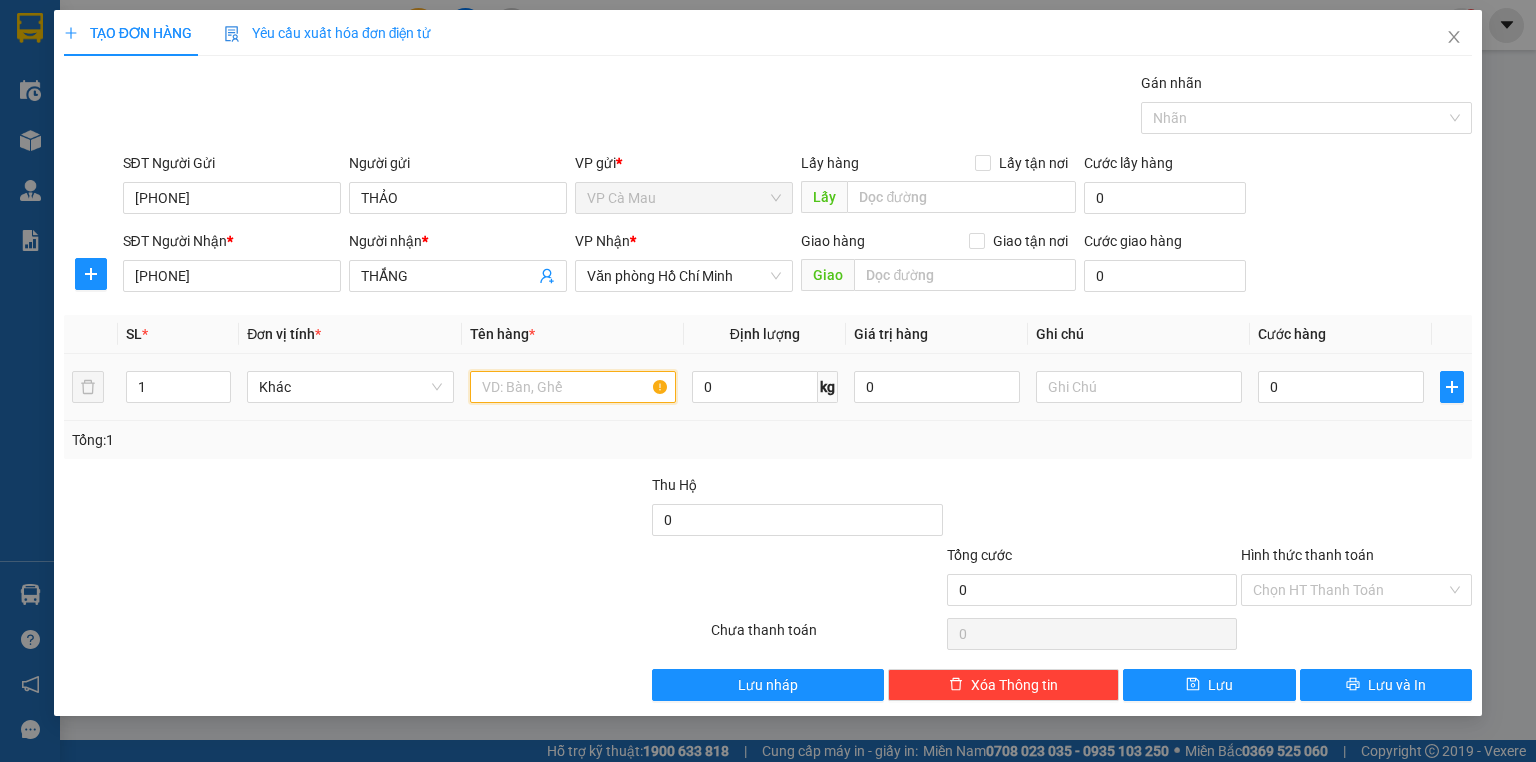 click at bounding box center [573, 387] 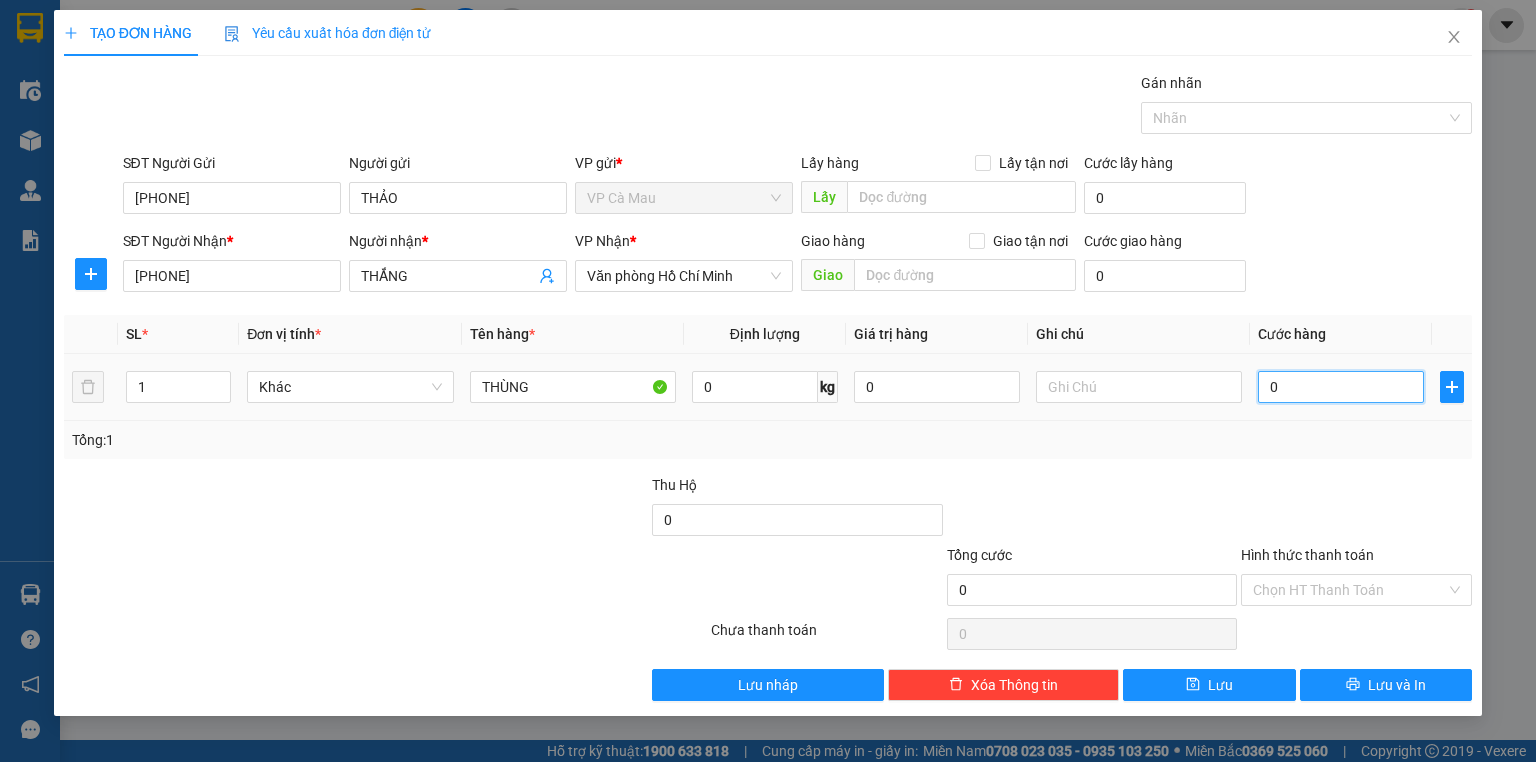 click on "0" at bounding box center [1341, 387] 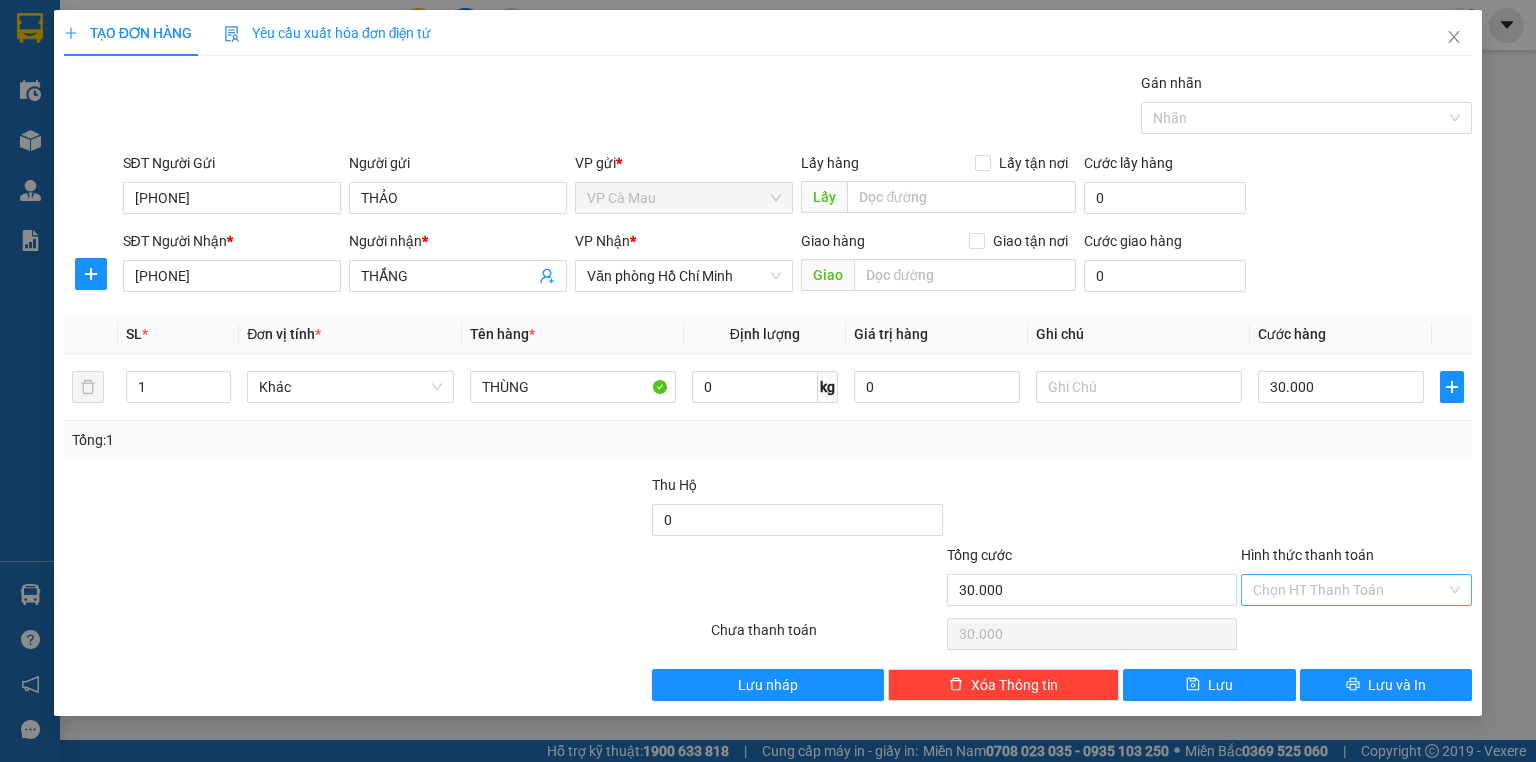 click on "Hình thức thanh toán" at bounding box center (1349, 590) 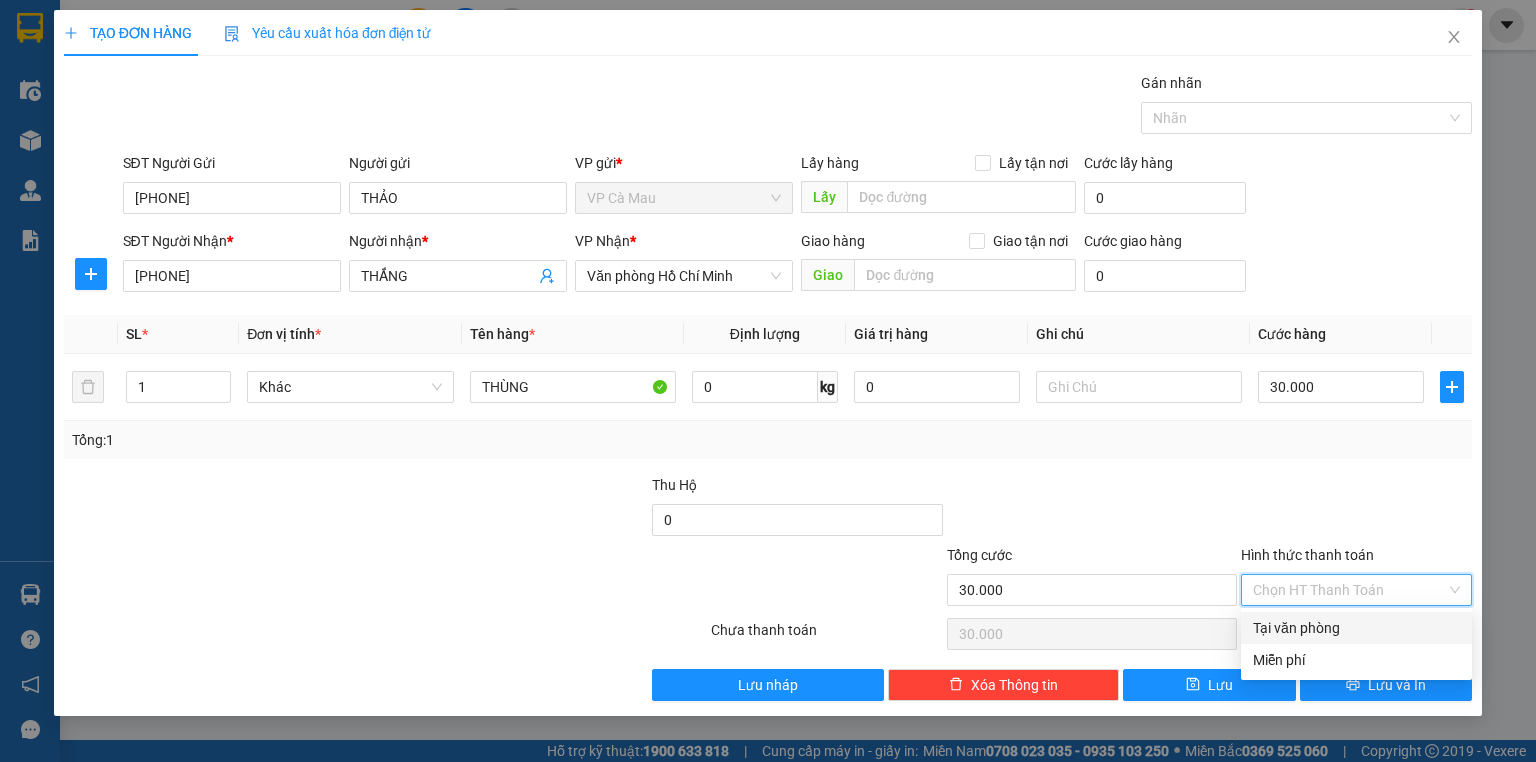 click on "Tại văn phòng" at bounding box center [1356, 628] 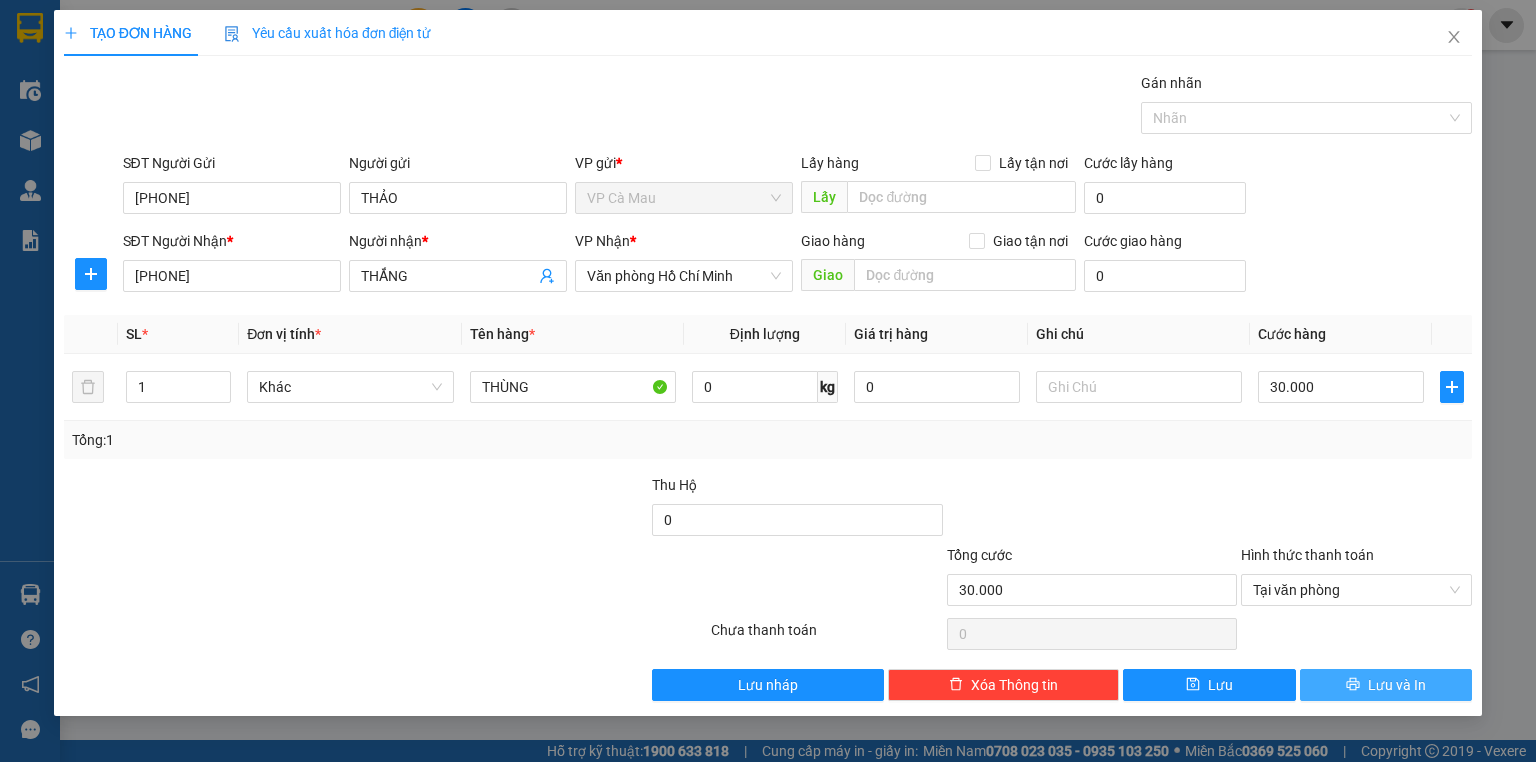 click on "Lưu và In" at bounding box center (1397, 685) 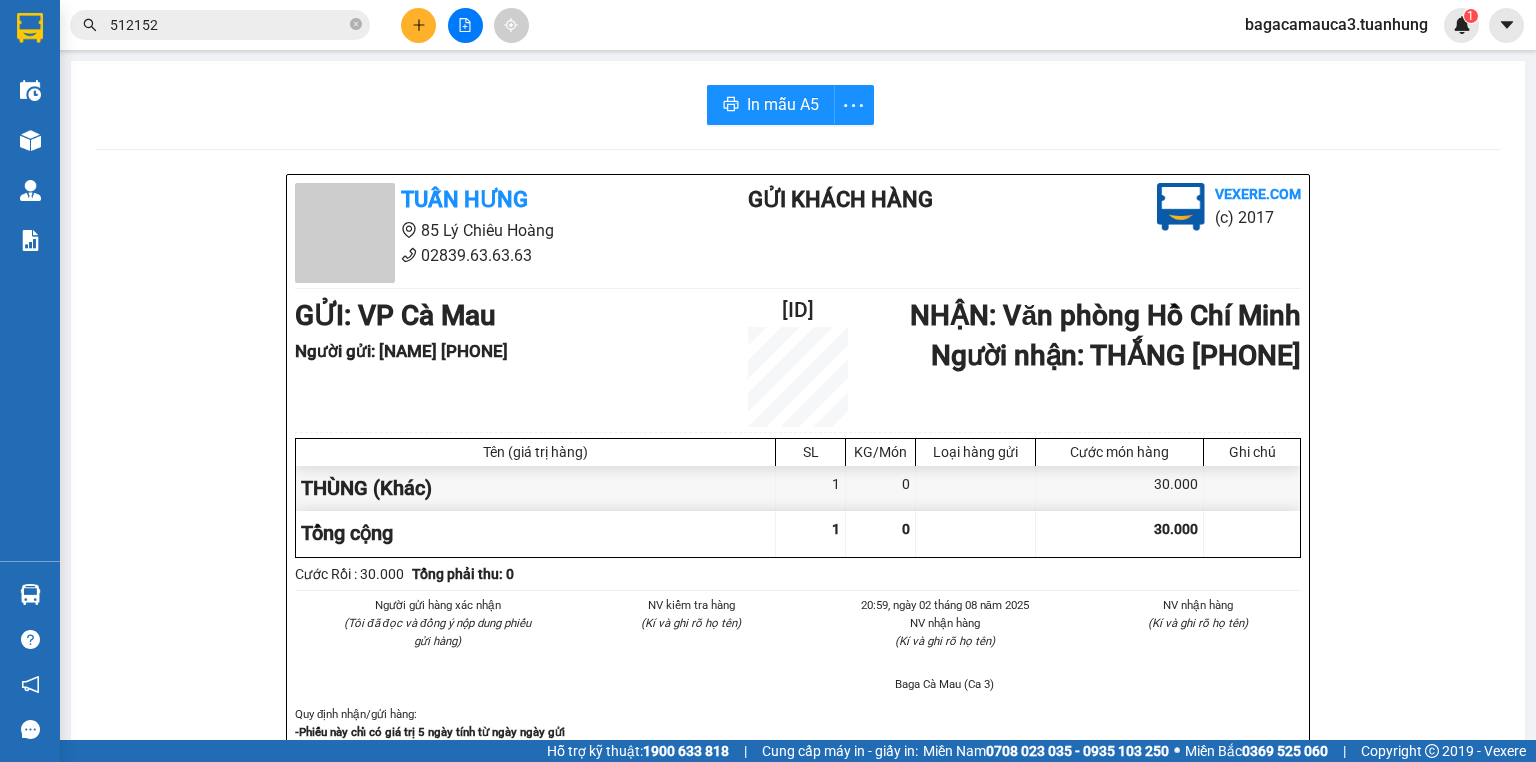 click 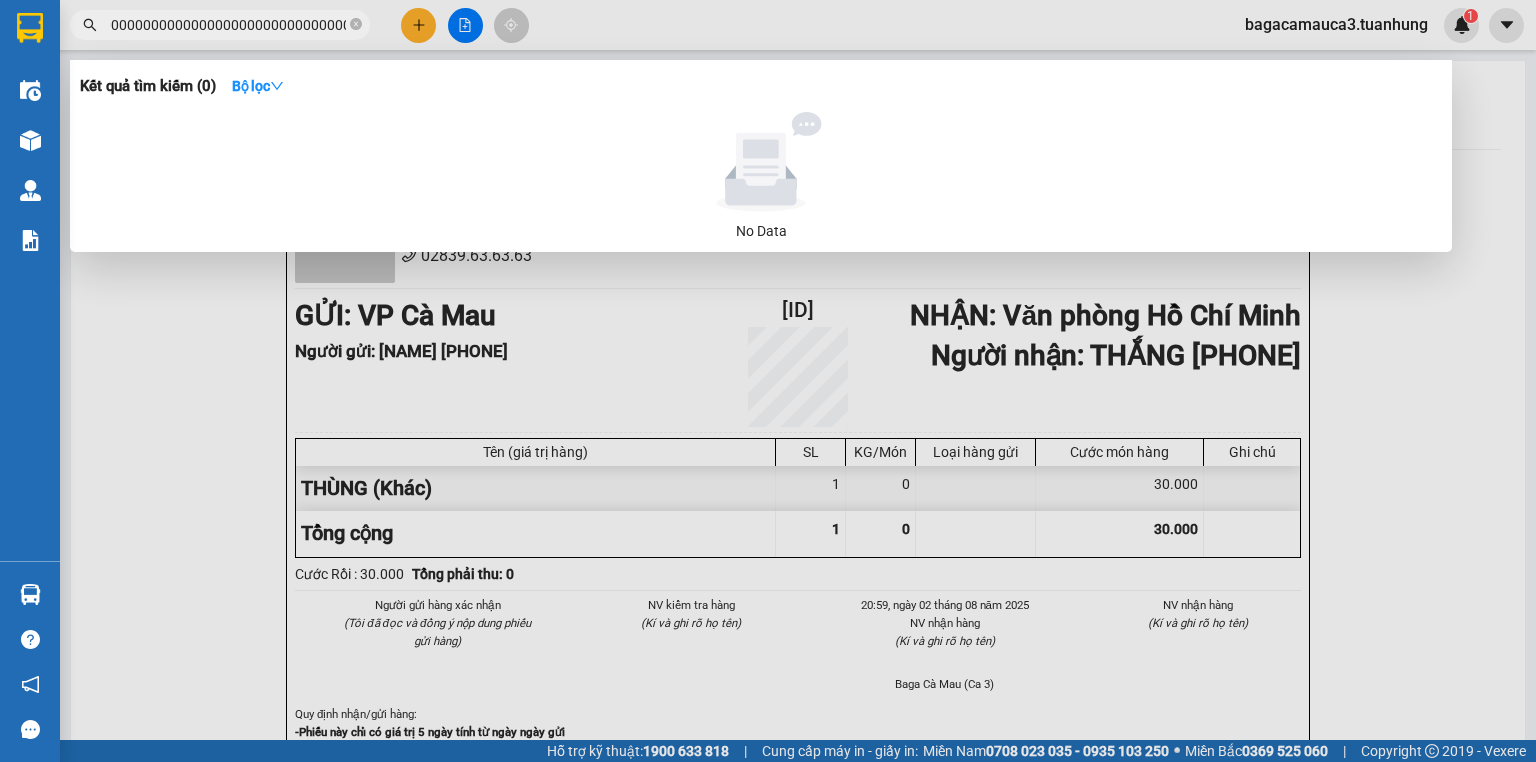 scroll, scrollTop: 0, scrollLeft: 383, axis: horizontal 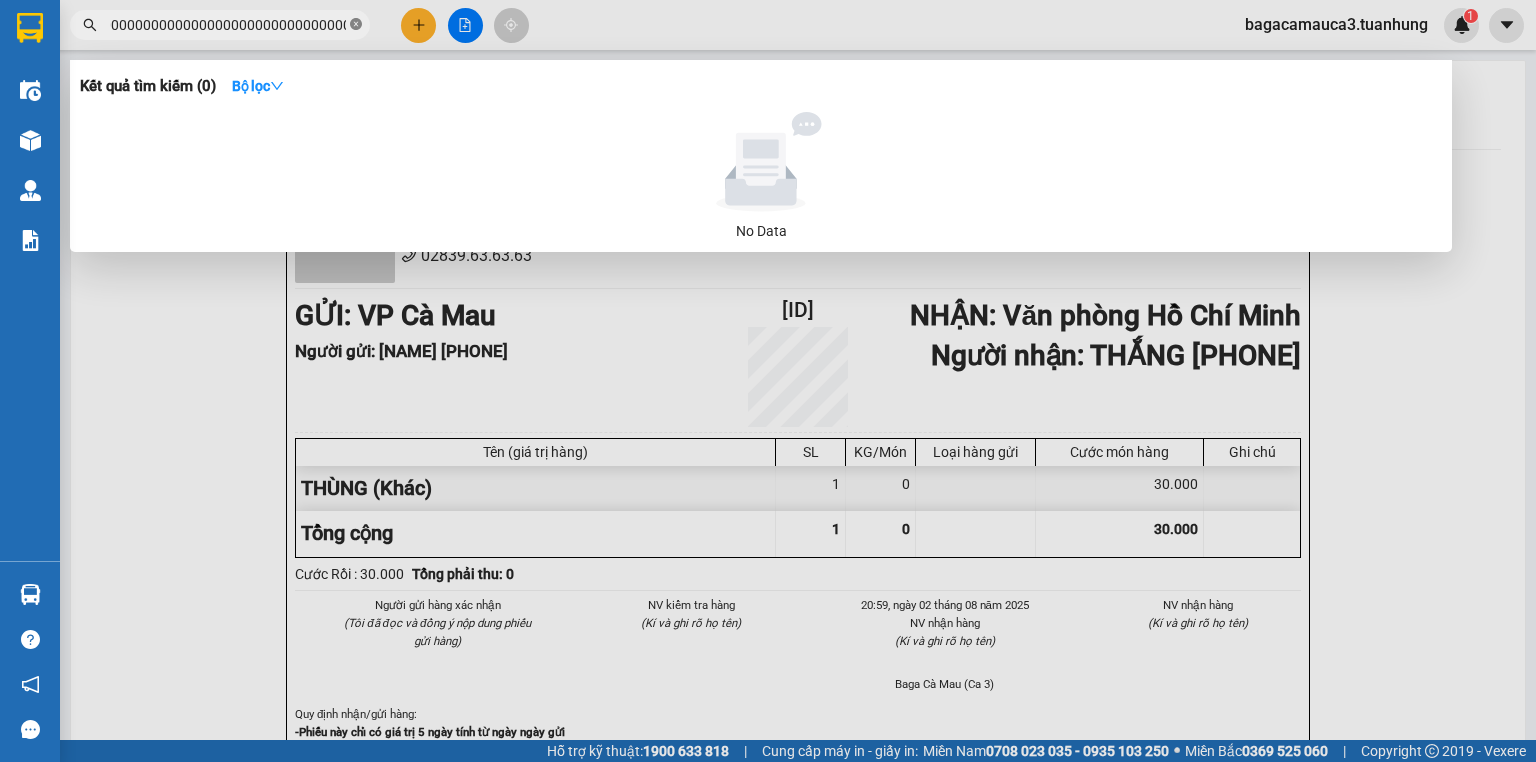 click 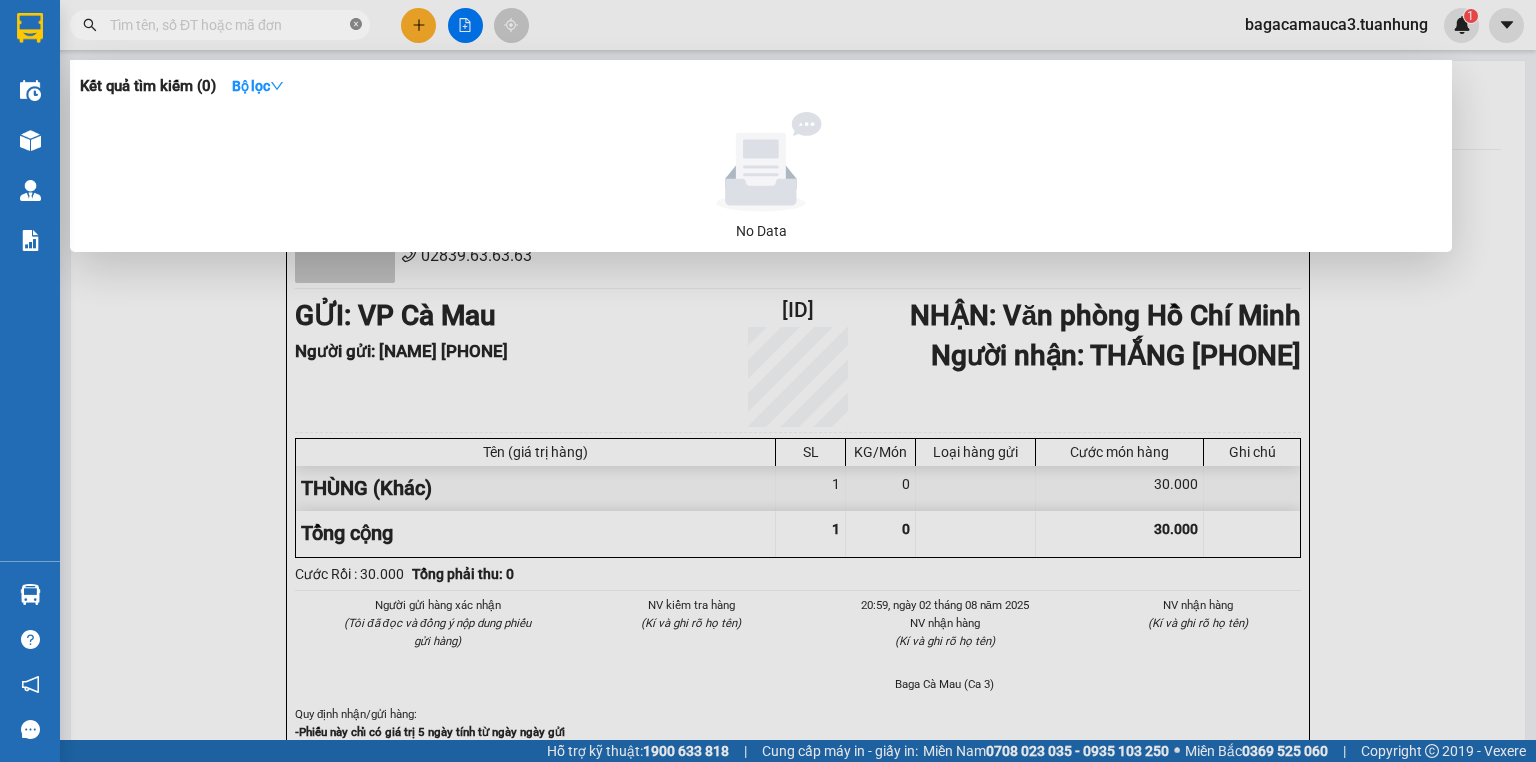 scroll, scrollTop: 0, scrollLeft: 0, axis: both 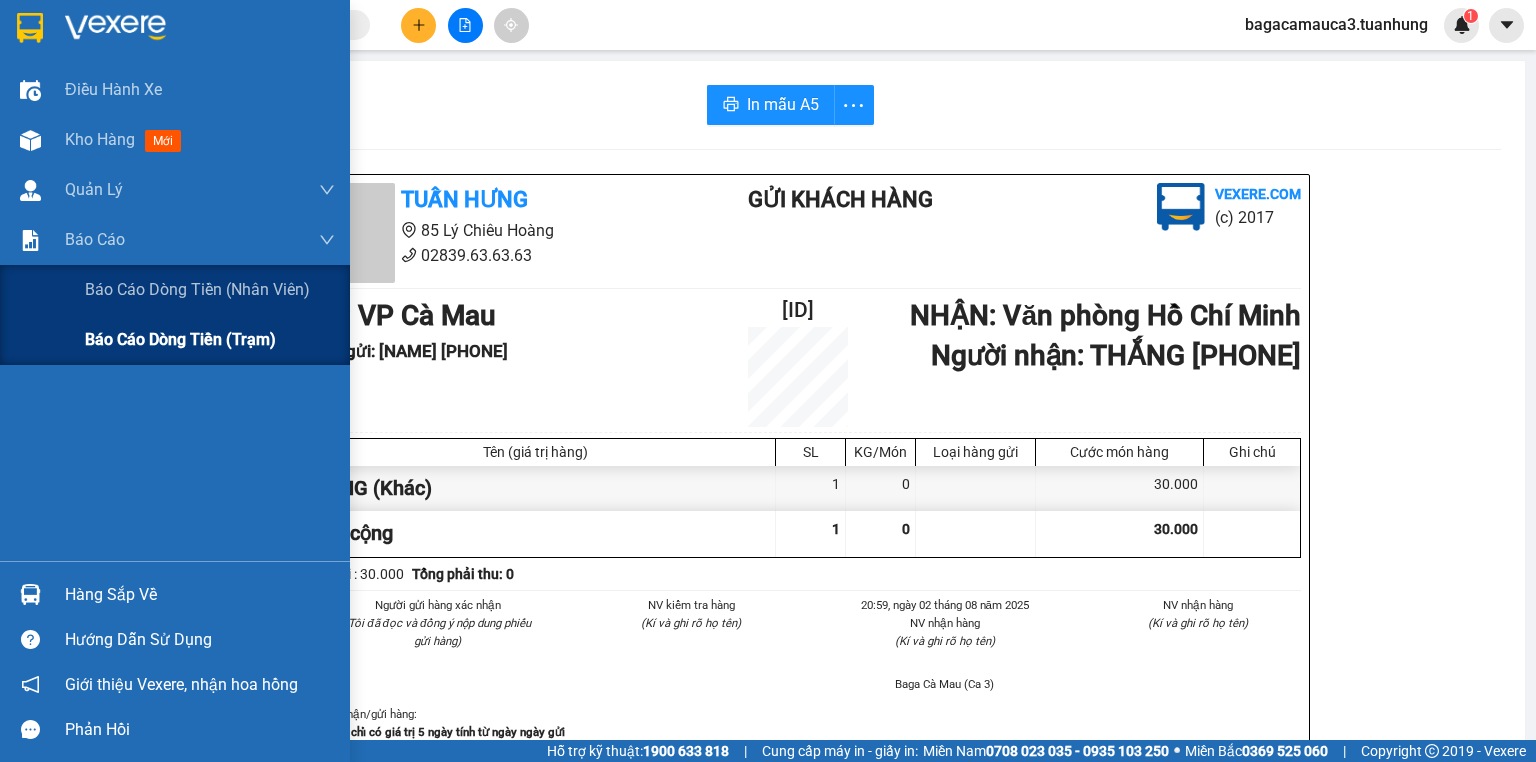 click on "Báo cáo dòng tiền (trạm)" at bounding box center [180, 339] 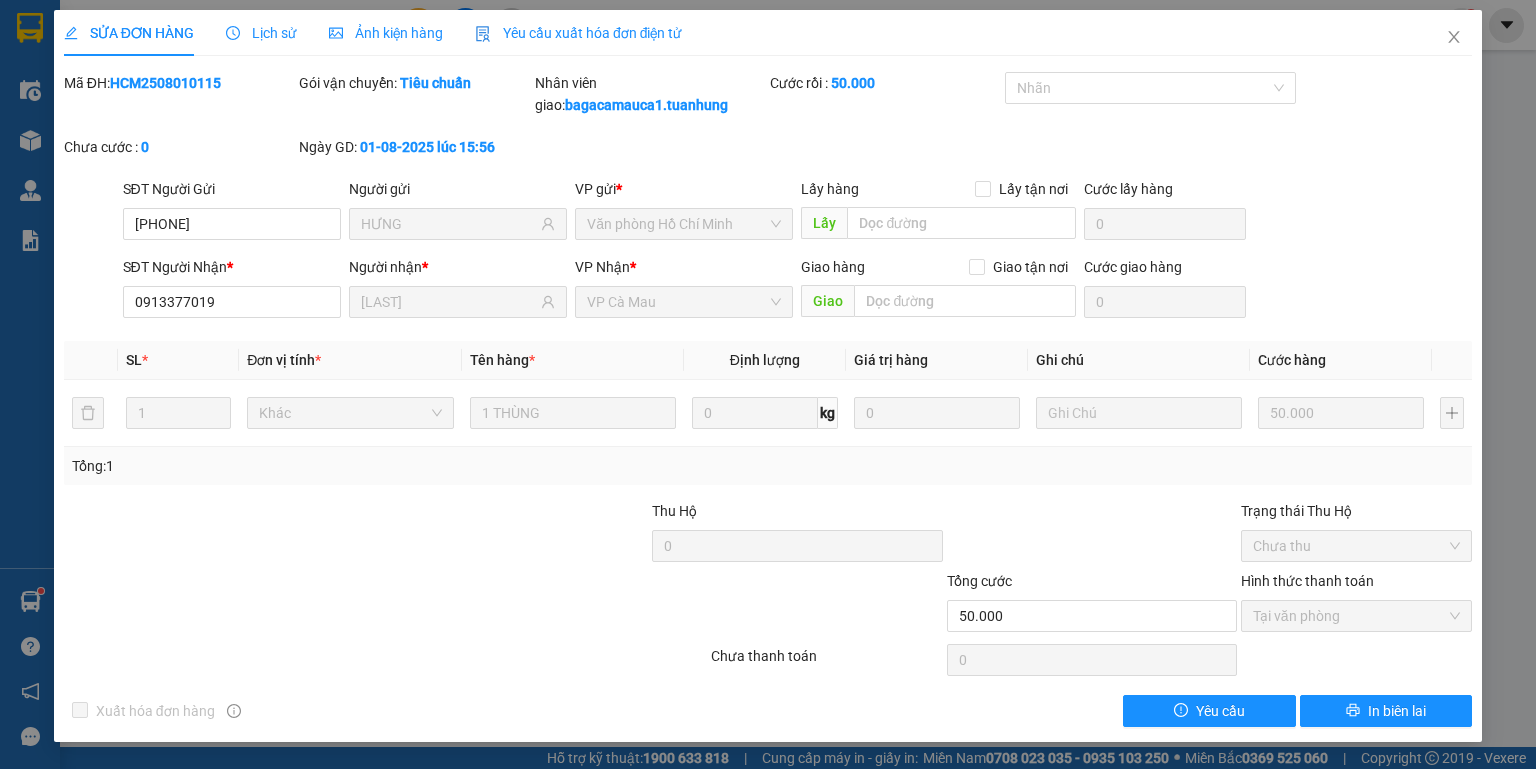 scroll, scrollTop: 0, scrollLeft: 0, axis: both 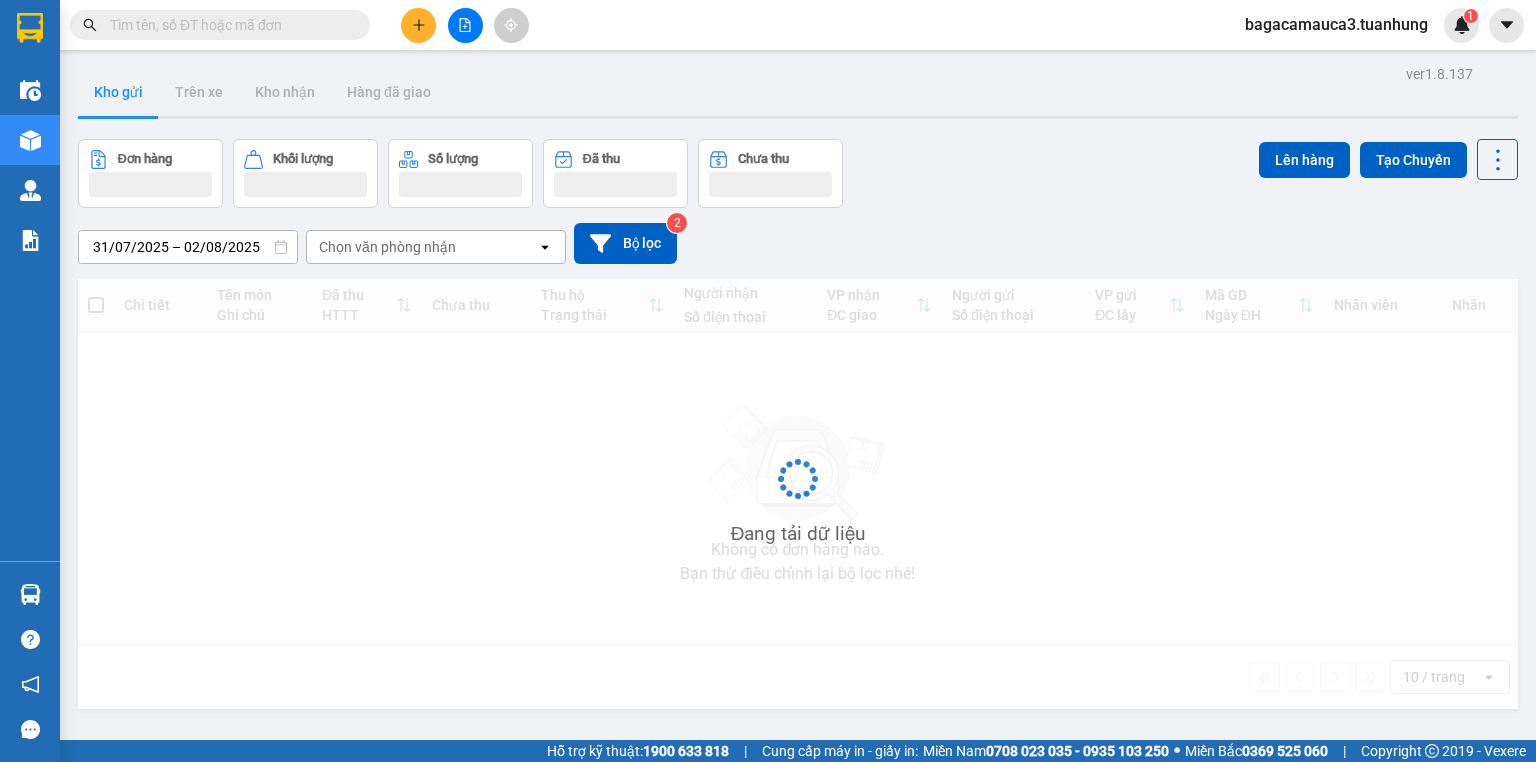 click at bounding box center [228, 25] 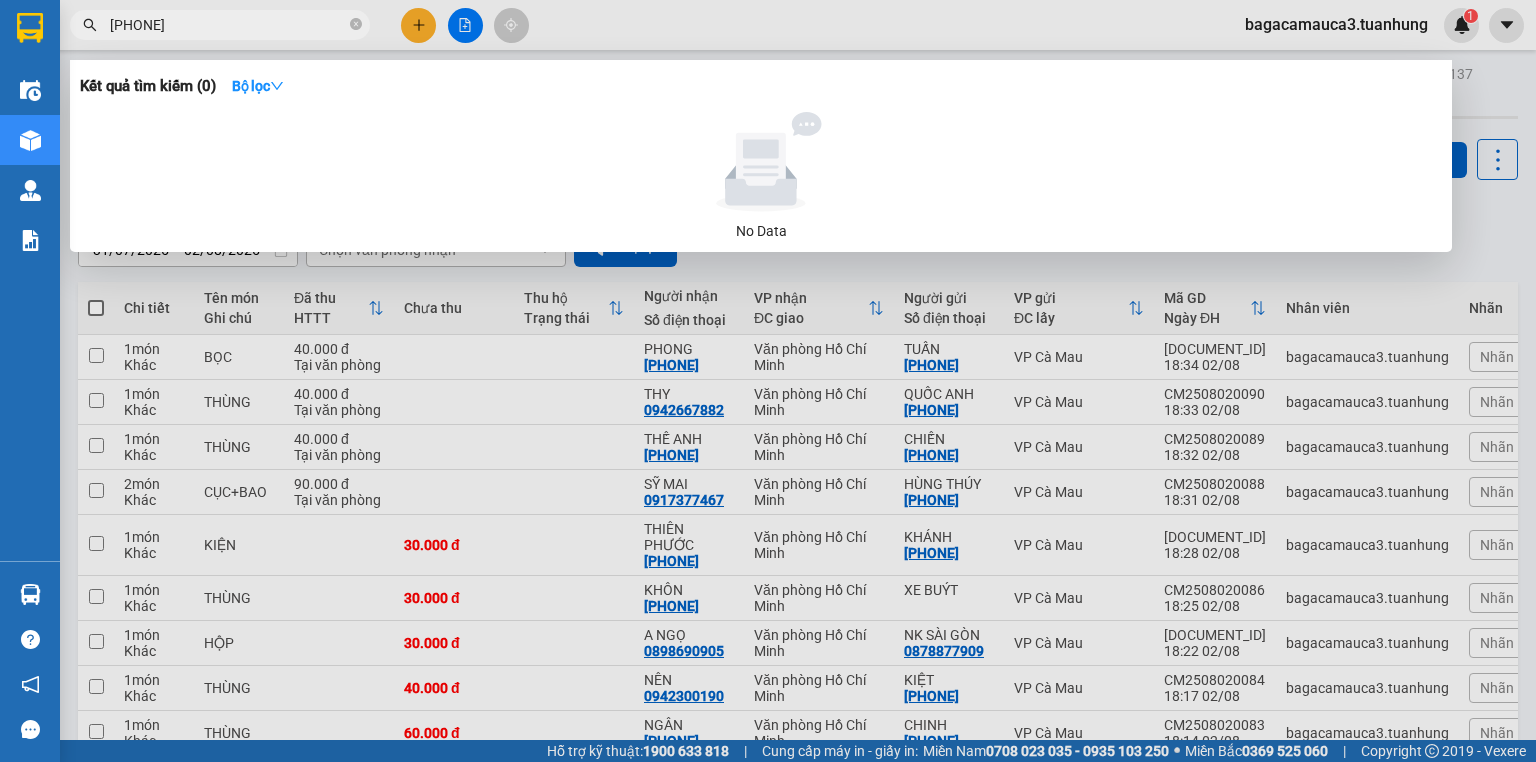 click on "0942440246" at bounding box center (228, 25) 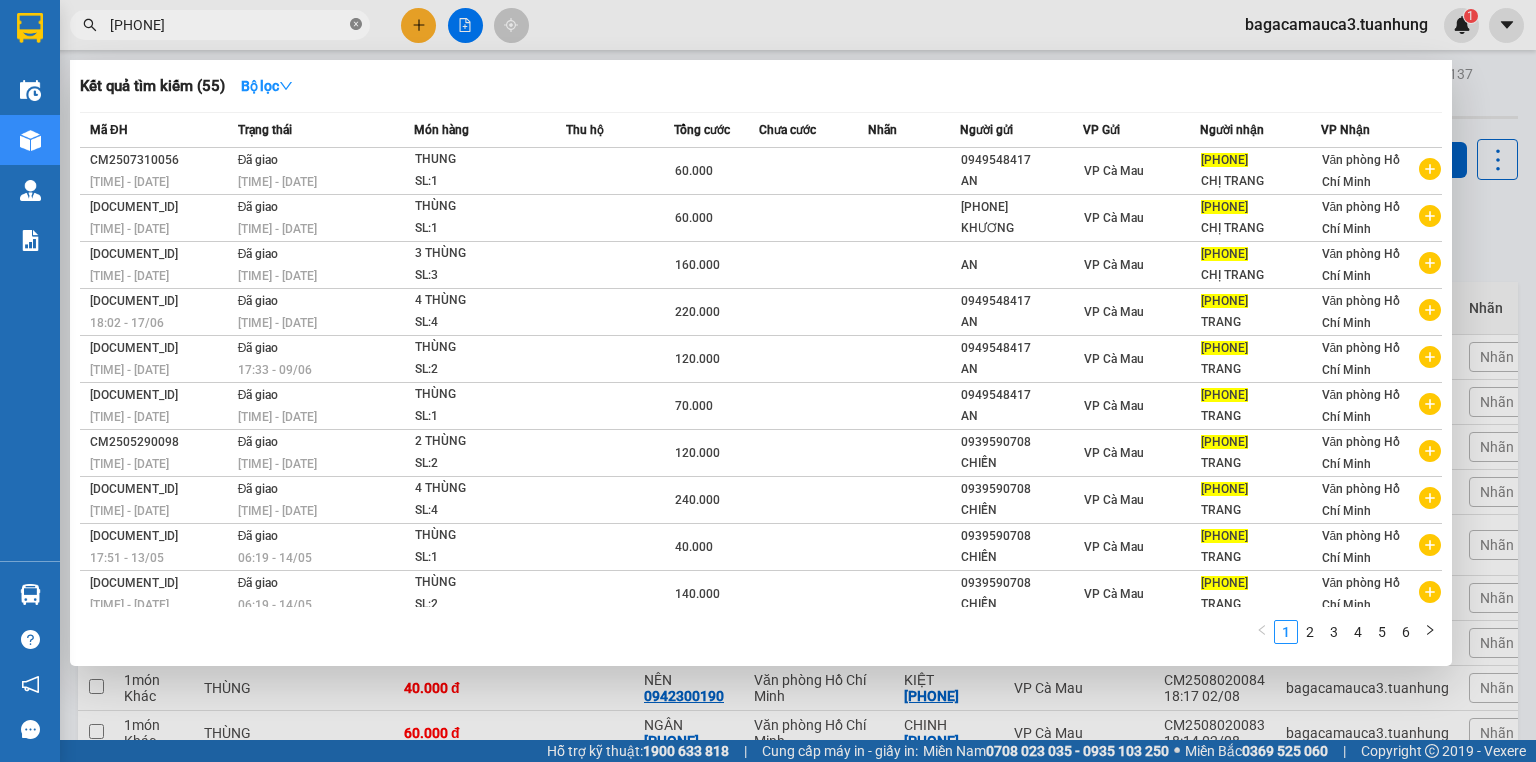 click 